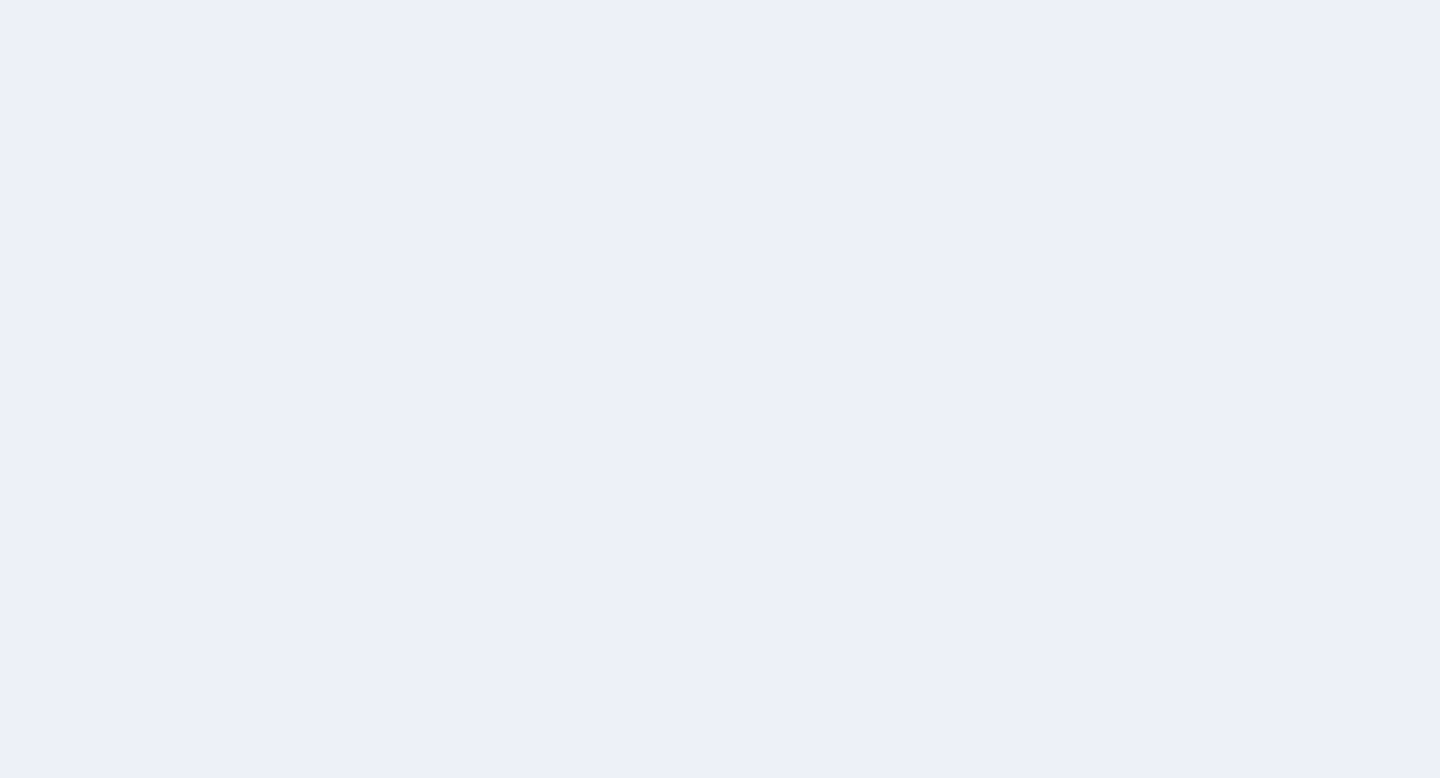 scroll, scrollTop: 0, scrollLeft: 0, axis: both 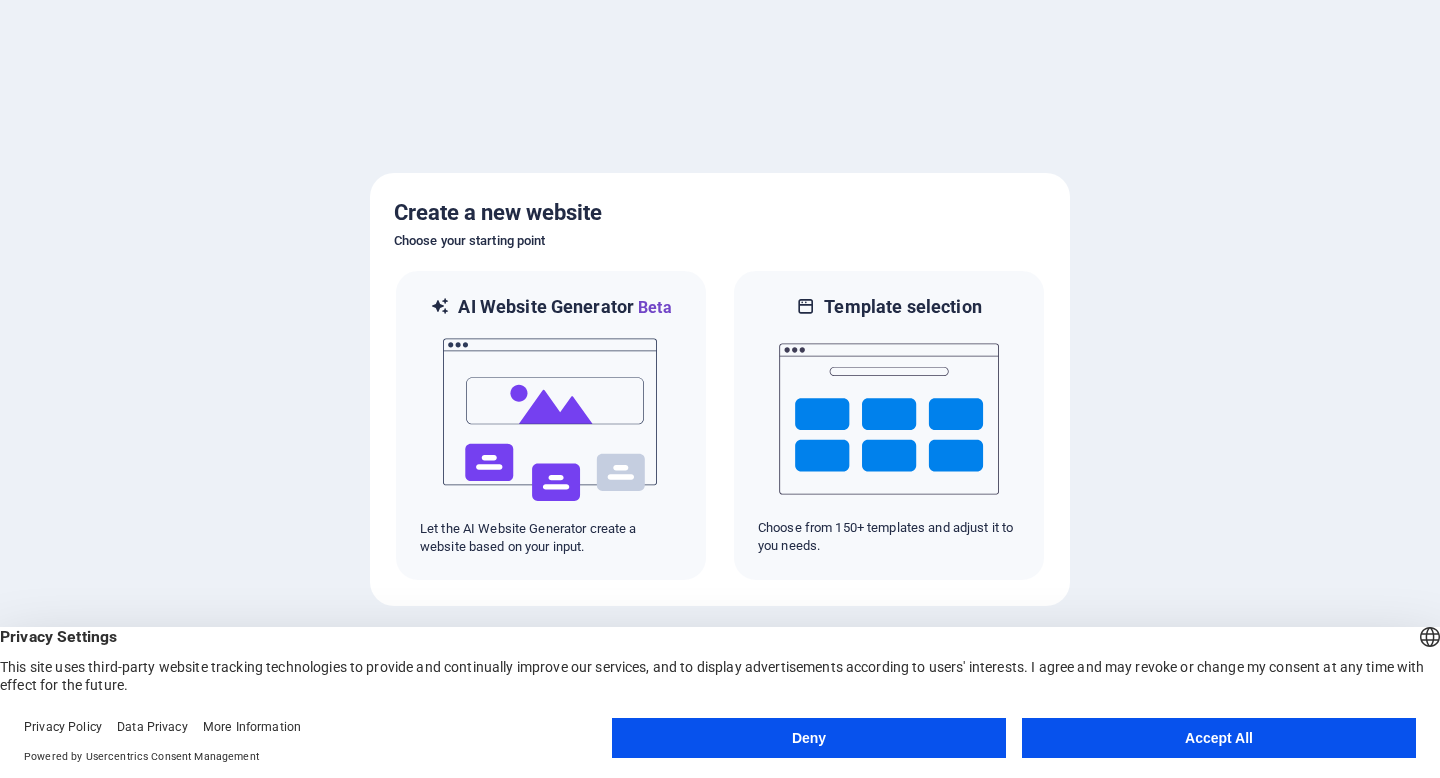 click on "Accept All" at bounding box center [1219, 738] 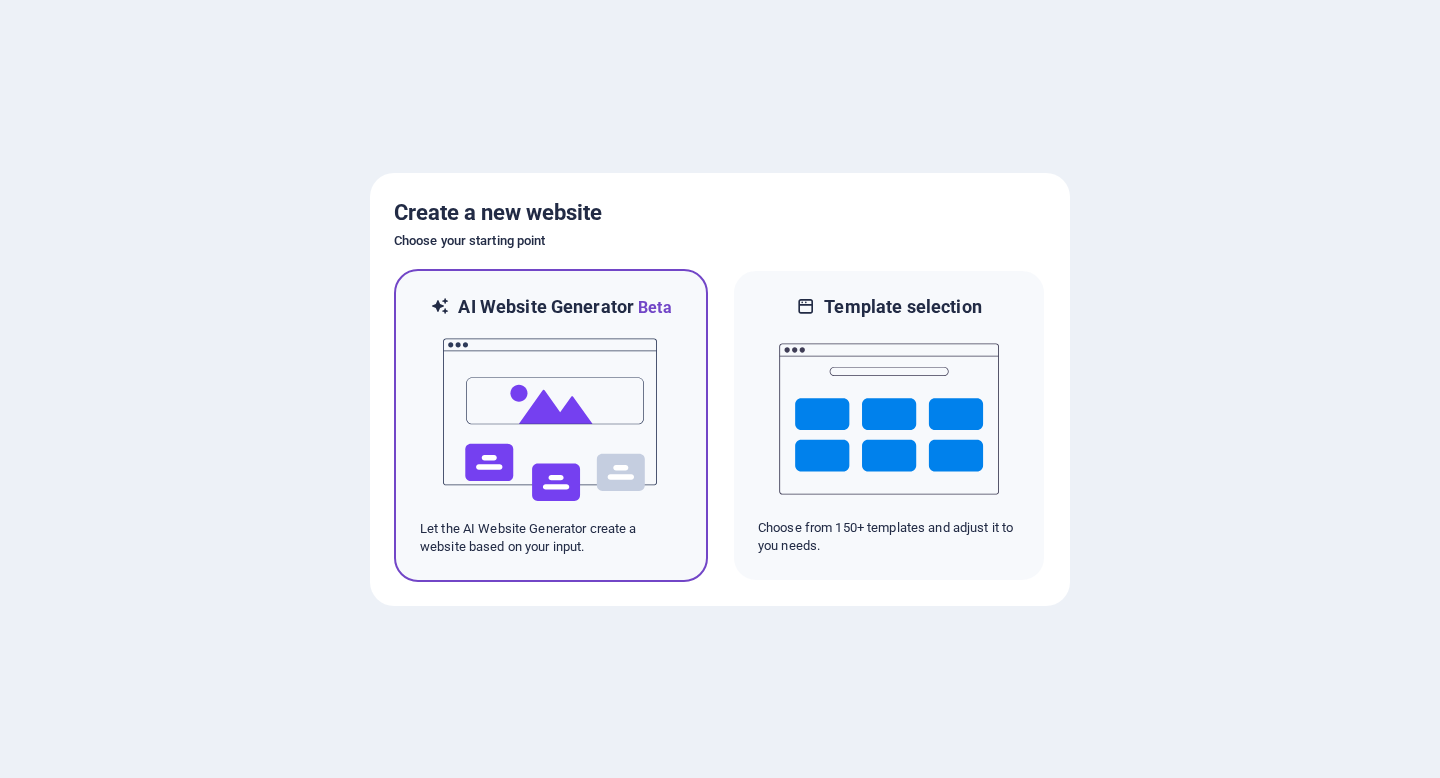 click at bounding box center (551, 420) 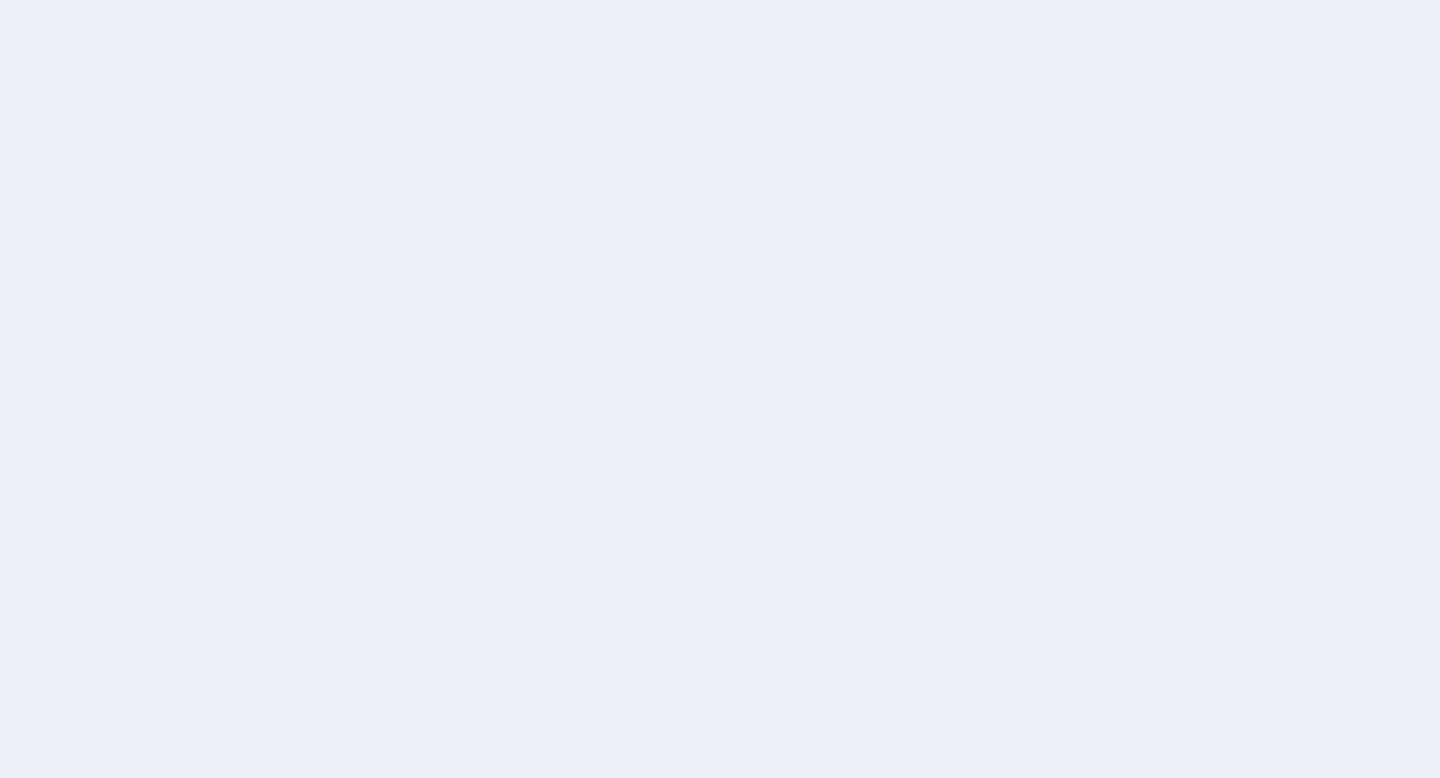 scroll, scrollTop: 0, scrollLeft: 0, axis: both 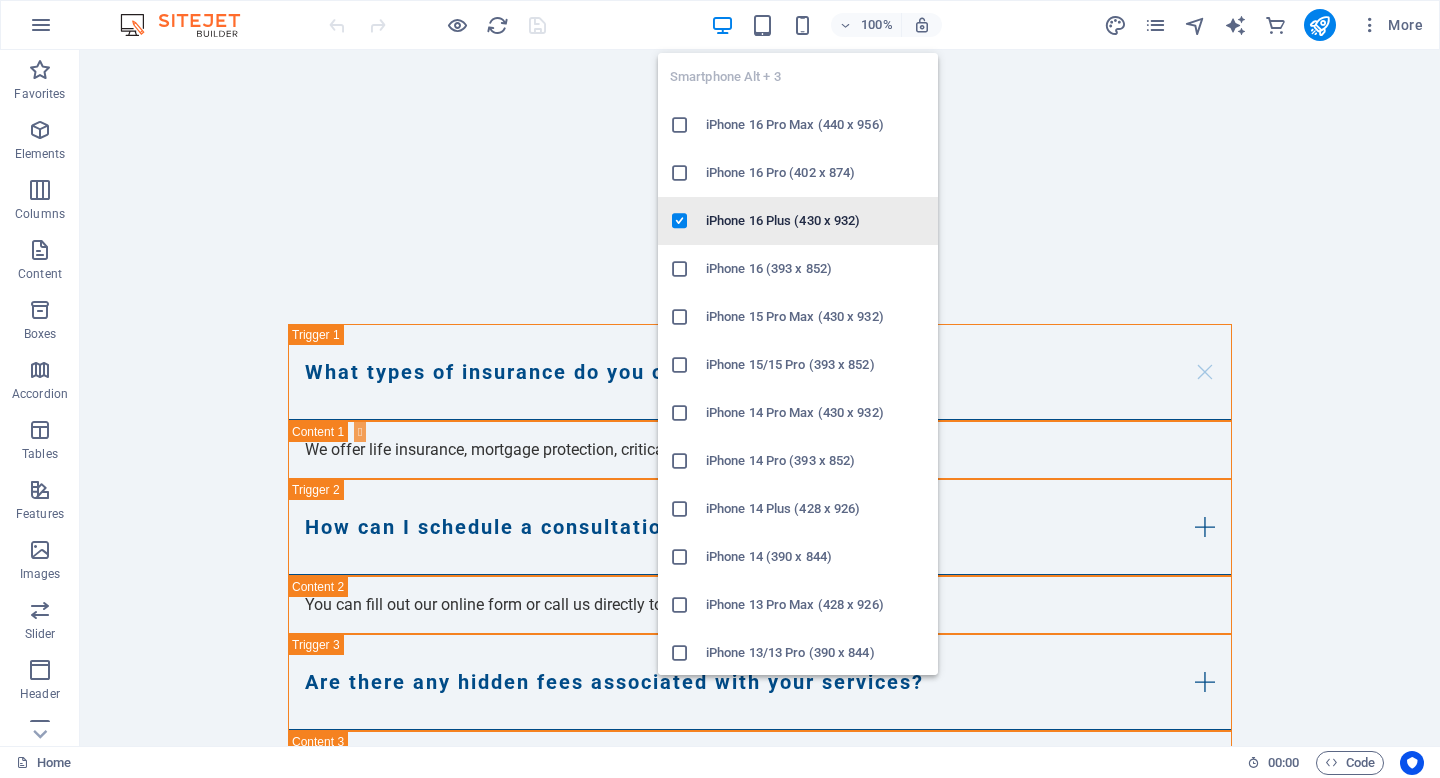 click on "iPhone 16 Plus (430 x 932)" at bounding box center [816, 221] 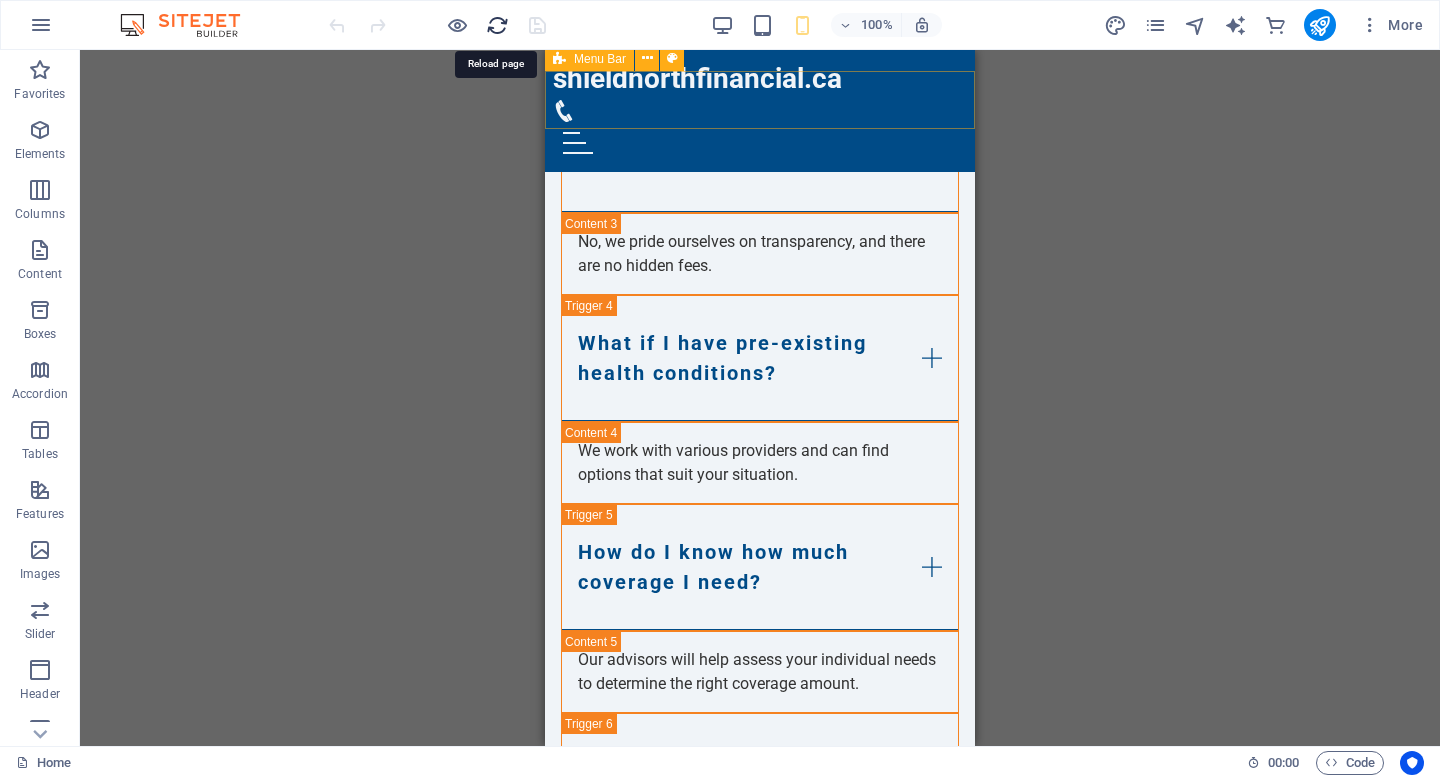 scroll, scrollTop: 3653, scrollLeft: 0, axis: vertical 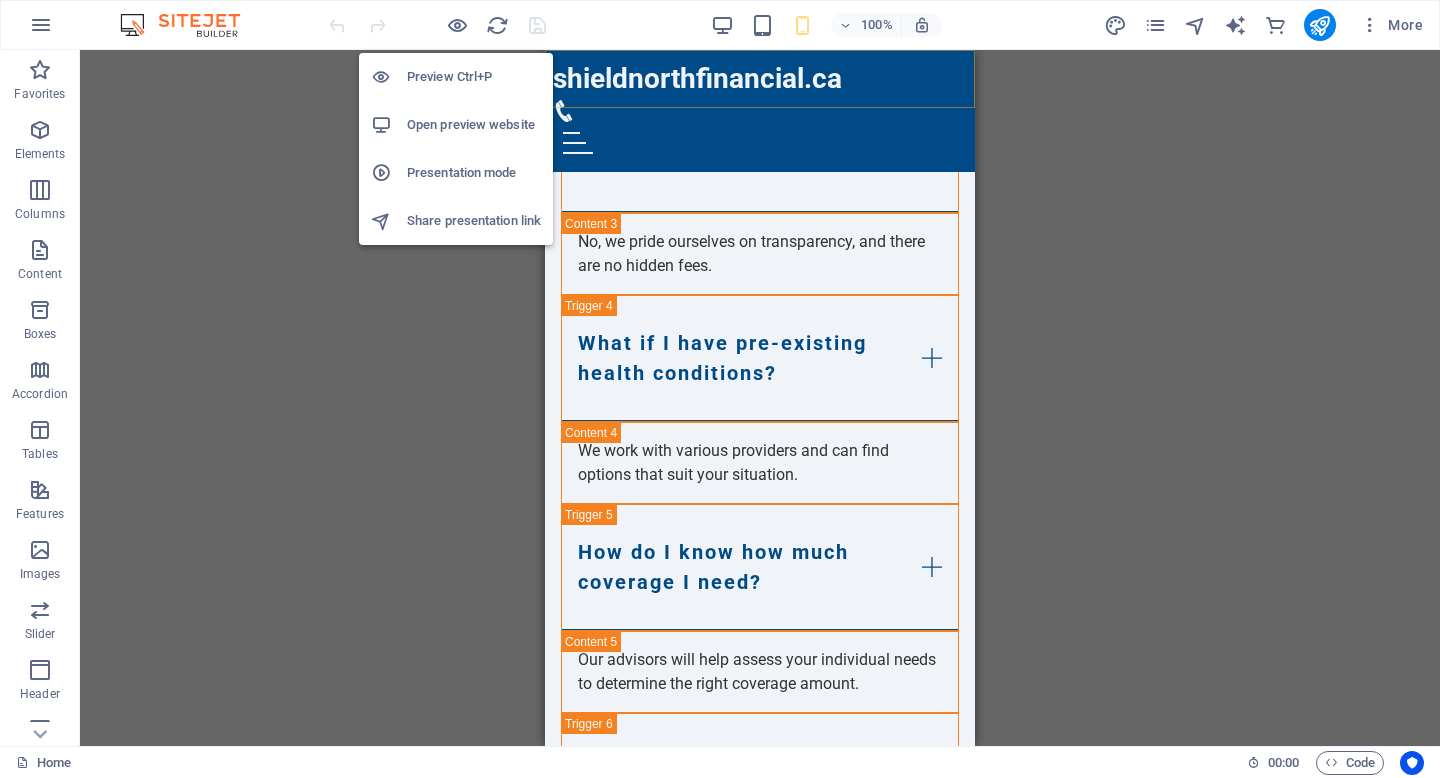 click on "Preview Ctrl+P" at bounding box center (474, 77) 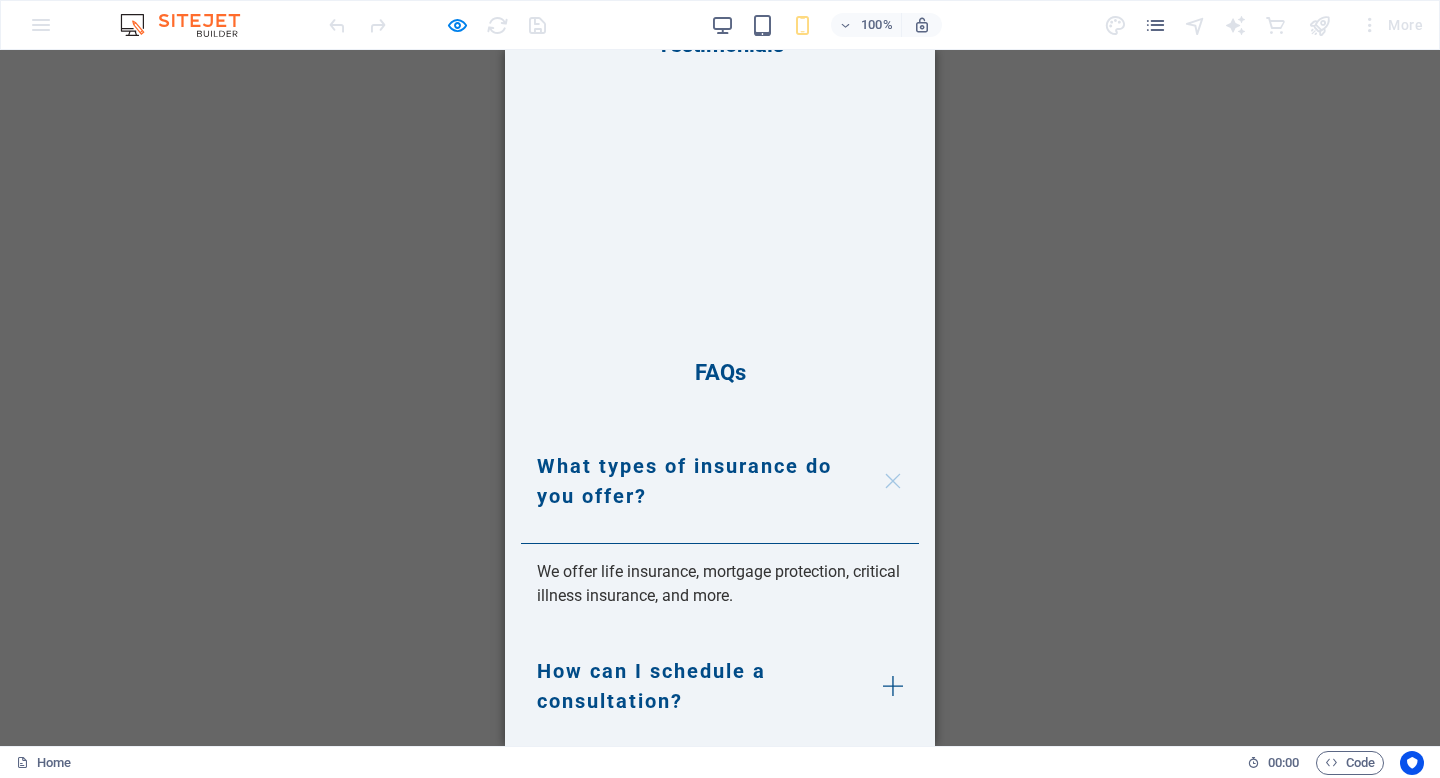 scroll, scrollTop: 2970, scrollLeft: 0, axis: vertical 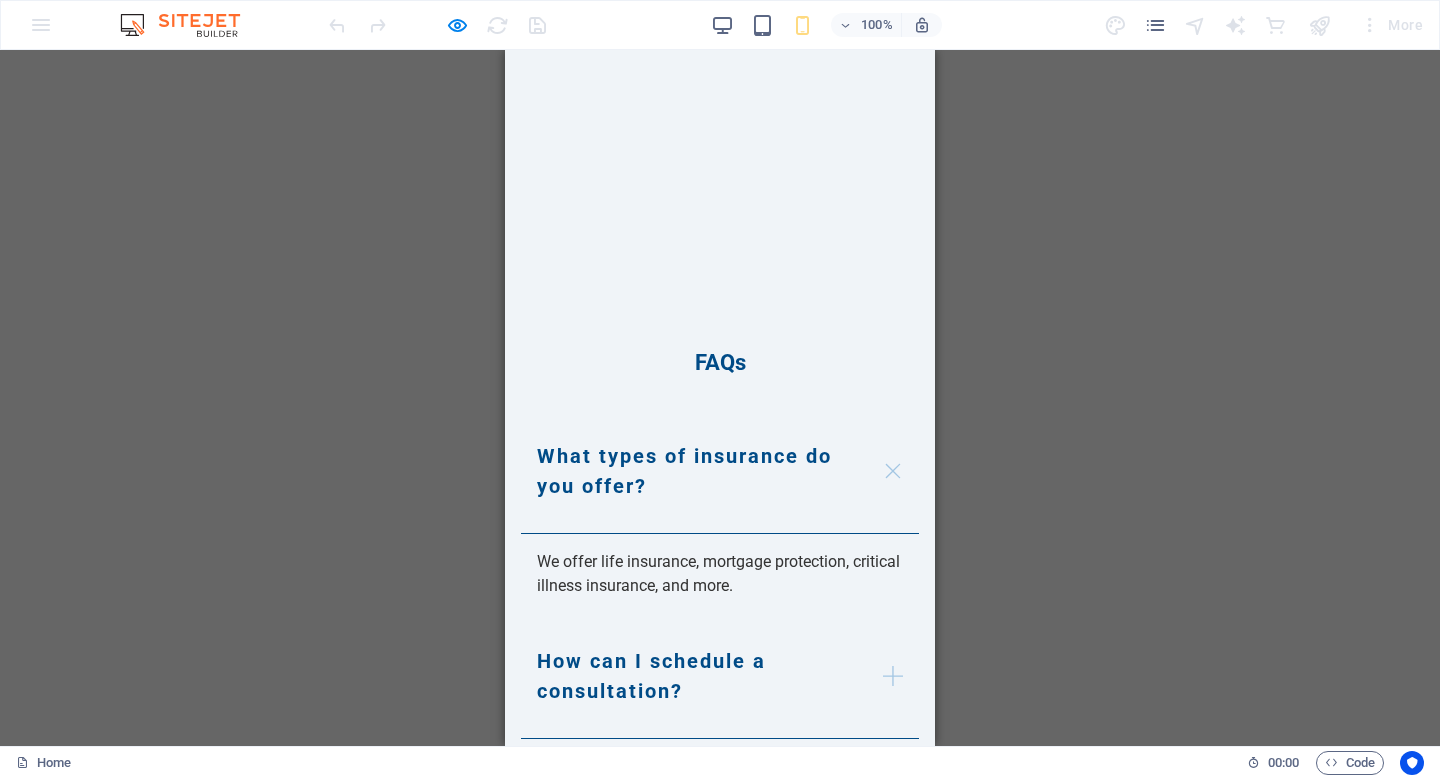 click on "How can I schedule a consultation?" at bounding box center [720, 676] 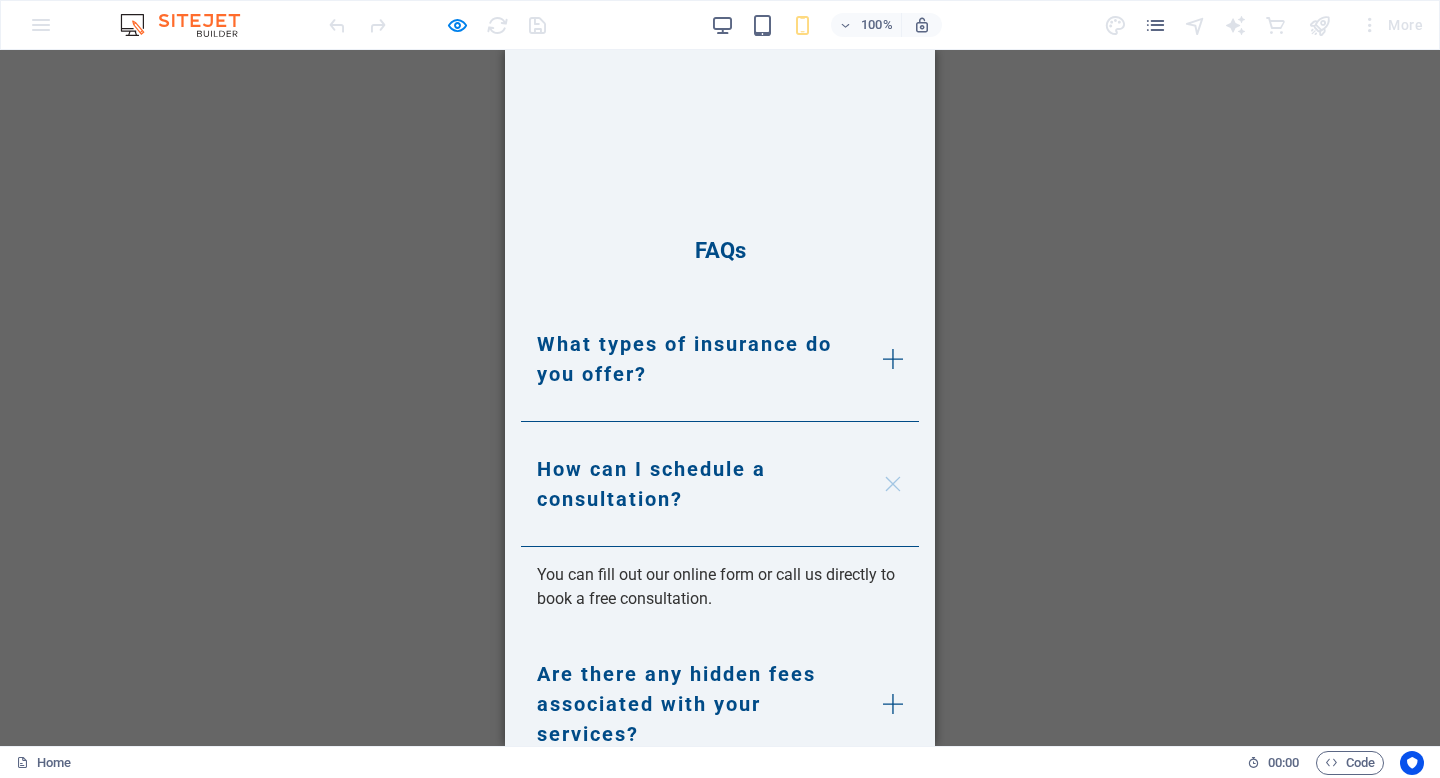 scroll, scrollTop: 3088, scrollLeft: 0, axis: vertical 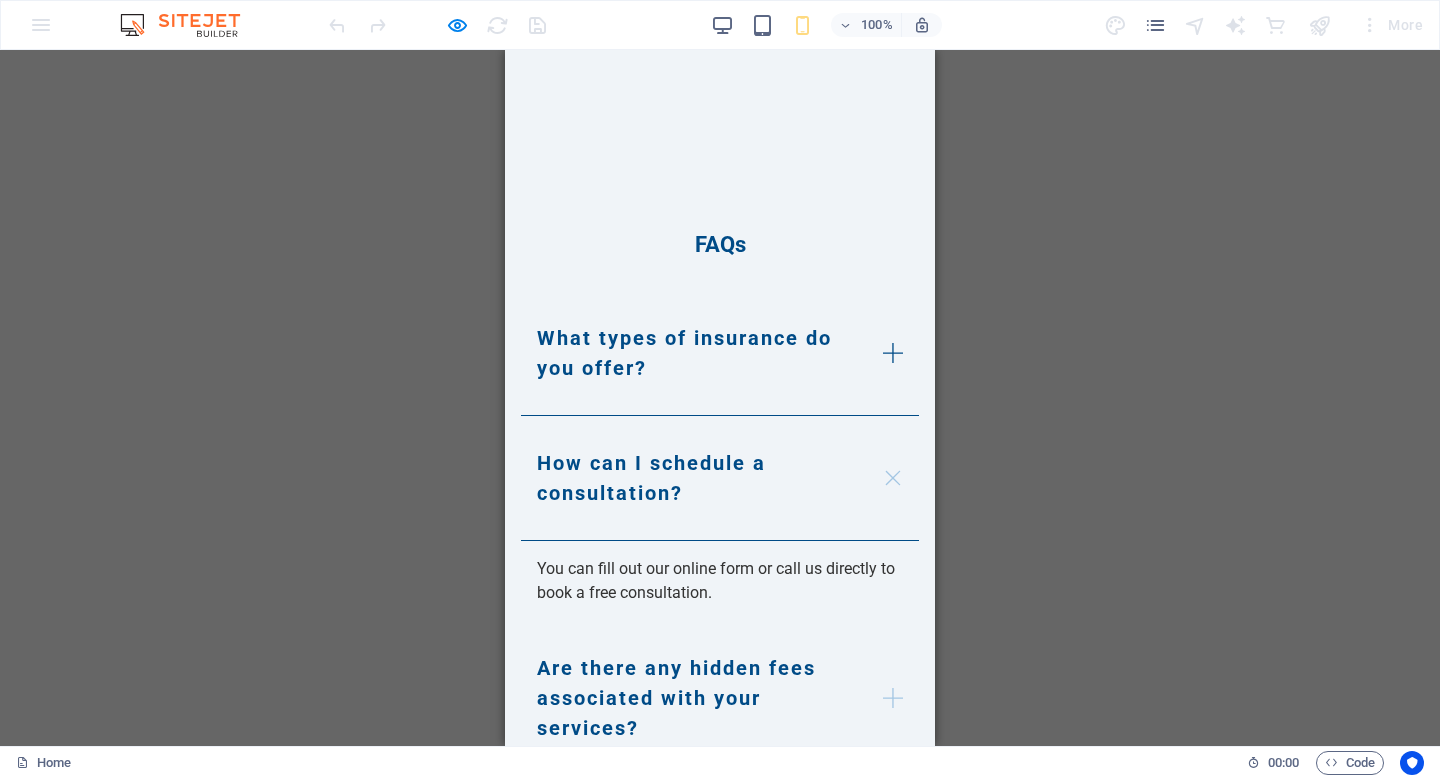 click on "Are there any hidden fees associated with your services?" at bounding box center [720, 698] 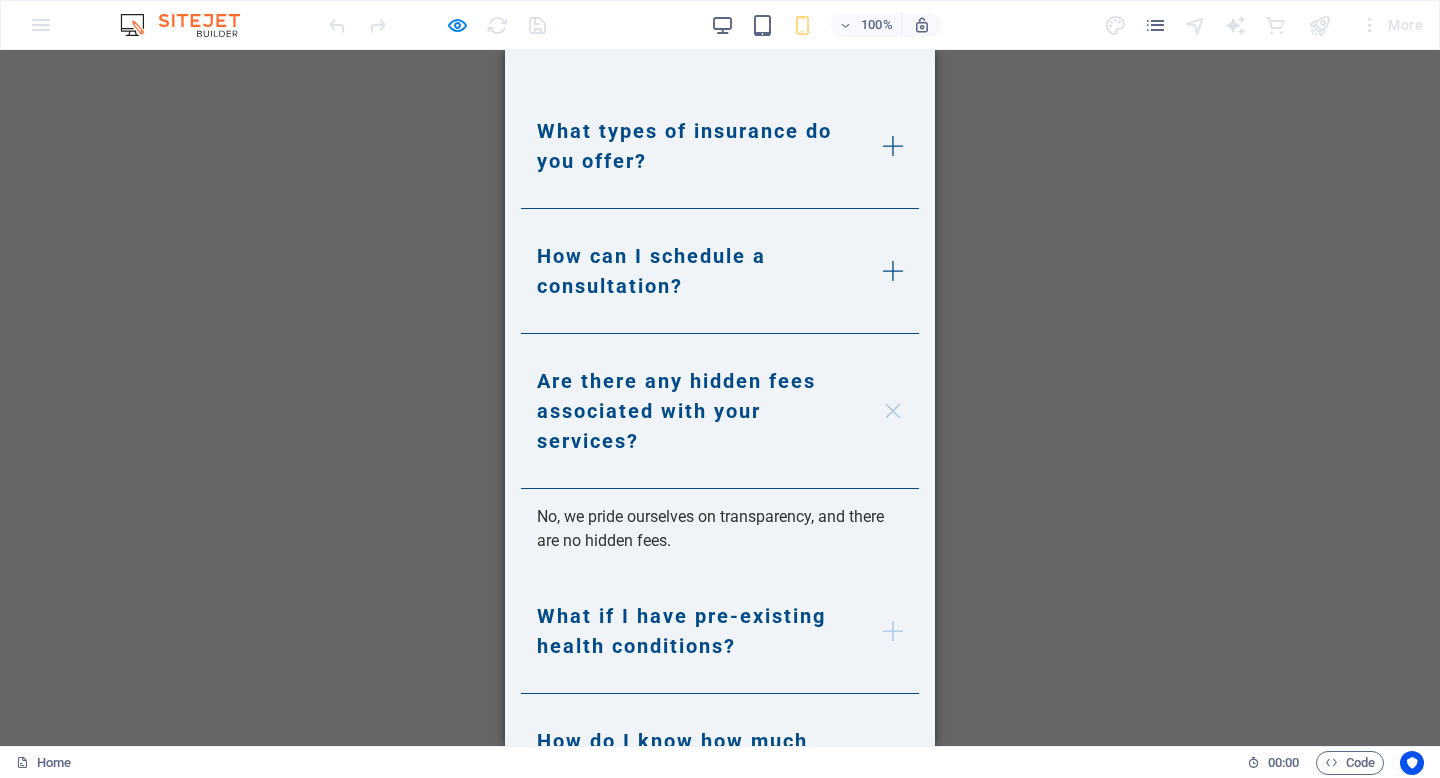 scroll, scrollTop: 3298, scrollLeft: 0, axis: vertical 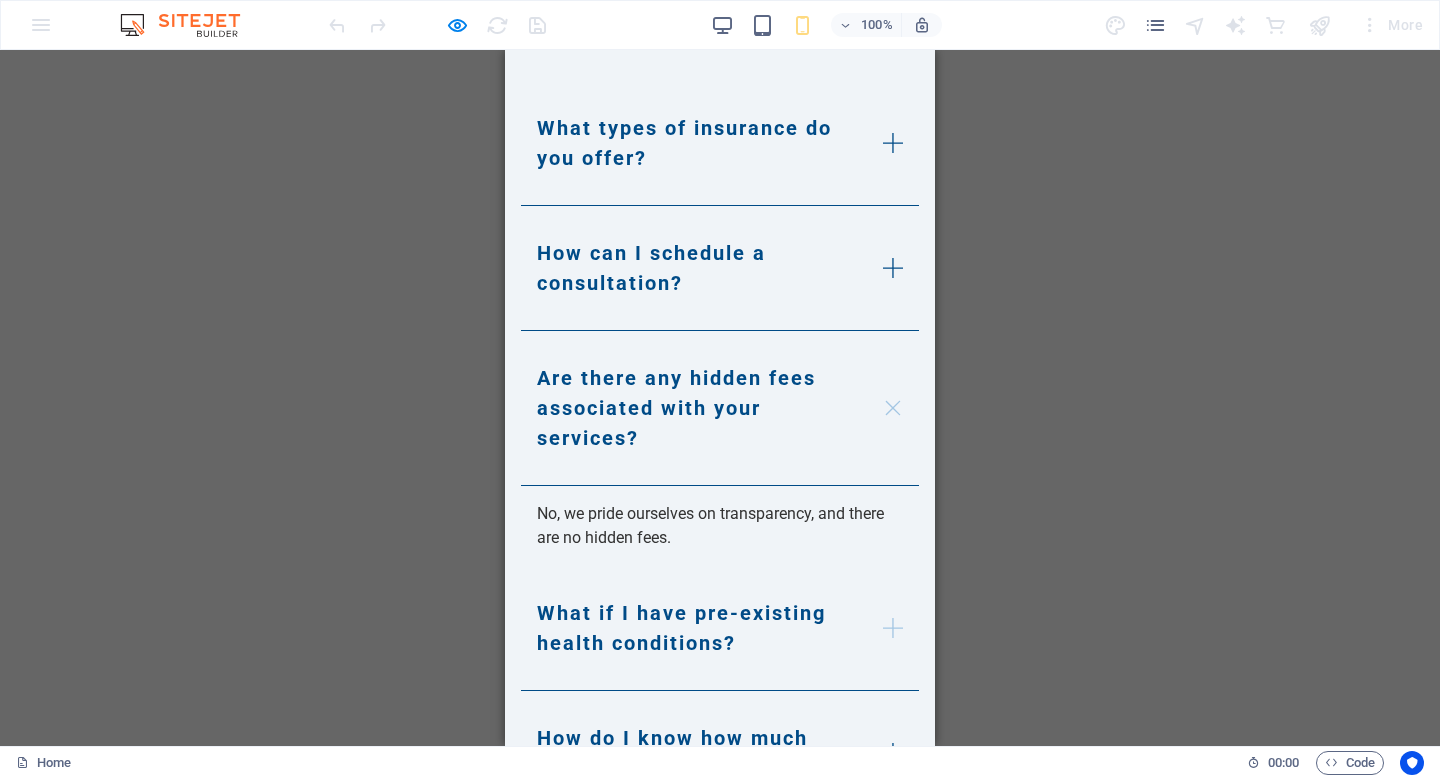 click on "What if I have pre-existing health conditions?" at bounding box center (720, 628) 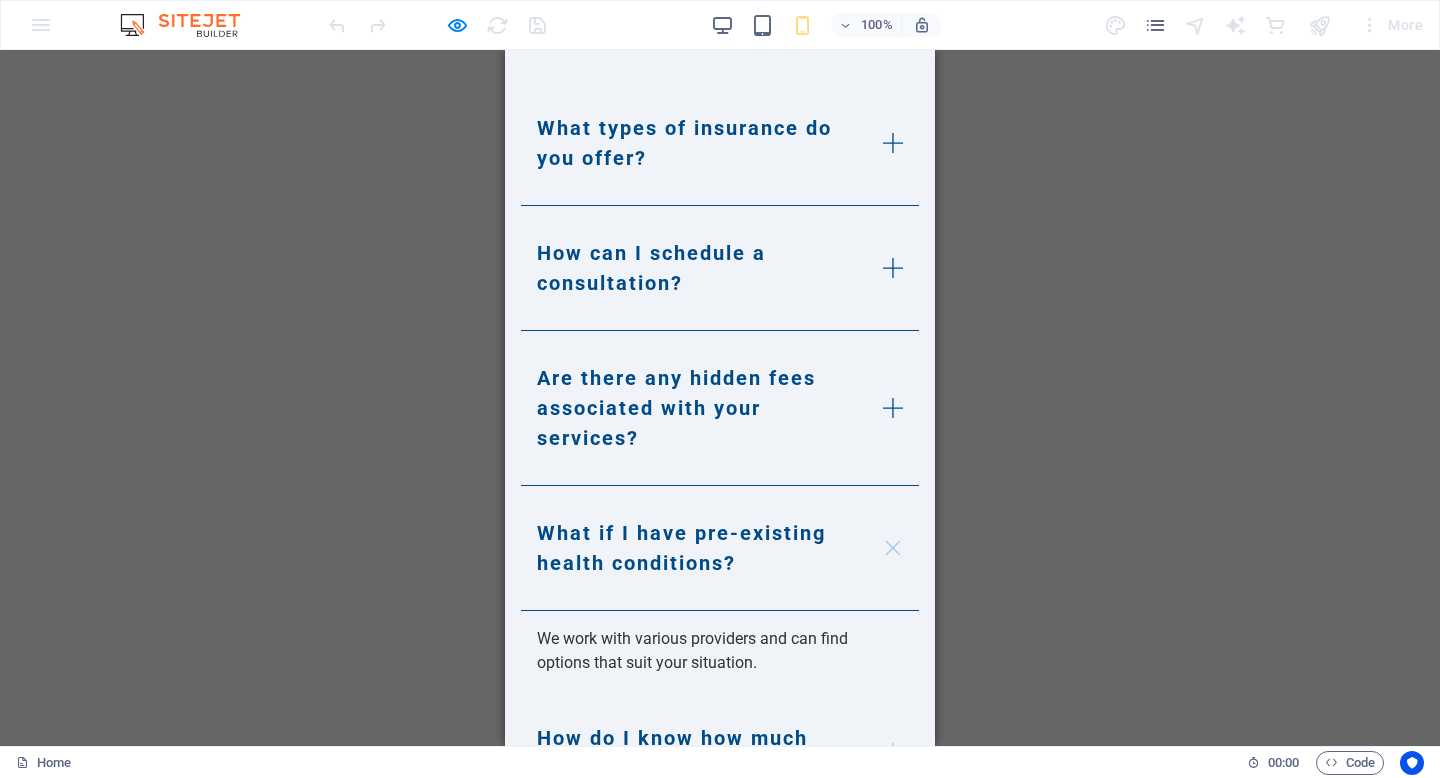 click on "How do I know how much coverage I need?" at bounding box center (720, 753) 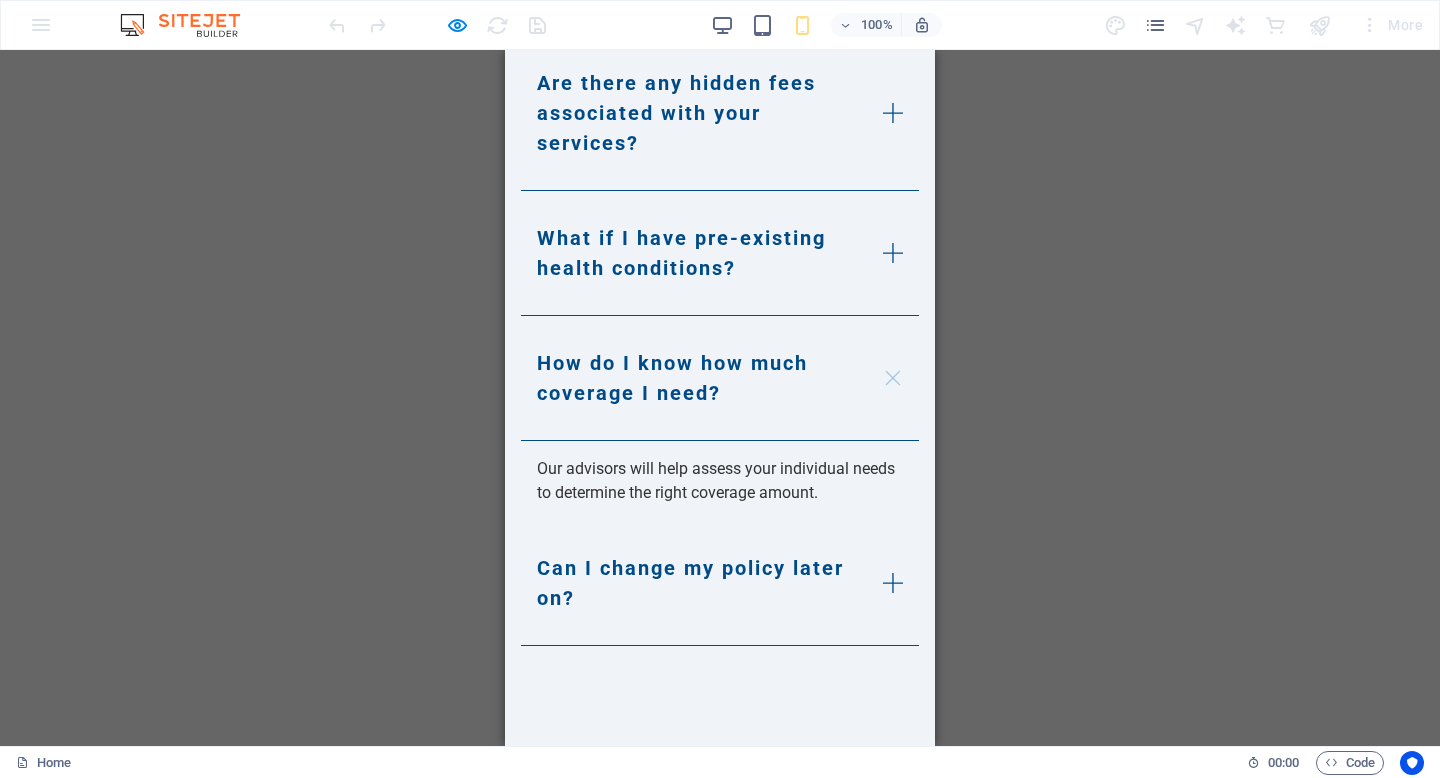 scroll, scrollTop: 3598, scrollLeft: 0, axis: vertical 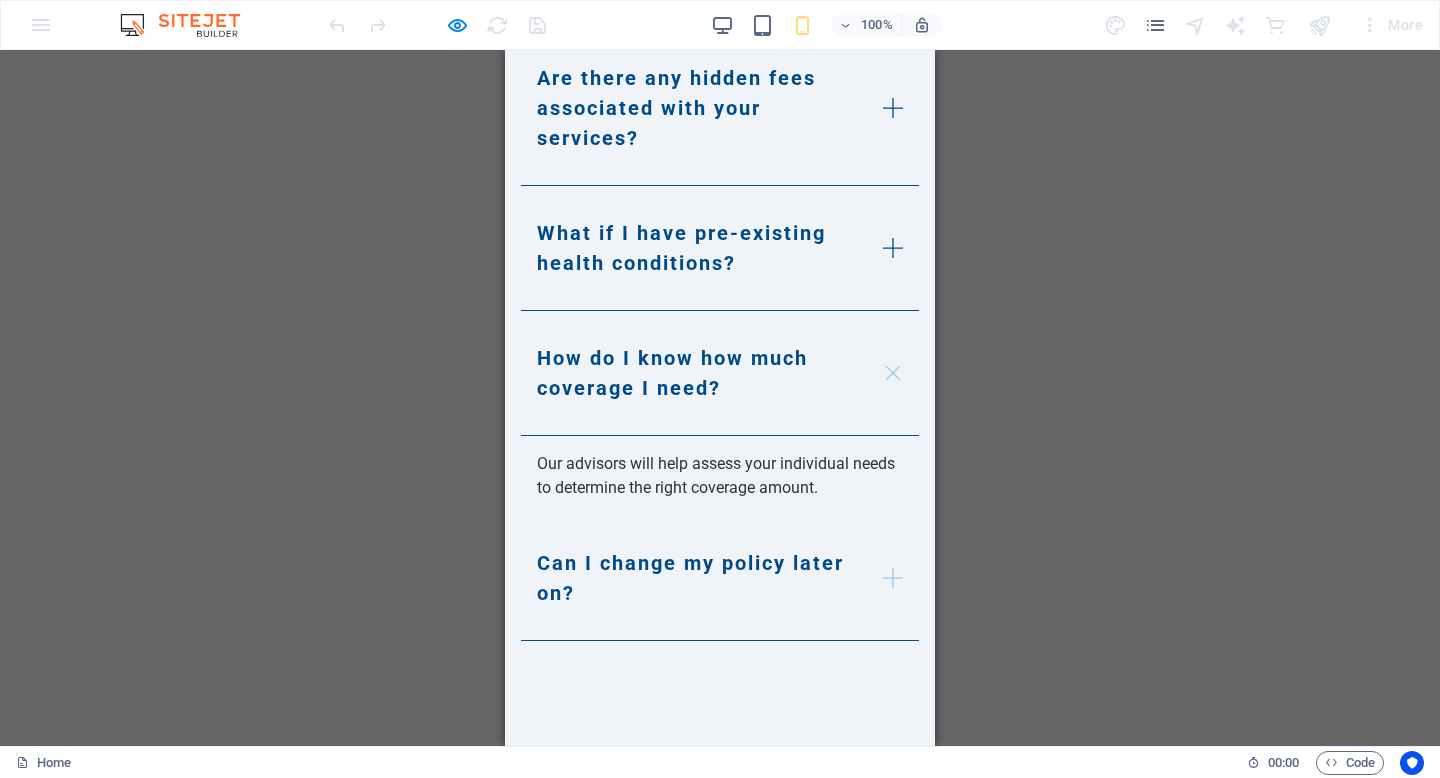 click on "Can I change my policy later on?" at bounding box center [720, 578] 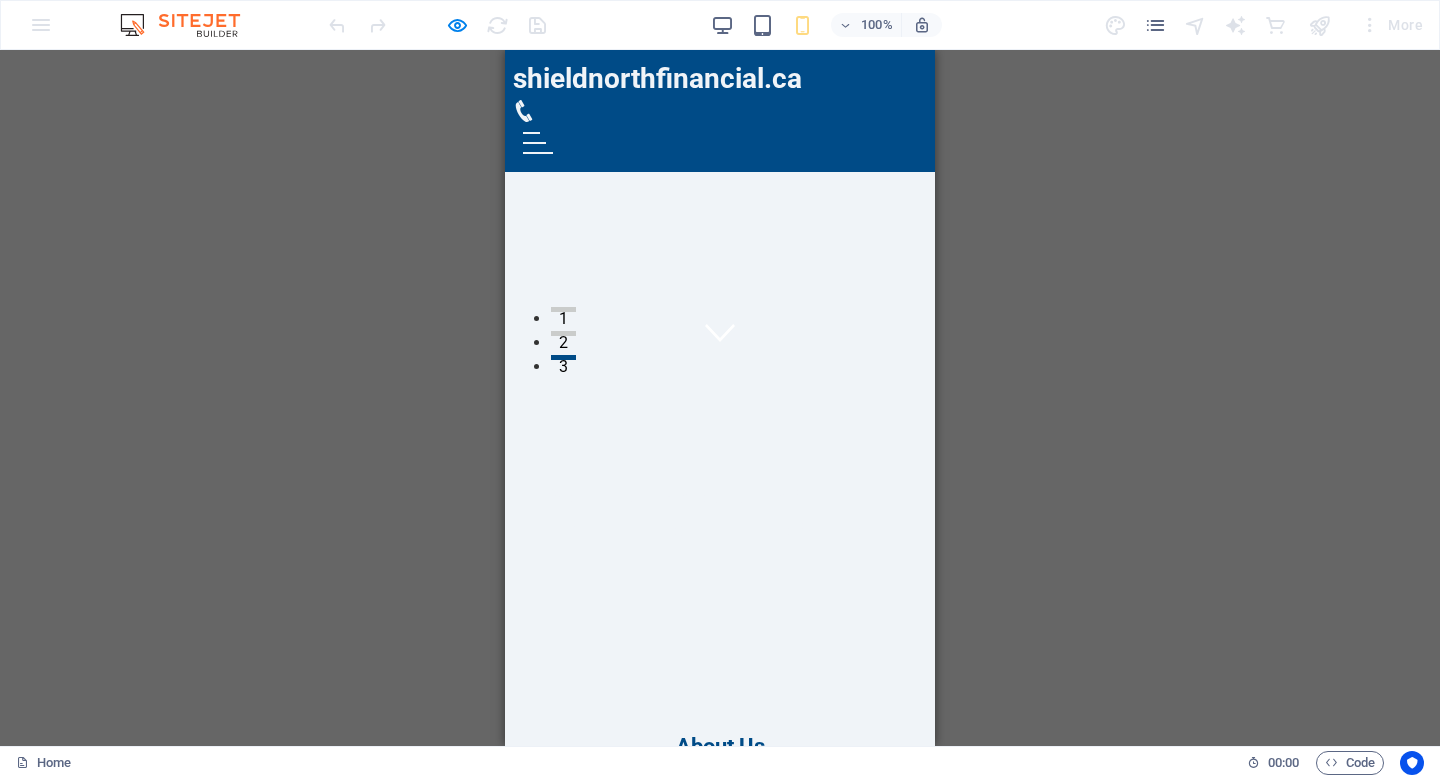 scroll, scrollTop: 0, scrollLeft: 0, axis: both 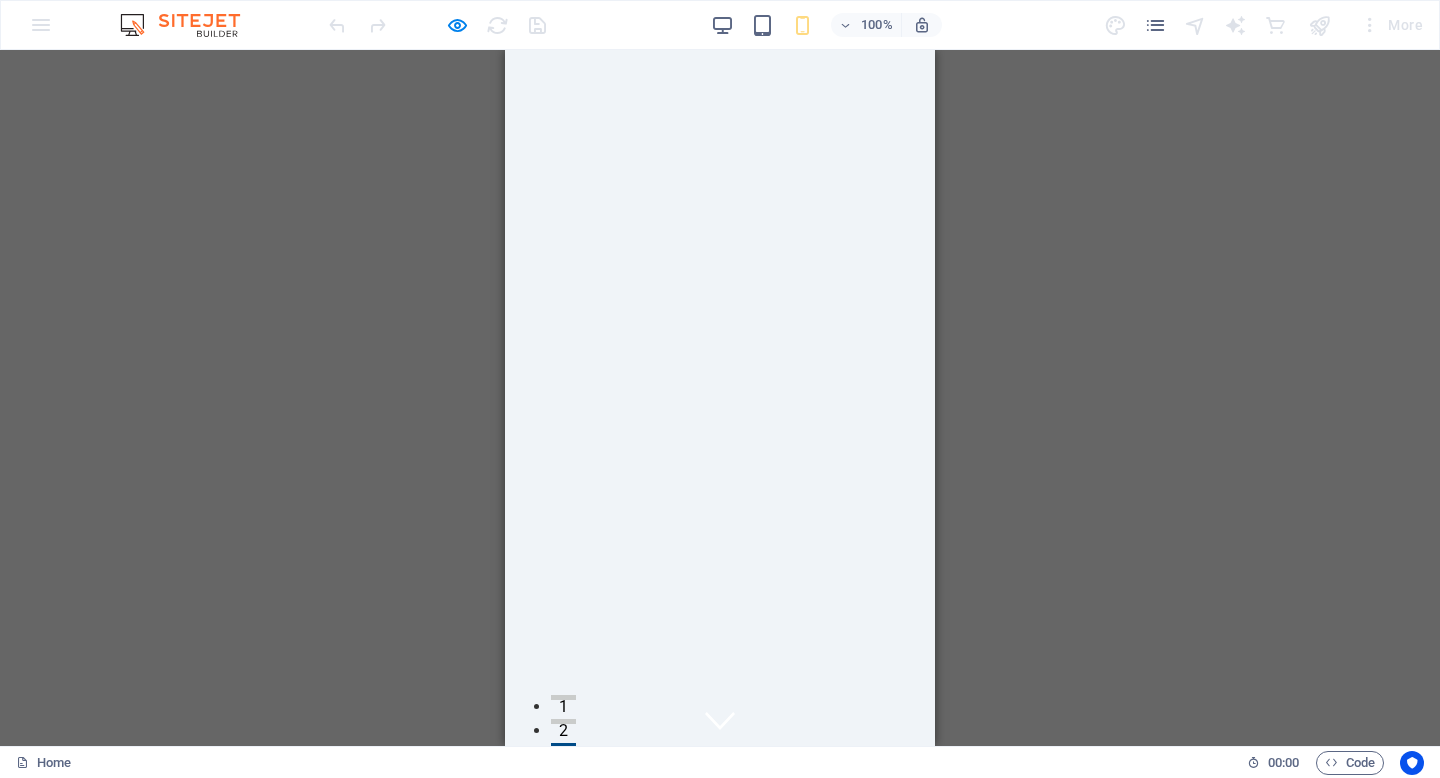 click on "Drag here to replace the existing content. Press “Ctrl” if you want to create a new element.
H2   Banner   Container   Banner   Menu Bar   Menu   Text   Container   Container   Container   Container   Captcha   Contact Form   Form   Footer Saga   Checkbox   Contact Form   Form   Textarea   Text   Accordion   Container   H3   HTML   Container   Logo" at bounding box center (720, 398) 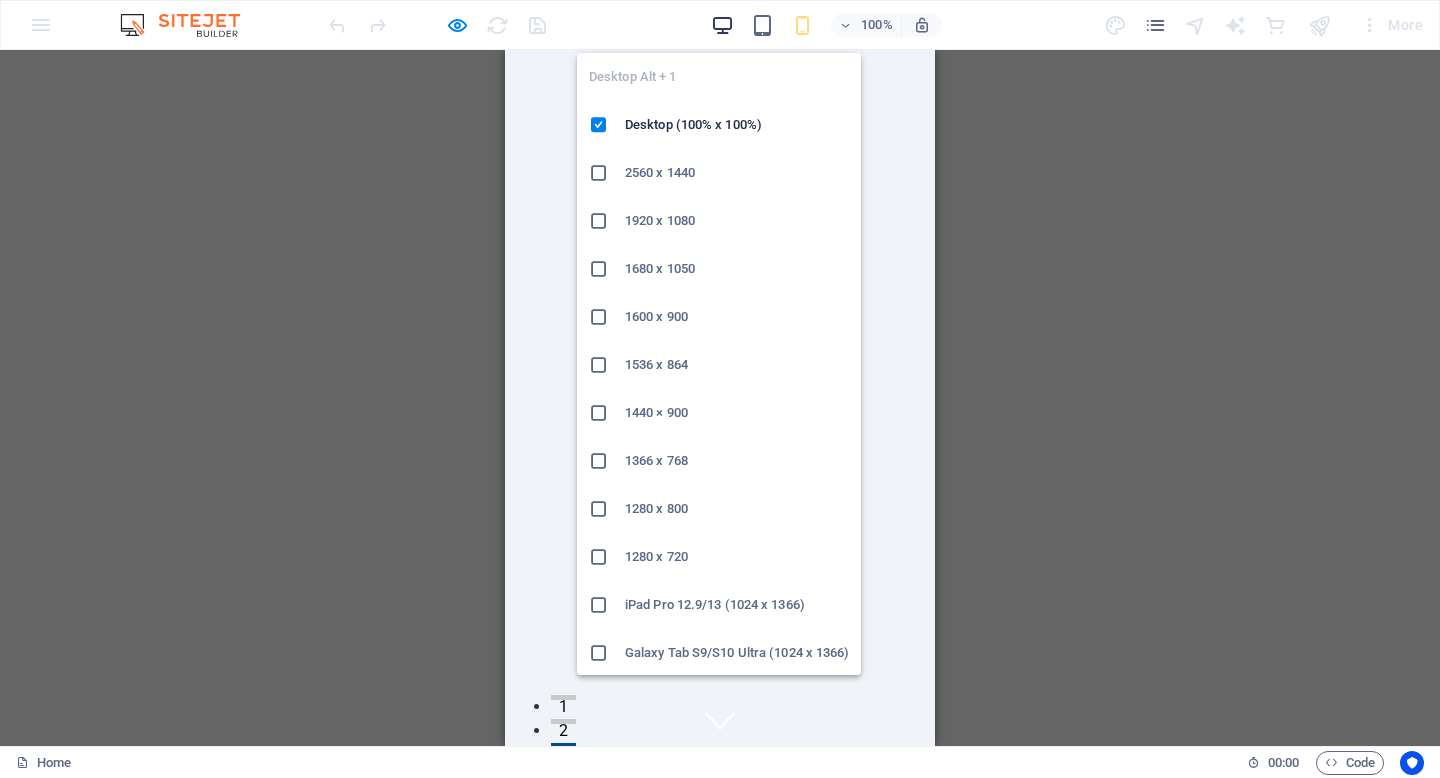 click at bounding box center [722, 25] 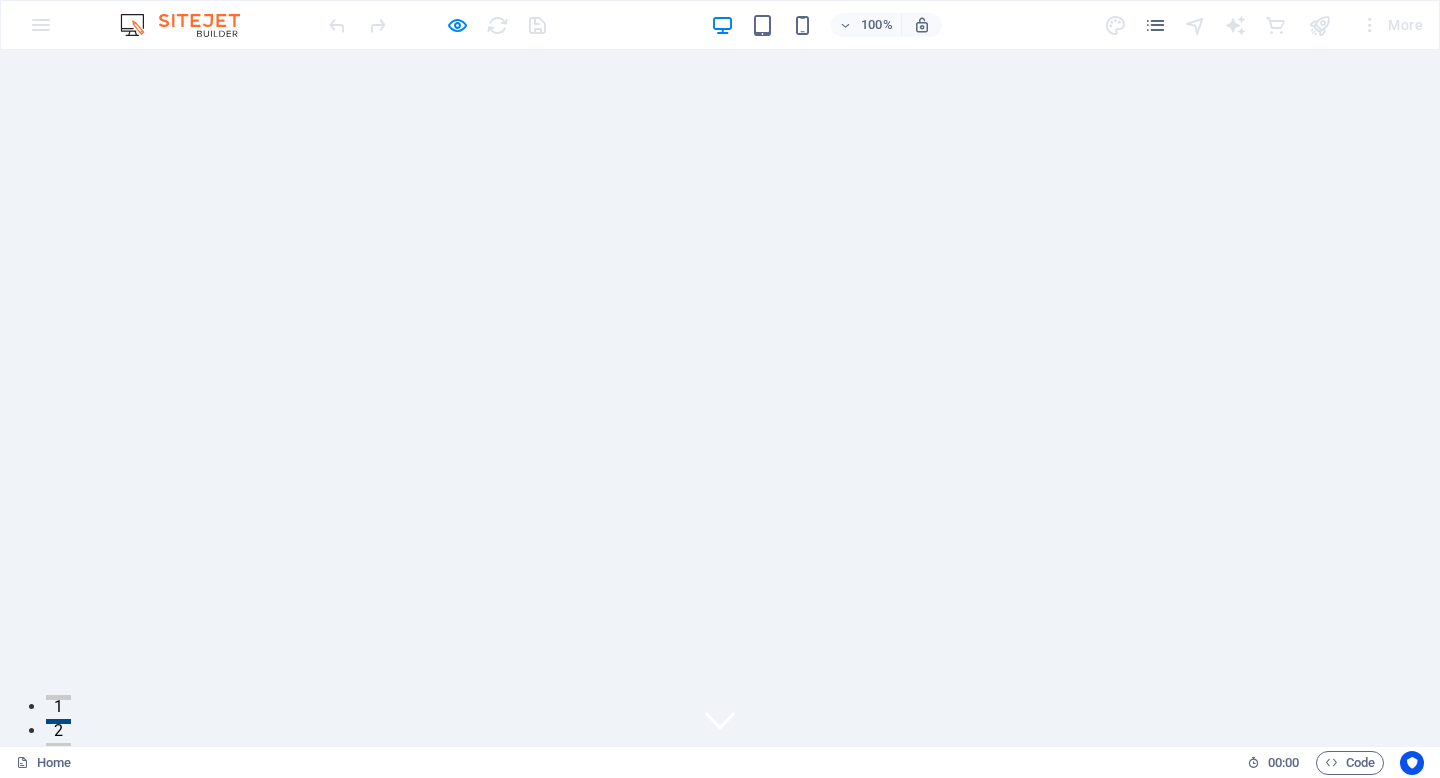click at bounding box center (1196, 25) 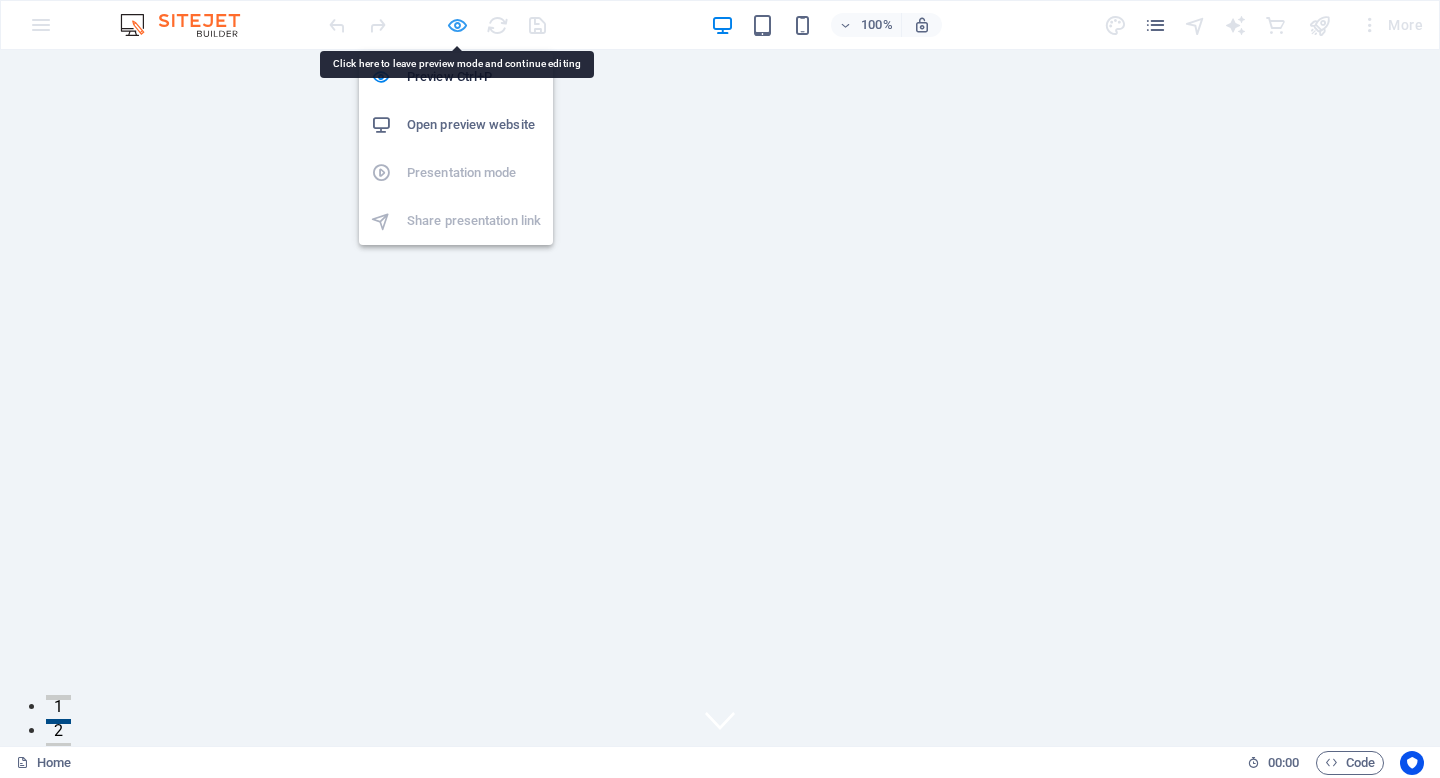 click at bounding box center (457, 25) 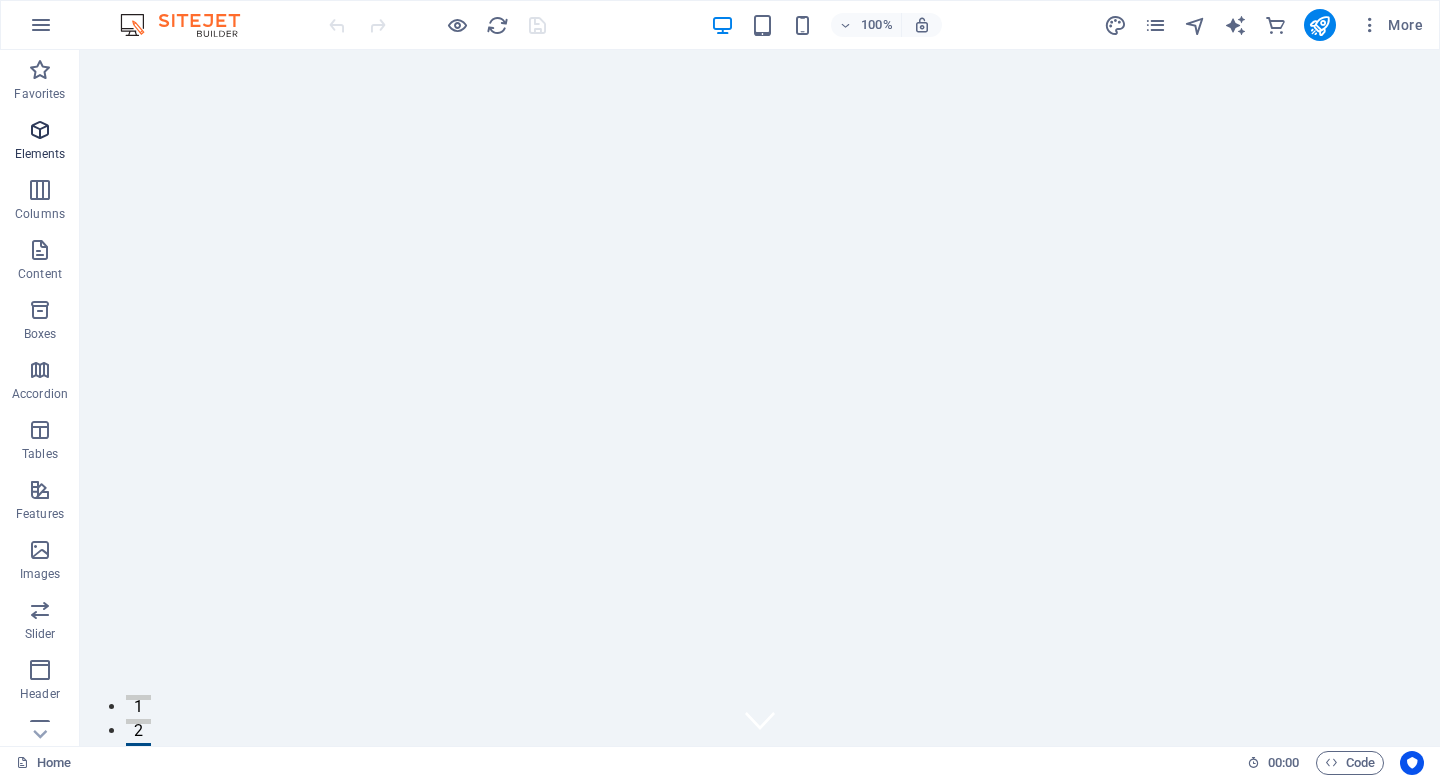 click at bounding box center (40, 130) 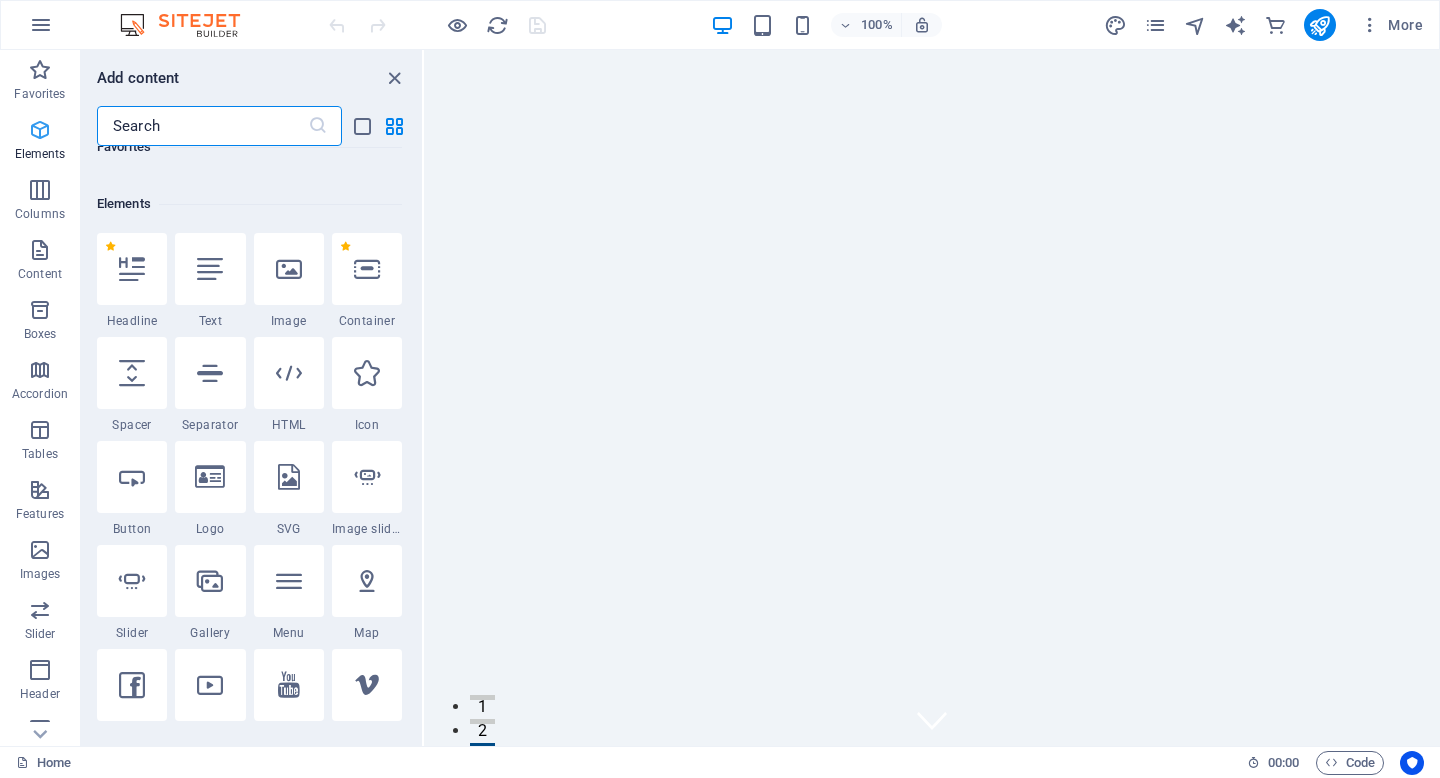 scroll, scrollTop: 213, scrollLeft: 0, axis: vertical 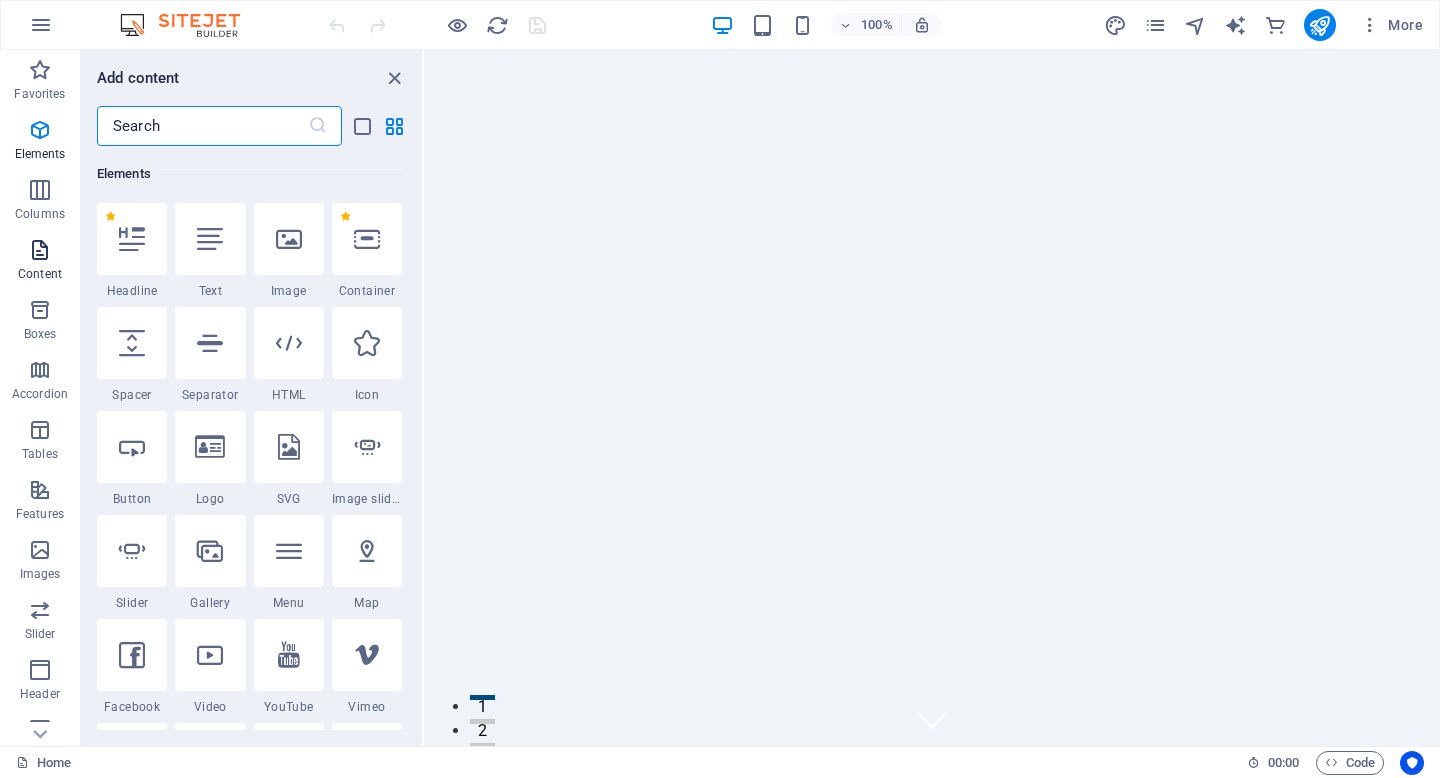 click at bounding box center (40, 250) 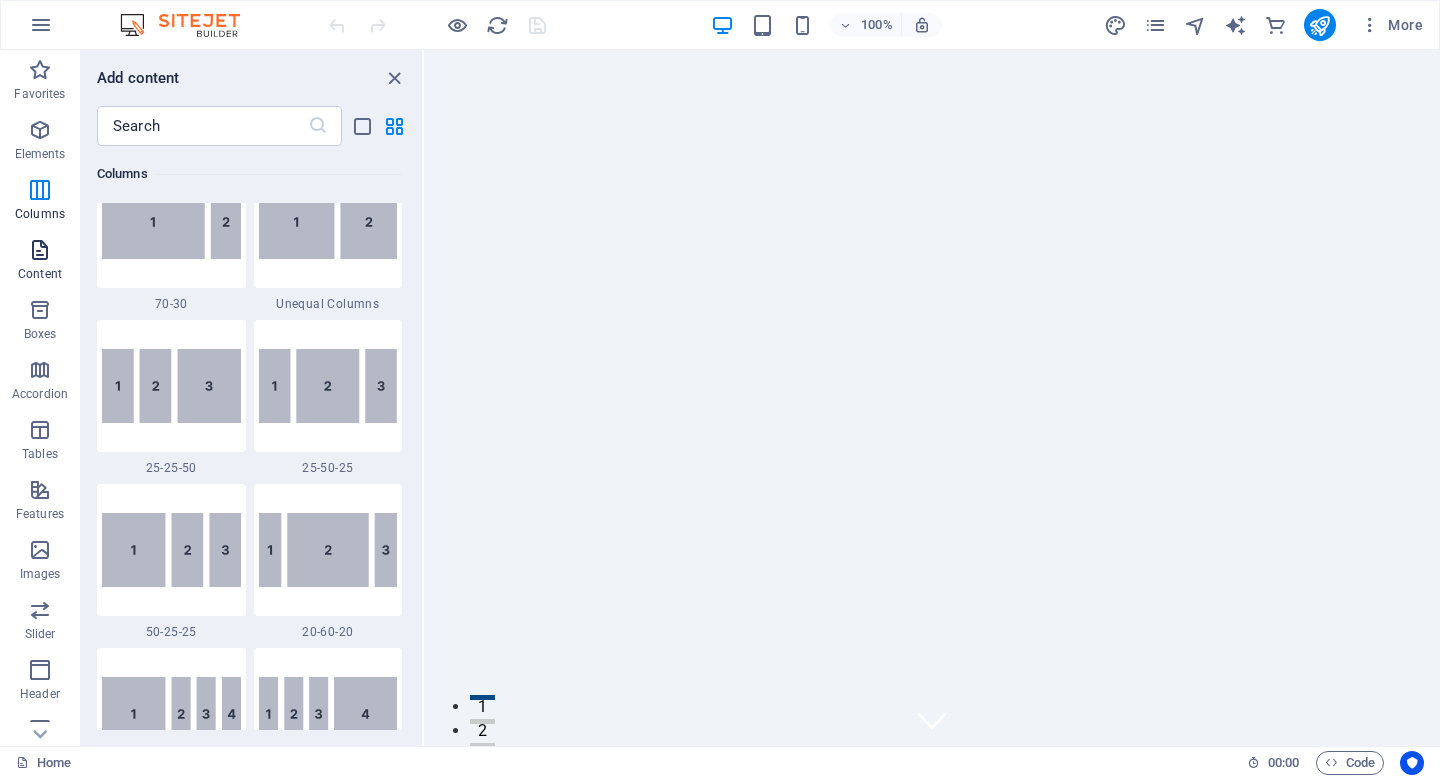 scroll, scrollTop: 3499, scrollLeft: 0, axis: vertical 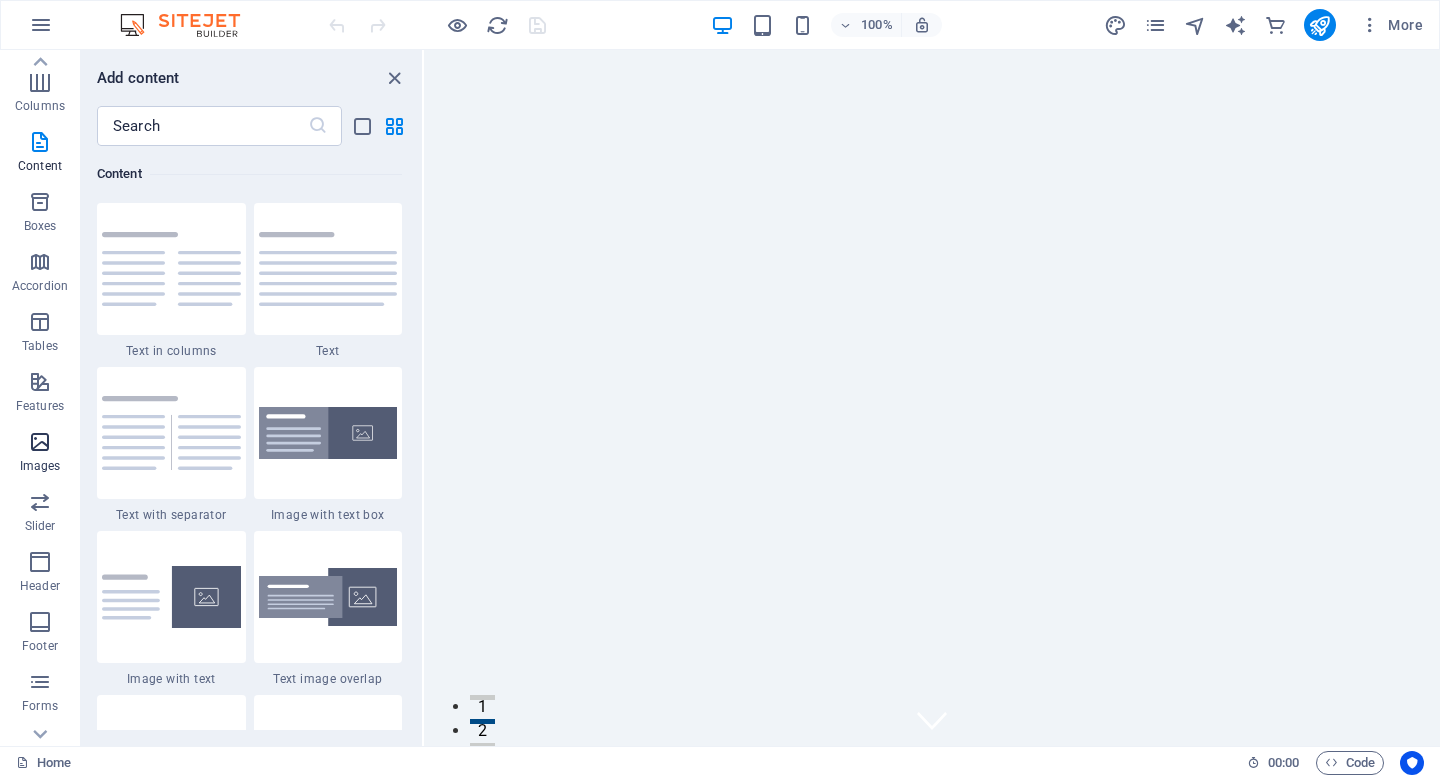 click at bounding box center [40, 442] 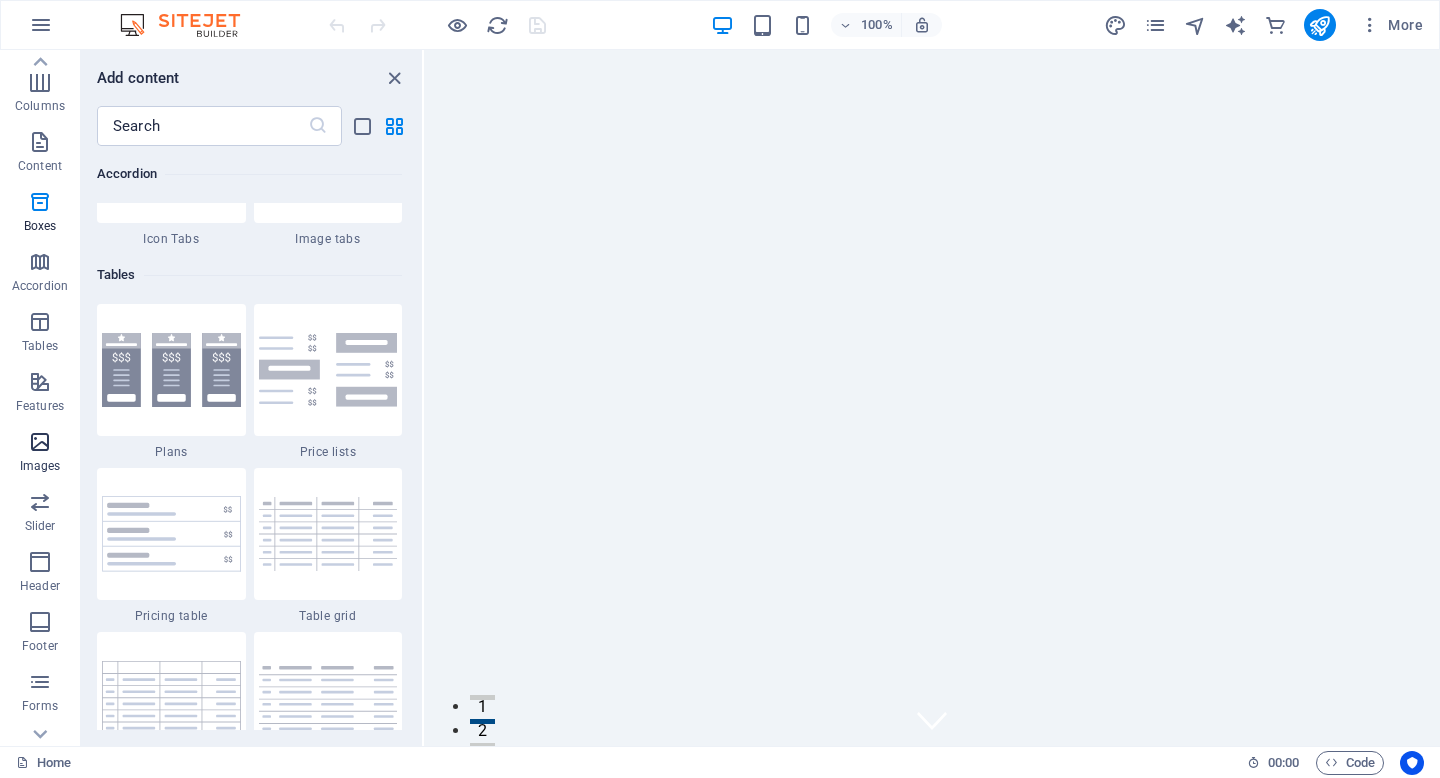 scroll, scrollTop: 10140, scrollLeft: 0, axis: vertical 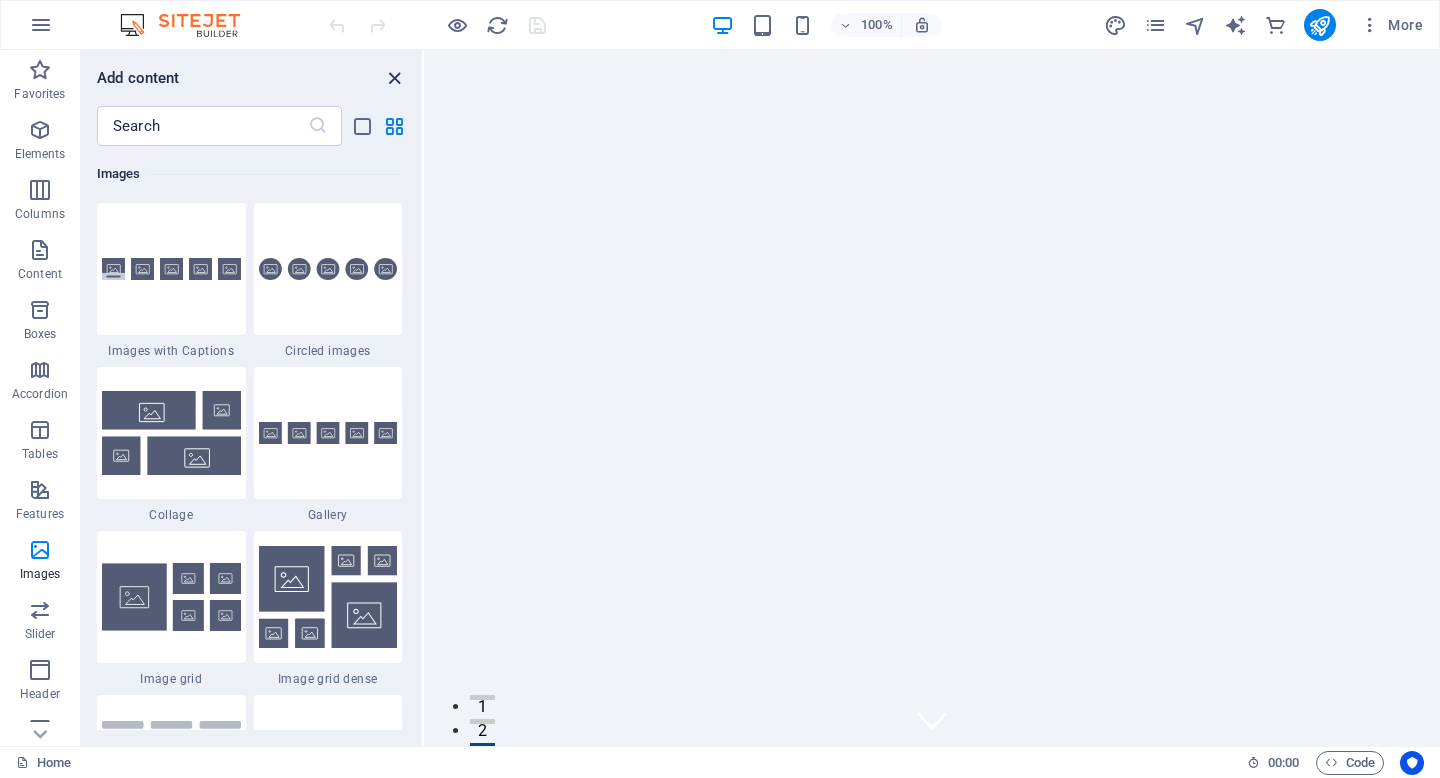 click at bounding box center [394, 78] 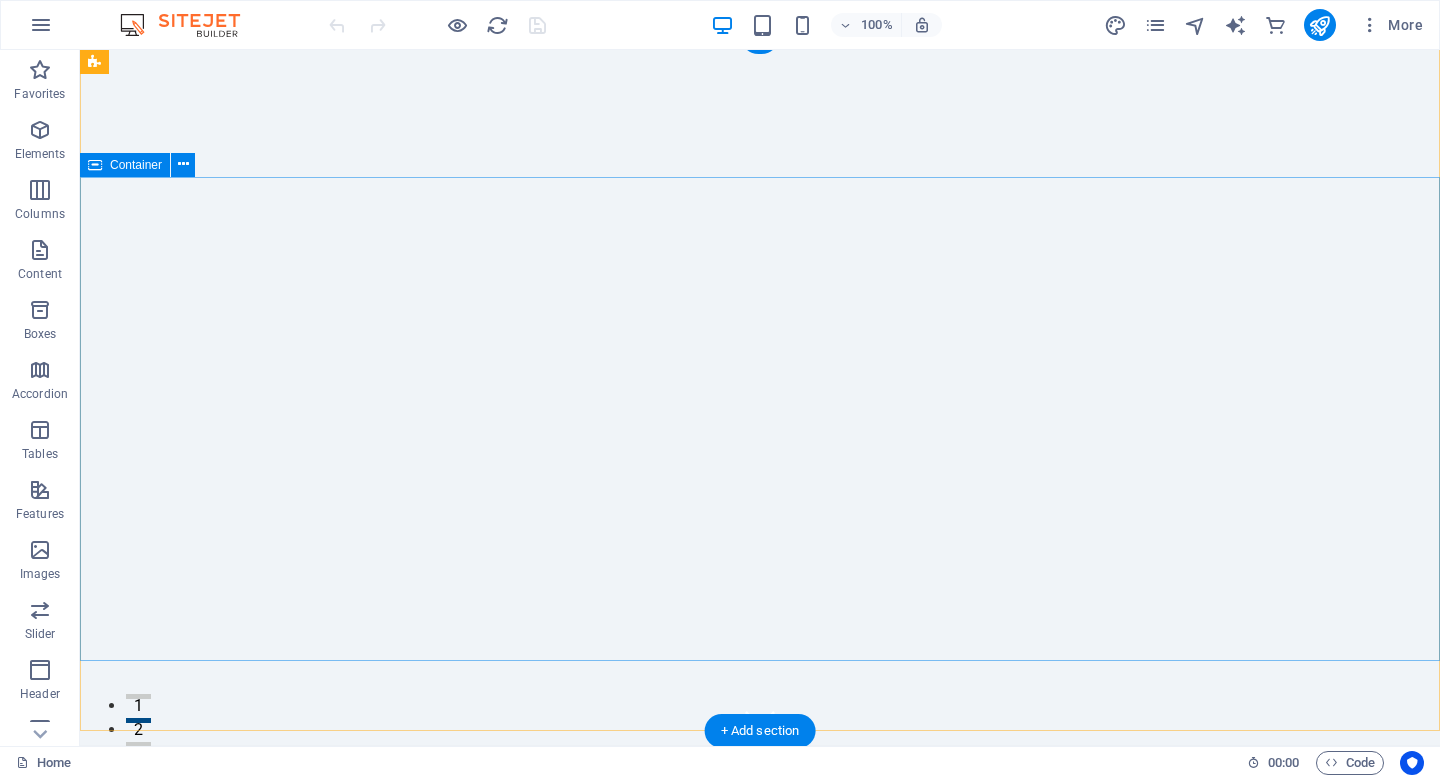 scroll, scrollTop: 0, scrollLeft: 0, axis: both 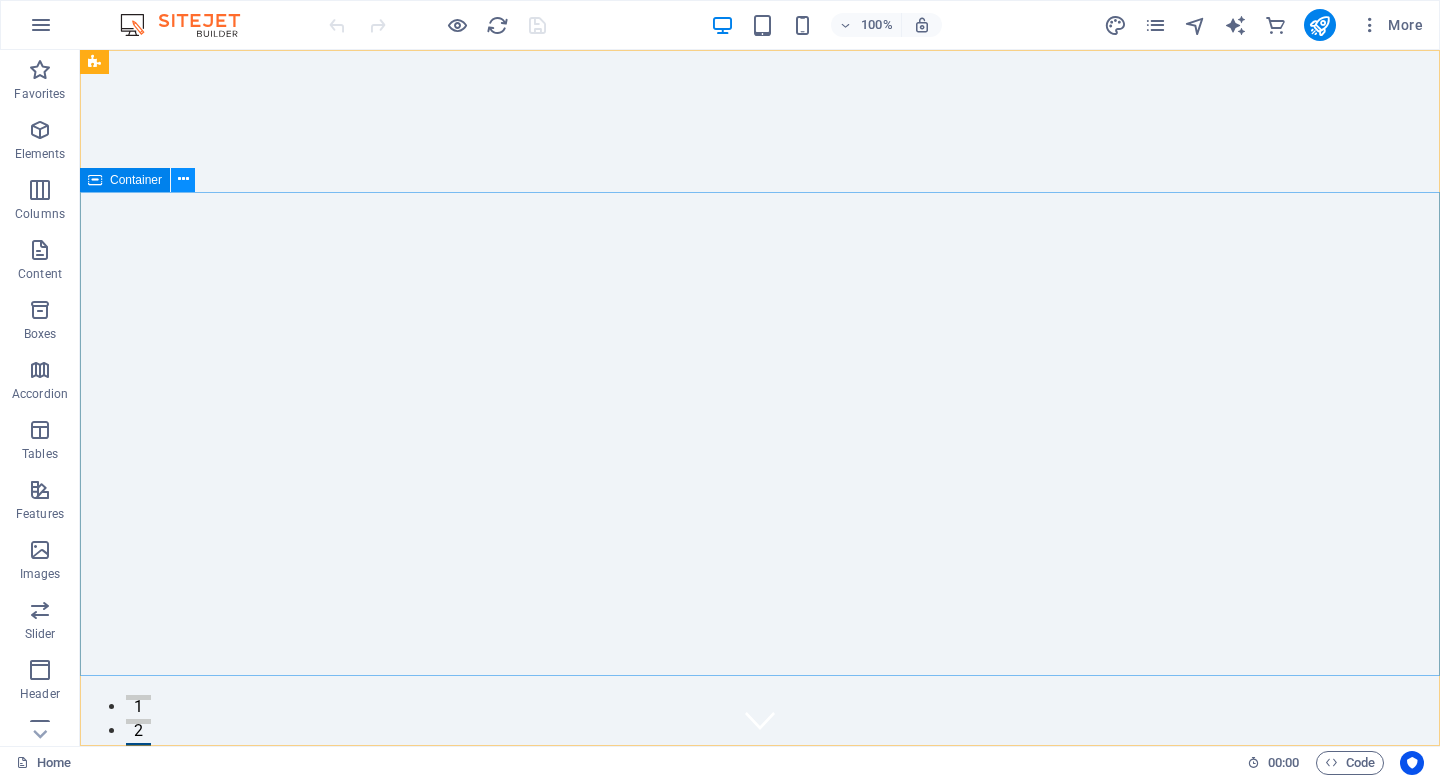 click at bounding box center (183, 179) 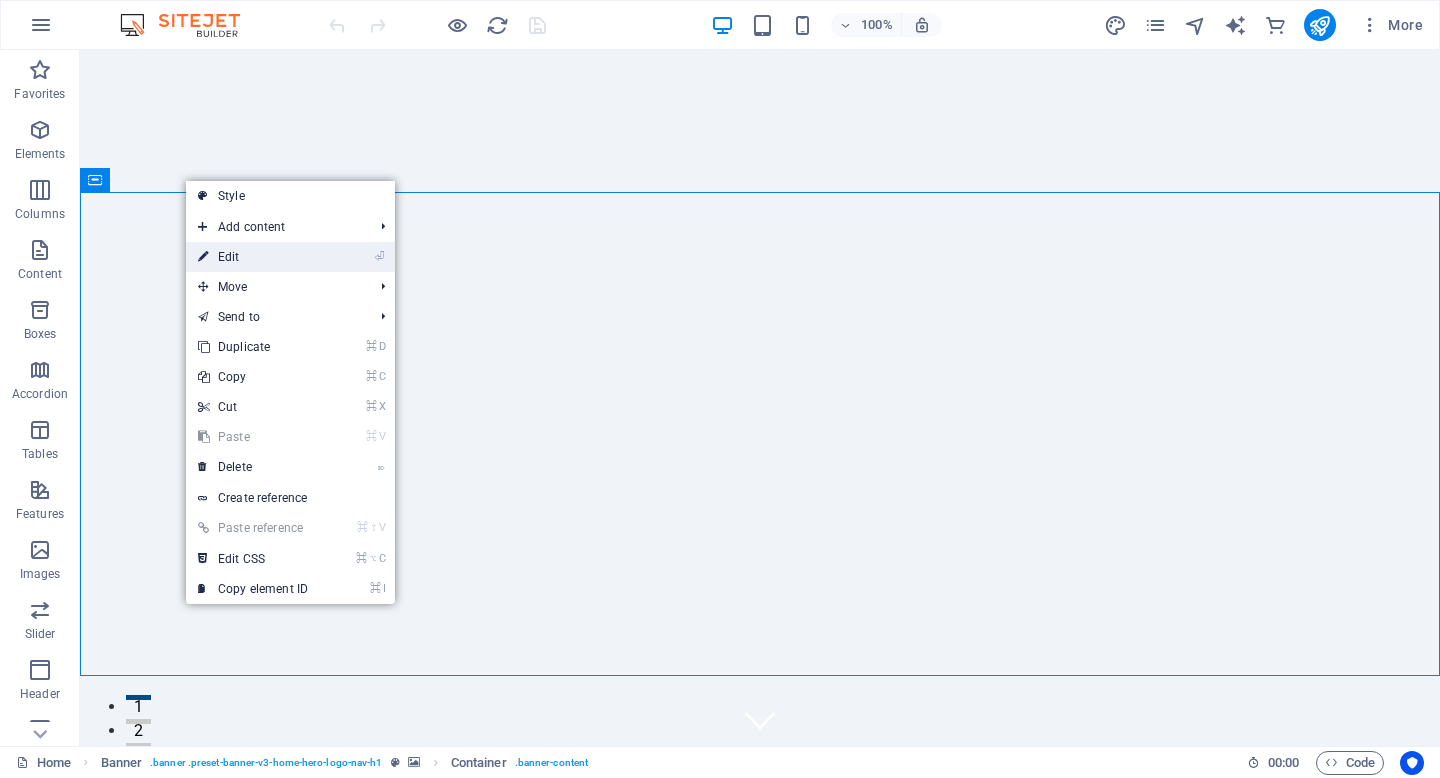 click on "⏎  Edit" at bounding box center (253, 257) 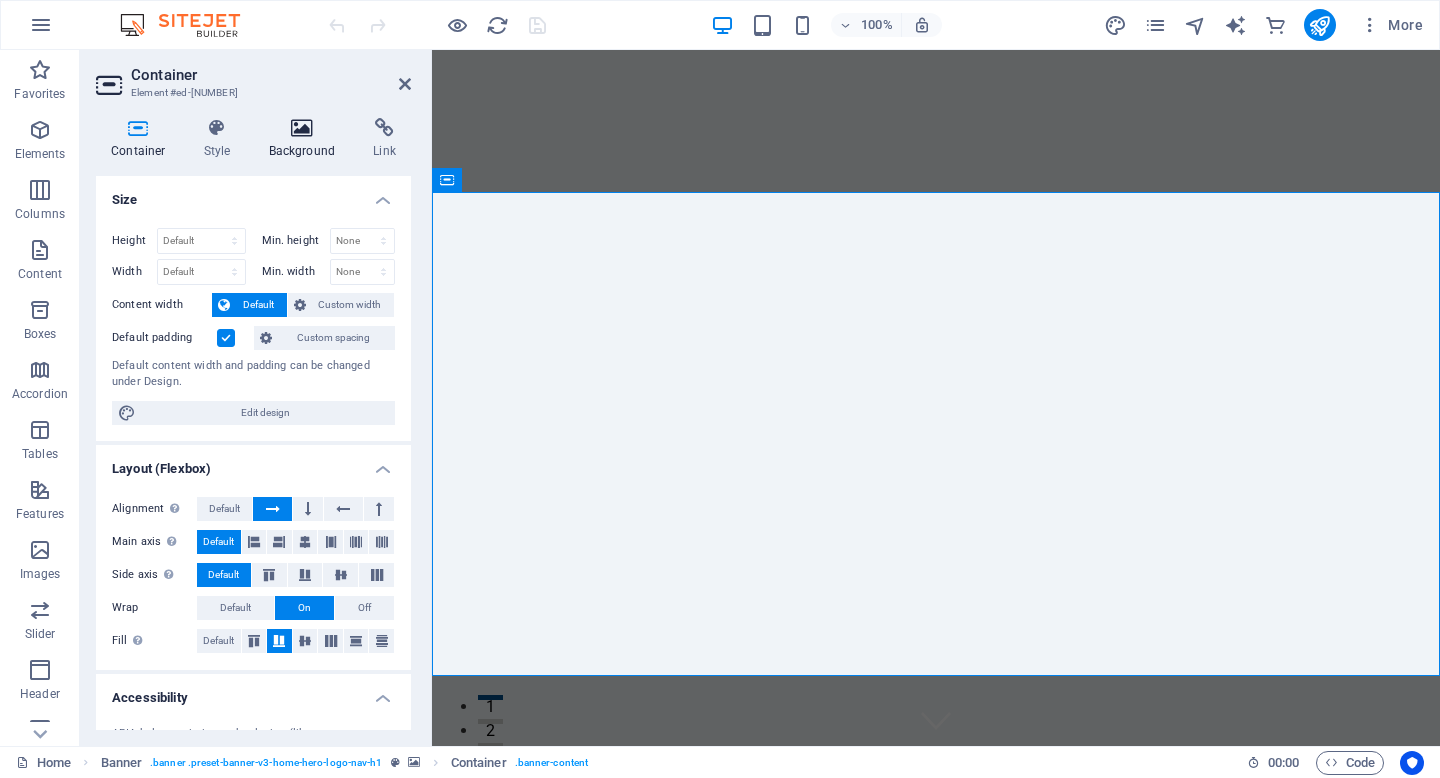 click at bounding box center (302, 128) 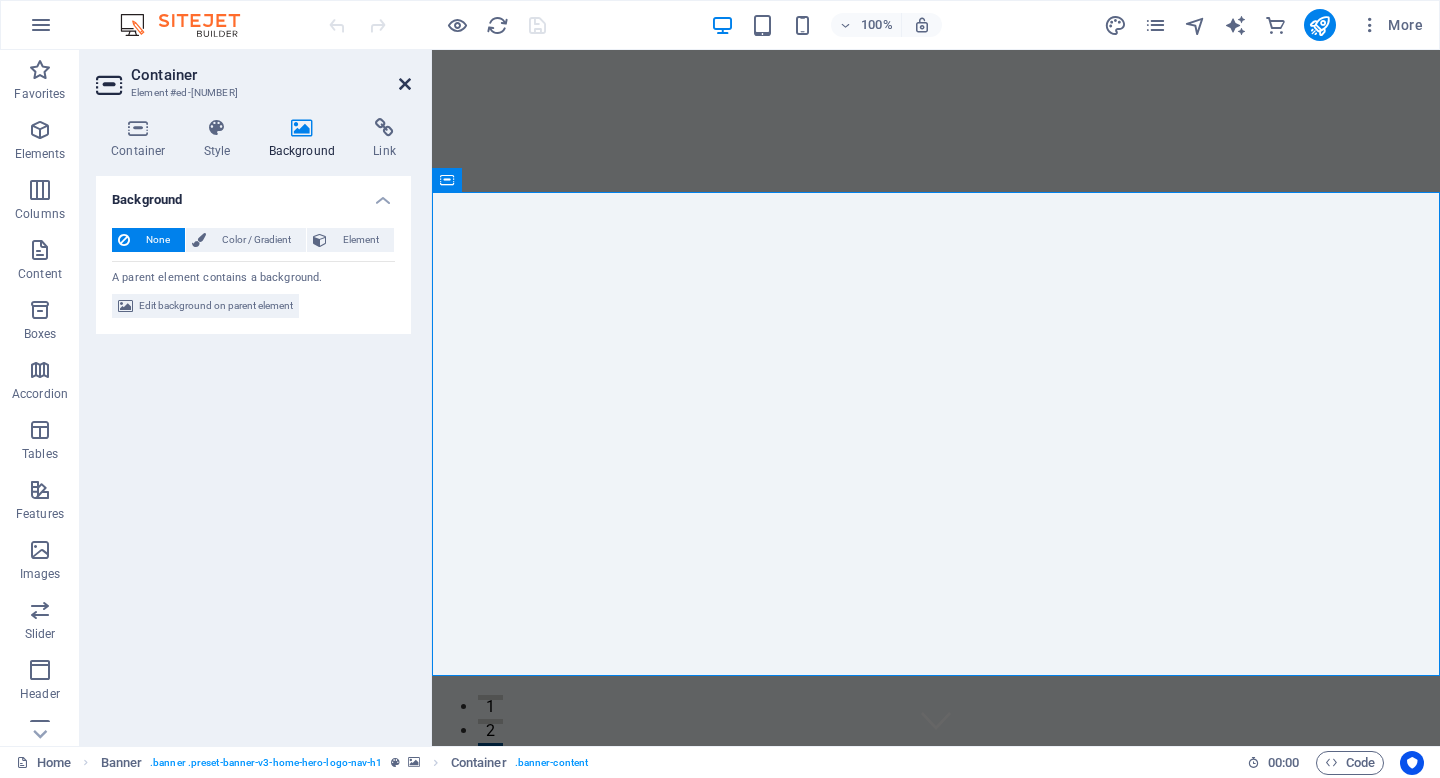 click at bounding box center (405, 84) 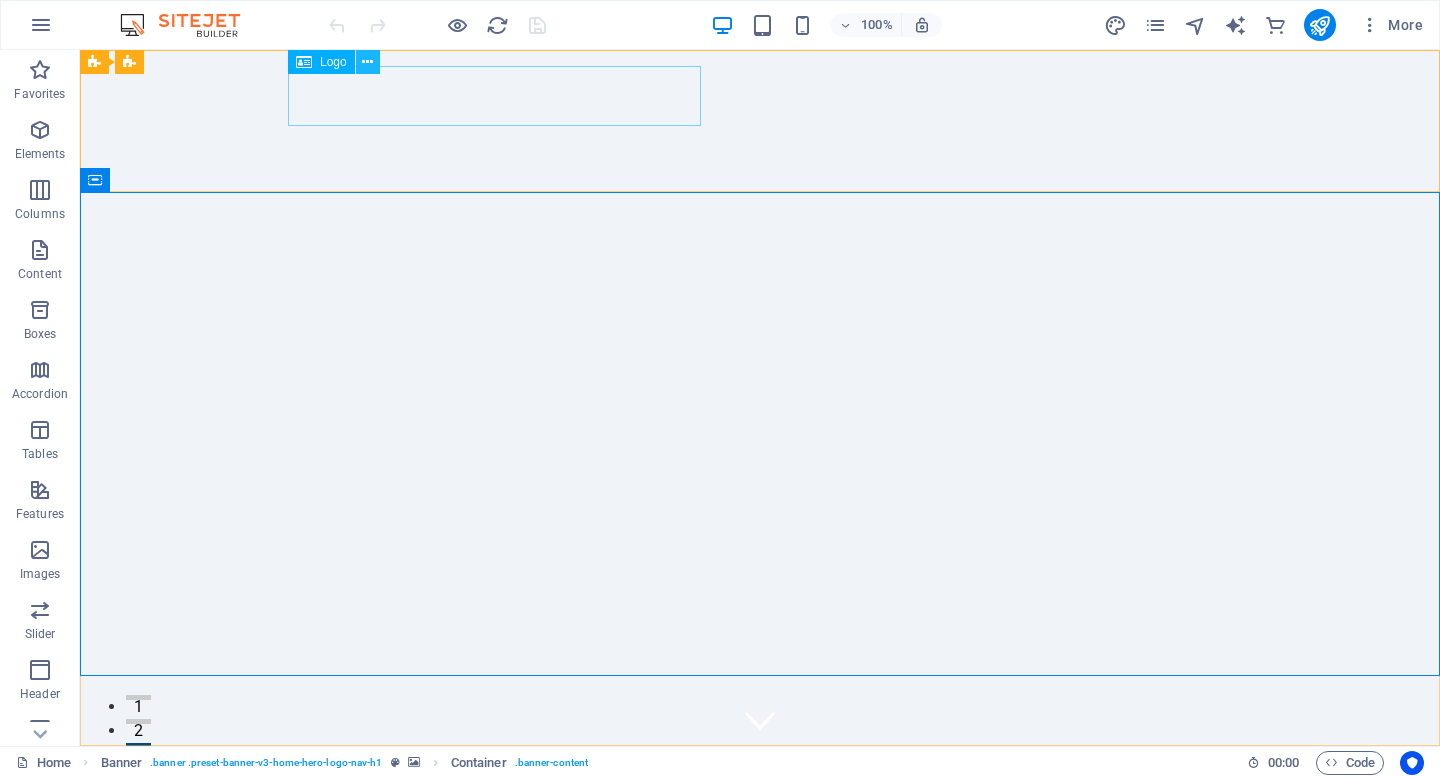 click at bounding box center [367, 62] 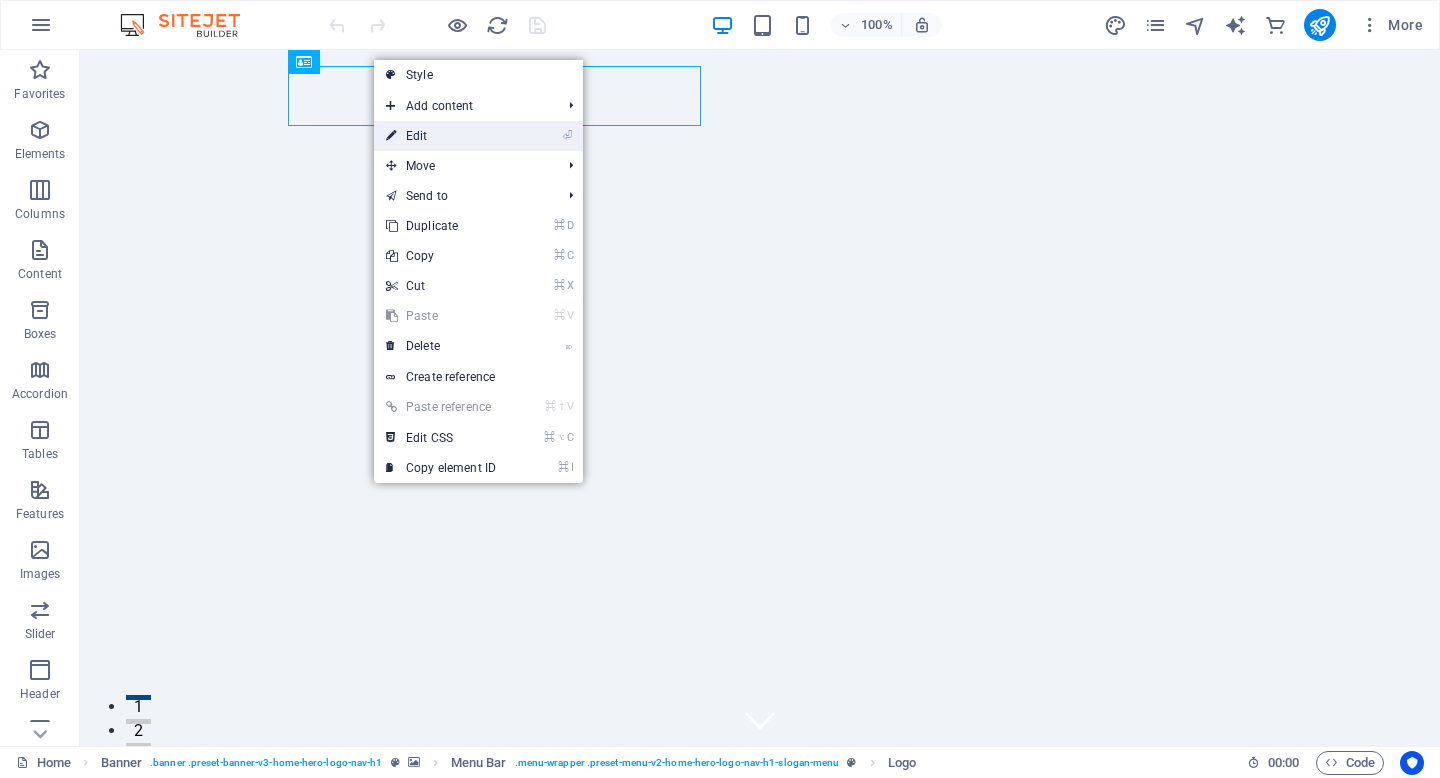 click on "⏎  Edit" at bounding box center [441, 136] 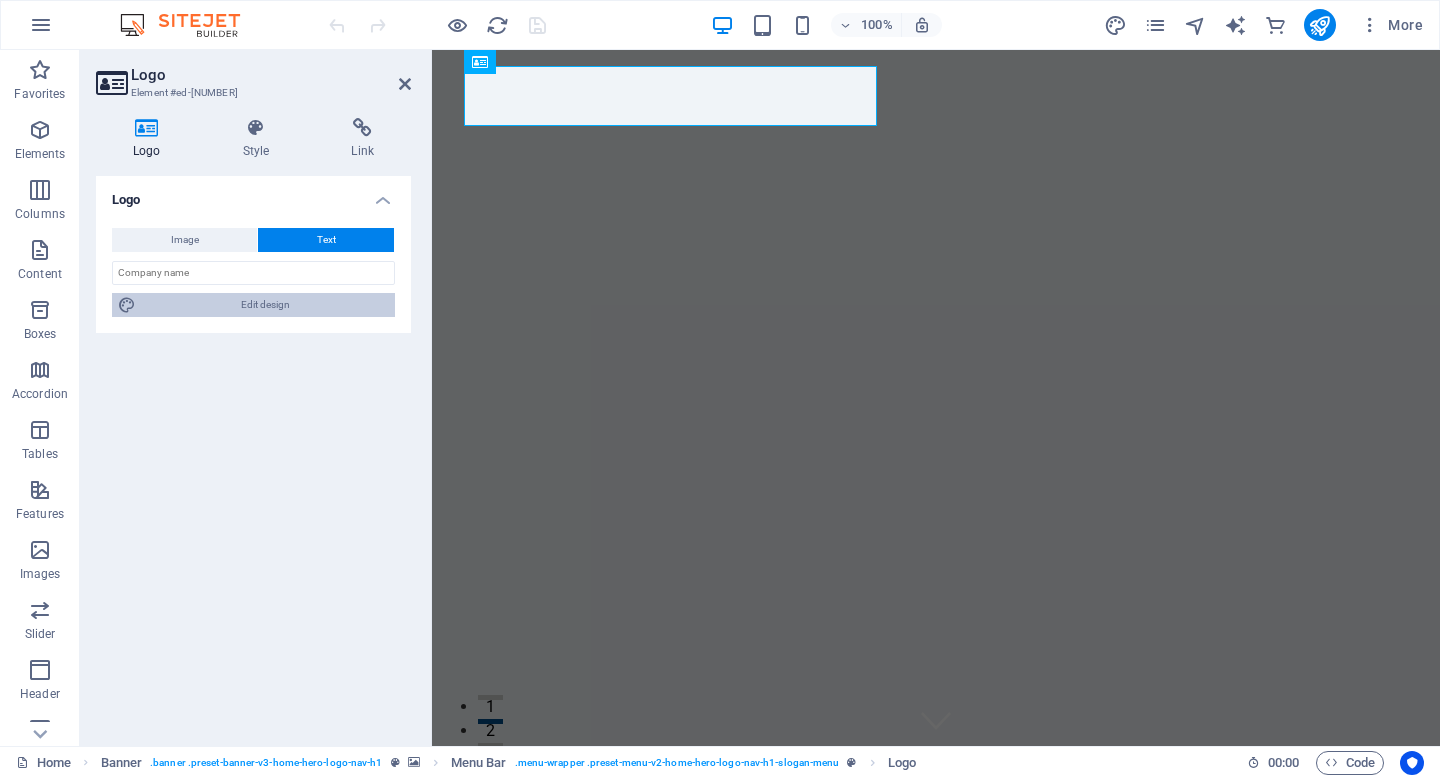 click on "Edit design" at bounding box center [265, 305] 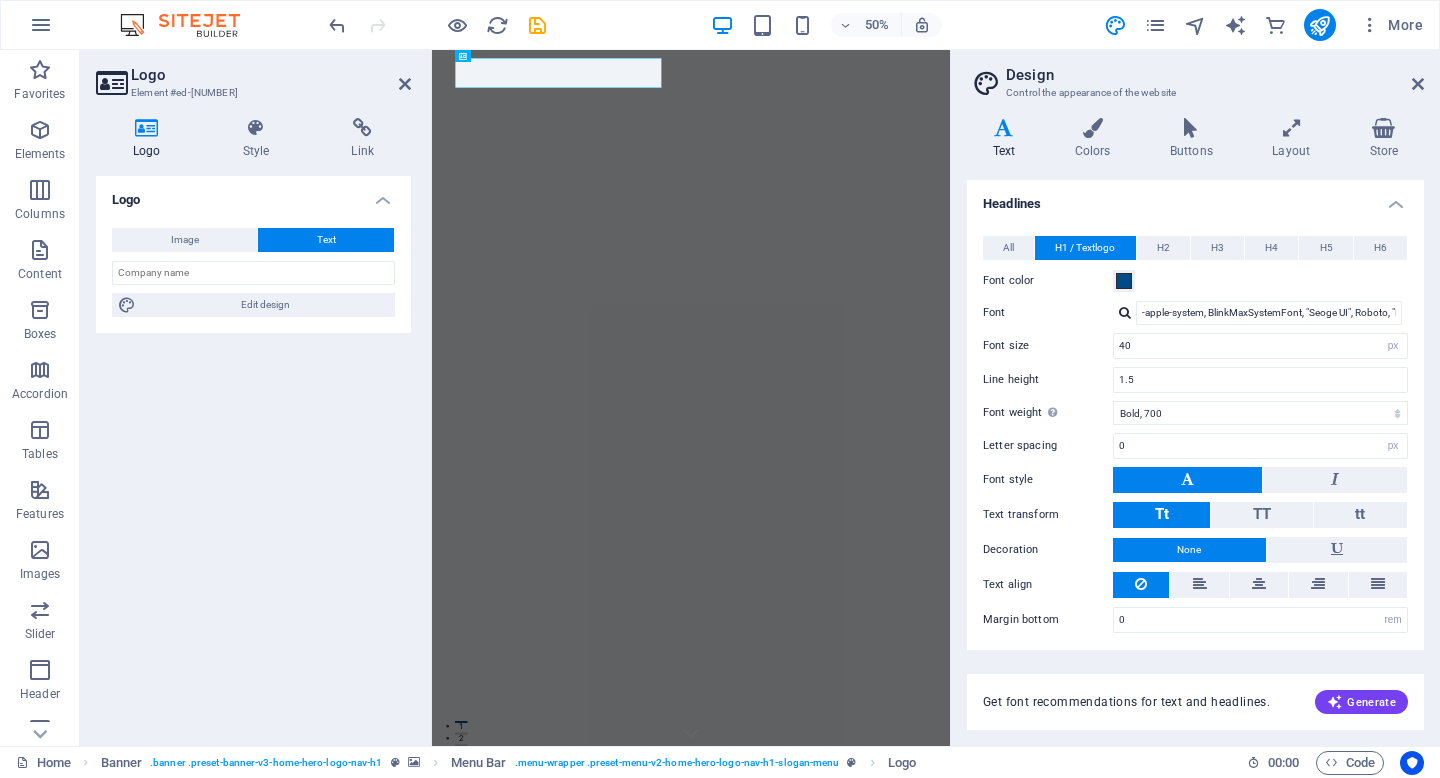 scroll, scrollTop: 0, scrollLeft: 0, axis: both 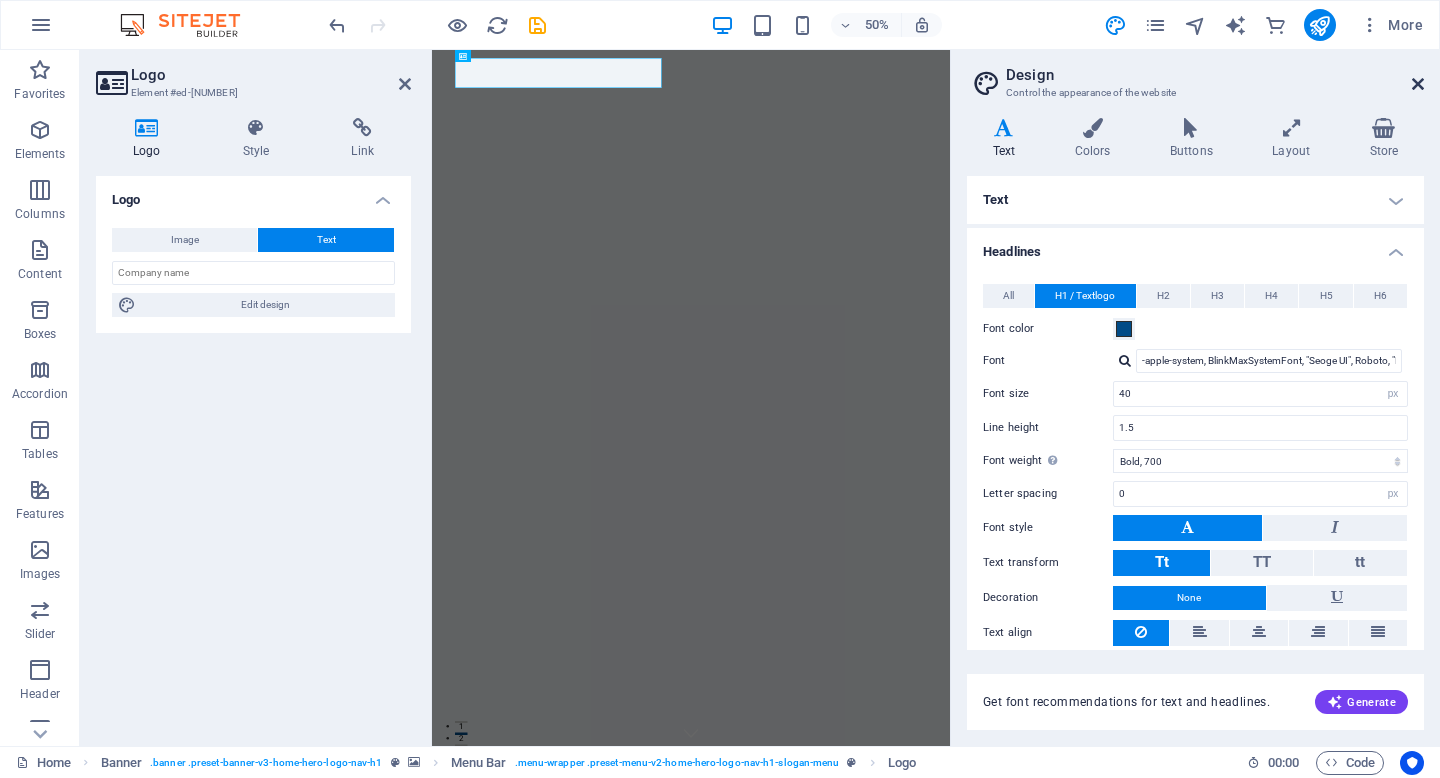 click at bounding box center (1418, 84) 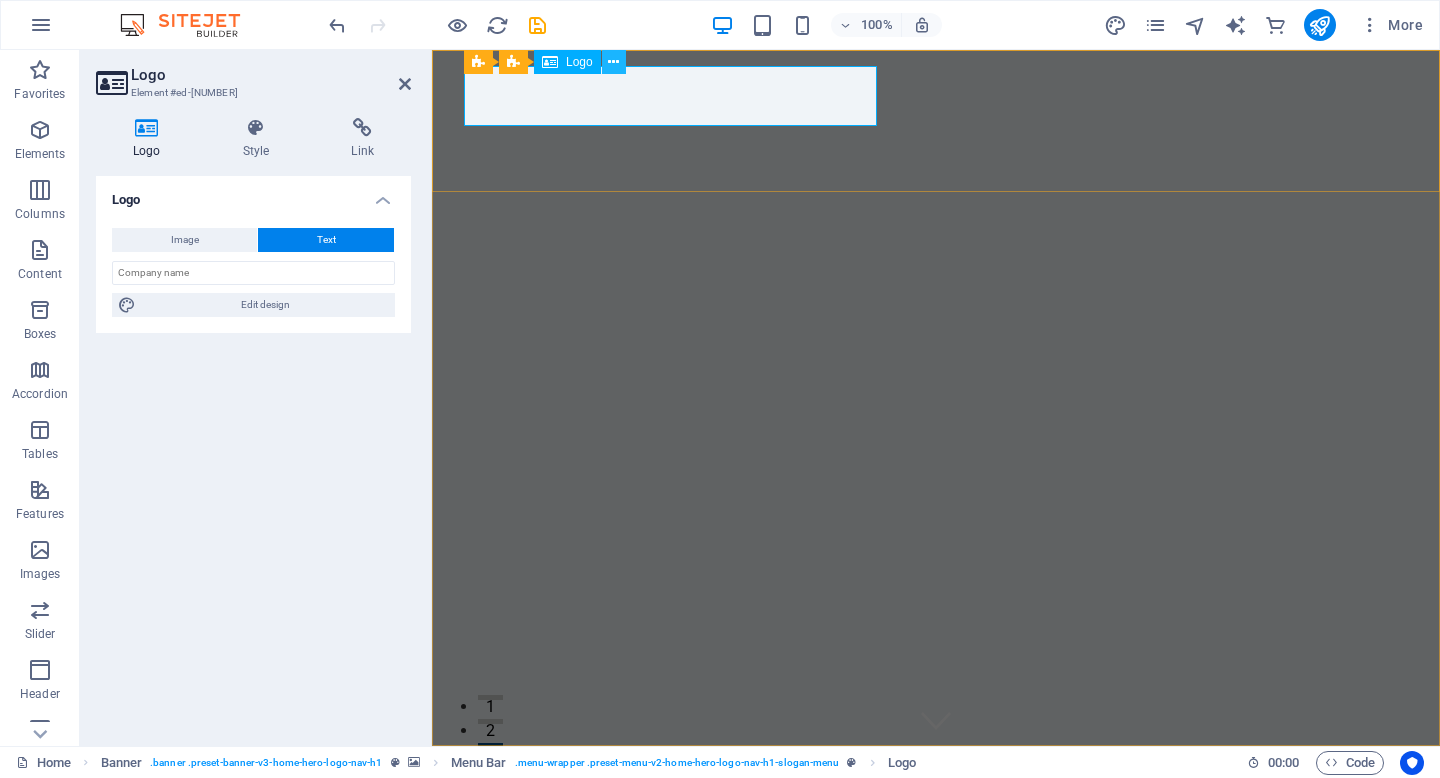 click at bounding box center [613, 62] 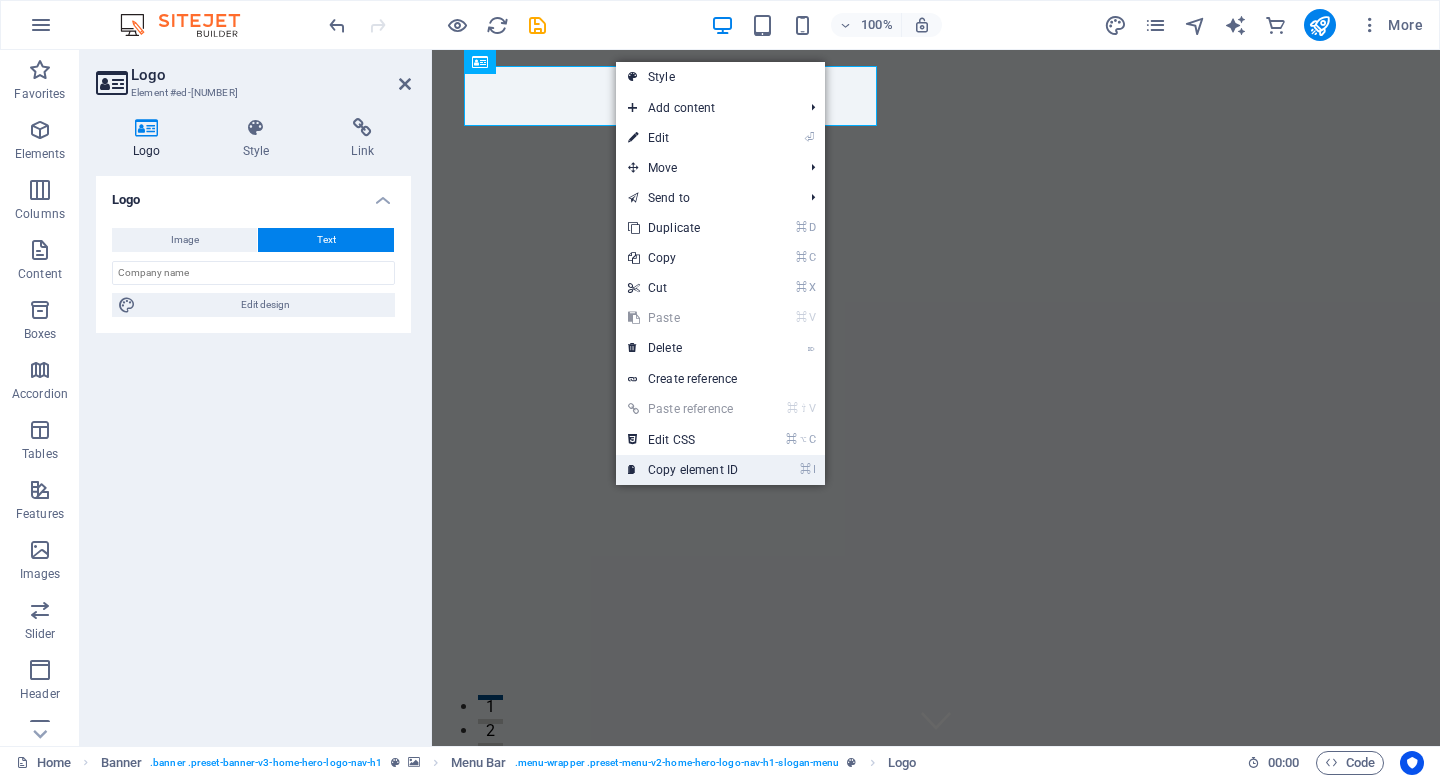 click on "⌘ I  Copy element ID" at bounding box center (683, 470) 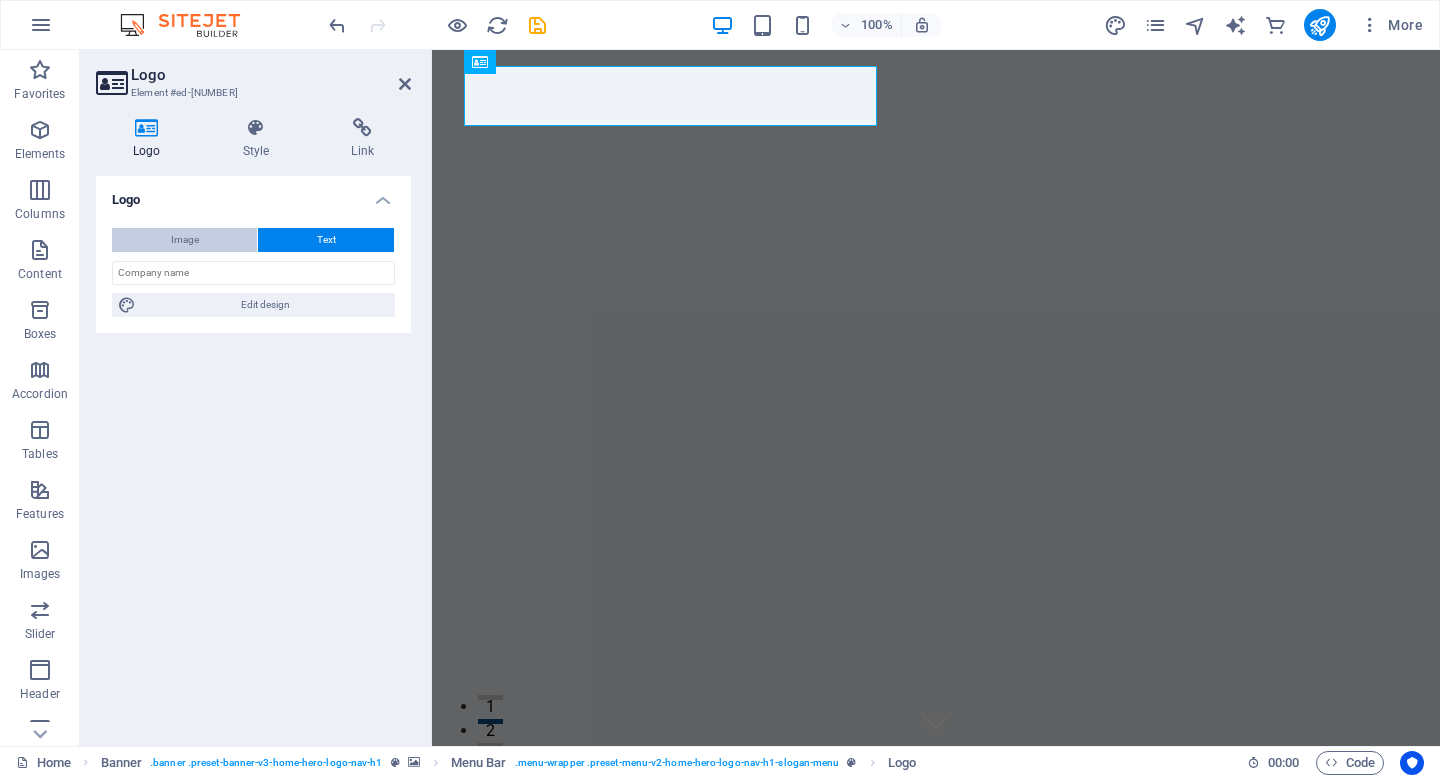 click on "Image" at bounding box center (184, 240) 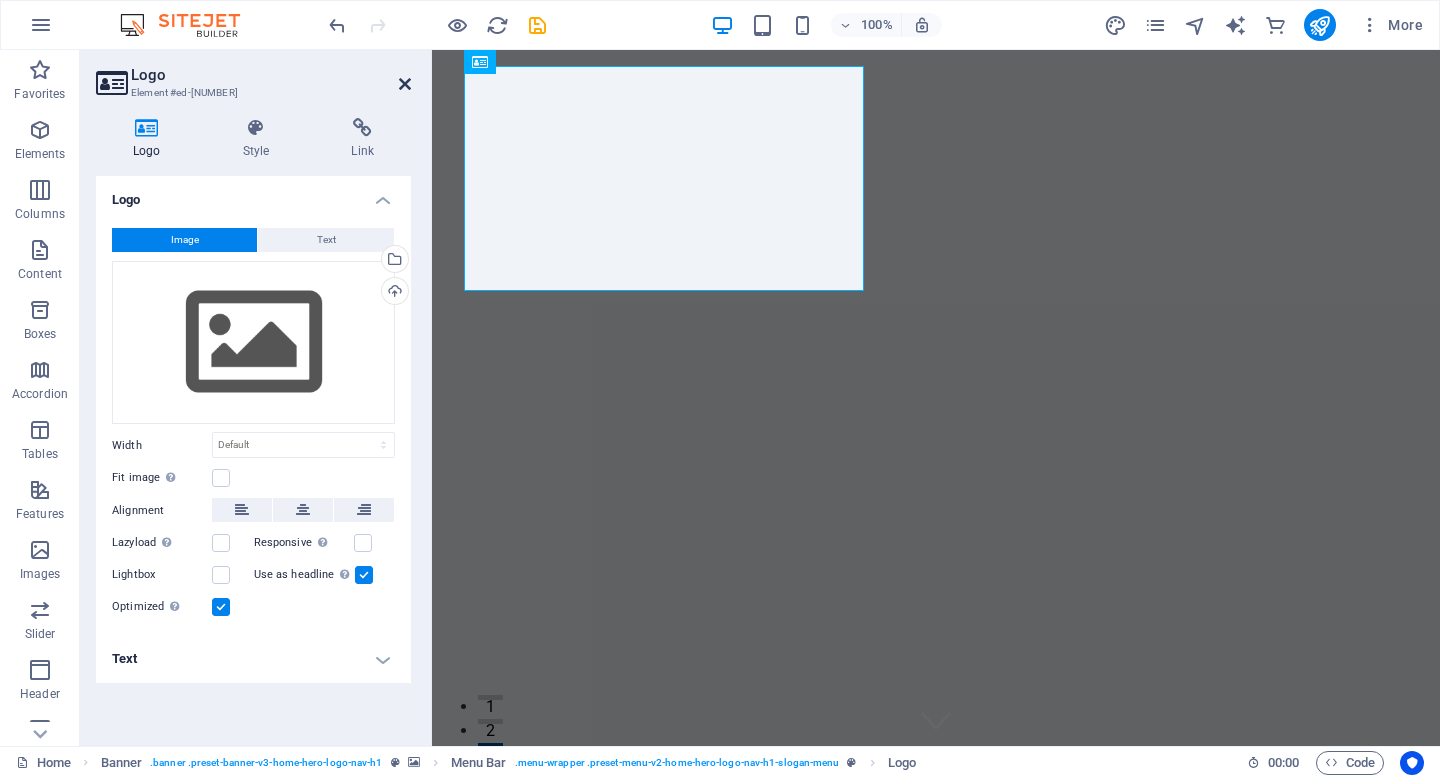 click at bounding box center [405, 84] 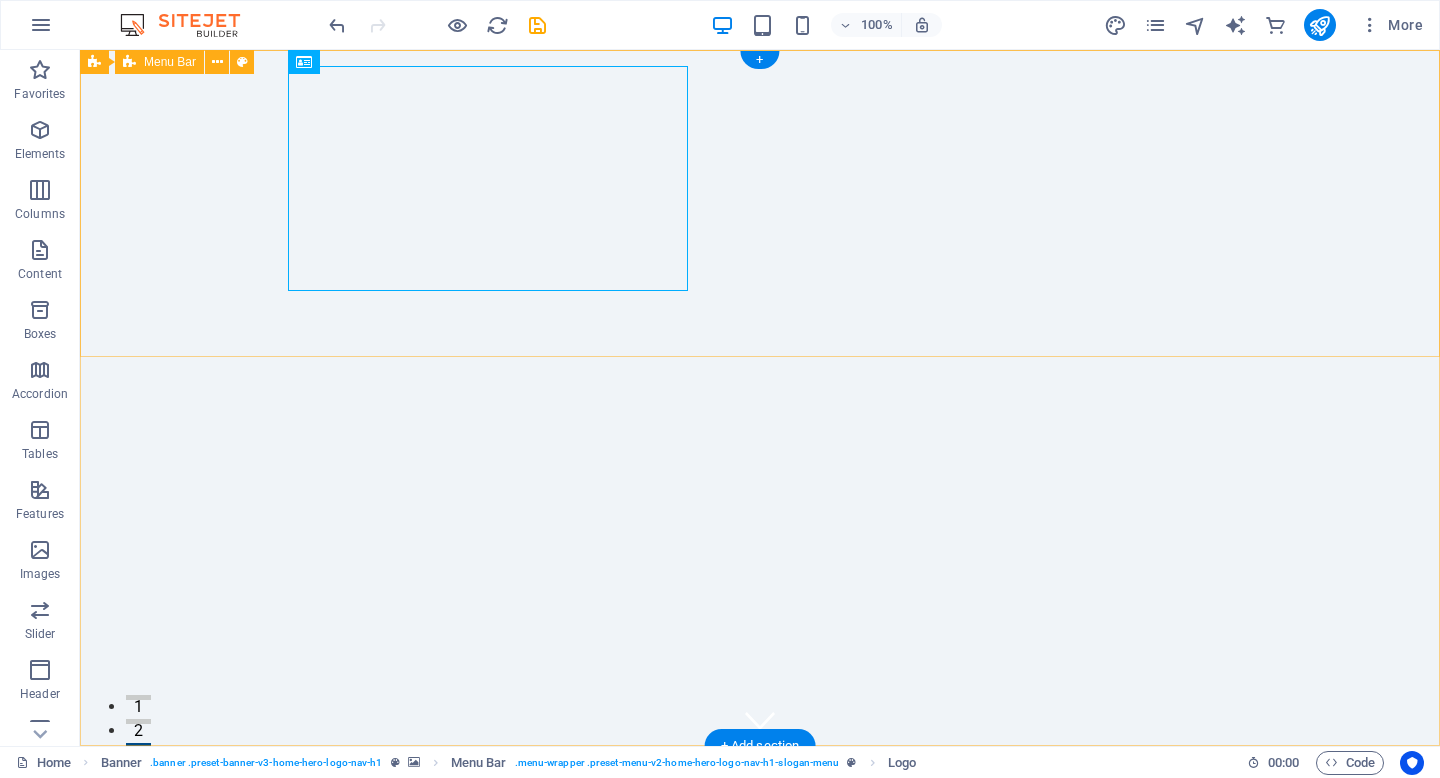 click on "Home About Services Testimonials Contact" at bounding box center [760, 899] 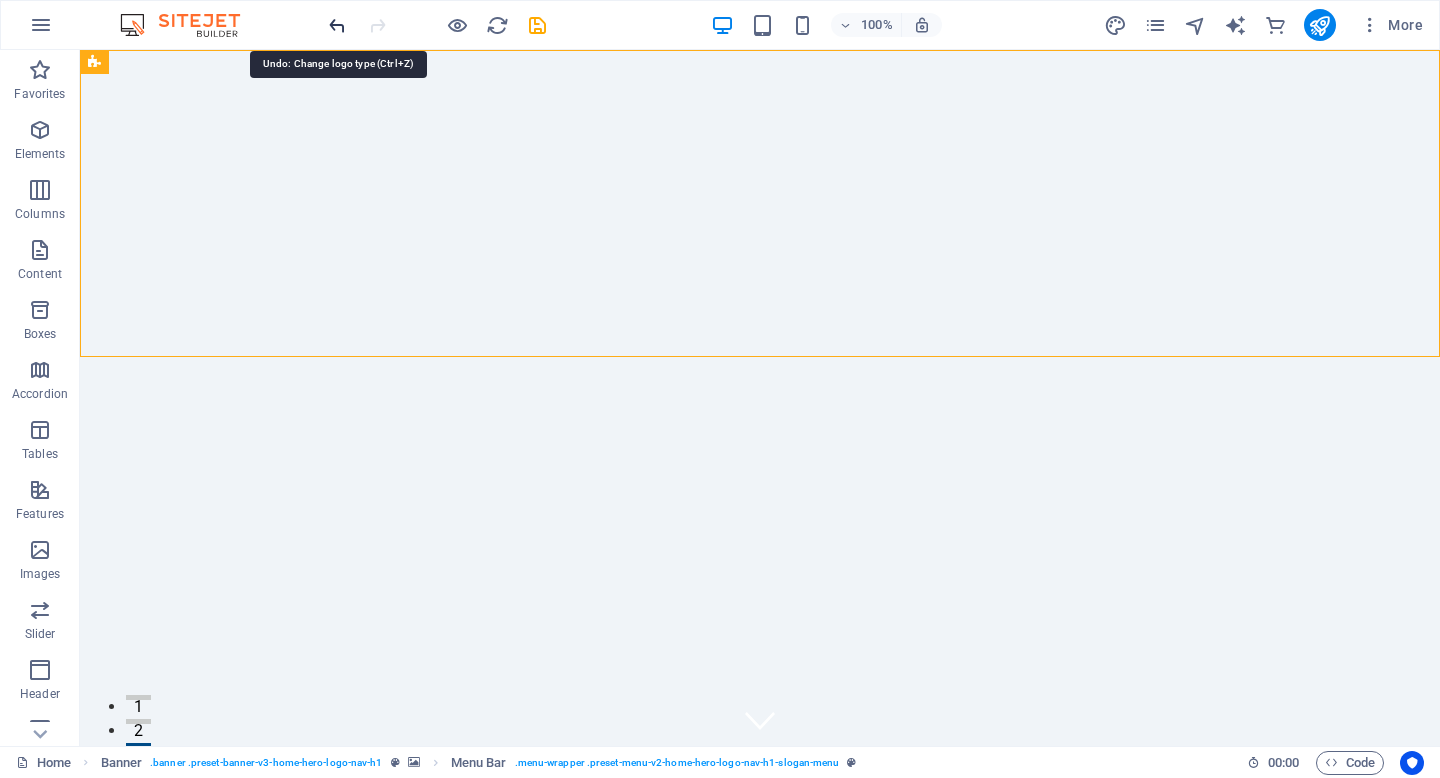 click at bounding box center (337, 25) 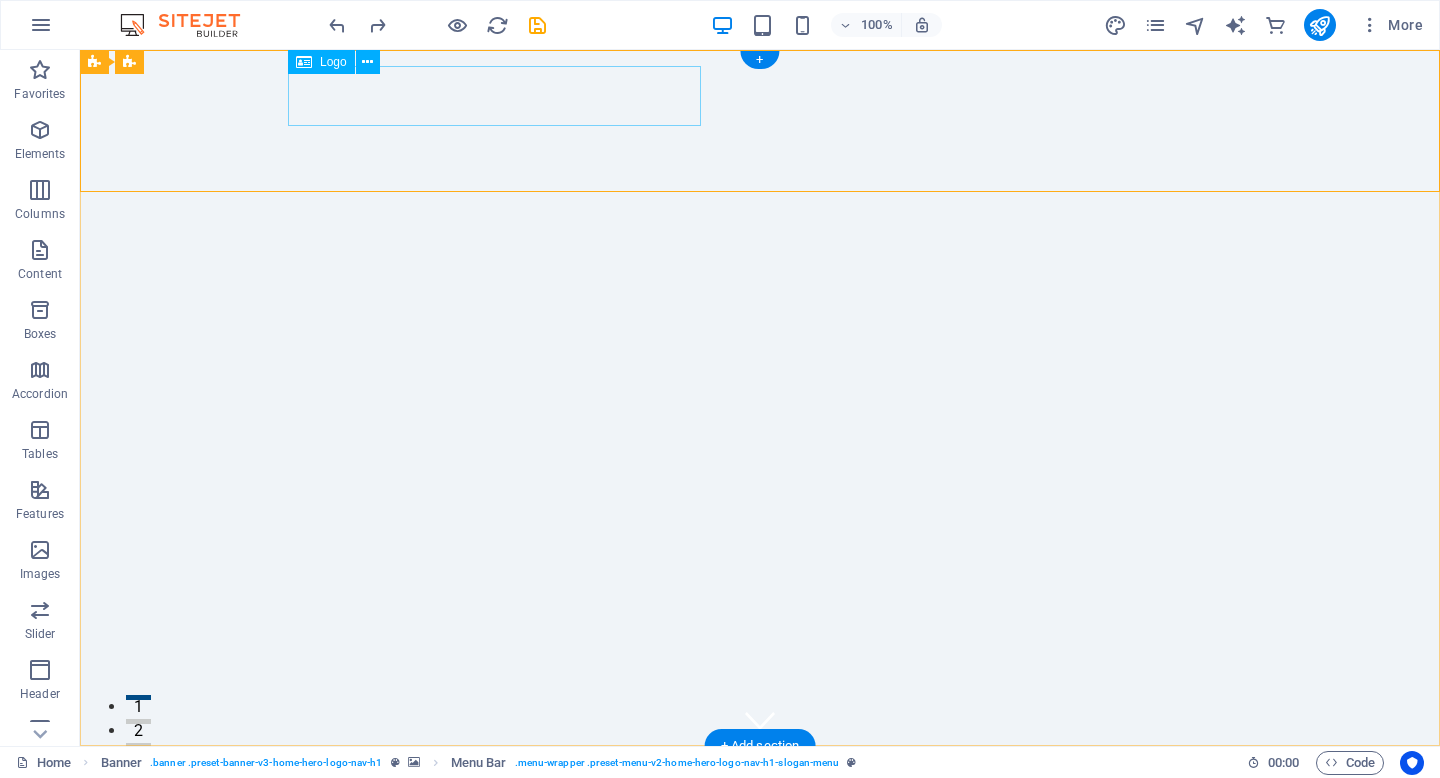 click on "shieldnorthfinancial.ca" at bounding box center (760, 792) 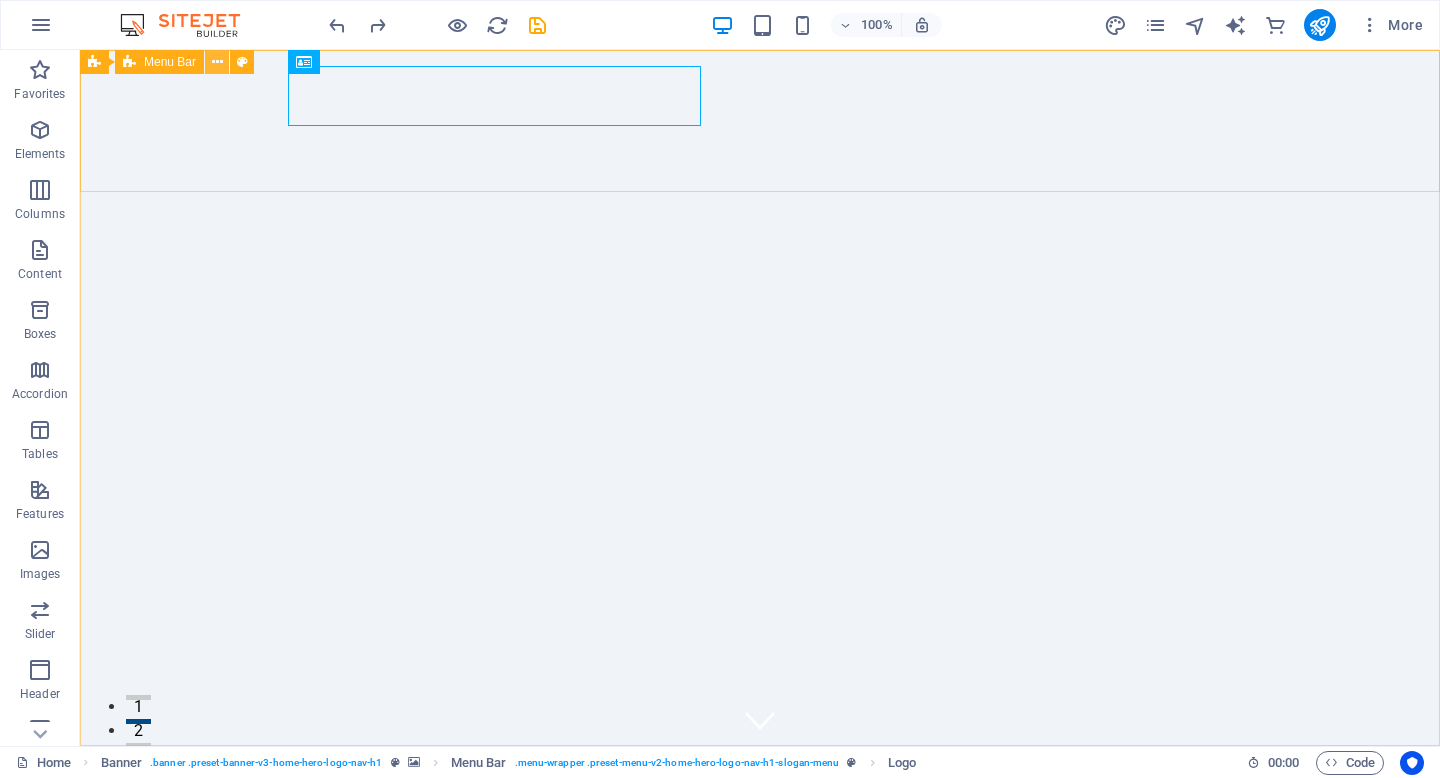 click at bounding box center [217, 62] 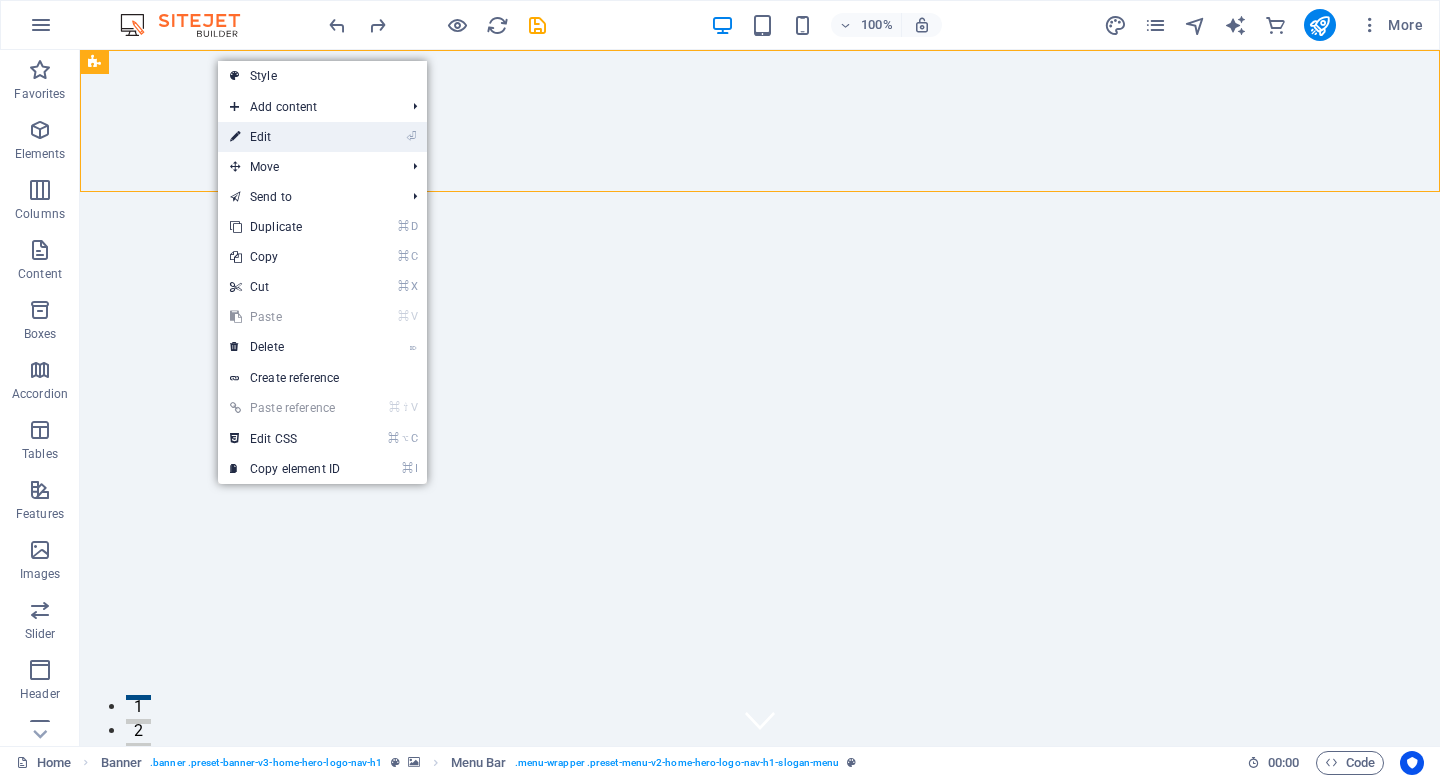 click on "⏎  Edit" at bounding box center (285, 137) 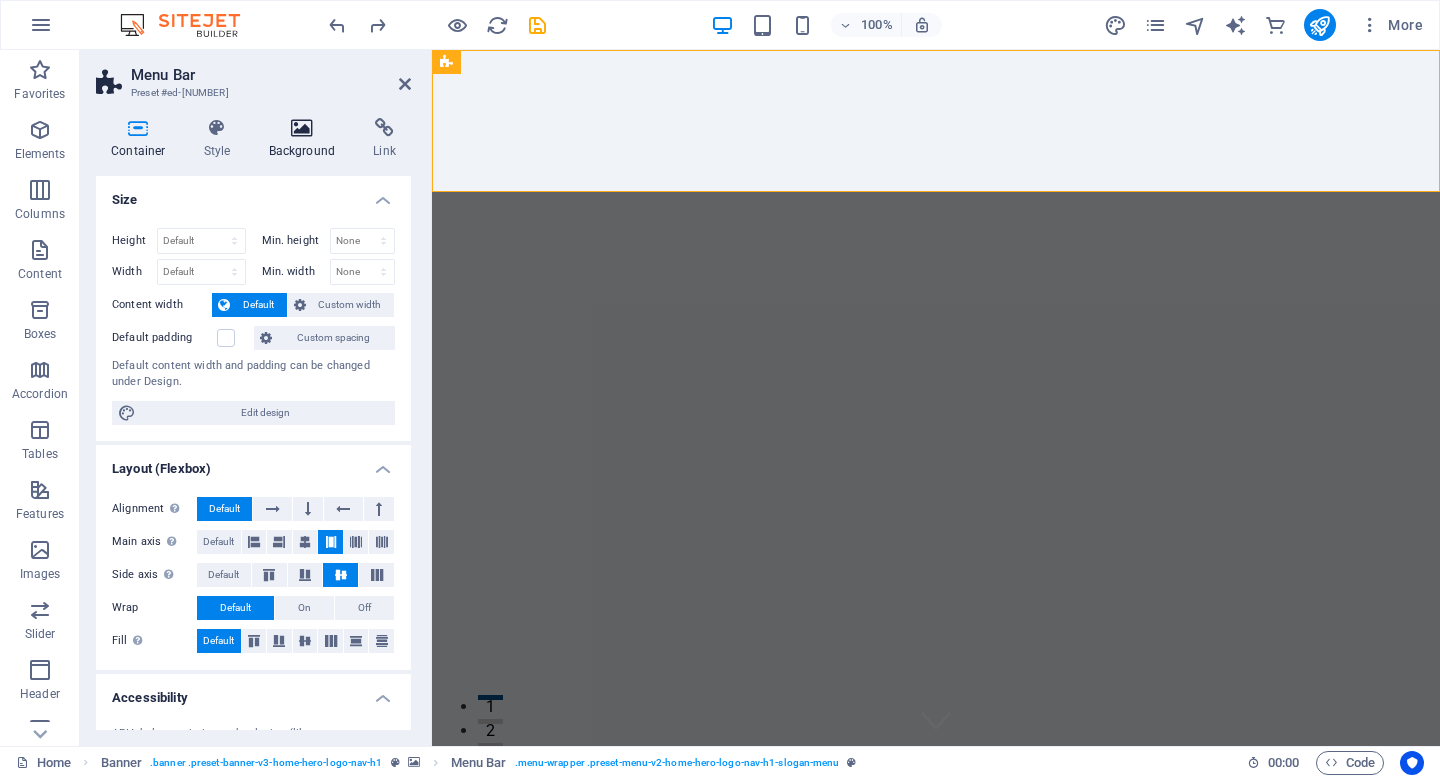 click at bounding box center (302, 128) 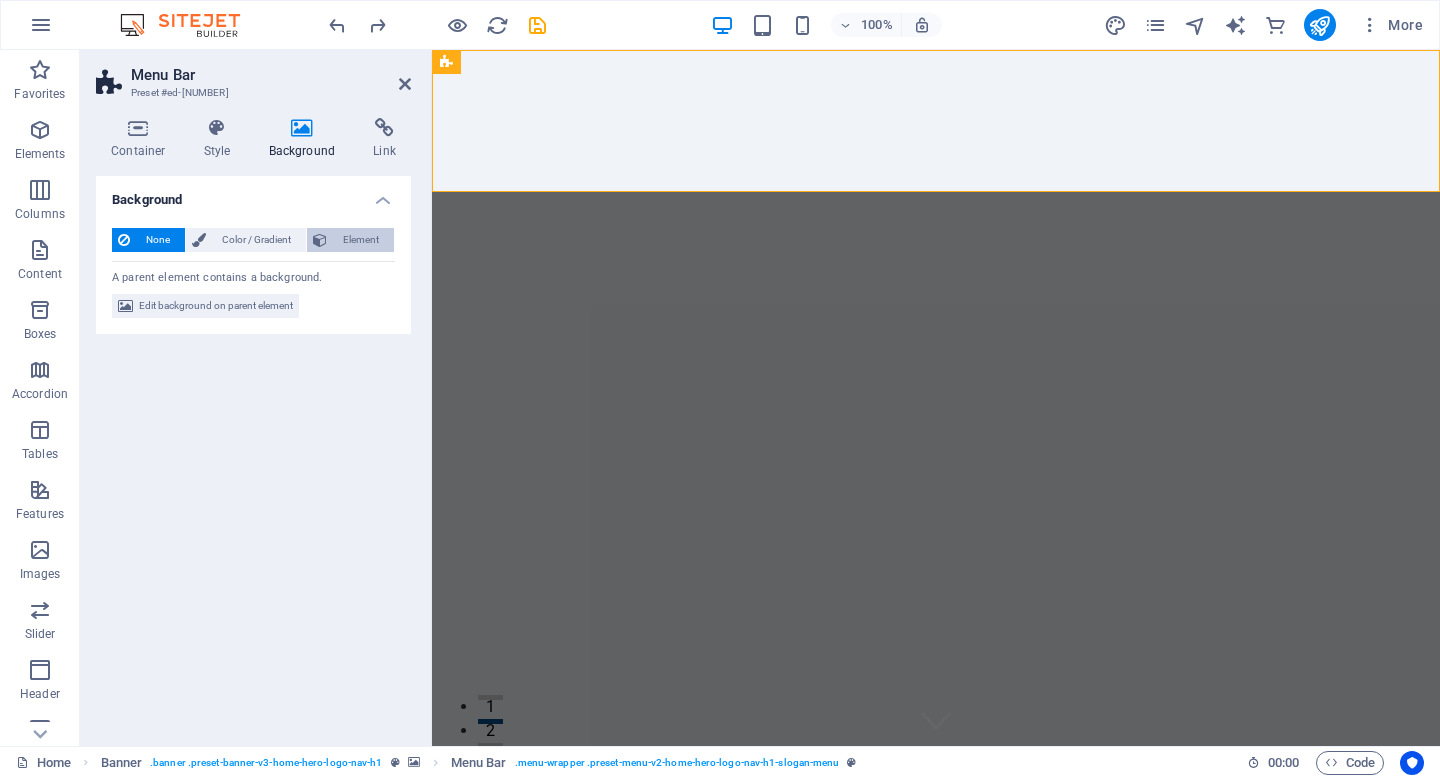click on "Element" at bounding box center [360, 240] 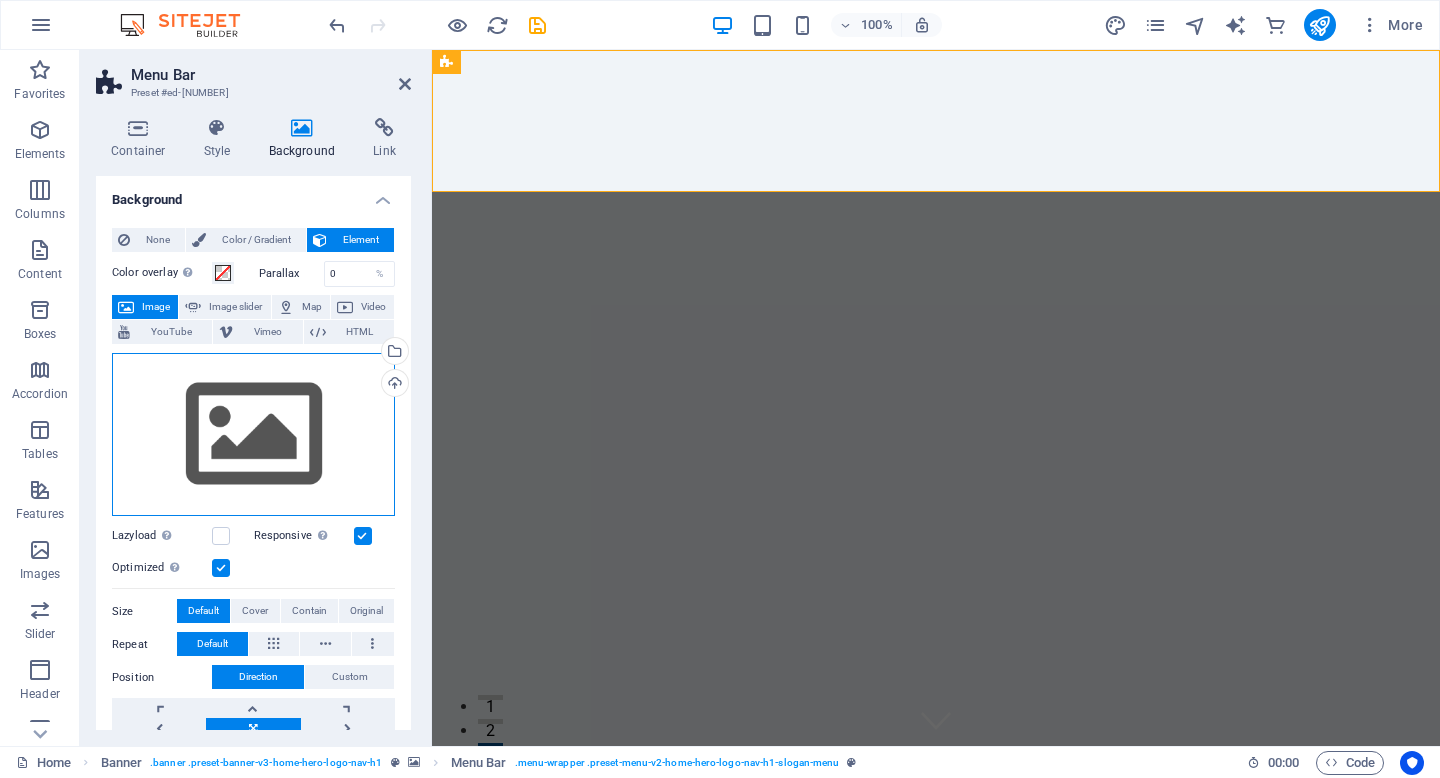 click on "Drag files here, click to choose files or select files from Files or our free stock photos & videos" at bounding box center [253, 435] 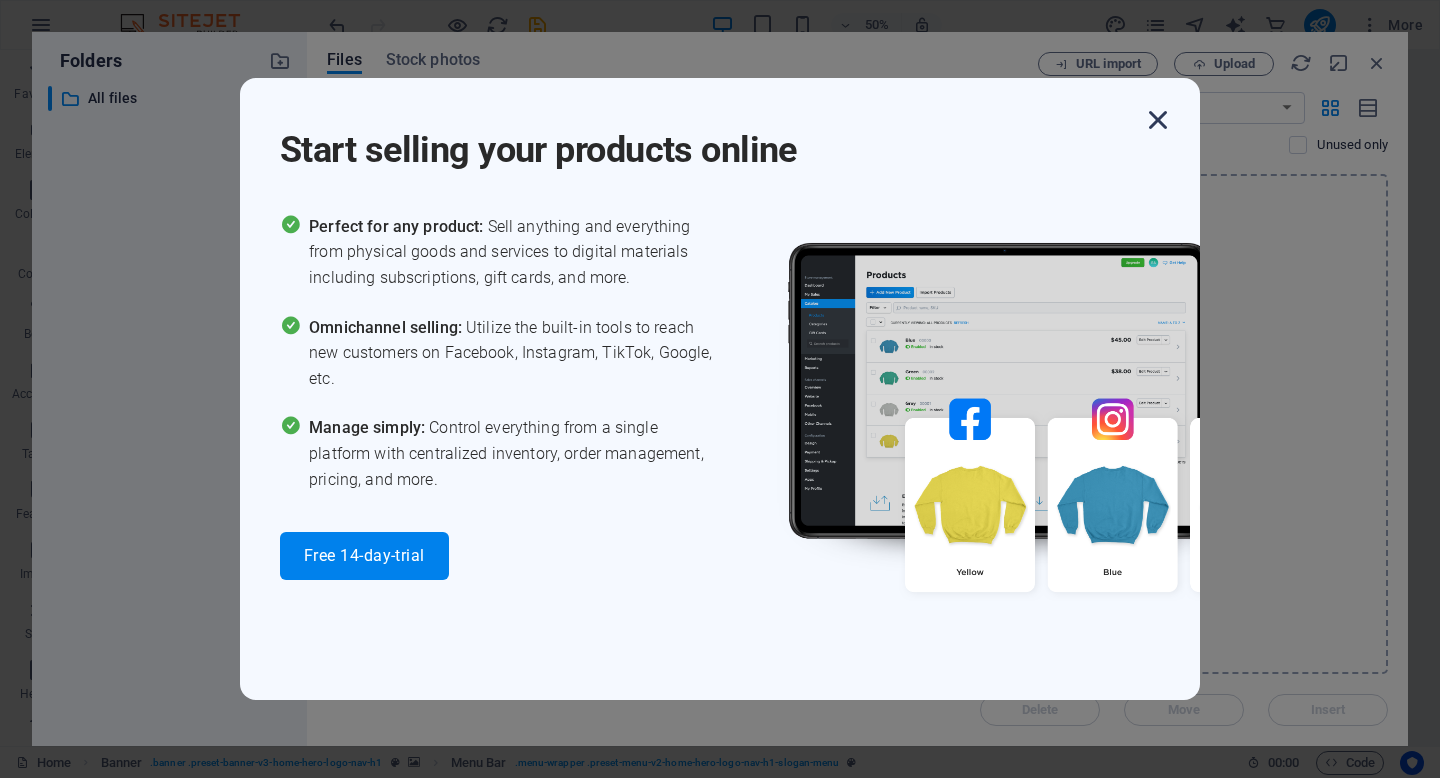 click at bounding box center [1158, 120] 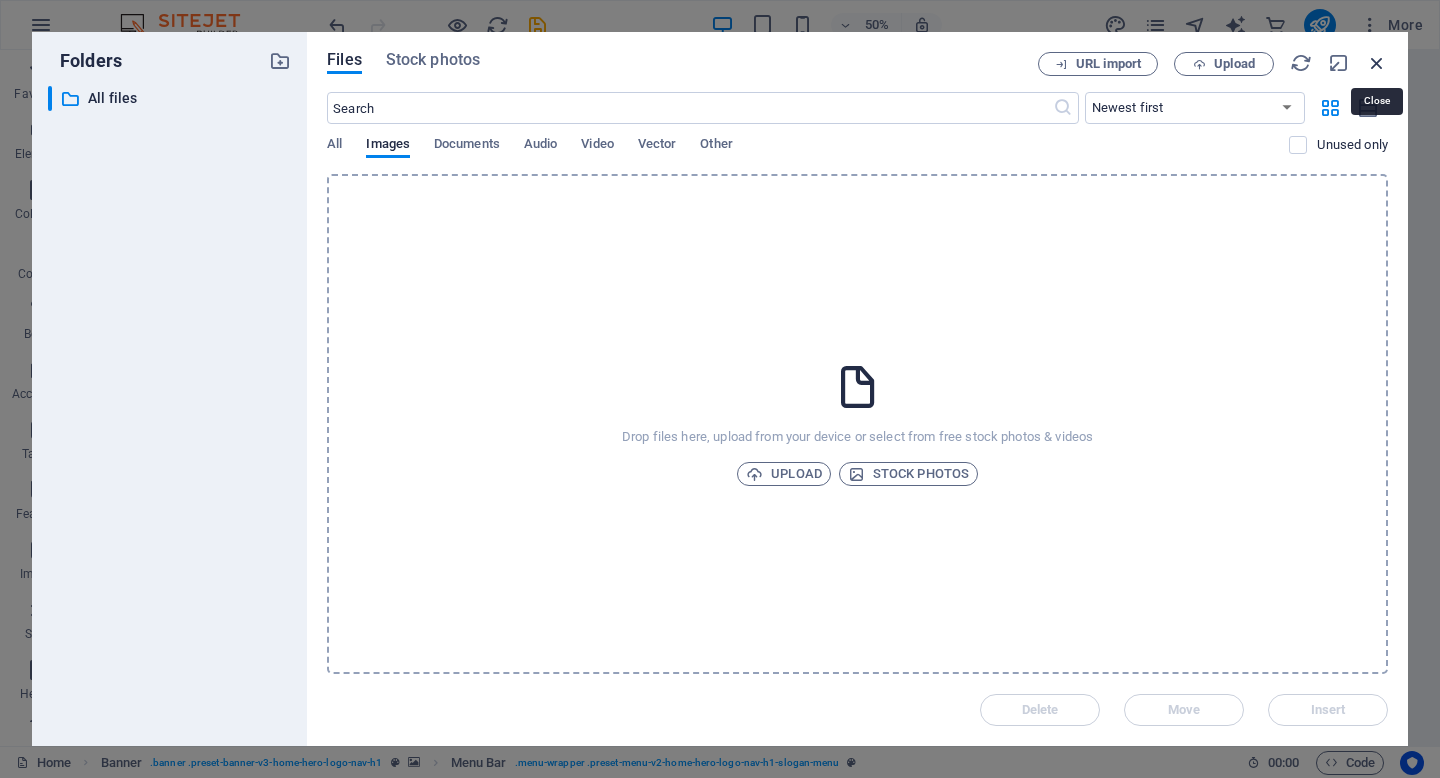 click at bounding box center [1377, 63] 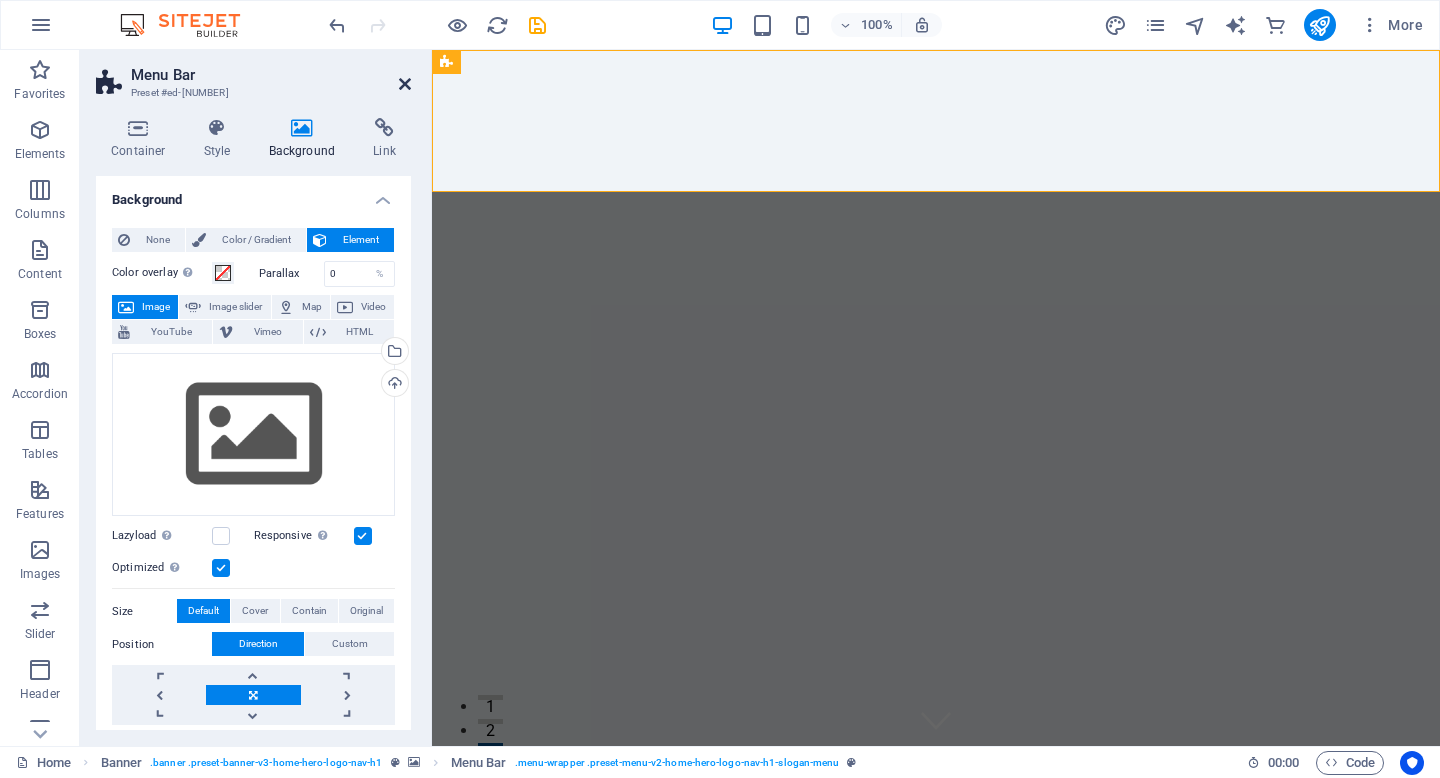 click at bounding box center (405, 84) 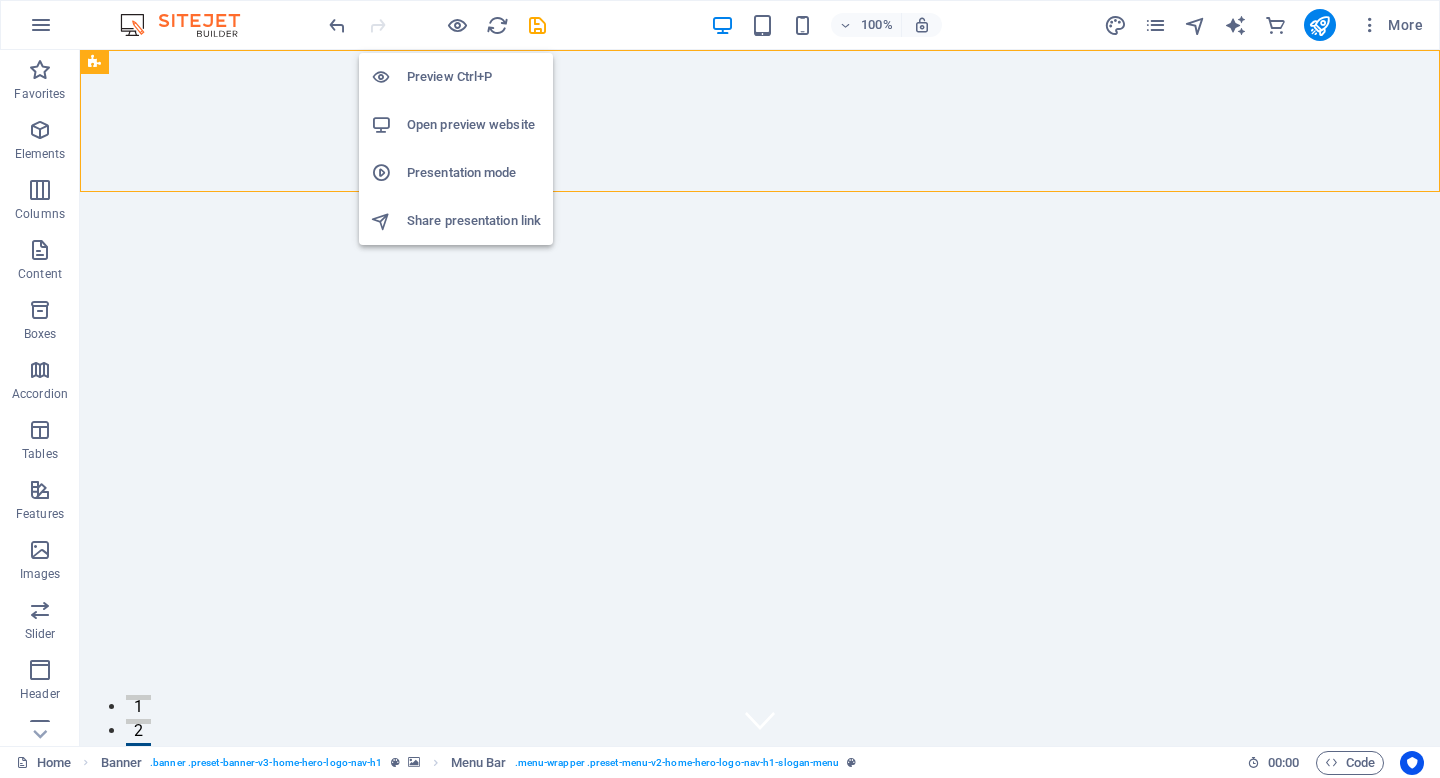 click on "Preview Ctrl+P" at bounding box center [474, 77] 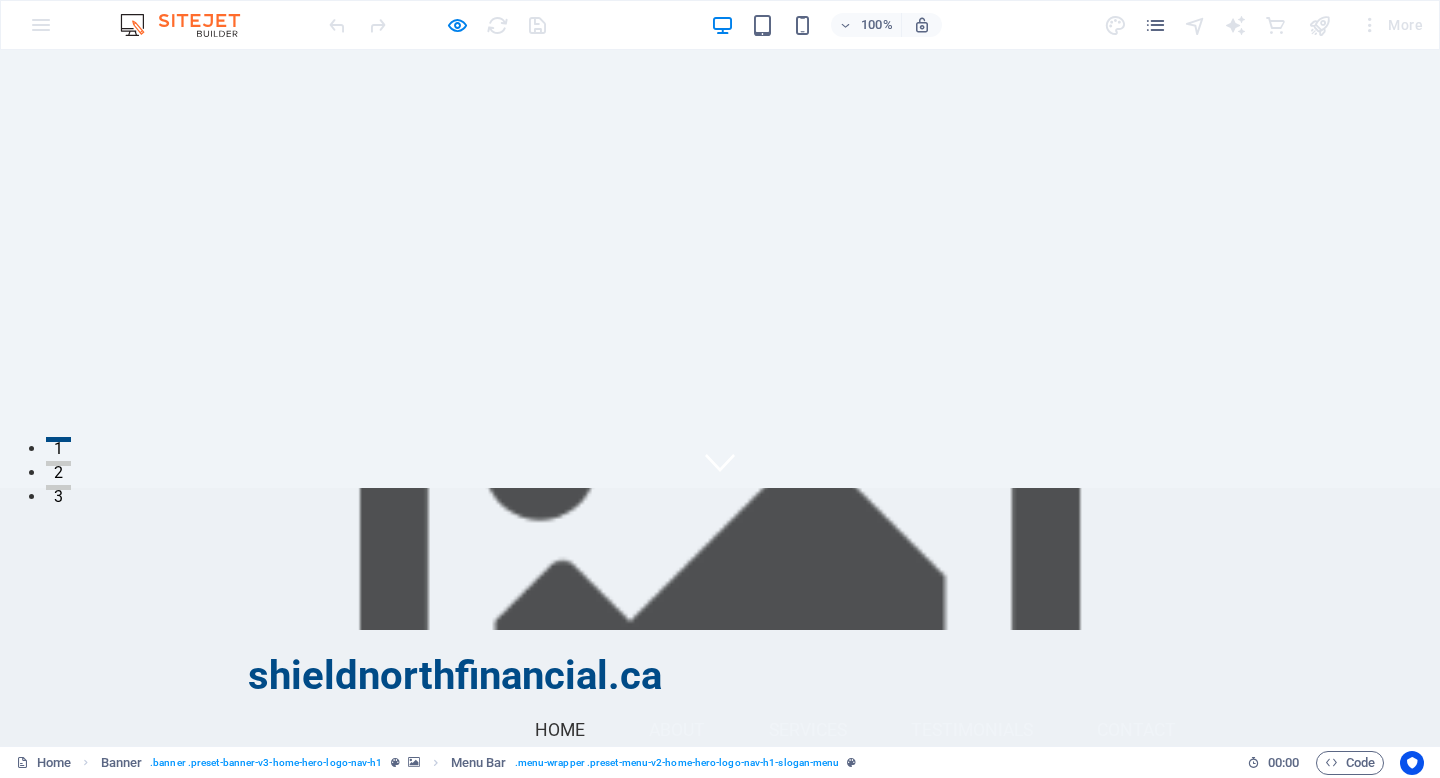 scroll, scrollTop: 0, scrollLeft: 0, axis: both 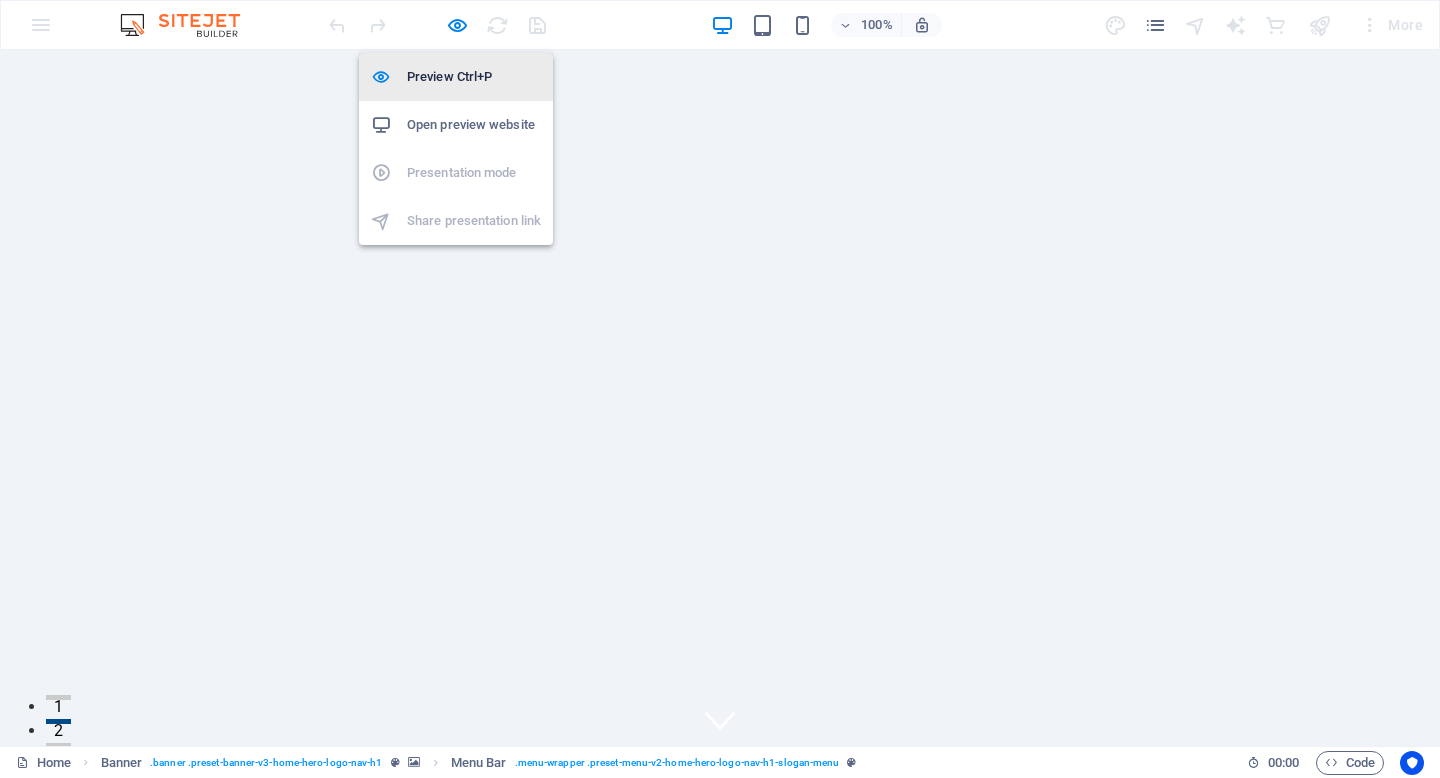click on "Preview Ctrl+P" at bounding box center [474, 77] 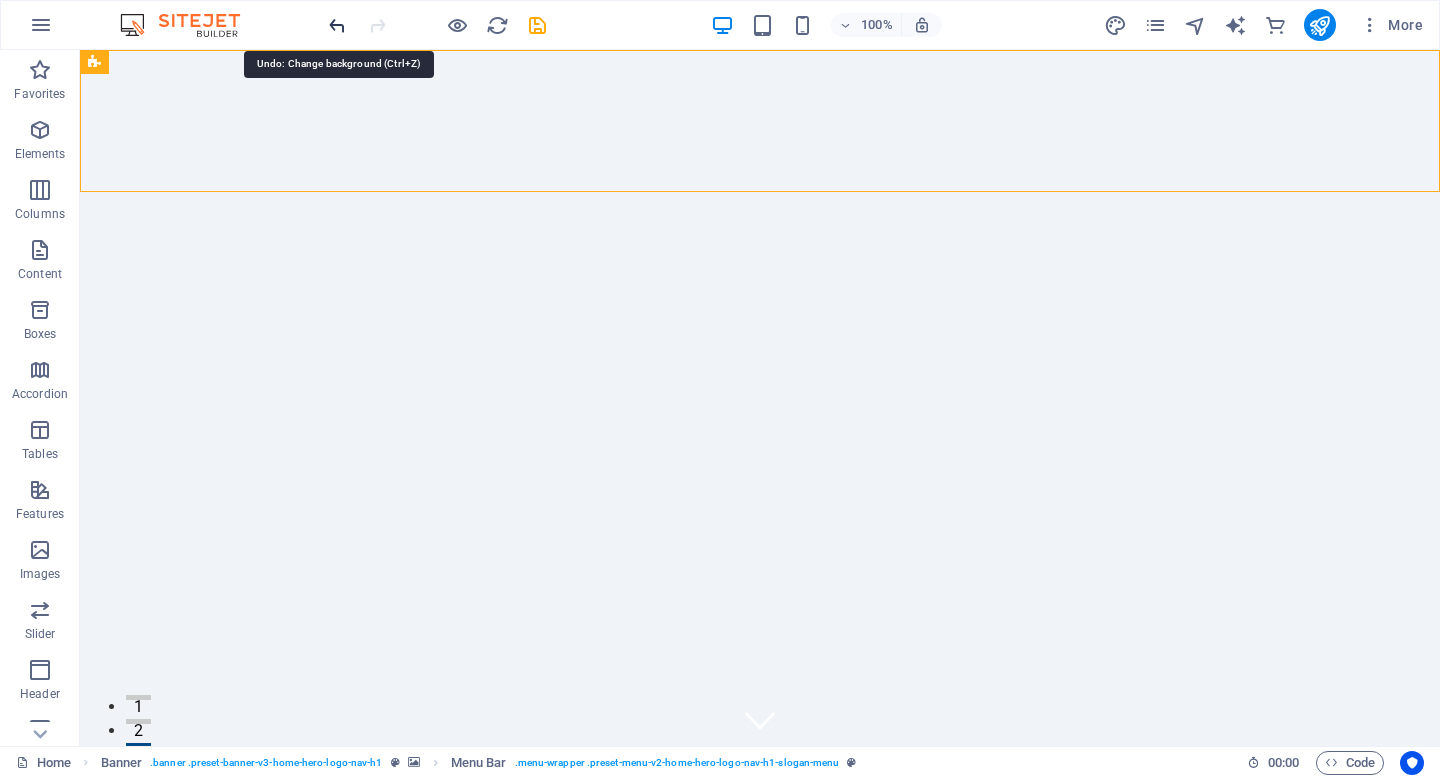 click at bounding box center (337, 25) 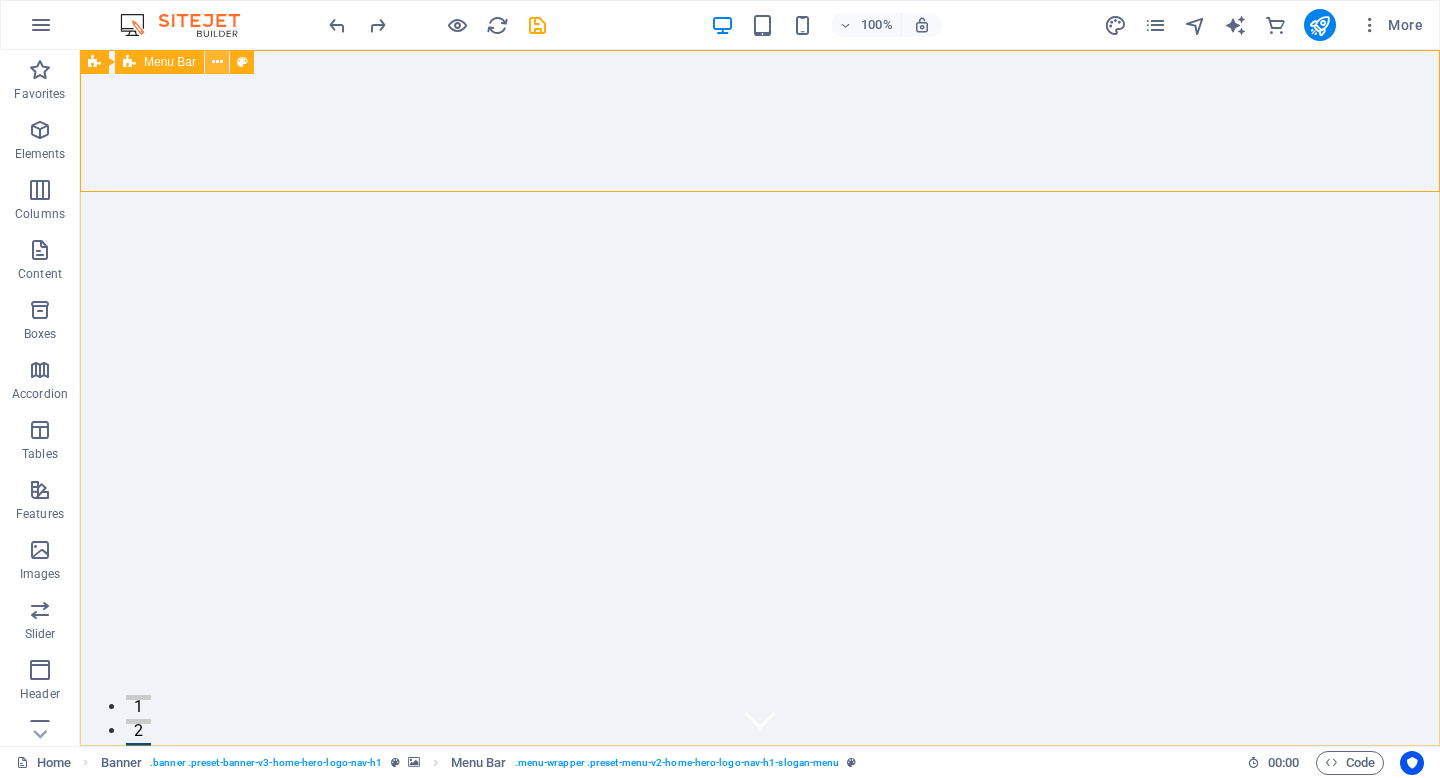 click at bounding box center [217, 62] 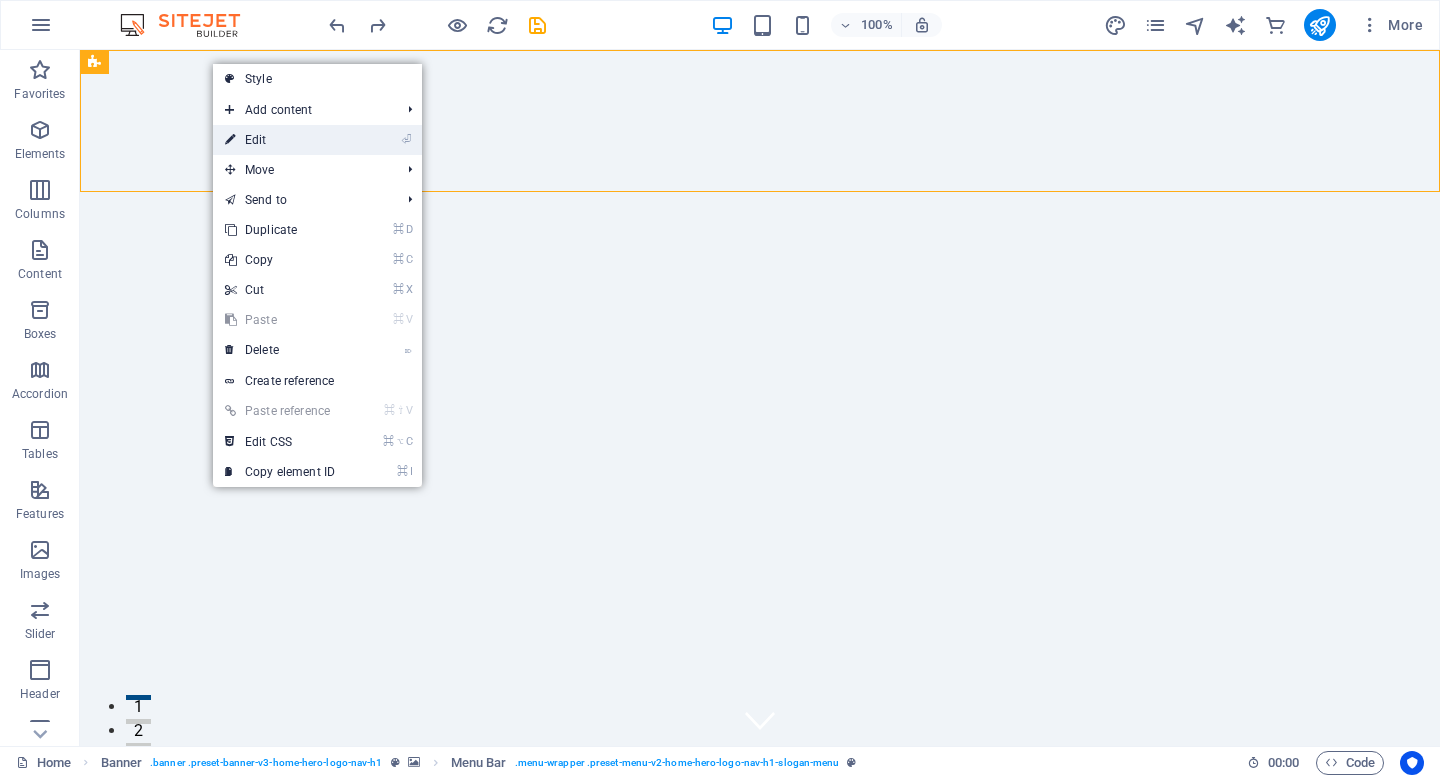 click on "⏎  Edit" at bounding box center (280, 140) 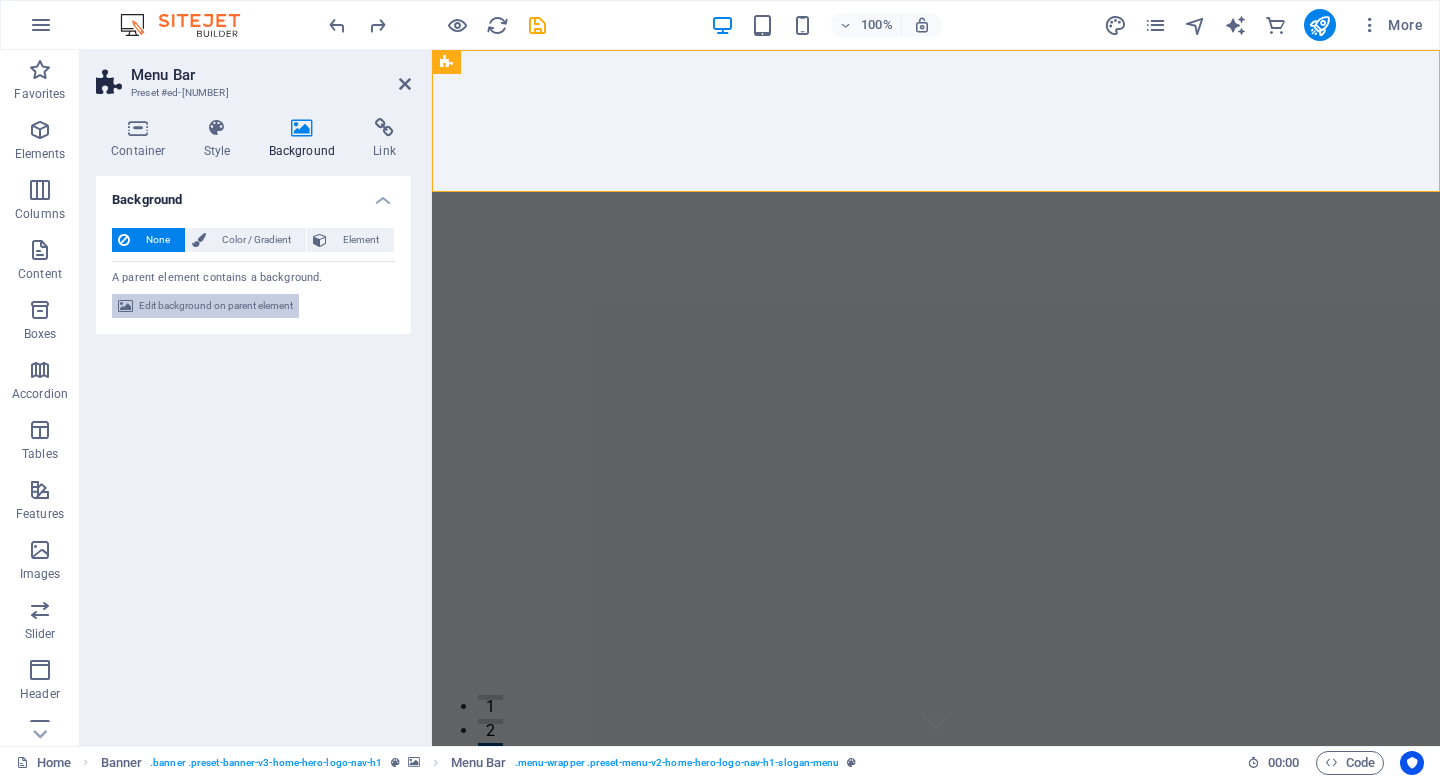 click on "Edit background on parent element" at bounding box center (216, 306) 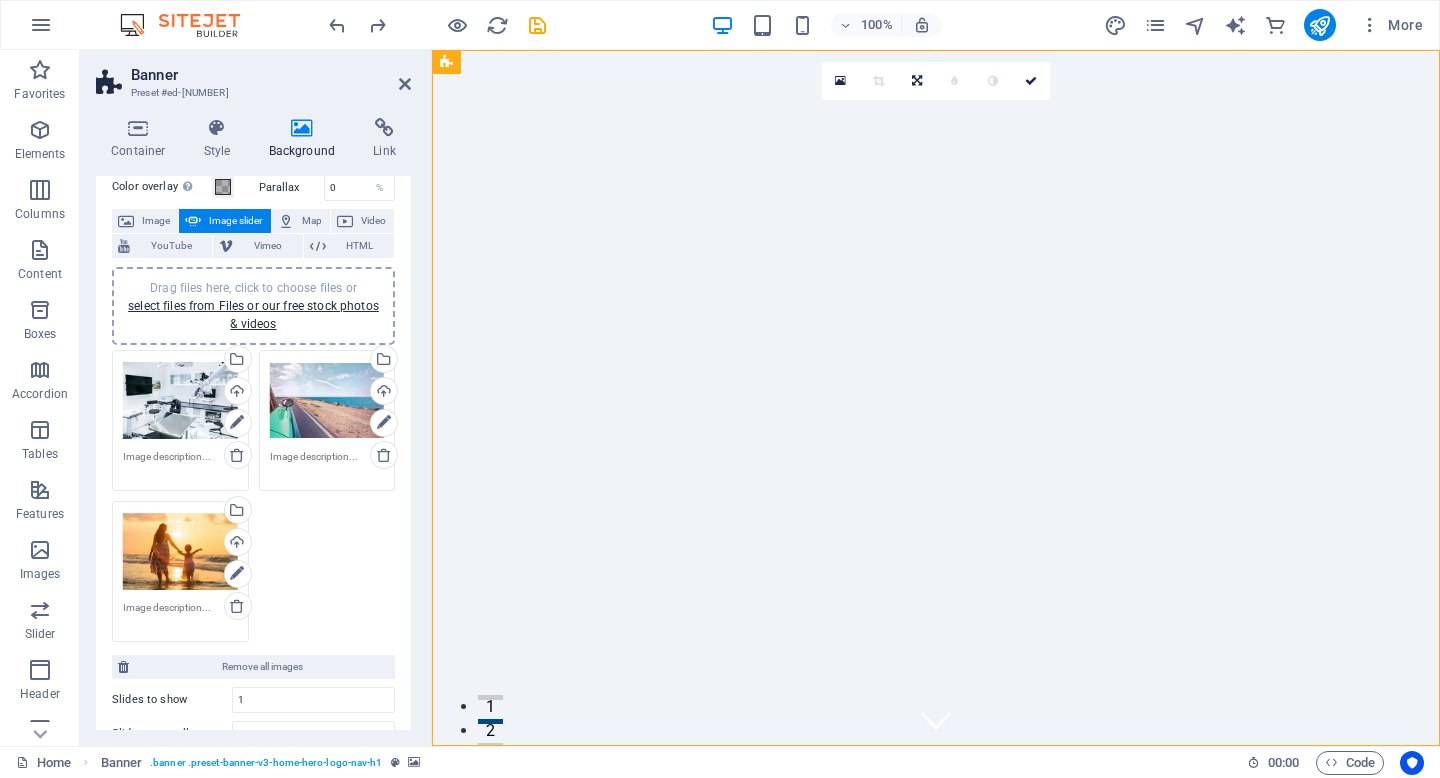 scroll, scrollTop: 88, scrollLeft: 0, axis: vertical 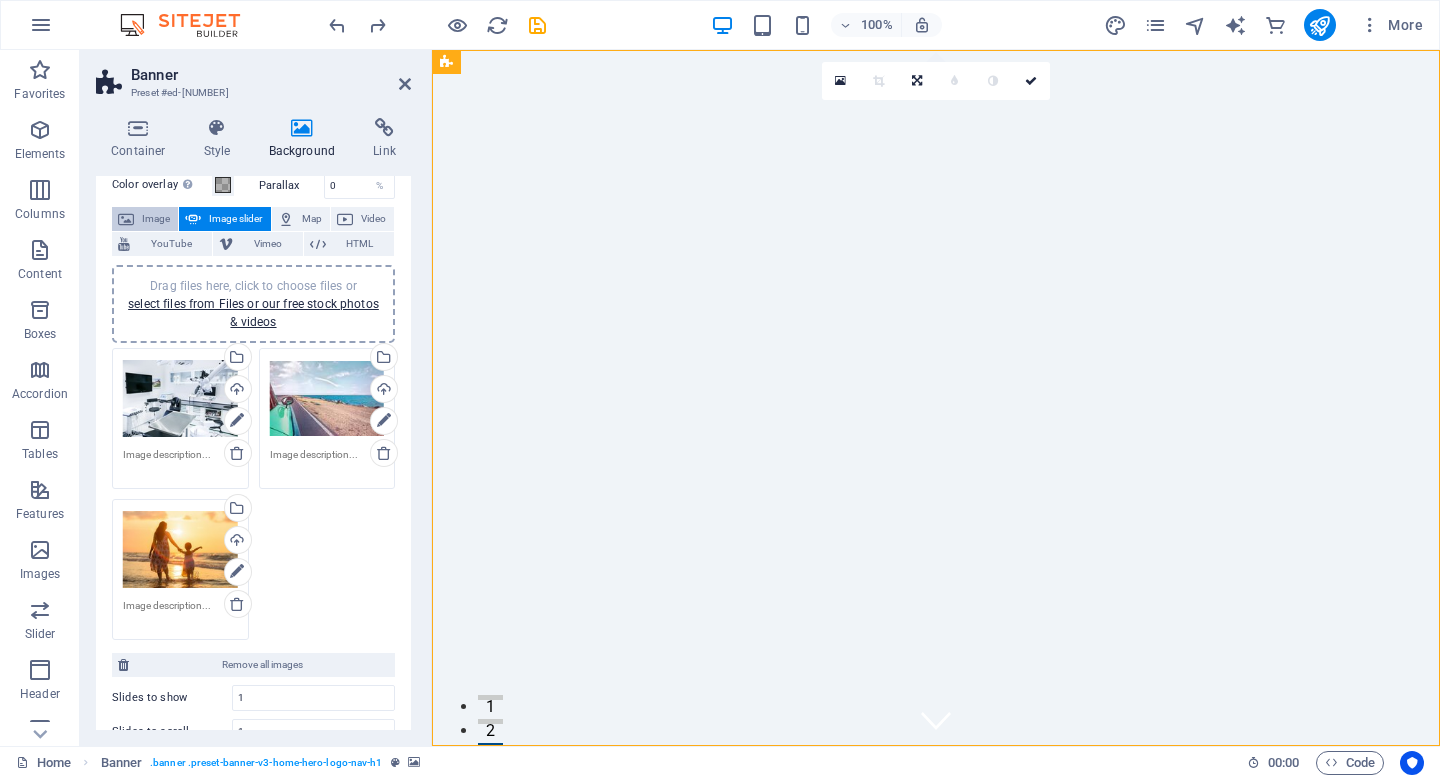 click on "Image" at bounding box center (156, 219) 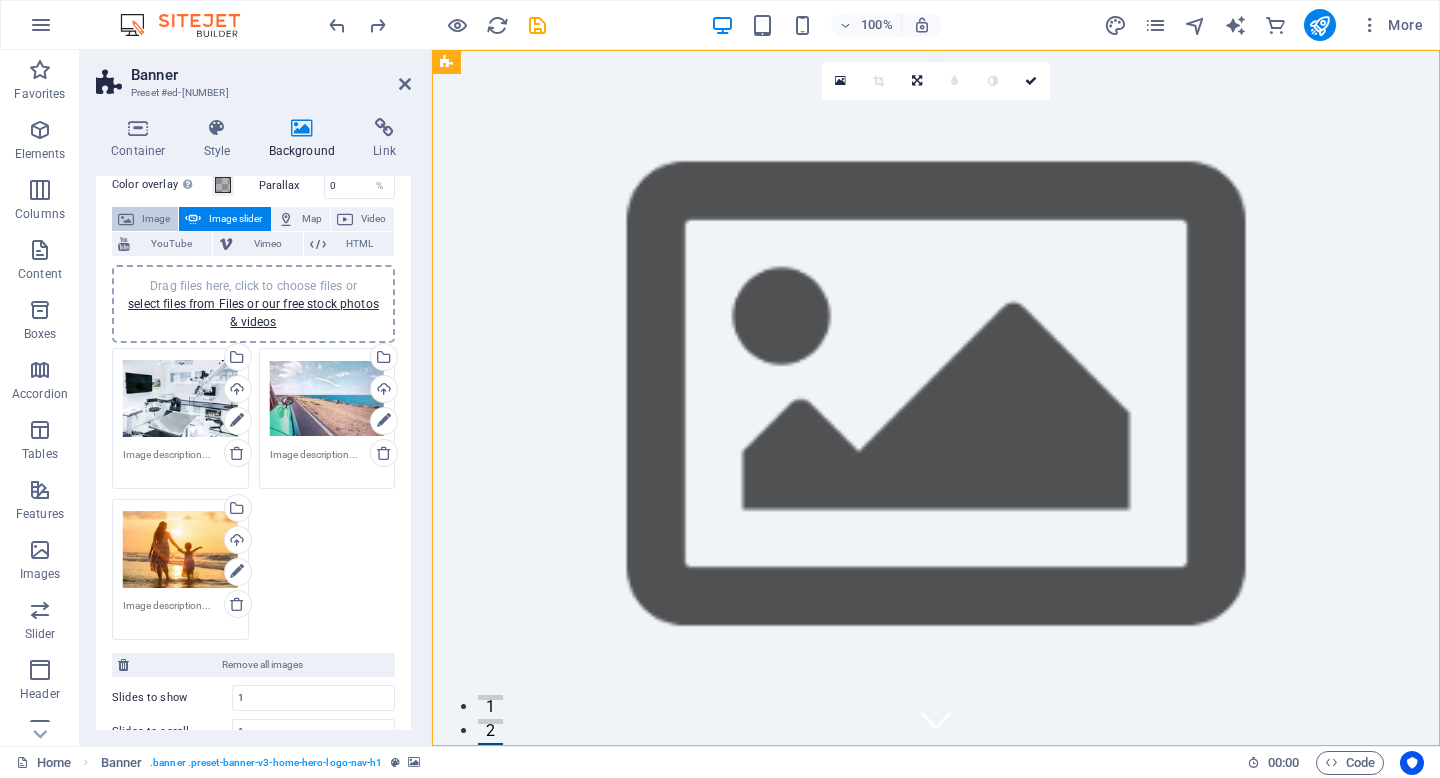 scroll, scrollTop: 0, scrollLeft: 0, axis: both 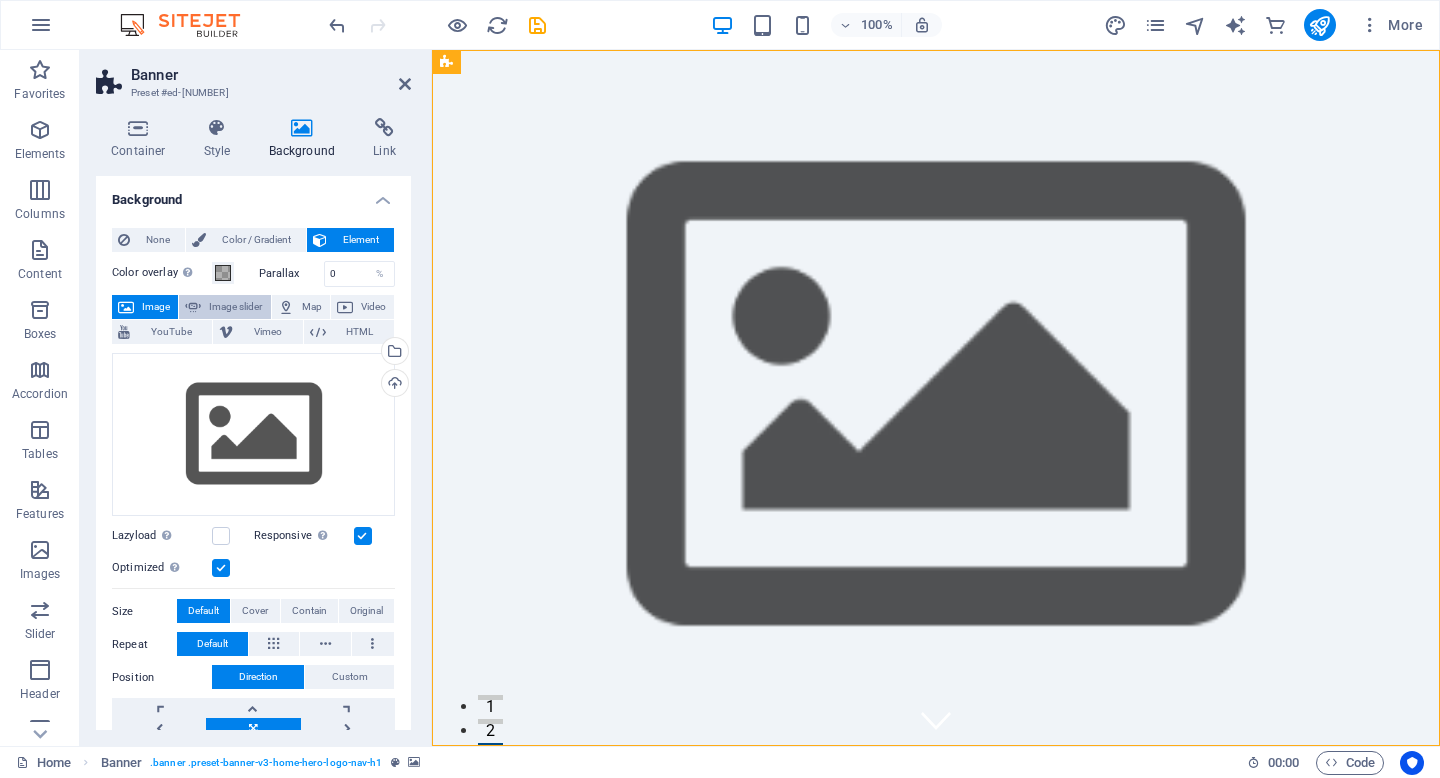 click on "Image slider" at bounding box center [235, 307] 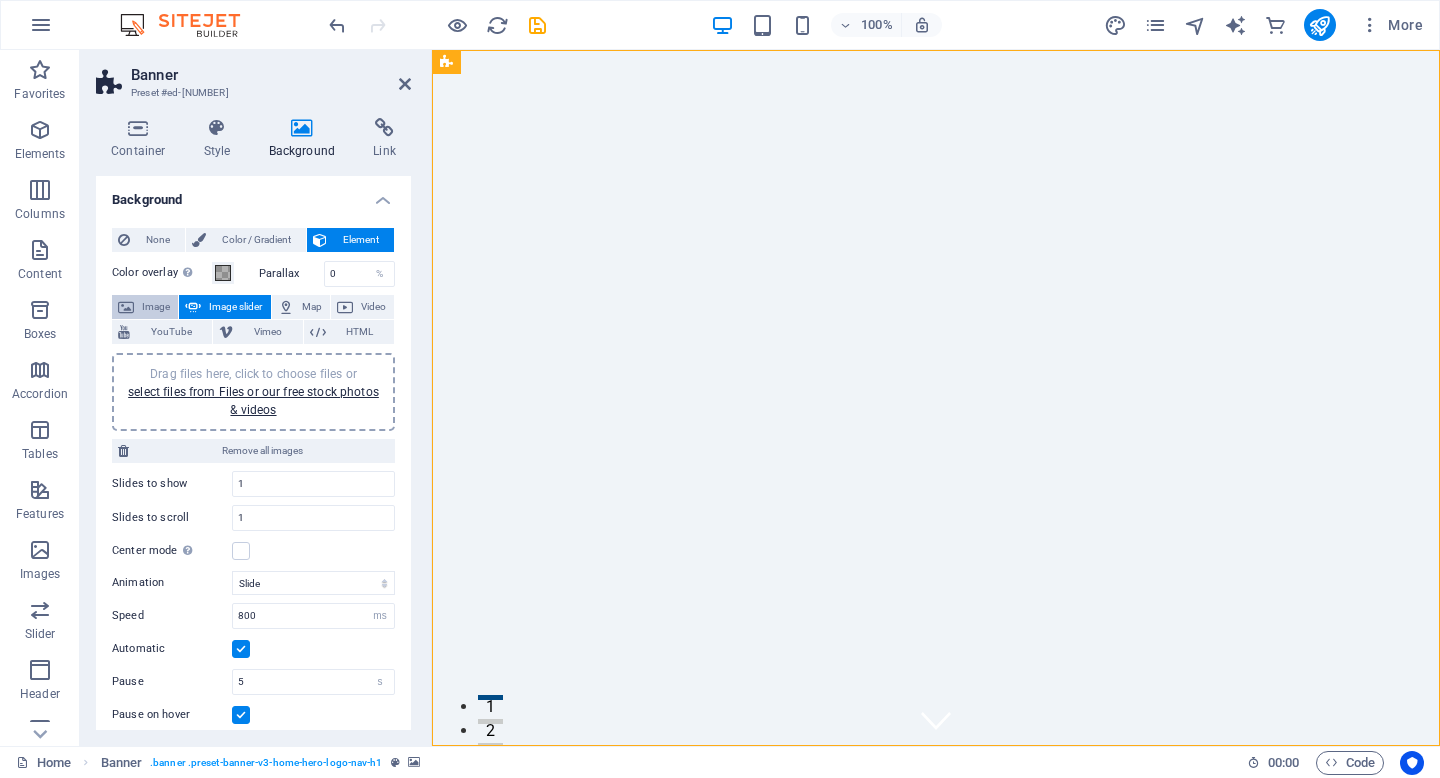 click on "Image" at bounding box center (156, 307) 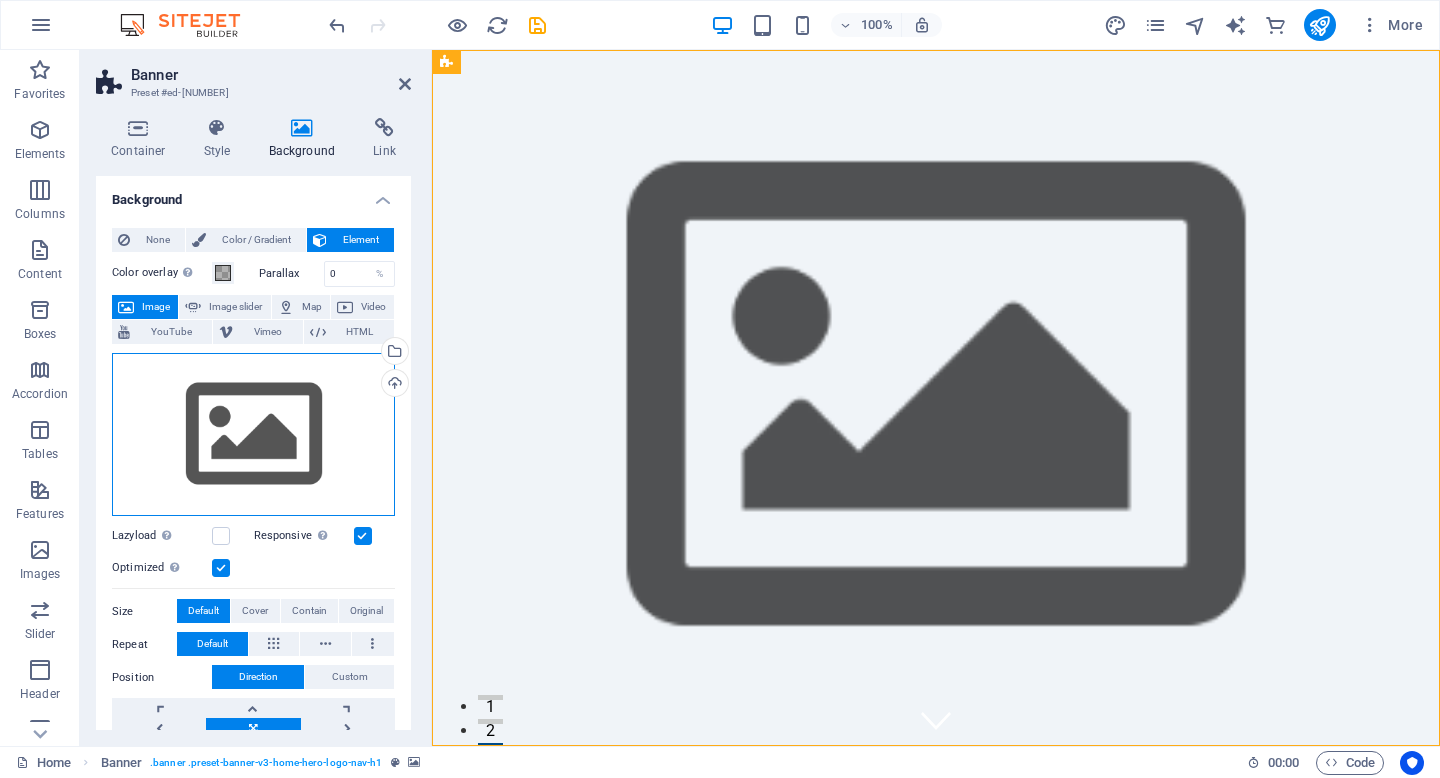 click on "Drag files here, click to choose files or select files from Files or our free stock photos & videos" at bounding box center [253, 435] 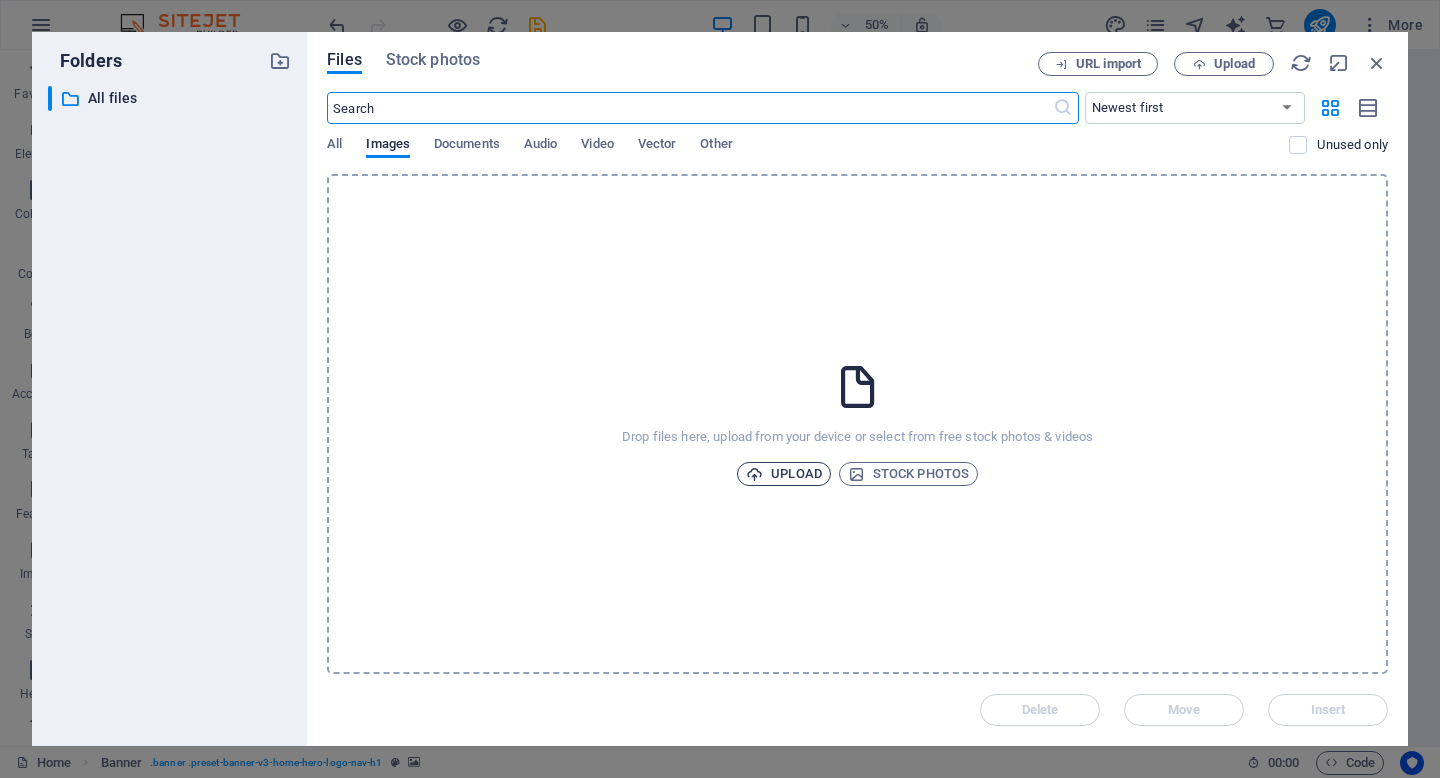 click on "Upload" at bounding box center (784, 474) 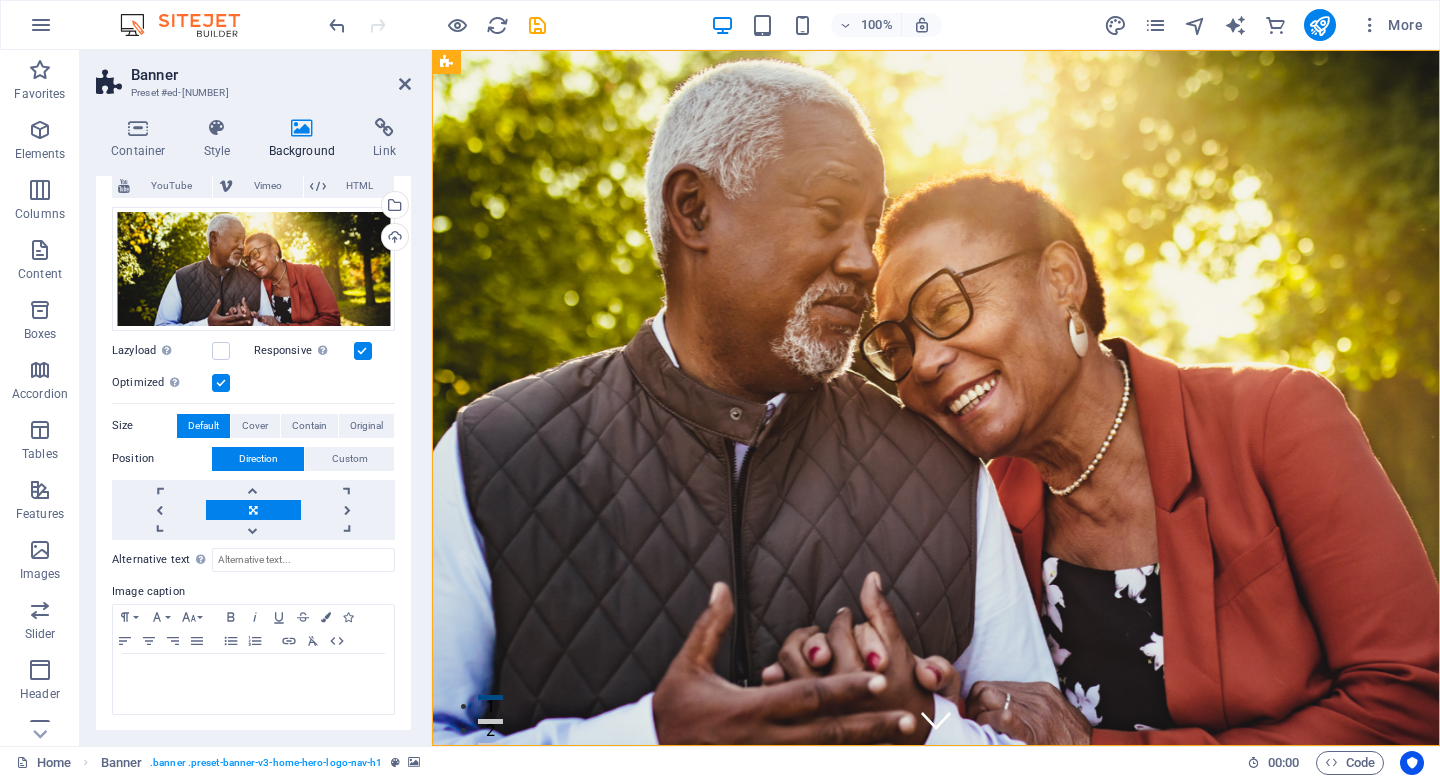scroll, scrollTop: 0, scrollLeft: 0, axis: both 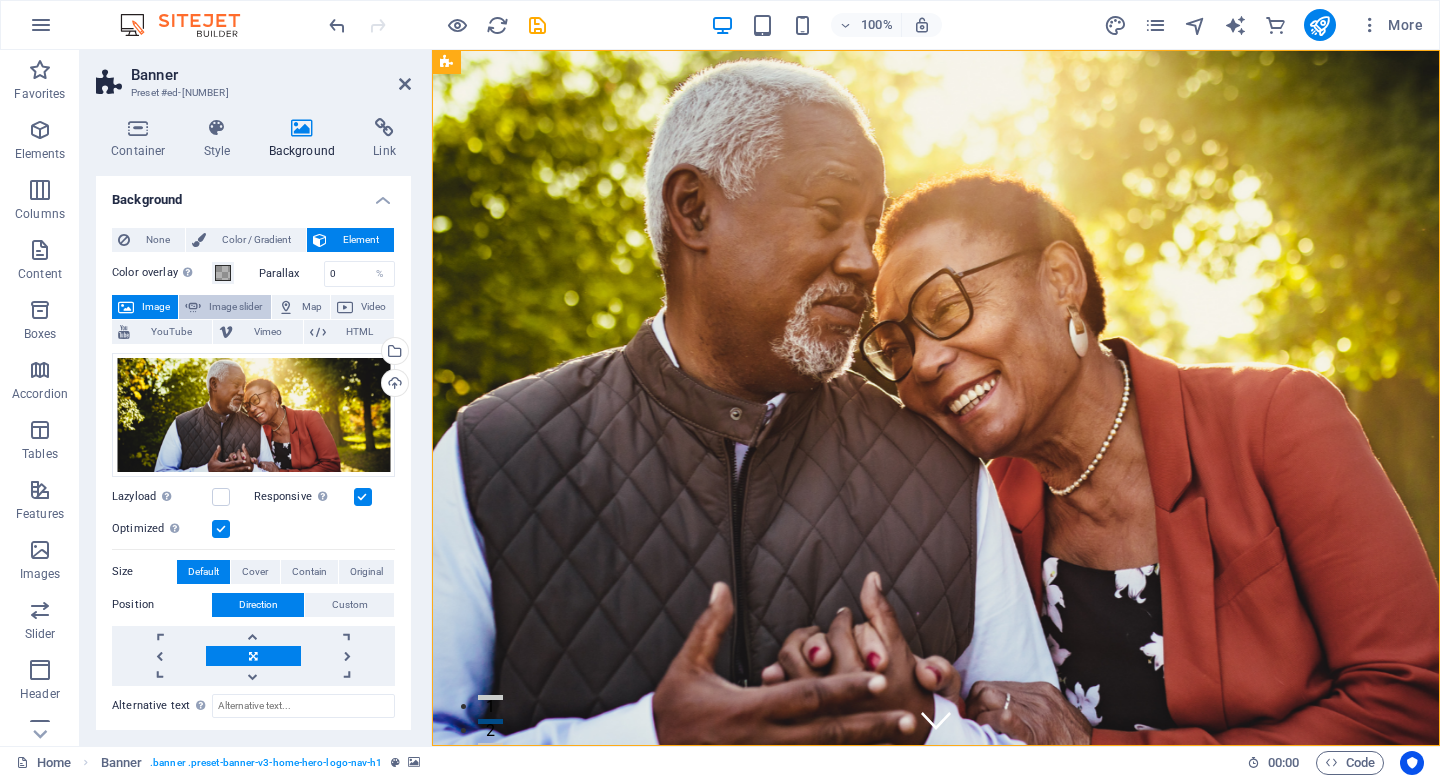 click on "Image slider" at bounding box center [235, 307] 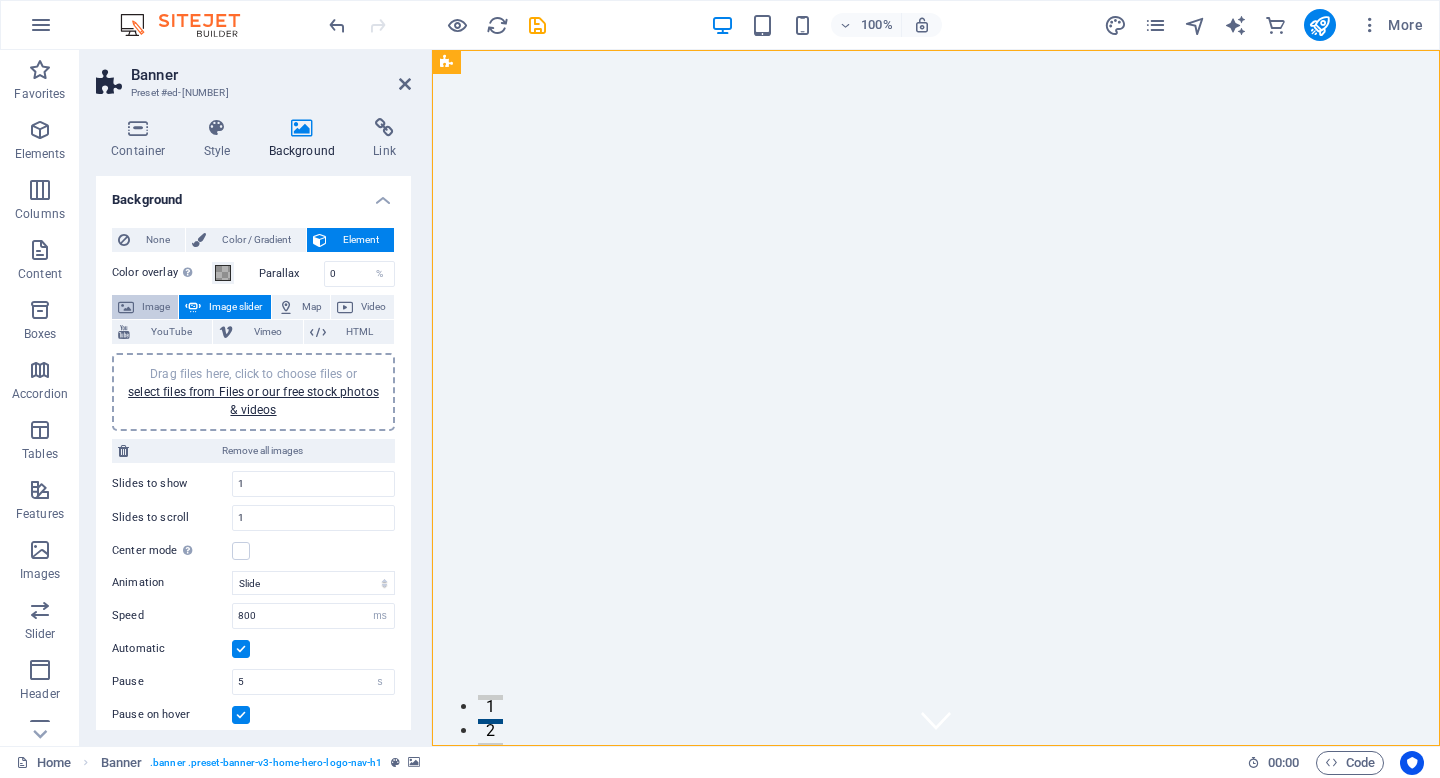 click on "Image" at bounding box center [156, 307] 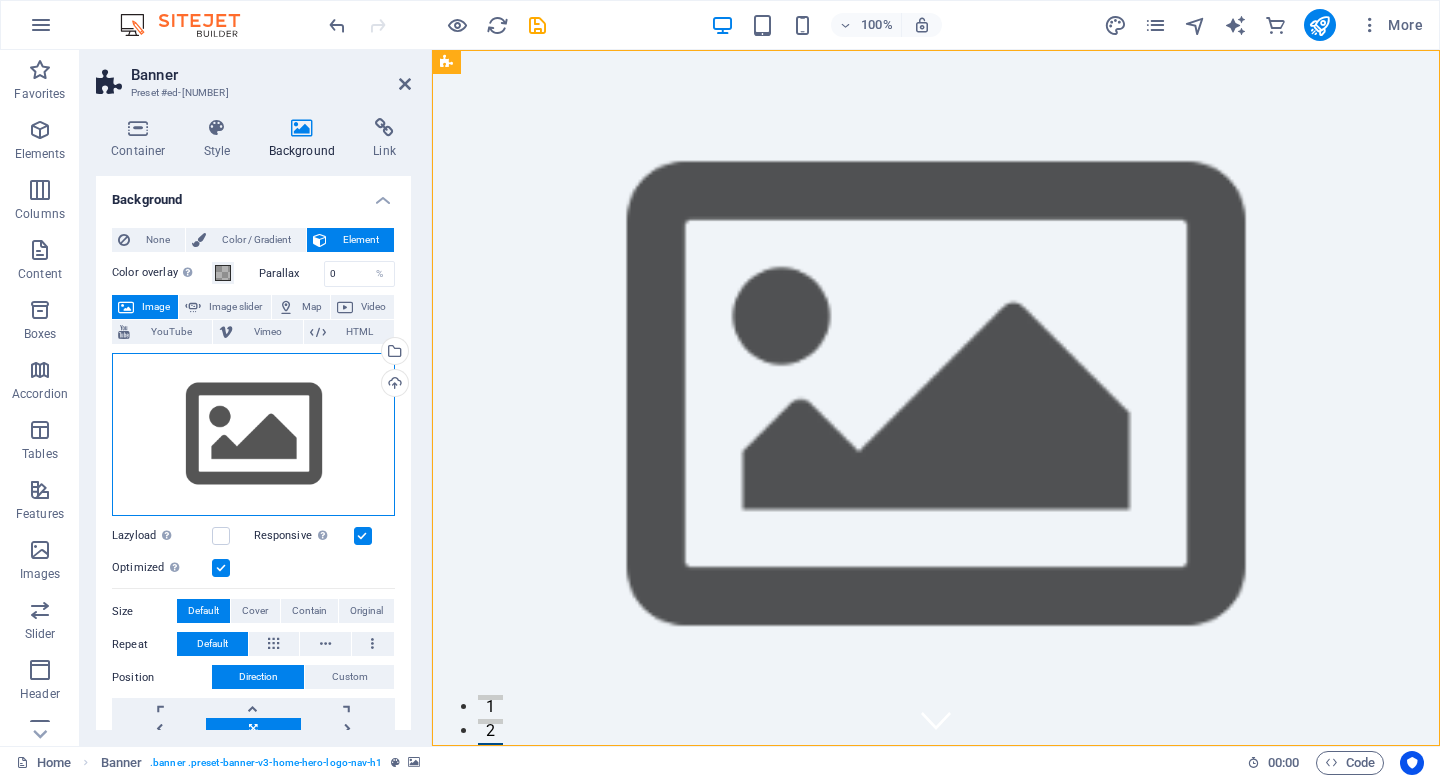 click on "Drag files here, click to choose files or select files from Files or our free stock photos & videos" at bounding box center [253, 435] 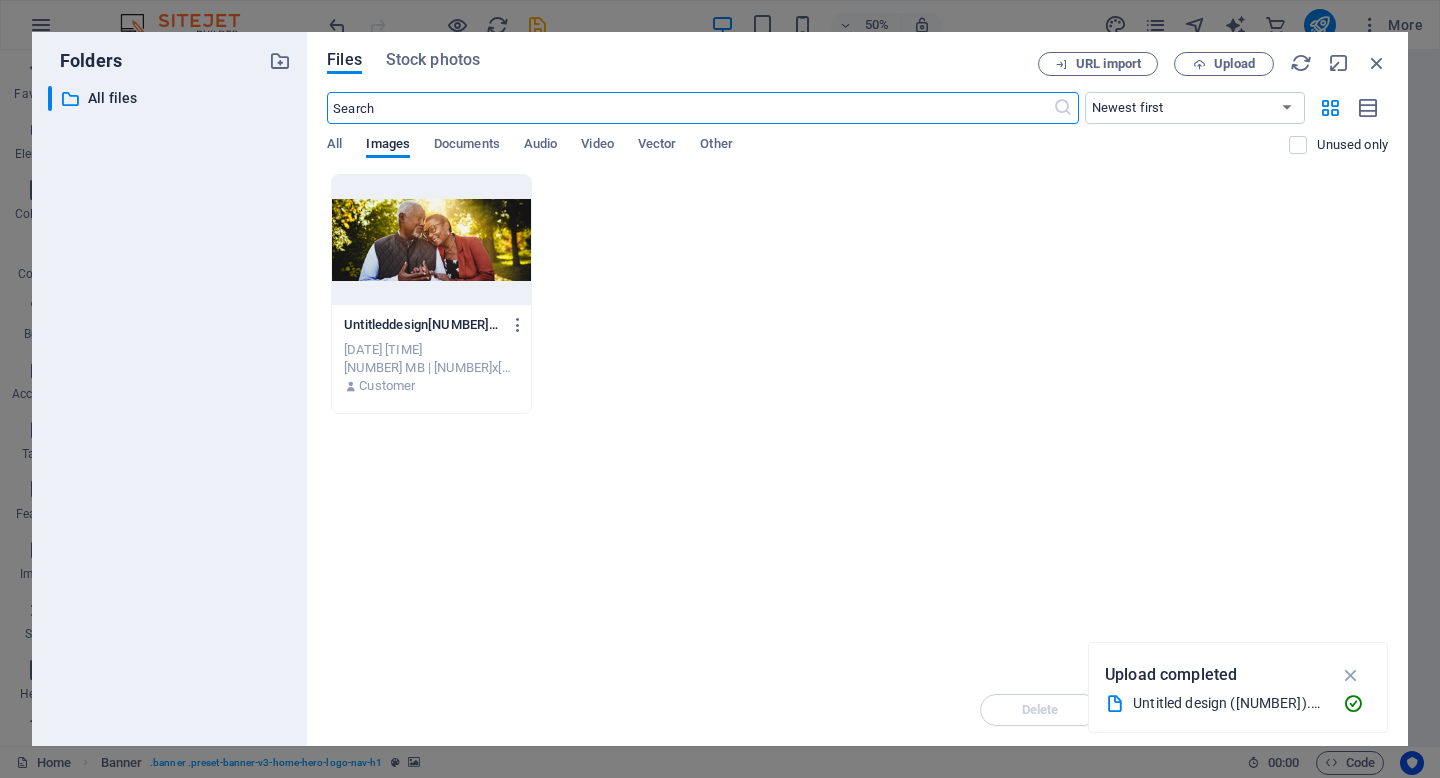 click at bounding box center (431, 240) 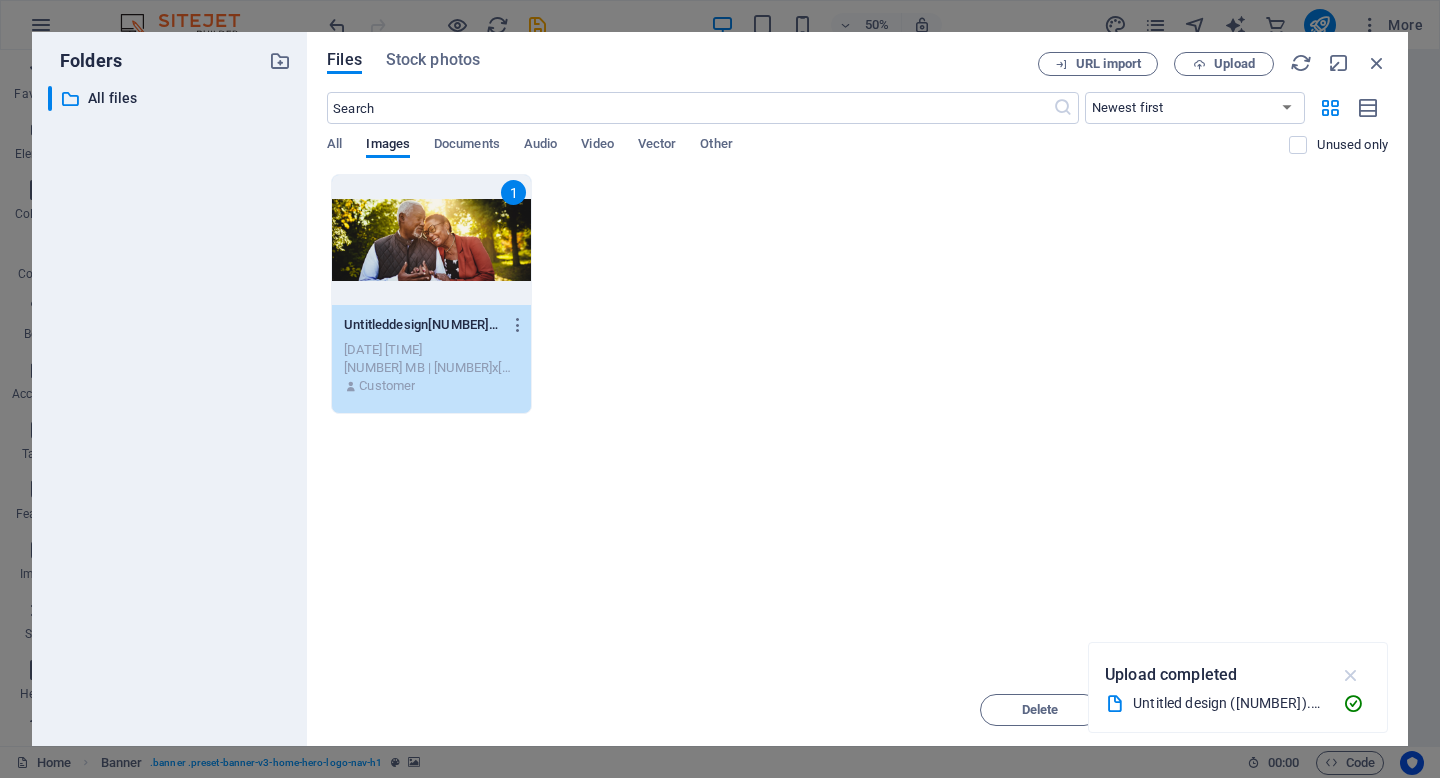 click at bounding box center (1351, 675) 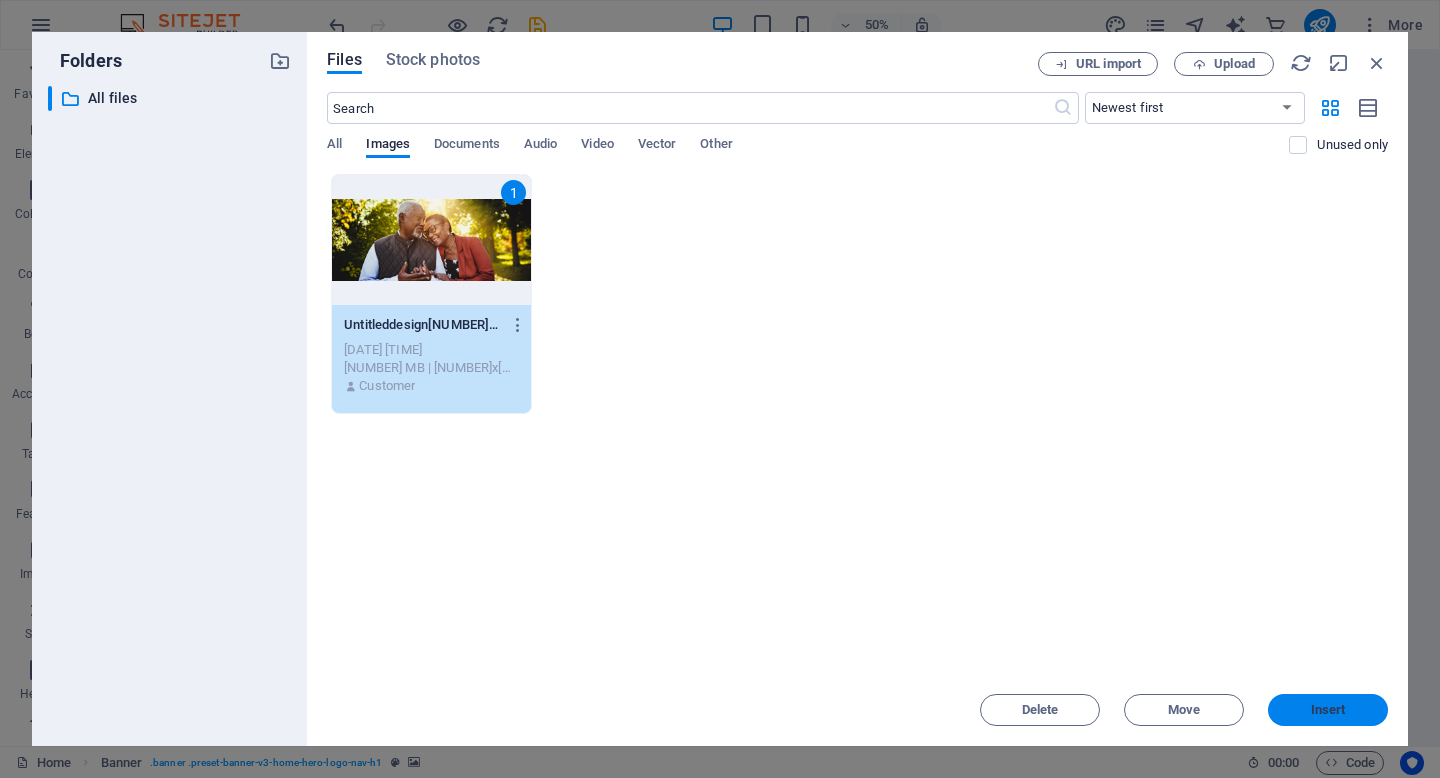 click on "Insert" at bounding box center (1328, 710) 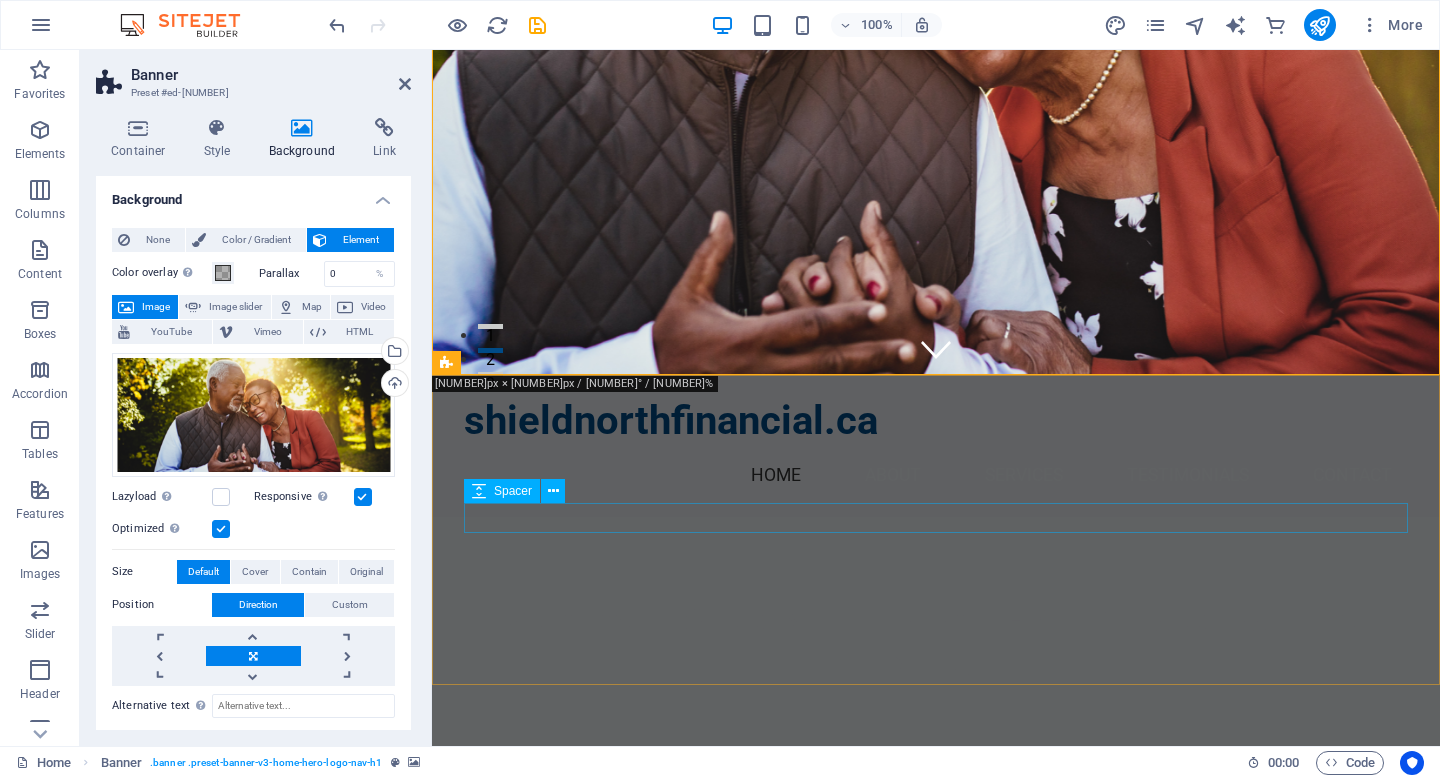 scroll, scrollTop: 372, scrollLeft: 0, axis: vertical 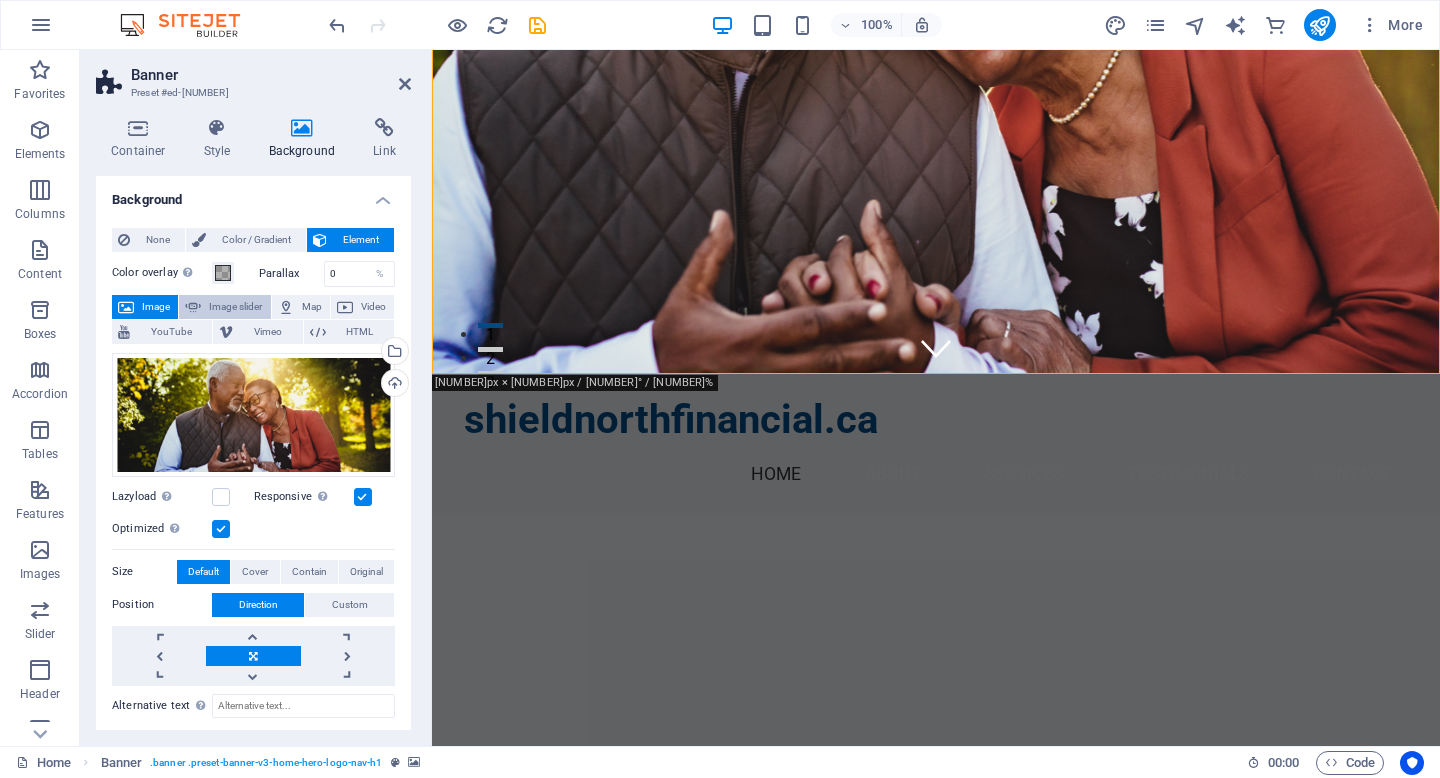 click on "Image slider" at bounding box center (235, 307) 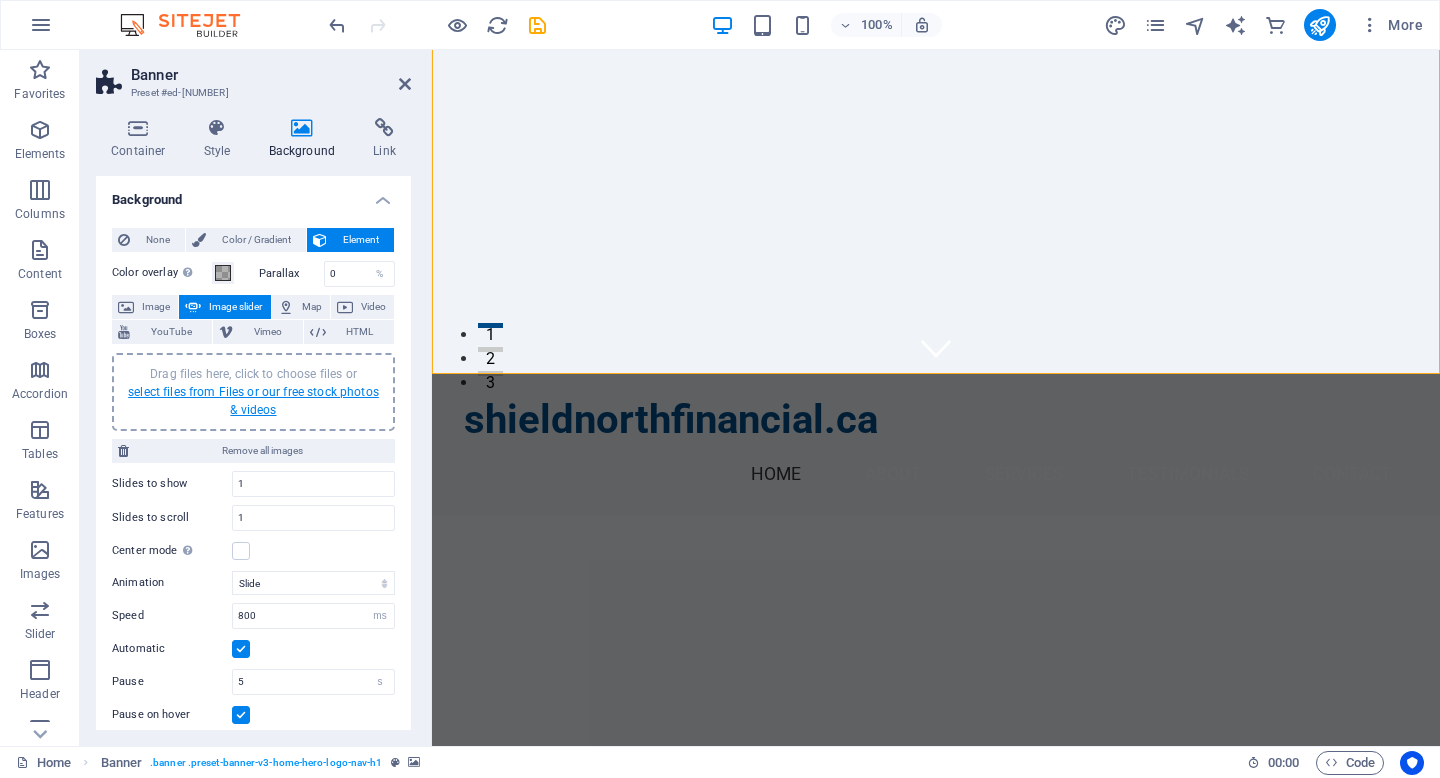 click on "select files from Files or our free stock photos & videos" at bounding box center [253, 401] 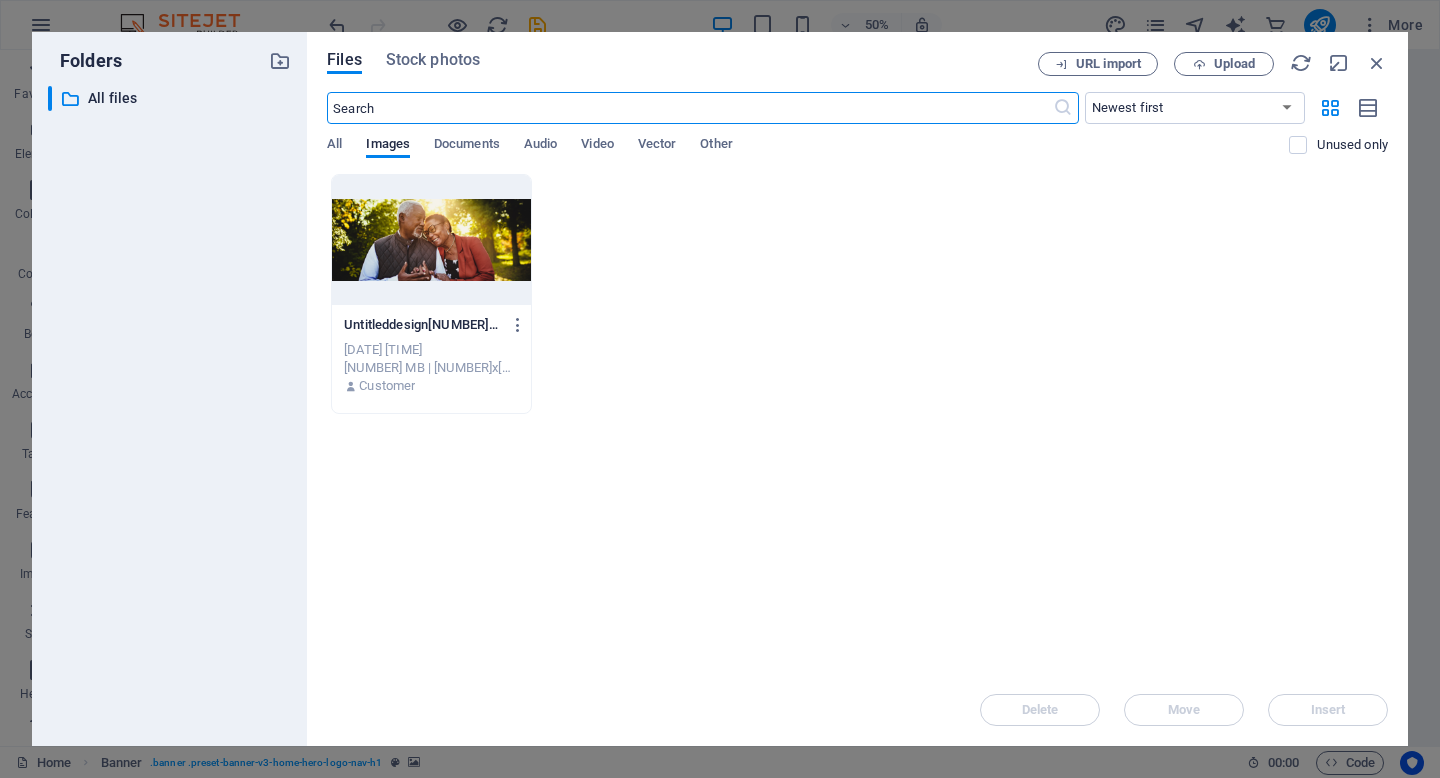 click on "Untitleddesign[NUMBER]-vxcmi5TMYzCmsSFn6rc3TQ.png Untitleddesign[NUMBER]-vxcmi5TMYzCmsSFn6rc3TQ.png [DATE] [TIME] [NUMBER] MB | [NUMBER]x[NUMBER] | image/png Customer" at bounding box center (857, 294) 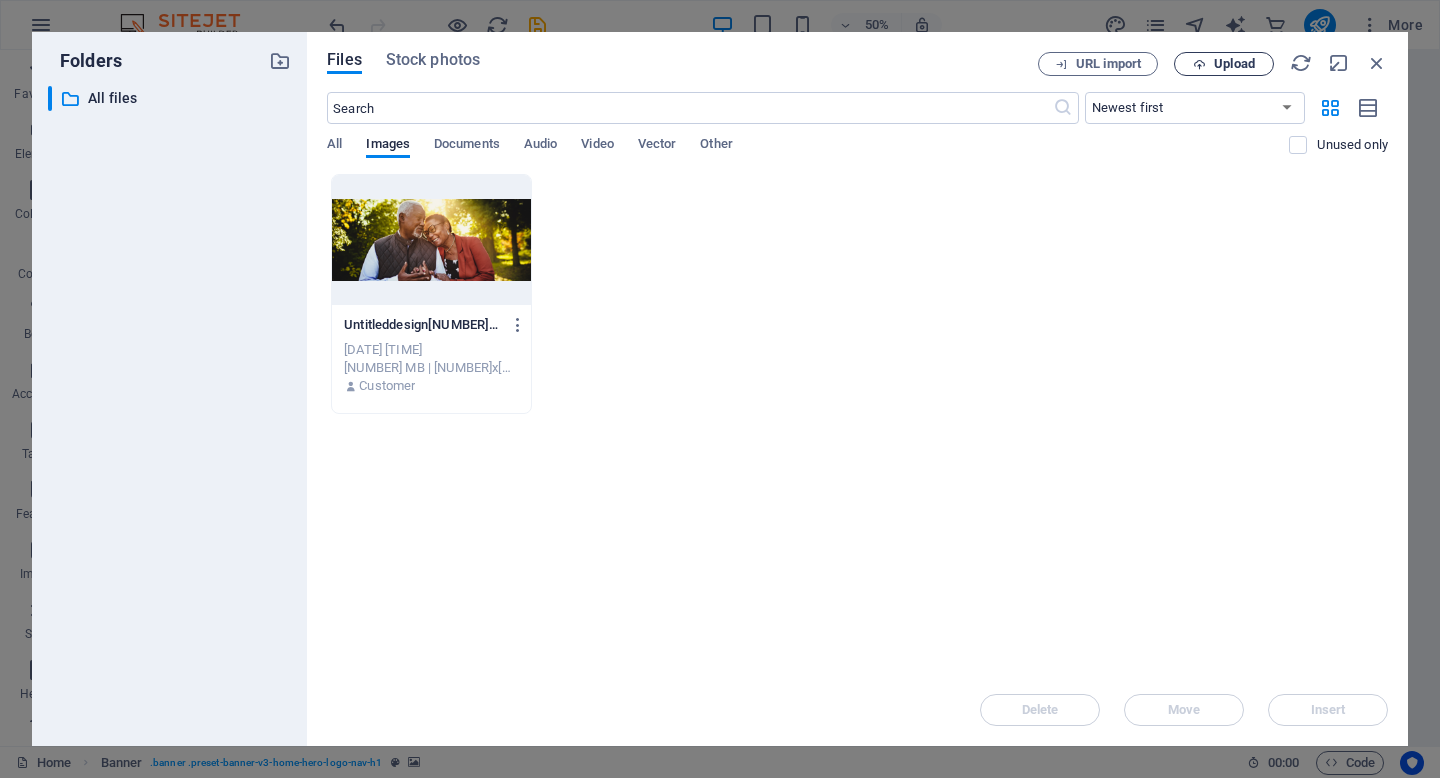 click on "Upload" at bounding box center (1224, 64) 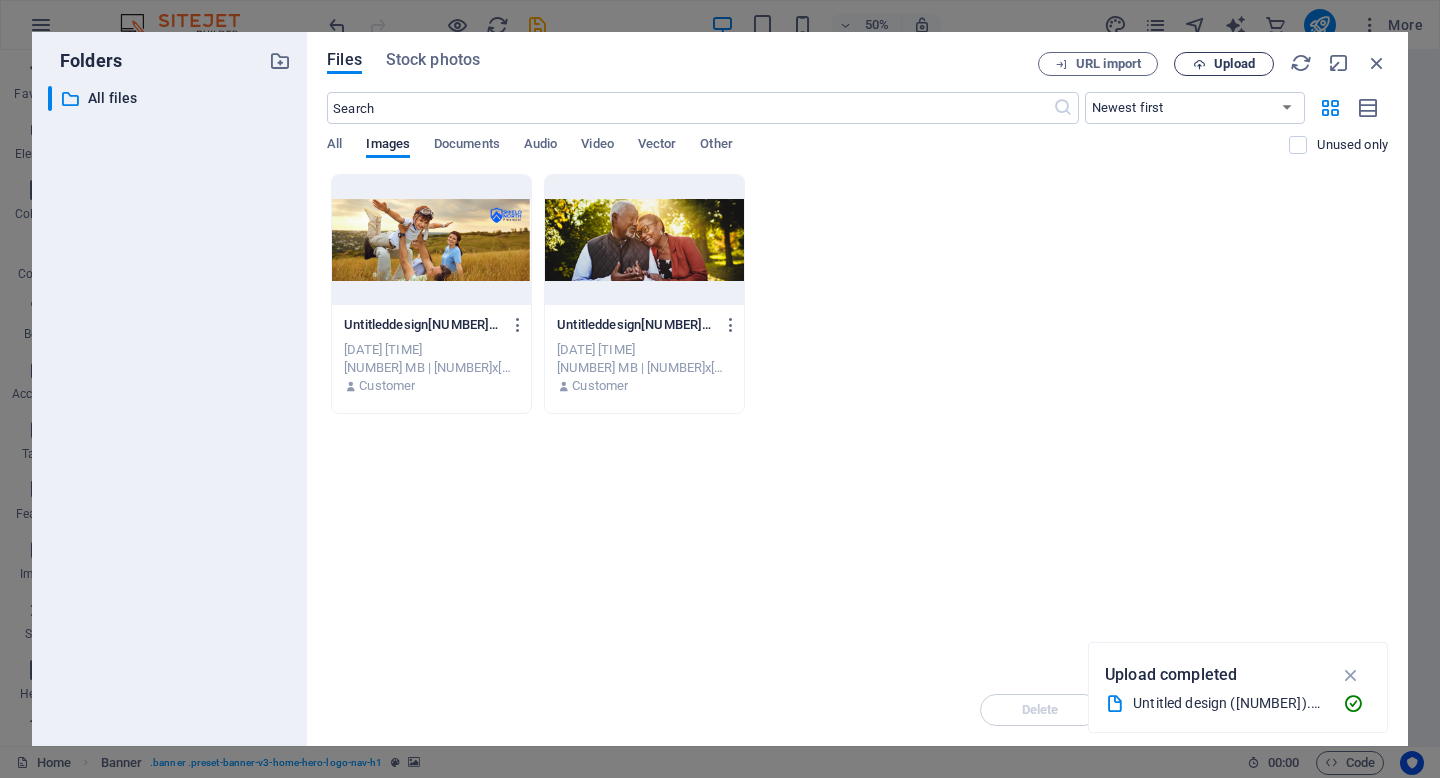 click on "Upload" at bounding box center (1224, 64) 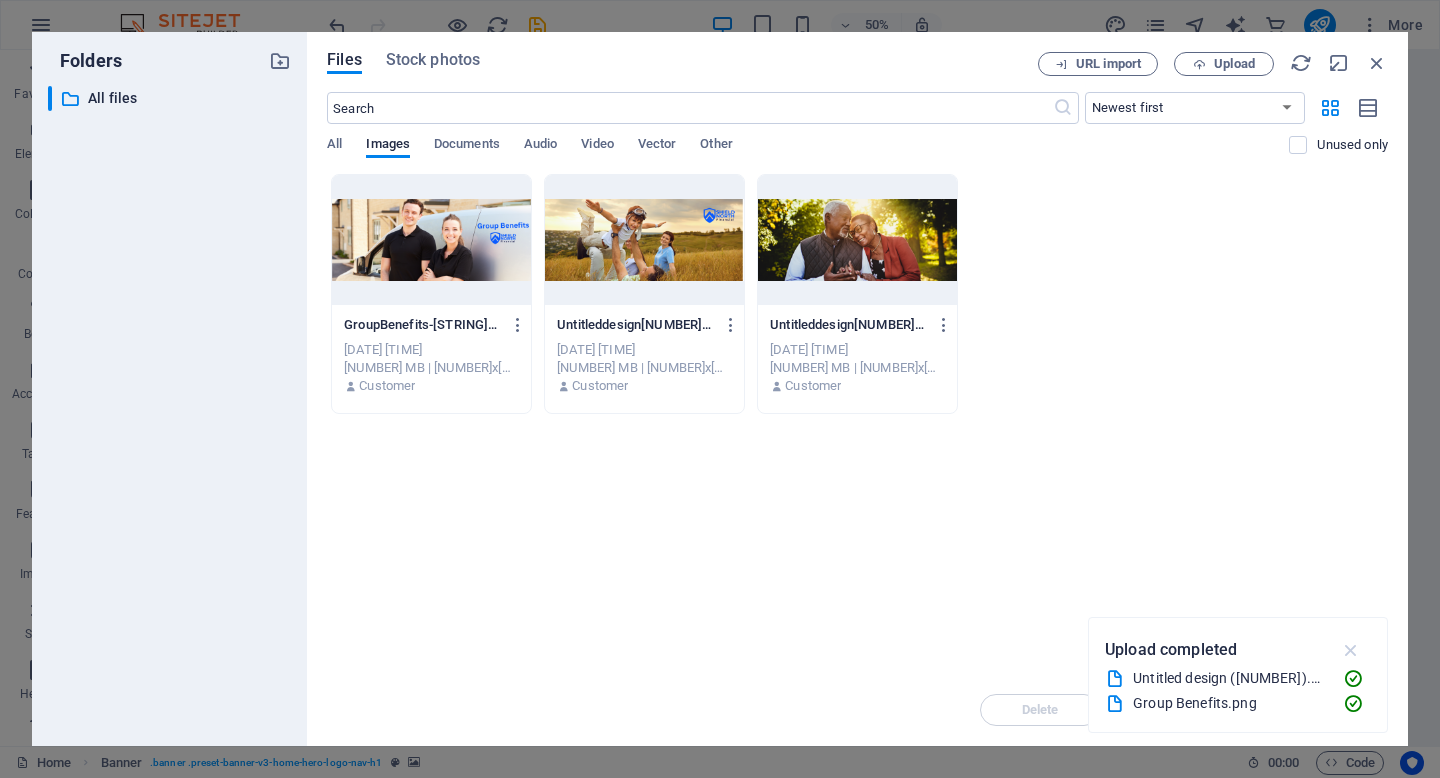 click at bounding box center [1351, 650] 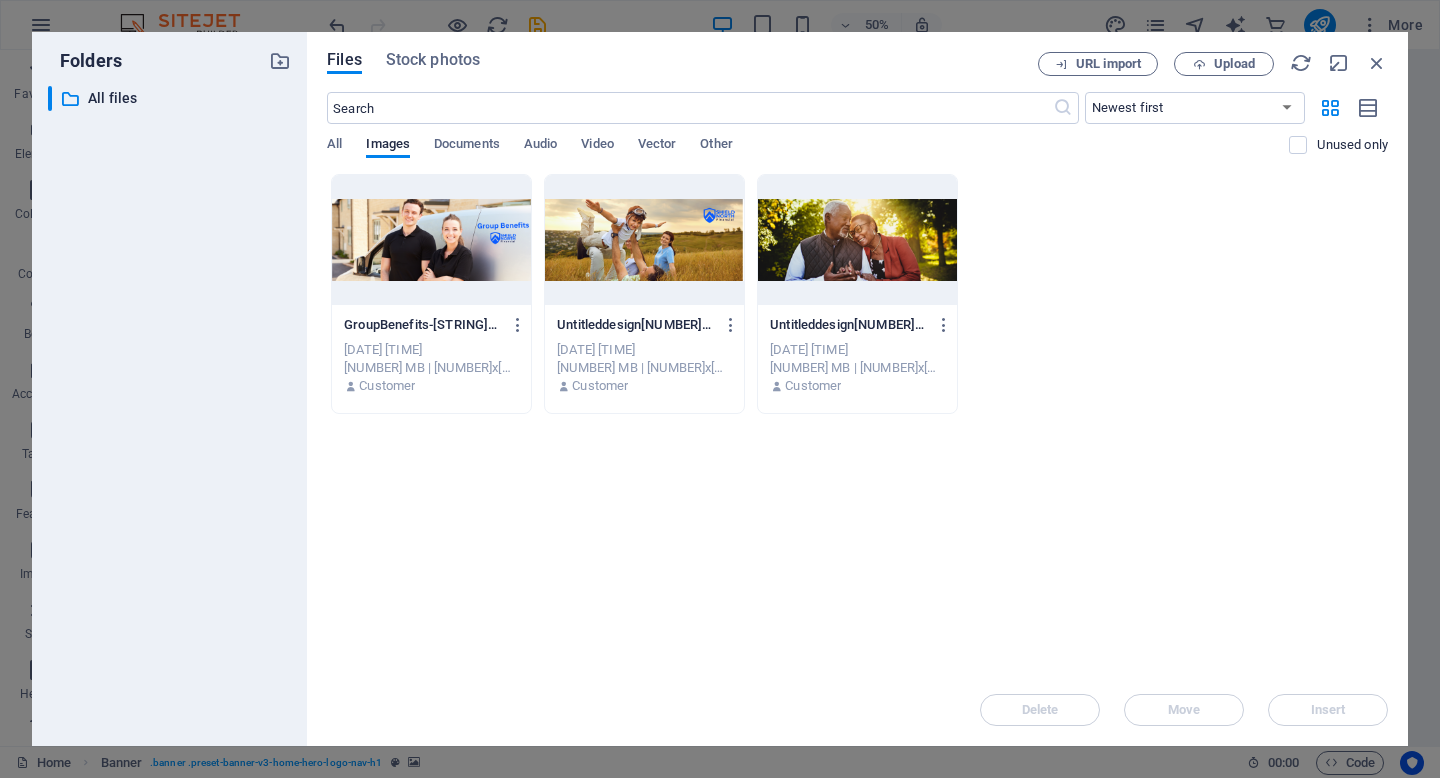 click at bounding box center [431, 240] 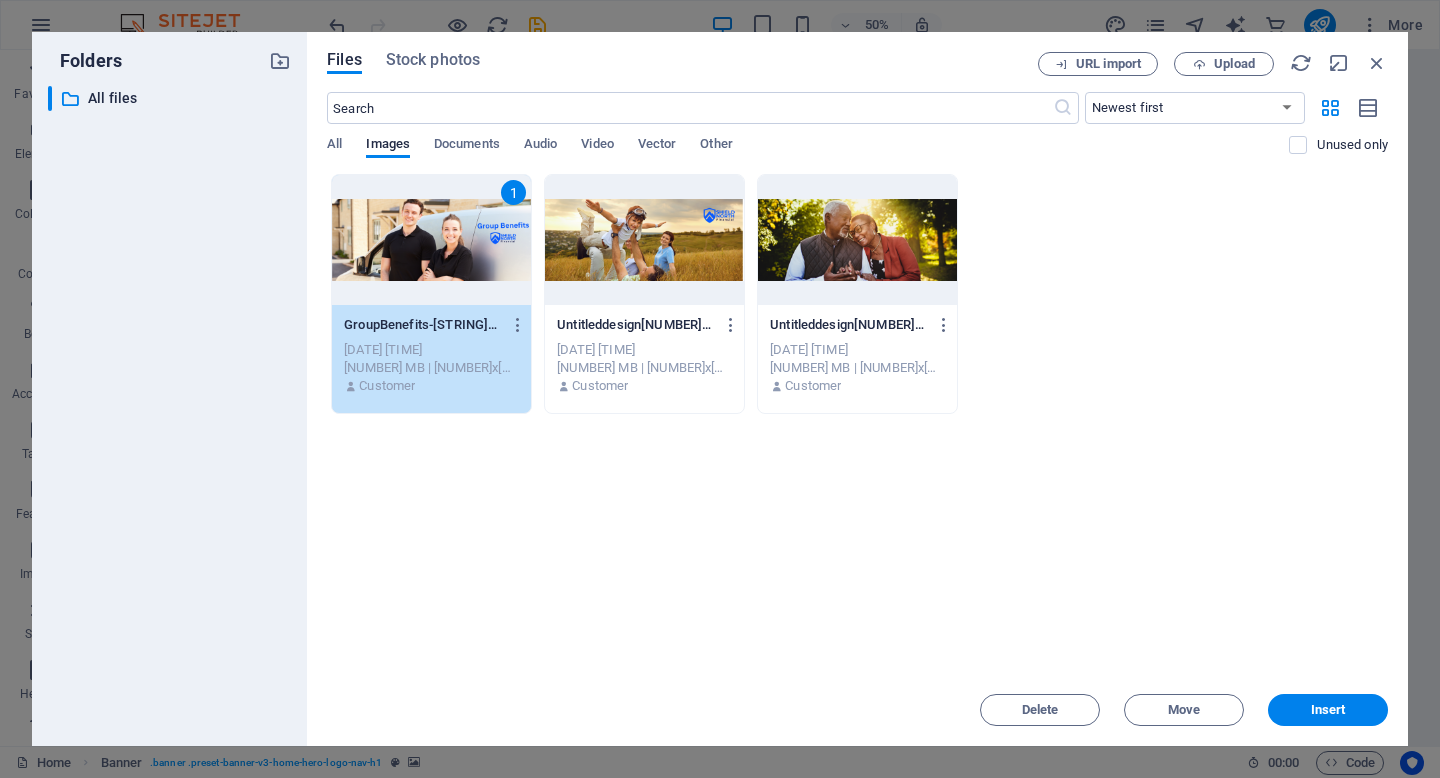 click at bounding box center [644, 240] 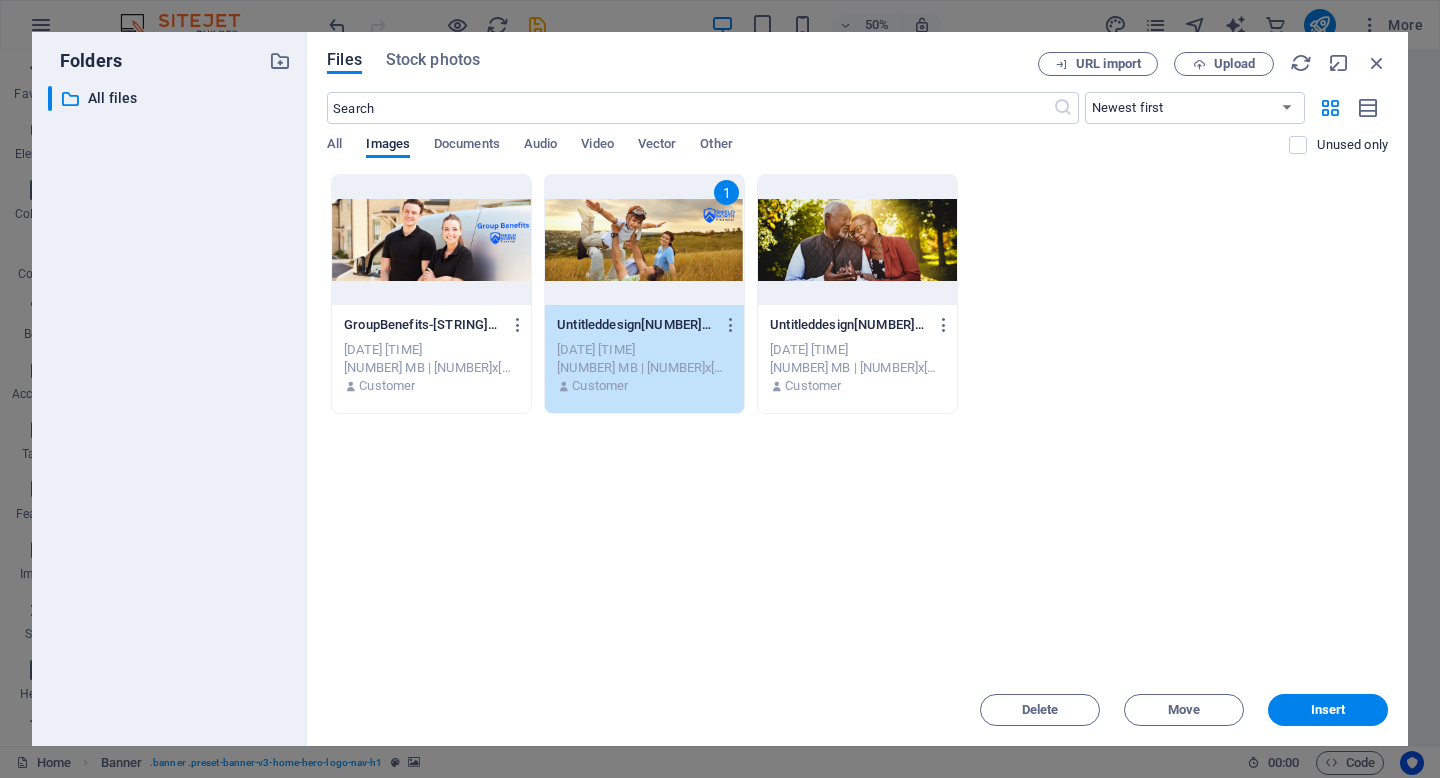 click at bounding box center [857, 240] 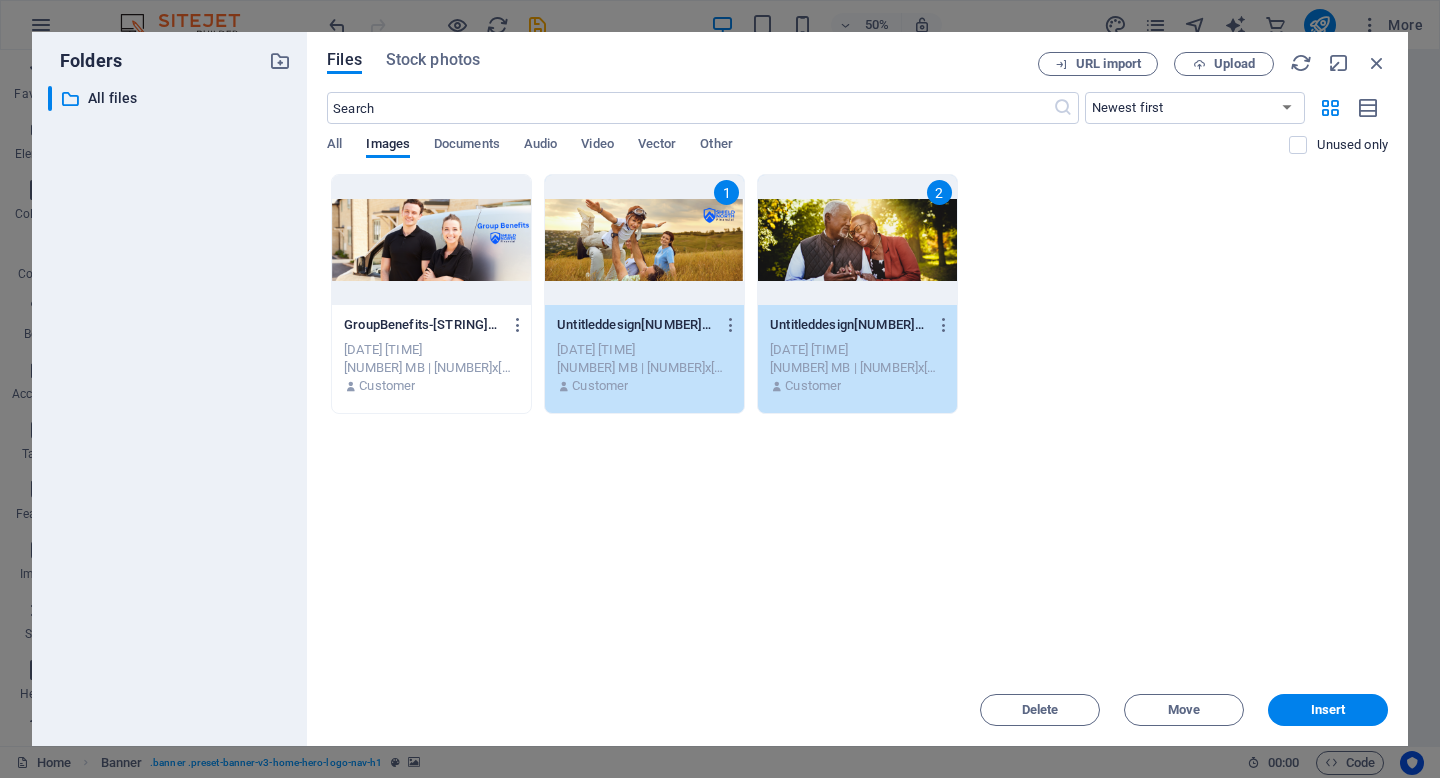 click at bounding box center (431, 240) 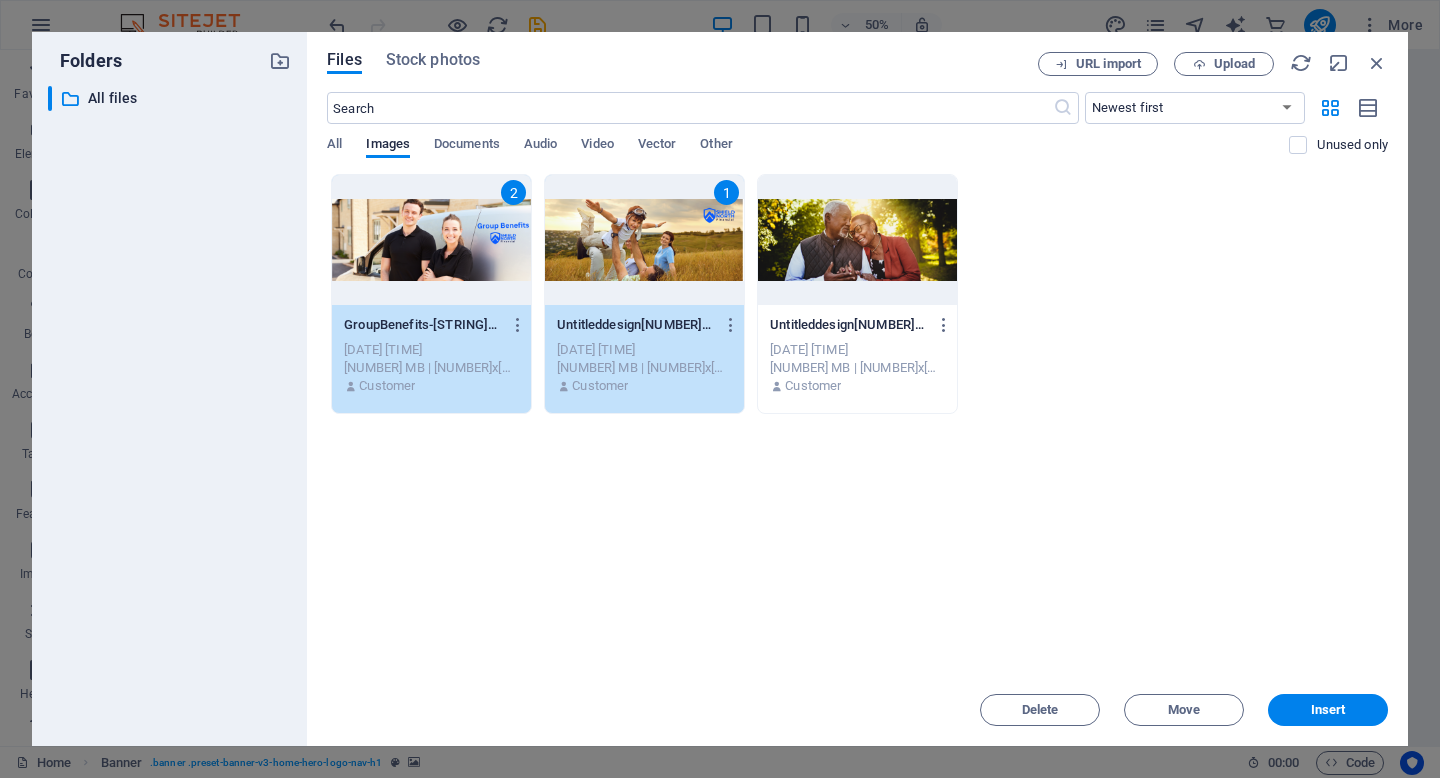 click at bounding box center (857, 240) 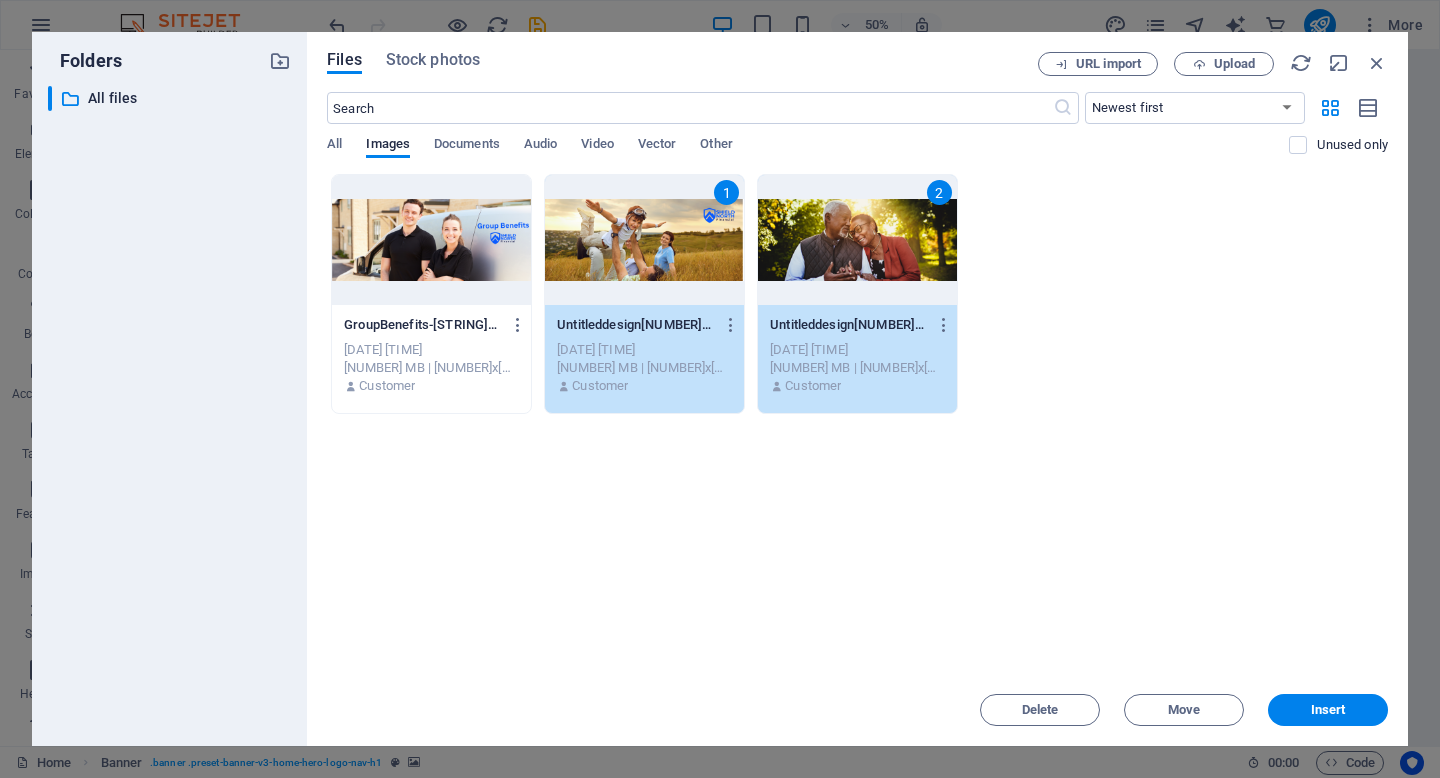 click at bounding box center [431, 240] 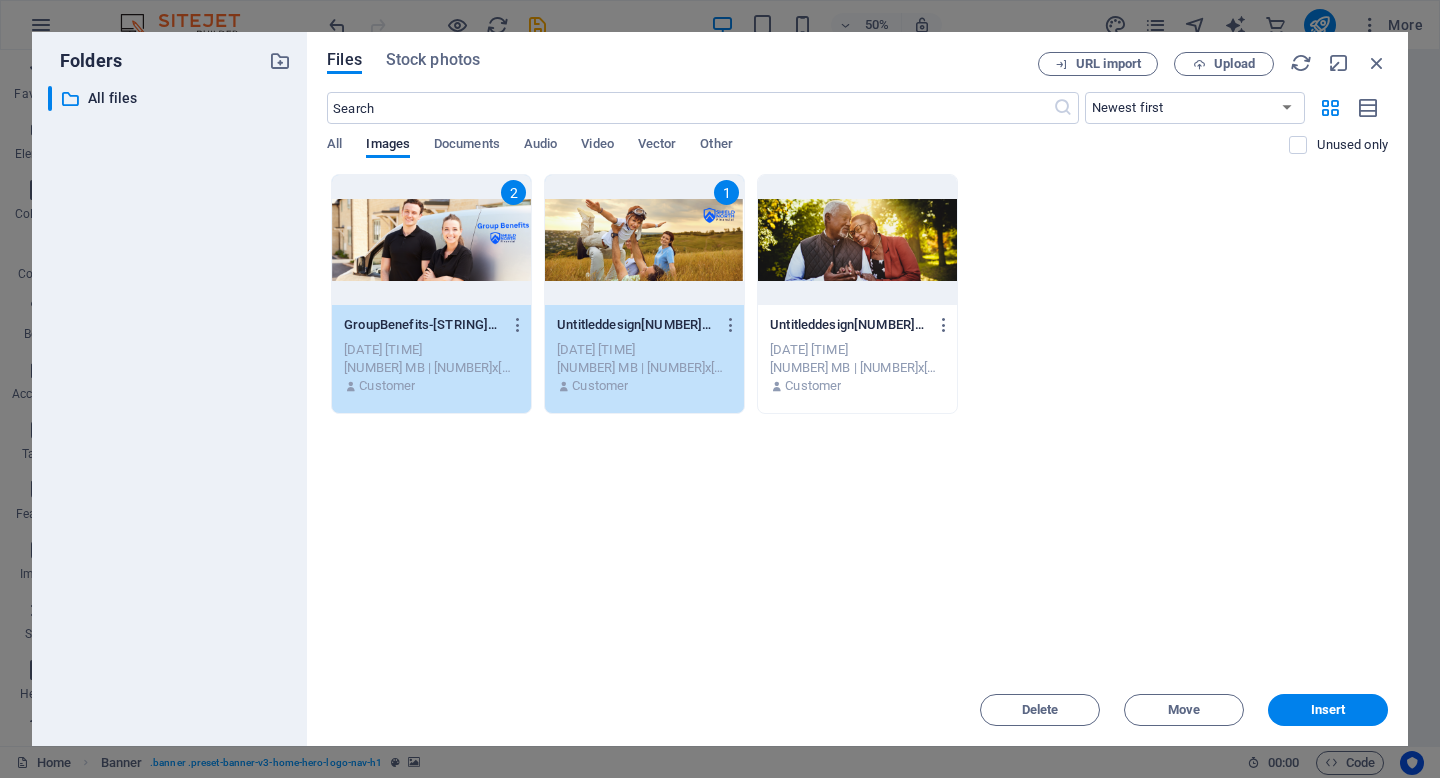 click at bounding box center (857, 240) 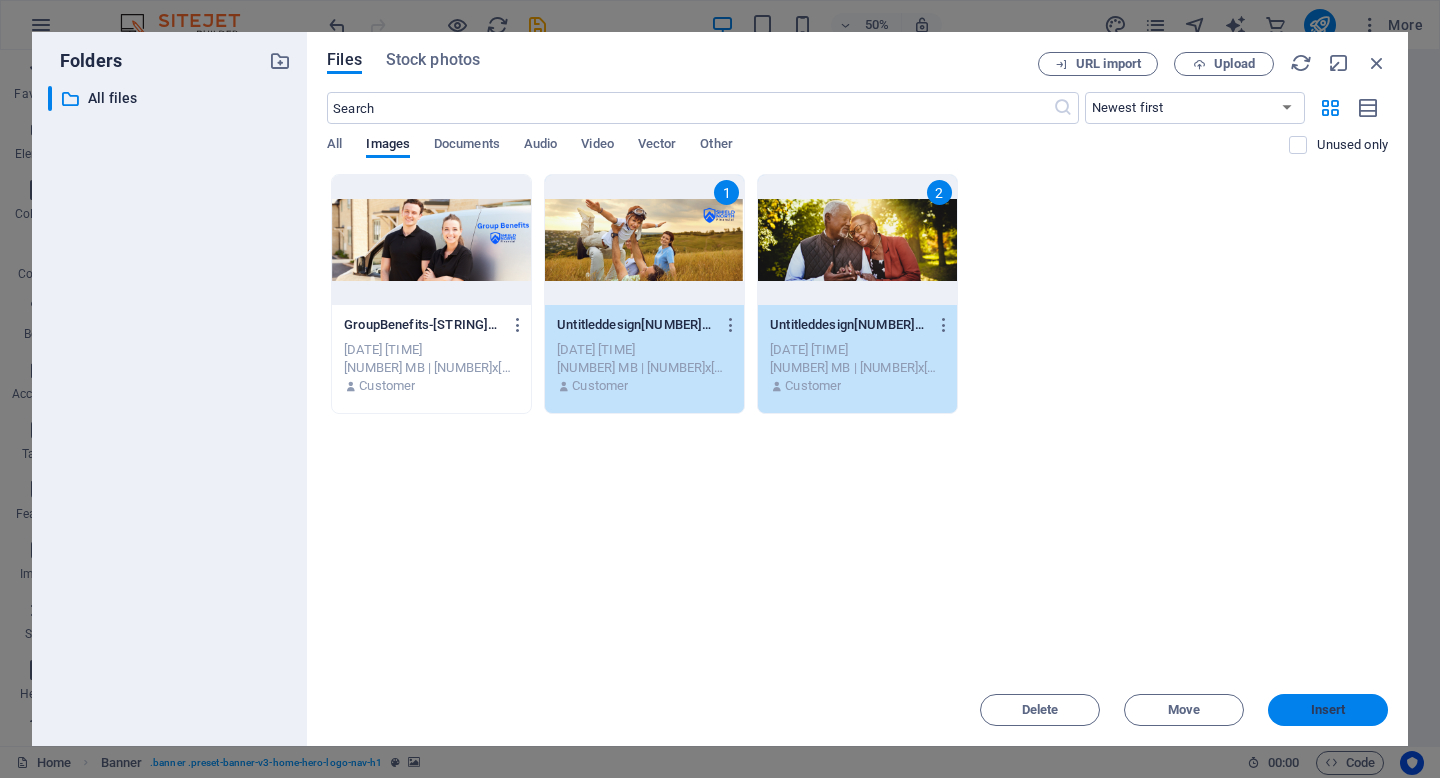 click on "Insert" at bounding box center [1328, 710] 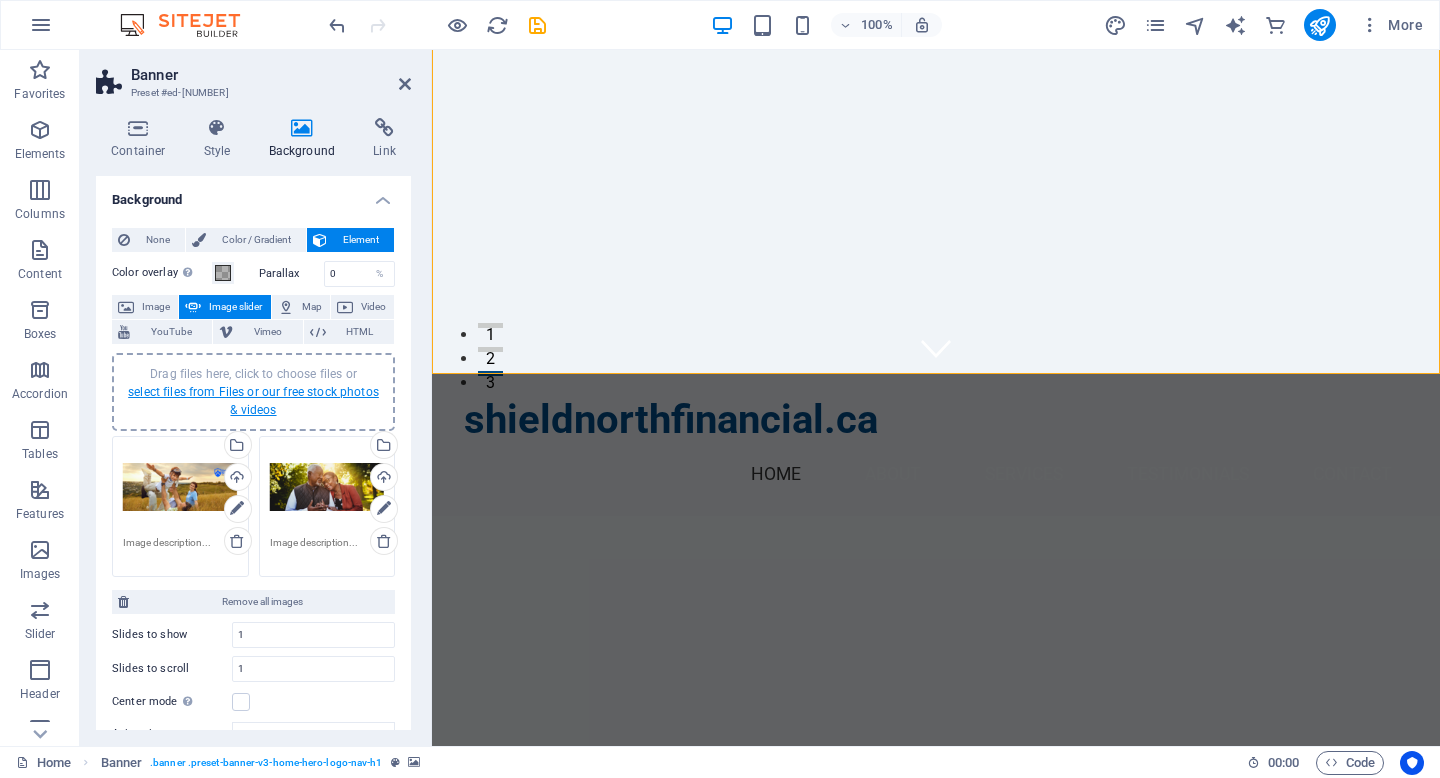 click on "select files from Files or our free stock photos & videos" at bounding box center [253, 401] 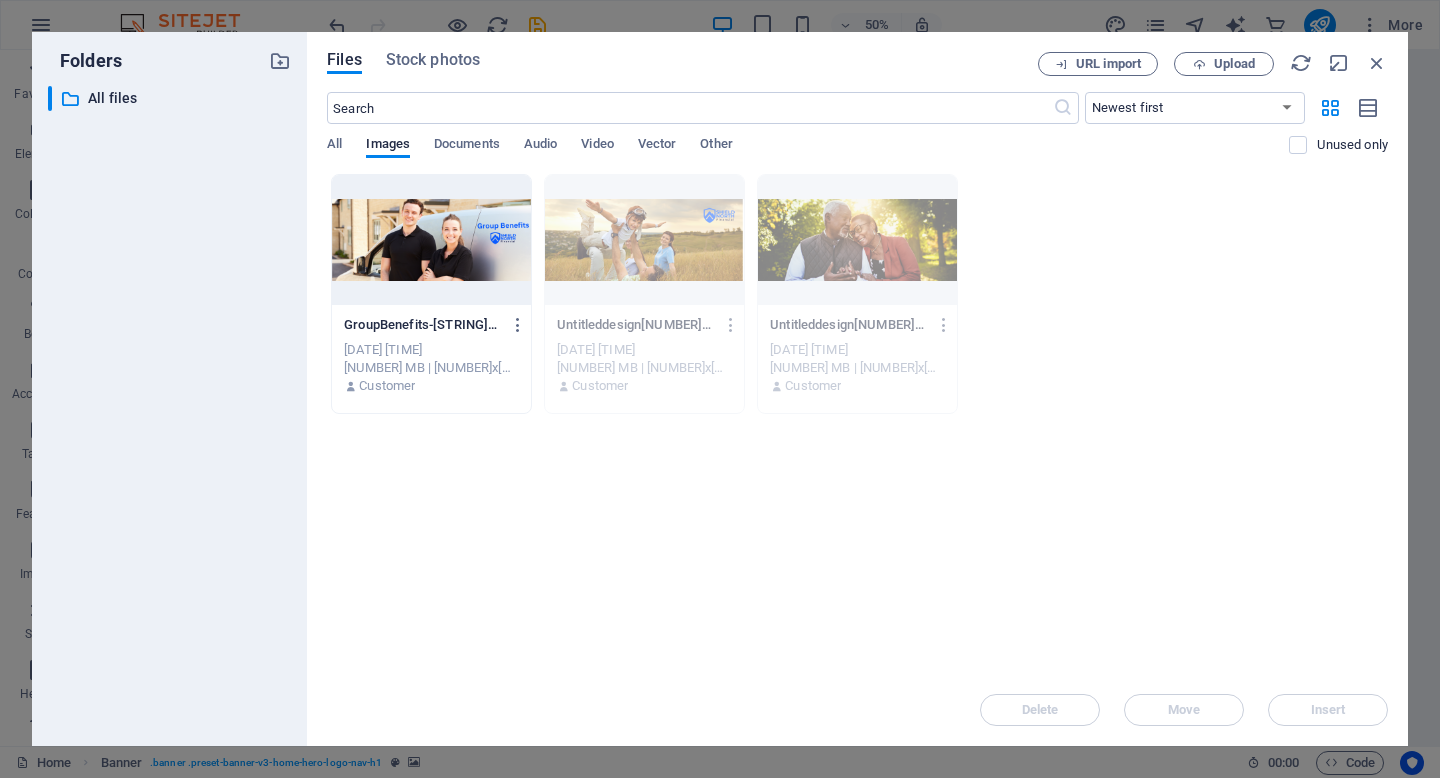 click at bounding box center (431, 240) 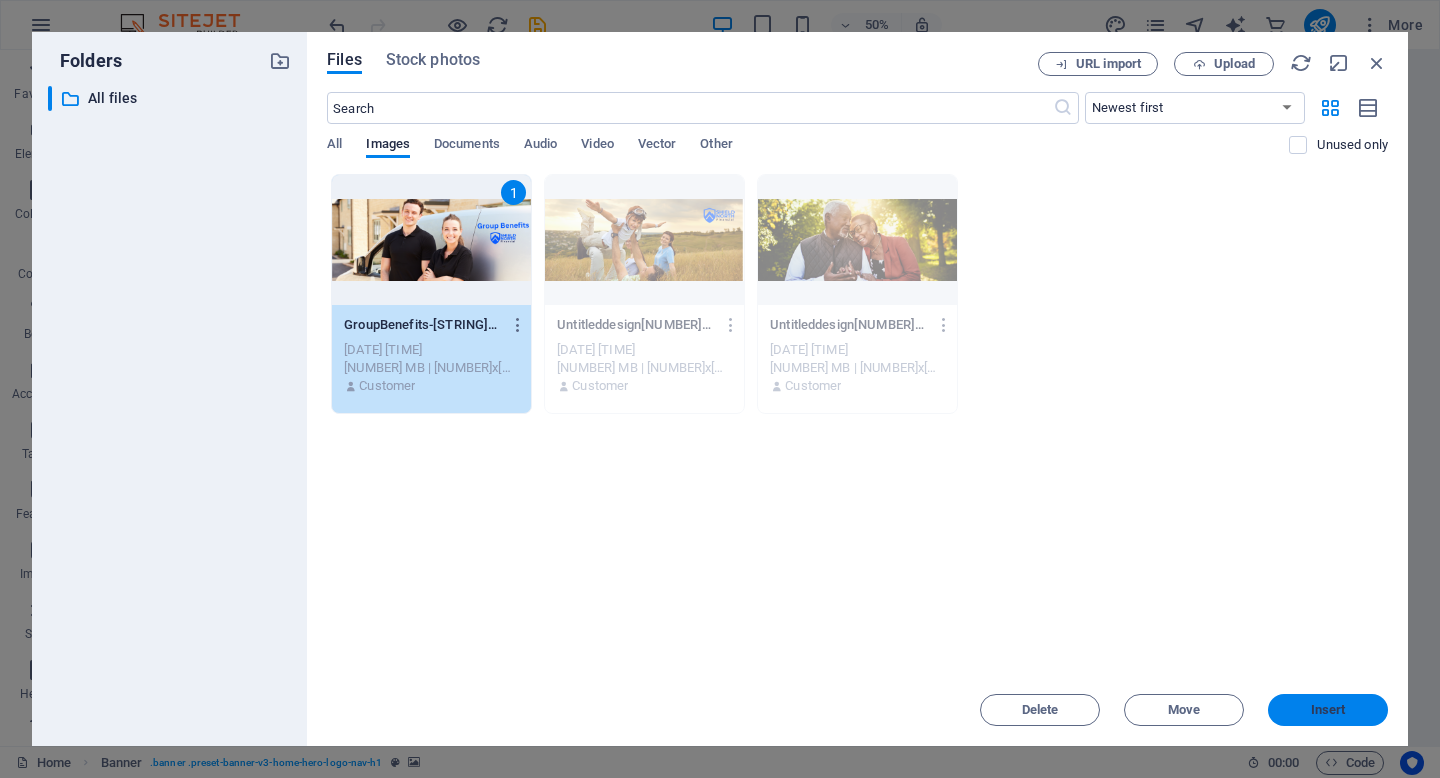 click on "Insert" at bounding box center [1328, 710] 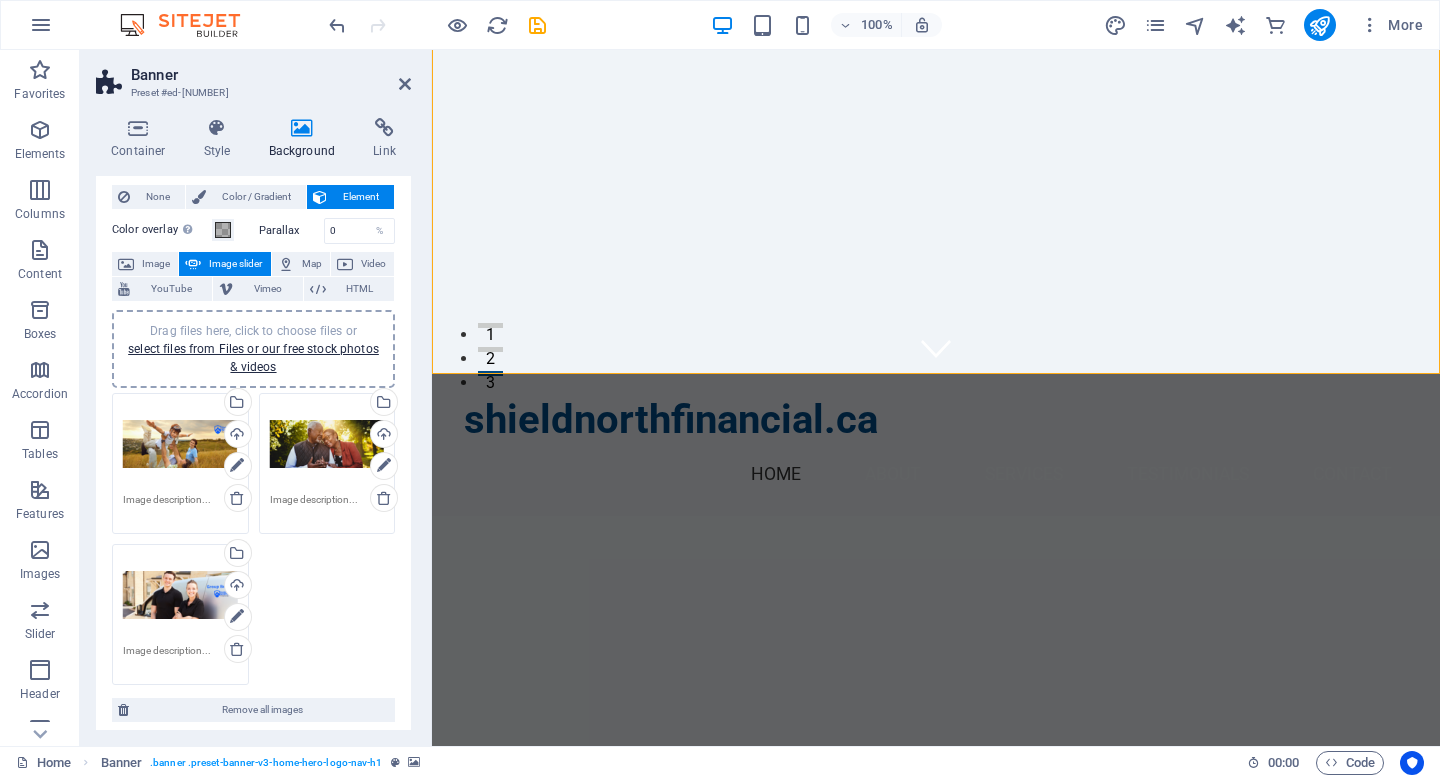 scroll, scrollTop: 25, scrollLeft: 0, axis: vertical 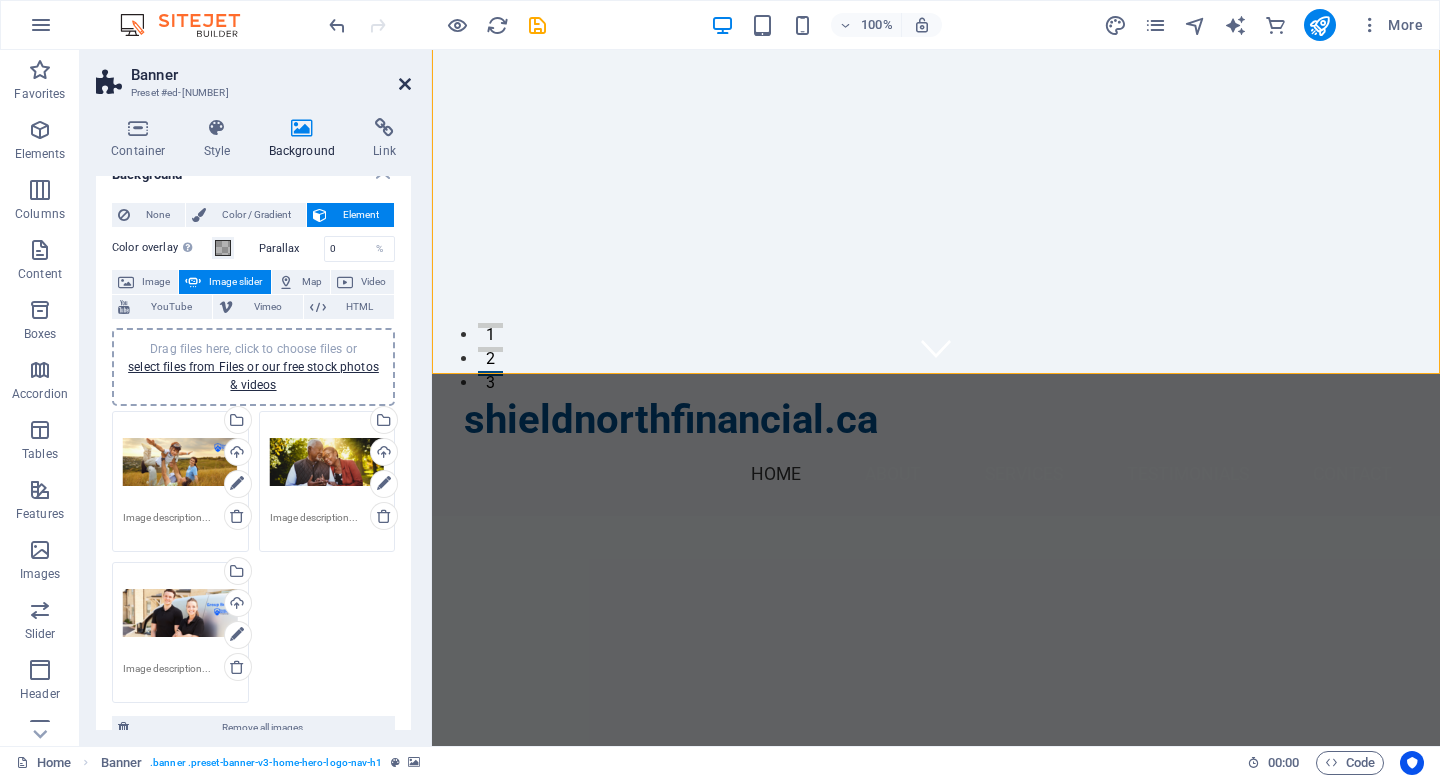 click at bounding box center (405, 84) 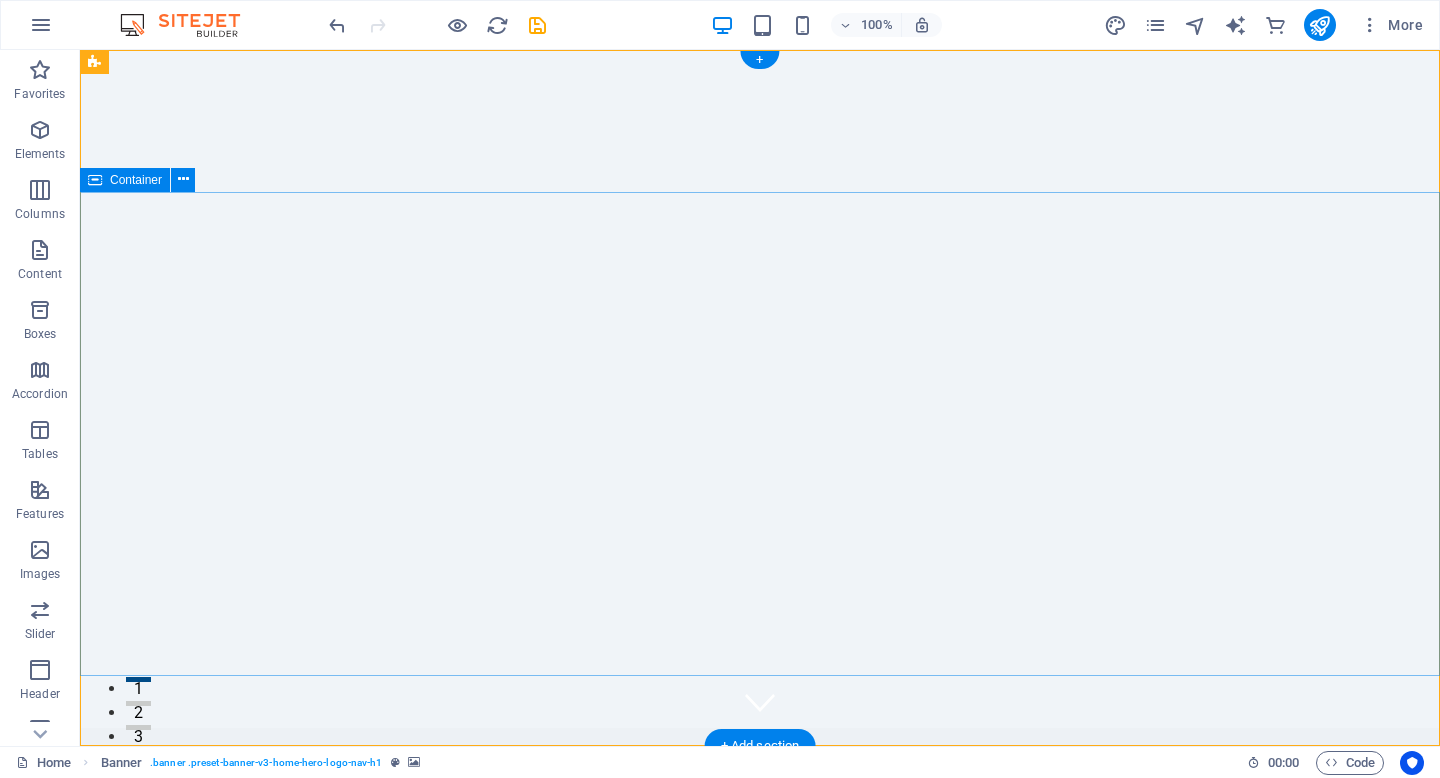 scroll, scrollTop: 0, scrollLeft: 0, axis: both 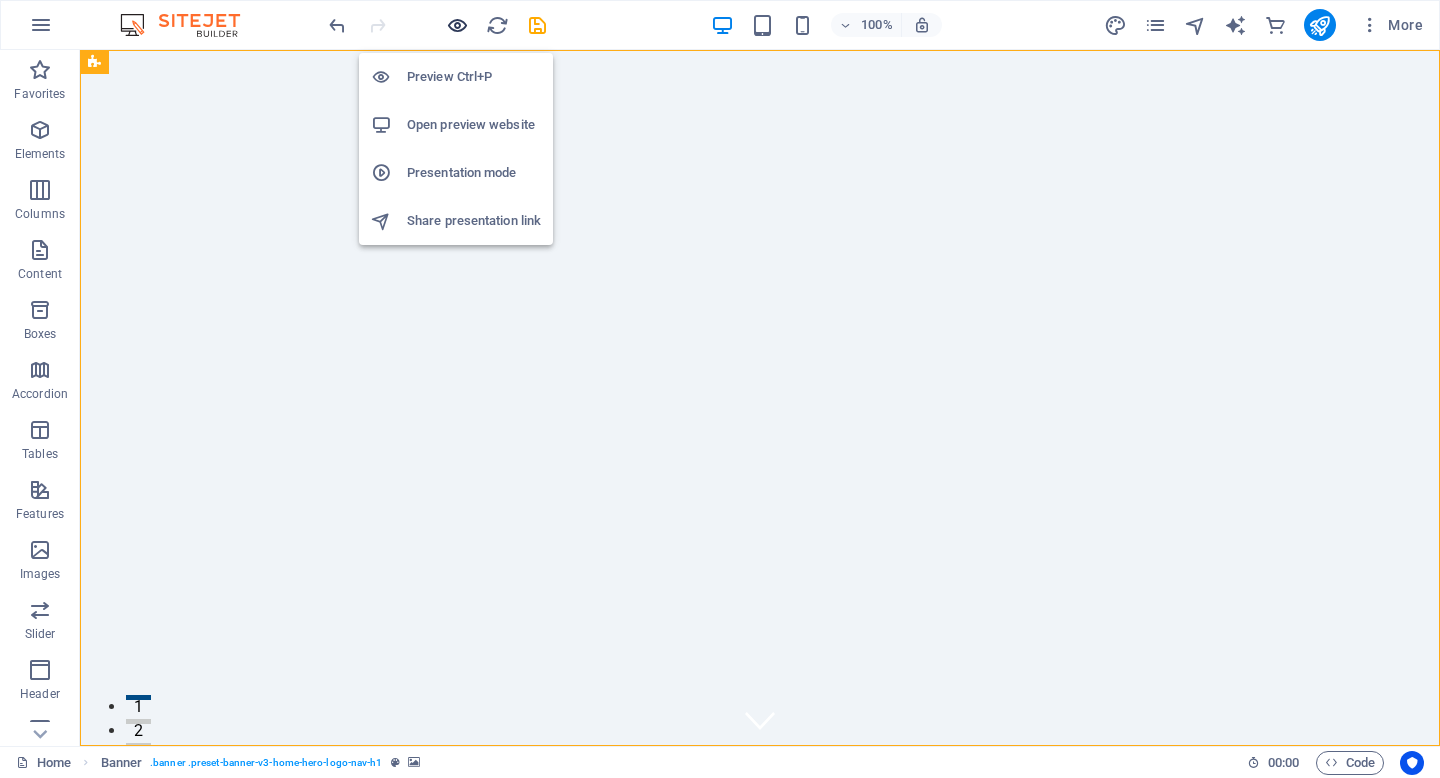click at bounding box center [457, 25] 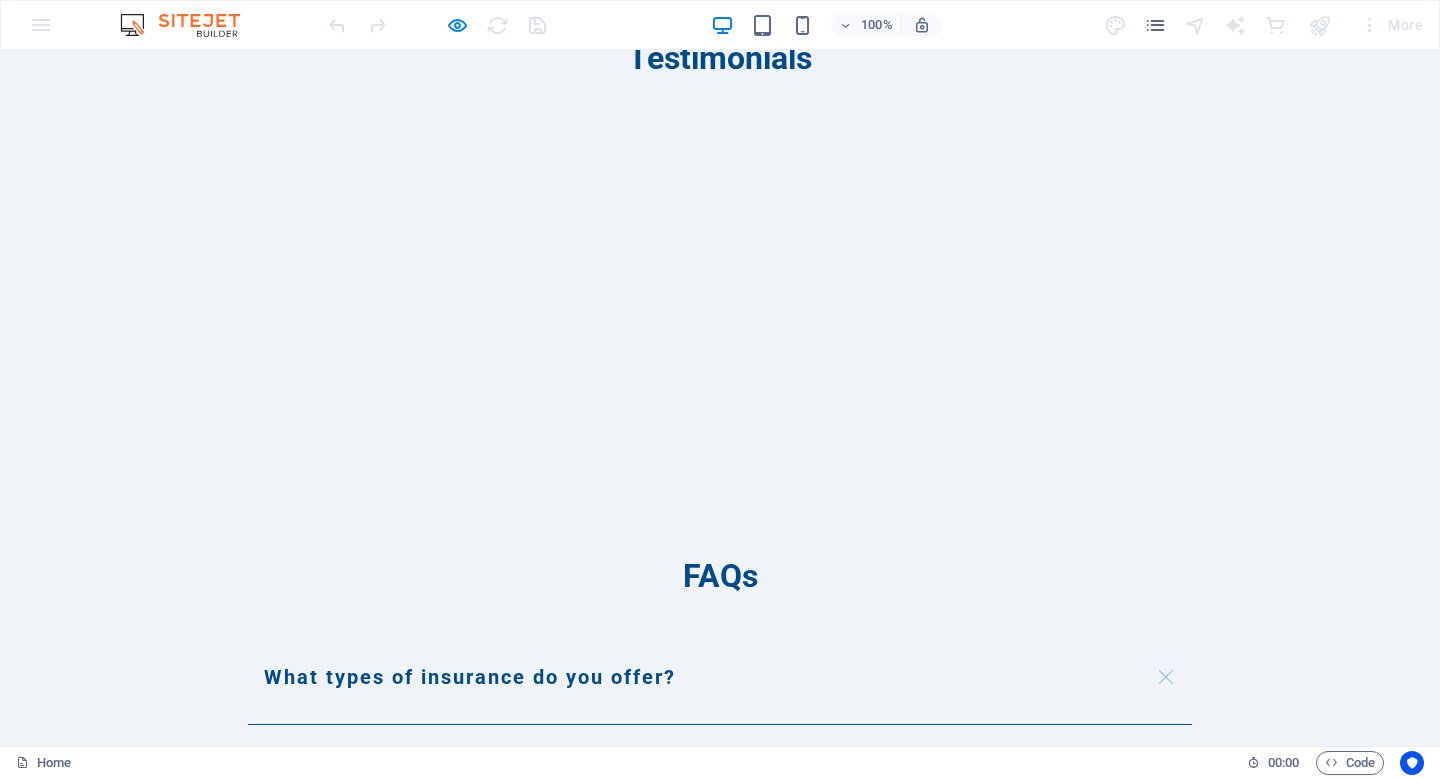 scroll, scrollTop: 3436, scrollLeft: 0, axis: vertical 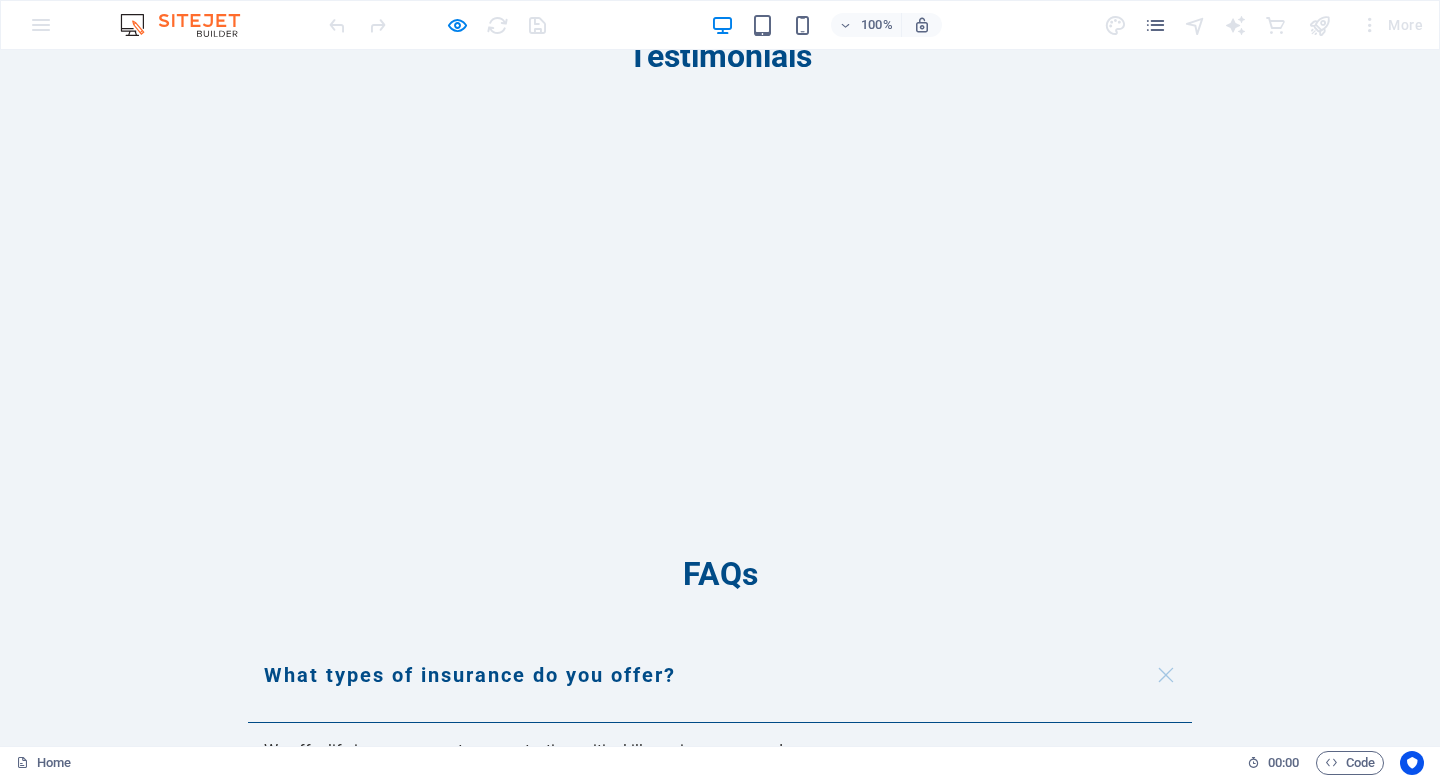 click at bounding box center (803, 25) 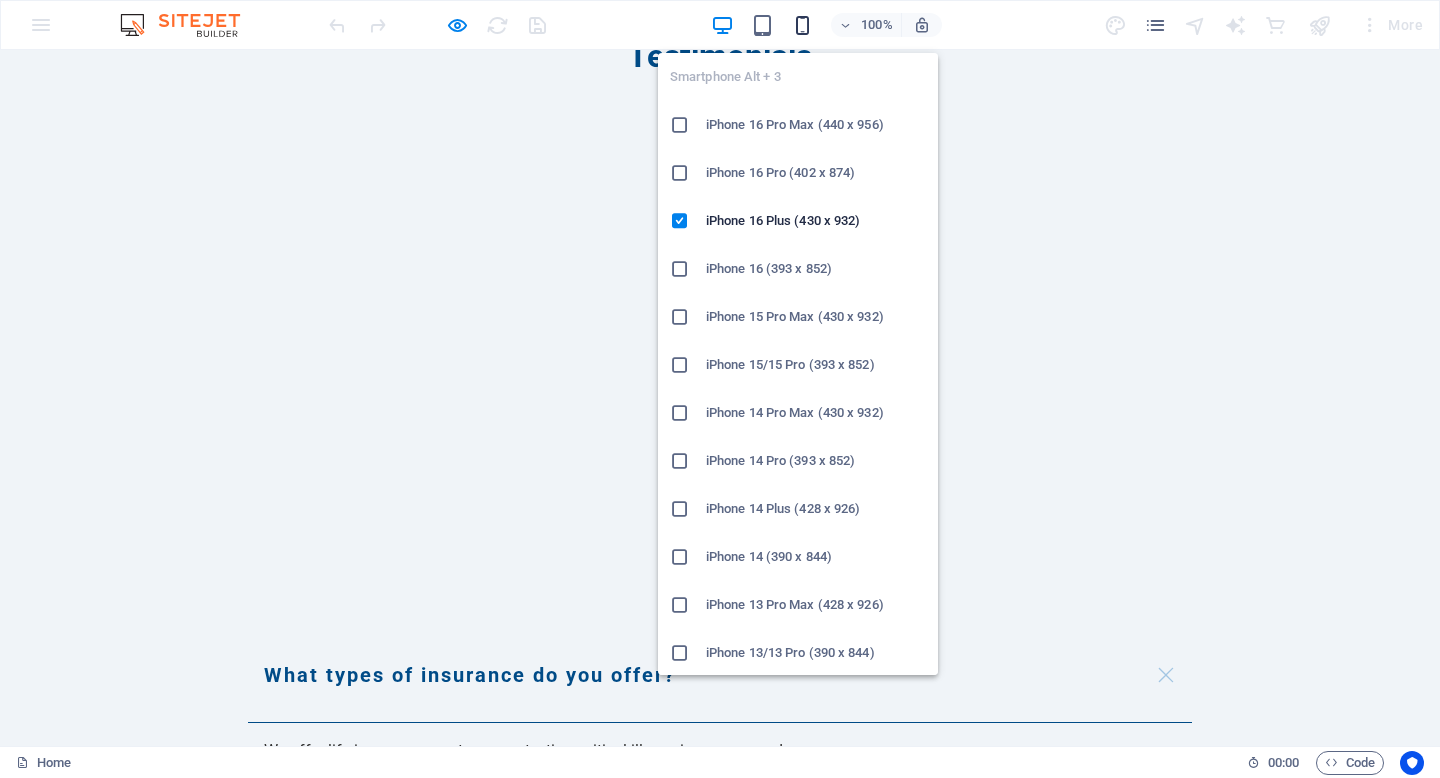 click at bounding box center [802, 25] 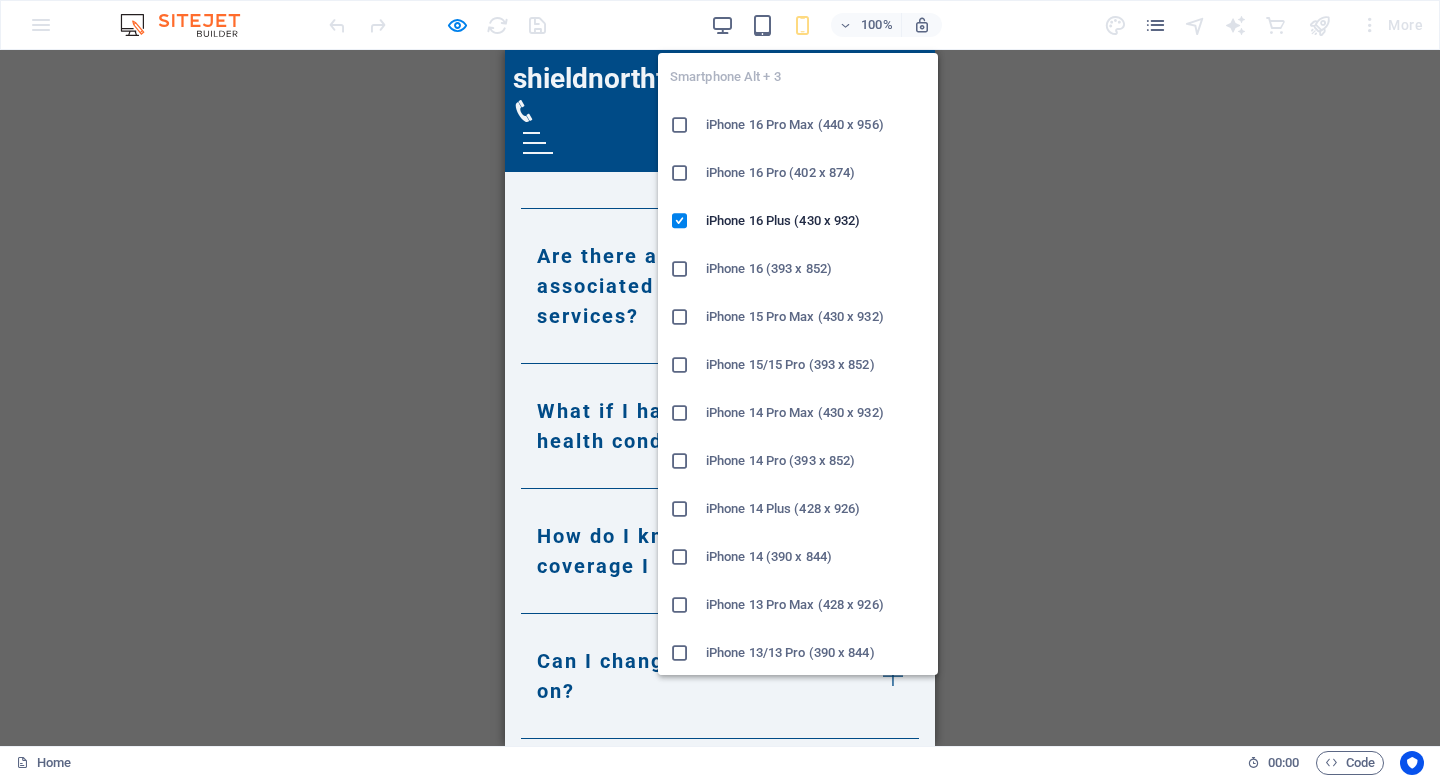 scroll, scrollTop: 3373, scrollLeft: 0, axis: vertical 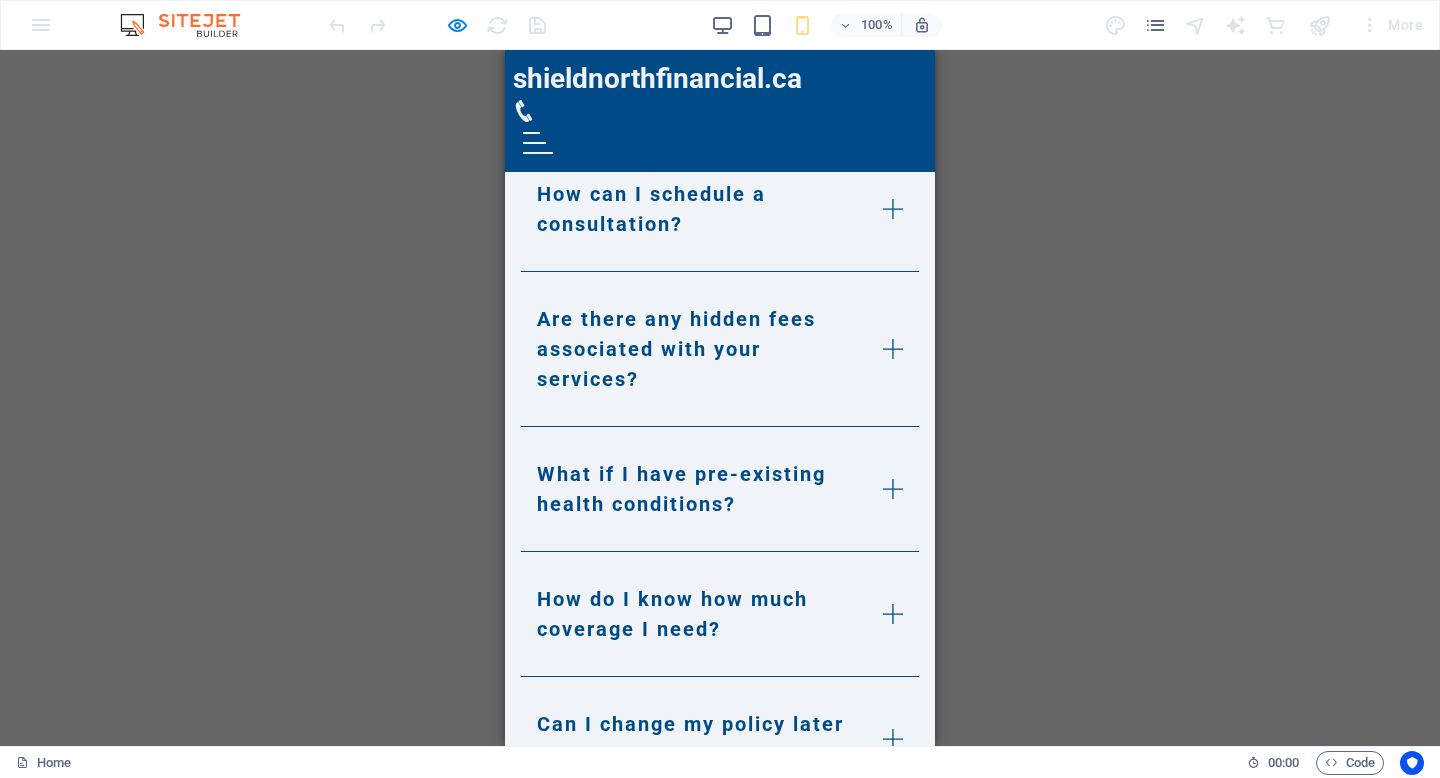 click on "Drag here to replace the existing content. Press “Ctrl” if you want to create a new element.
H2   Banner   Container   Banner   Menu Bar   Menu   Text   Container   Container   Container   Container   Captcha   Contact Form   Form   Footer Saga   Checkbox   Contact Form   Form   Textarea   Text   Accordion   Container   H3   HTML   Container   Logo   Spacer   H2   Spacer   Text" at bounding box center (720, 398) 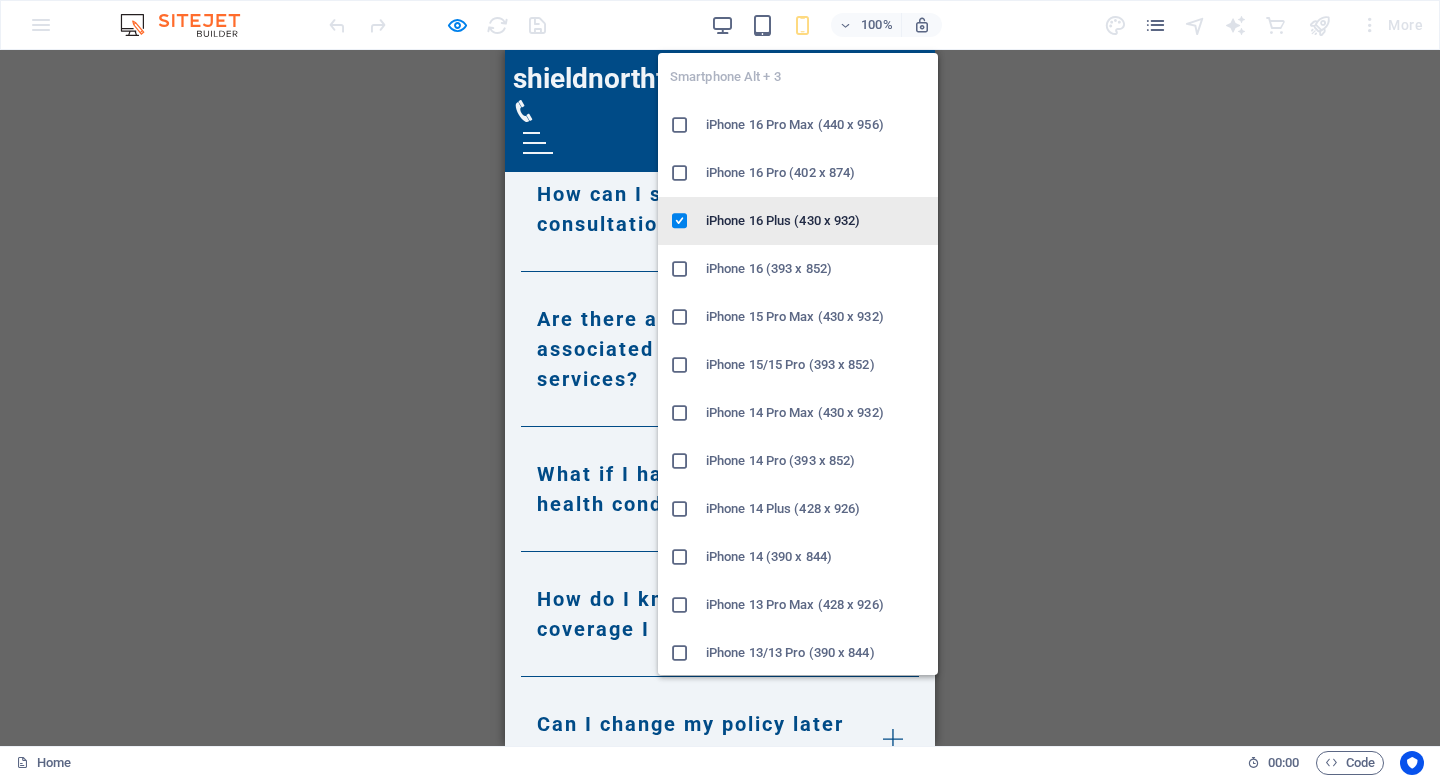 click on "iPhone 16 Plus (430 x 932)" at bounding box center [816, 221] 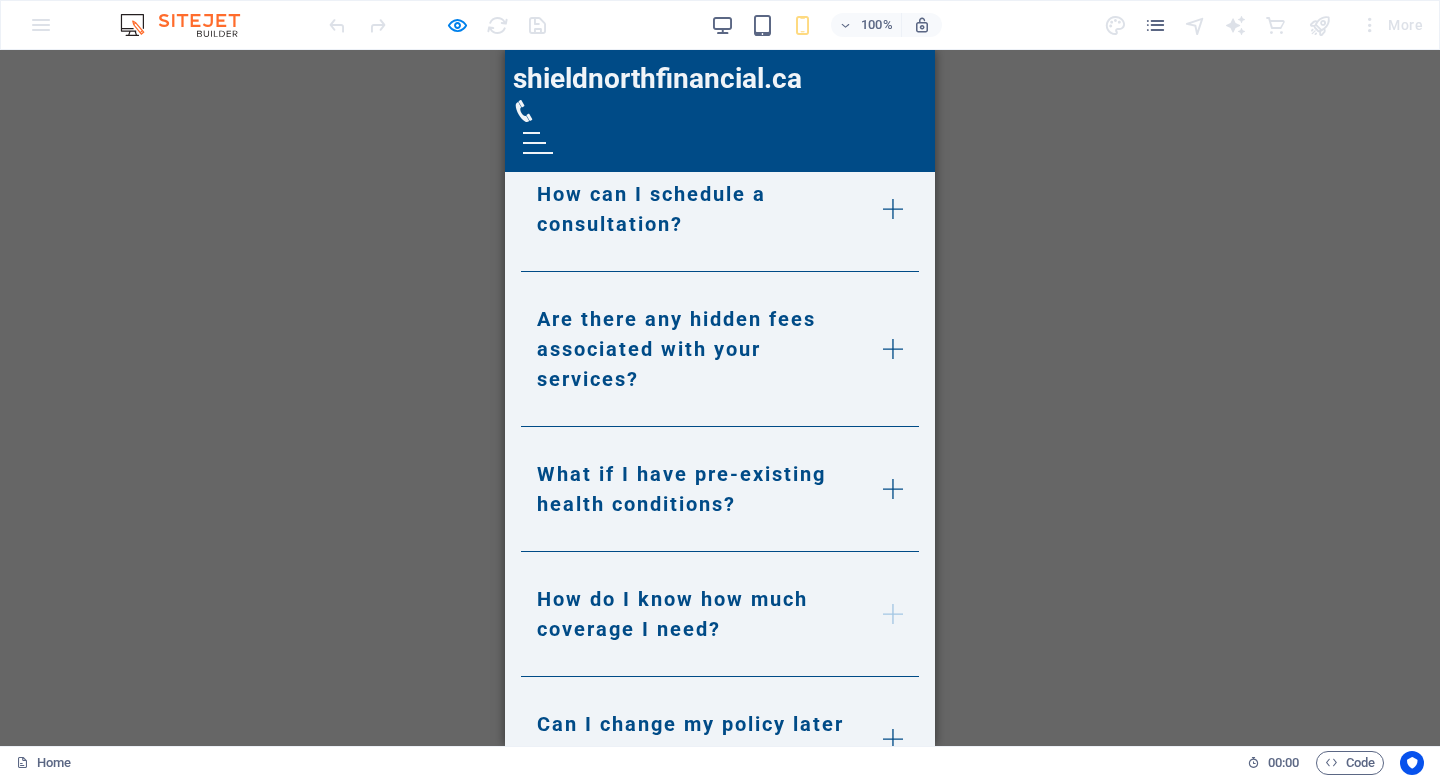 click on "How do I know how much coverage I need?" at bounding box center [720, 614] 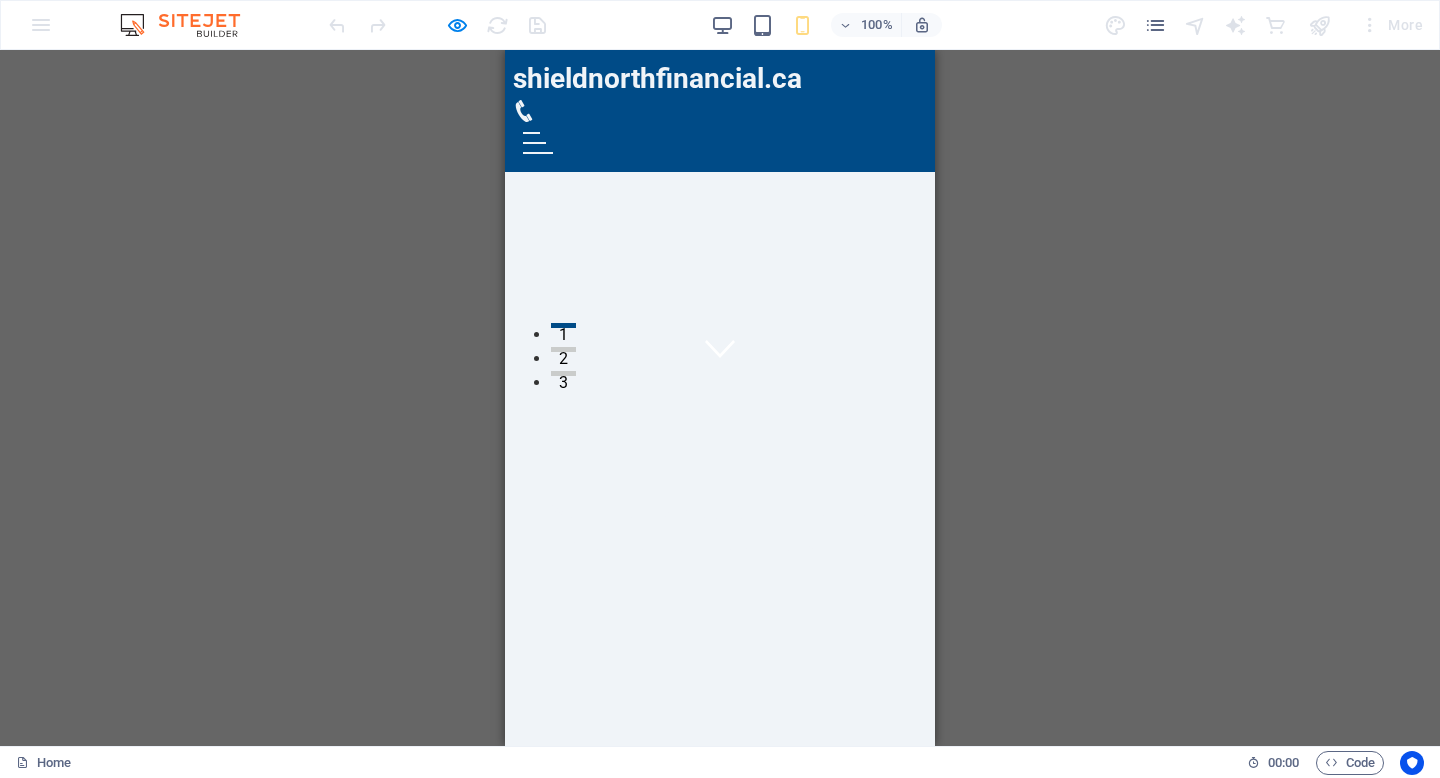 scroll, scrollTop: 0, scrollLeft: 0, axis: both 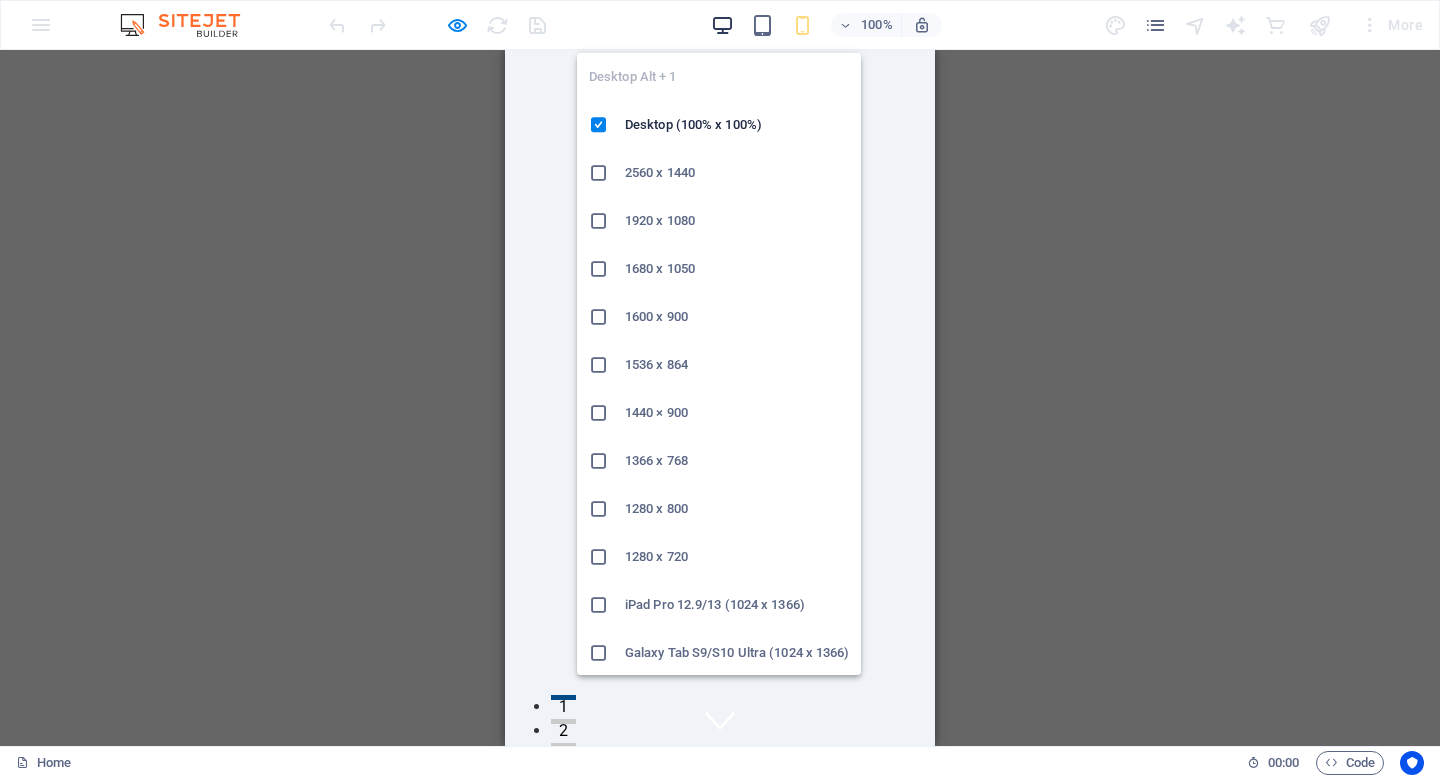 click at bounding box center (722, 25) 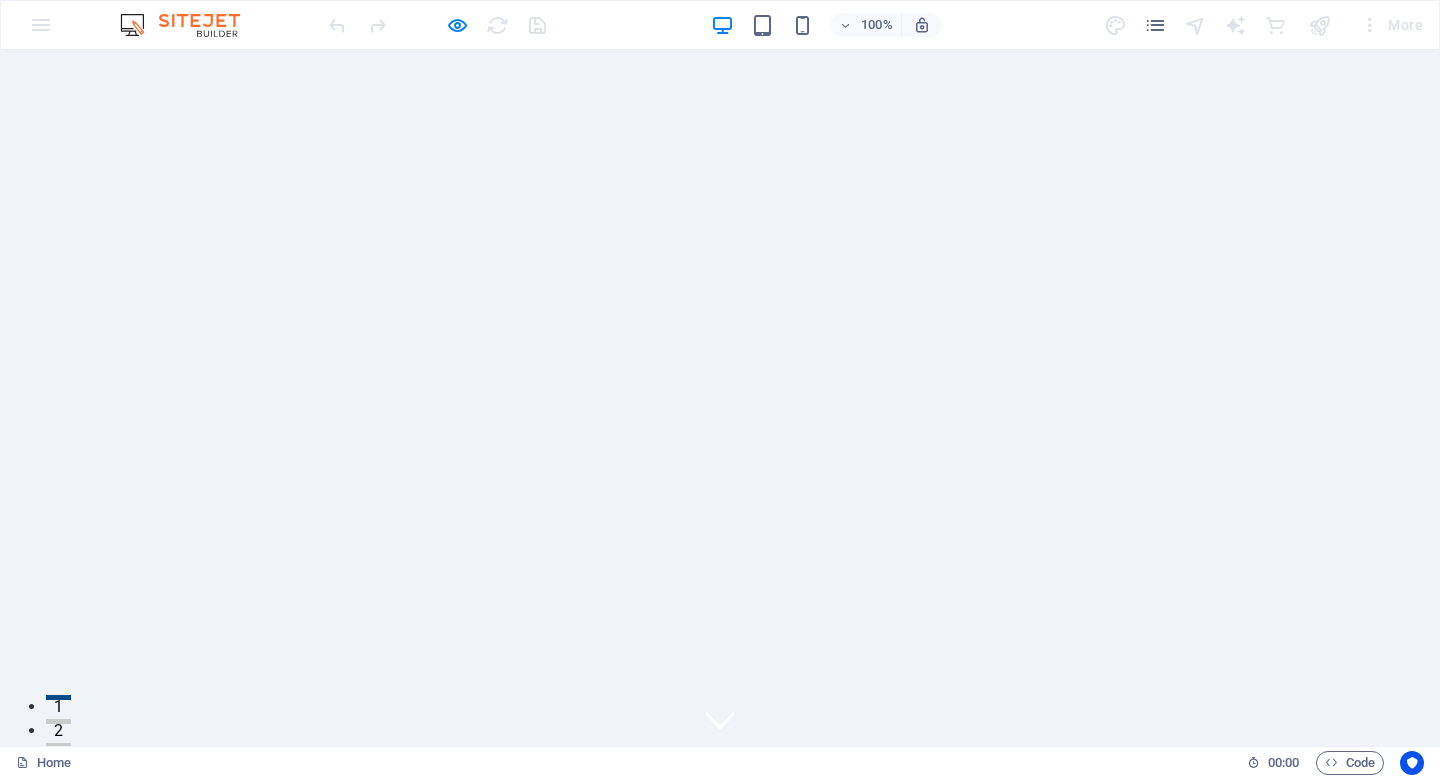 click on "About" at bounding box center (677, 847) 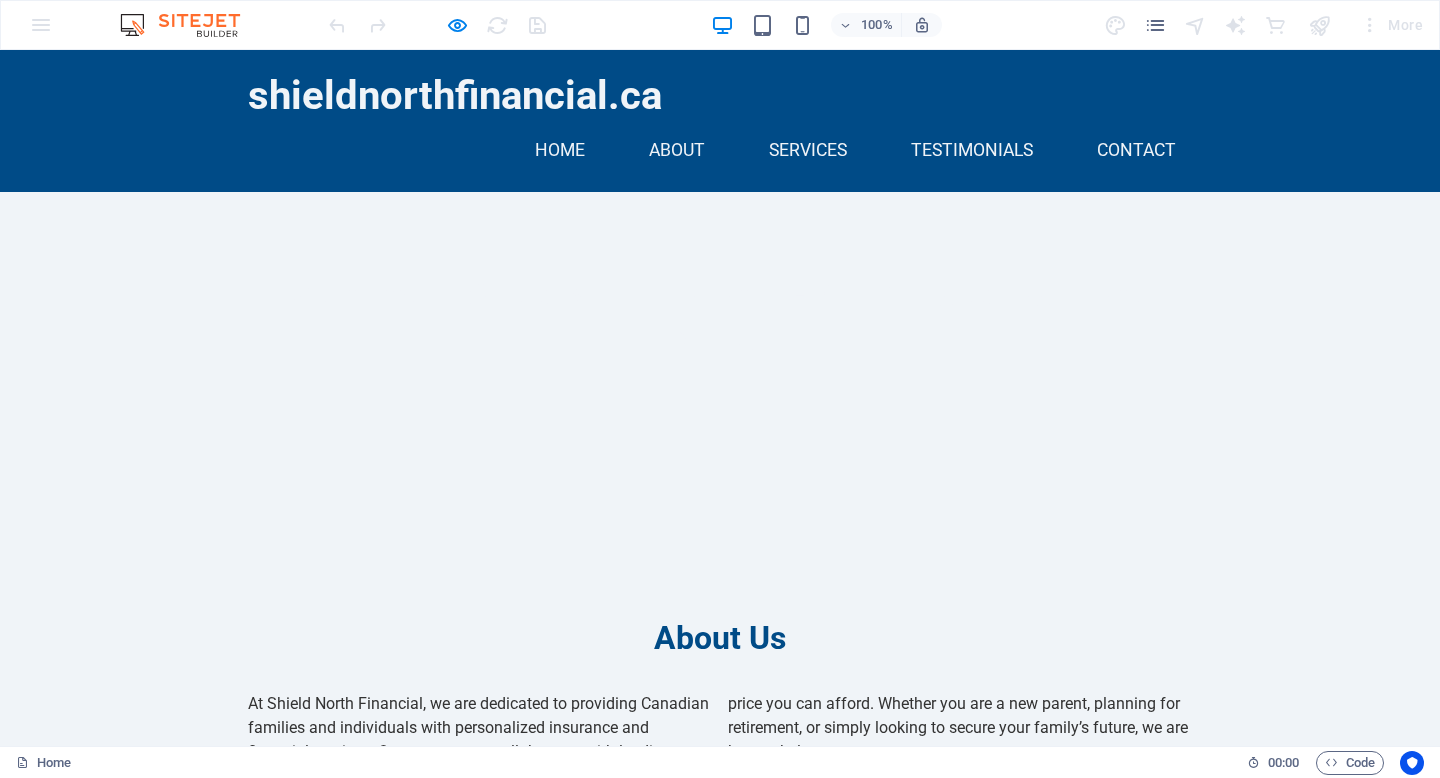 scroll, scrollTop: 0, scrollLeft: 0, axis: both 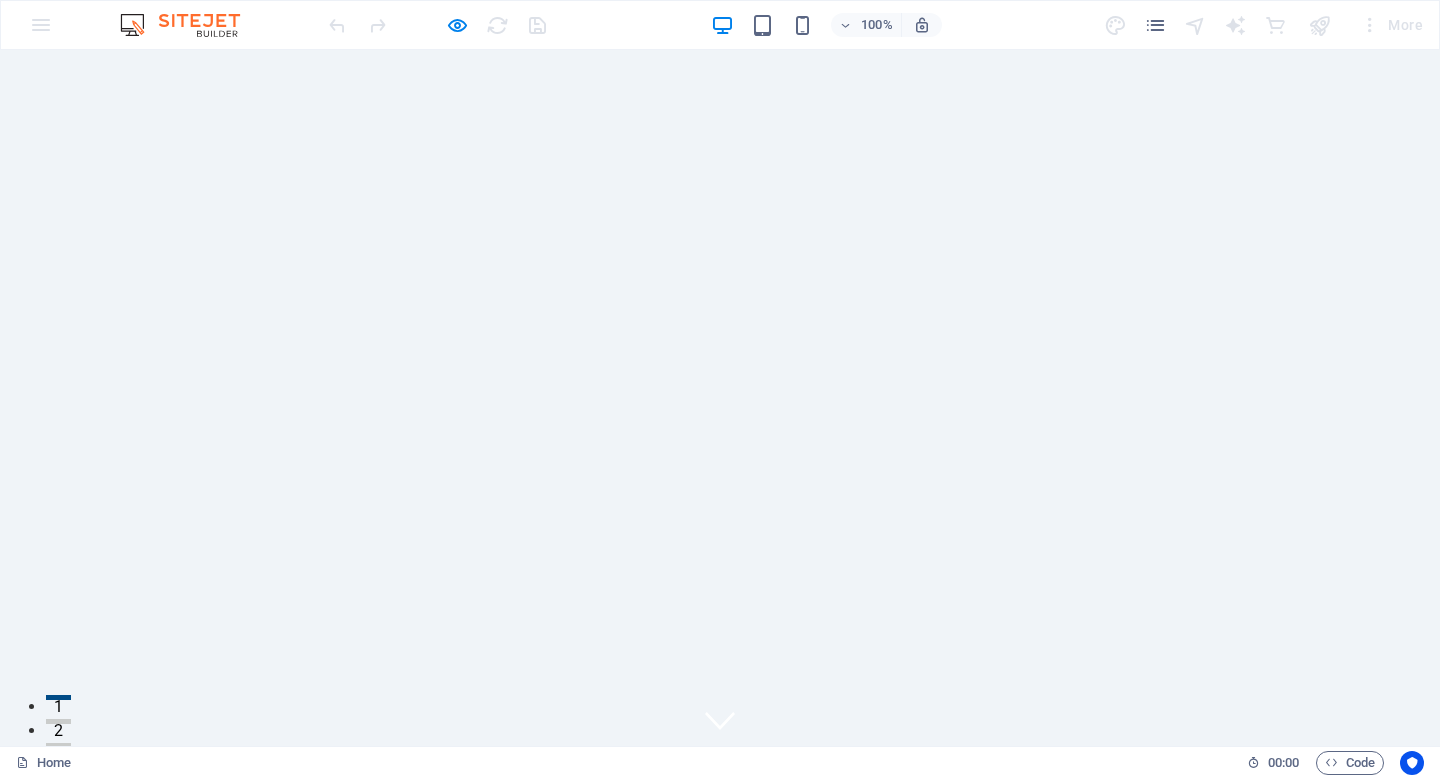 click on "Services" at bounding box center (808, 847) 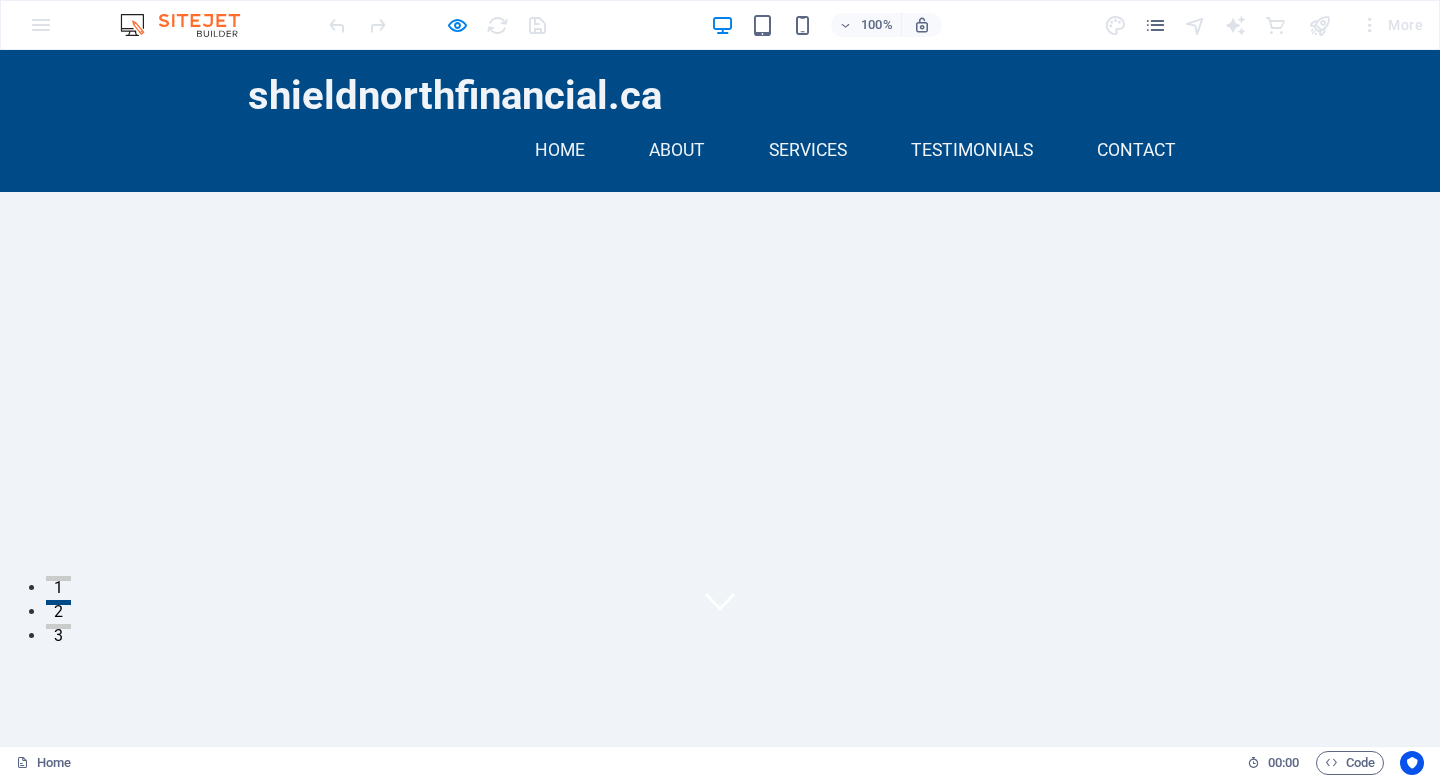 scroll, scrollTop: 0, scrollLeft: 0, axis: both 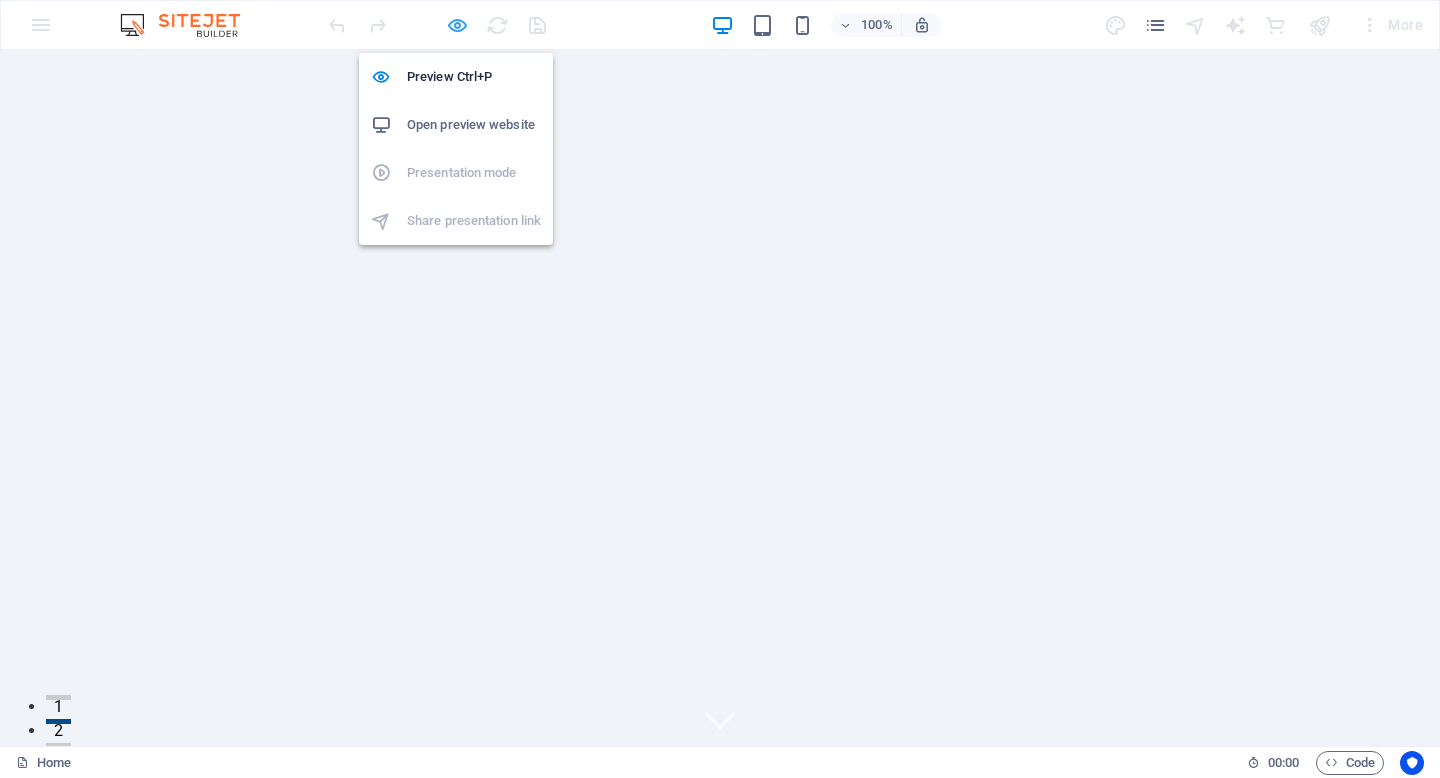 click at bounding box center [457, 25] 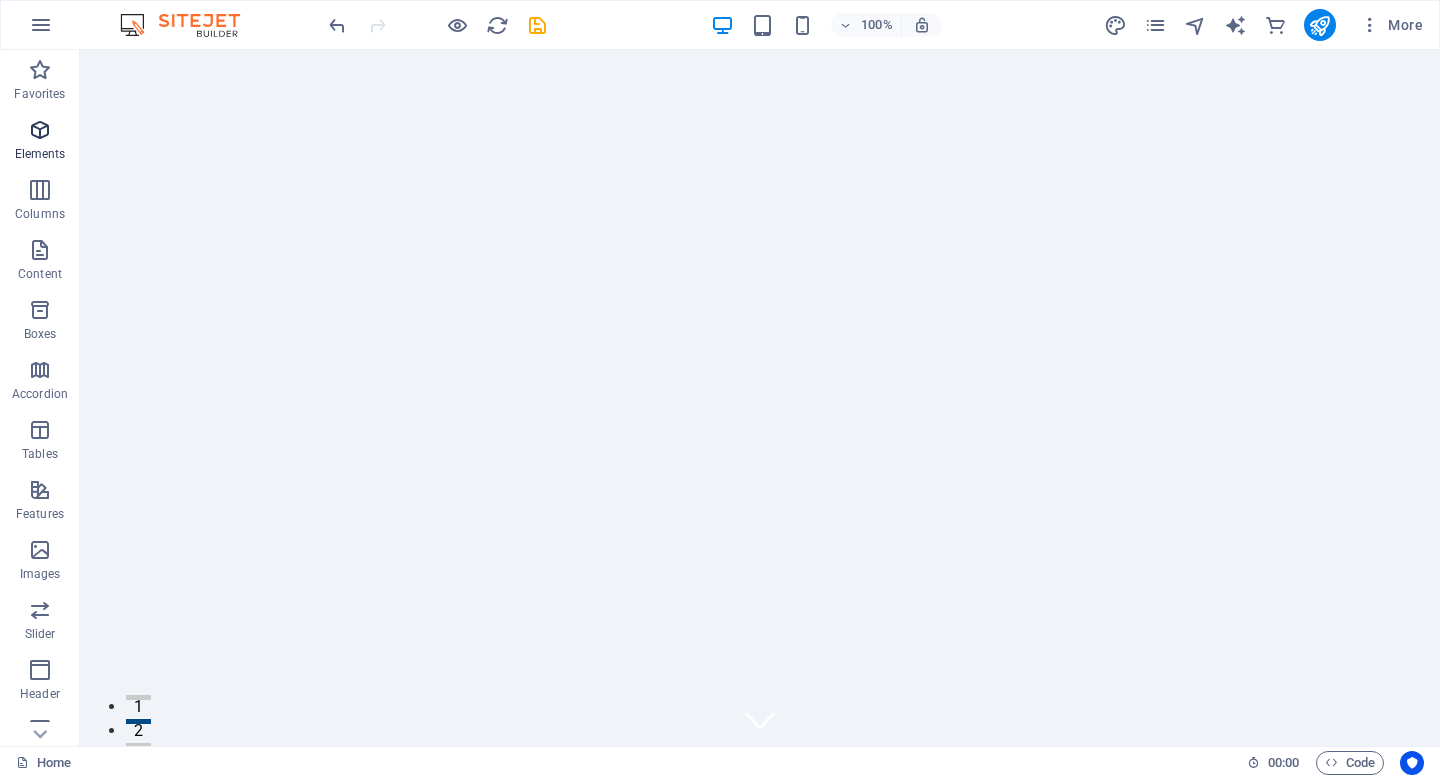 click at bounding box center (40, 130) 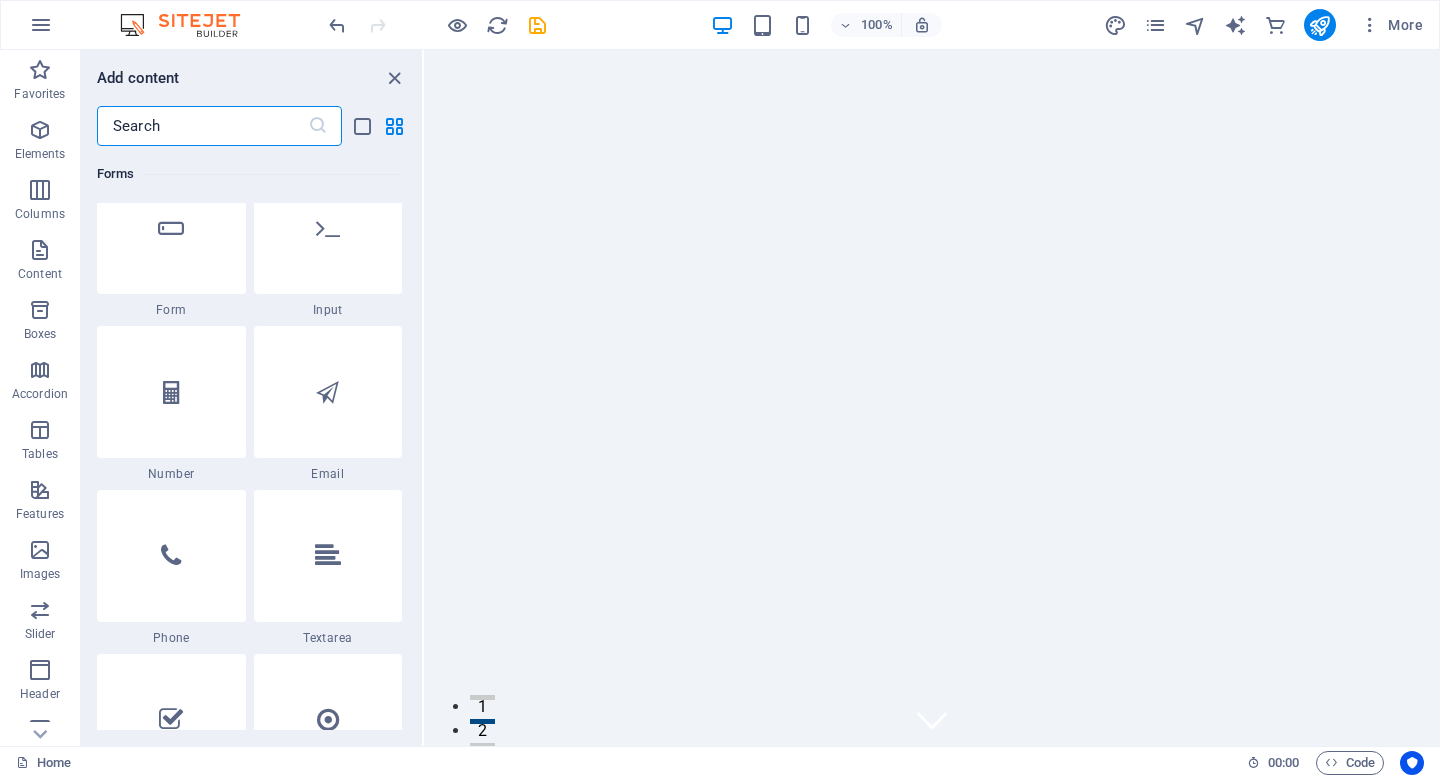 scroll, scrollTop: 15226, scrollLeft: 0, axis: vertical 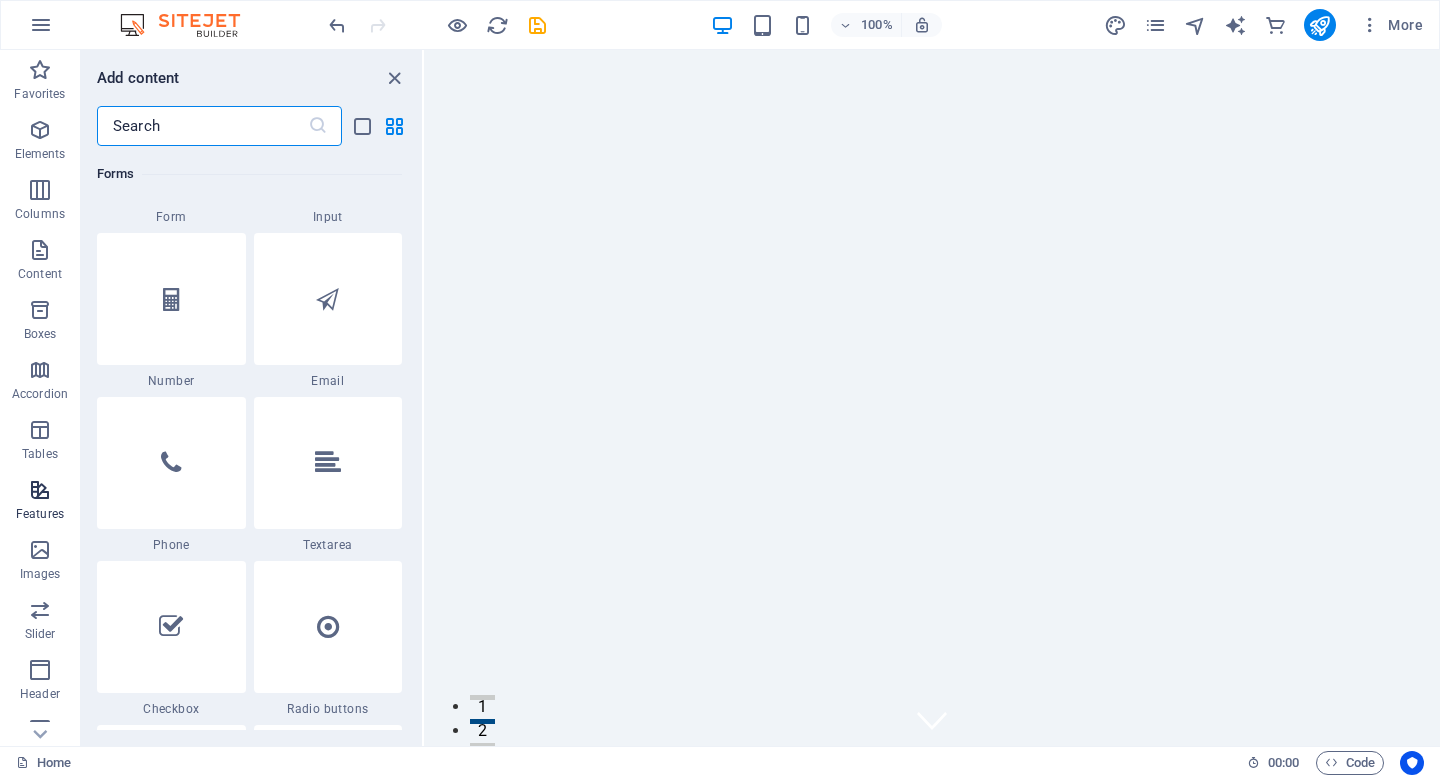 click at bounding box center [40, 490] 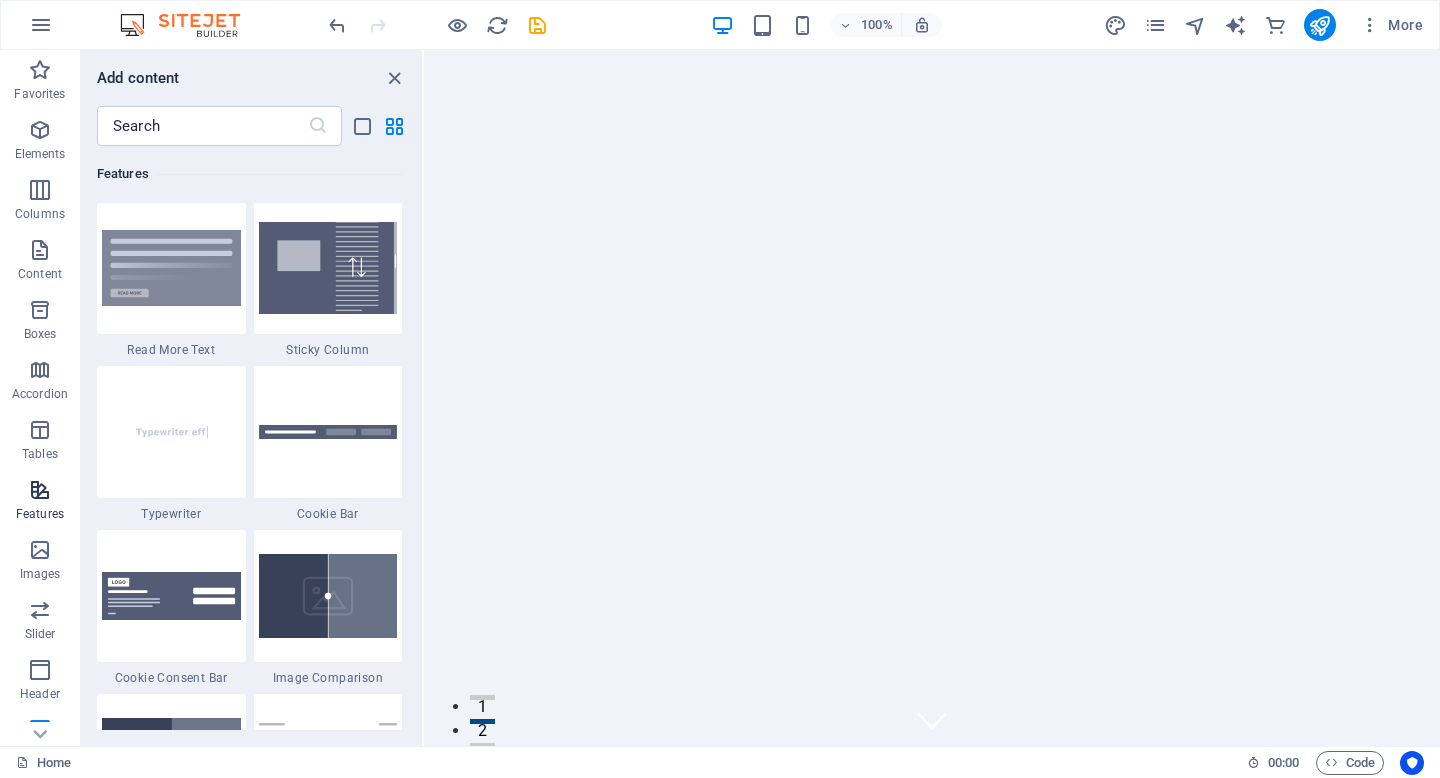 scroll, scrollTop: 7795, scrollLeft: 0, axis: vertical 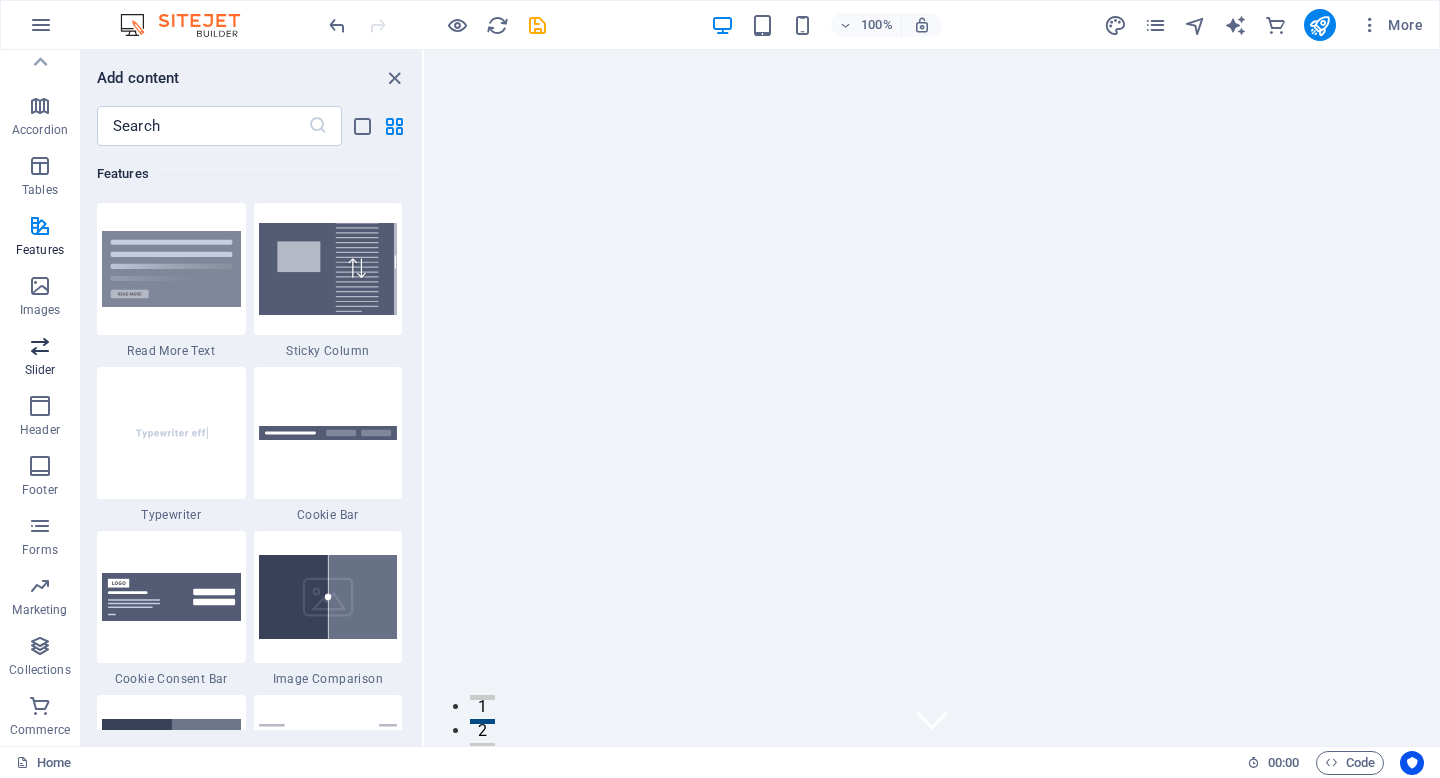 click at bounding box center [40, 346] 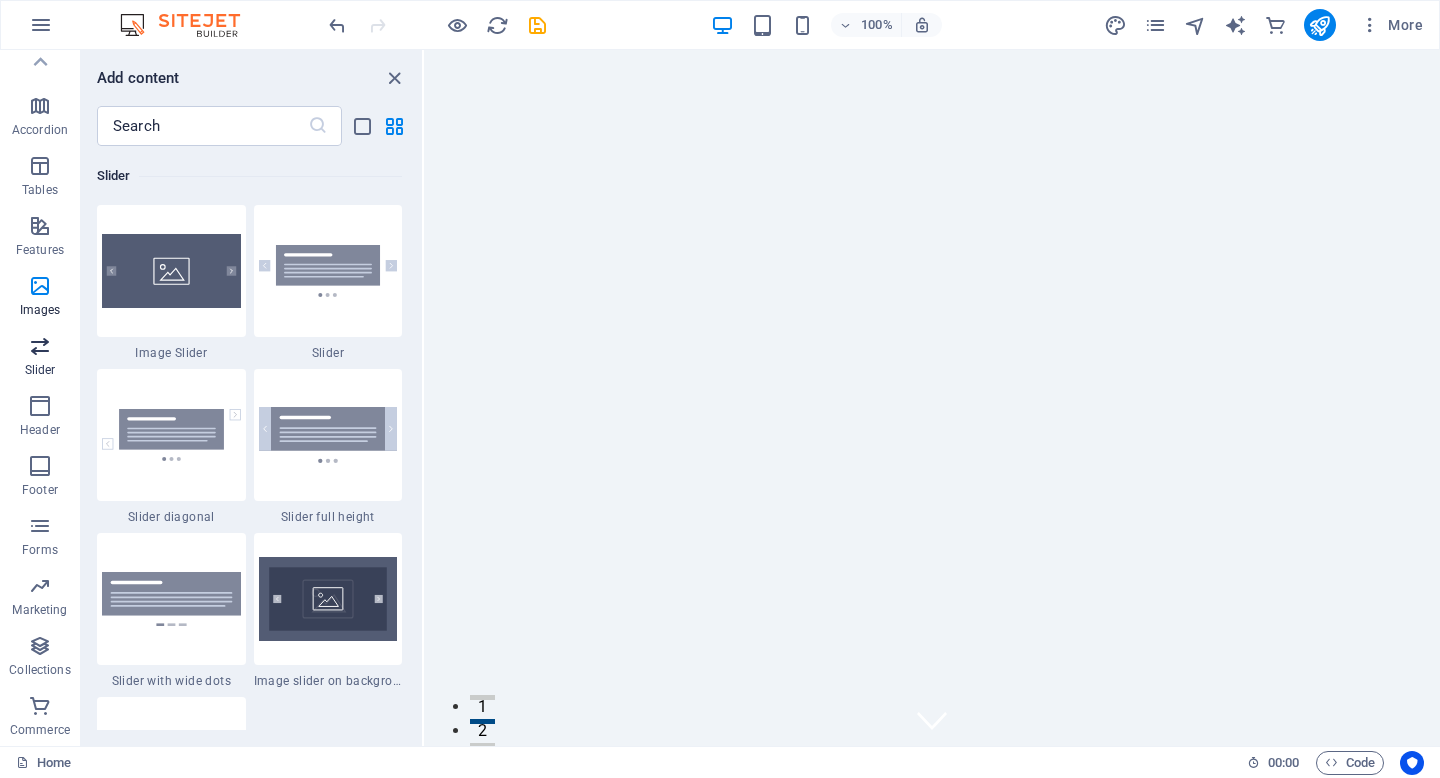 scroll, scrollTop: 11337, scrollLeft: 0, axis: vertical 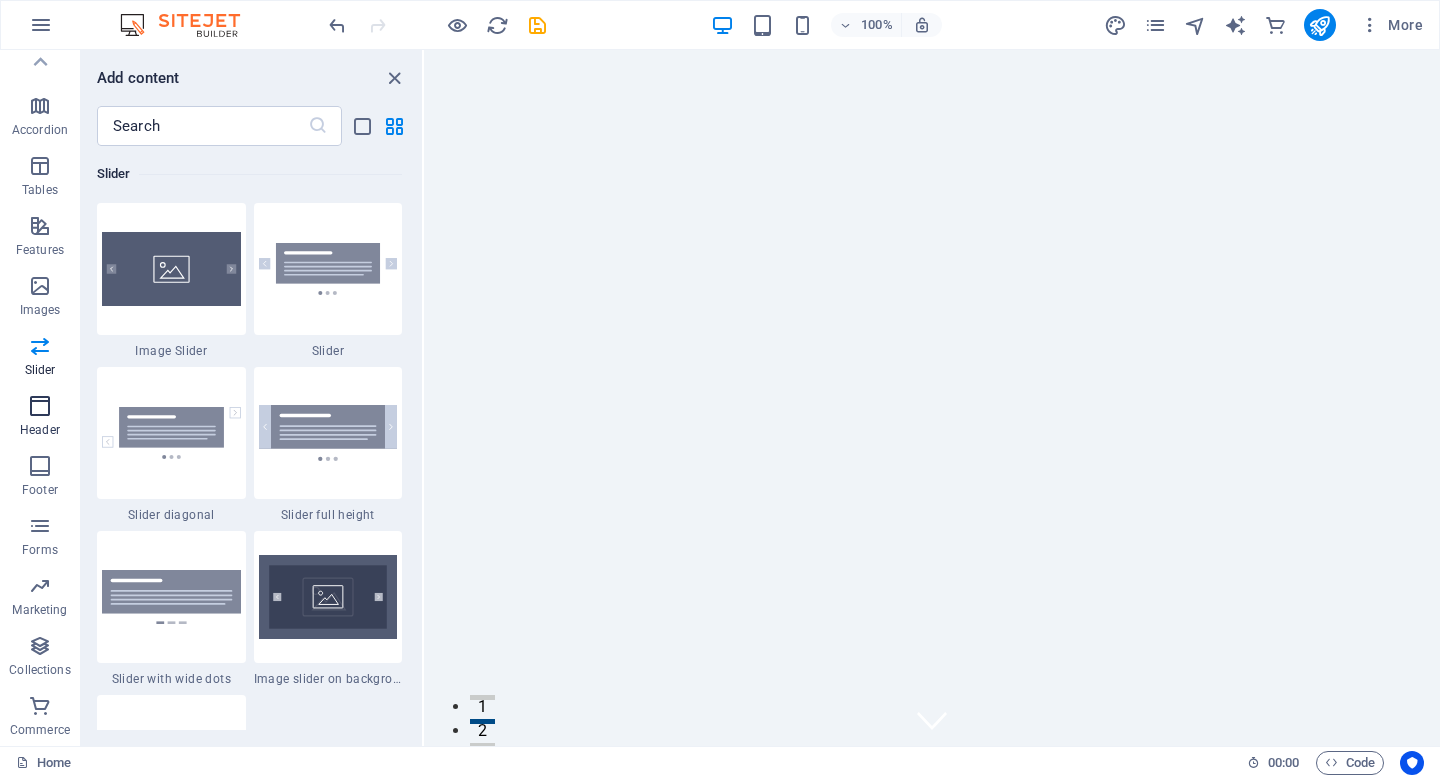 click at bounding box center (40, 406) 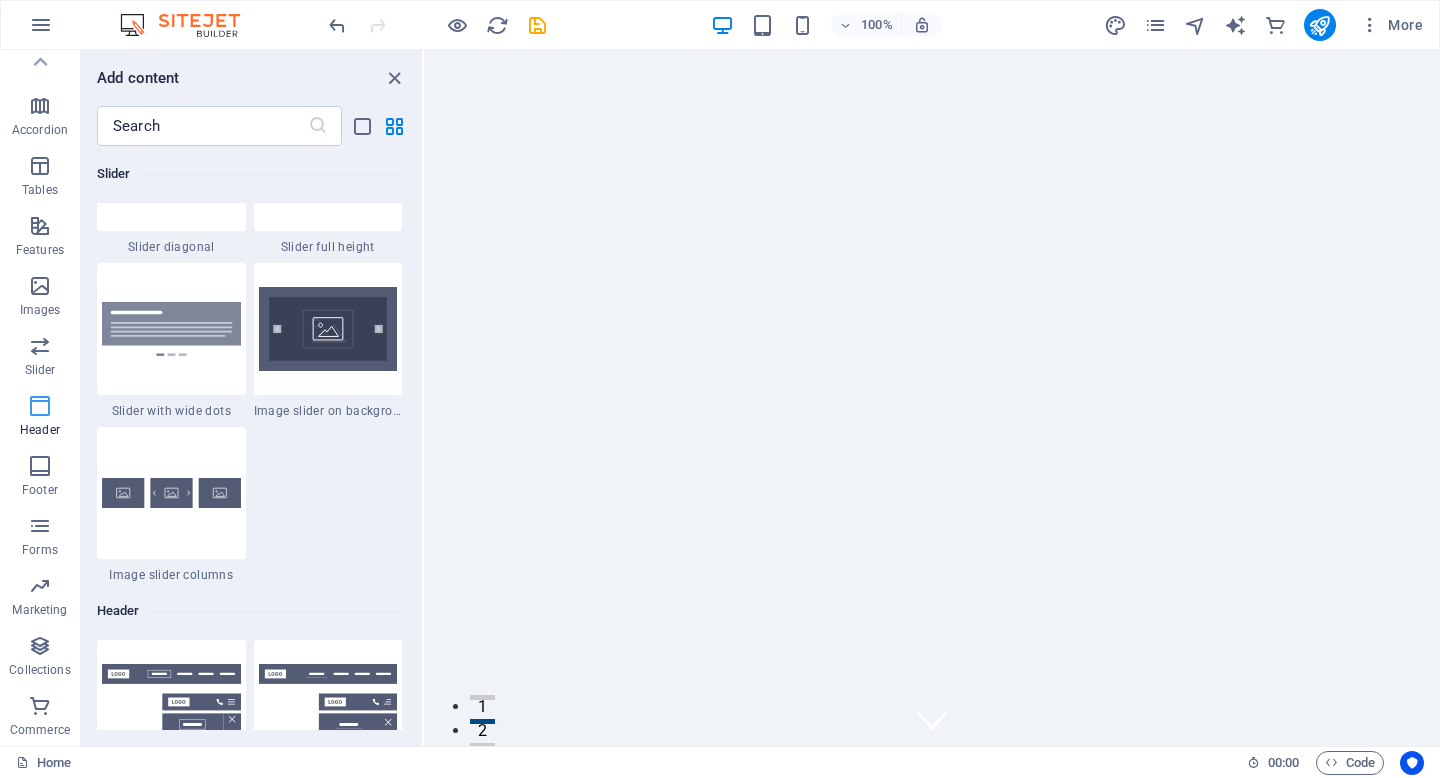 scroll, scrollTop: 12042, scrollLeft: 0, axis: vertical 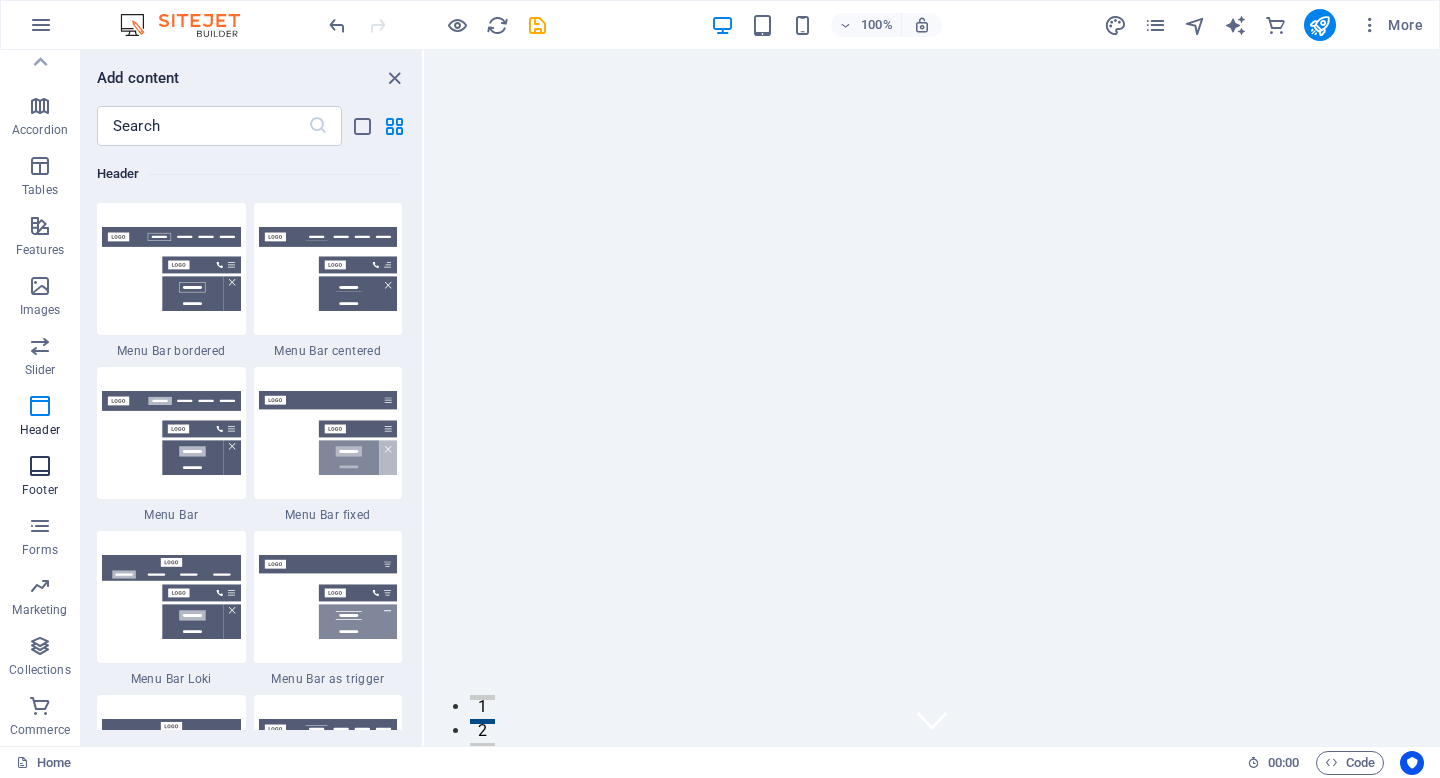 click at bounding box center (40, 466) 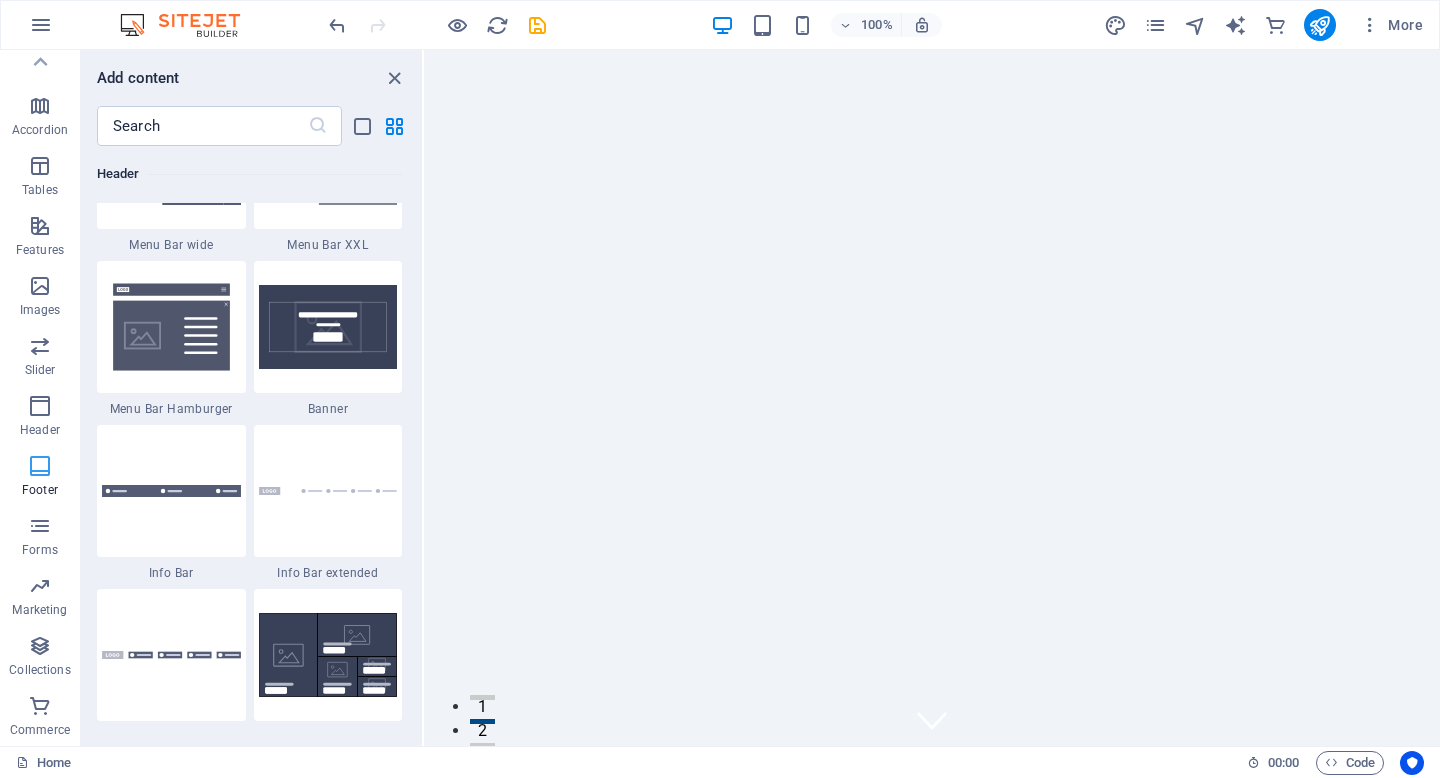 scroll, scrollTop: 13239, scrollLeft: 0, axis: vertical 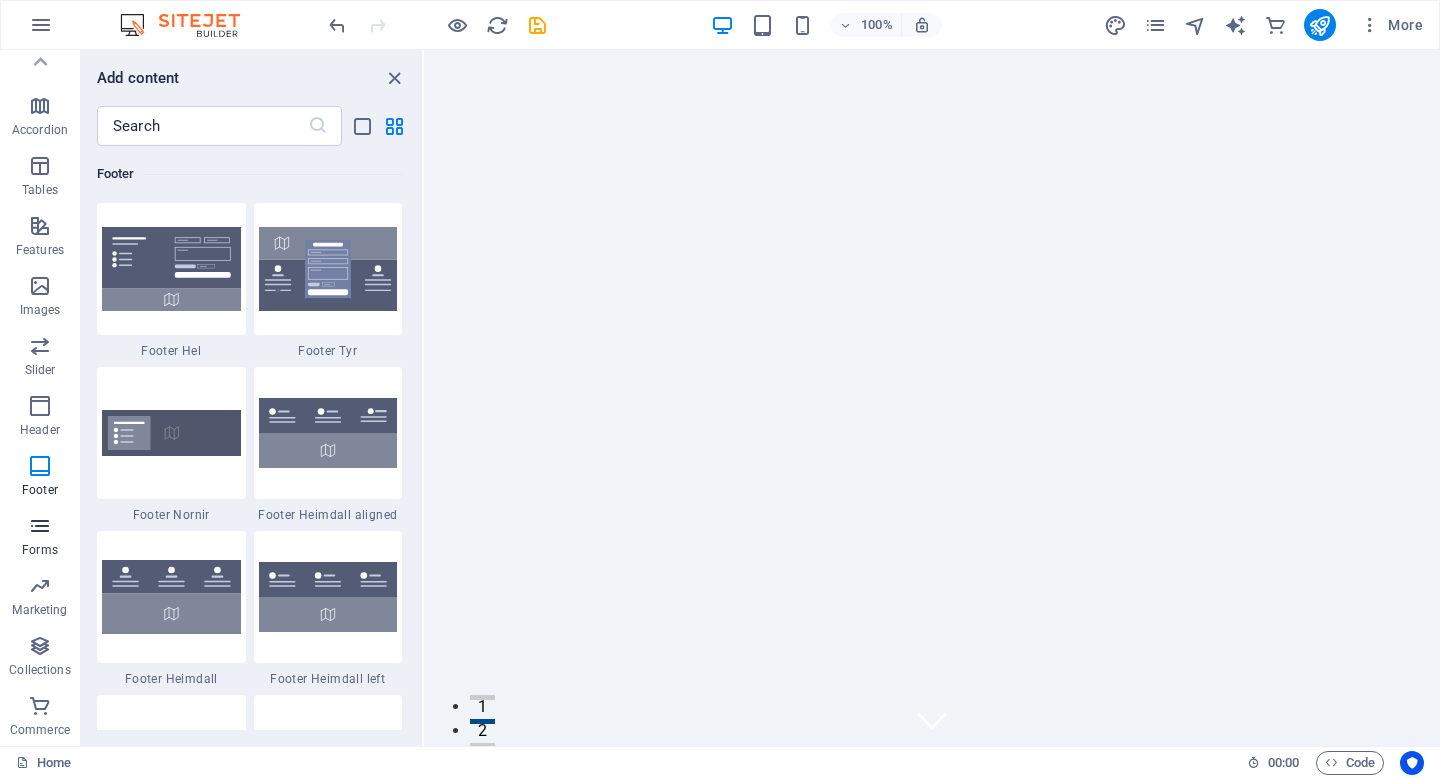 click at bounding box center [40, 526] 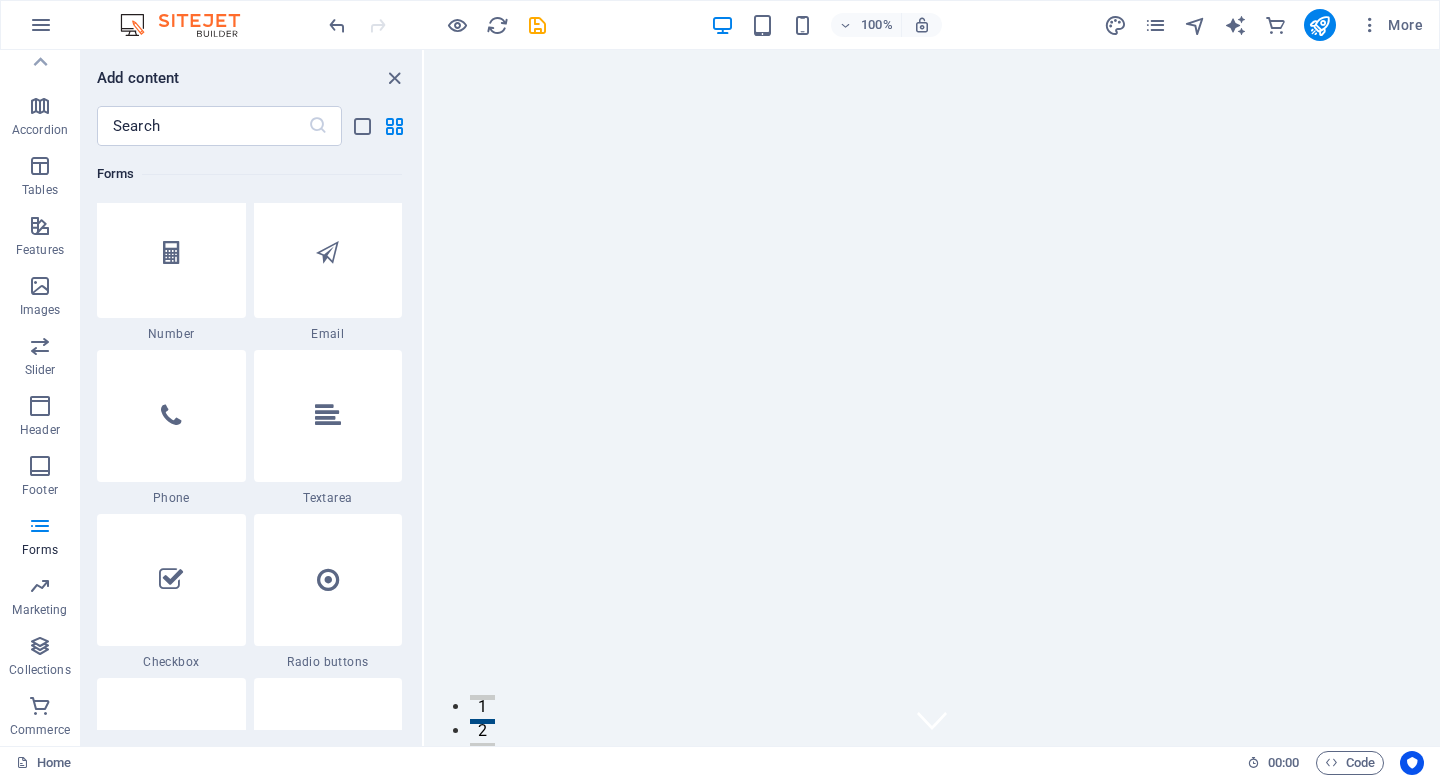 scroll, scrollTop: 15306, scrollLeft: 0, axis: vertical 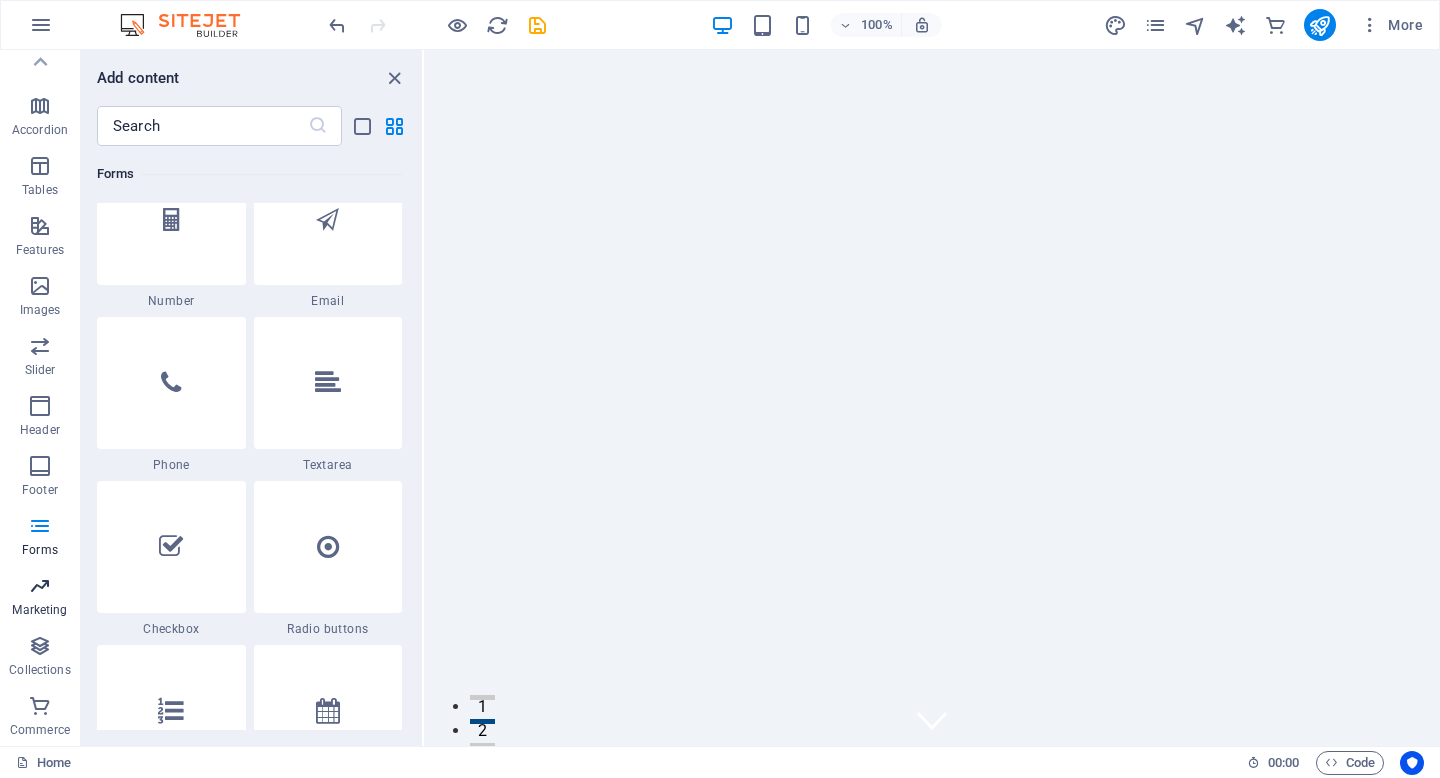 click at bounding box center [40, 586] 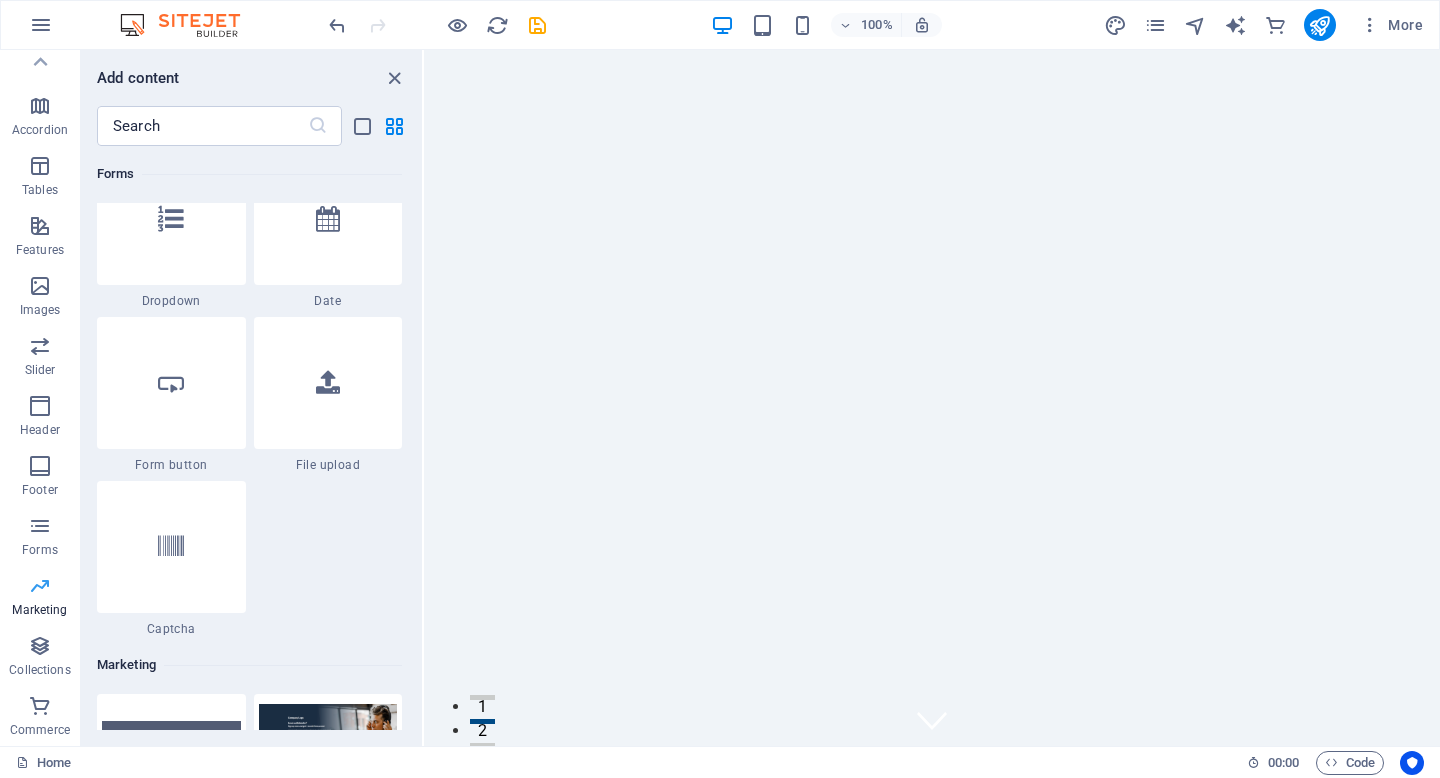 scroll, scrollTop: 16289, scrollLeft: 0, axis: vertical 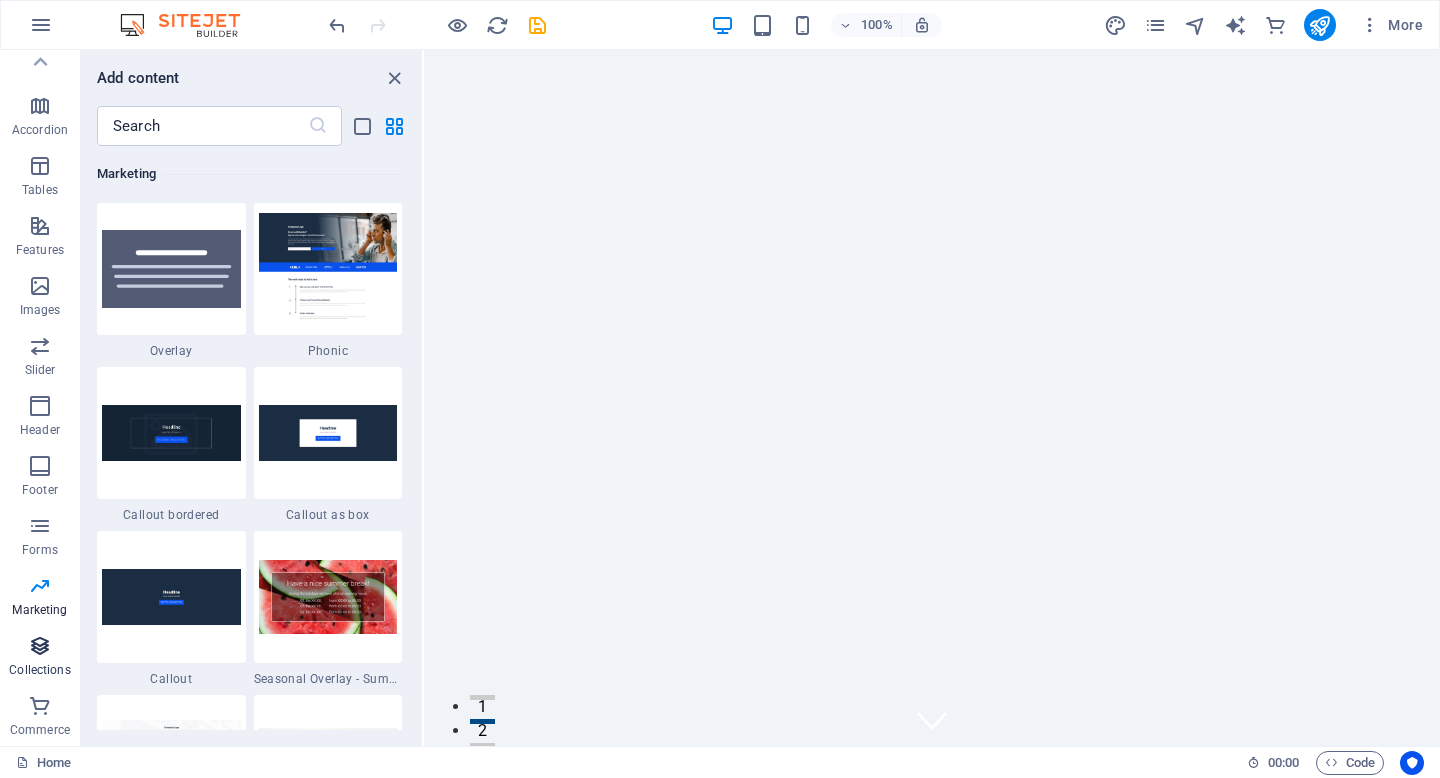 click at bounding box center [40, 646] 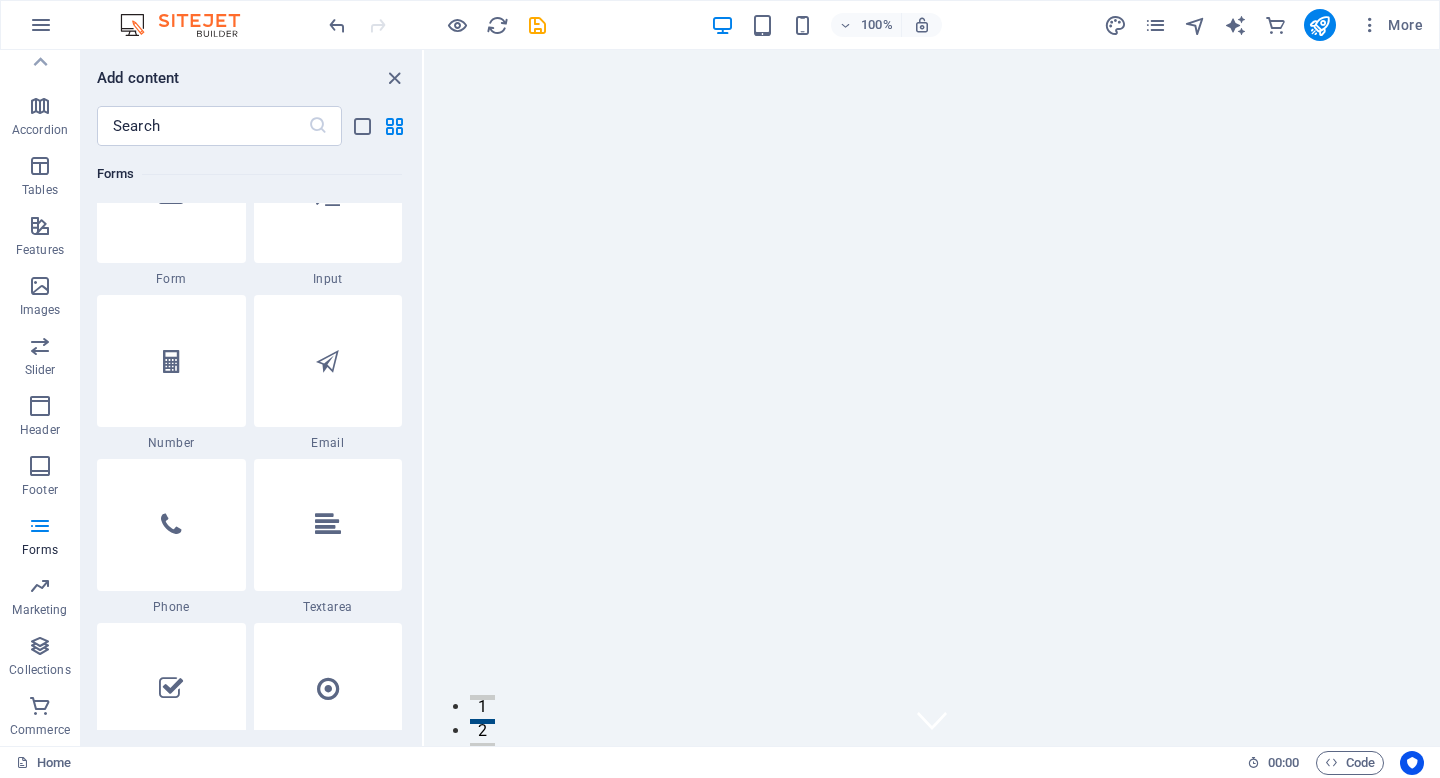 scroll, scrollTop: 15027, scrollLeft: 0, axis: vertical 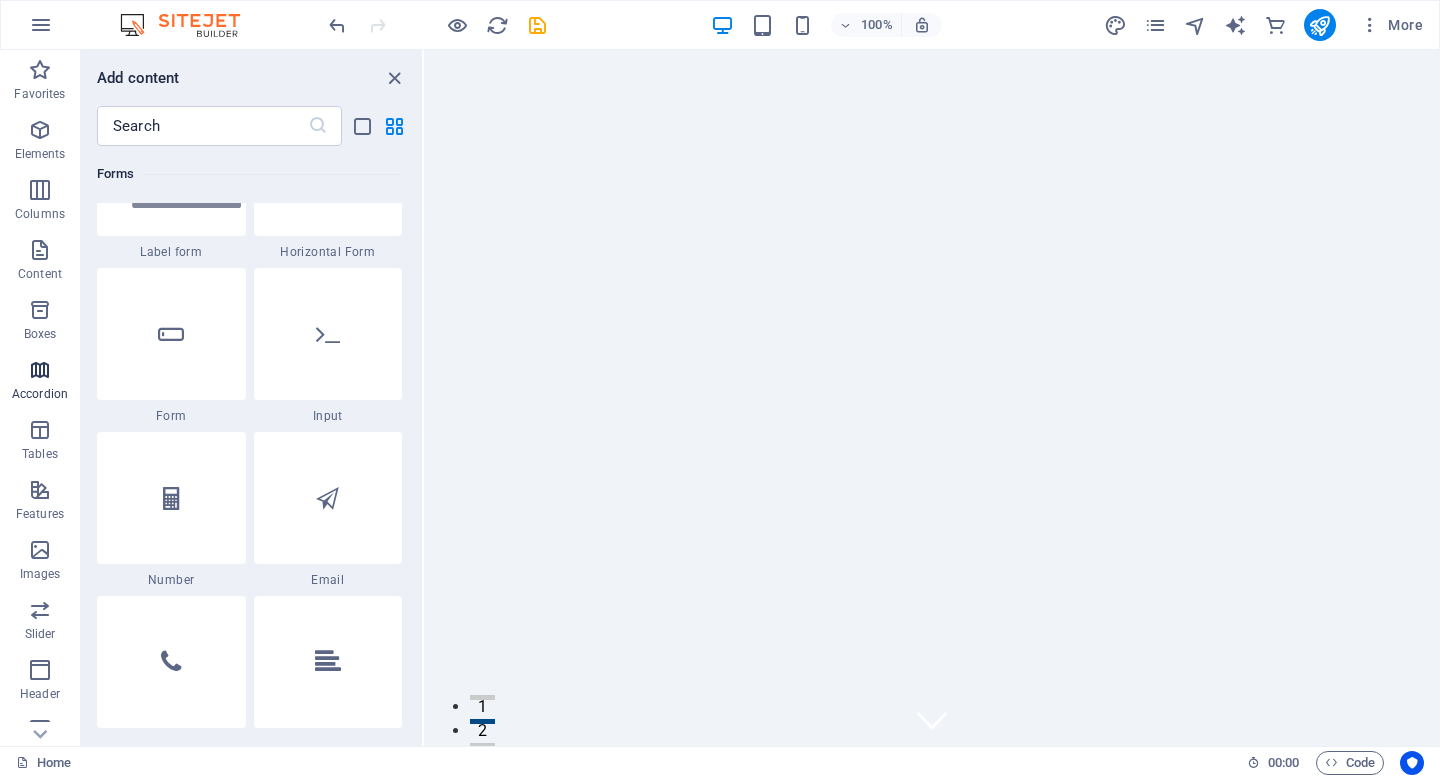 click at bounding box center [40, 370] 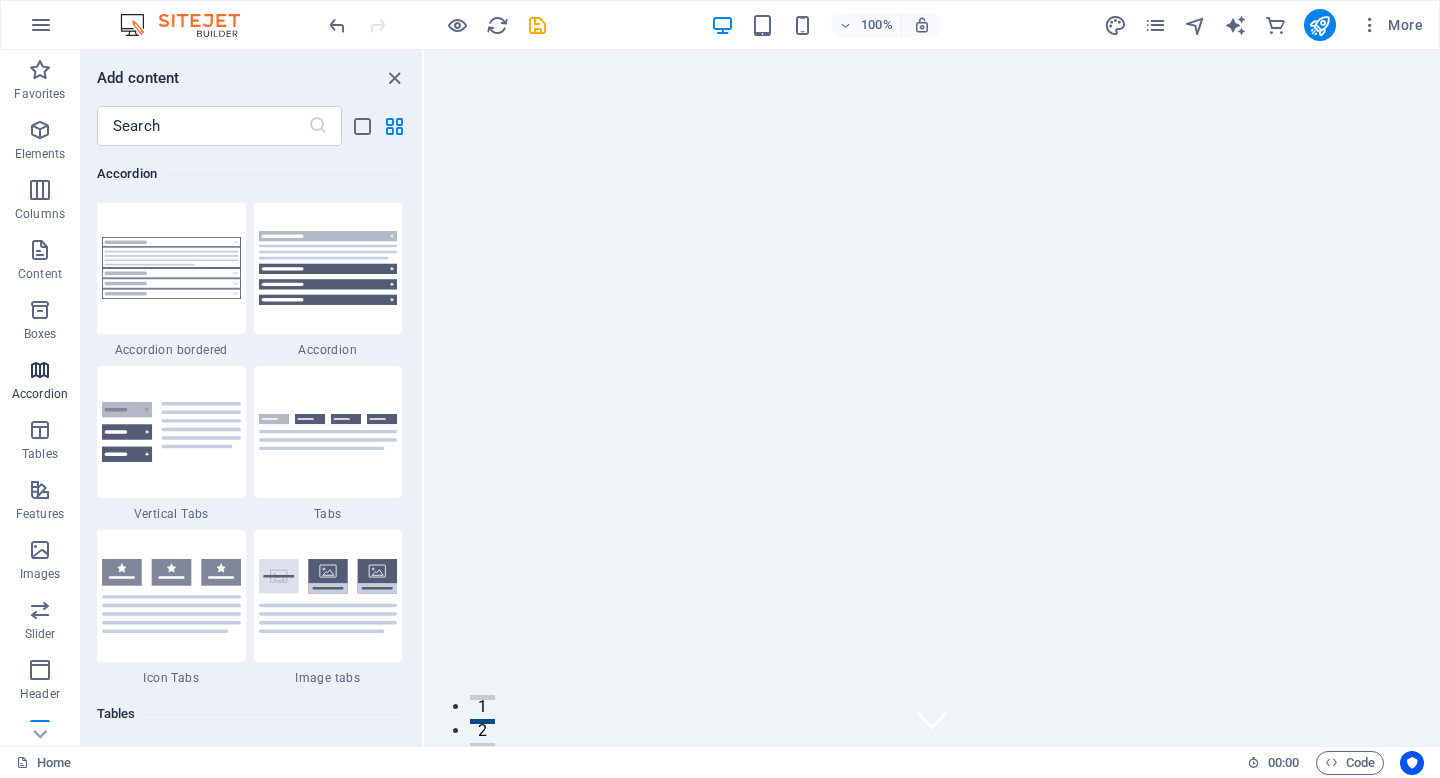 scroll, scrollTop: 6385, scrollLeft: 0, axis: vertical 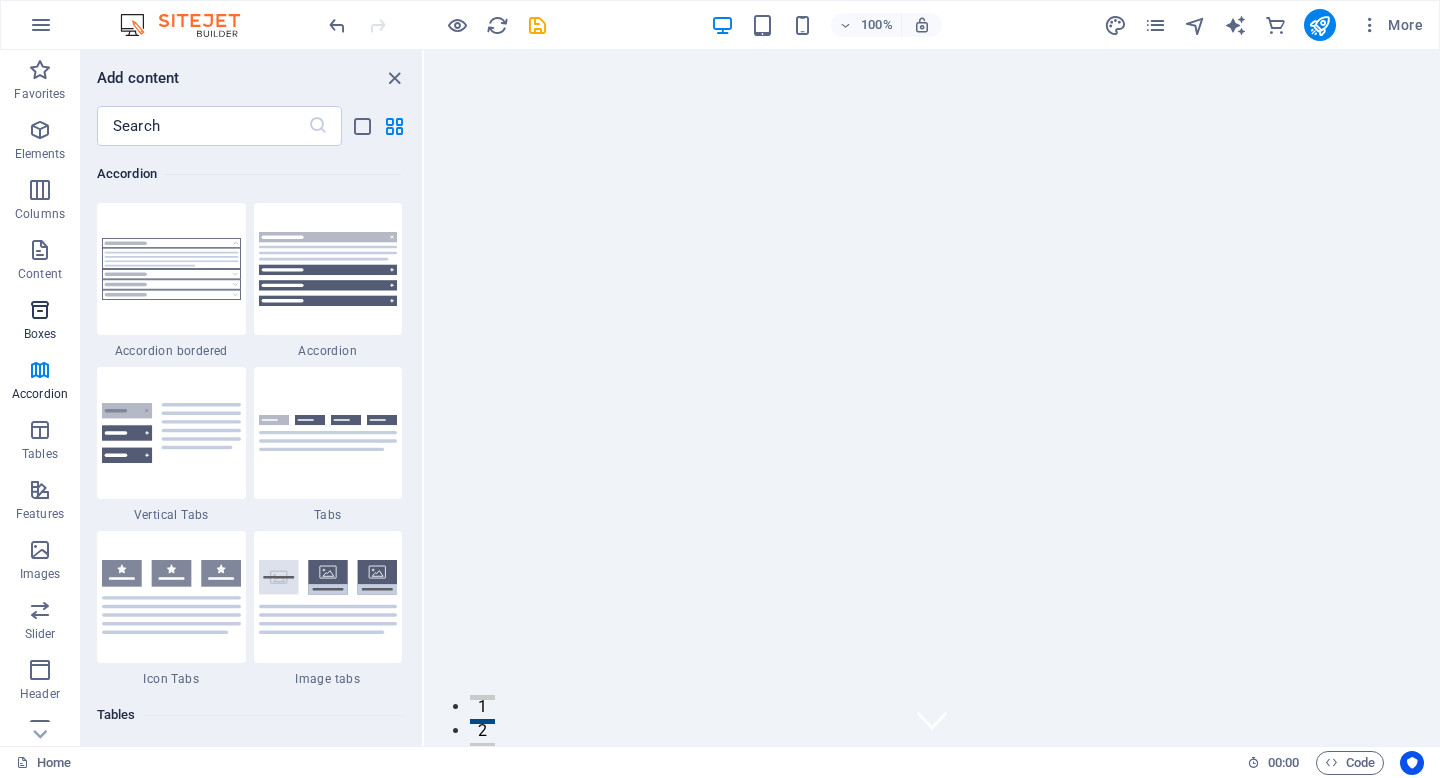 click at bounding box center [40, 310] 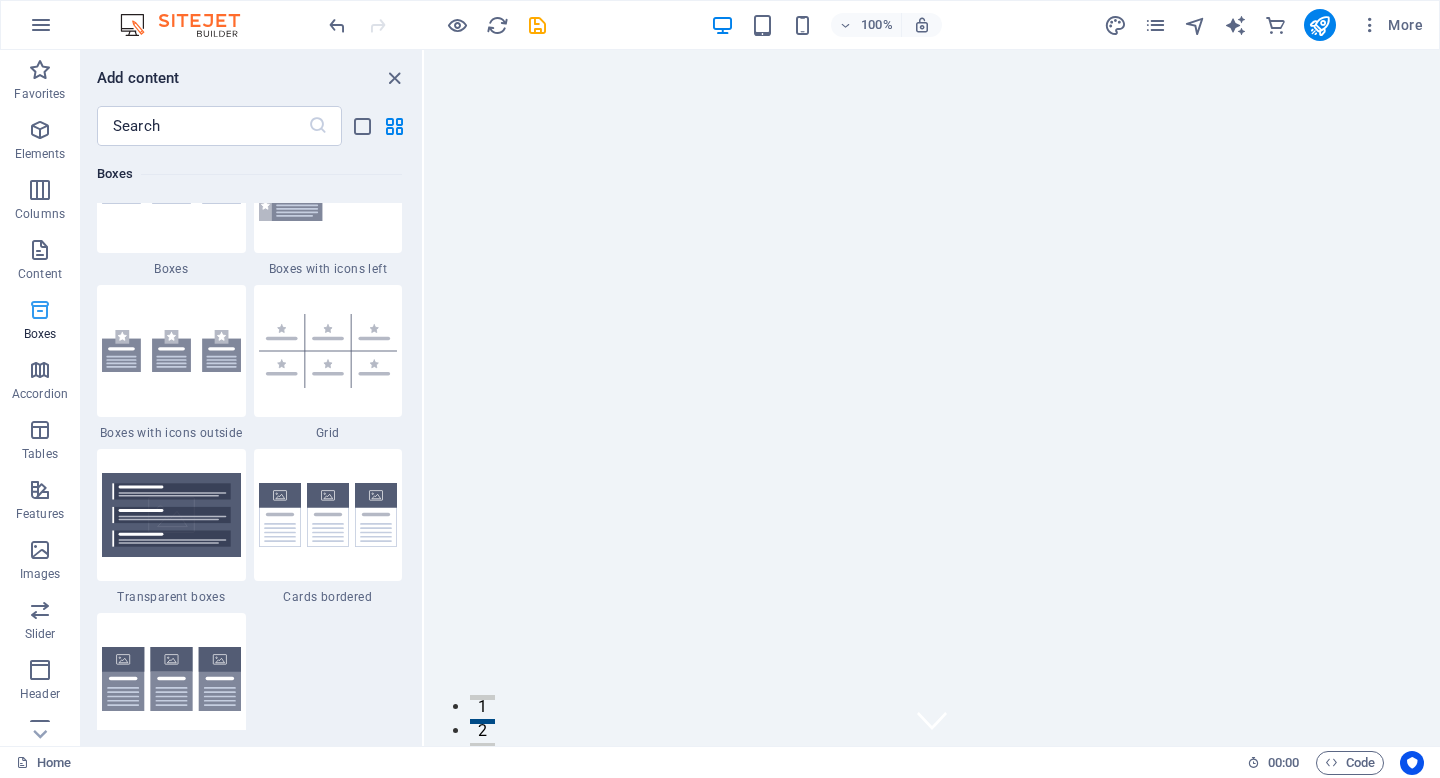 scroll, scrollTop: 5516, scrollLeft: 0, axis: vertical 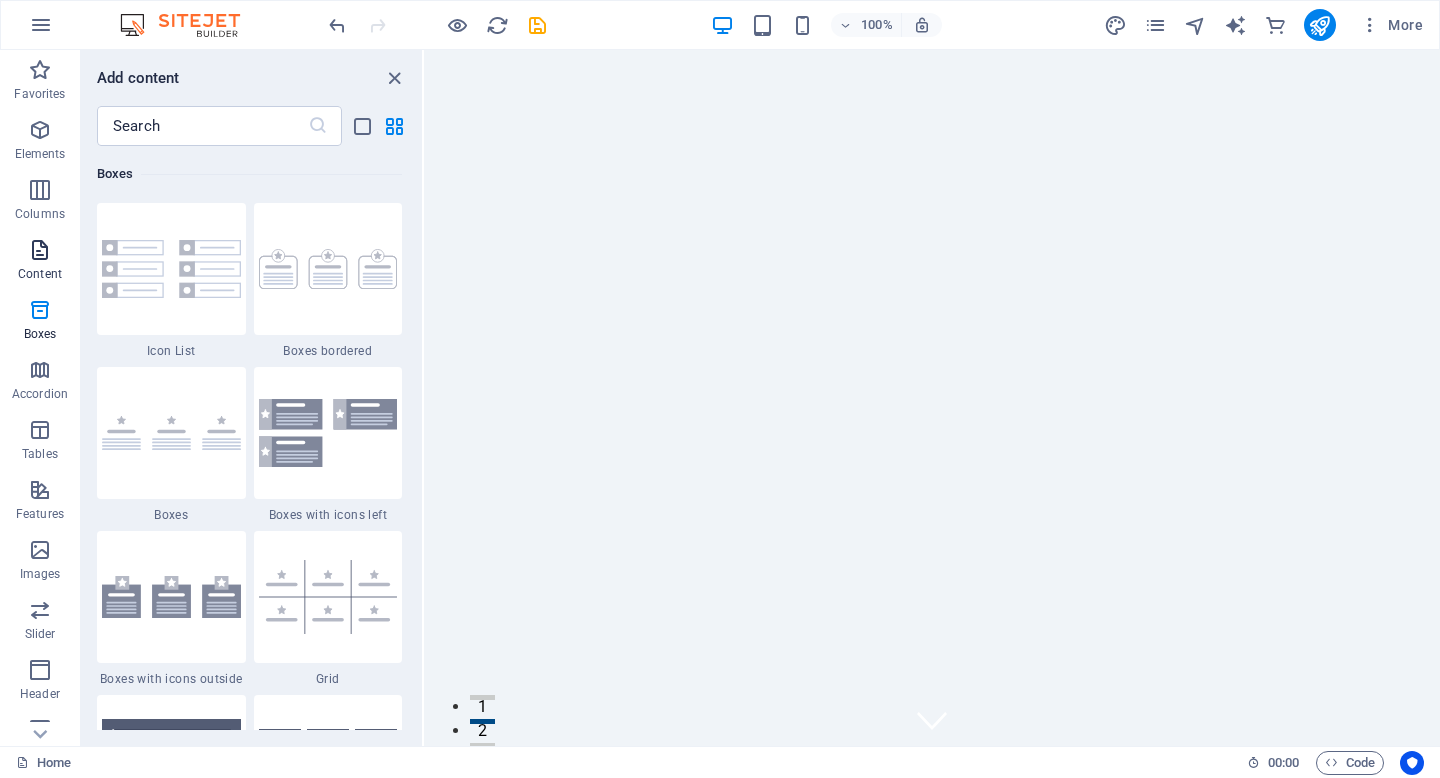 click at bounding box center (40, 250) 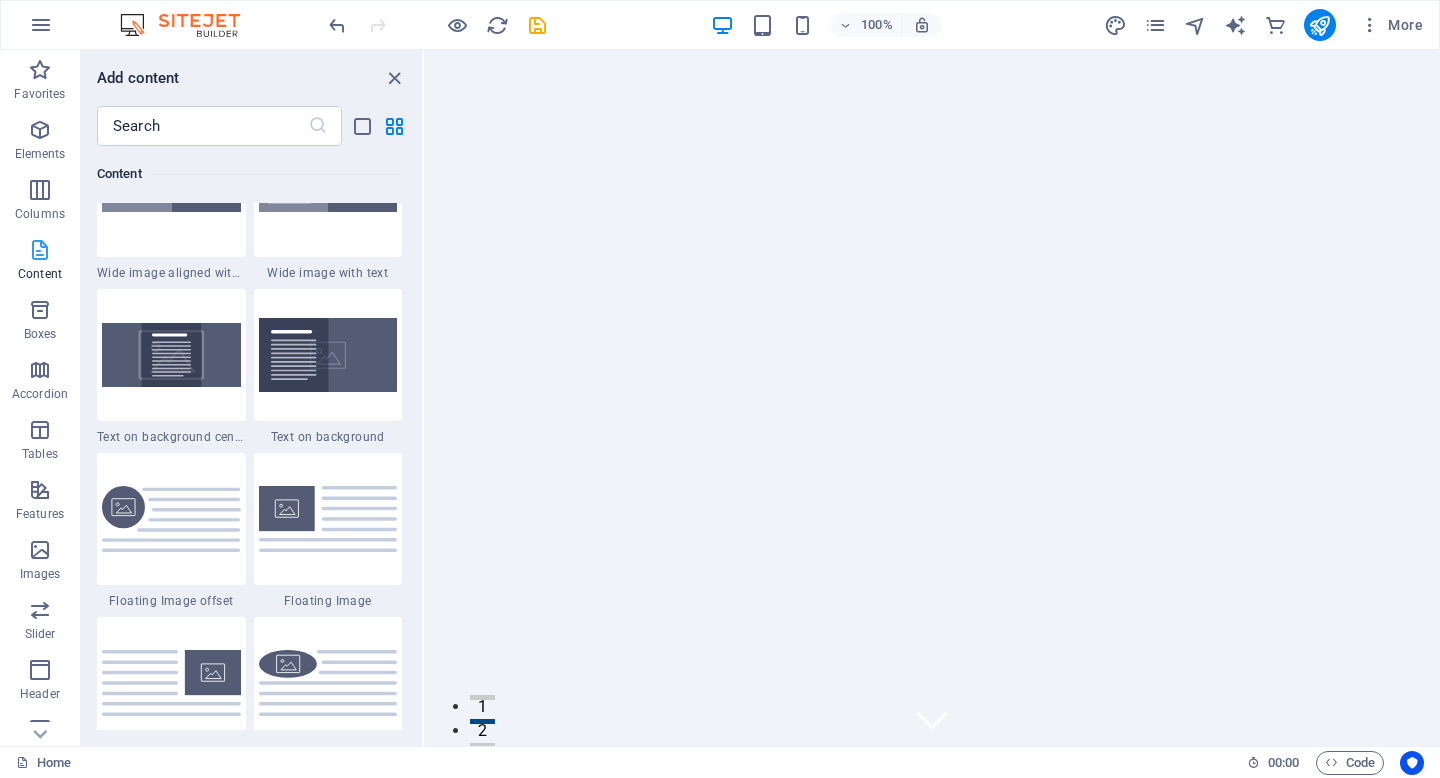 scroll, scrollTop: 3499, scrollLeft: 0, axis: vertical 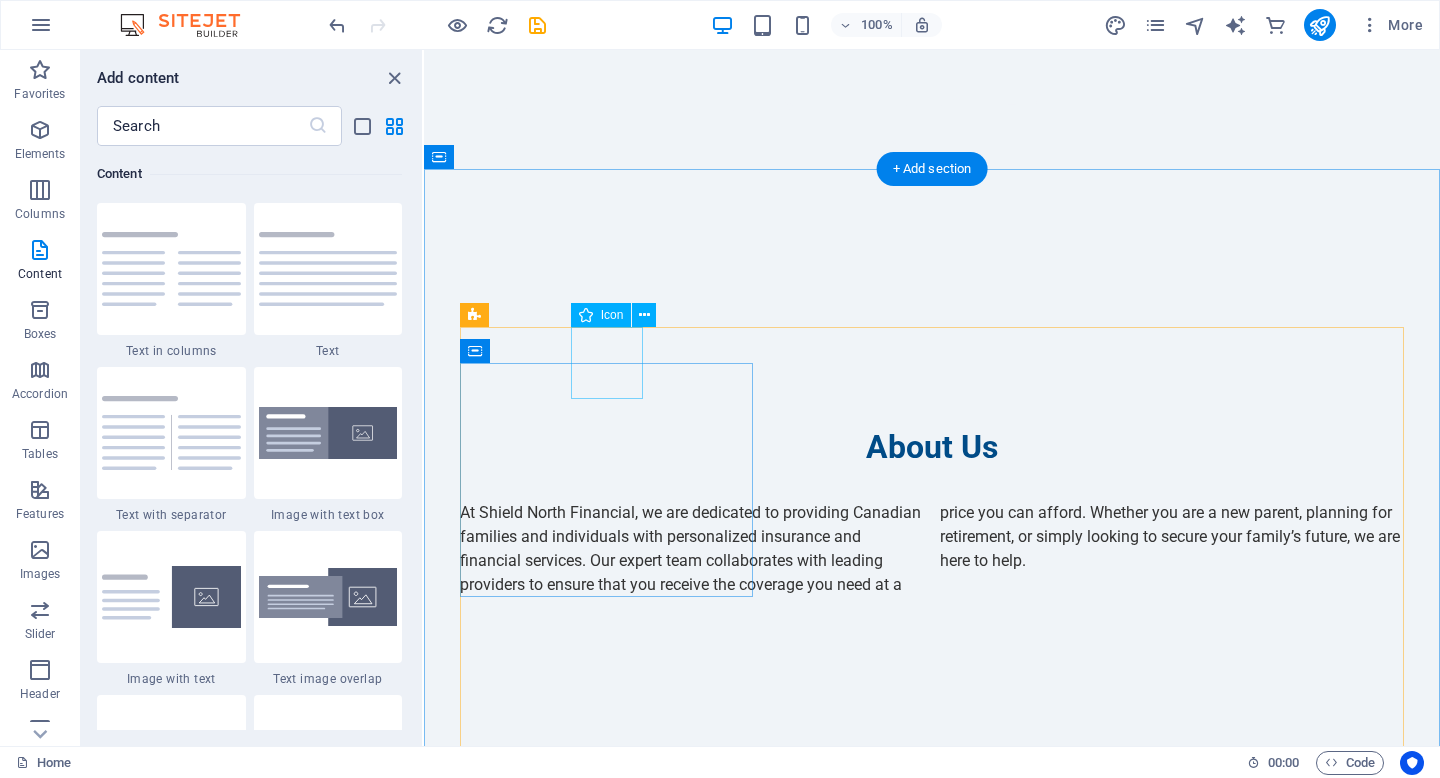 click at bounding box center [606, 871] 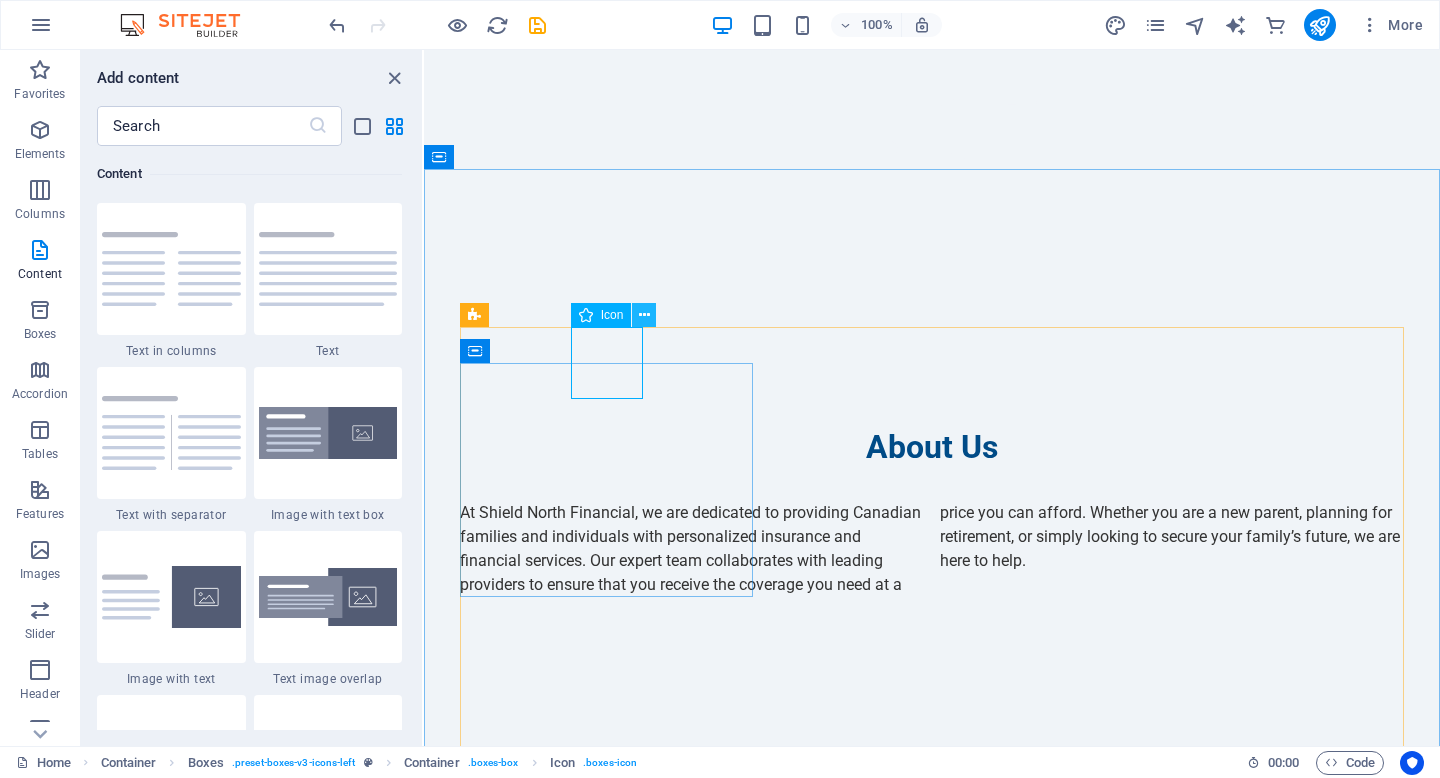 click at bounding box center (644, 315) 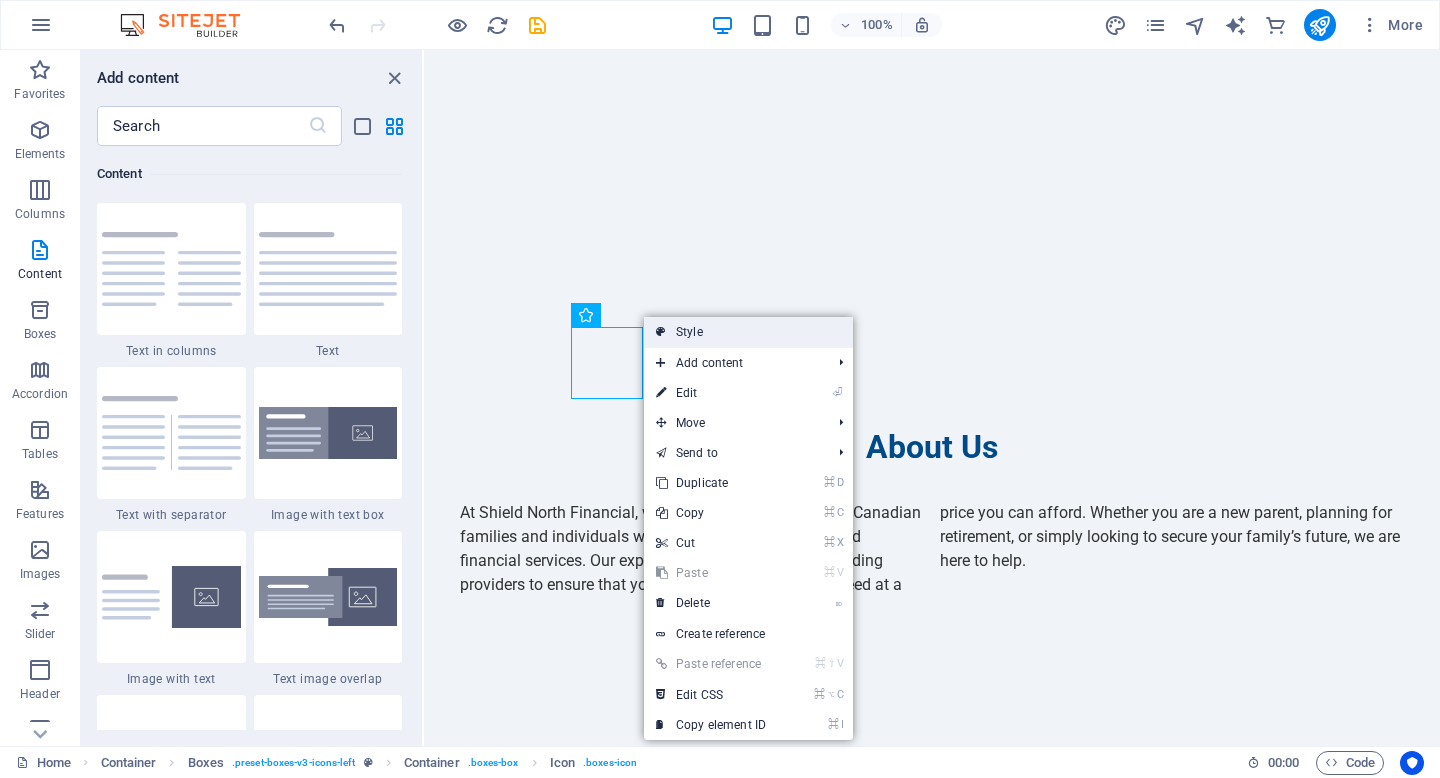click on "Style" at bounding box center [748, 332] 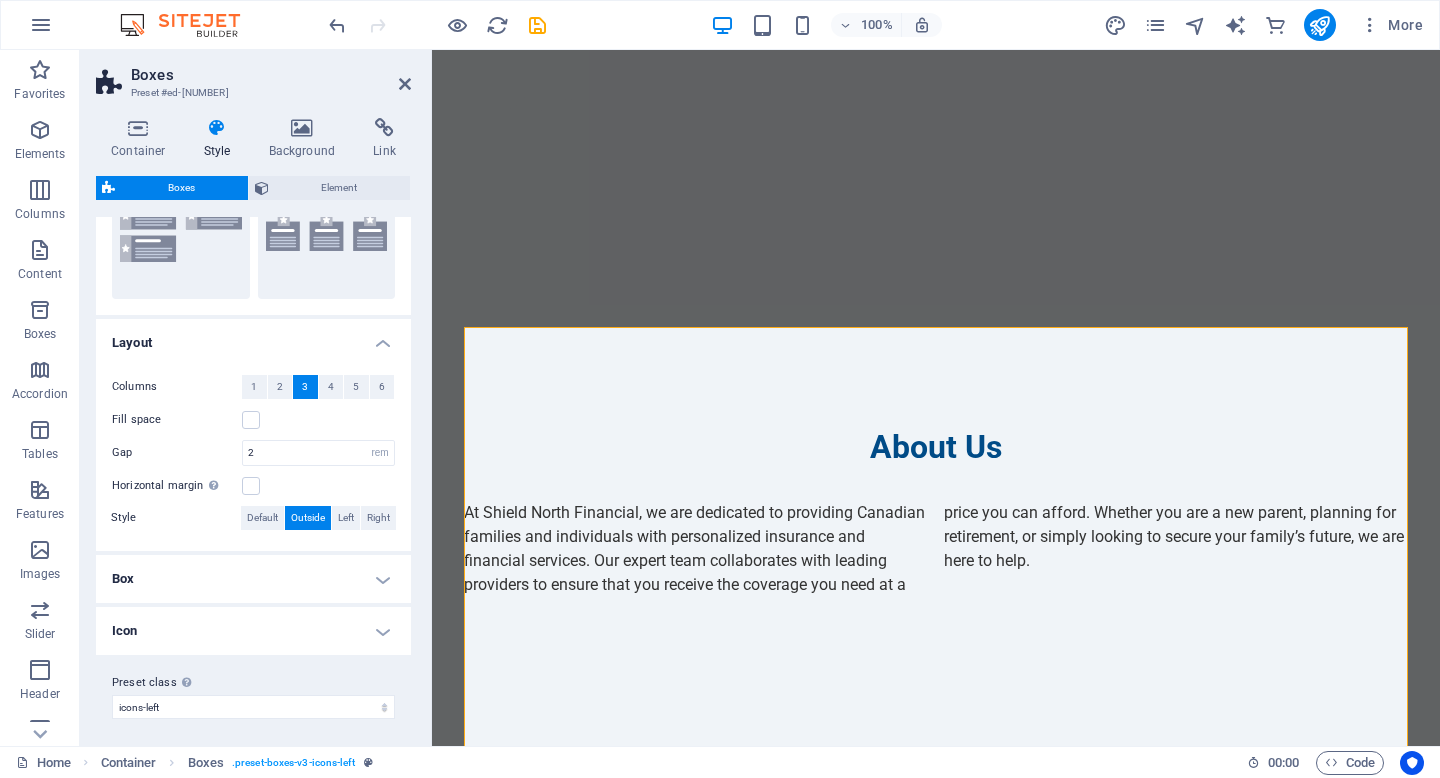 scroll, scrollTop: 246, scrollLeft: 0, axis: vertical 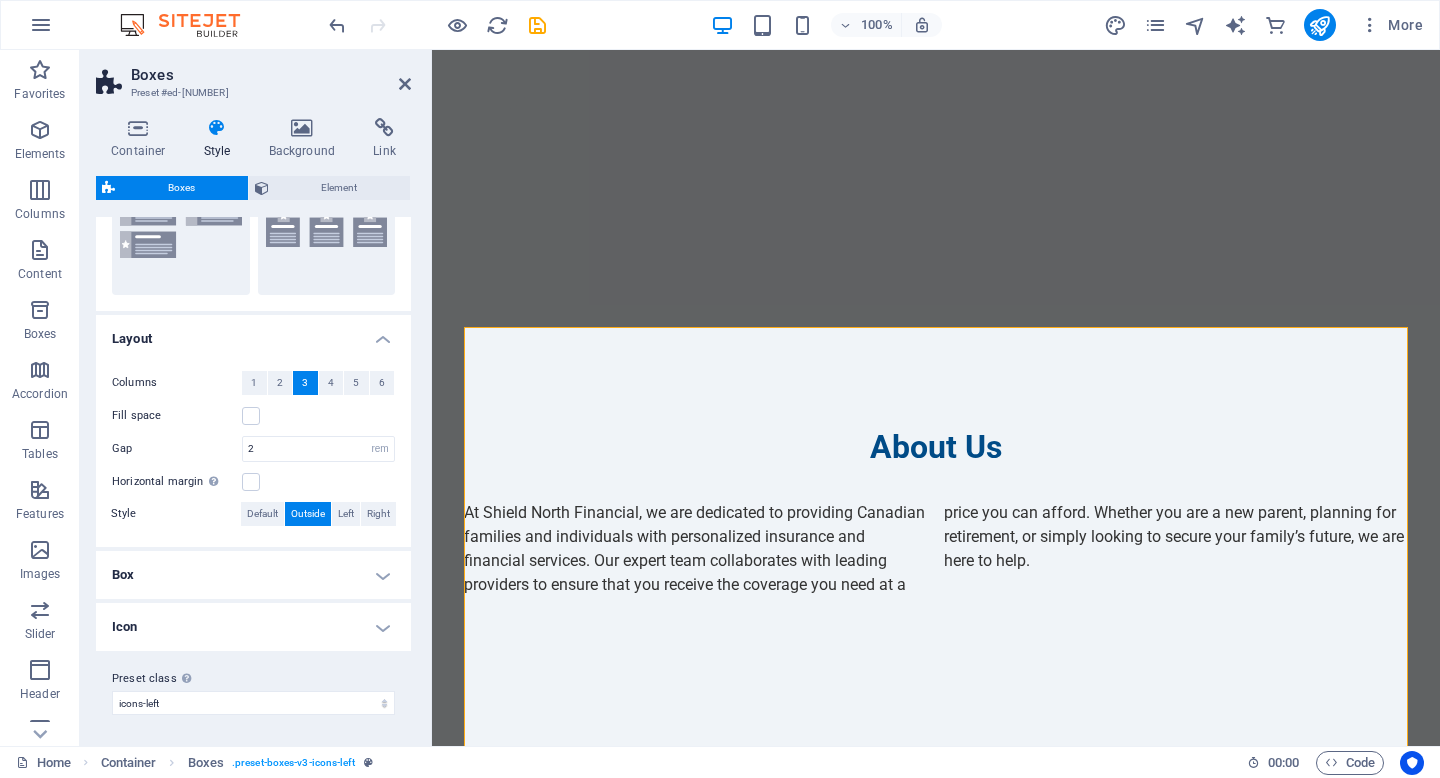 click on "Icon" at bounding box center [253, 627] 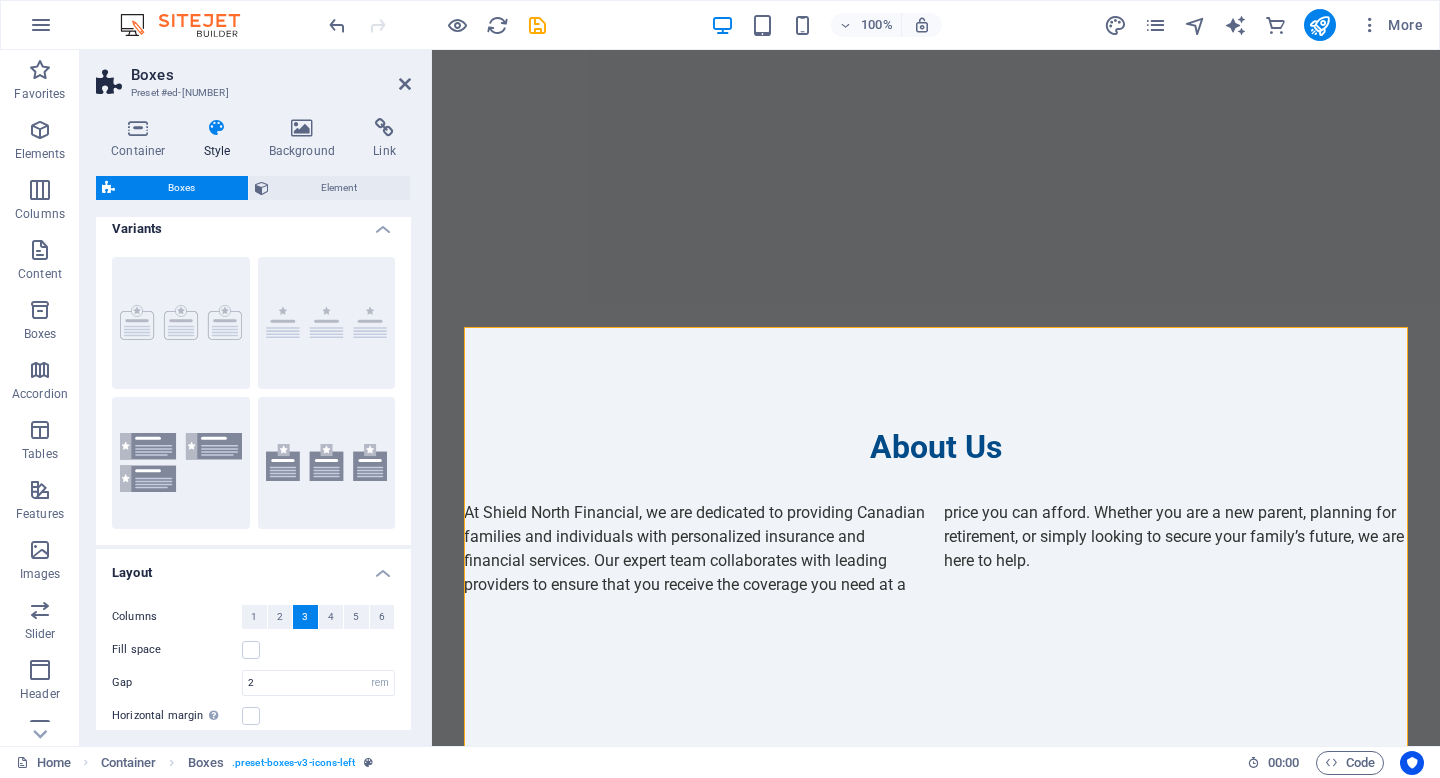 scroll, scrollTop: 0, scrollLeft: 0, axis: both 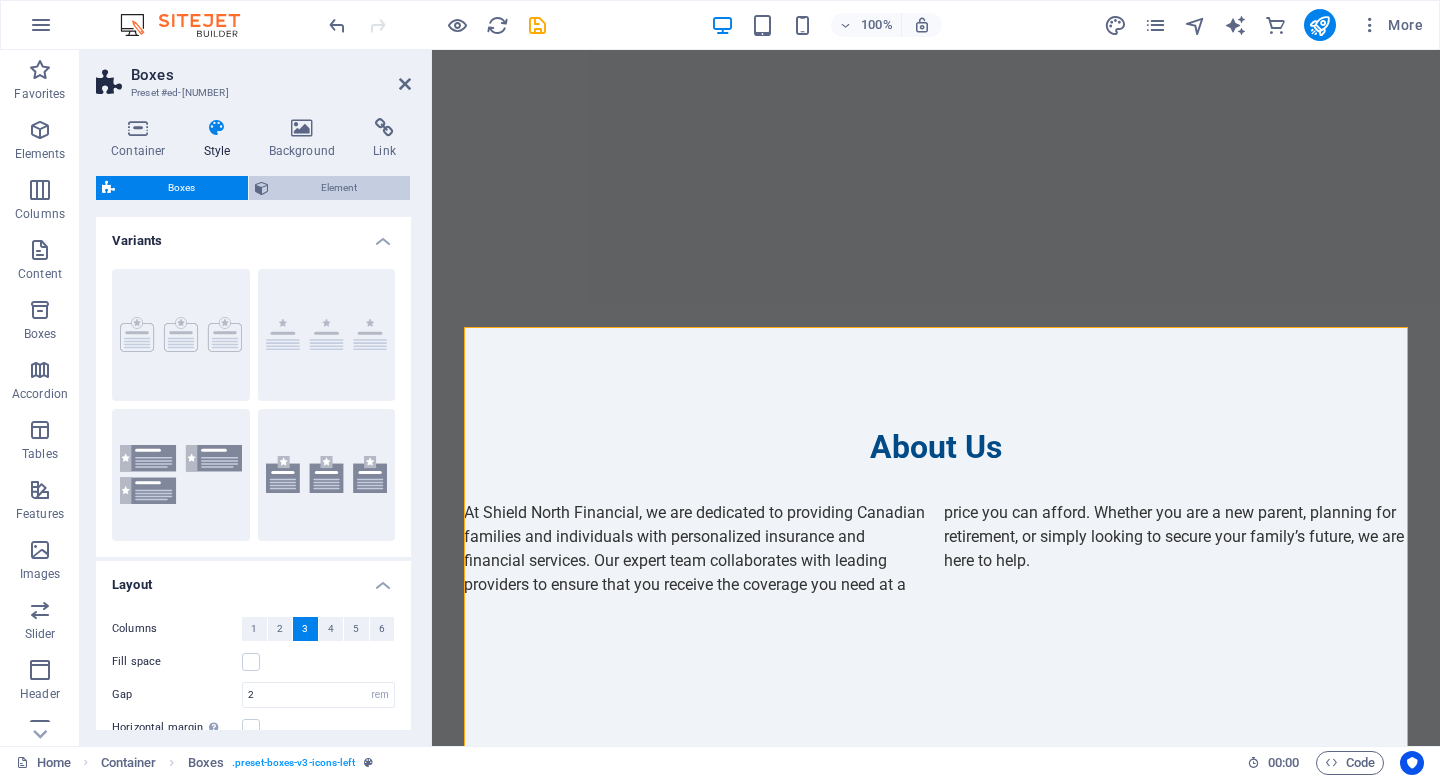 click on "Element" at bounding box center [340, 188] 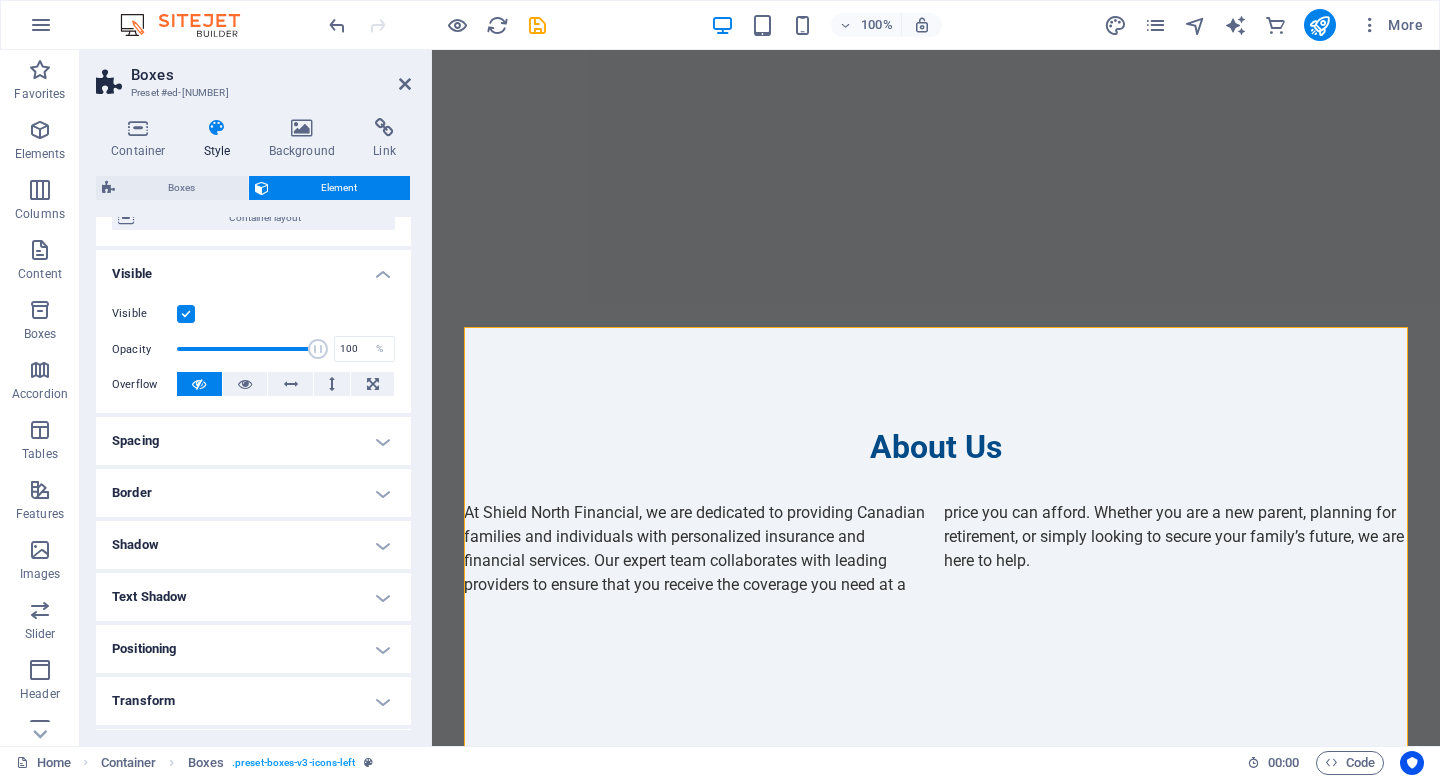 scroll, scrollTop: 0, scrollLeft: 0, axis: both 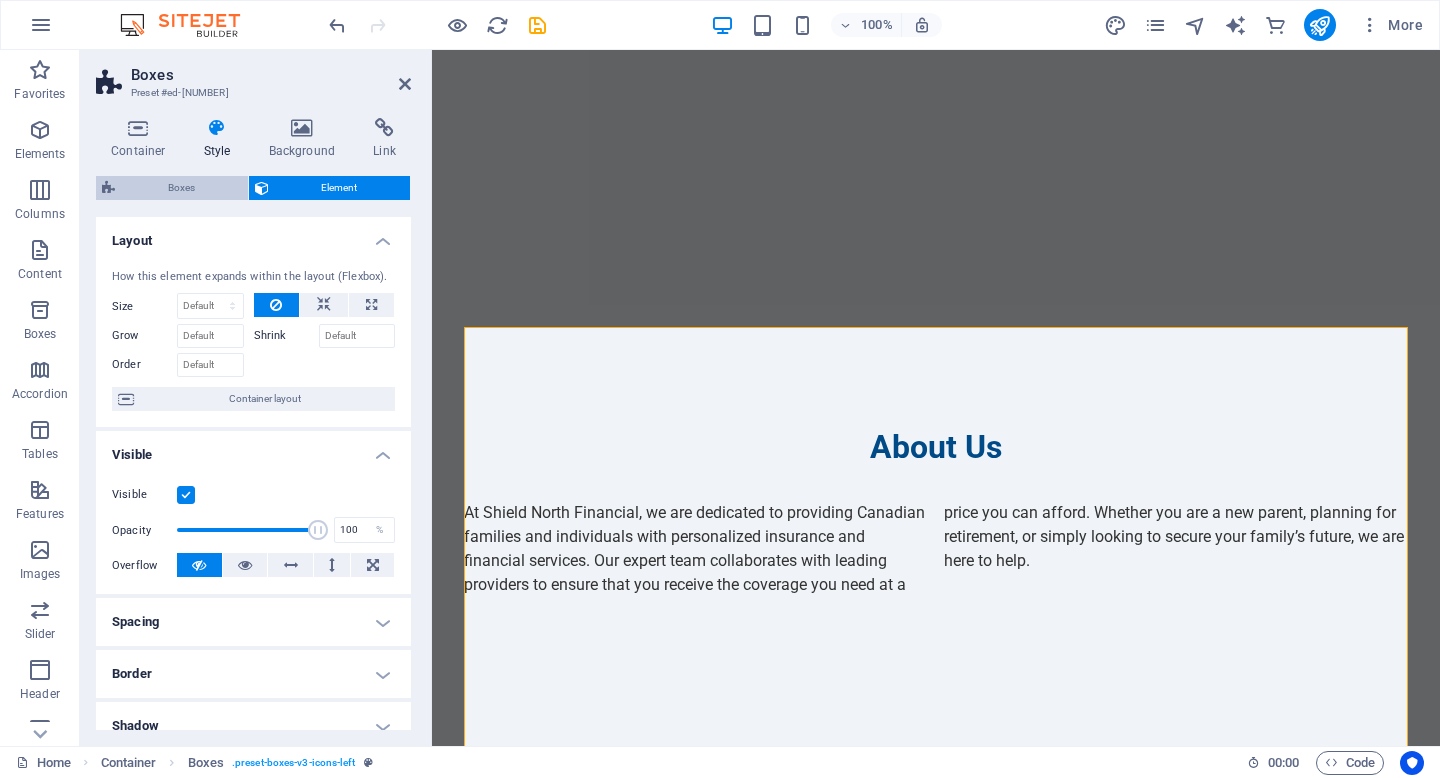 click on "Boxes" at bounding box center (181, 188) 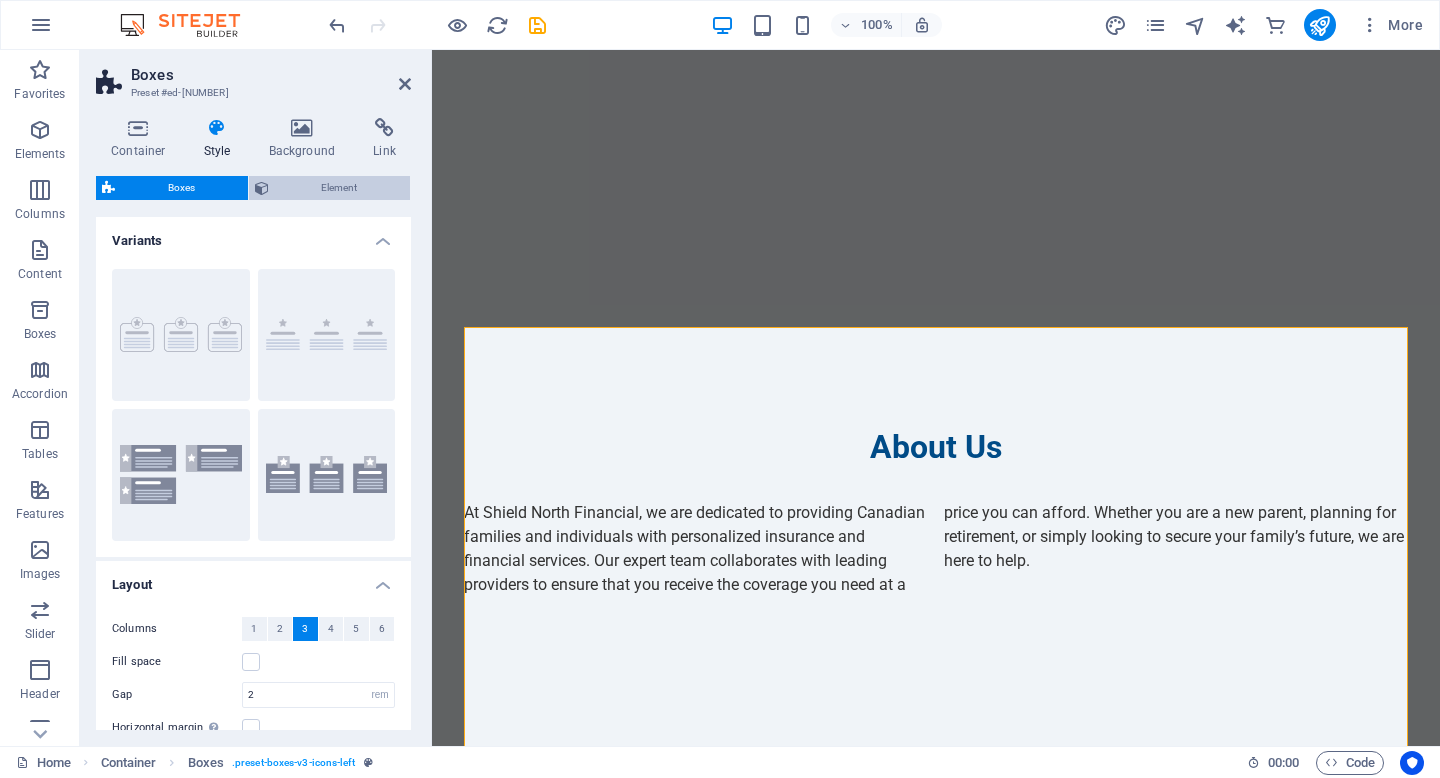 click on "Element" at bounding box center [340, 188] 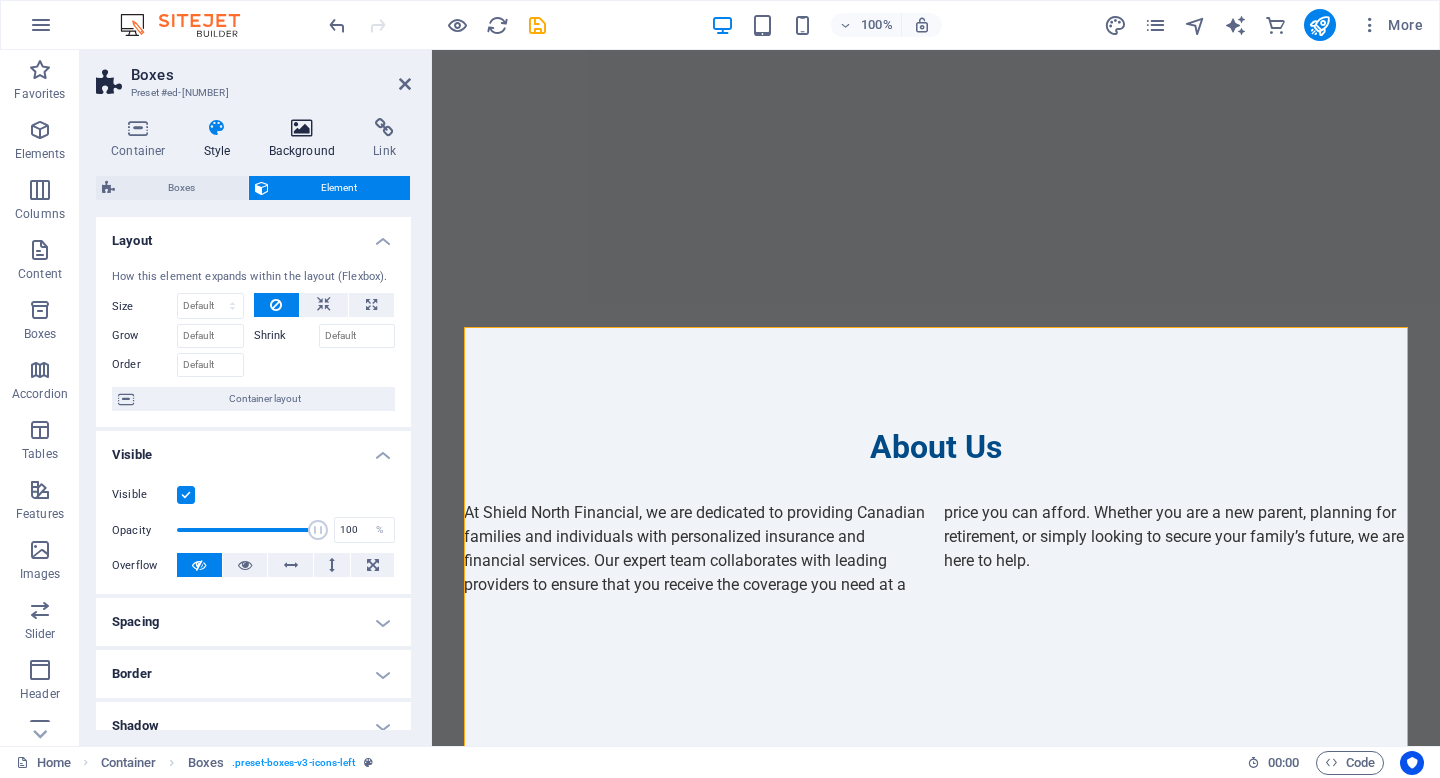 click at bounding box center (302, 128) 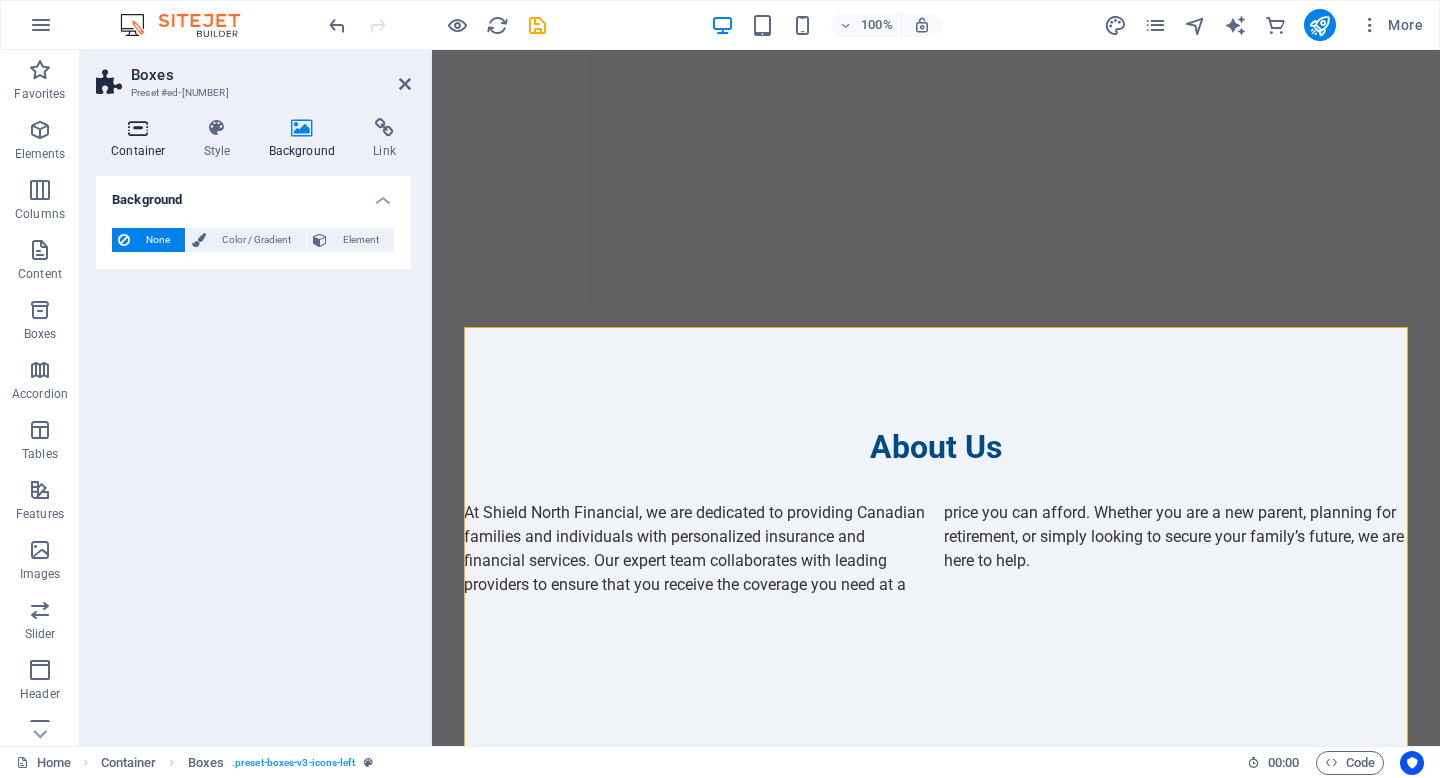 click at bounding box center (138, 128) 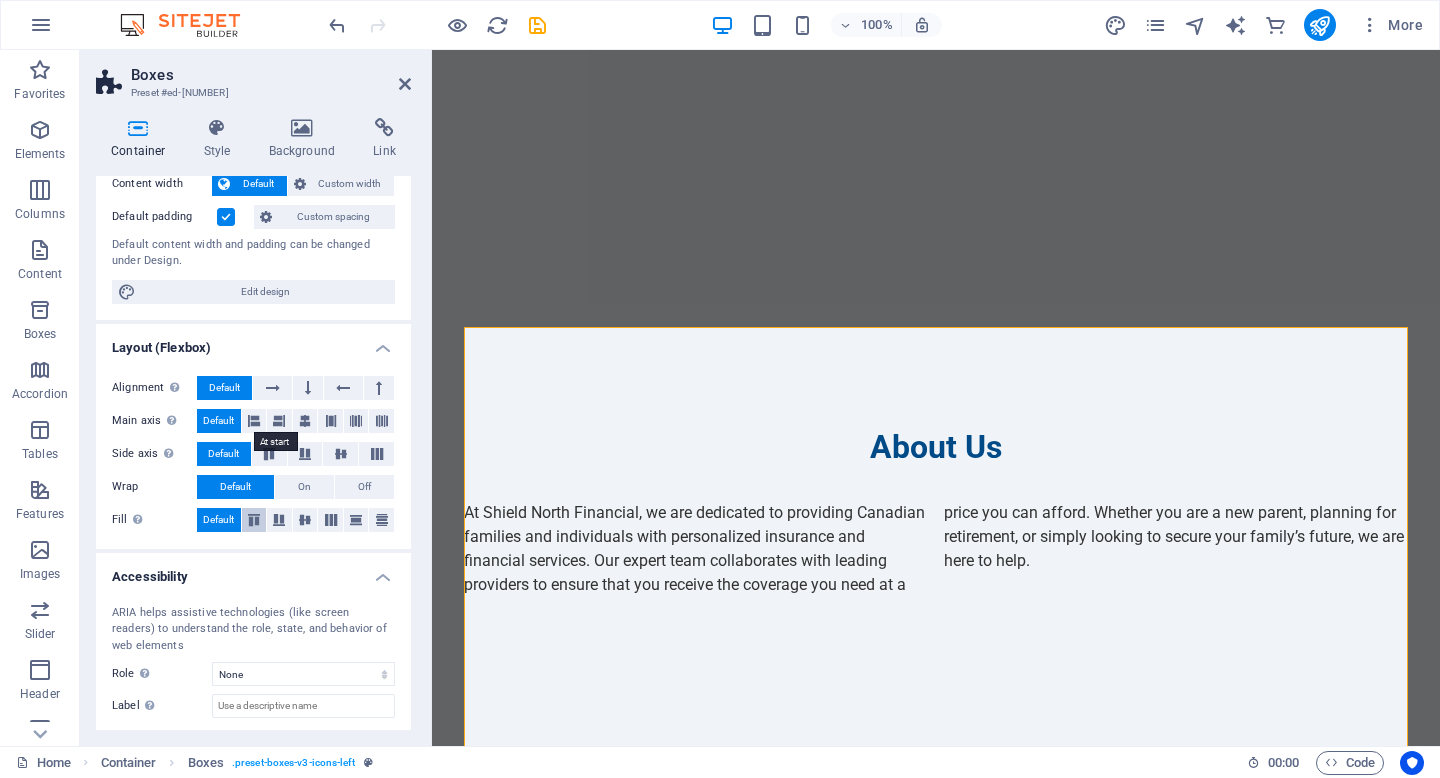scroll, scrollTop: 0, scrollLeft: 0, axis: both 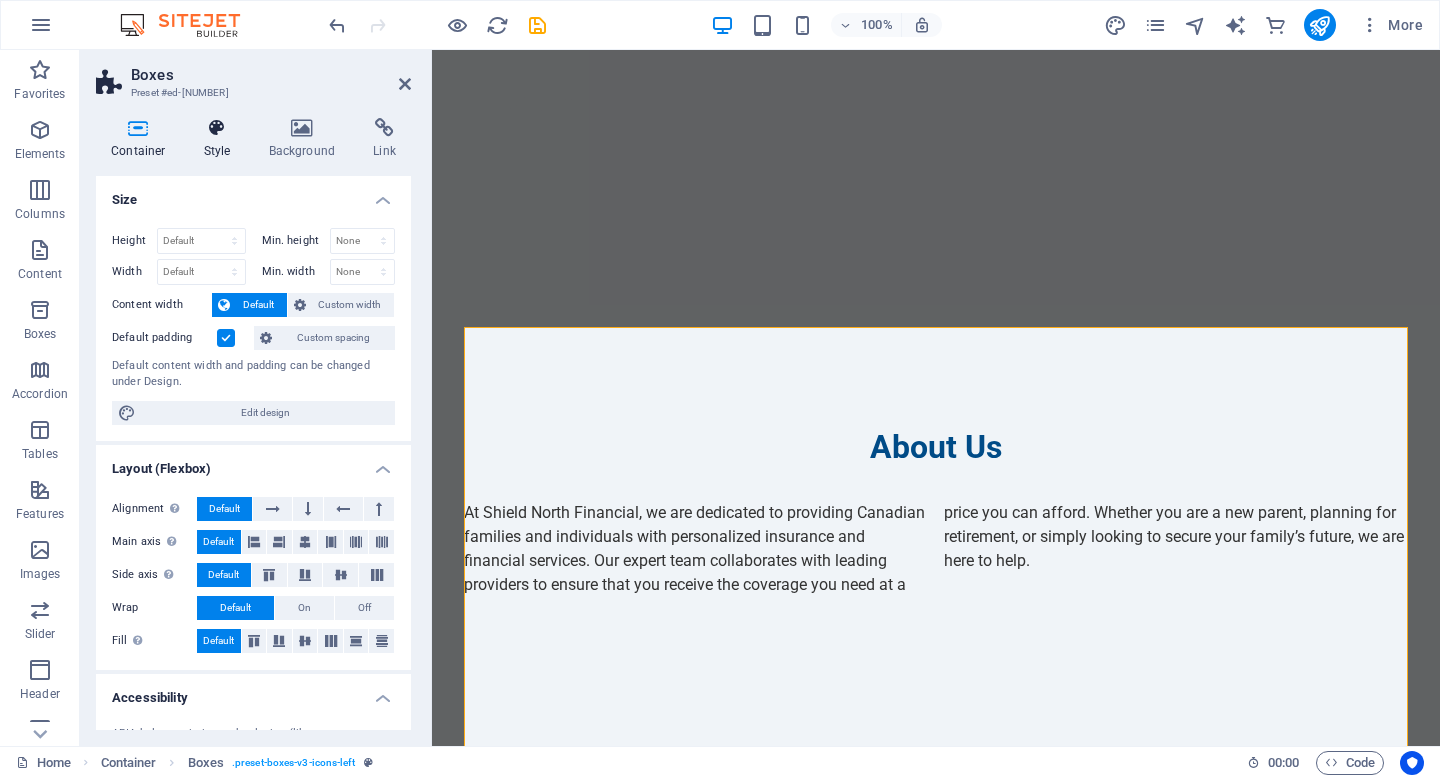 click at bounding box center (217, 128) 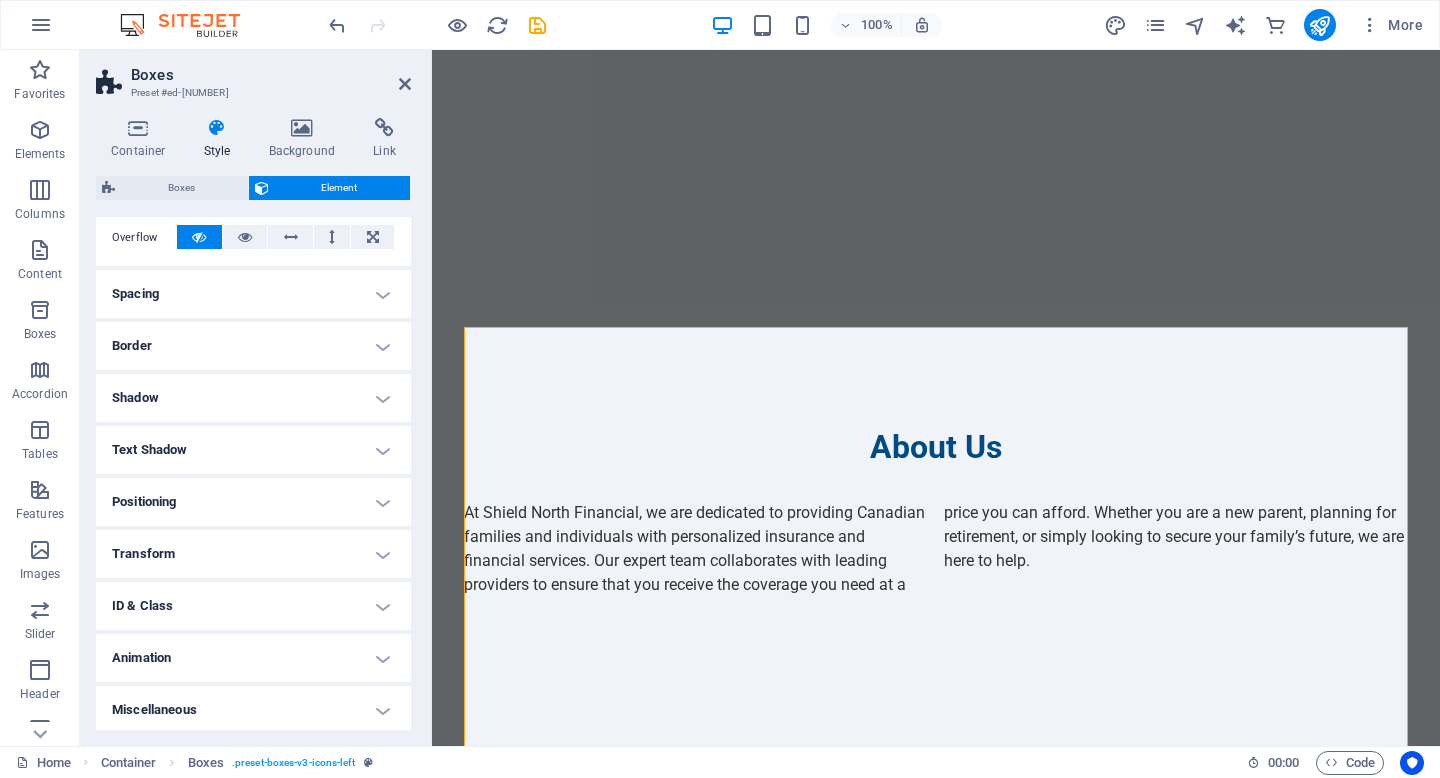 scroll, scrollTop: 332, scrollLeft: 0, axis: vertical 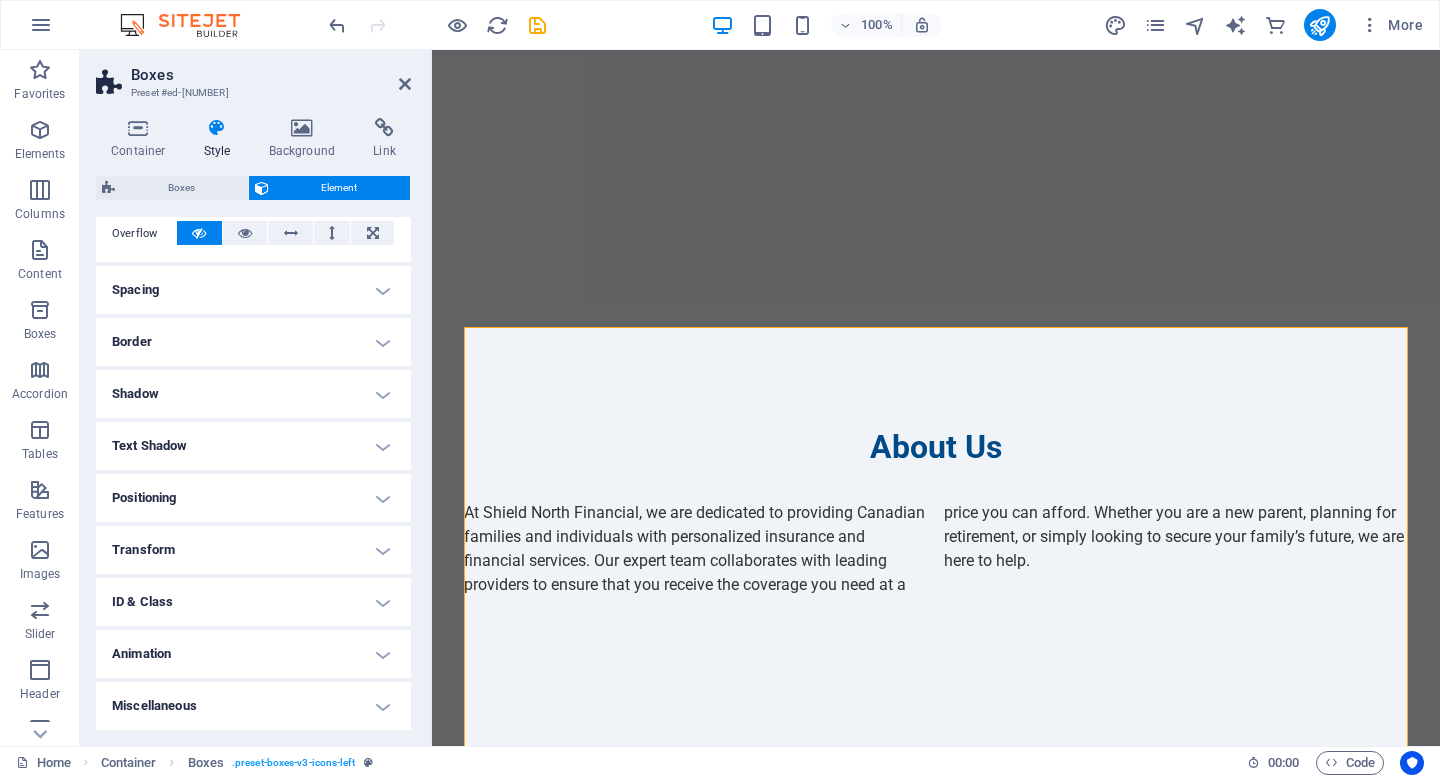 click on "Animation" at bounding box center (253, 654) 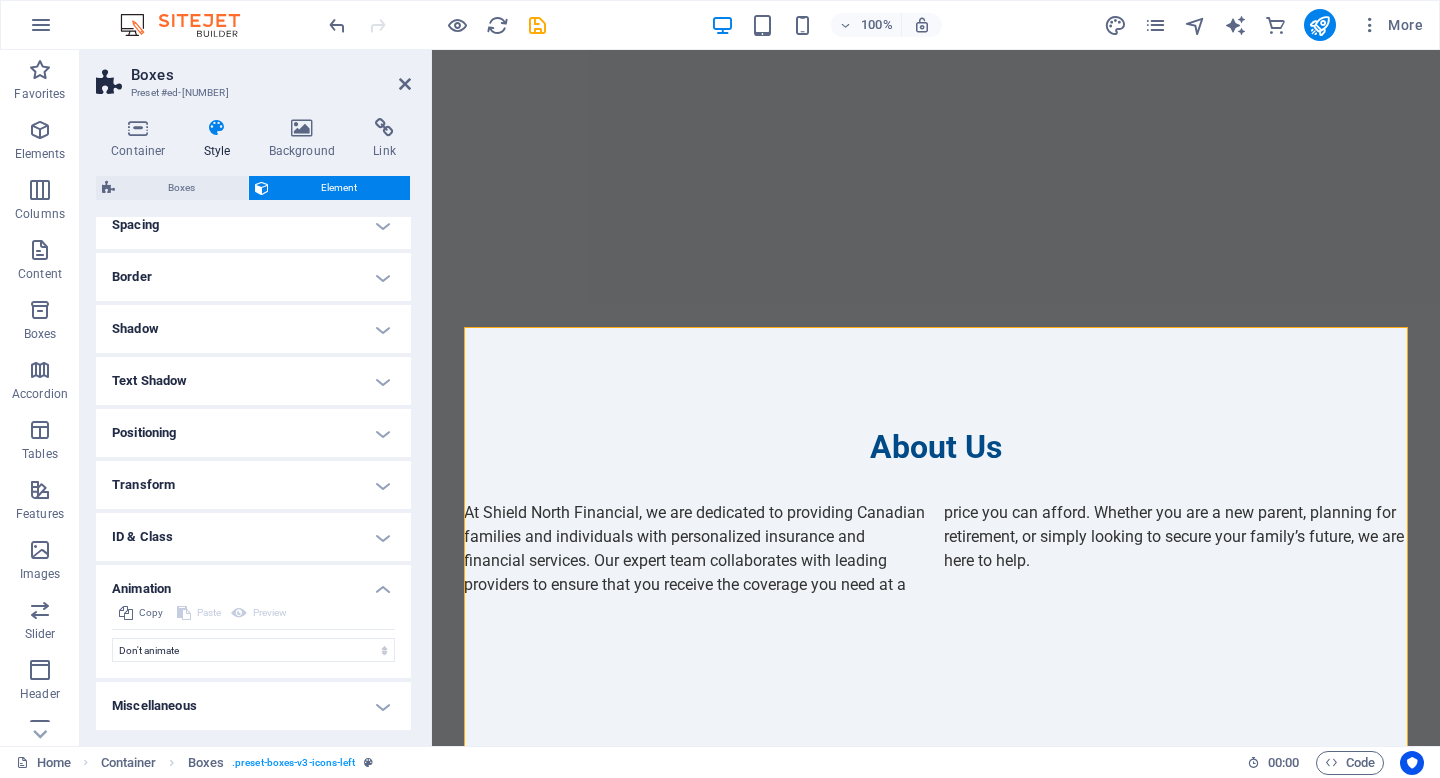 scroll, scrollTop: 0, scrollLeft: 0, axis: both 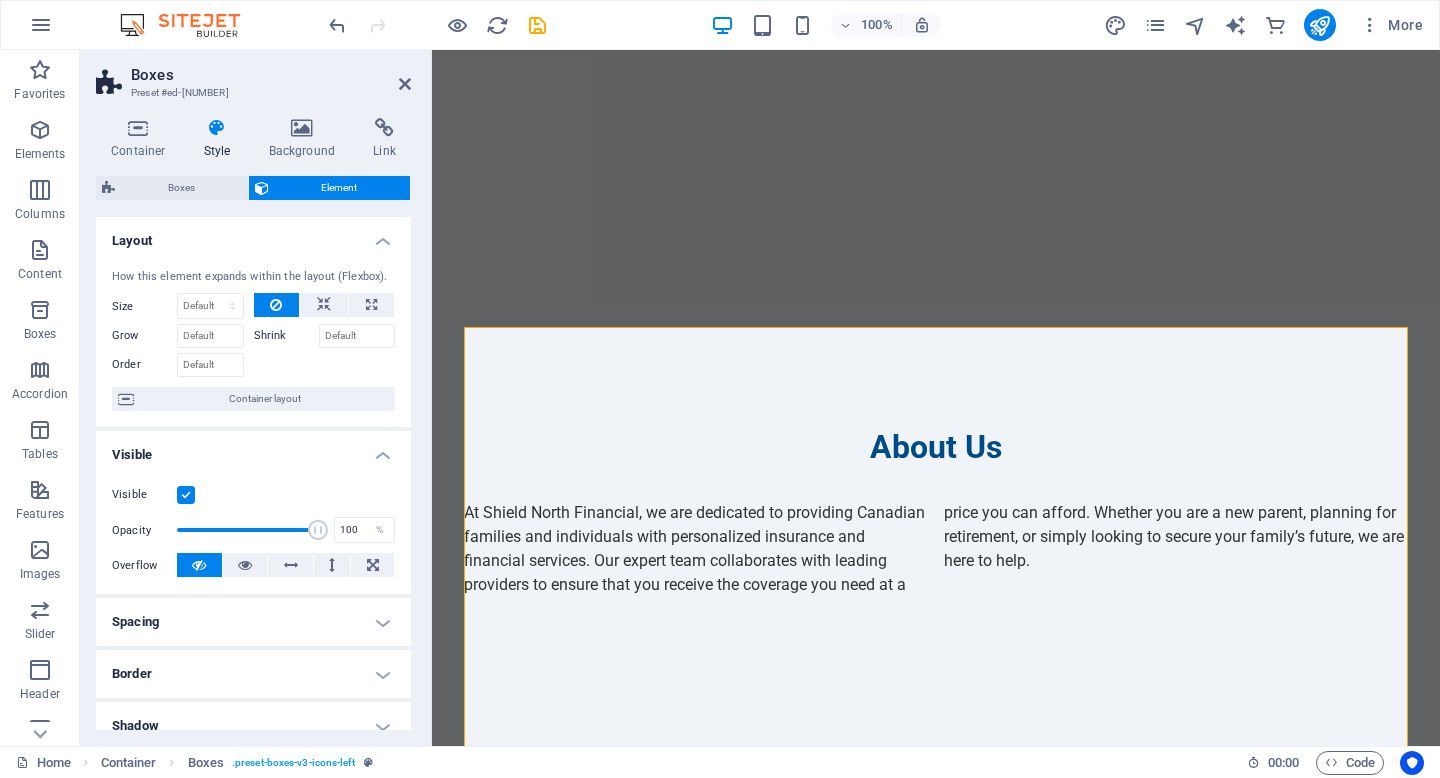 click at bounding box center [217, 128] 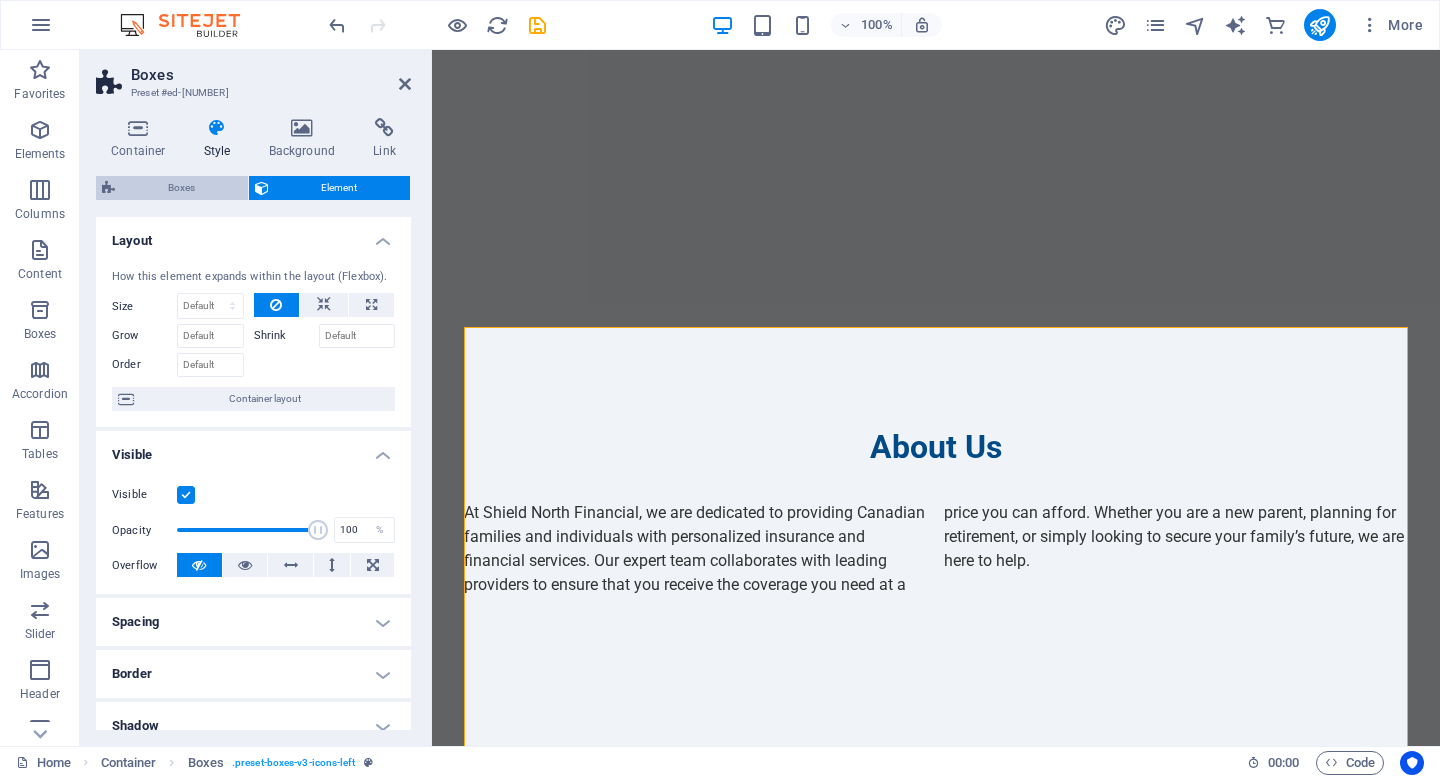 click on "Boxes" at bounding box center [181, 188] 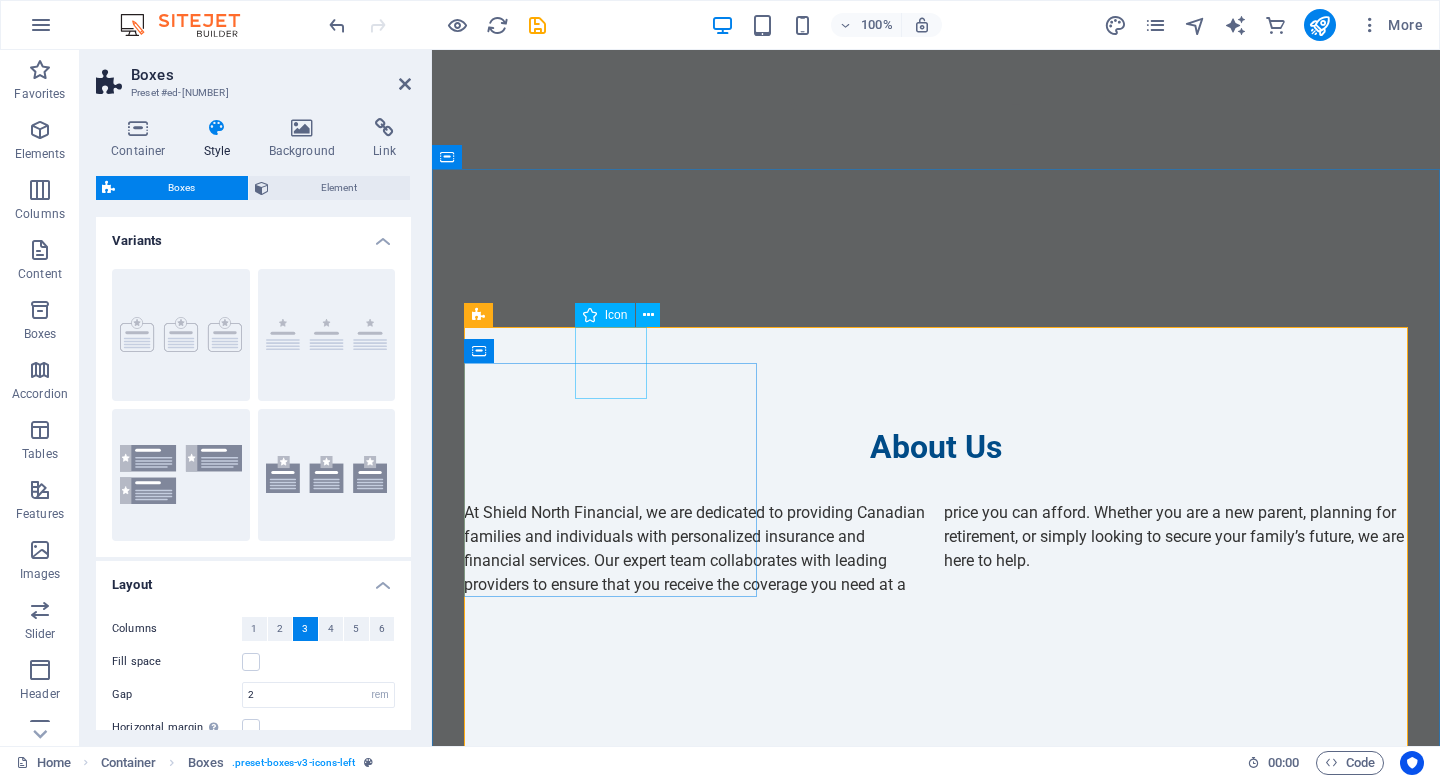 click at bounding box center [610, 871] 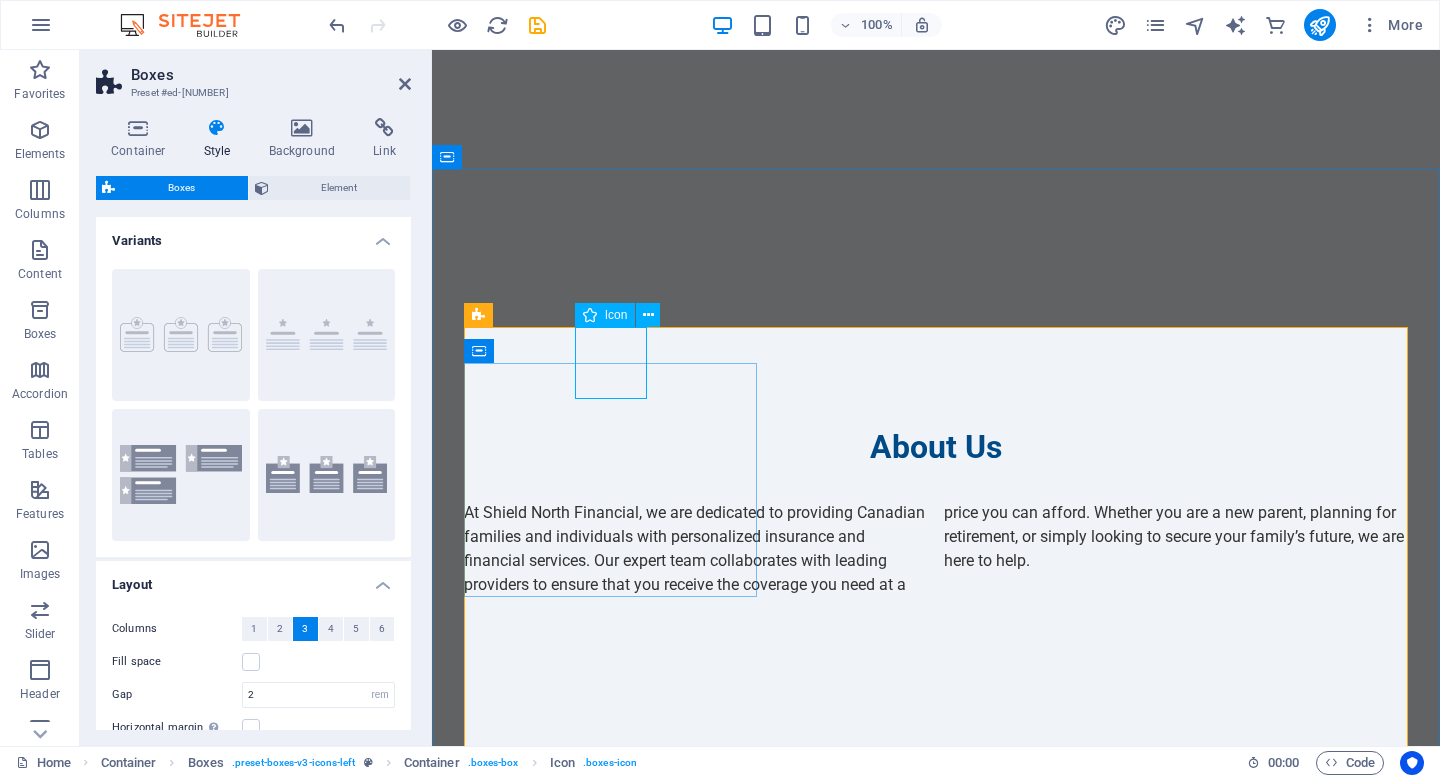 click on "Icon" at bounding box center [616, 315] 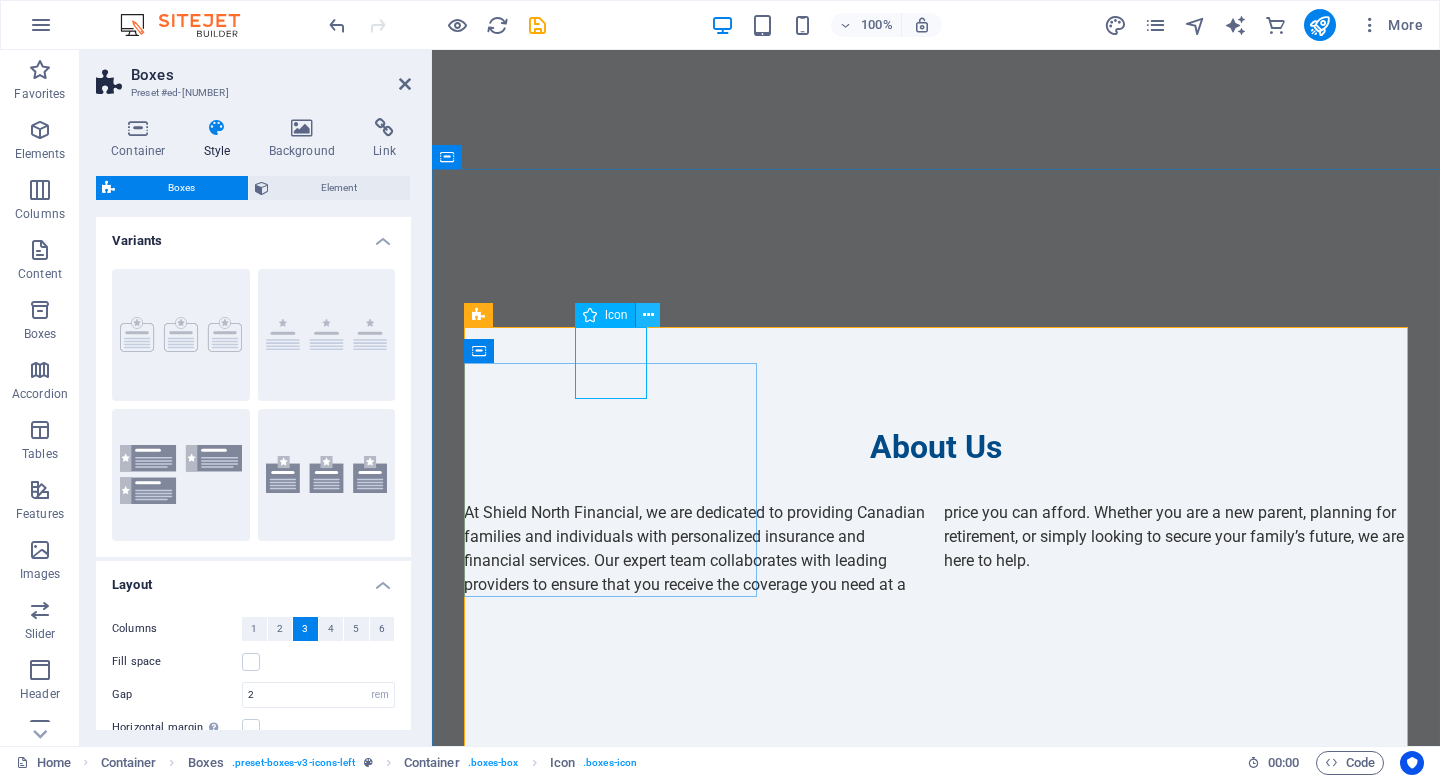 click at bounding box center [648, 315] 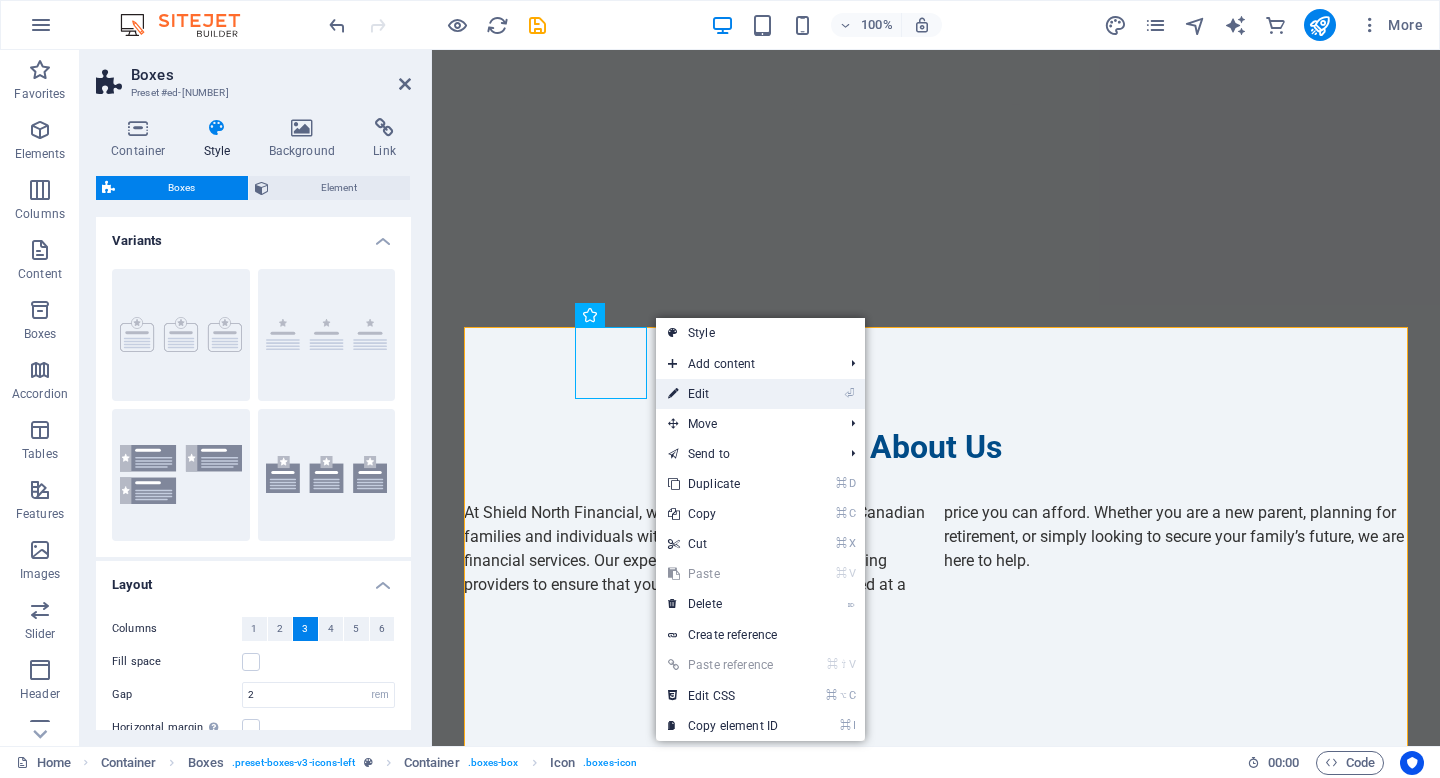 click on "⏎  Edit" at bounding box center [723, 394] 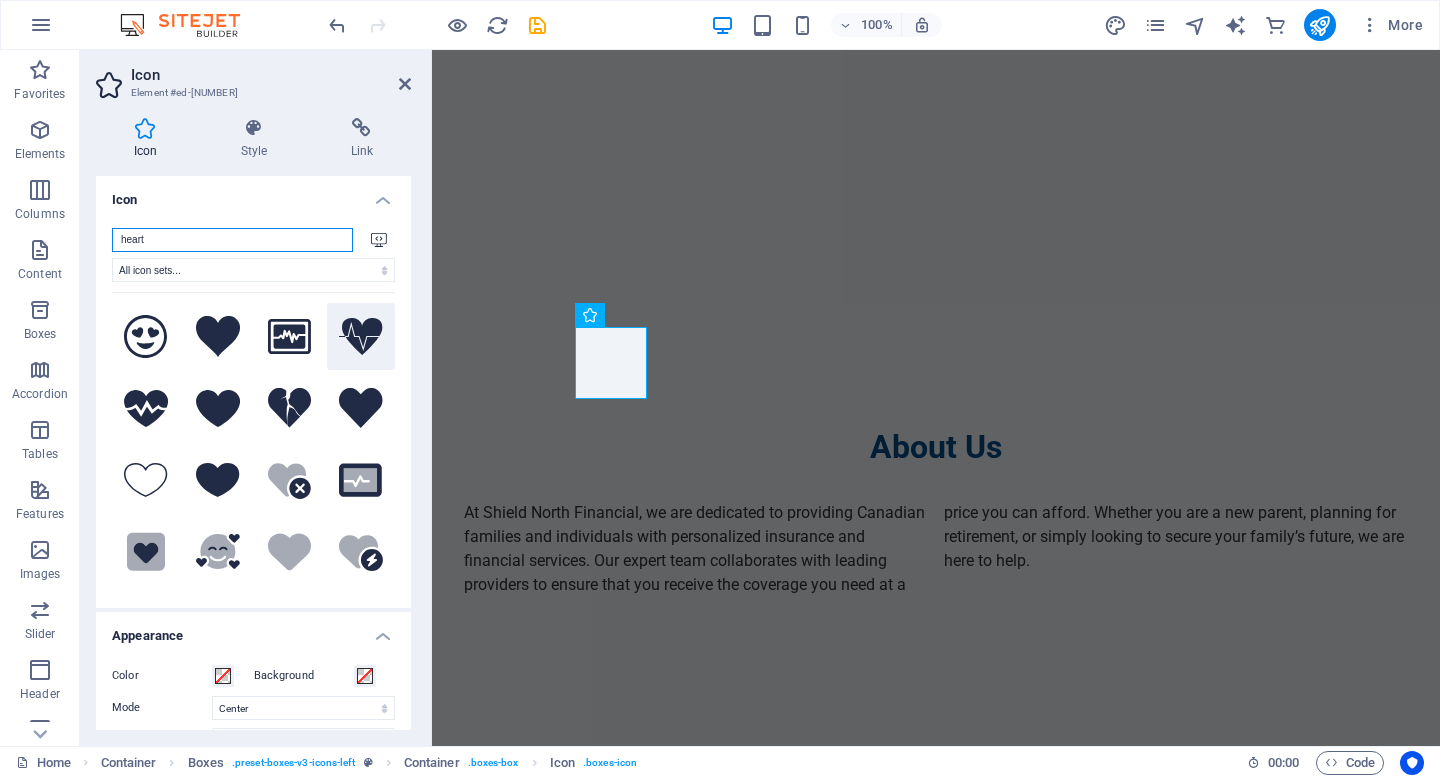type on "heart" 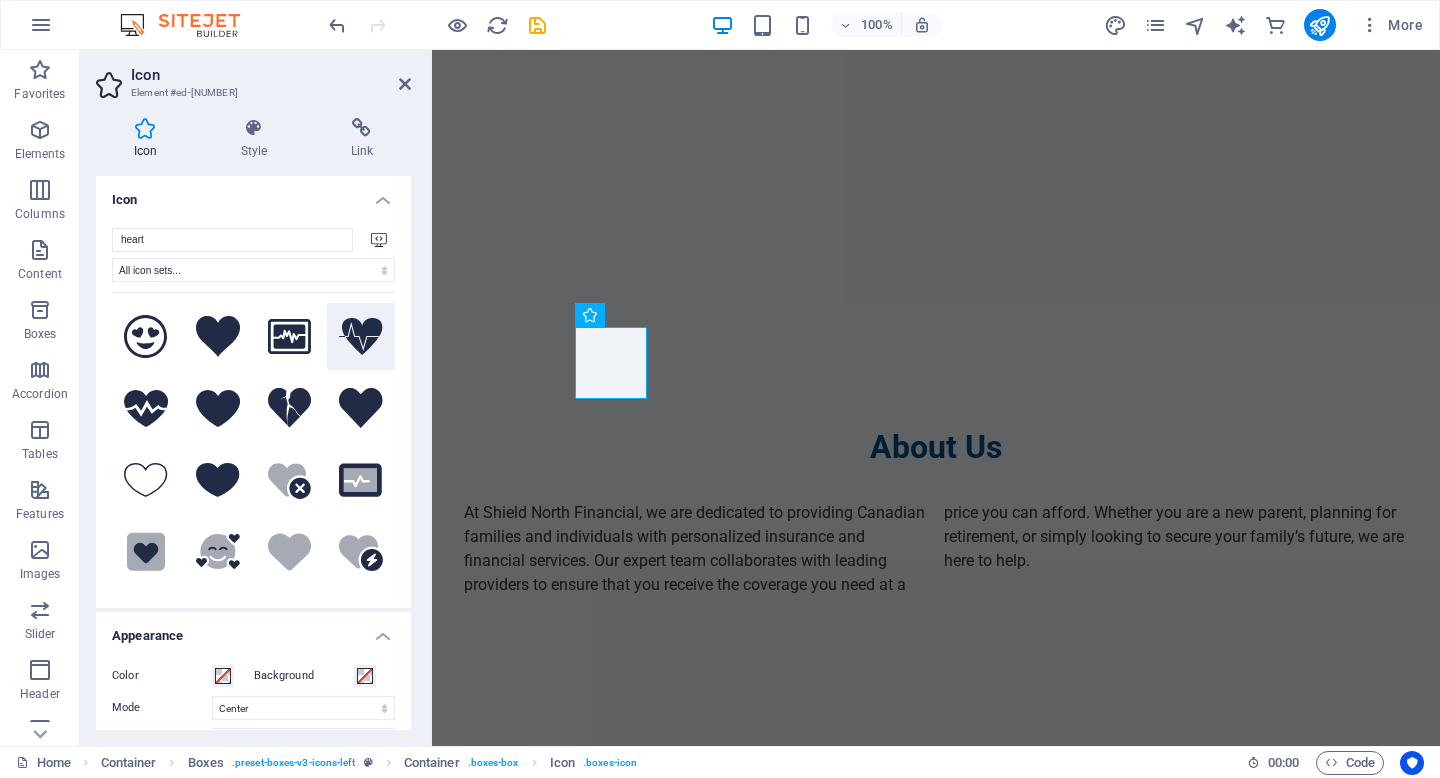 click 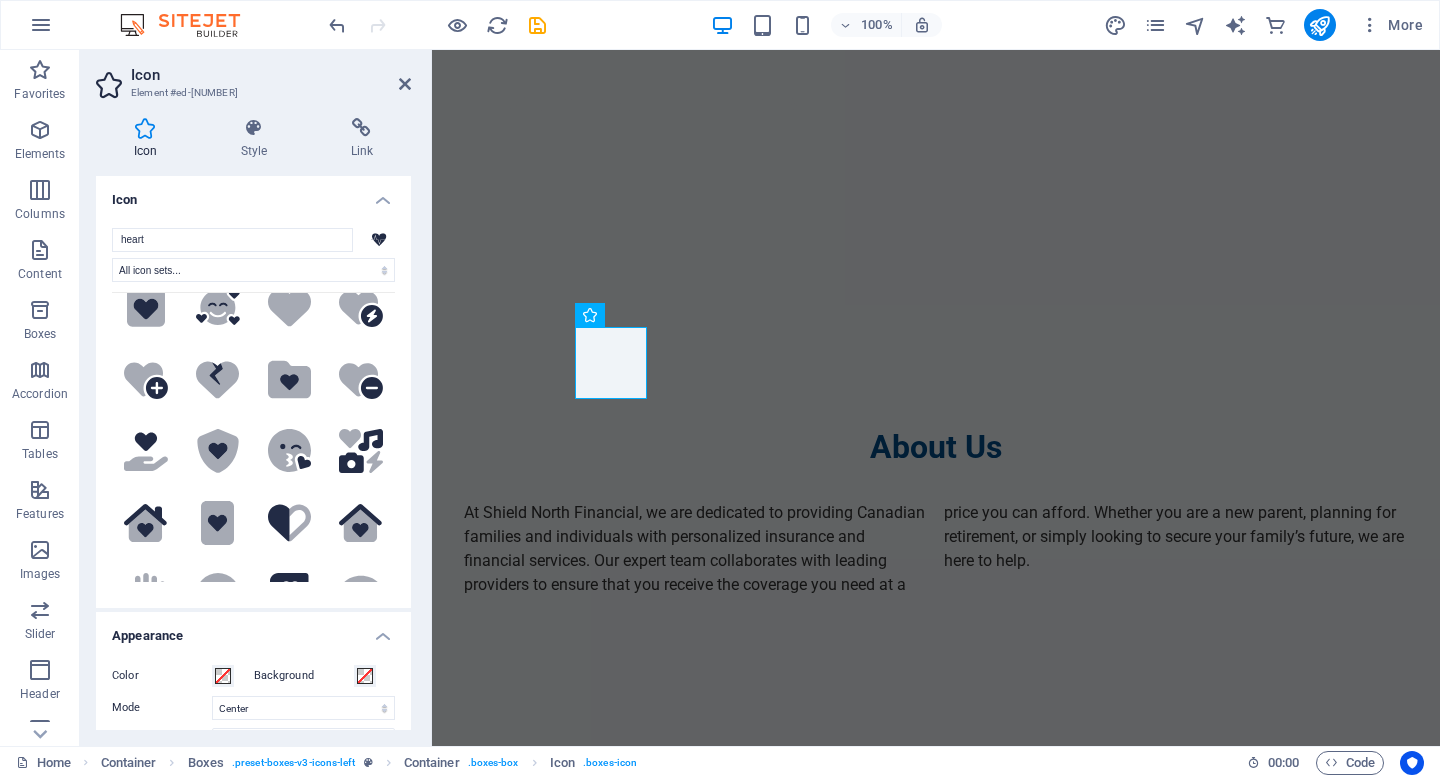 scroll, scrollTop: 245, scrollLeft: 0, axis: vertical 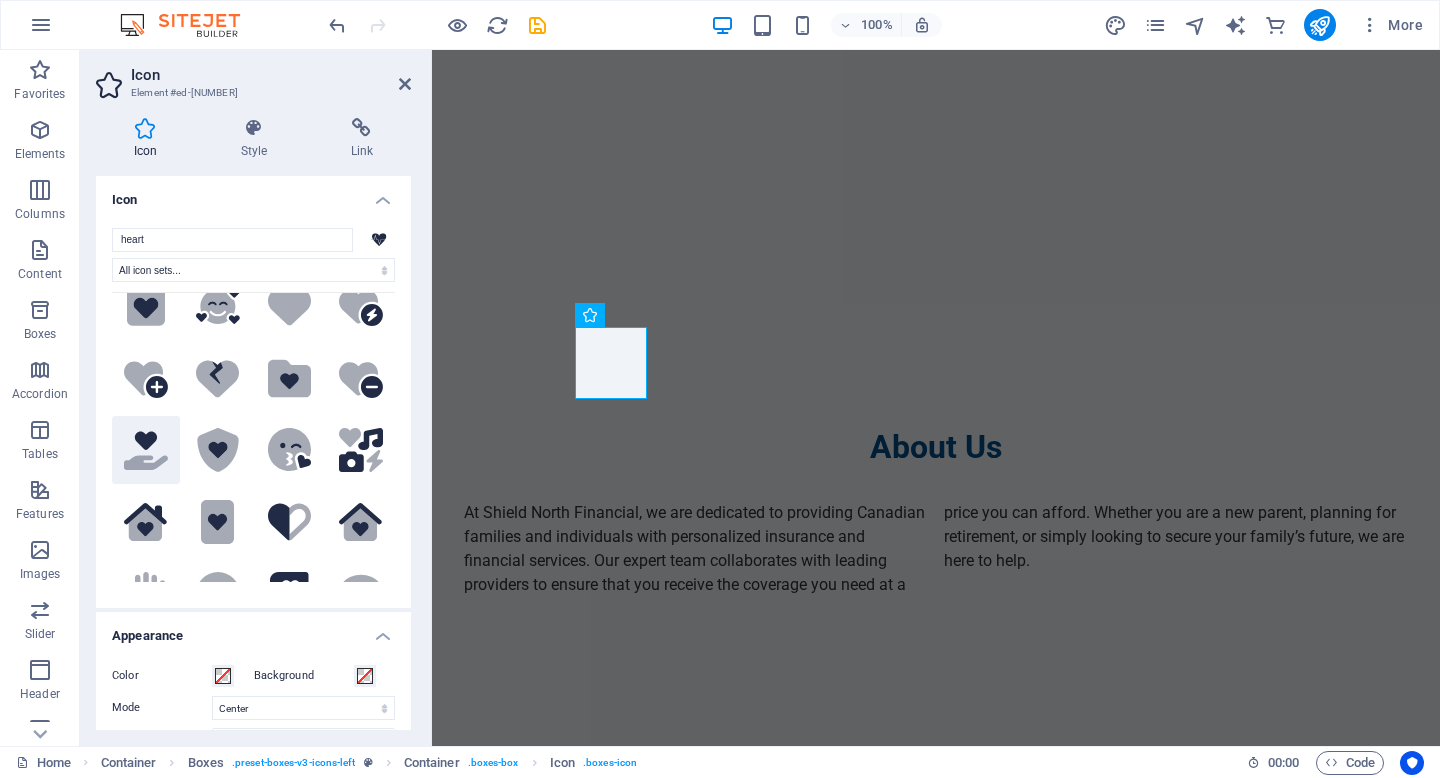 click on ".fa-secondary{opacity:.4}" 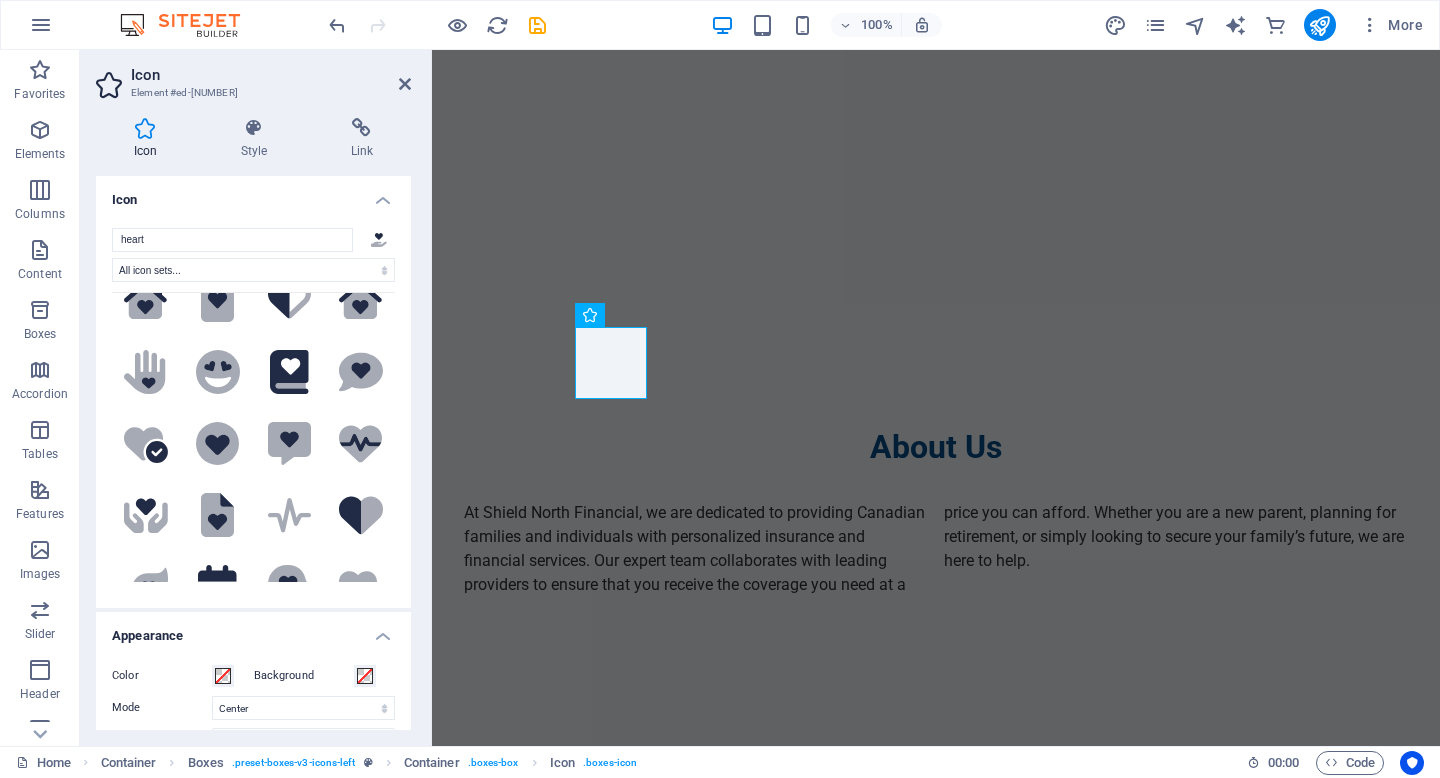 scroll, scrollTop: 472, scrollLeft: 0, axis: vertical 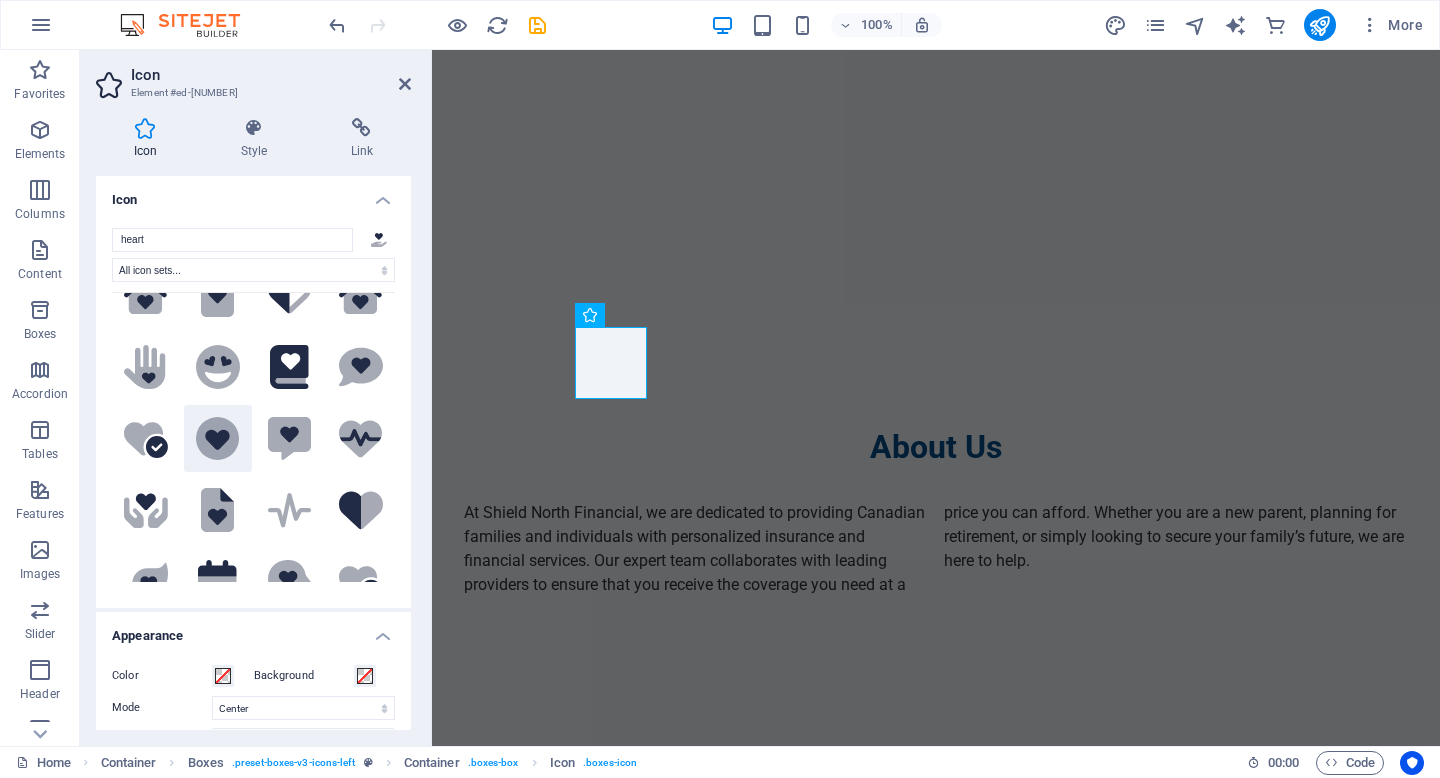 click 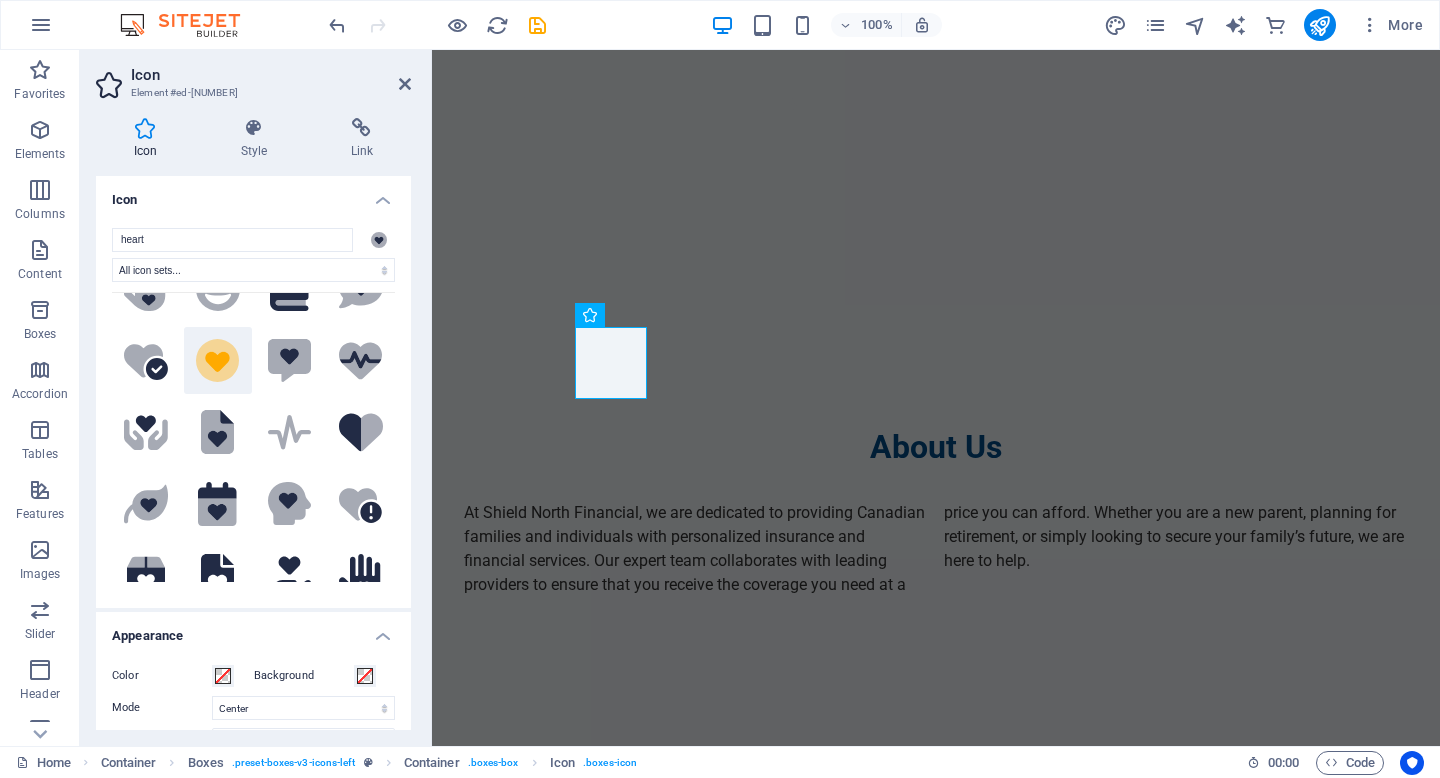 scroll, scrollTop: 552, scrollLeft: 0, axis: vertical 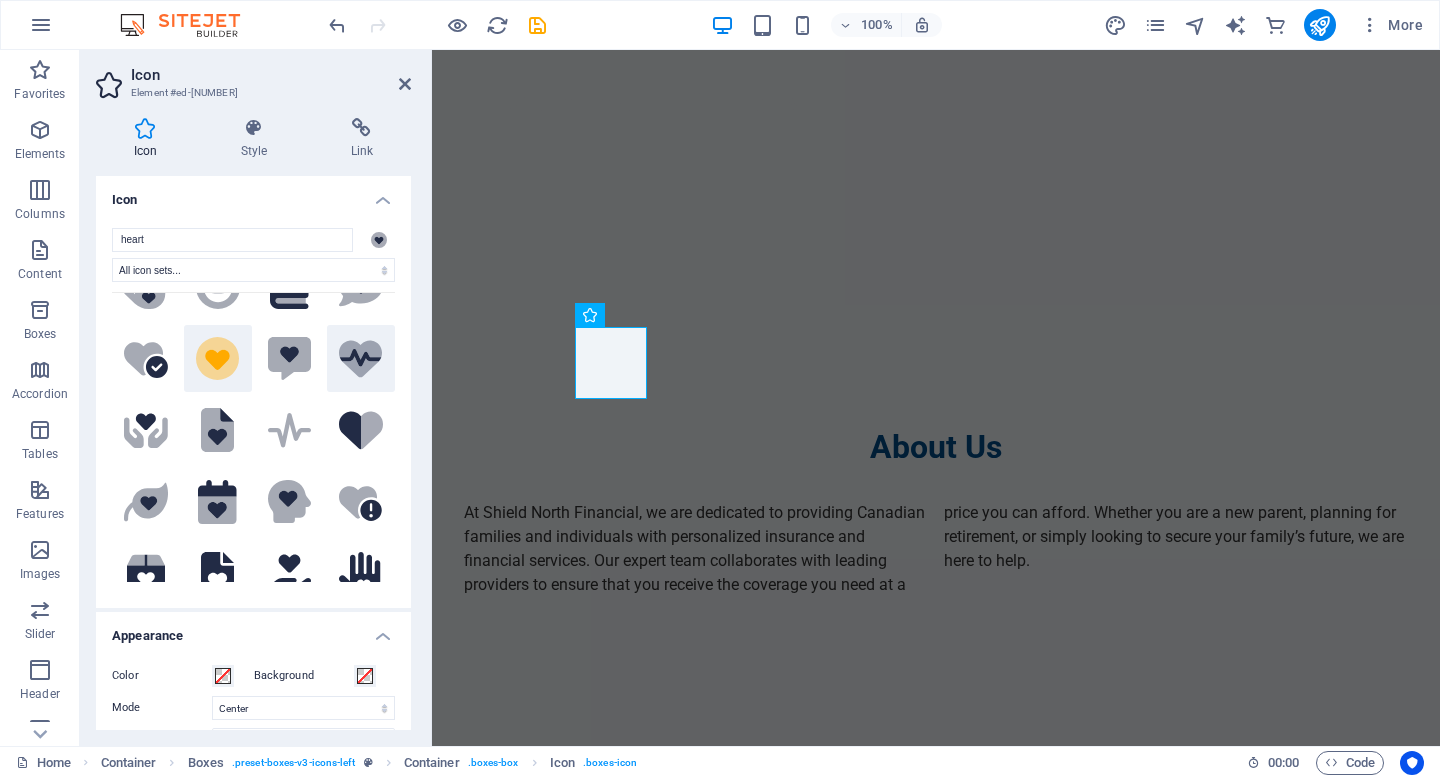 click 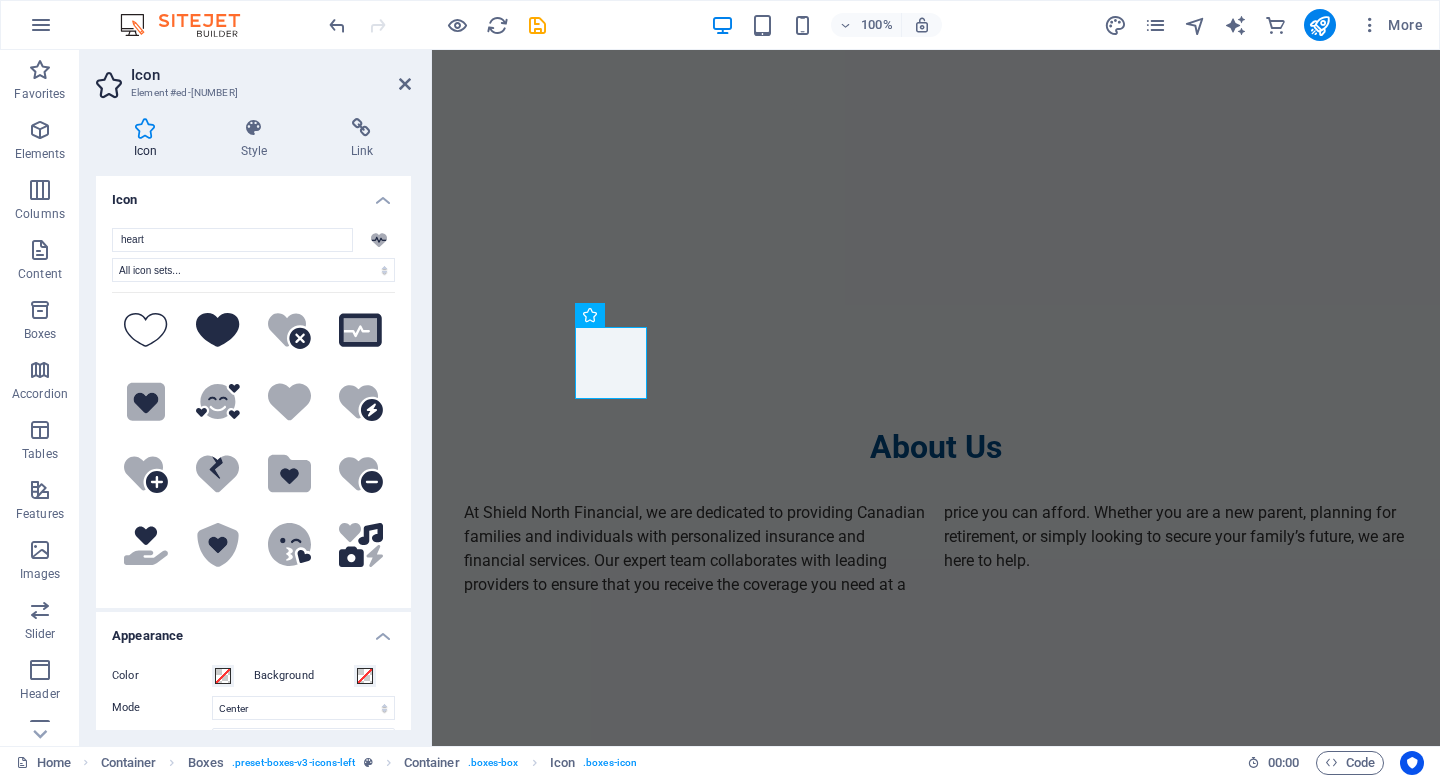 scroll, scrollTop: 0, scrollLeft: 0, axis: both 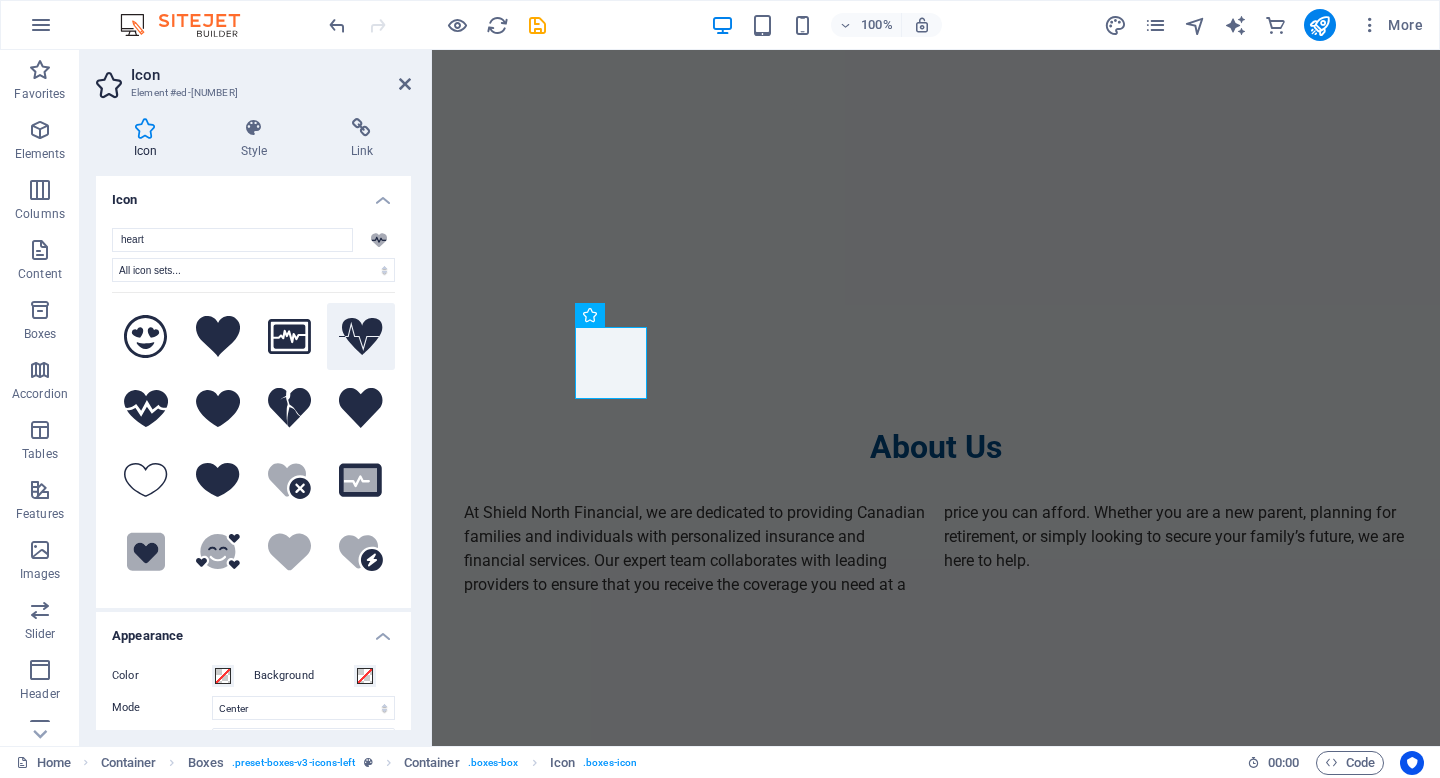 click 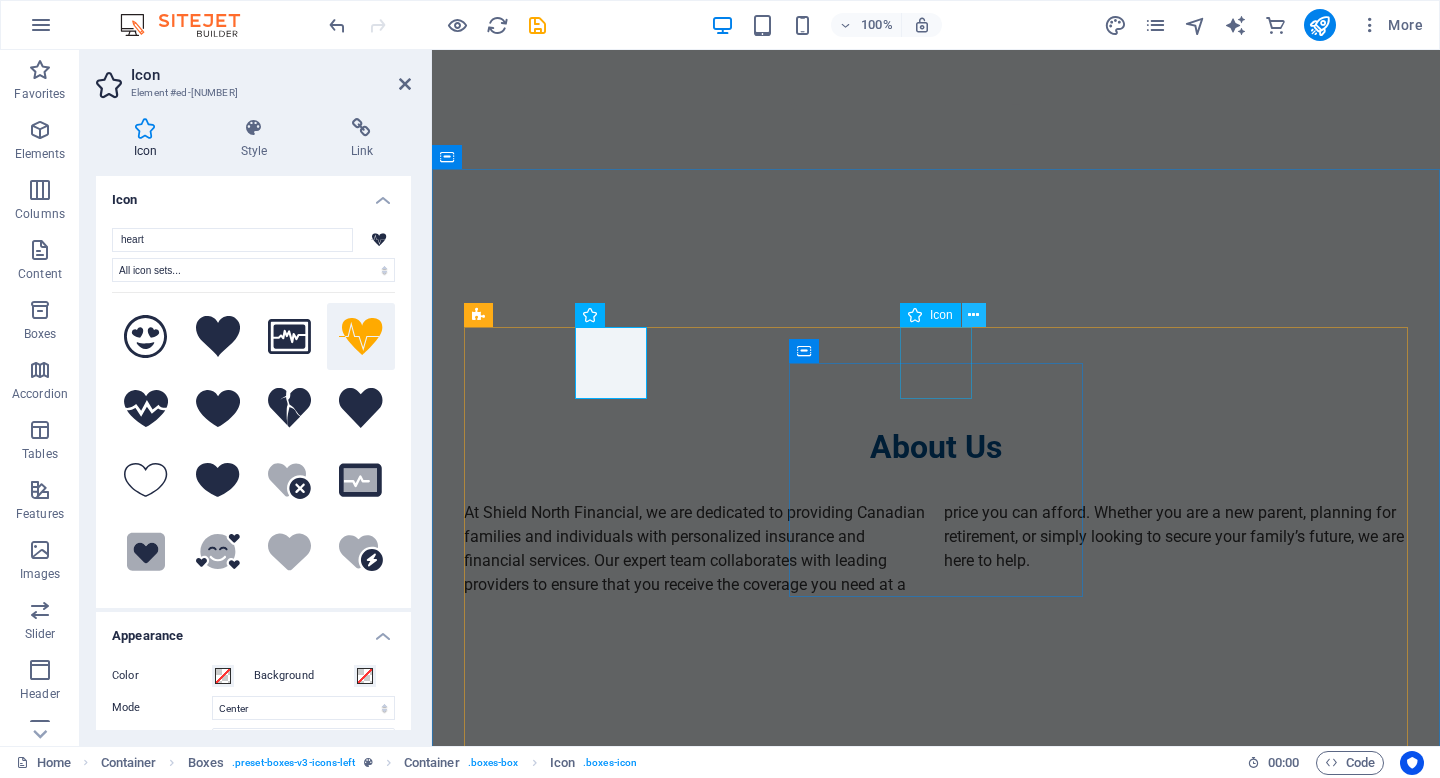click at bounding box center (973, 315) 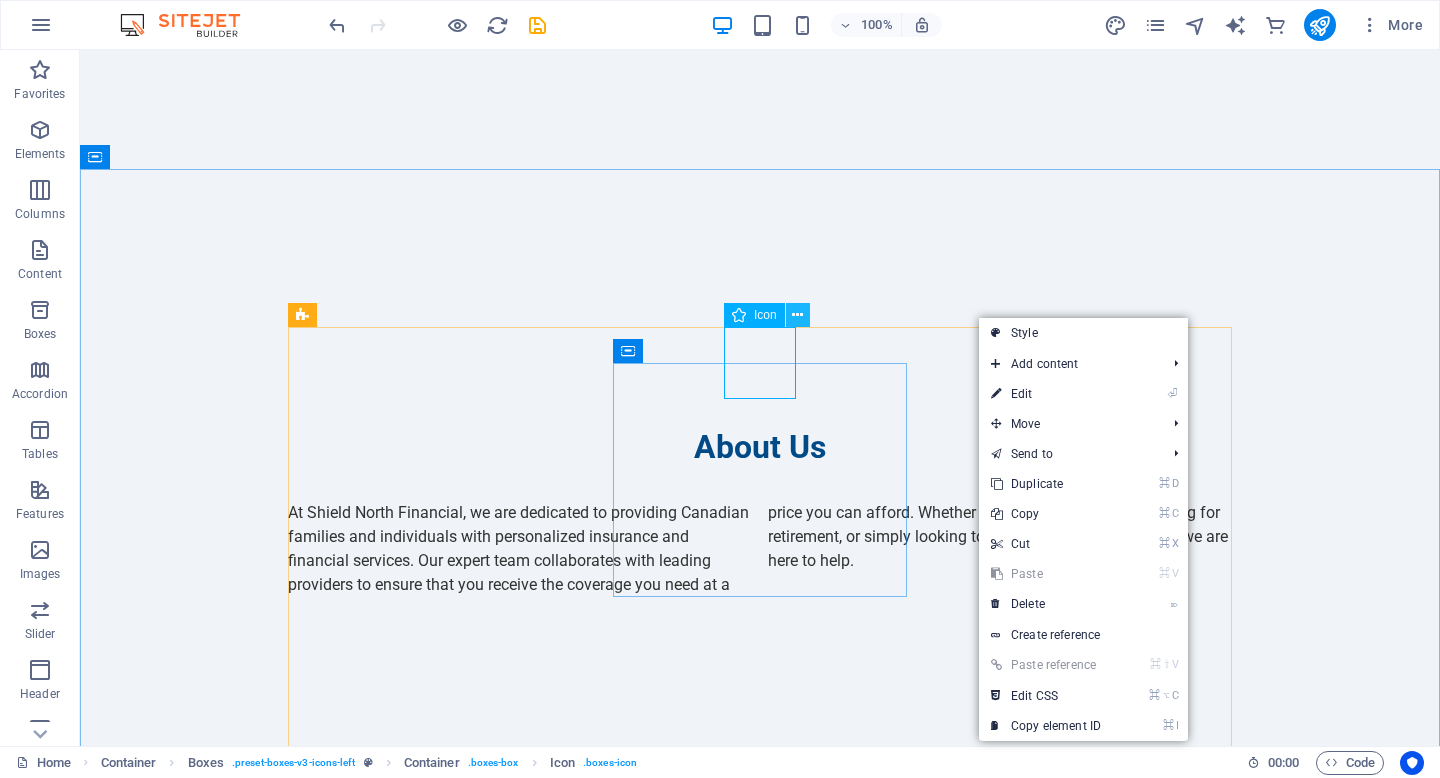 click at bounding box center [797, 315] 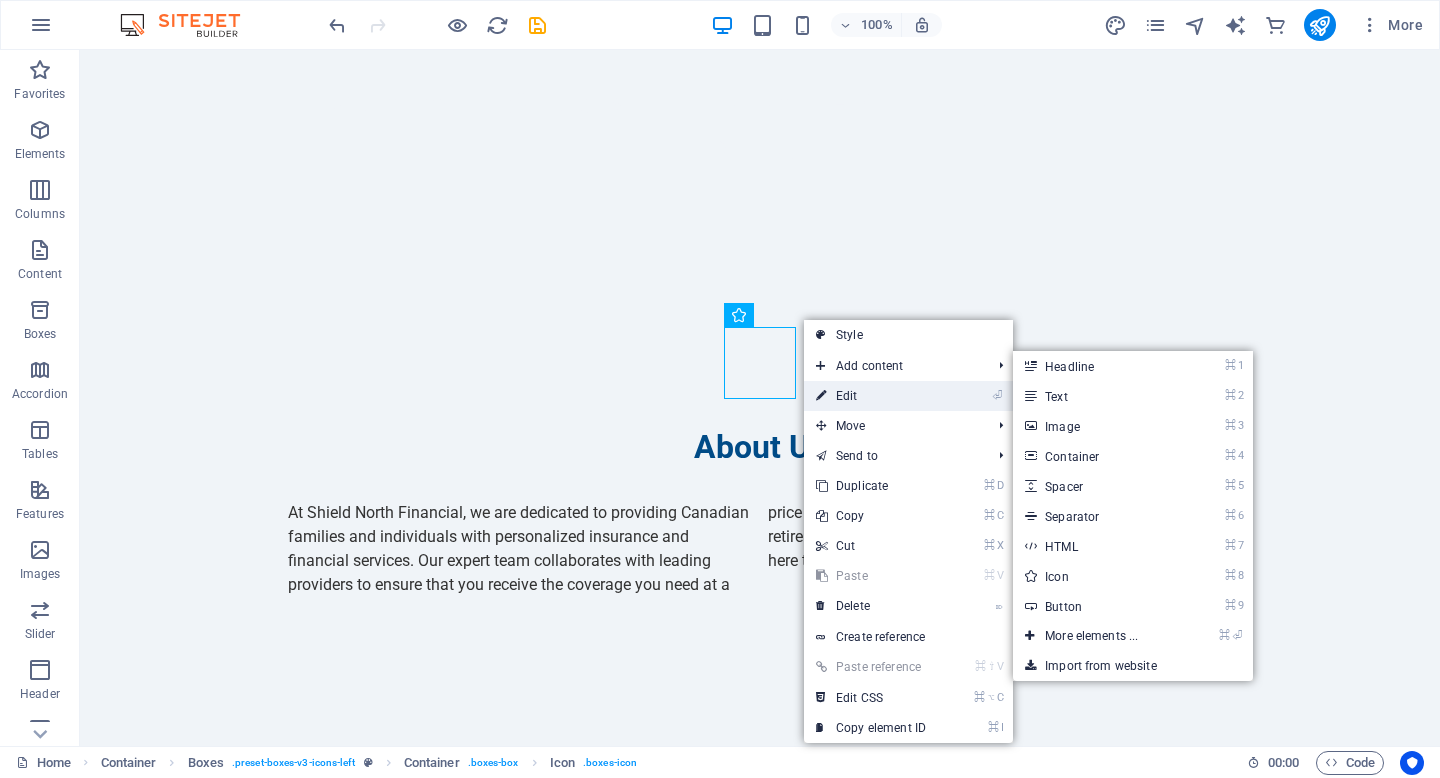 click on "⏎  Edit" at bounding box center (871, 396) 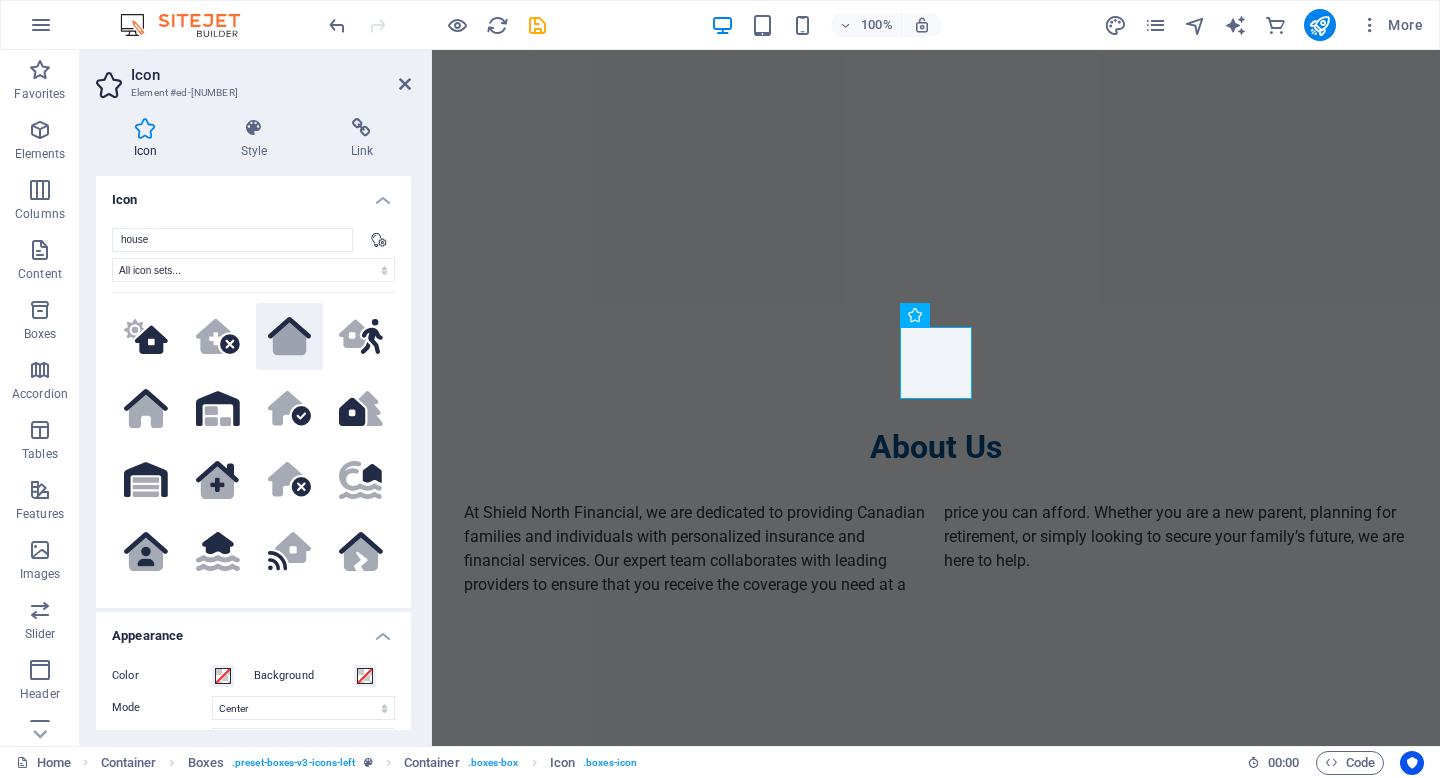 type on "house" 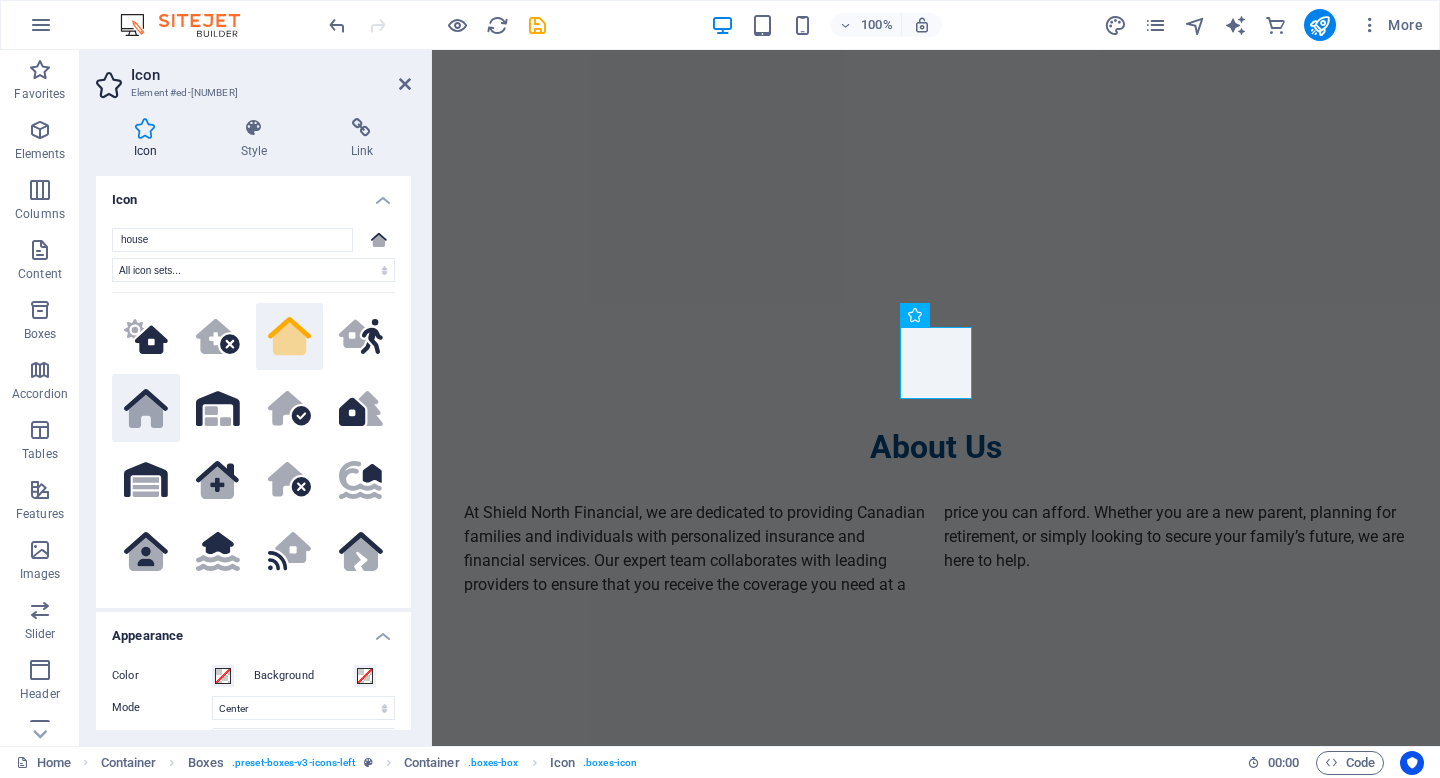 click 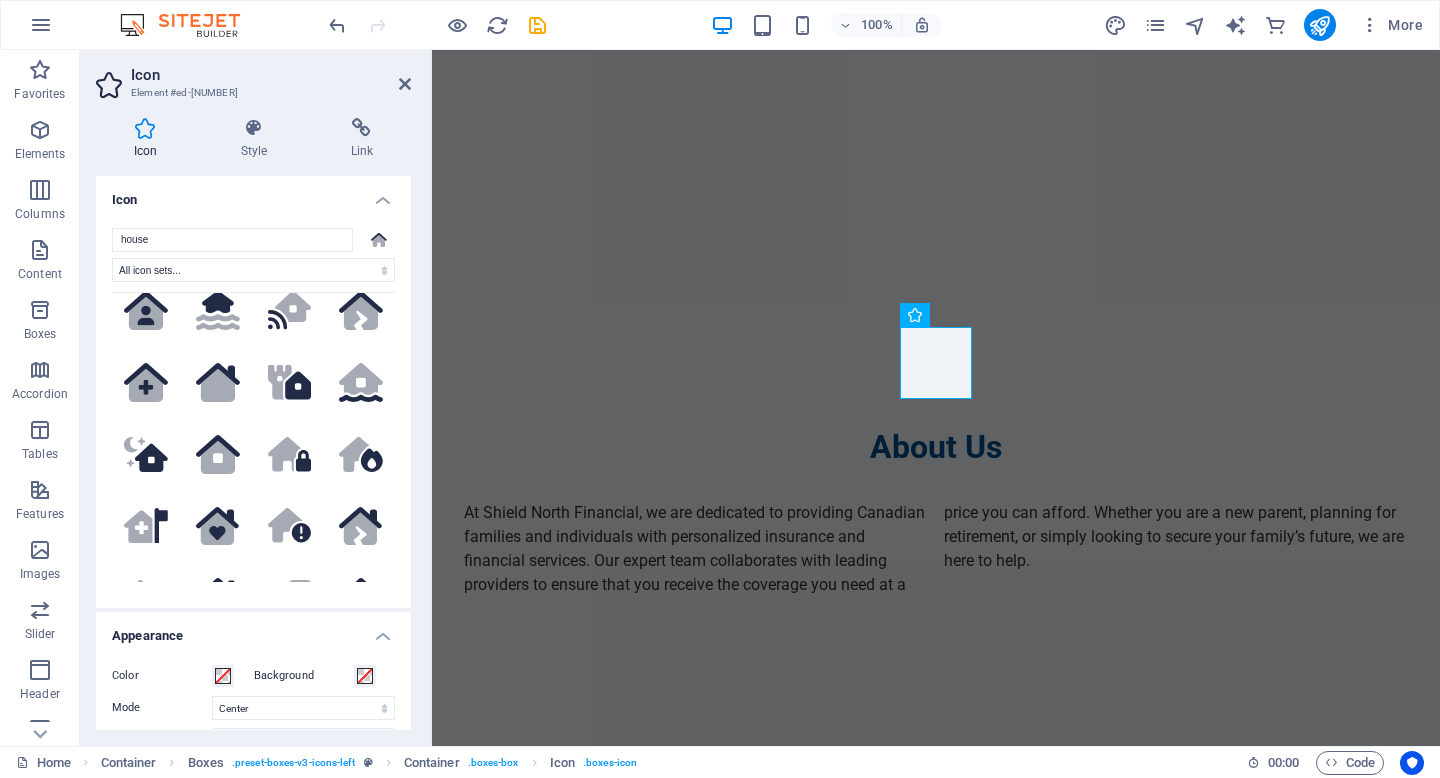 scroll, scrollTop: 249, scrollLeft: 0, axis: vertical 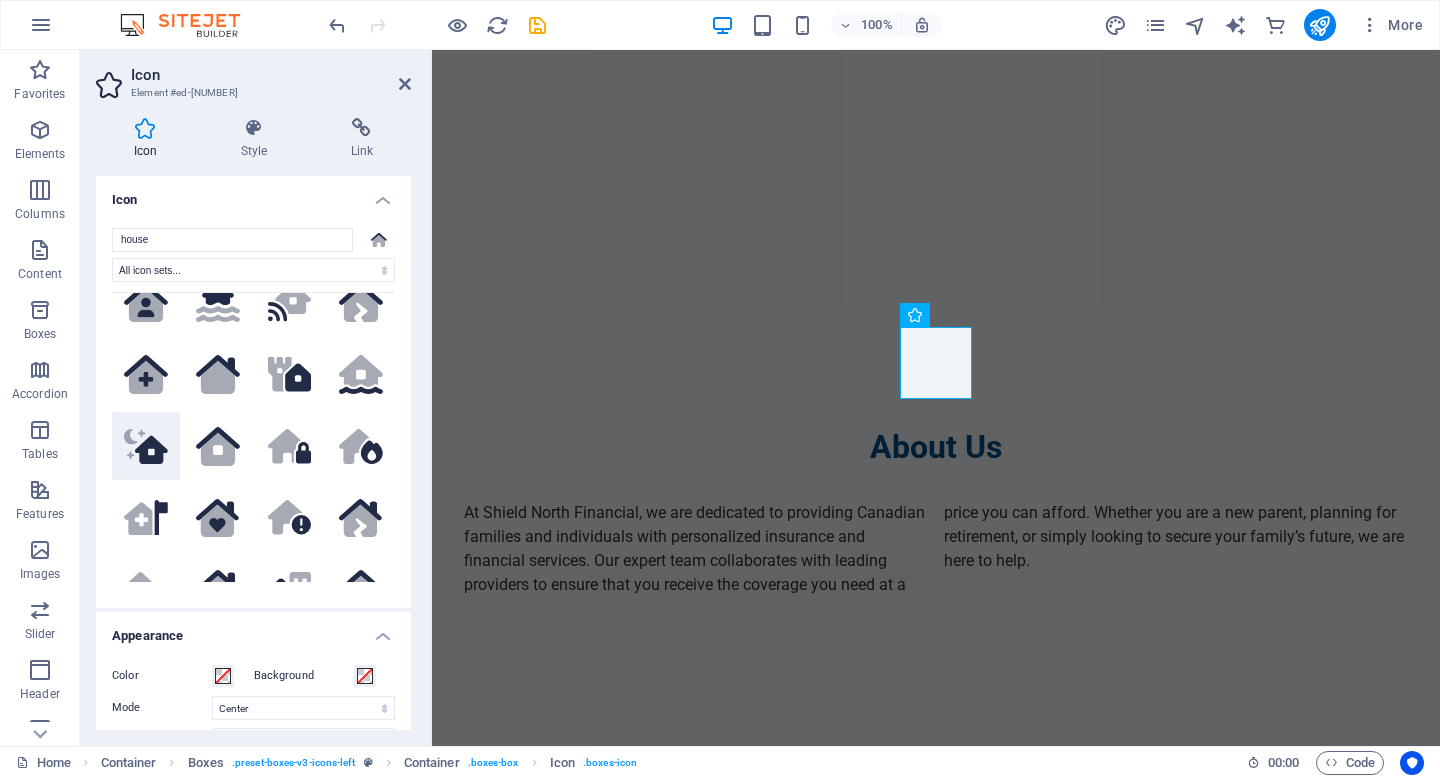 click 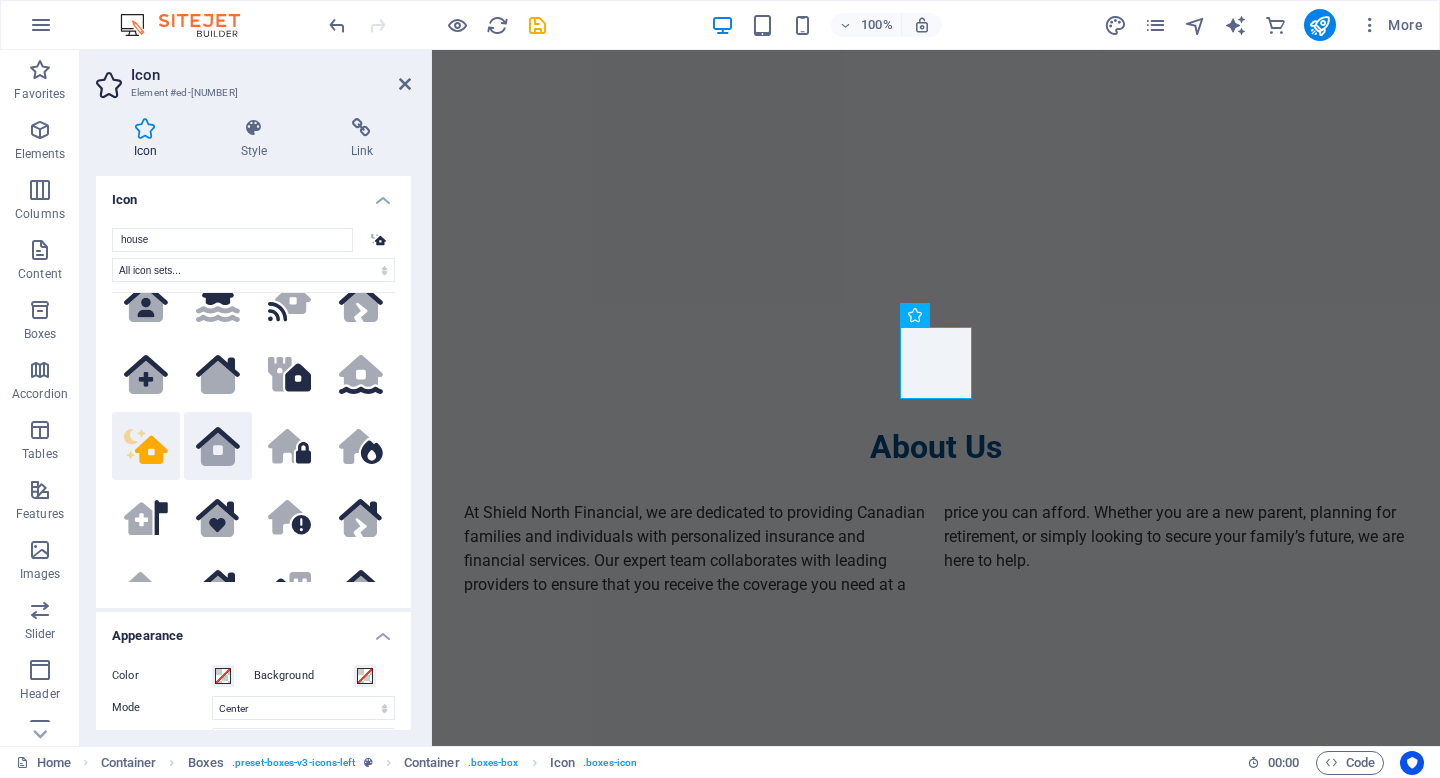 click 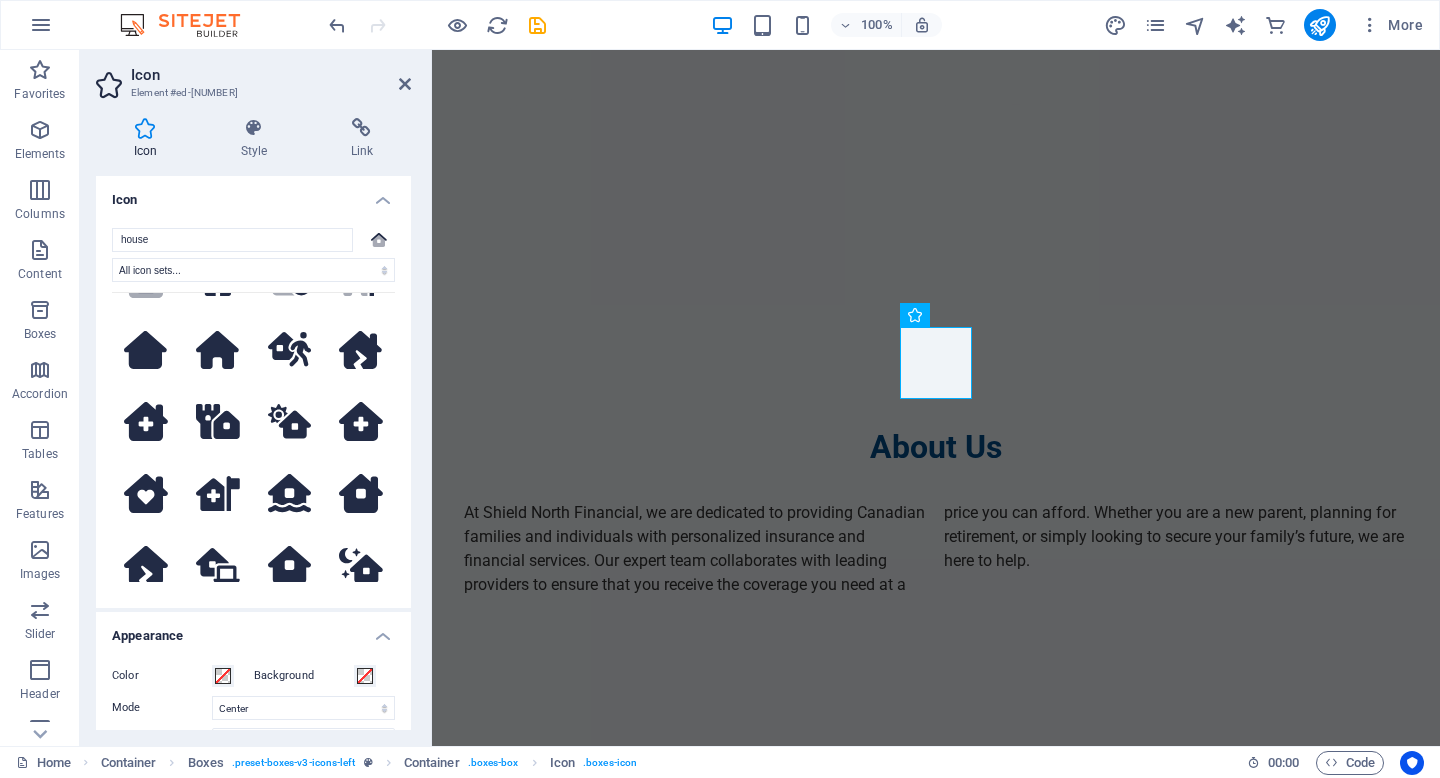 scroll, scrollTop: 679, scrollLeft: 0, axis: vertical 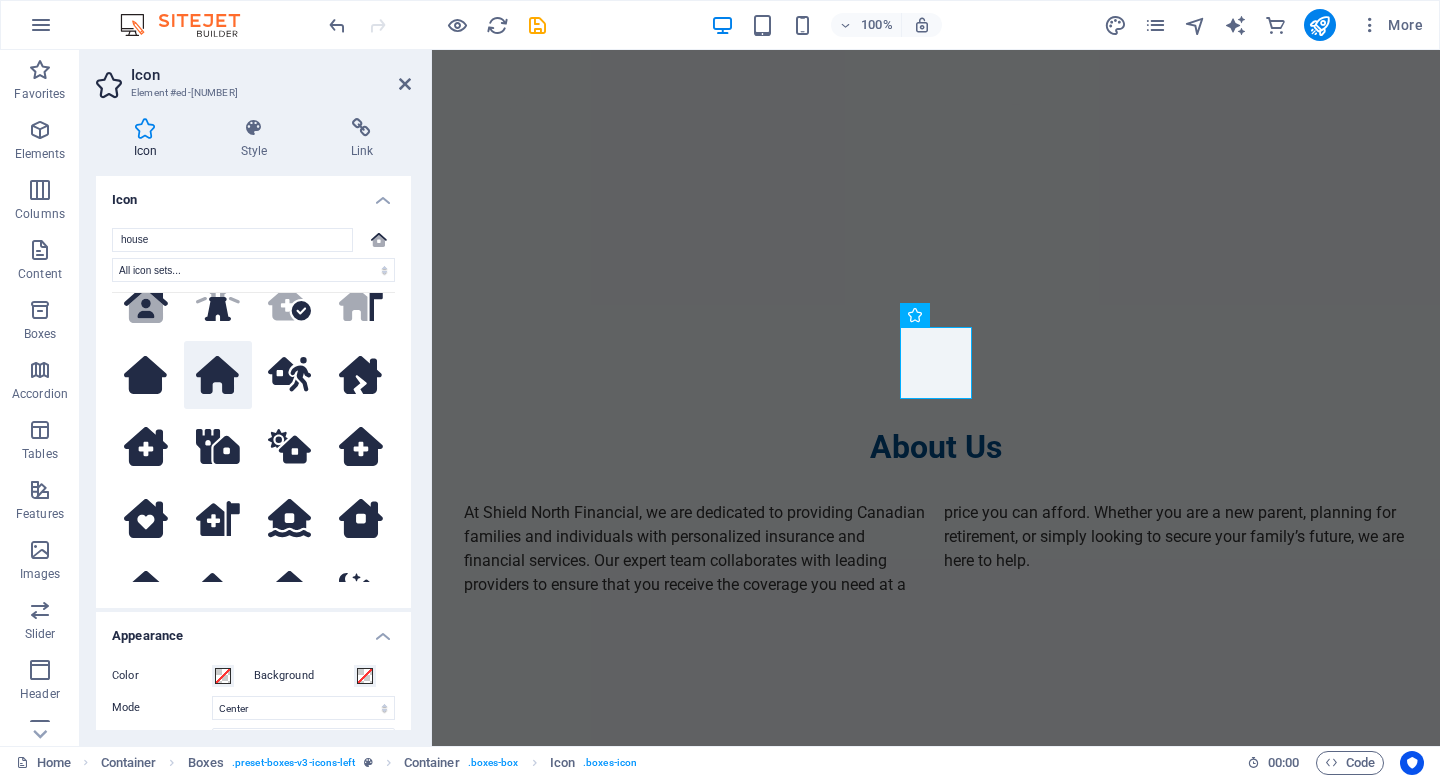 click 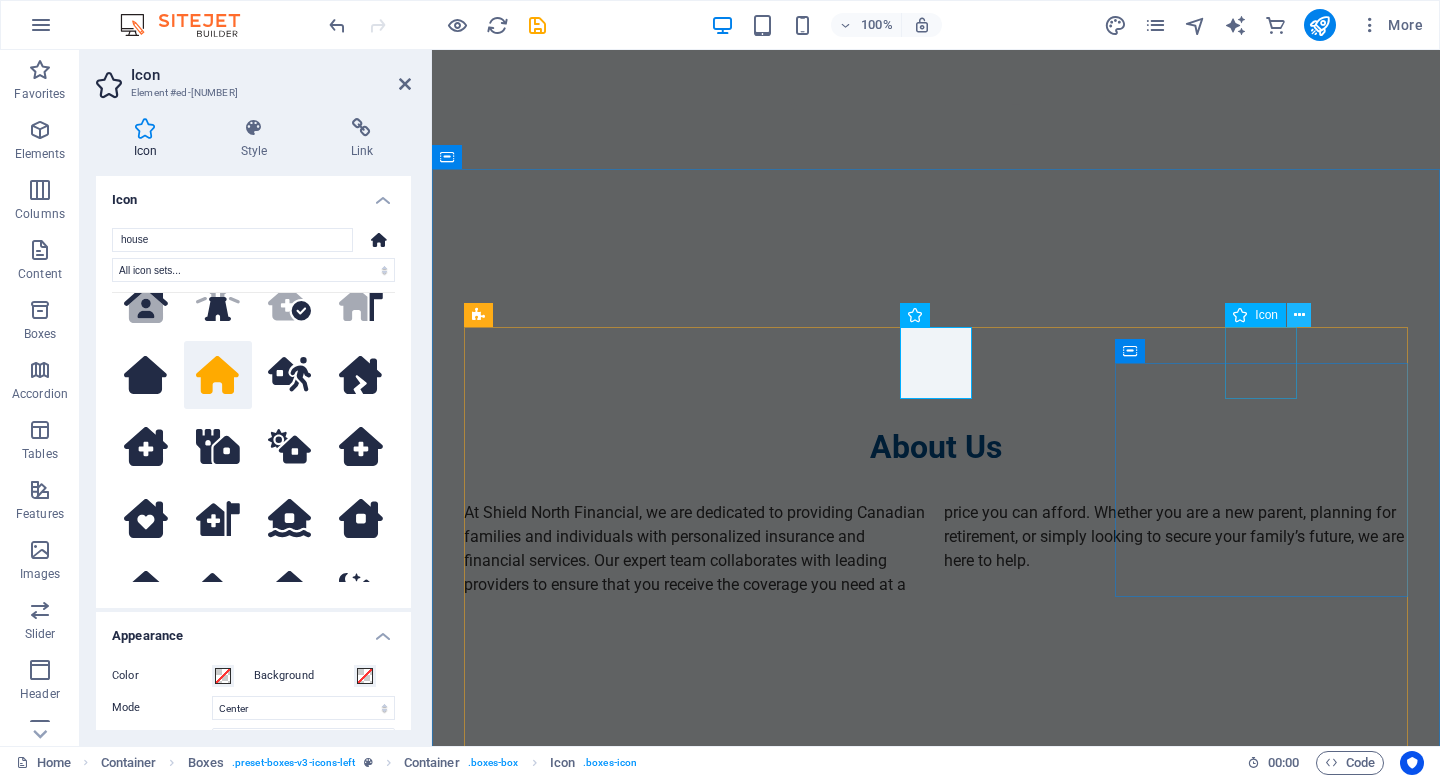 click at bounding box center (1299, 315) 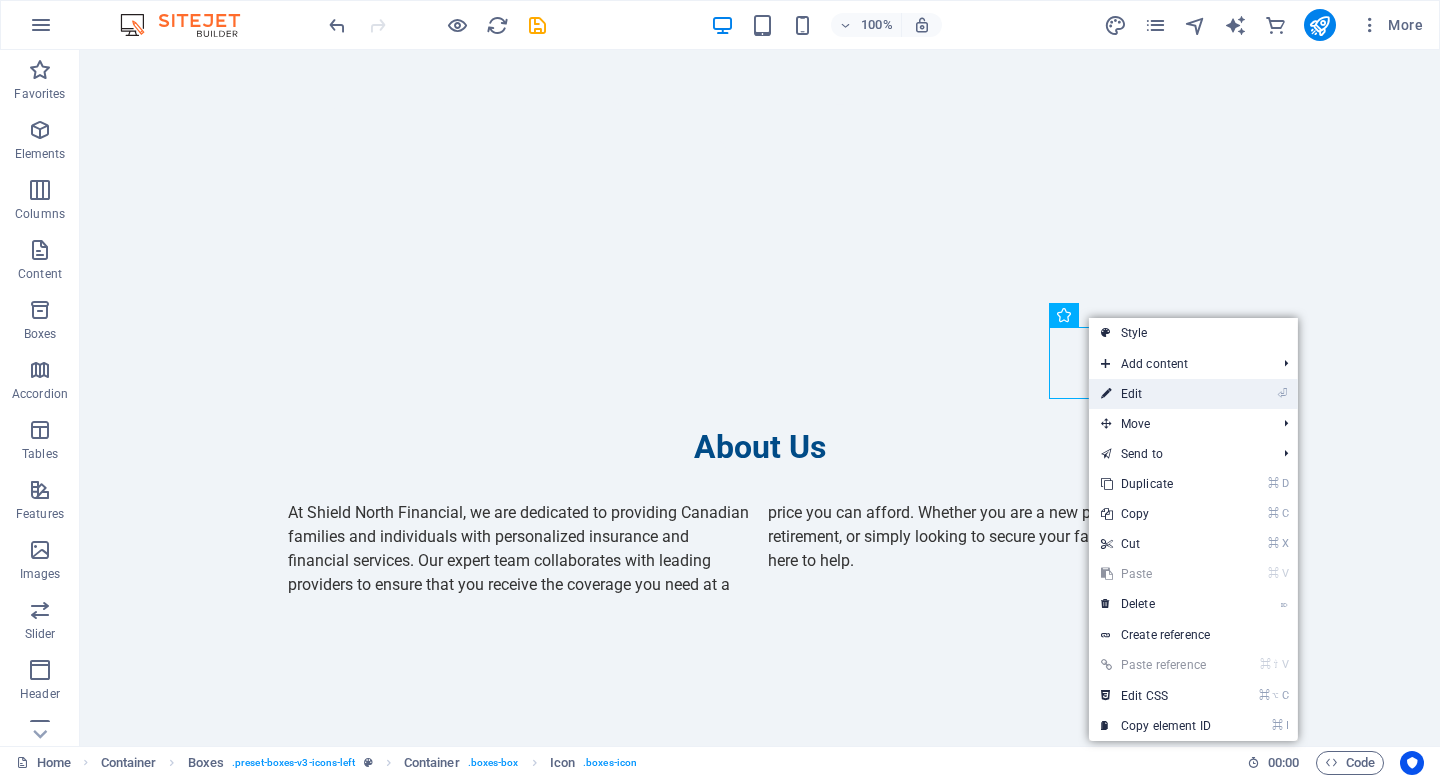 click on "⏎  Edit" at bounding box center (1156, 394) 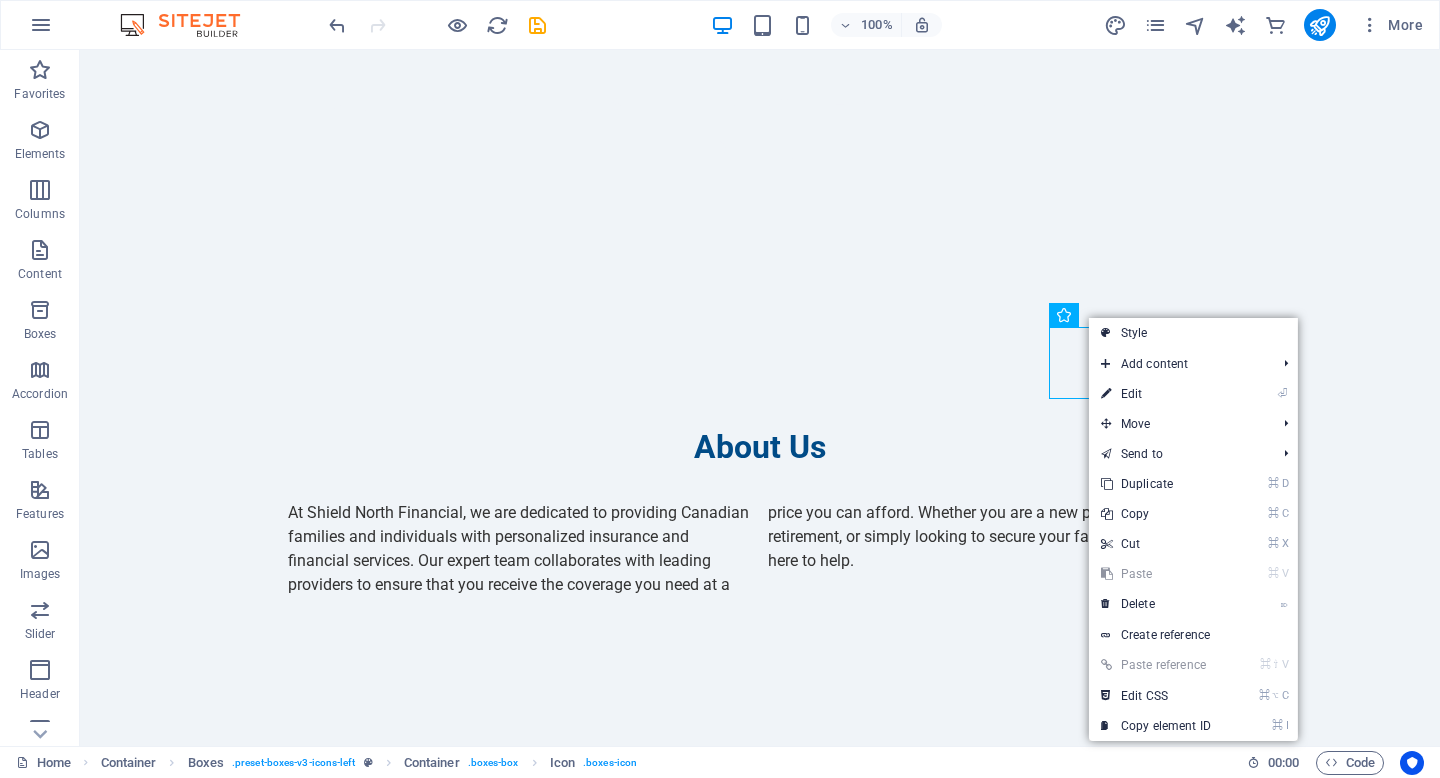 select on "xMidYMid" 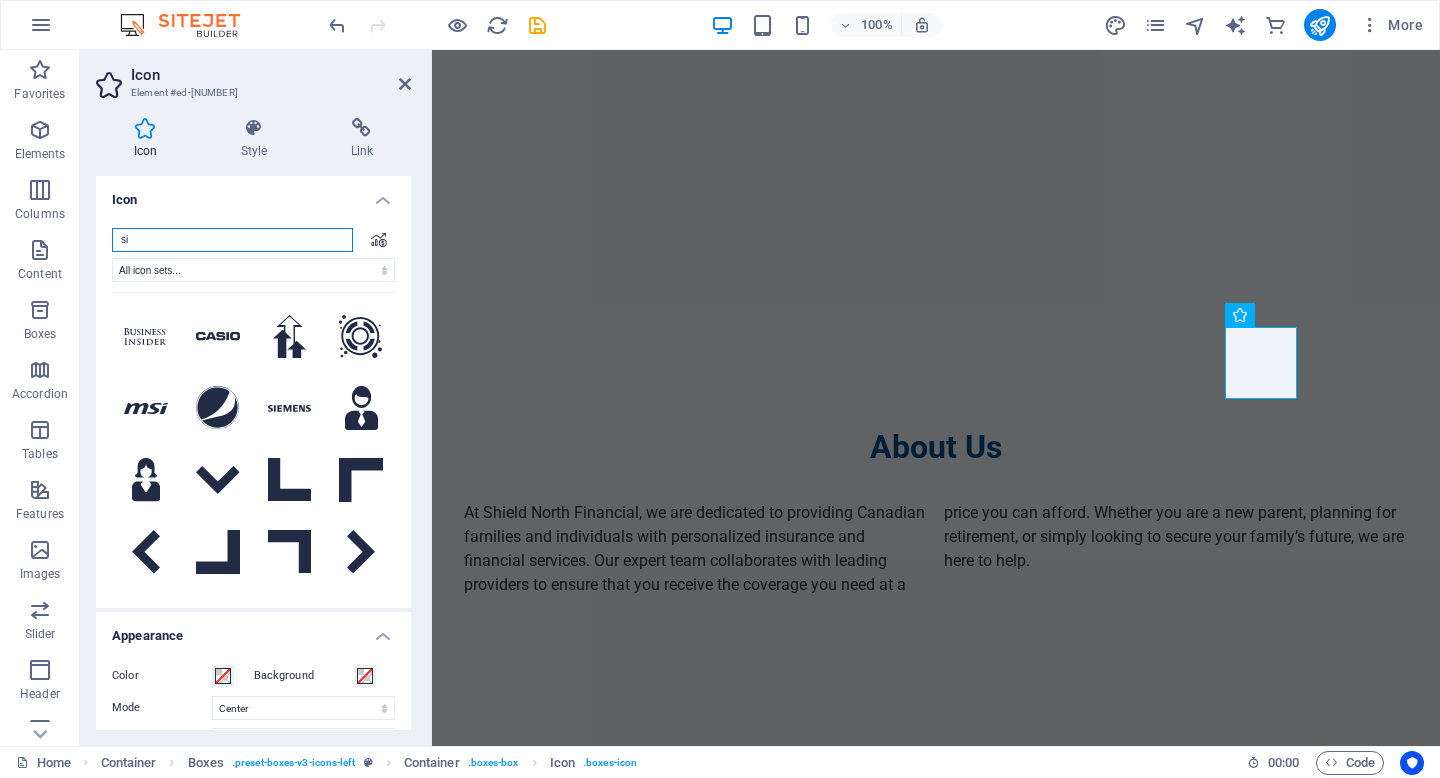 type on "s" 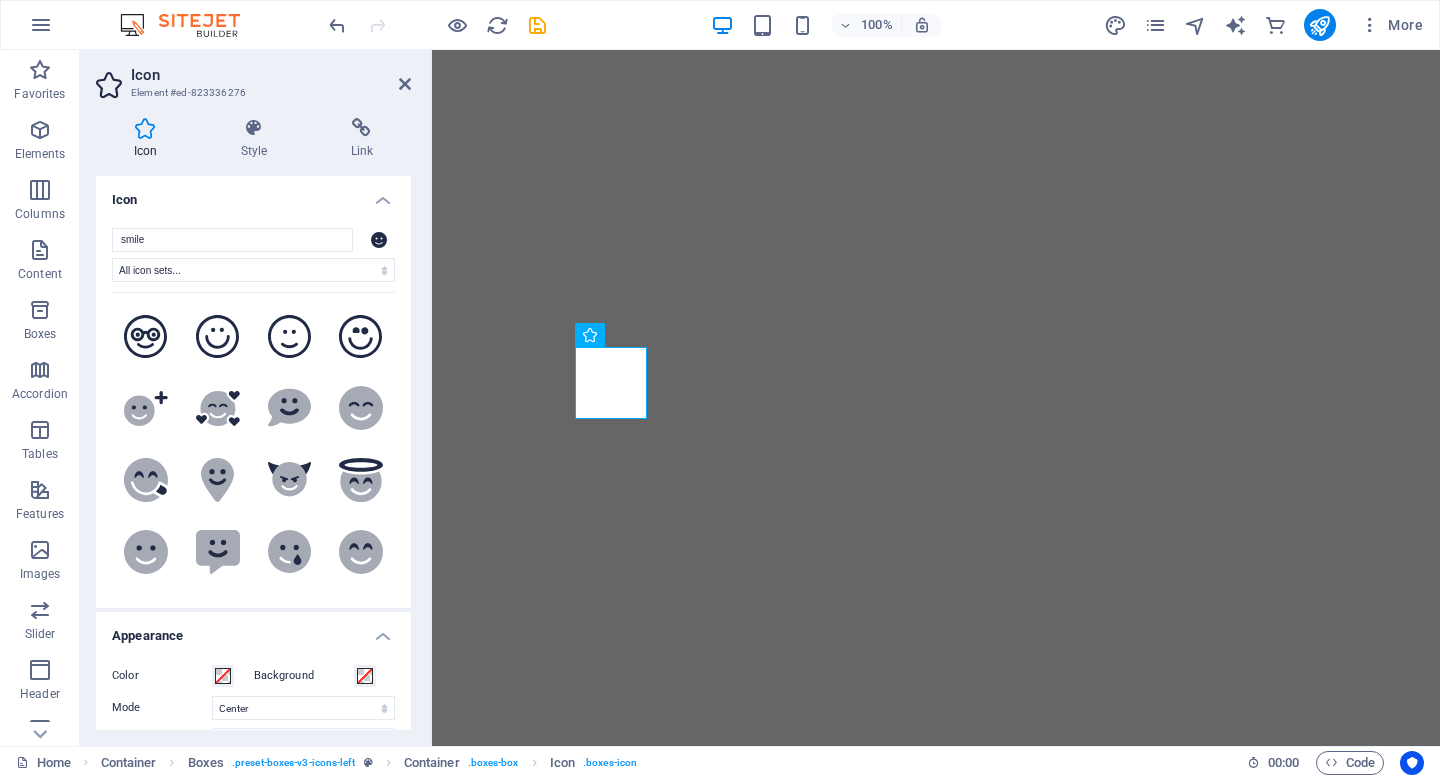 select on "xMidYMid" 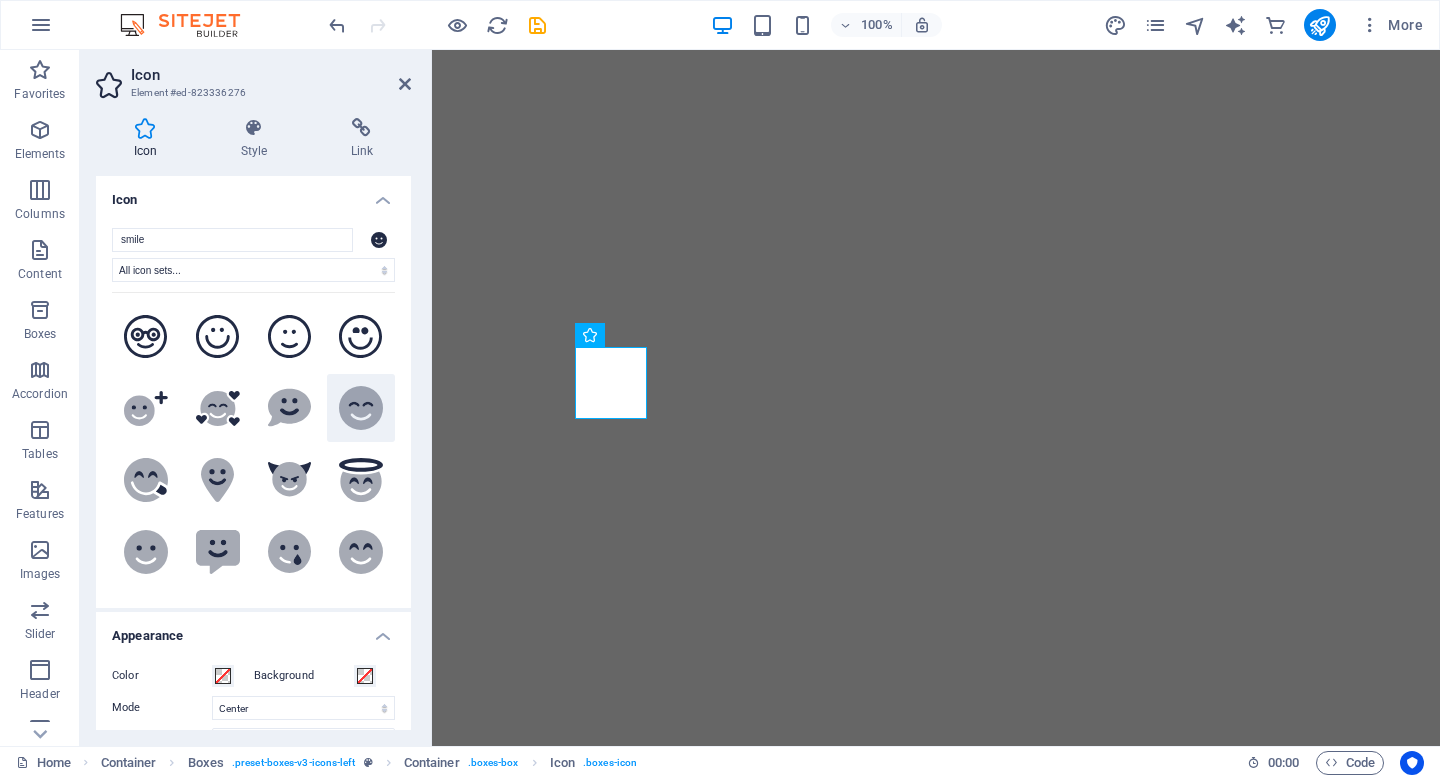 scroll, scrollTop: 0, scrollLeft: 0, axis: both 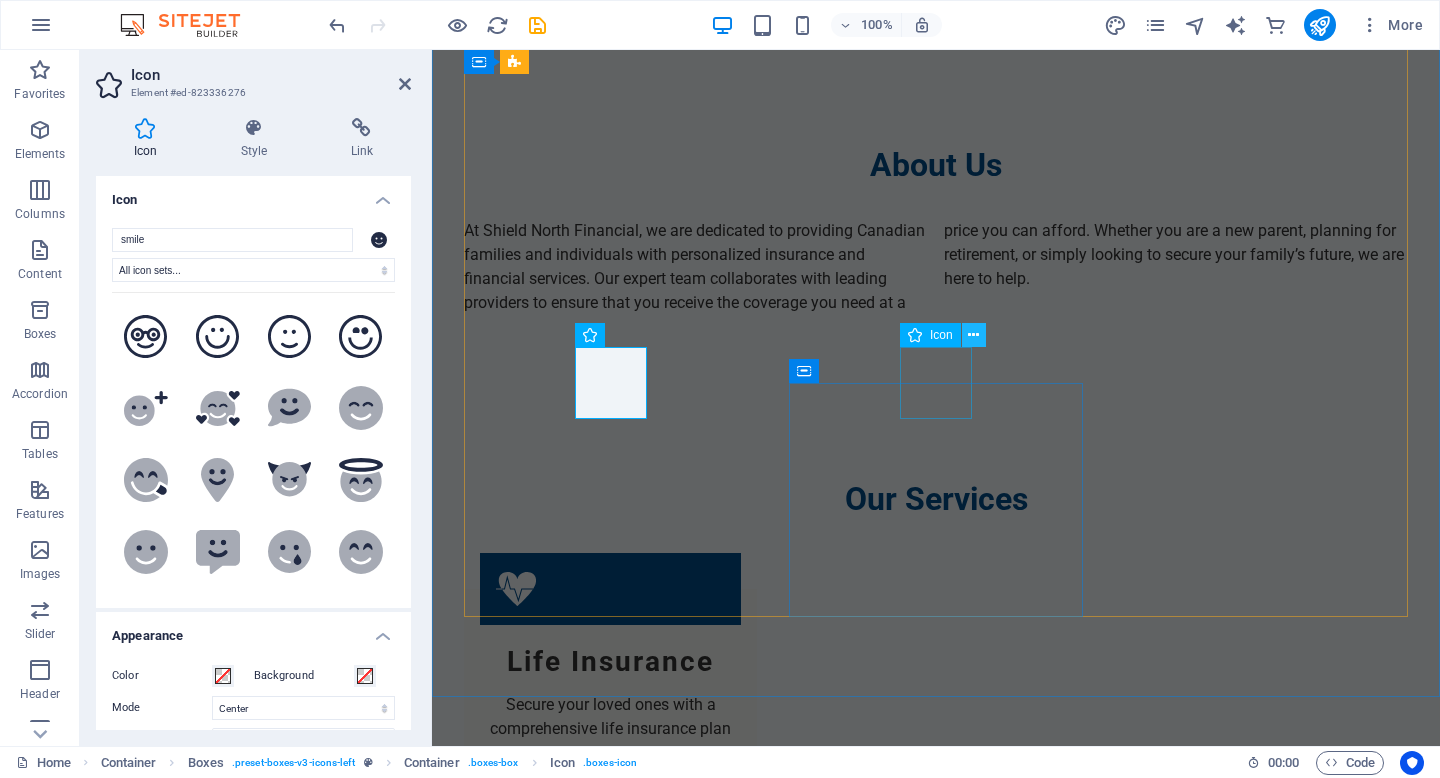 click at bounding box center [973, 335] 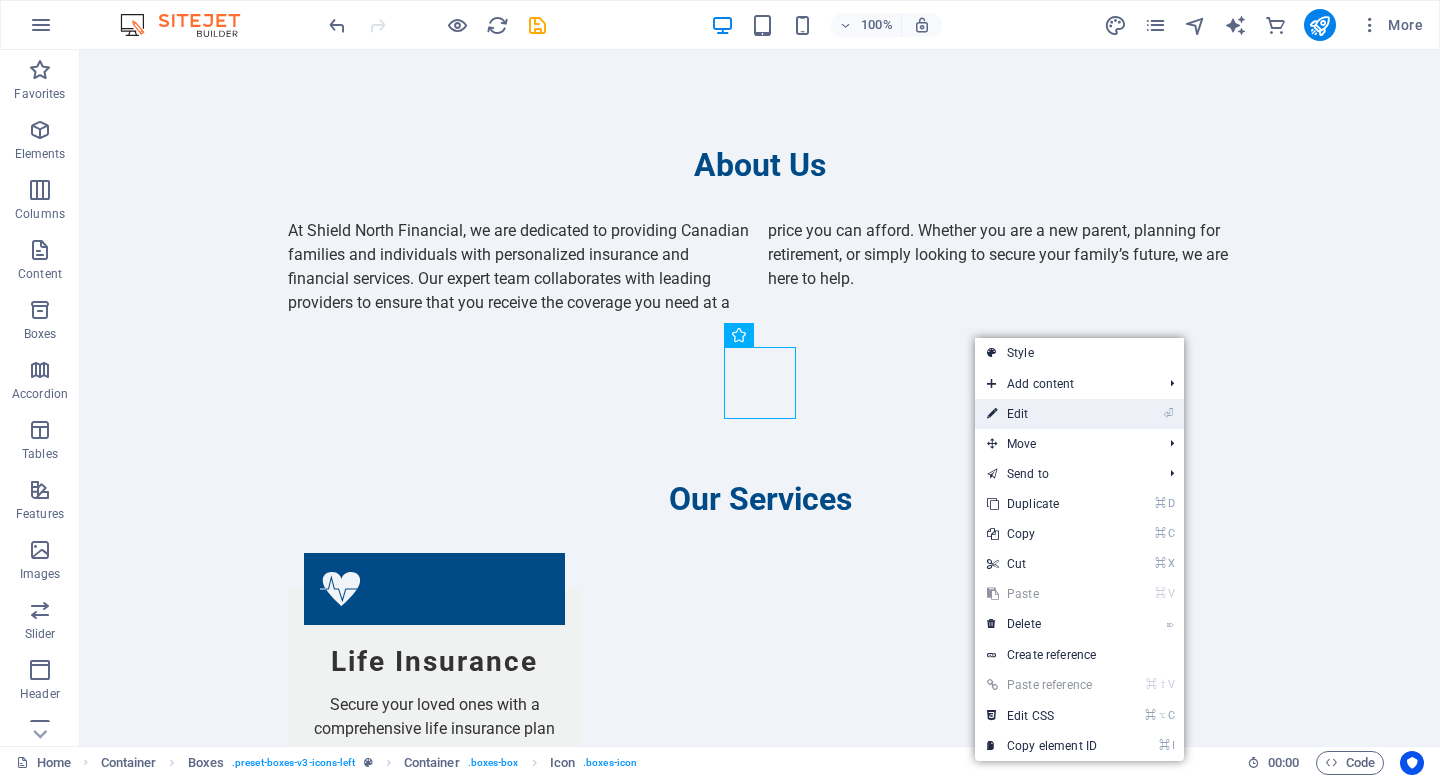 click on "⏎  Edit" at bounding box center (1042, 414) 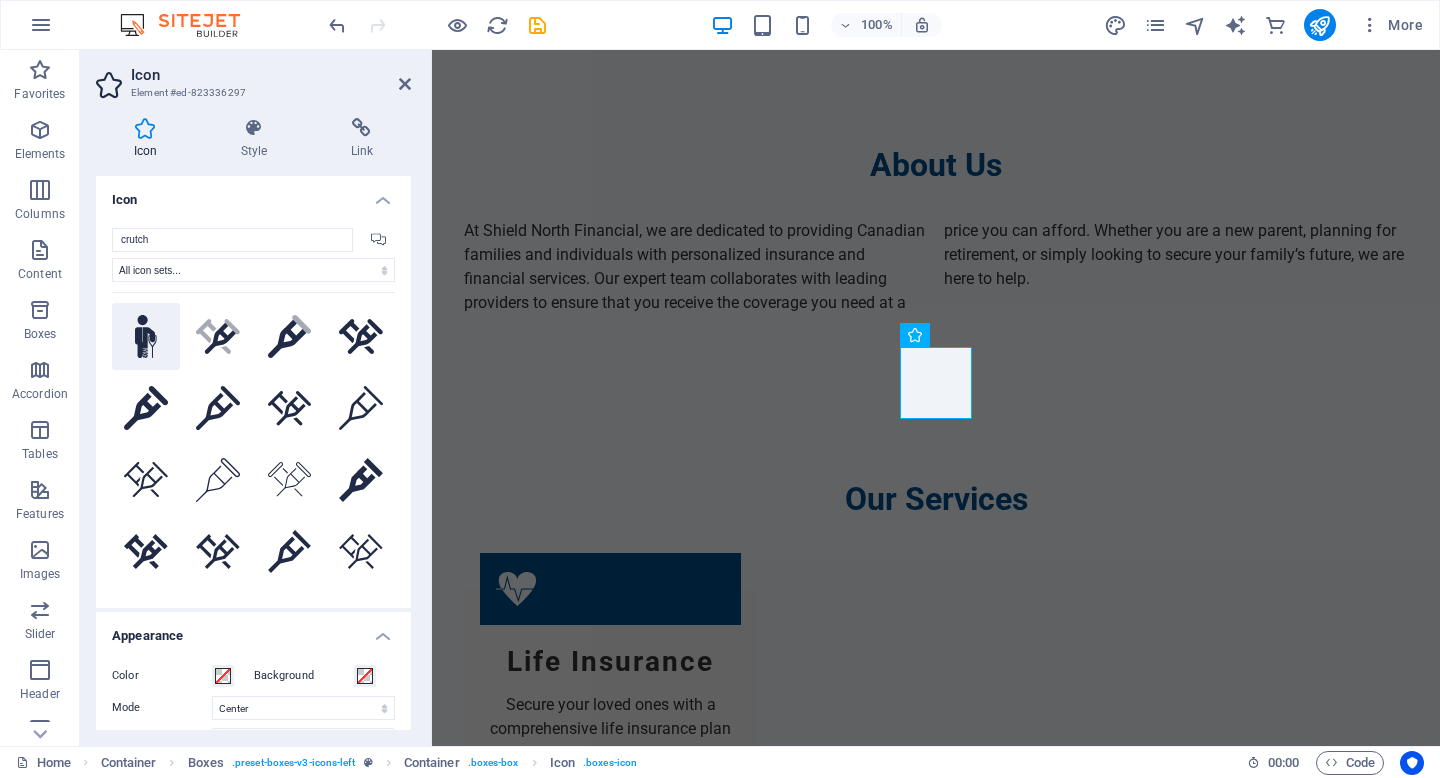 type on "crutch" 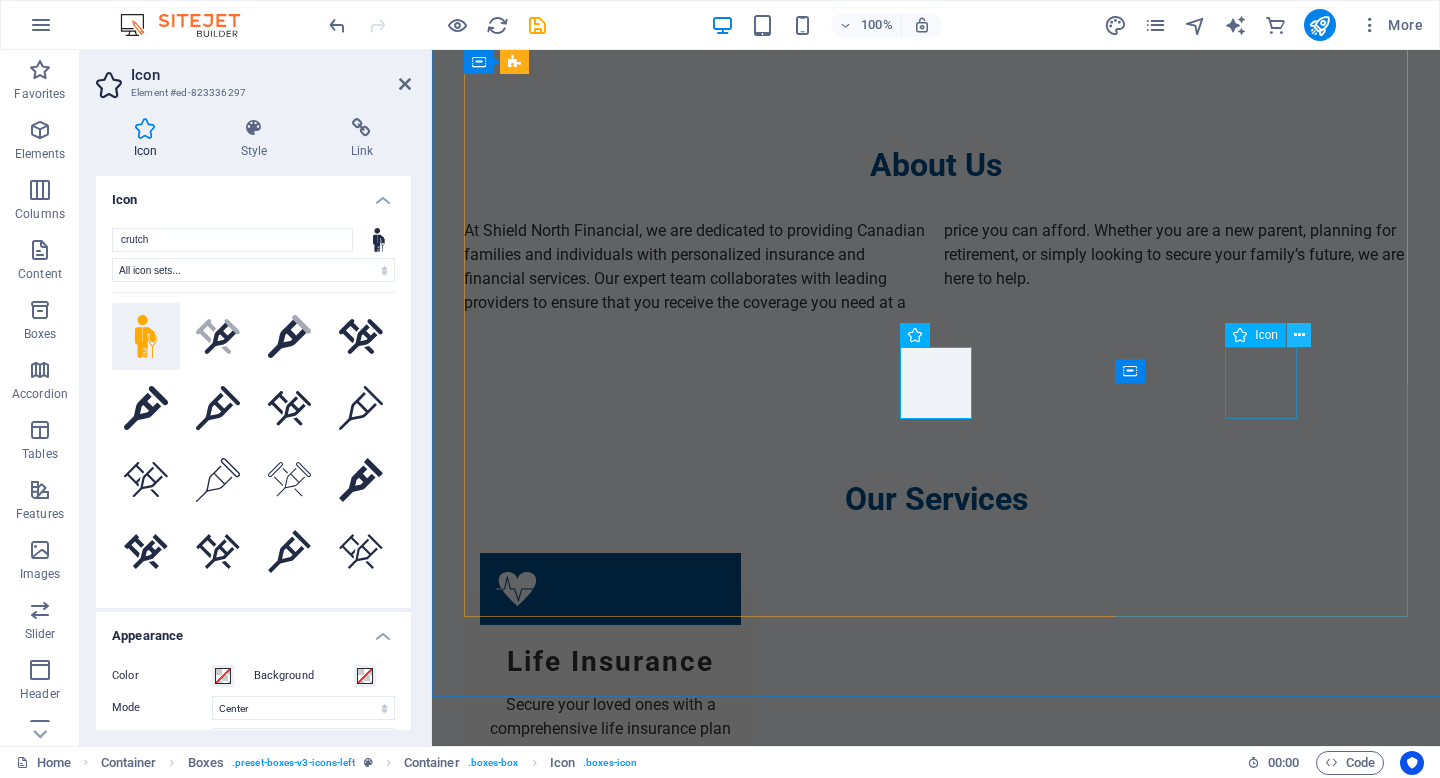 click at bounding box center [1299, 335] 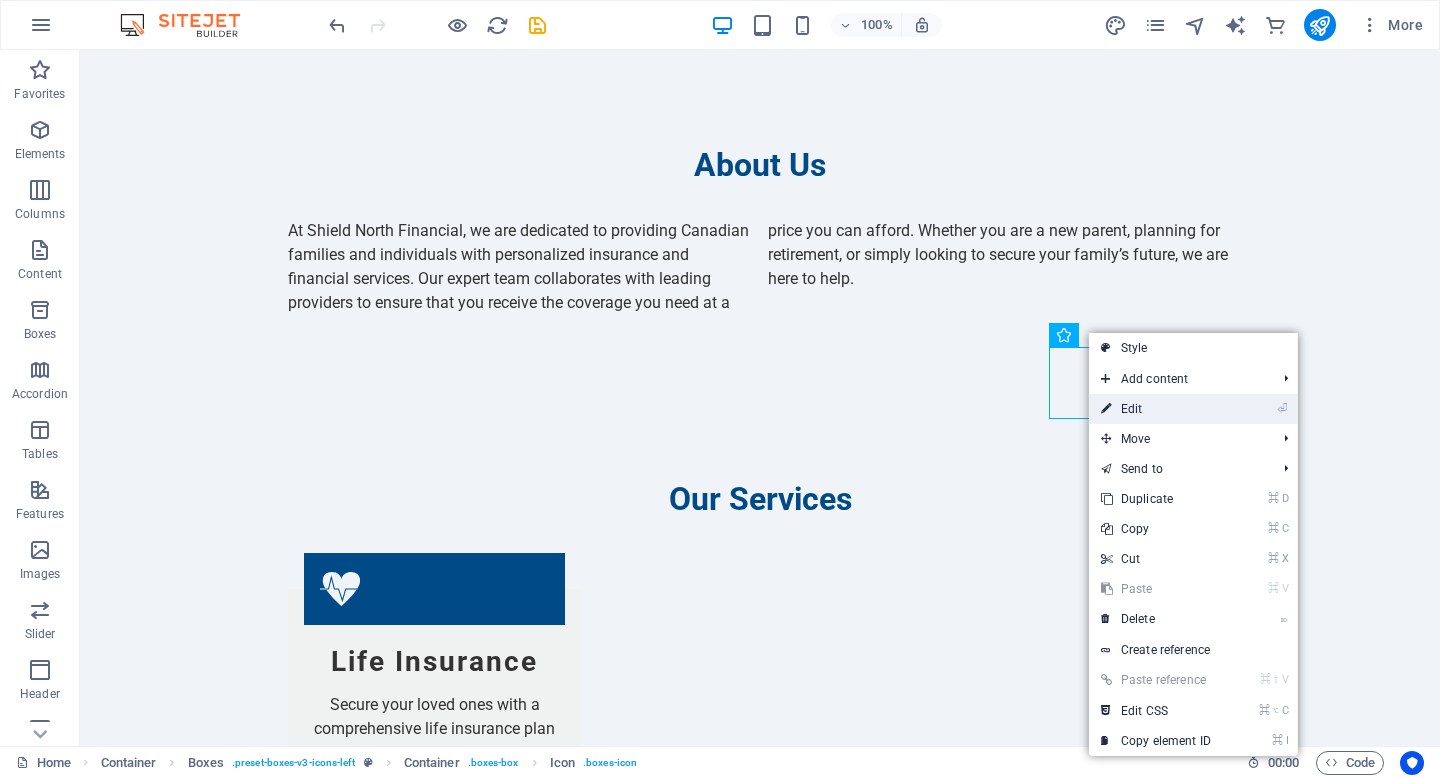 click on "⏎  Edit" at bounding box center [1156, 409] 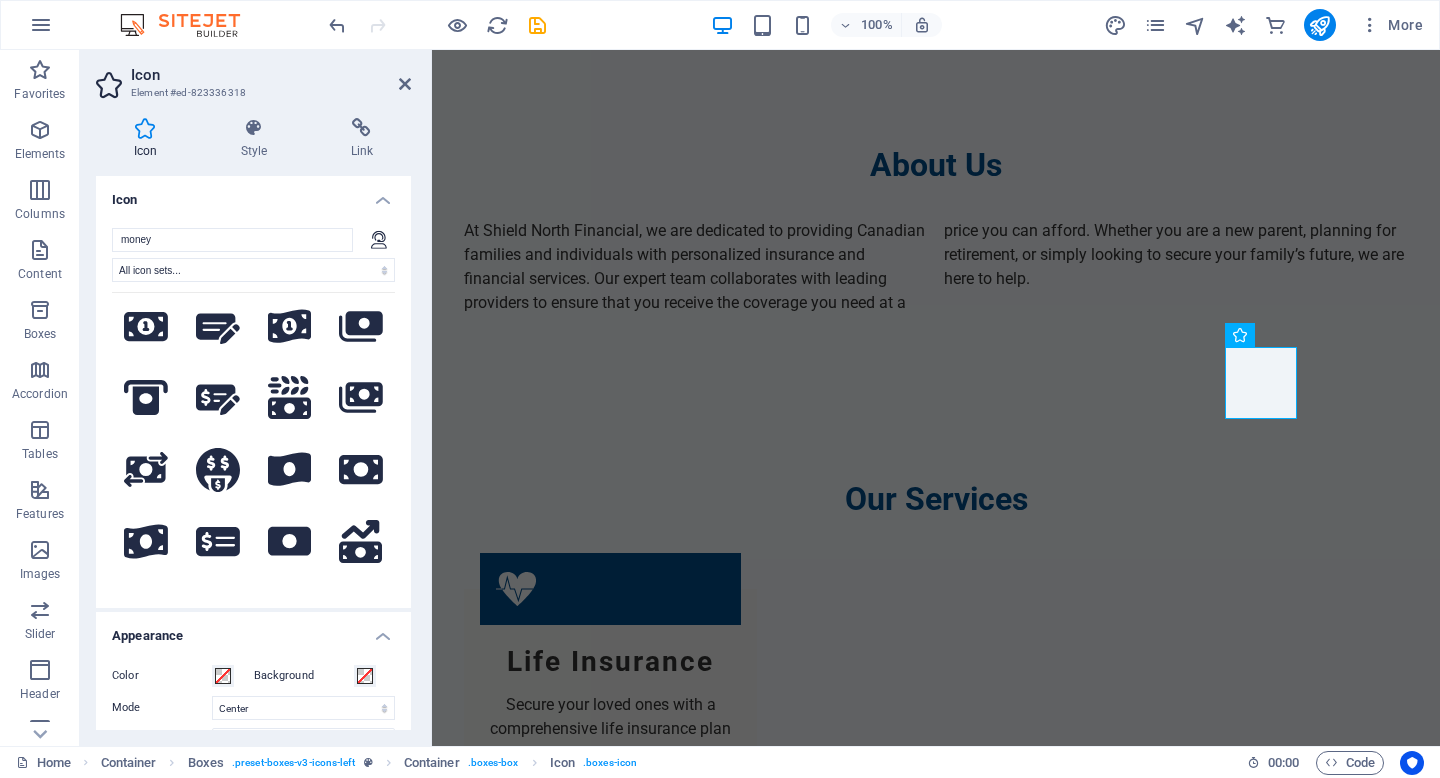 scroll, scrollTop: 372, scrollLeft: 0, axis: vertical 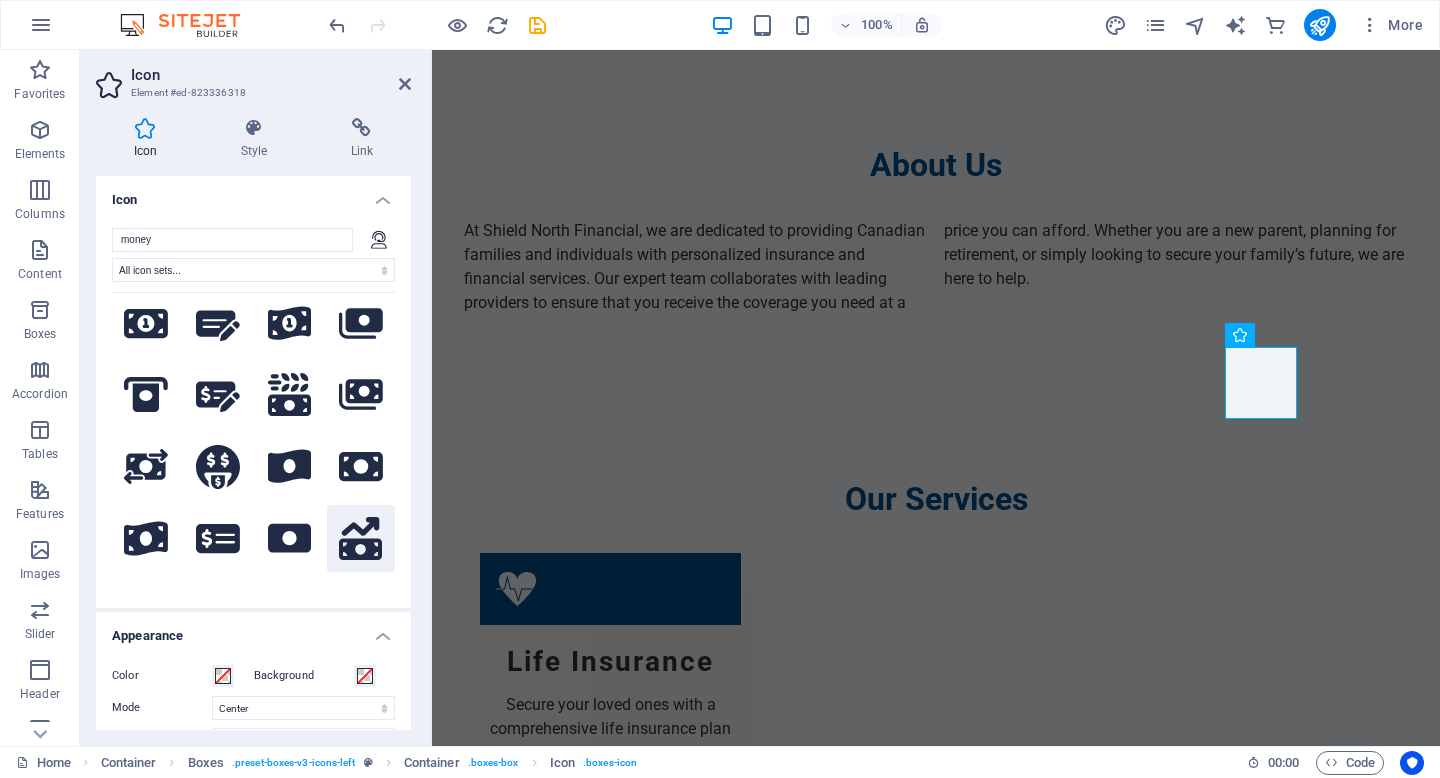 type on "money" 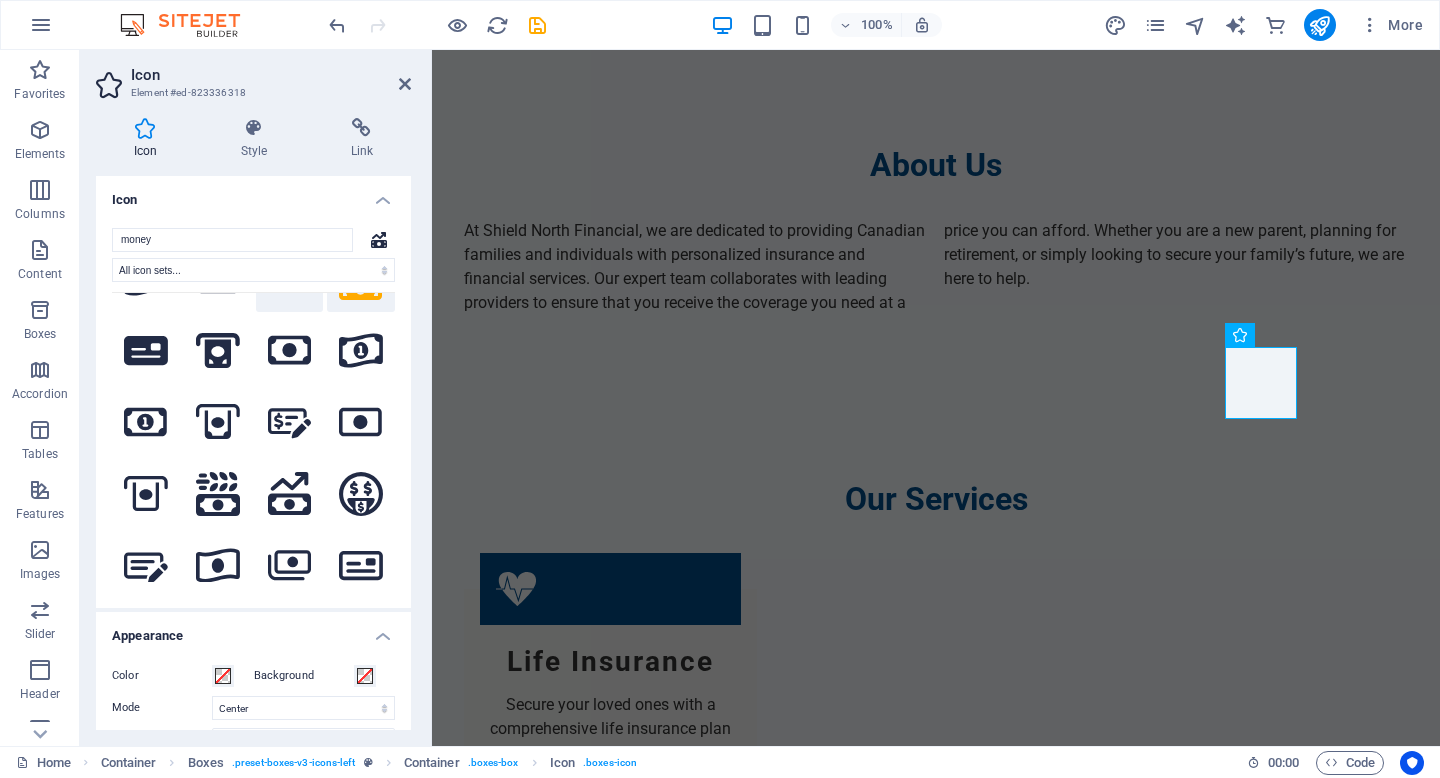 scroll, scrollTop: 643, scrollLeft: 0, axis: vertical 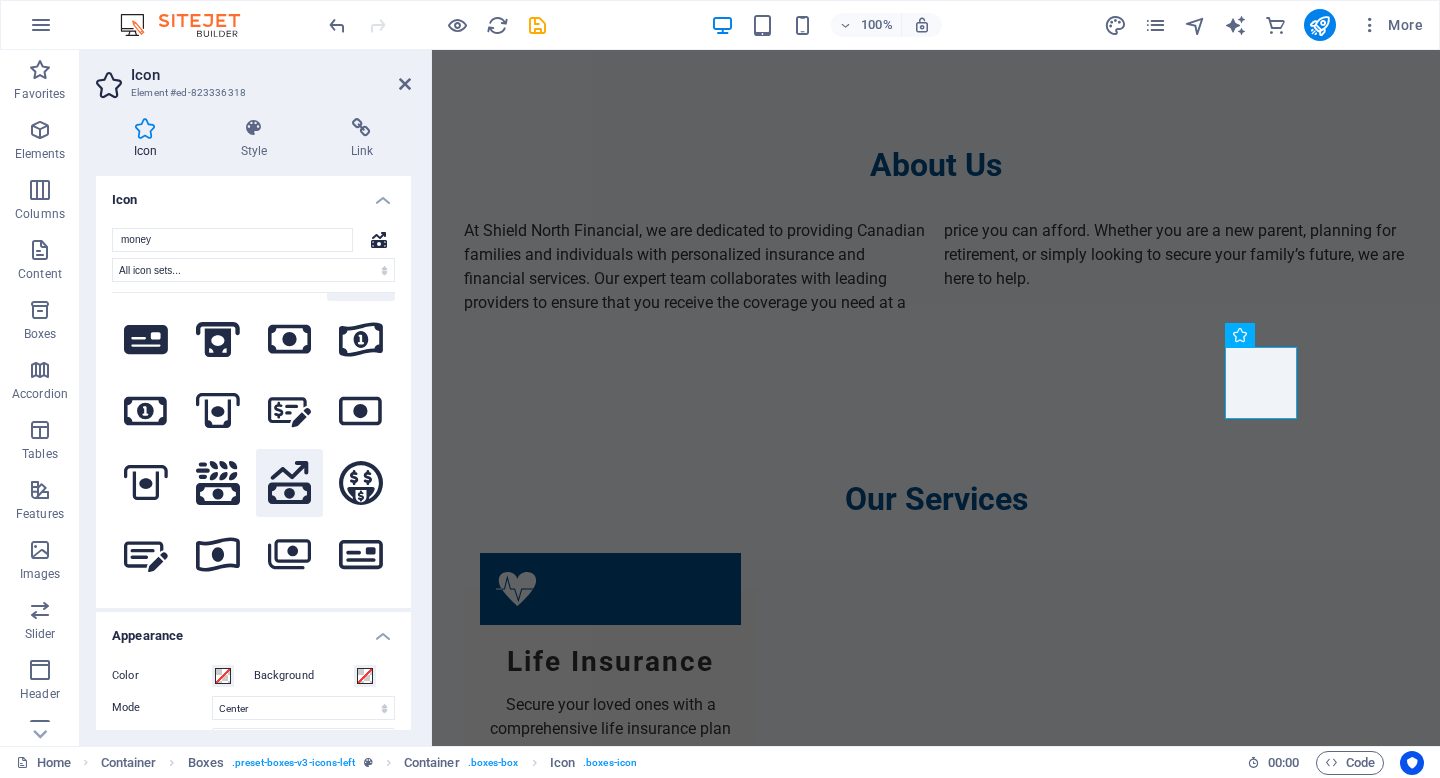 click 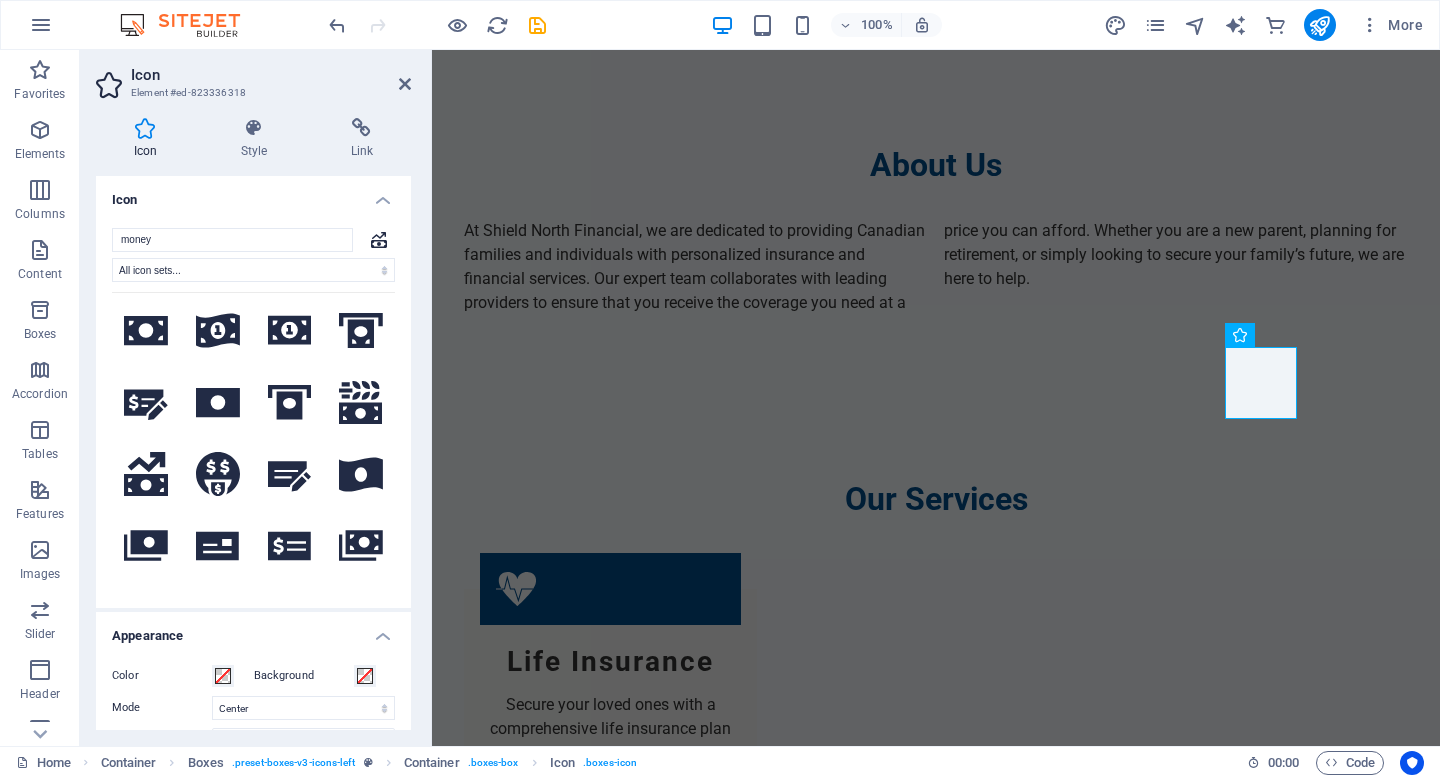 scroll, scrollTop: 1661, scrollLeft: 0, axis: vertical 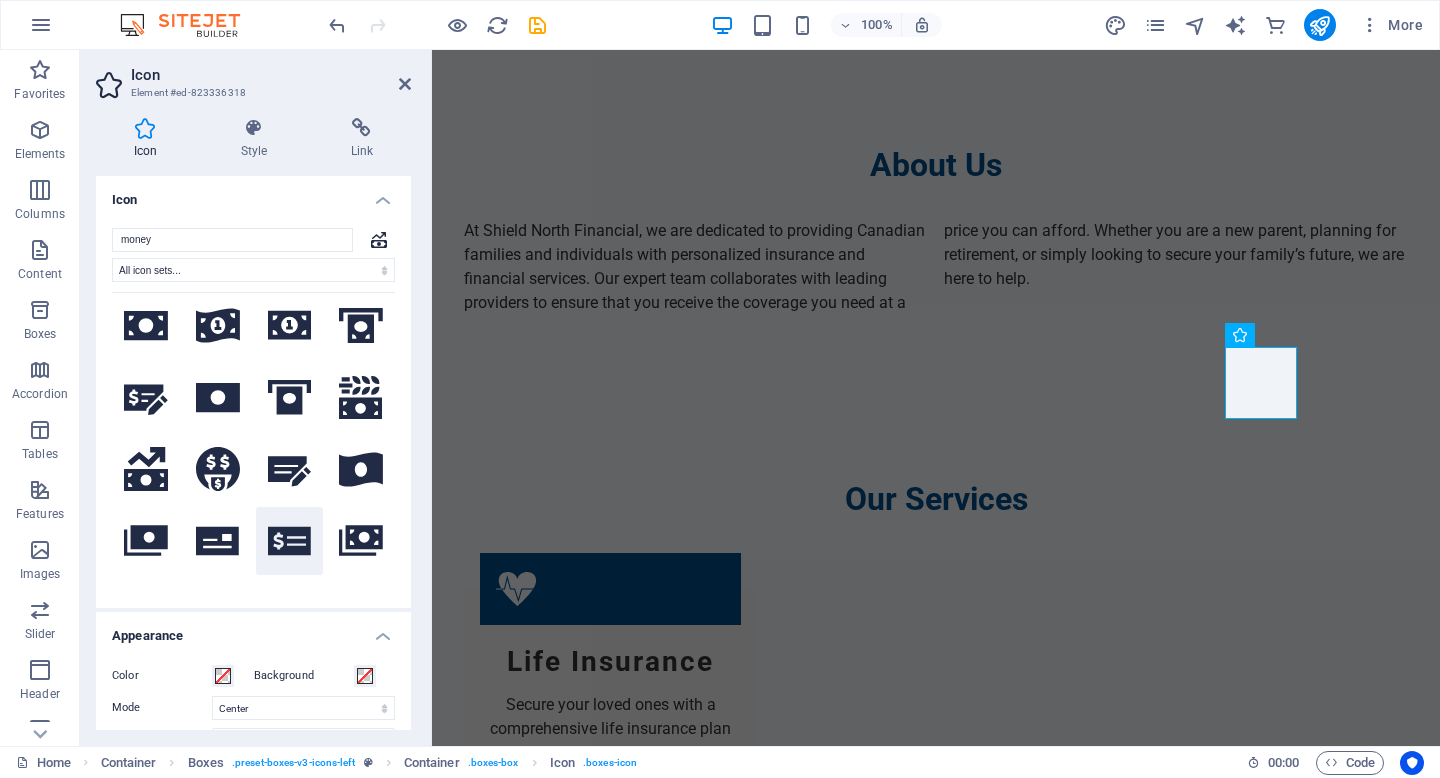 click 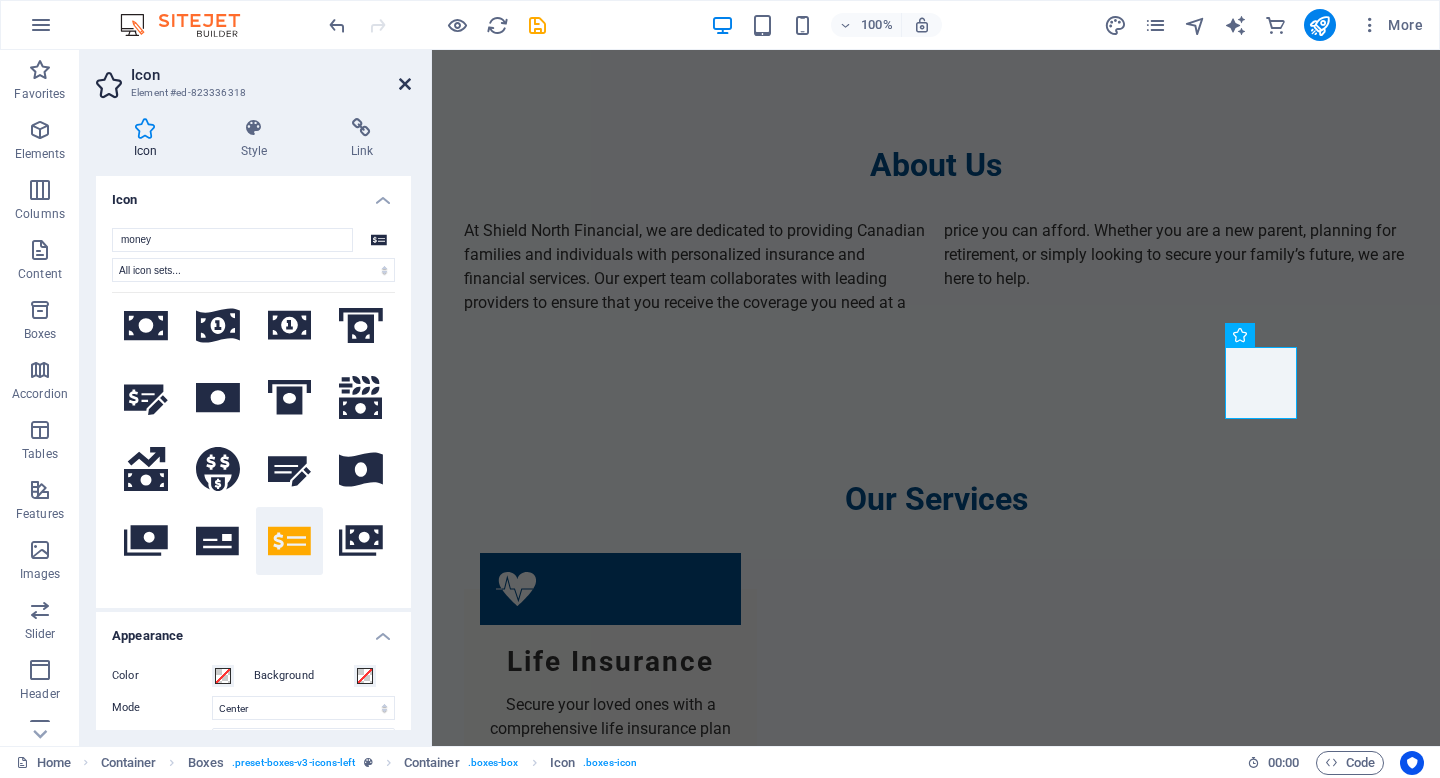 click at bounding box center (405, 84) 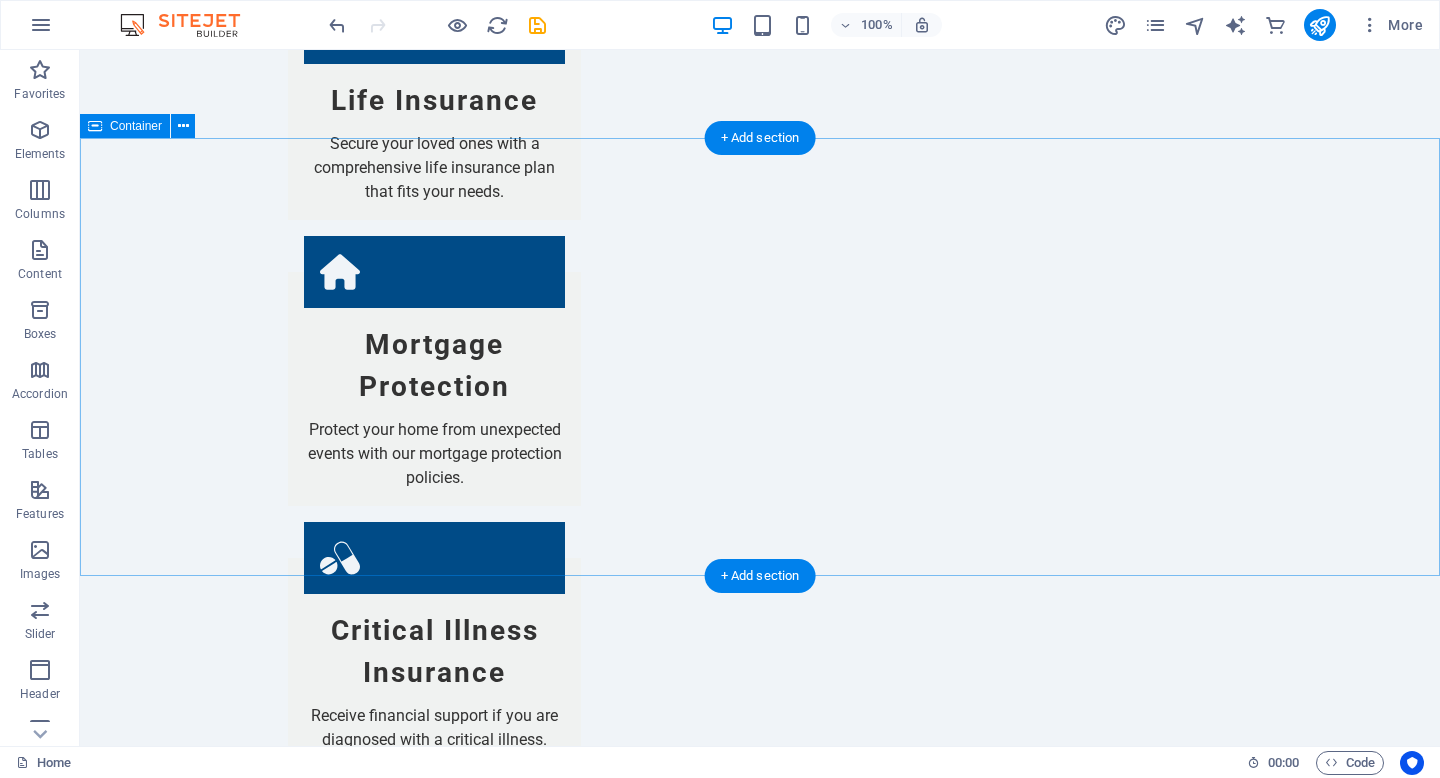 scroll, scrollTop: 1732, scrollLeft: 0, axis: vertical 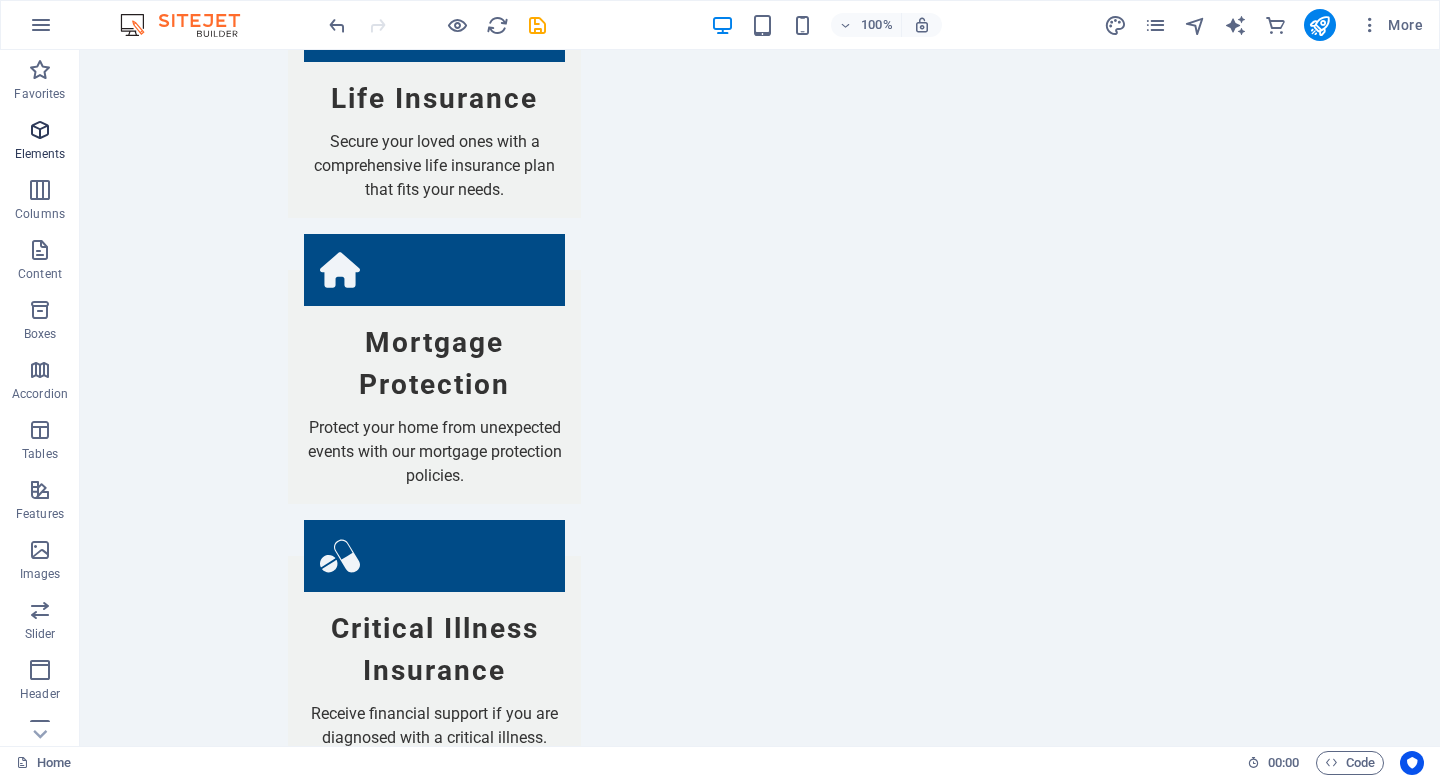 click at bounding box center (40, 130) 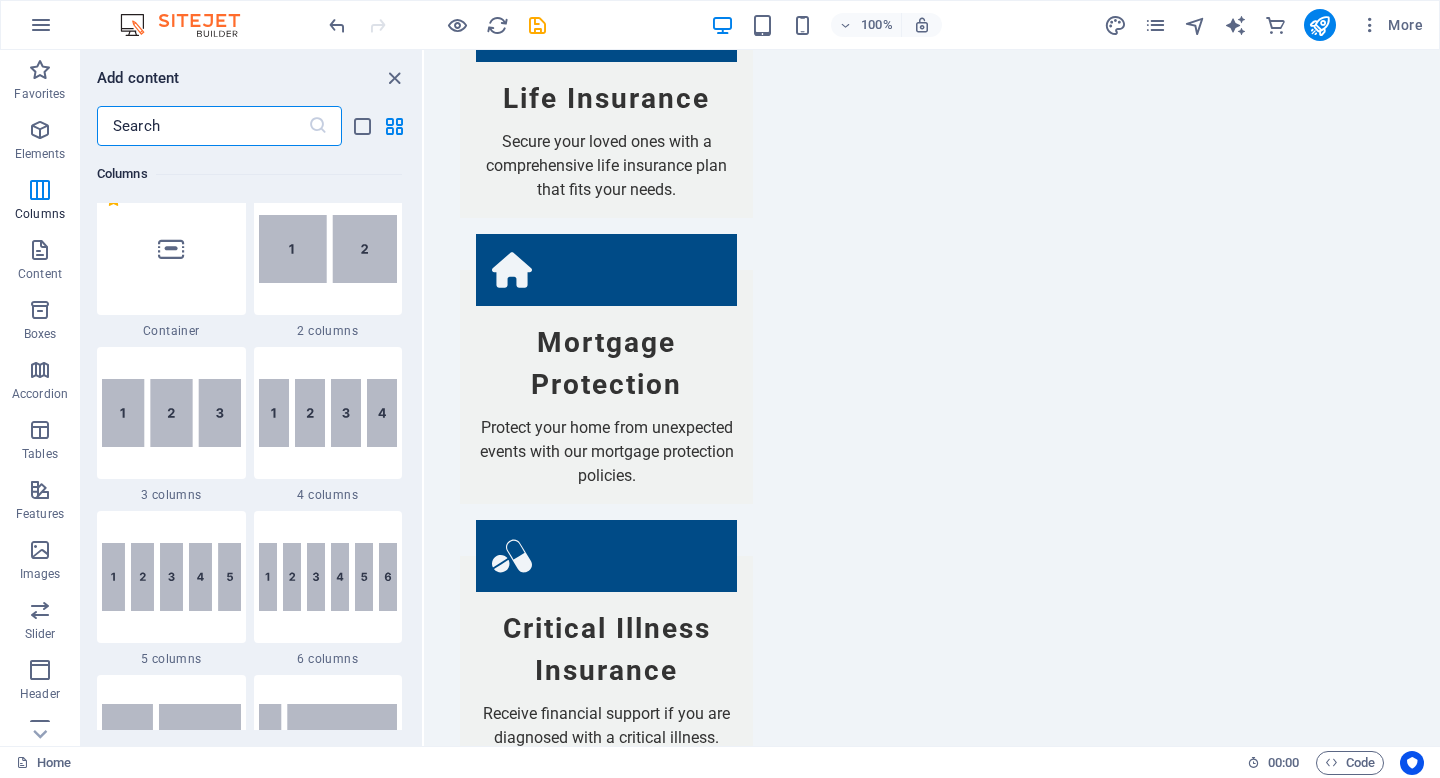scroll, scrollTop: 1011, scrollLeft: 0, axis: vertical 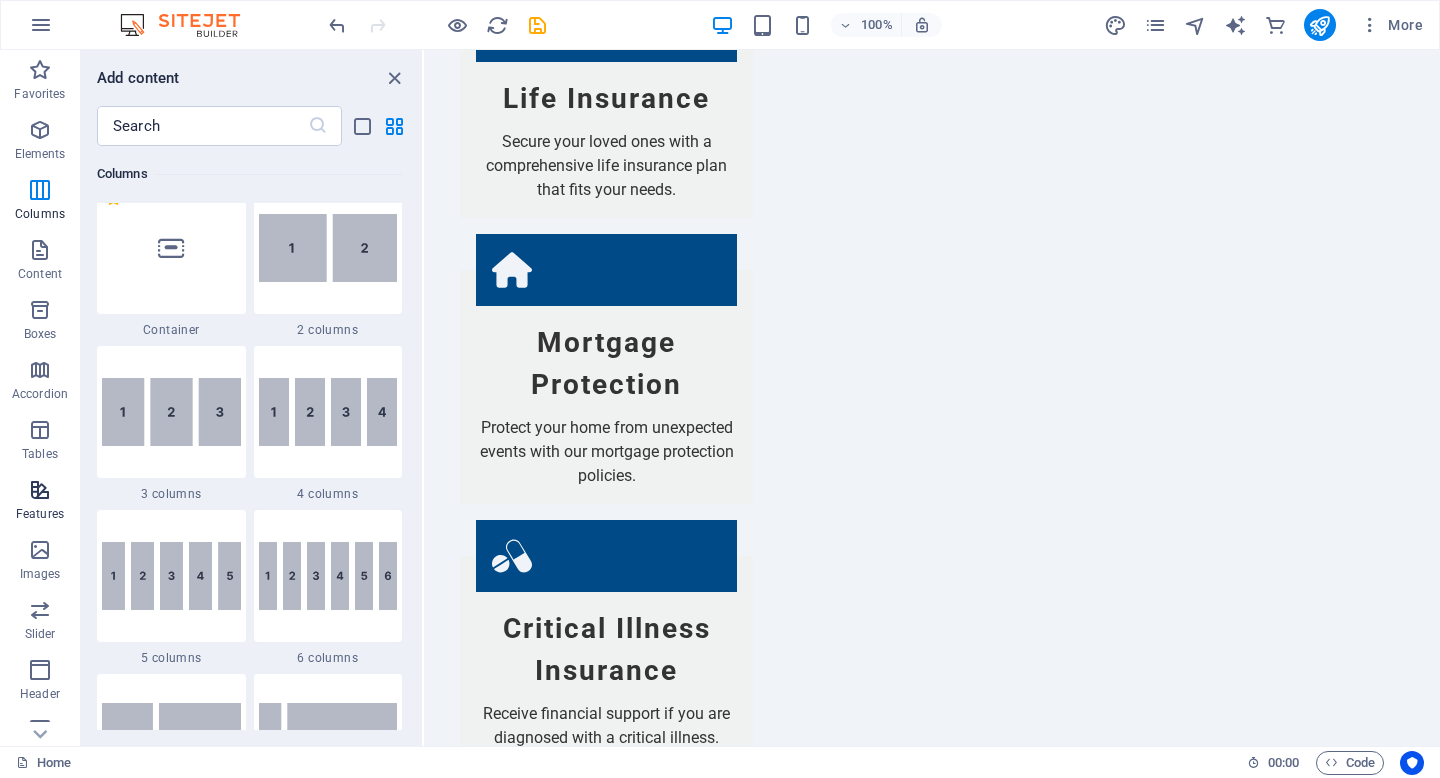 click at bounding box center (40, 490) 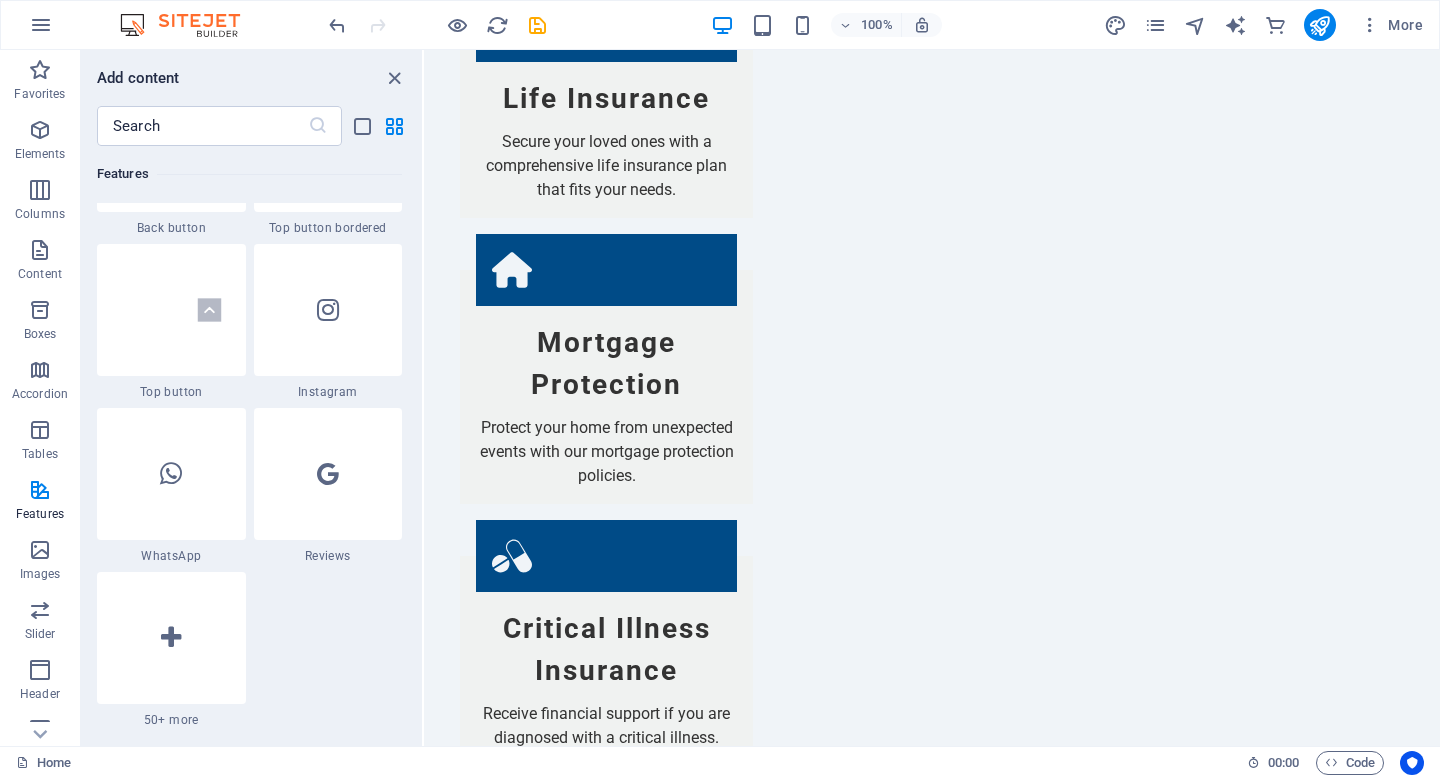 scroll, scrollTop: 9585, scrollLeft: 0, axis: vertical 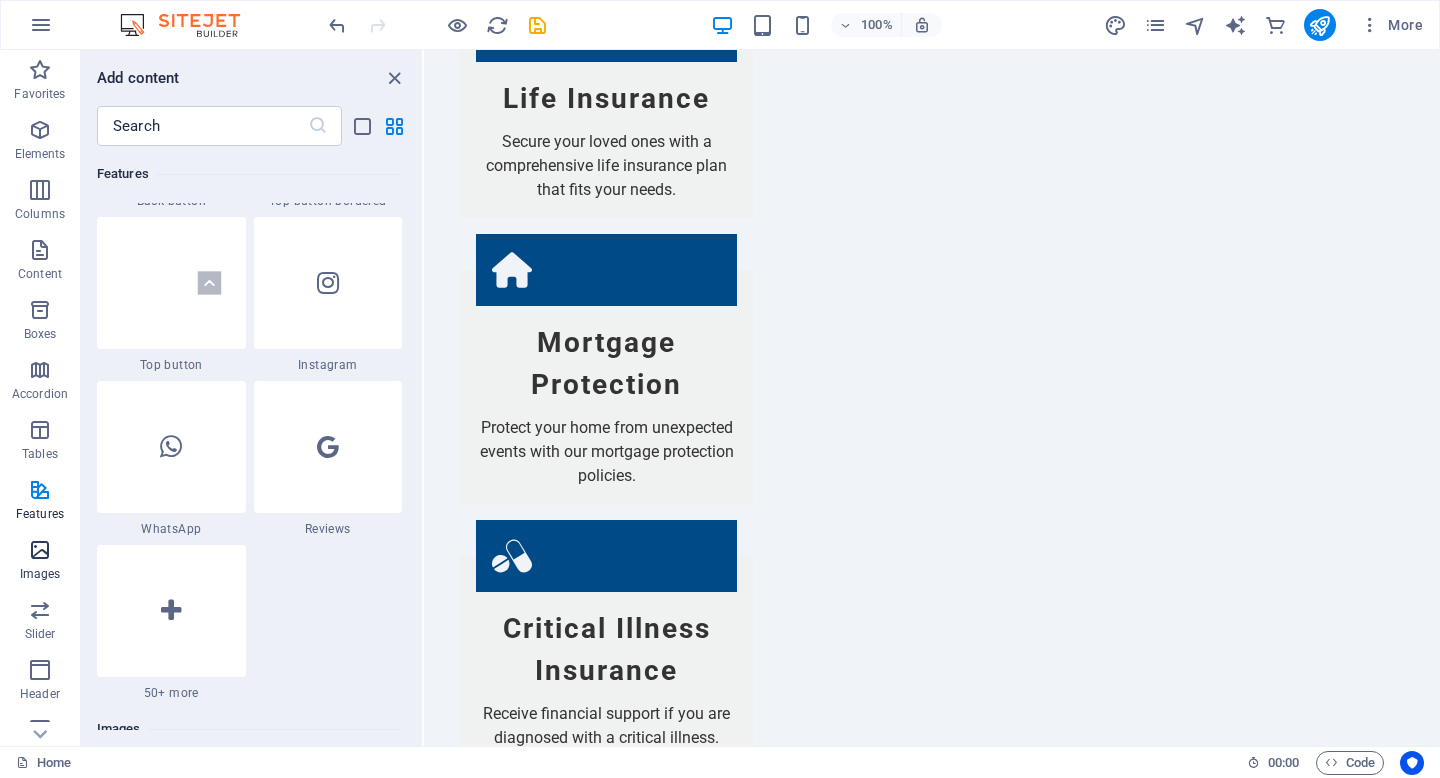 click at bounding box center (40, 550) 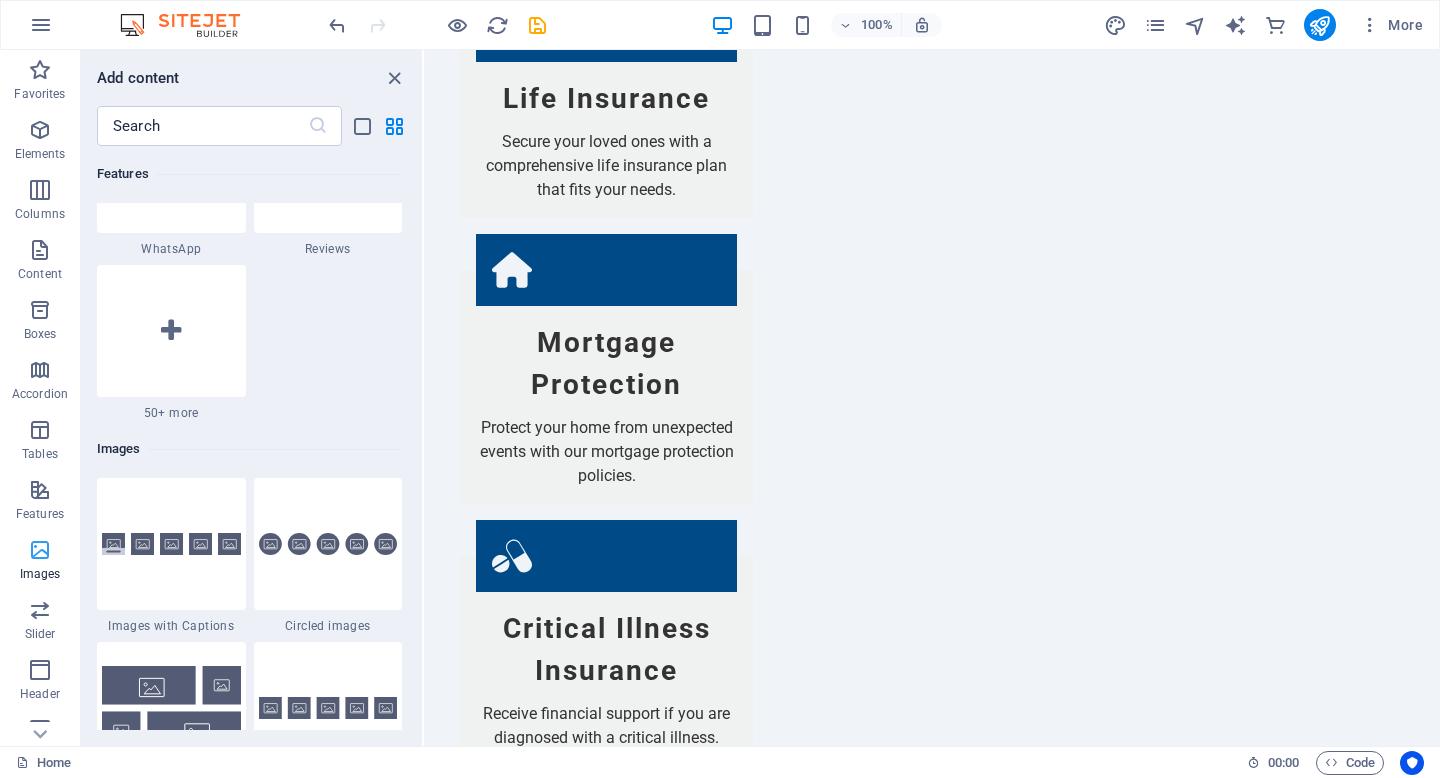 scroll, scrollTop: 10140, scrollLeft: 0, axis: vertical 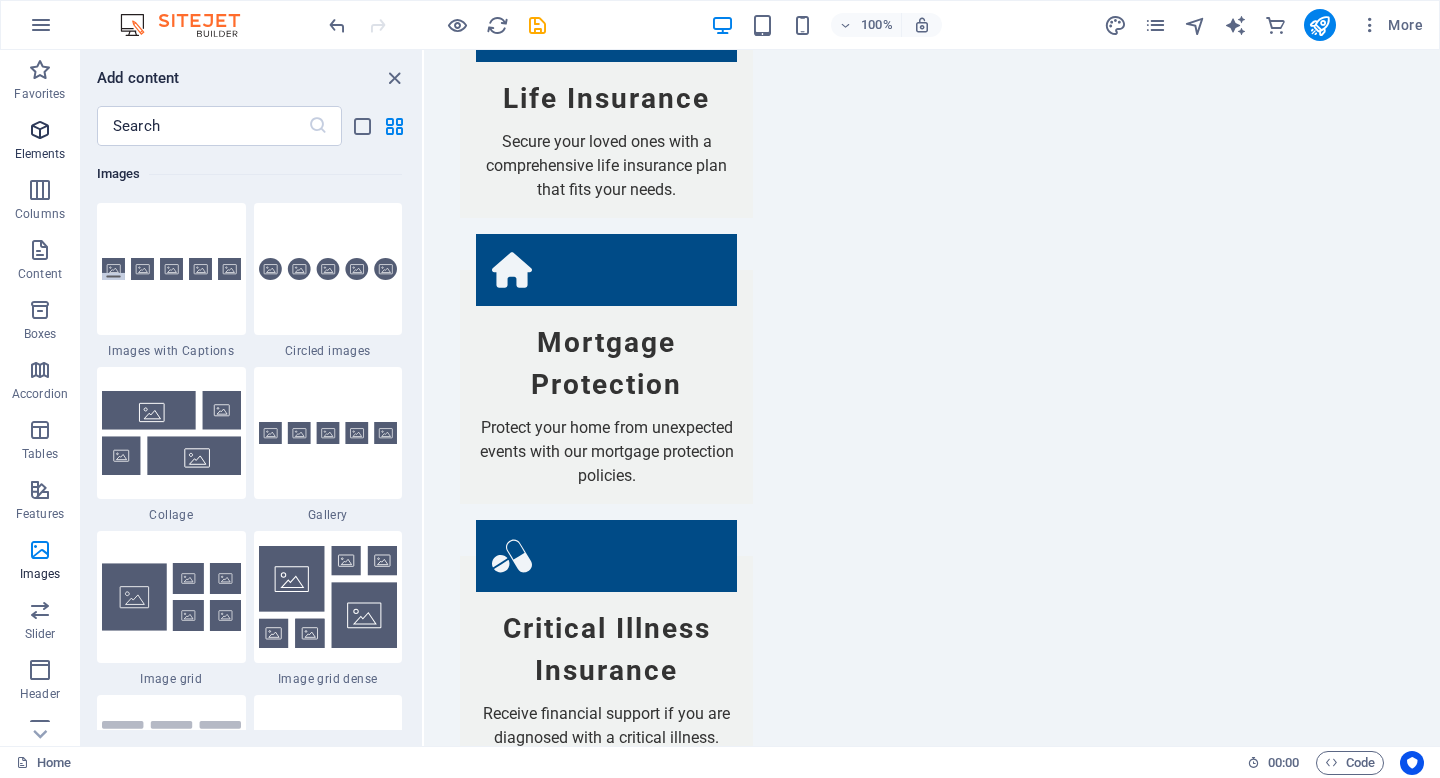 click at bounding box center [40, 130] 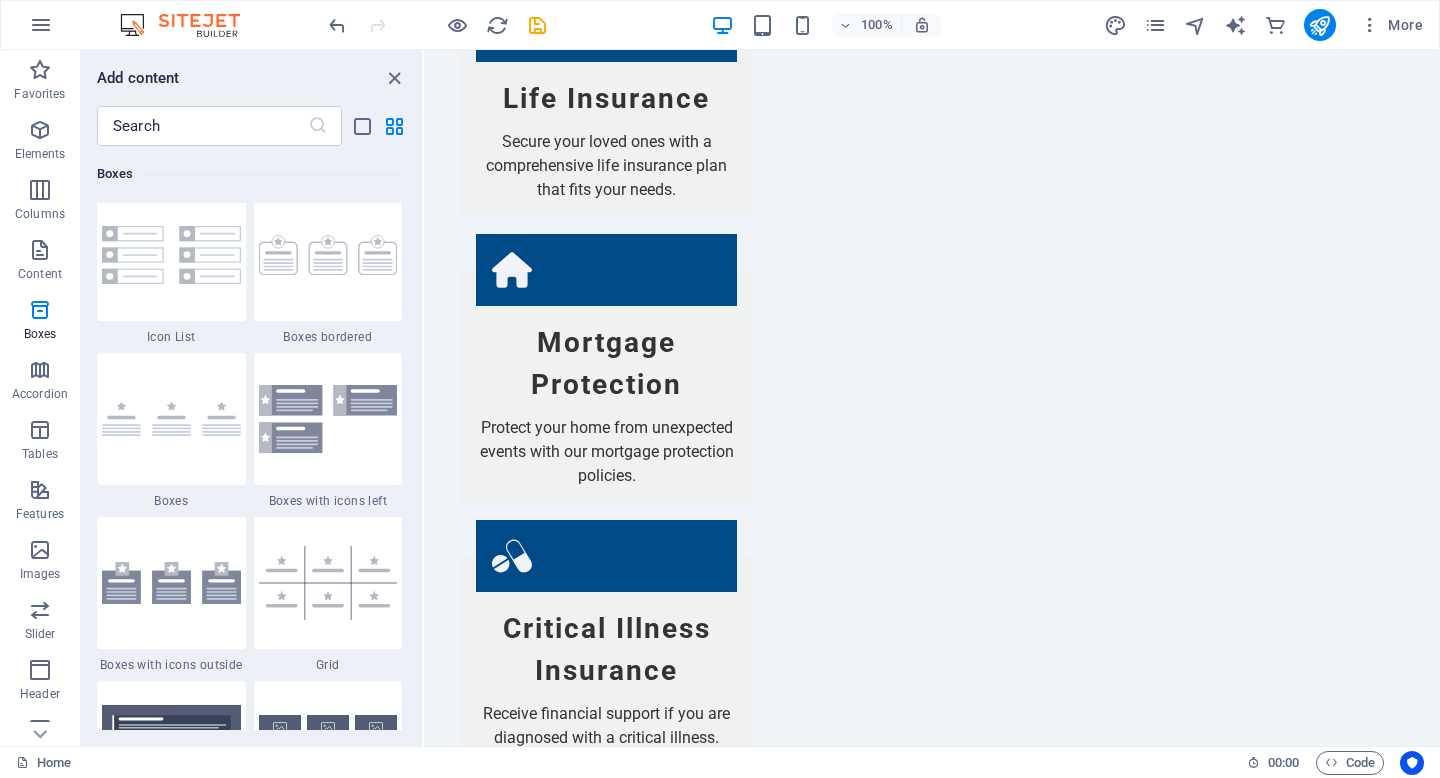 scroll, scrollTop: 5525, scrollLeft: 0, axis: vertical 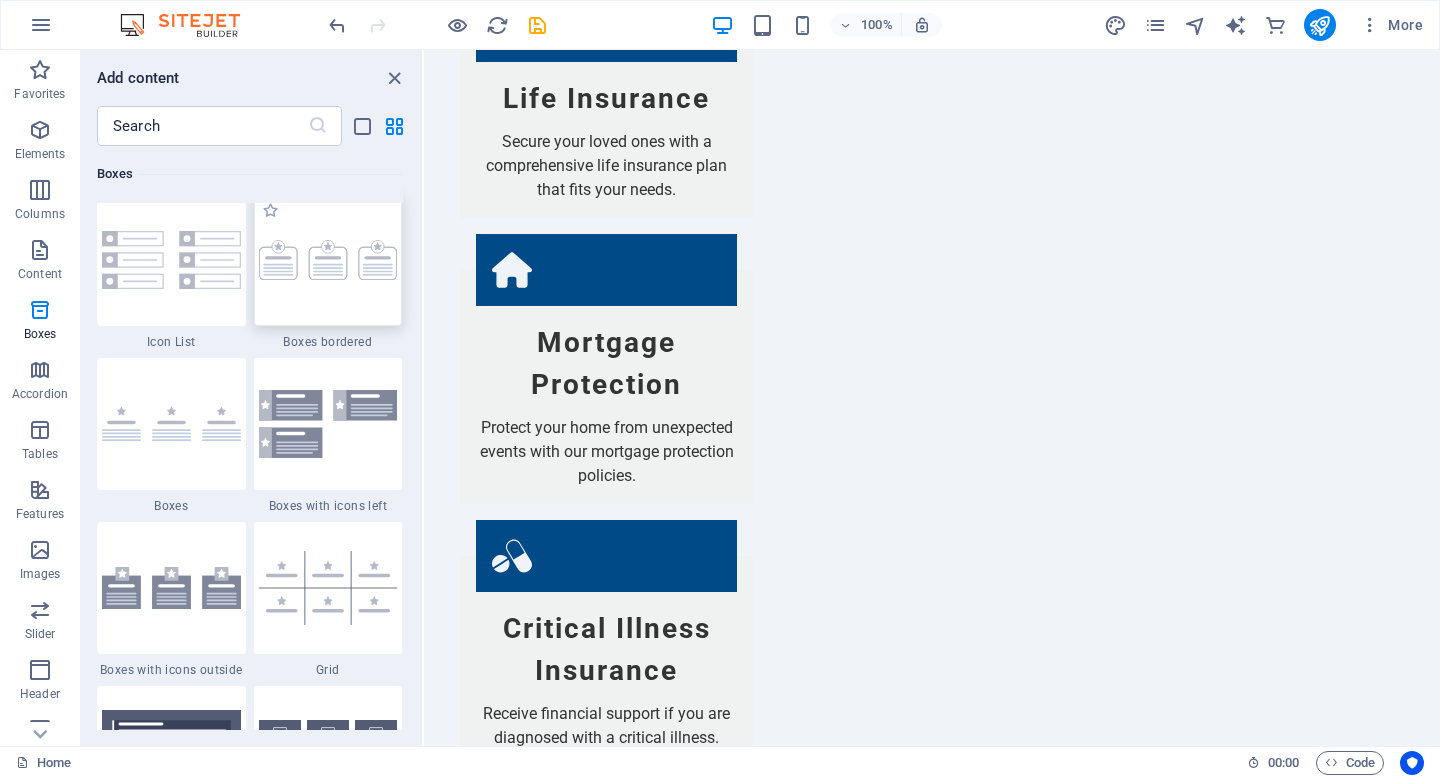 click at bounding box center (328, 260) 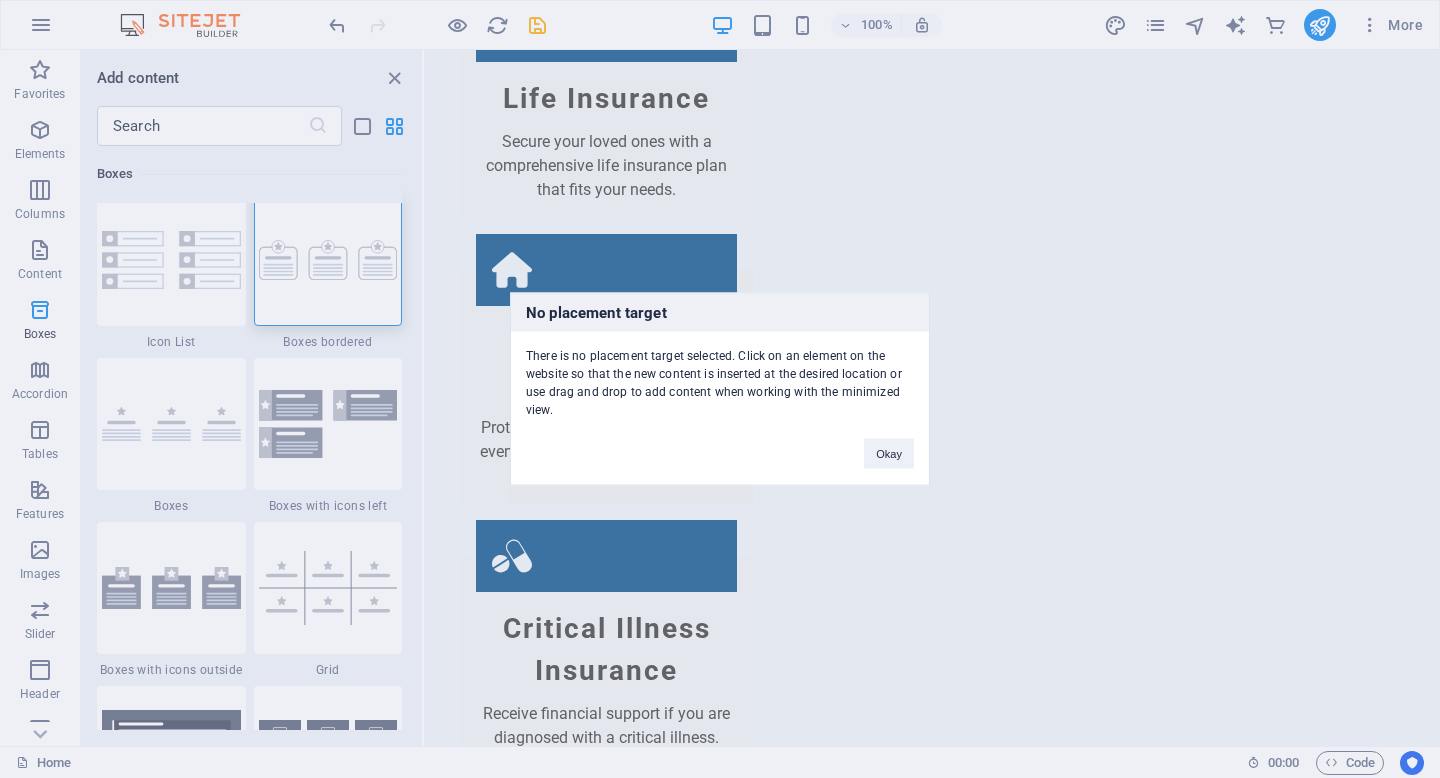 click on "No placement target There is no placement target selected. Click on an element on the website so that the new content is inserted at the desired location or use drag and drop to add content when working with the minimized view. Okay" at bounding box center [720, 389] 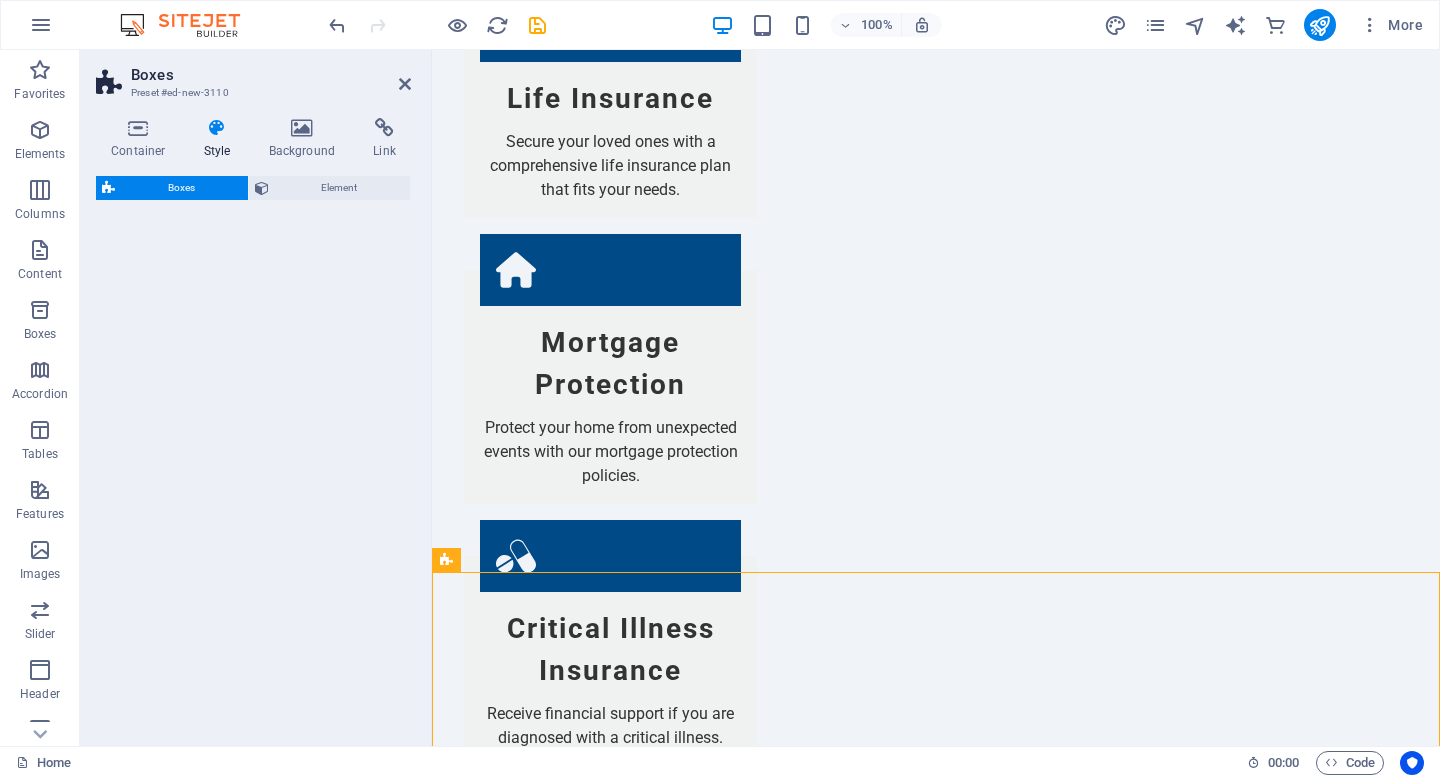 select on "rem" 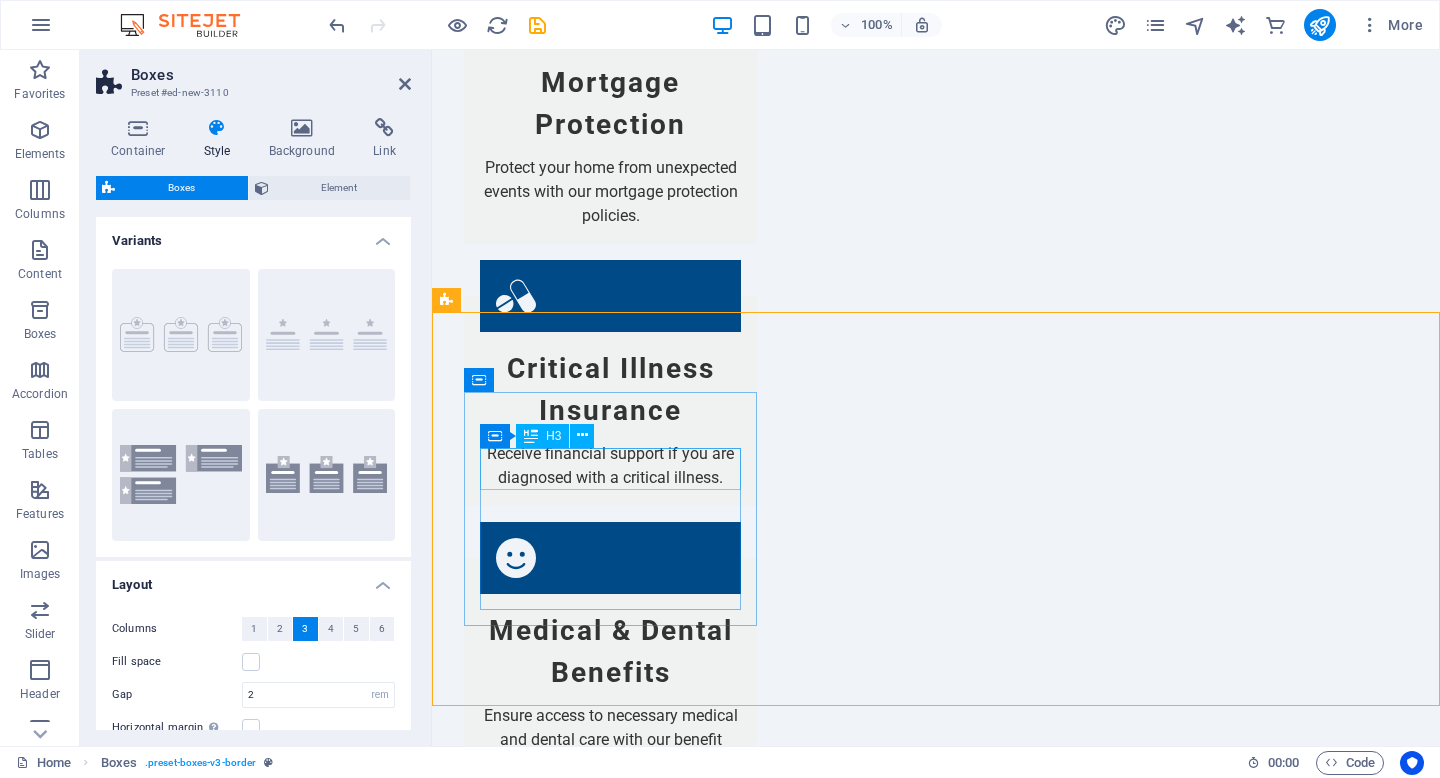 scroll, scrollTop: 1995, scrollLeft: 0, axis: vertical 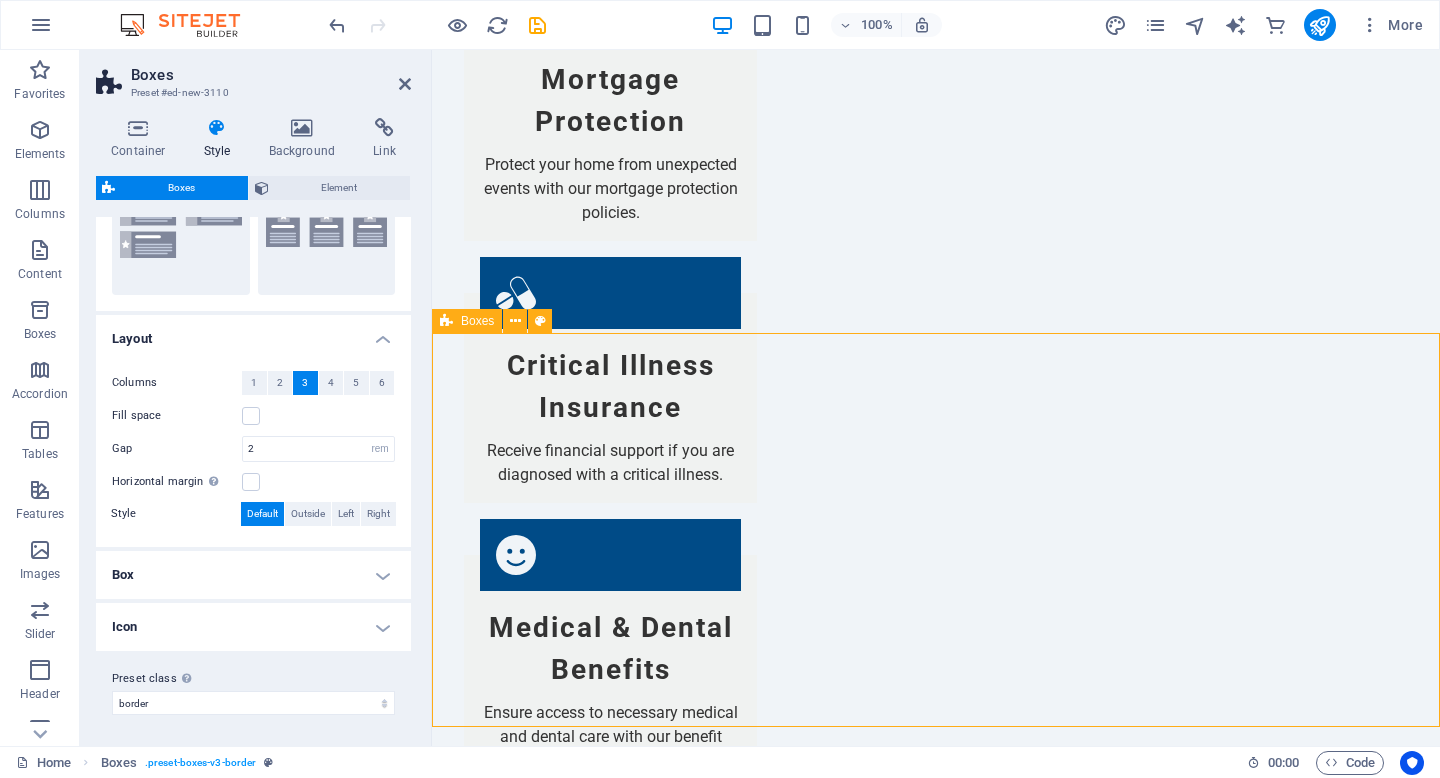 click on "Headline Lorem ipsum dolor sit amet, consectetuer adipiscing elit. Aenean commodo ligula eget dolor. Lorem ipsum dolor sit amet, consectetuer adipiscing elit leget dolor. Headline Lorem ipsum dolor sit amet, consectetuer adipiscing elit. Aenean commodo ligula eget dolor. Lorem ipsum dolor sit amet, consectetuer adipiscing elit leget dolor. Headline Lorem ipsum dolor sit amet, consectetuer adipiscing elit. Aenean commodo ligula eget dolor. Lorem ipsum dolor sit amet, consectetuer adipiscing elit leget dolor." at bounding box center (936, 2382) 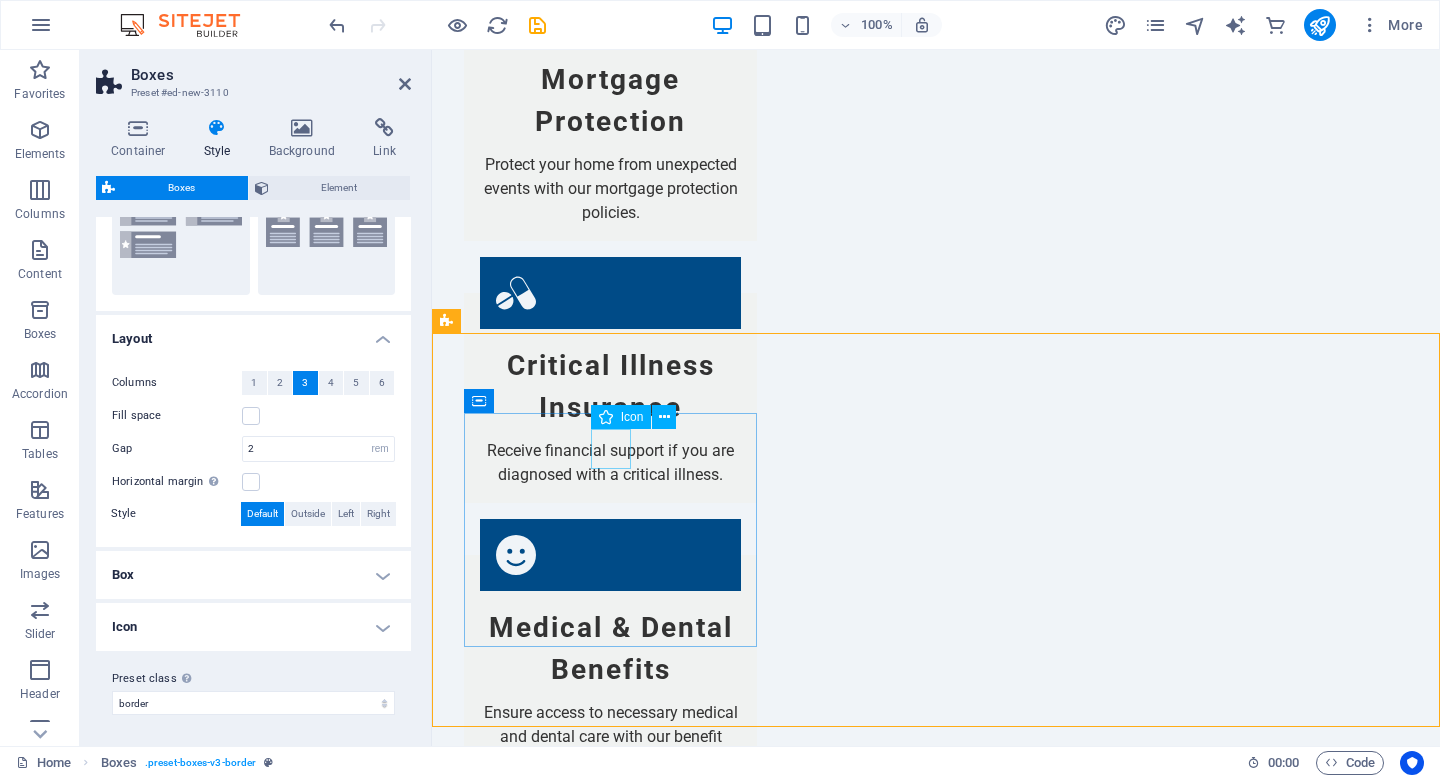 click on "Icon" at bounding box center [632, 417] 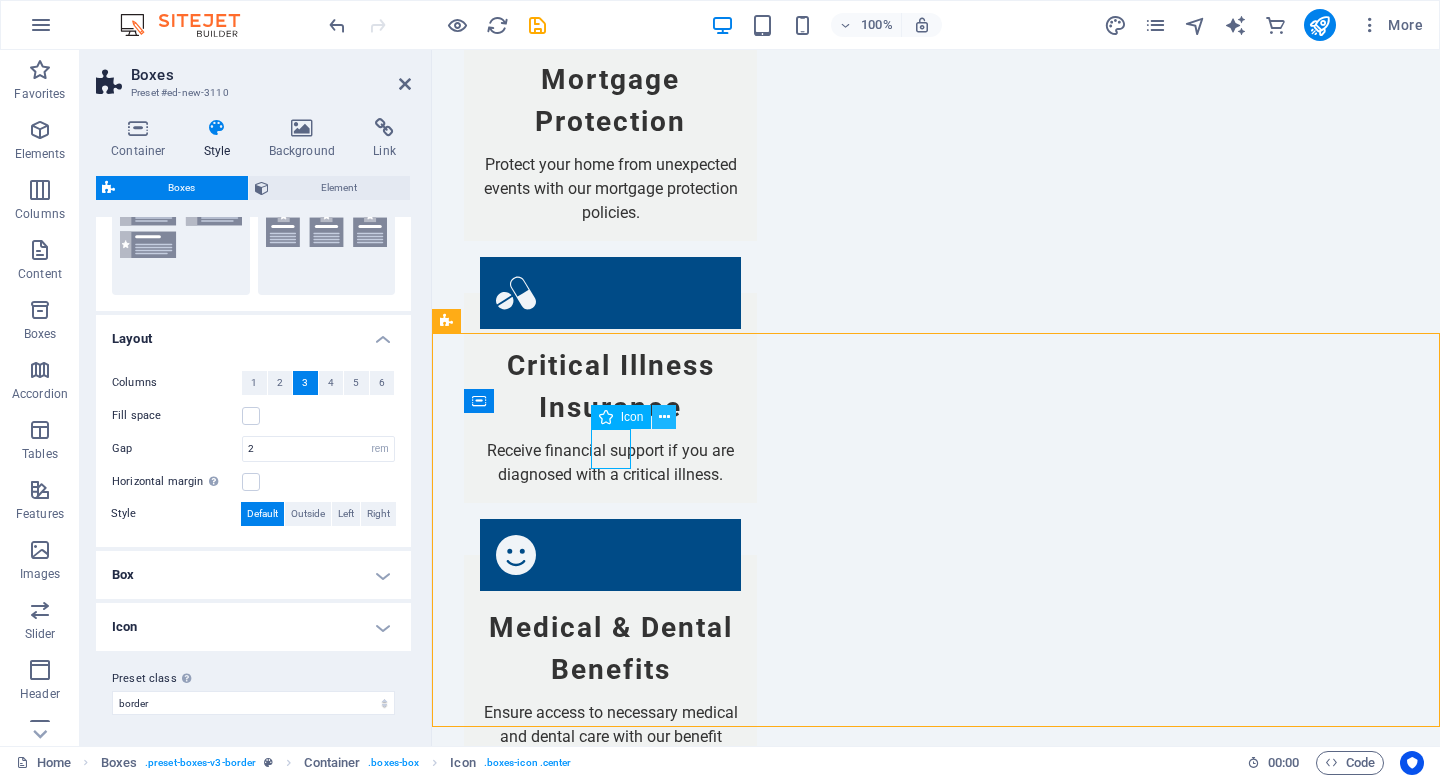 click at bounding box center [664, 417] 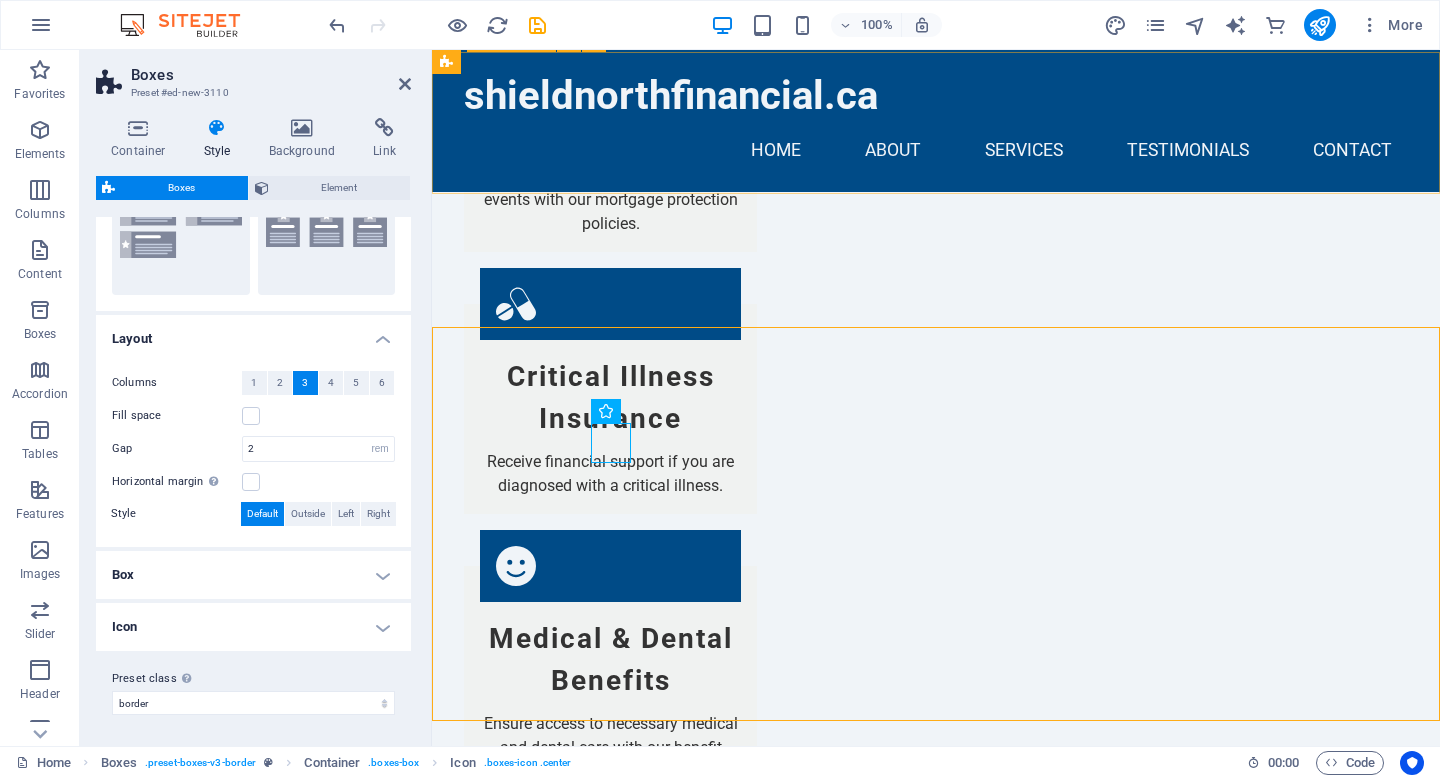 scroll, scrollTop: 1983, scrollLeft: 0, axis: vertical 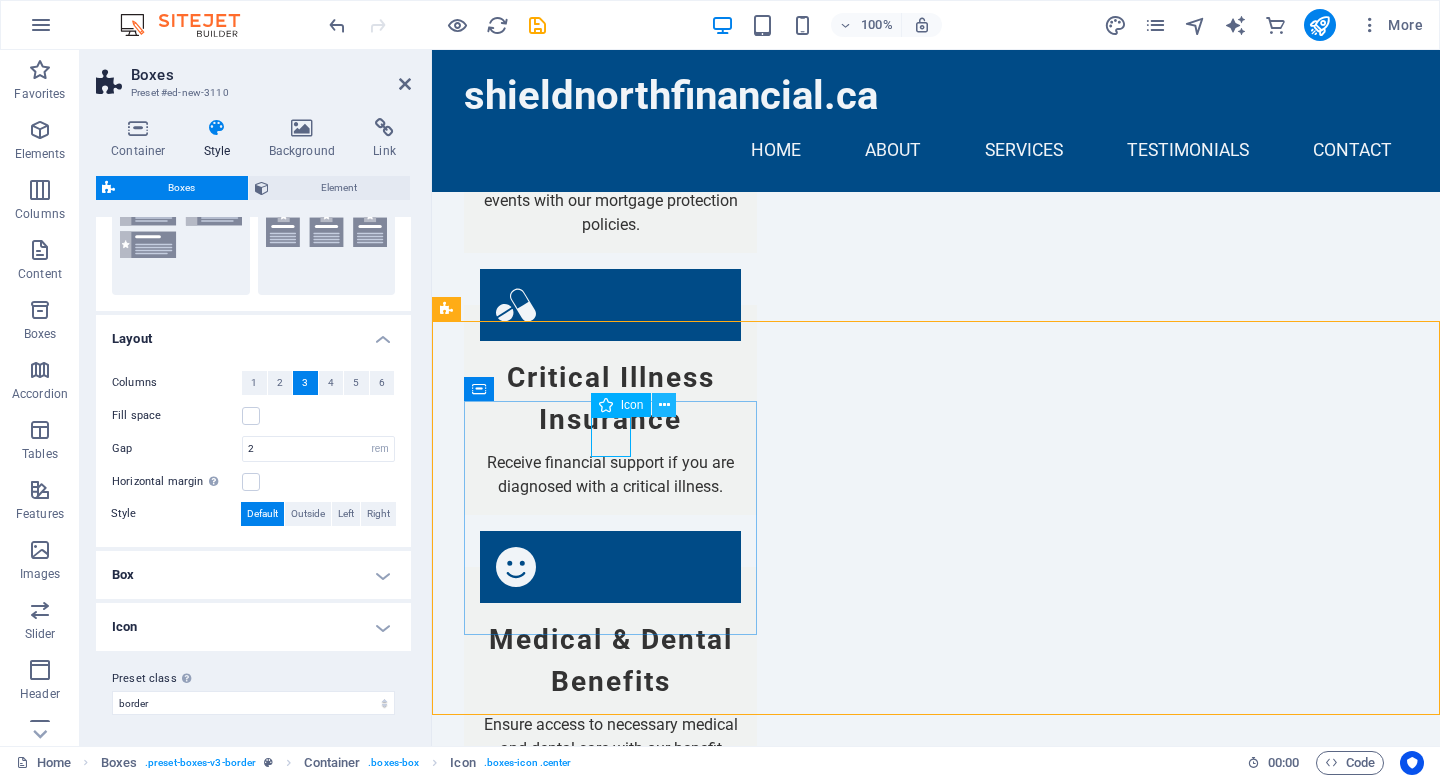 click at bounding box center (664, 405) 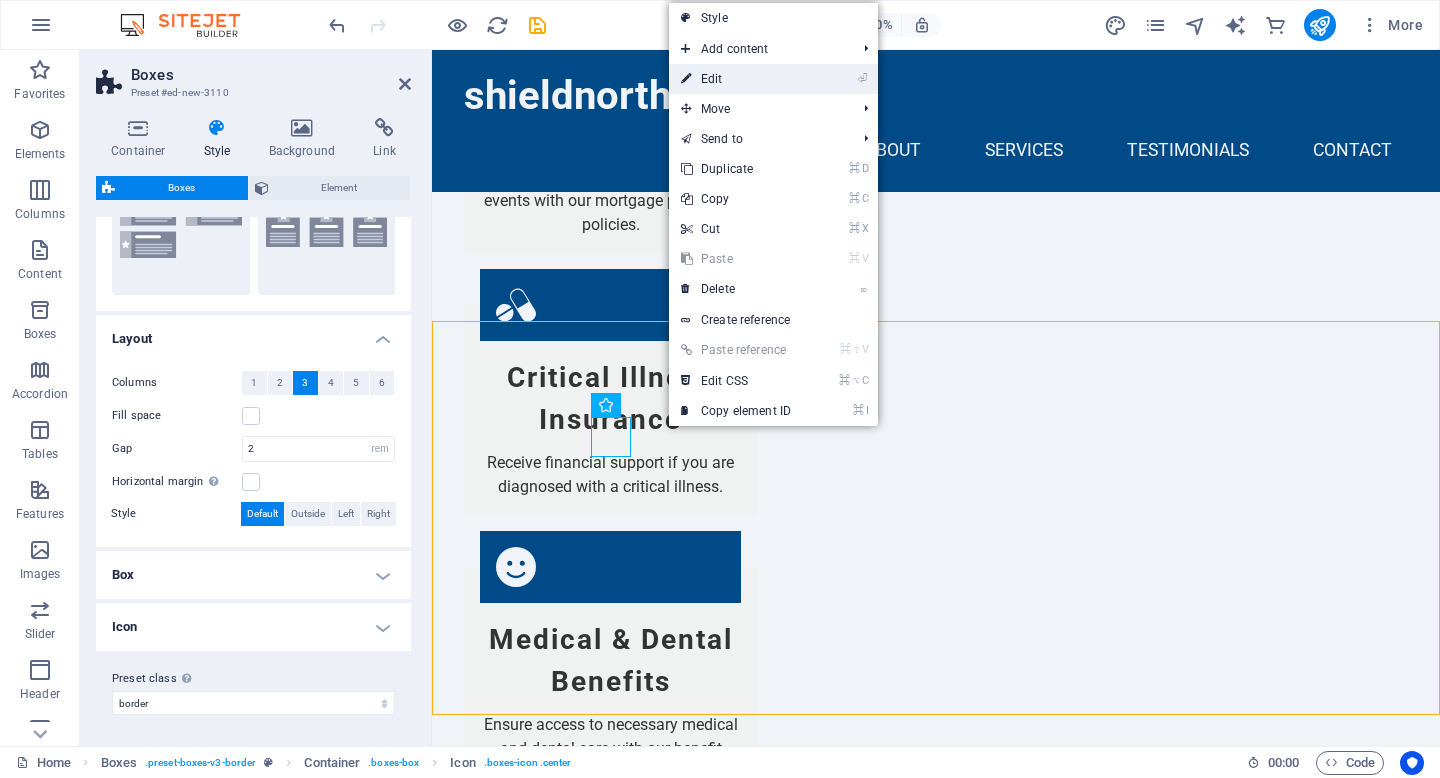 click on "⏎  Edit" at bounding box center [736, 79] 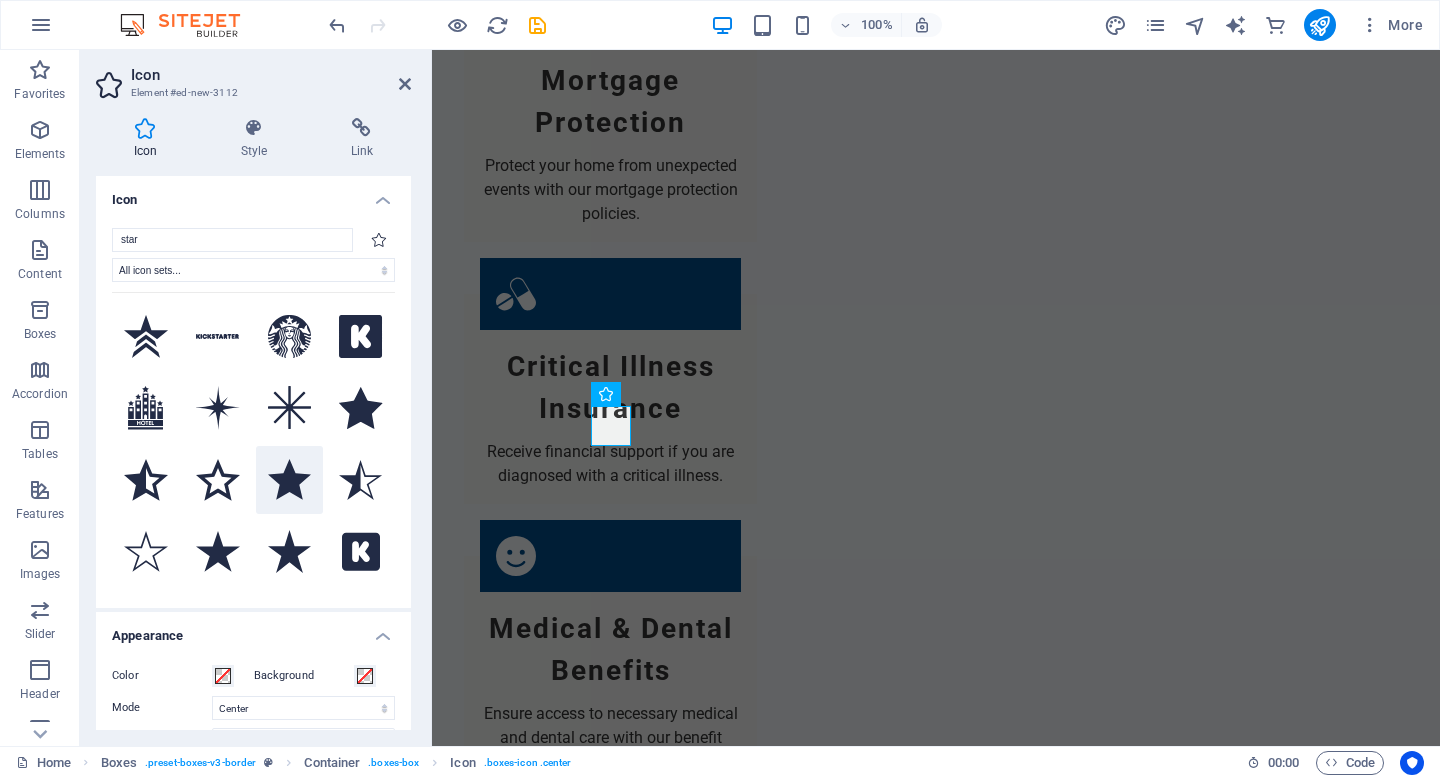 scroll, scrollTop: 1995, scrollLeft: 0, axis: vertical 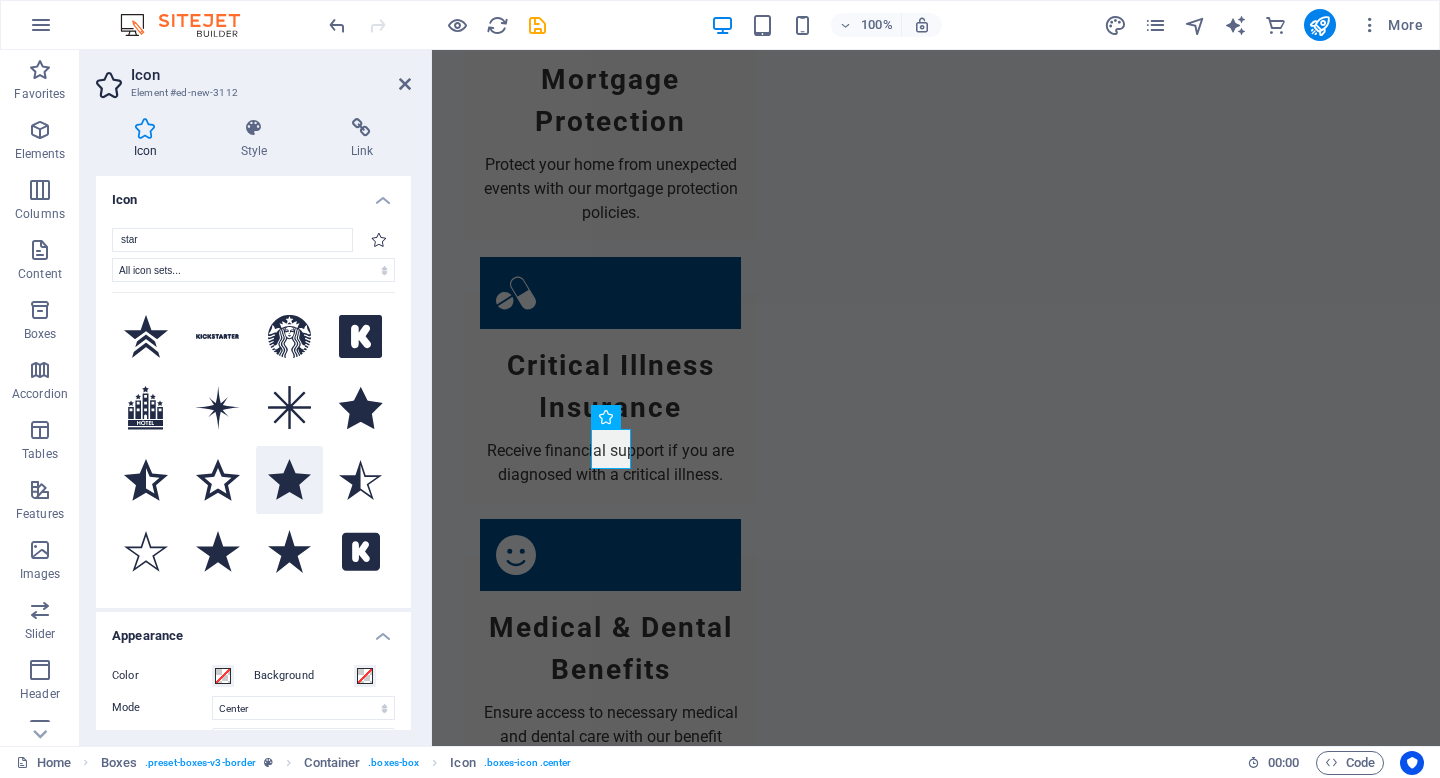 click 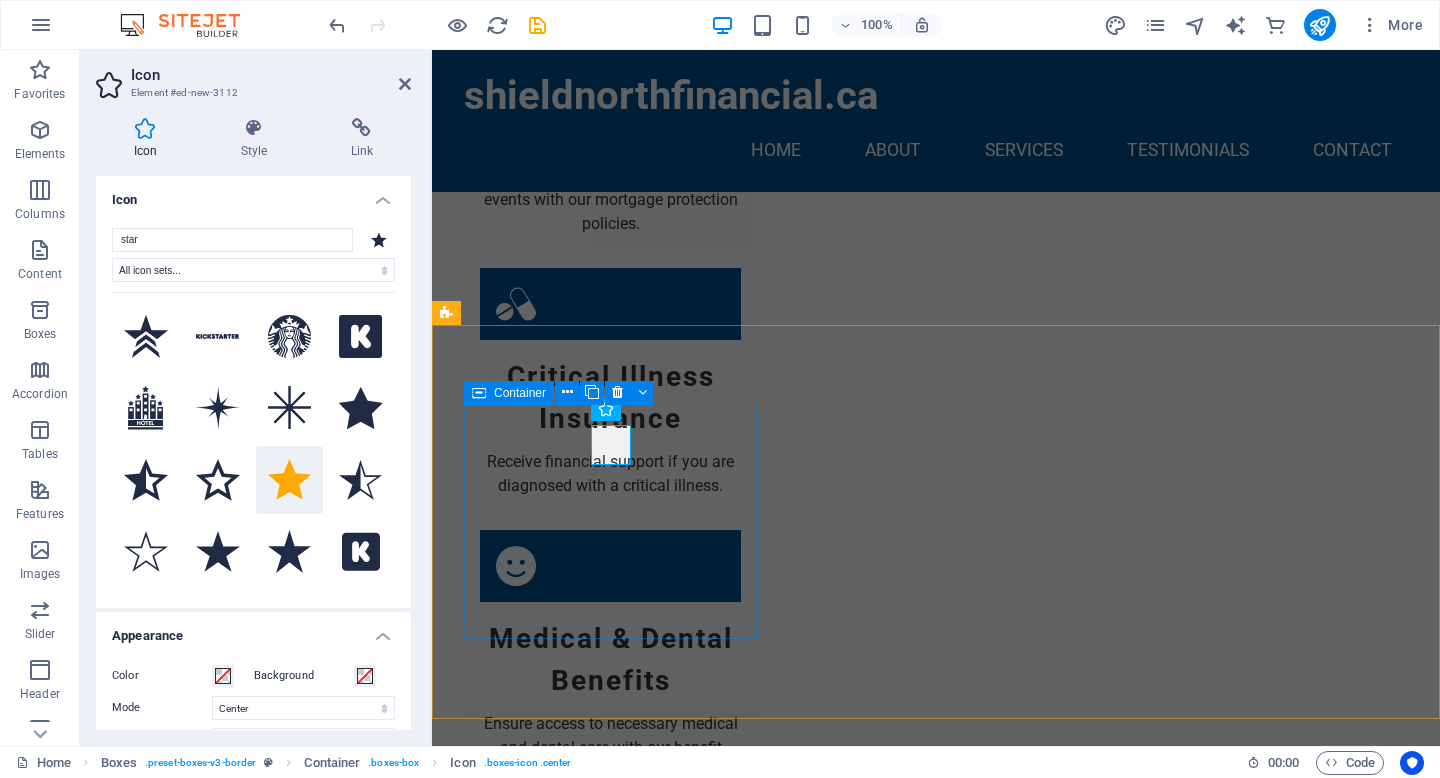scroll, scrollTop: 1983, scrollLeft: 0, axis: vertical 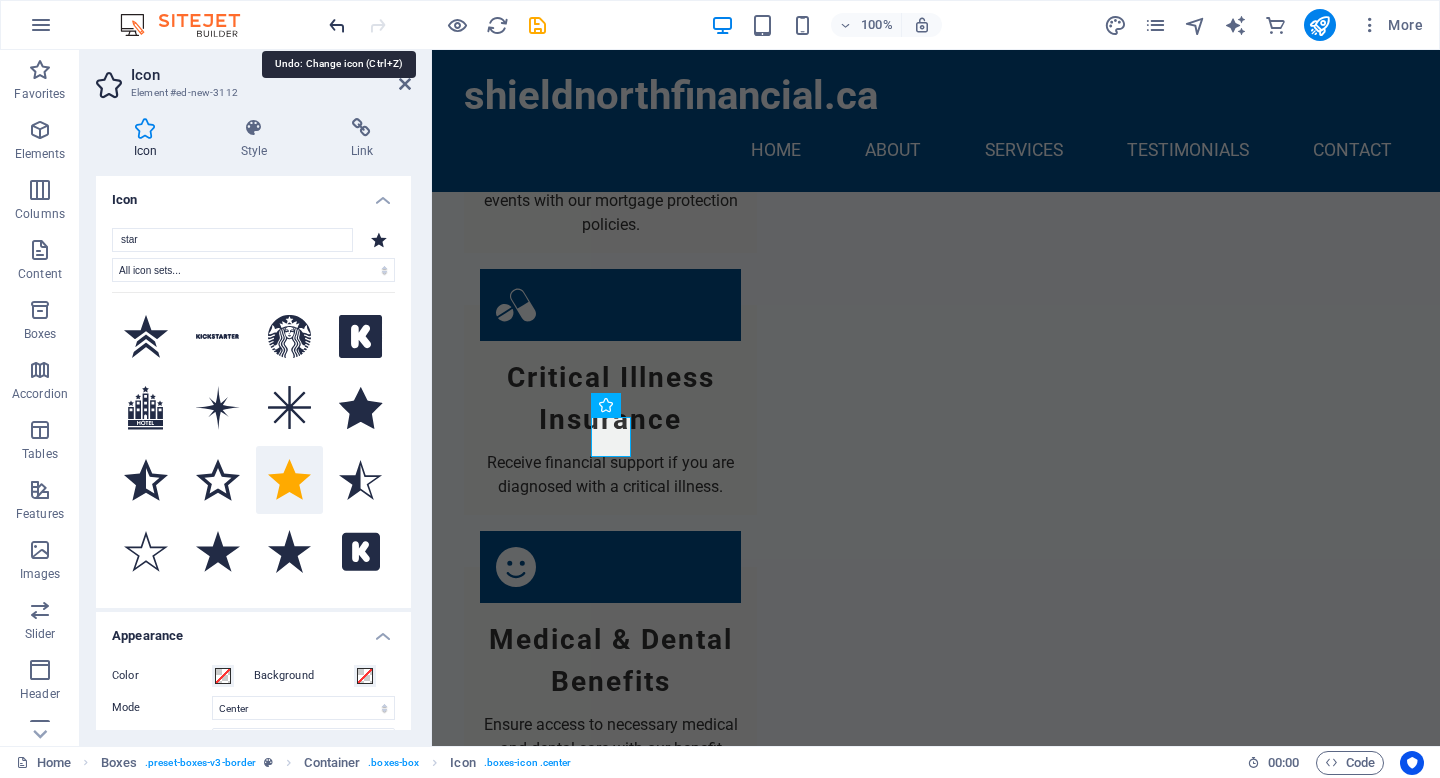 click at bounding box center [337, 25] 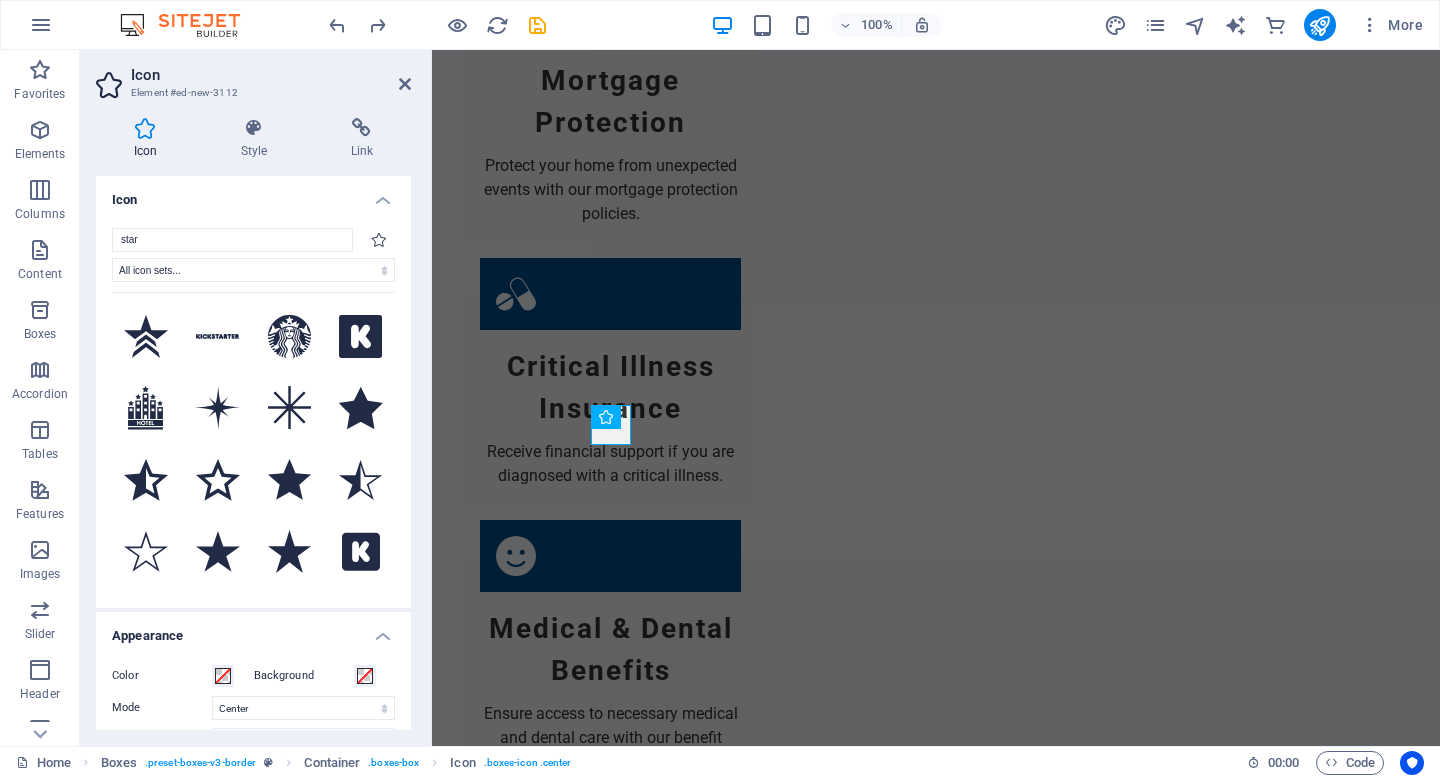 scroll, scrollTop: 1995, scrollLeft: 0, axis: vertical 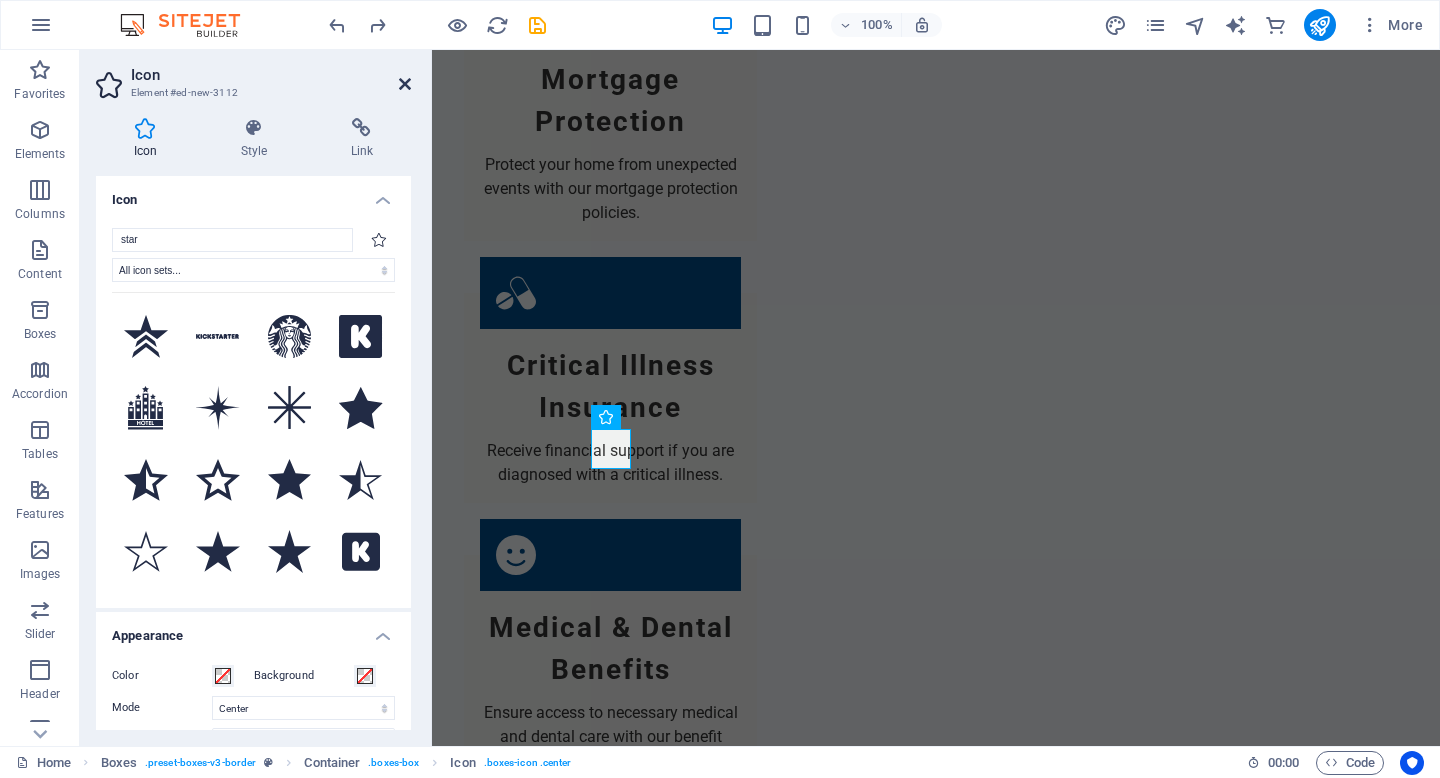 click at bounding box center (405, 84) 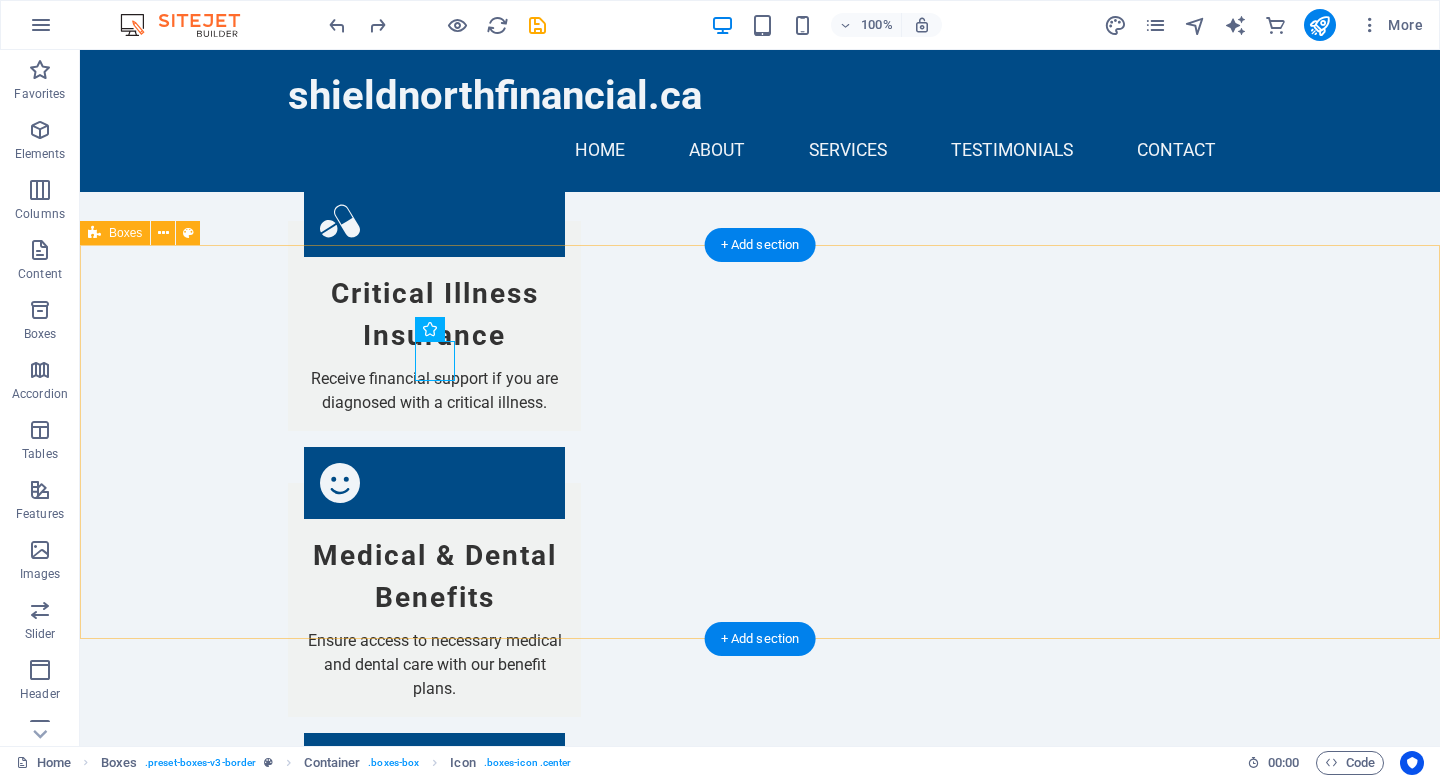 scroll, scrollTop: 2067, scrollLeft: 0, axis: vertical 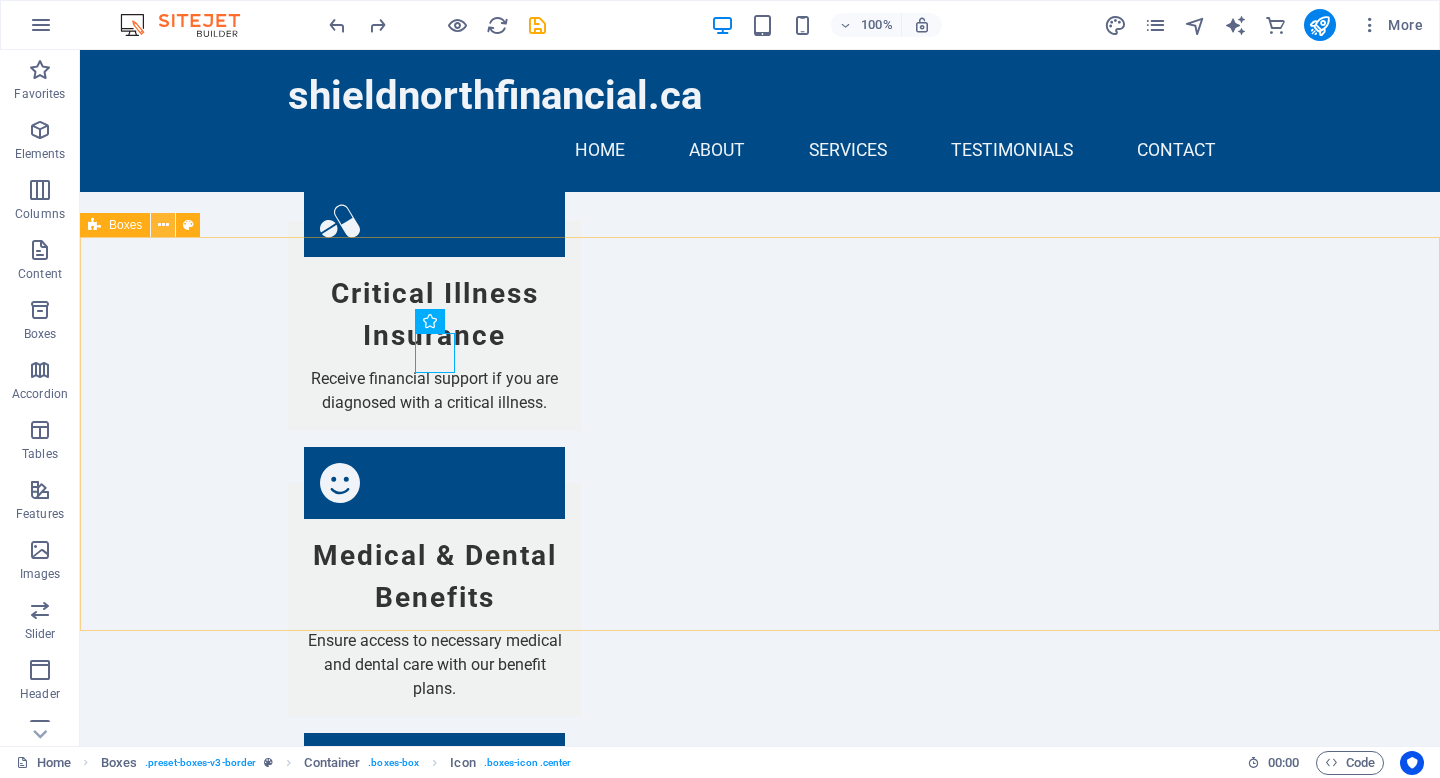 click at bounding box center (163, 225) 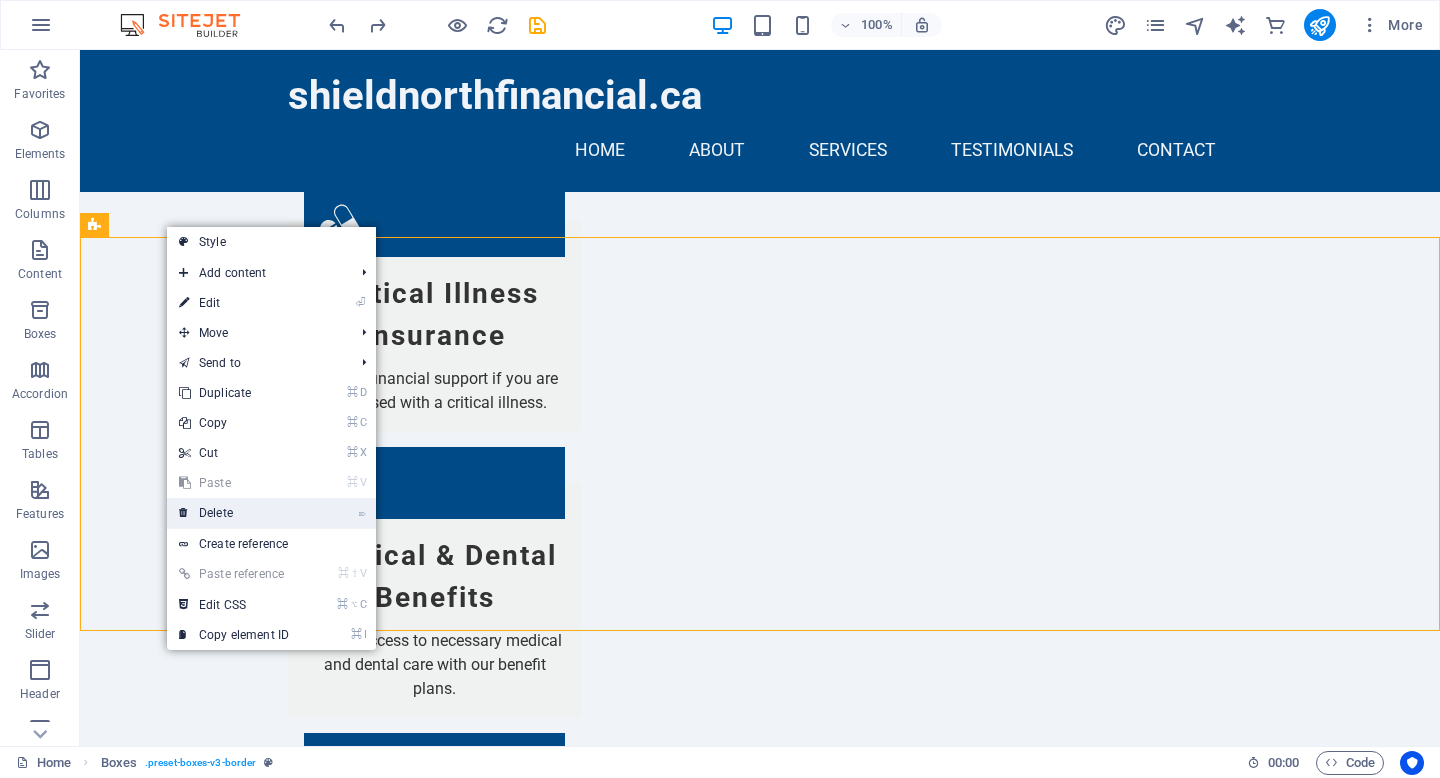 click on "⌦  Delete" at bounding box center (234, 513) 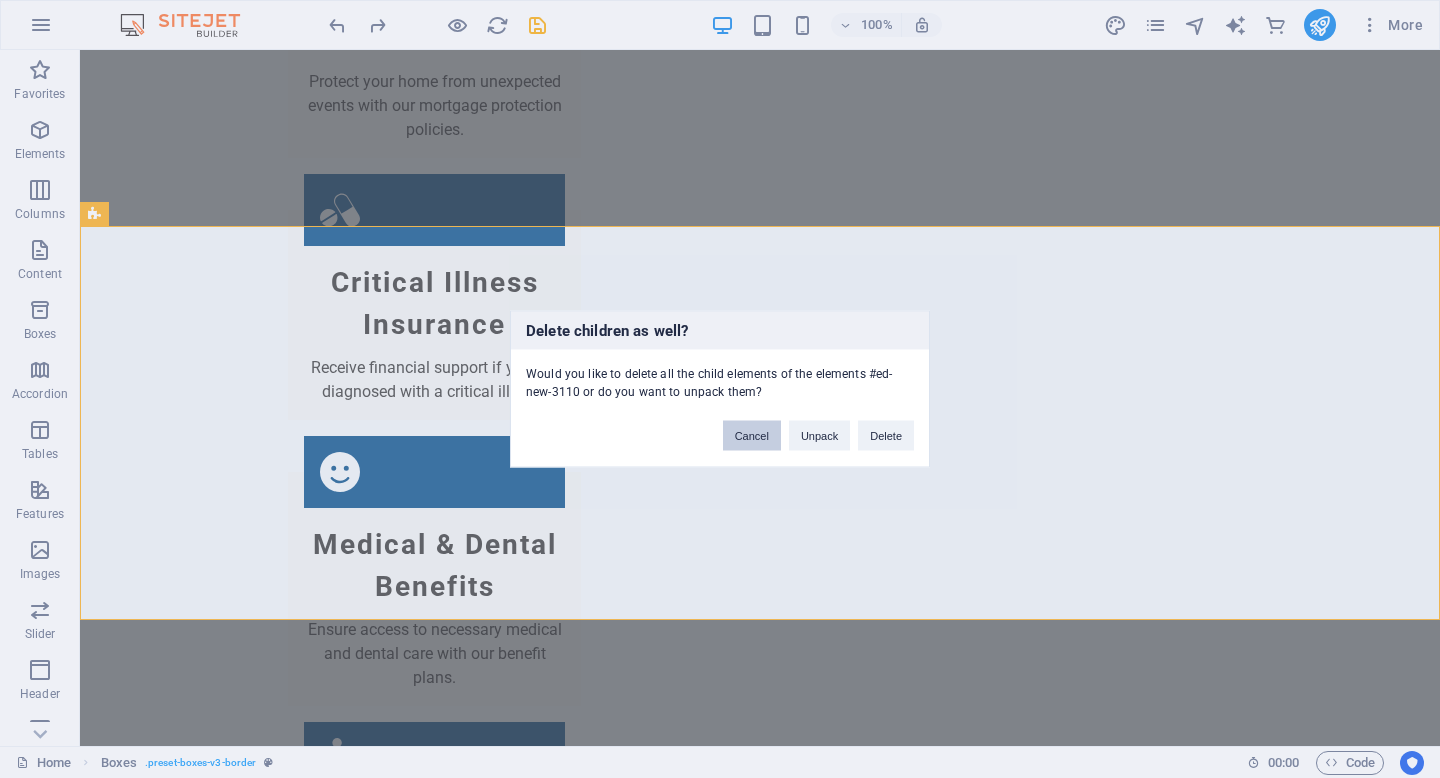 scroll, scrollTop: 2079, scrollLeft: 0, axis: vertical 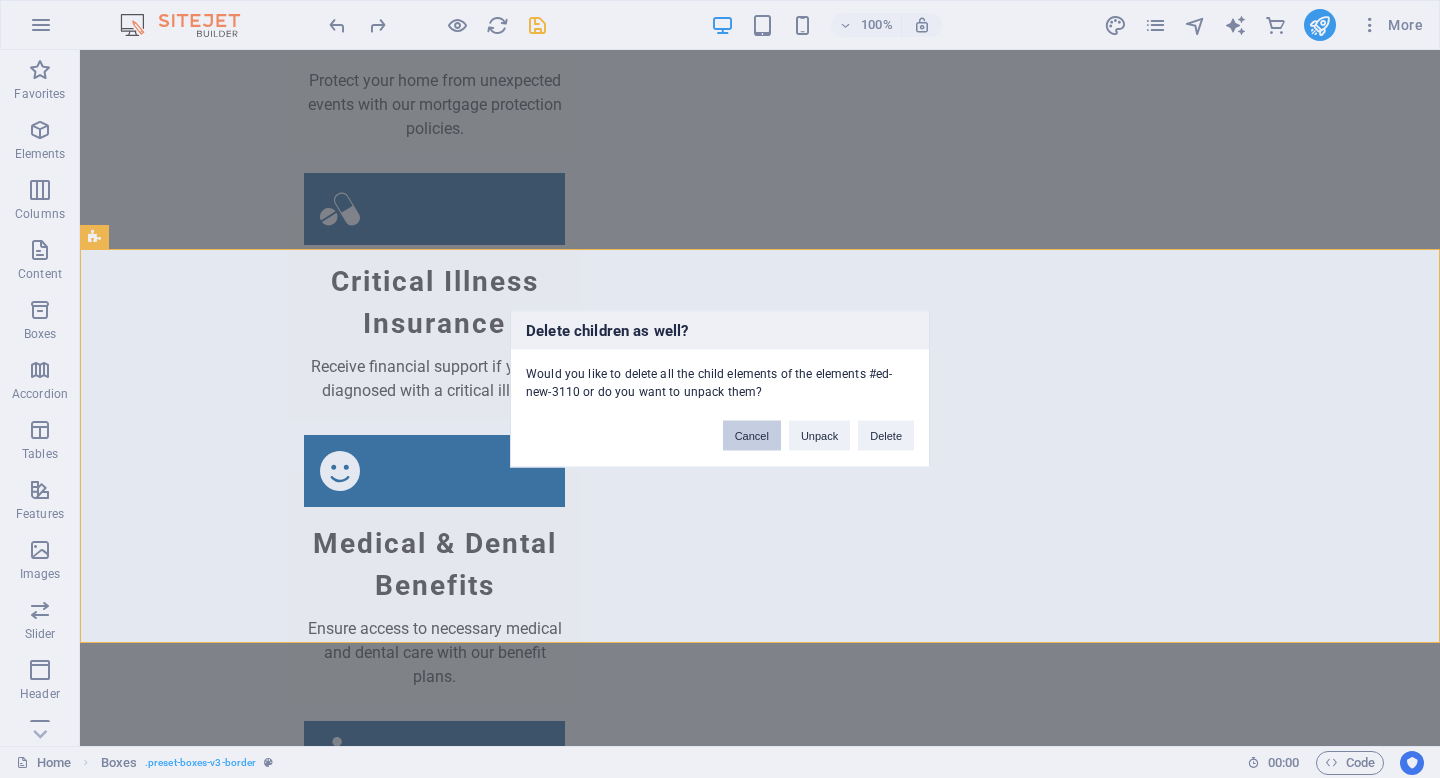 click on "Cancel" at bounding box center (752, 436) 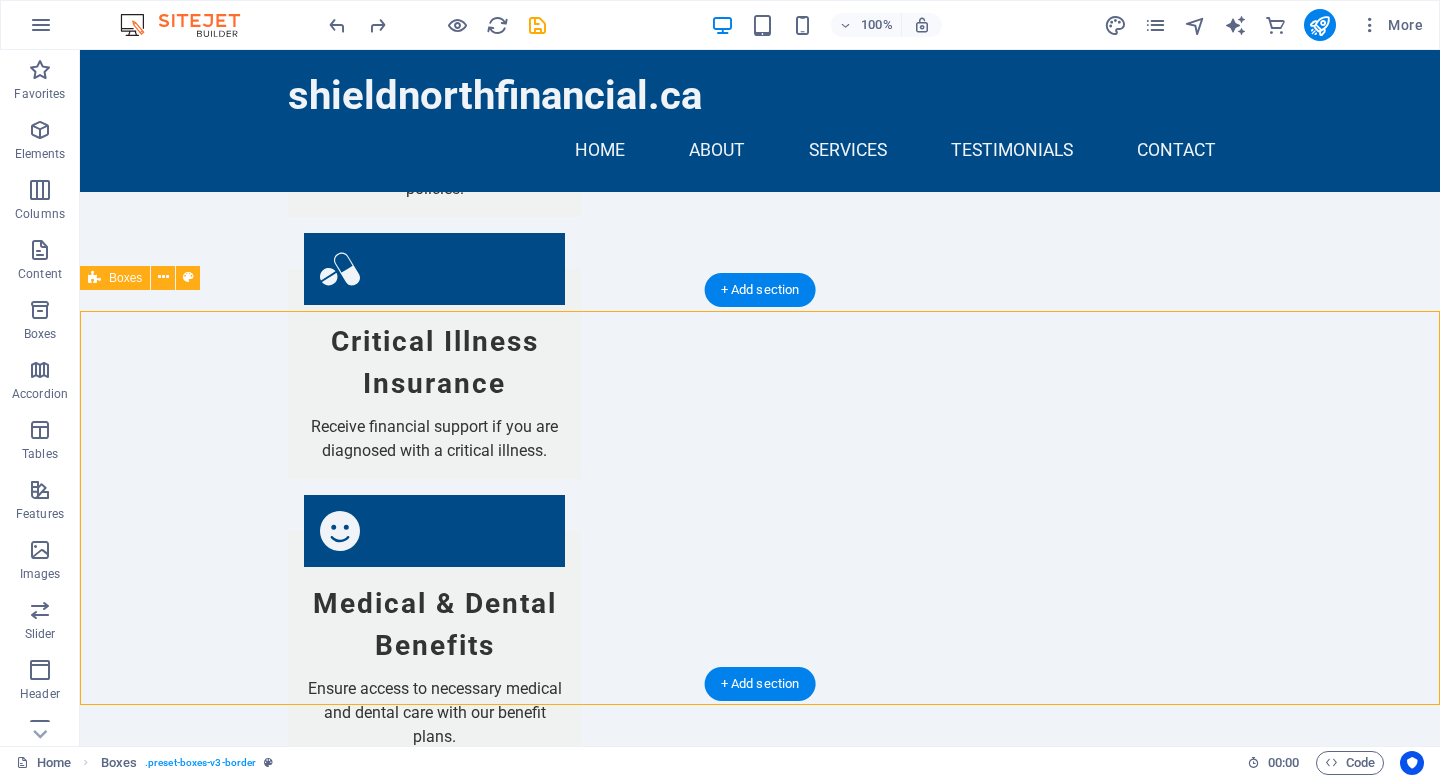 scroll, scrollTop: 2017, scrollLeft: 0, axis: vertical 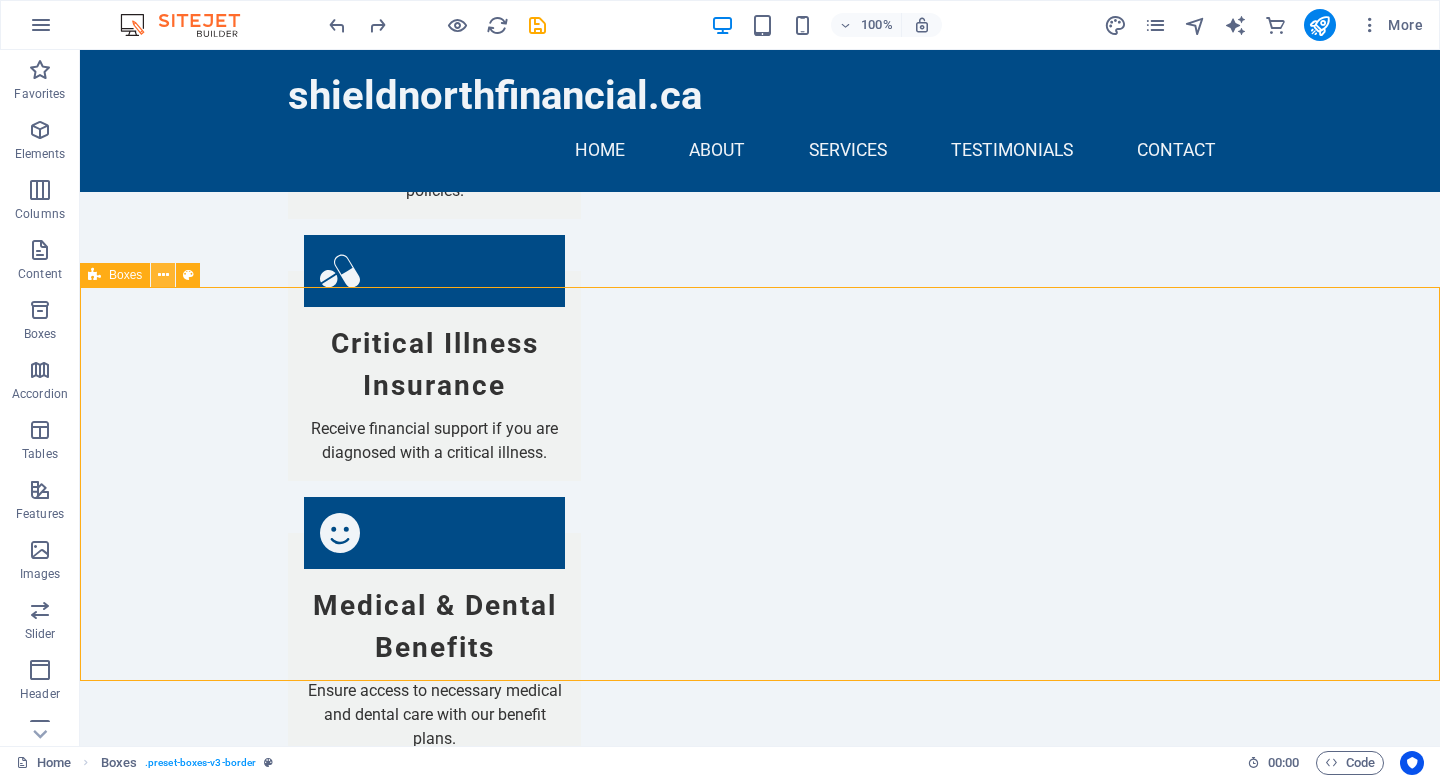 click at bounding box center [163, 275] 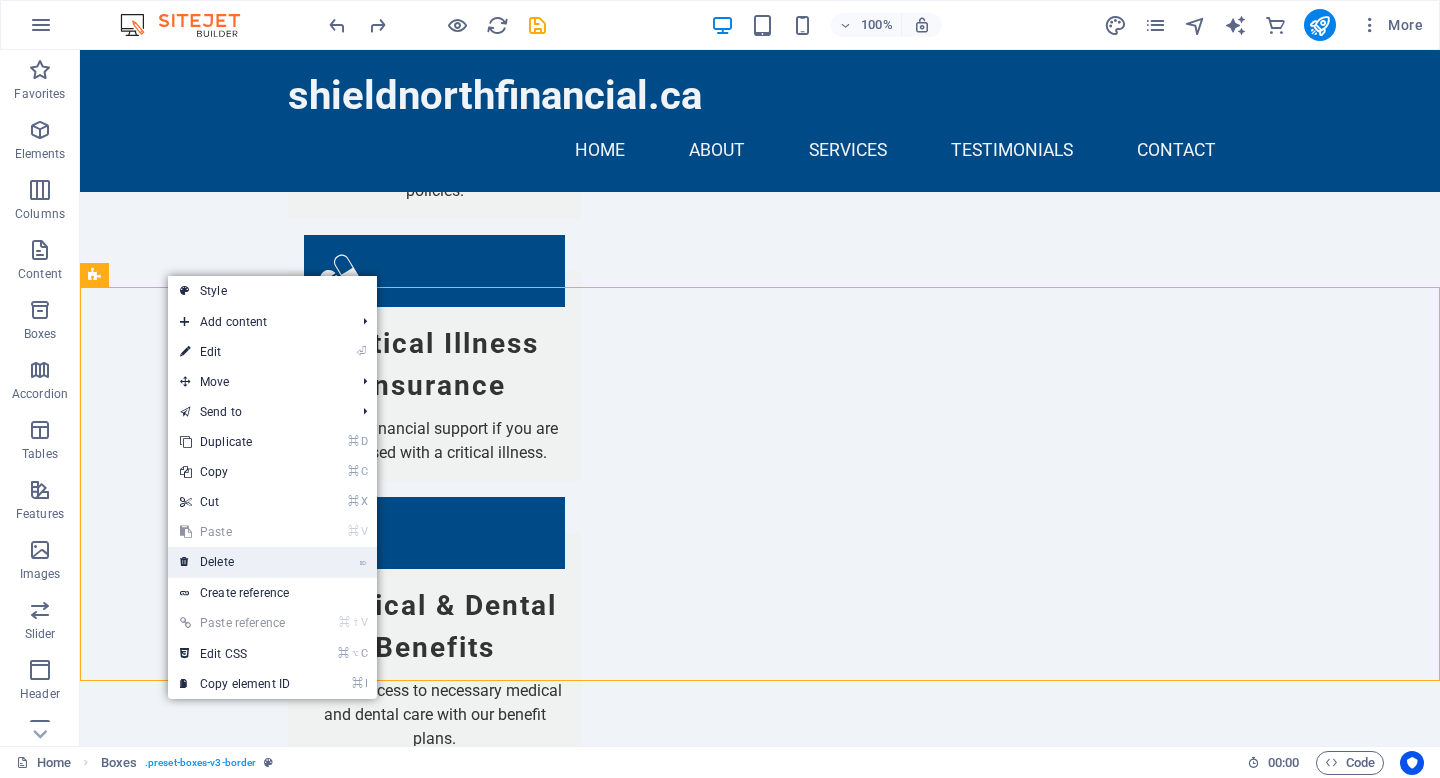 click on "⌦  Delete" at bounding box center [235, 562] 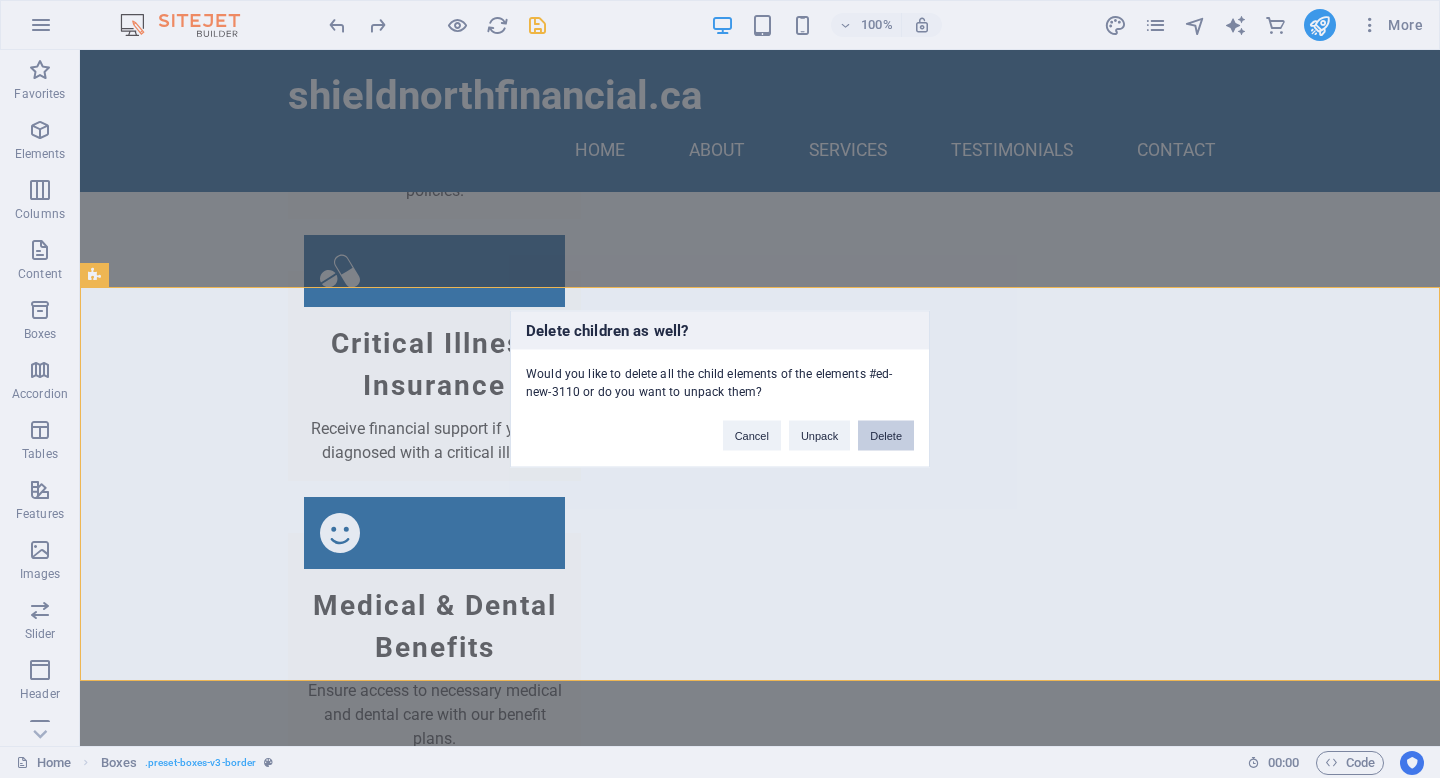 click on "Delete" at bounding box center (886, 436) 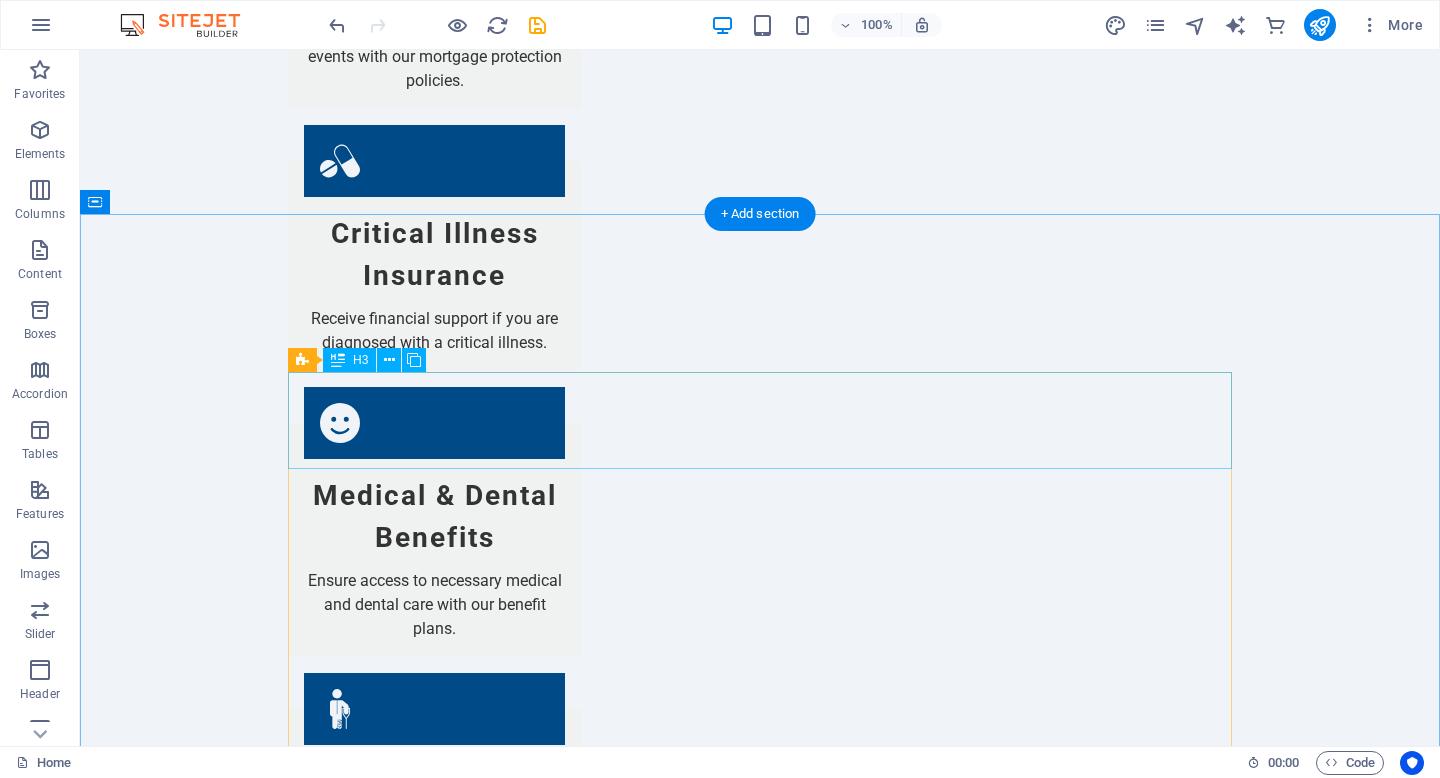 scroll, scrollTop: 2141, scrollLeft: 0, axis: vertical 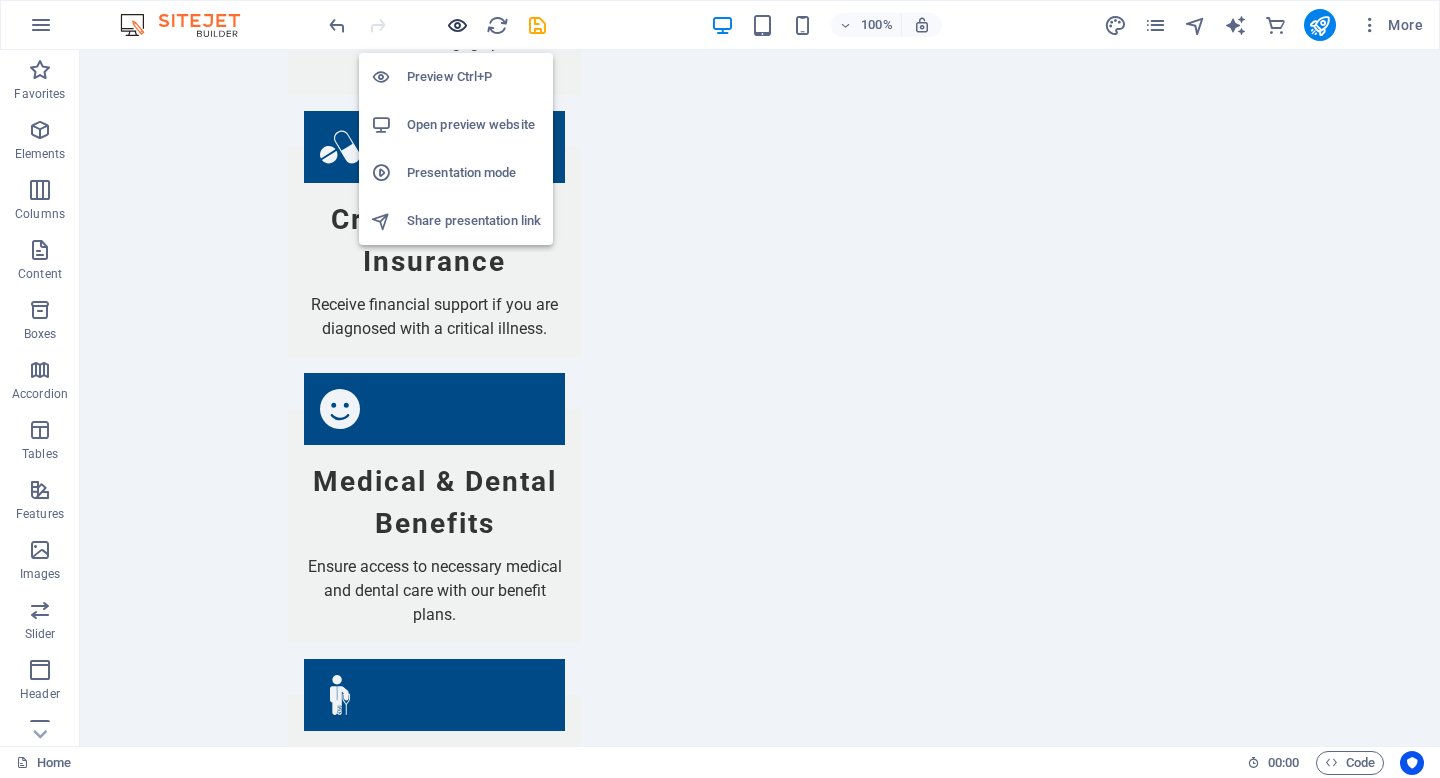 click at bounding box center [457, 25] 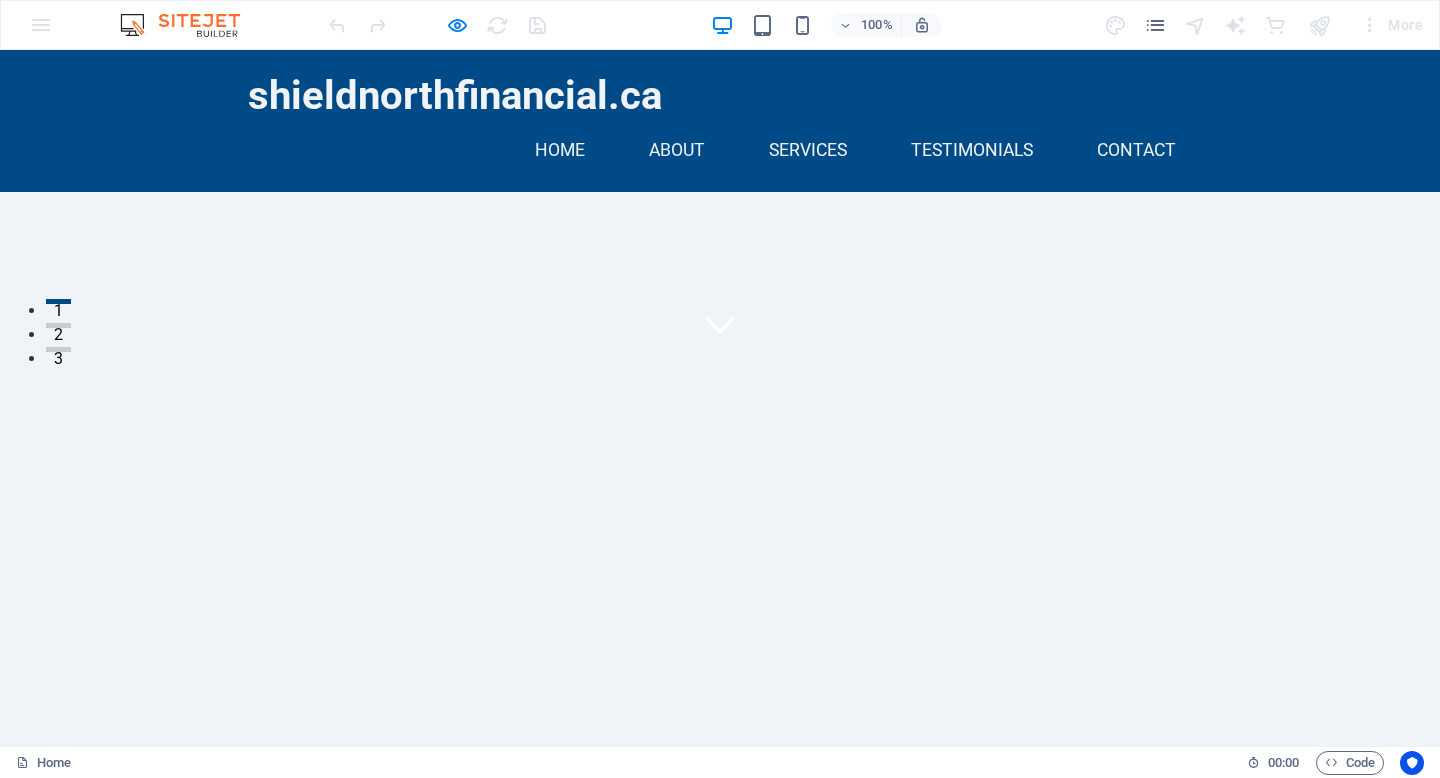scroll, scrollTop: 0, scrollLeft: 0, axis: both 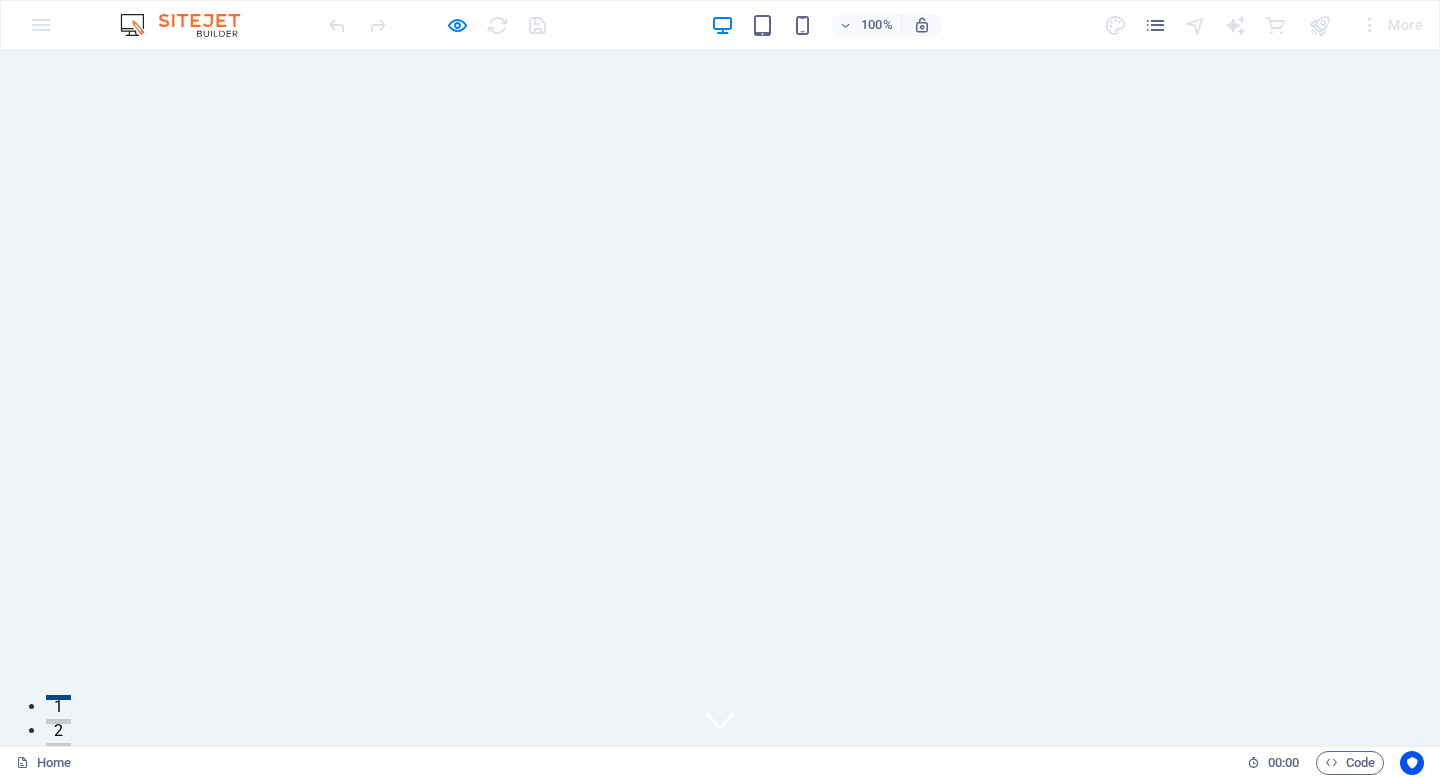 click on "shieldnorthfinancial.ca" at bounding box center [455, 791] 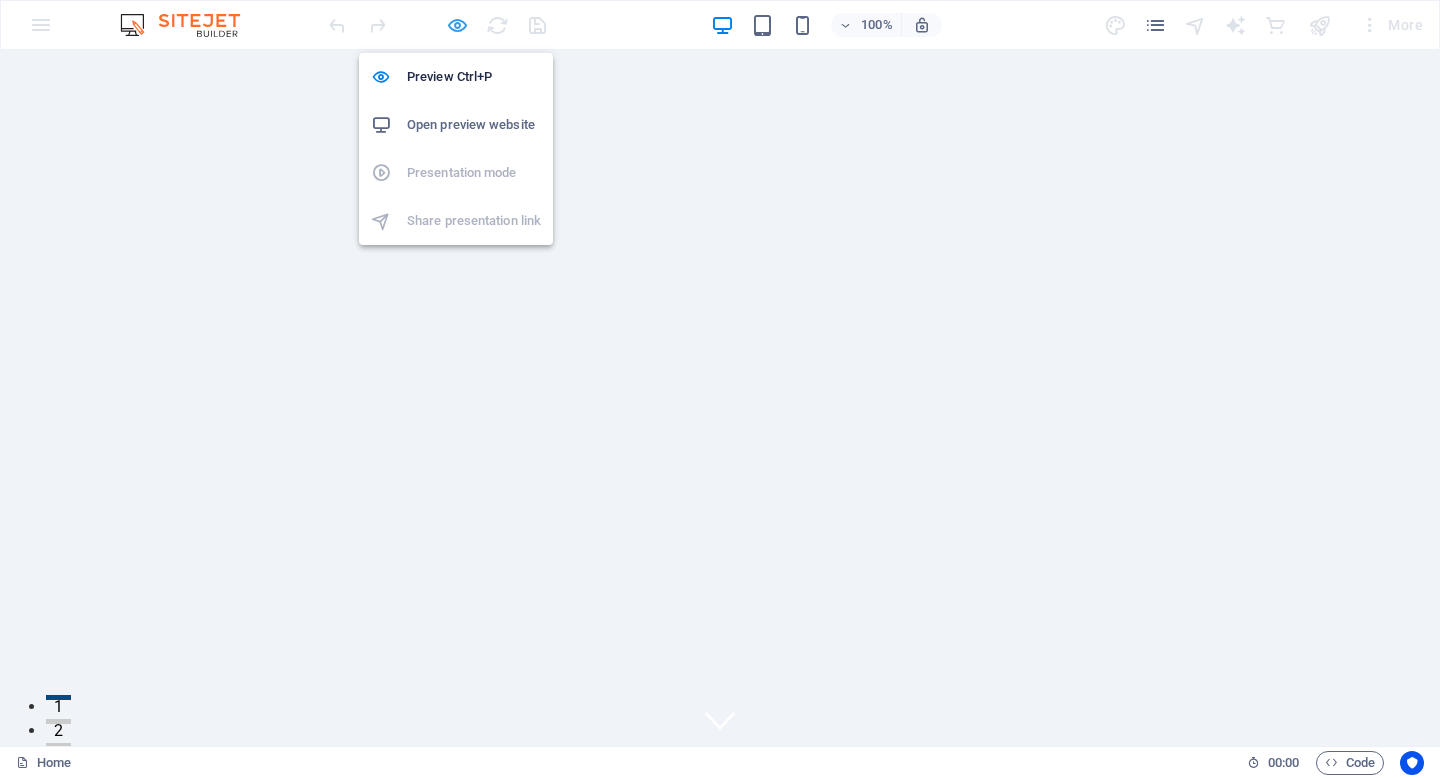 click at bounding box center (457, 25) 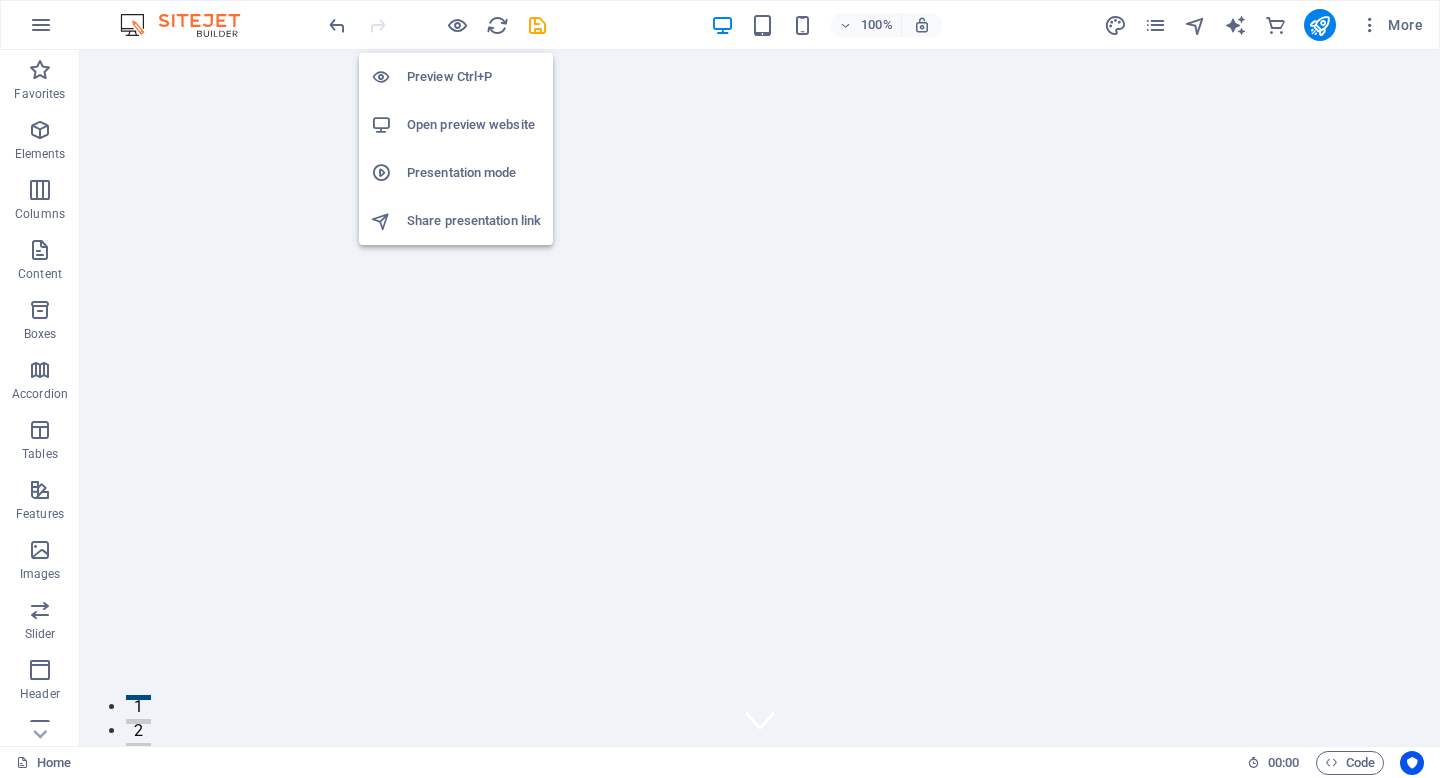 click on "Preview Ctrl+P" at bounding box center [474, 77] 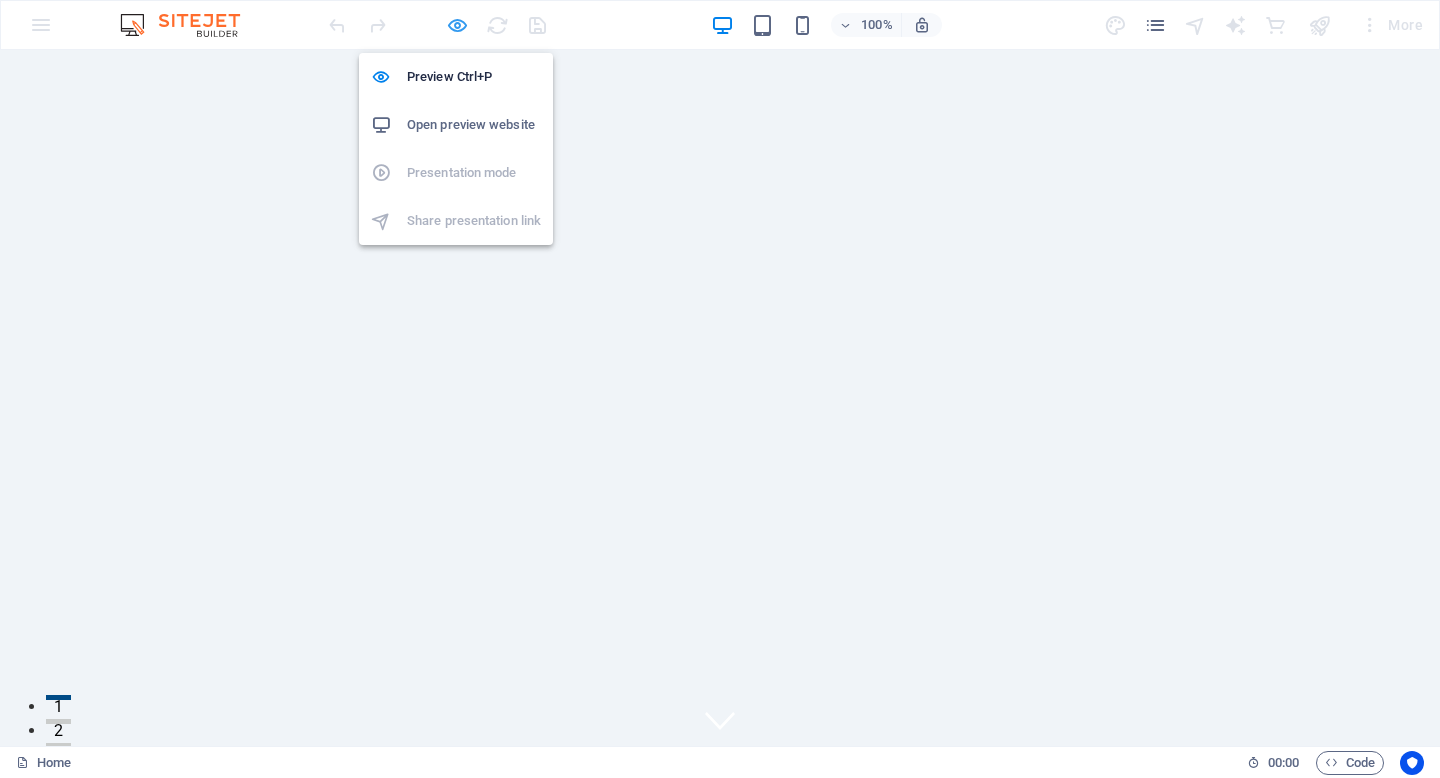 click at bounding box center (457, 25) 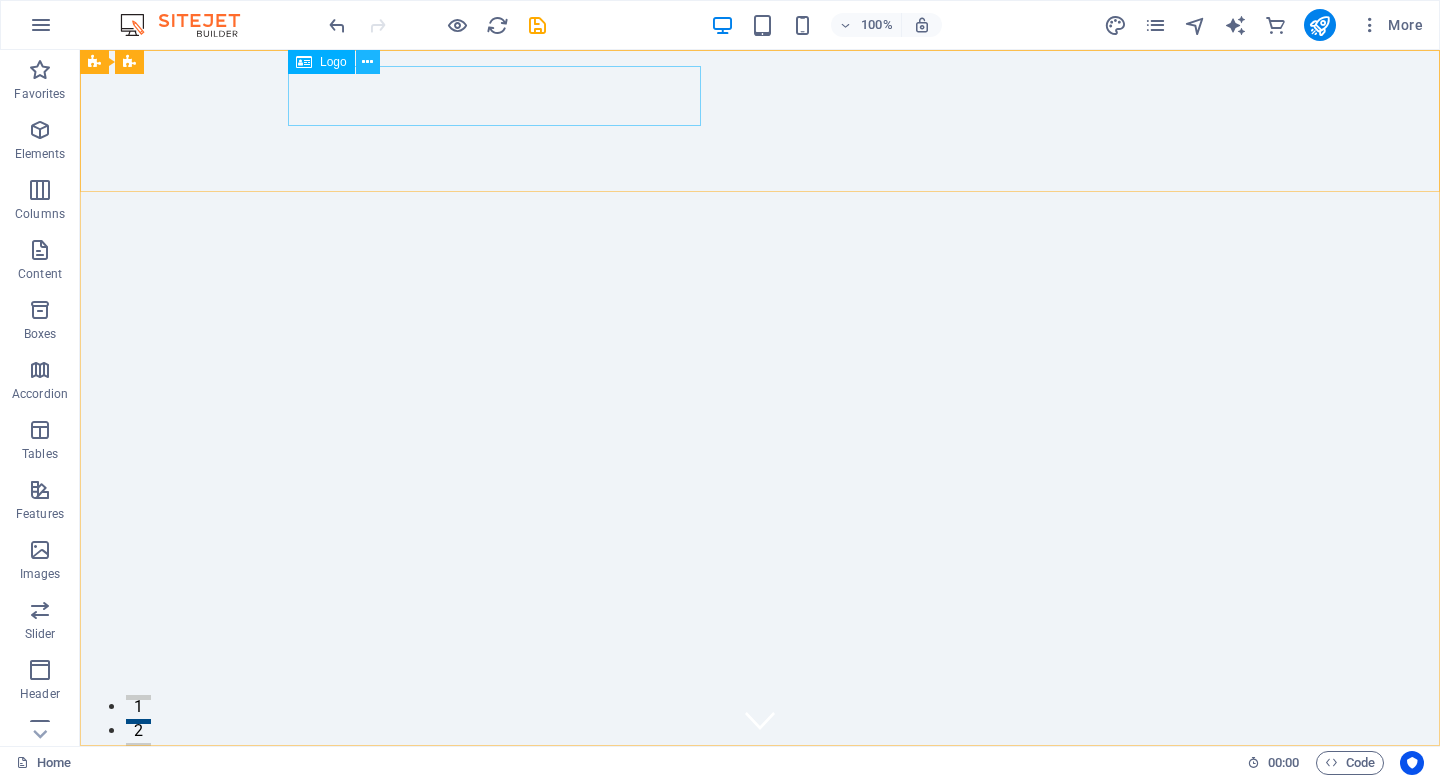 click at bounding box center [367, 62] 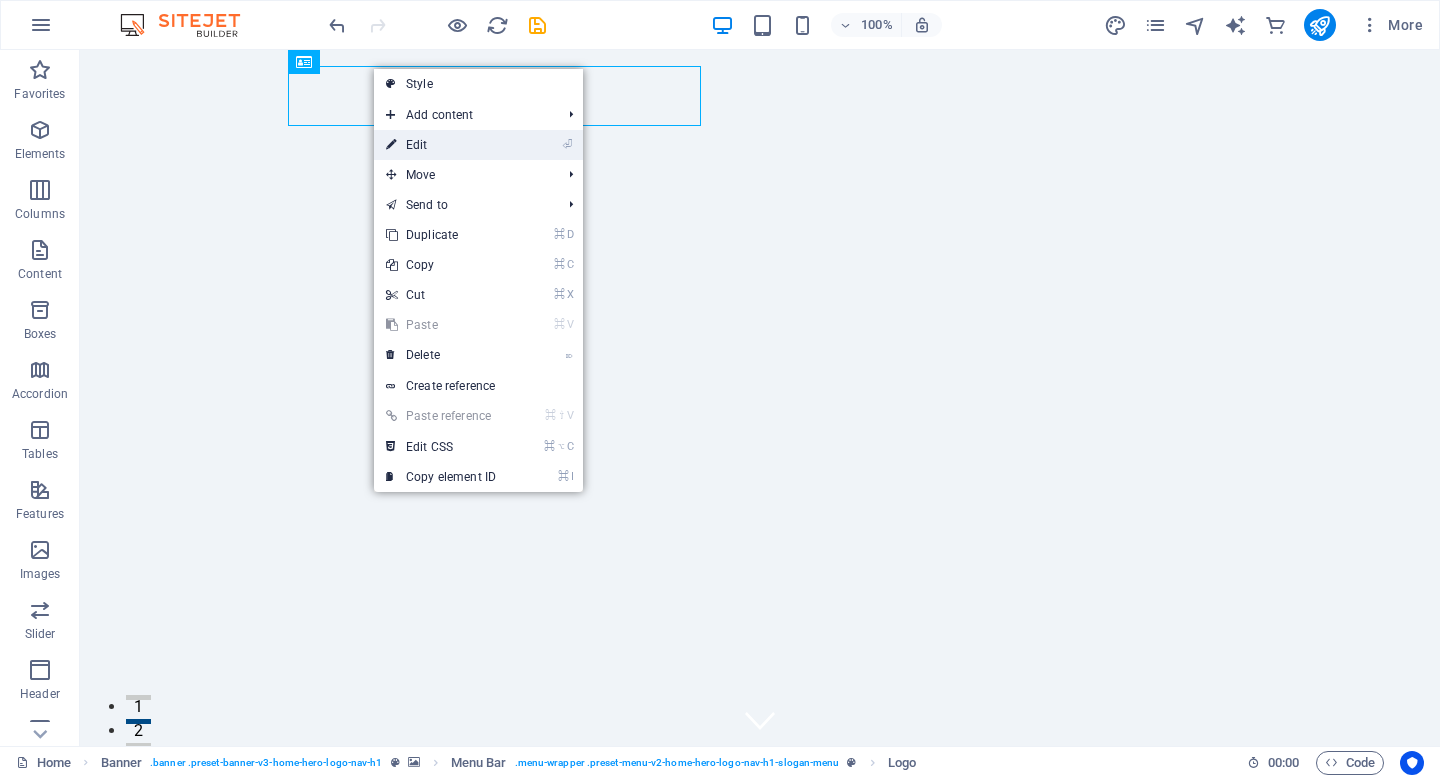 click on "⏎  Edit" at bounding box center (441, 145) 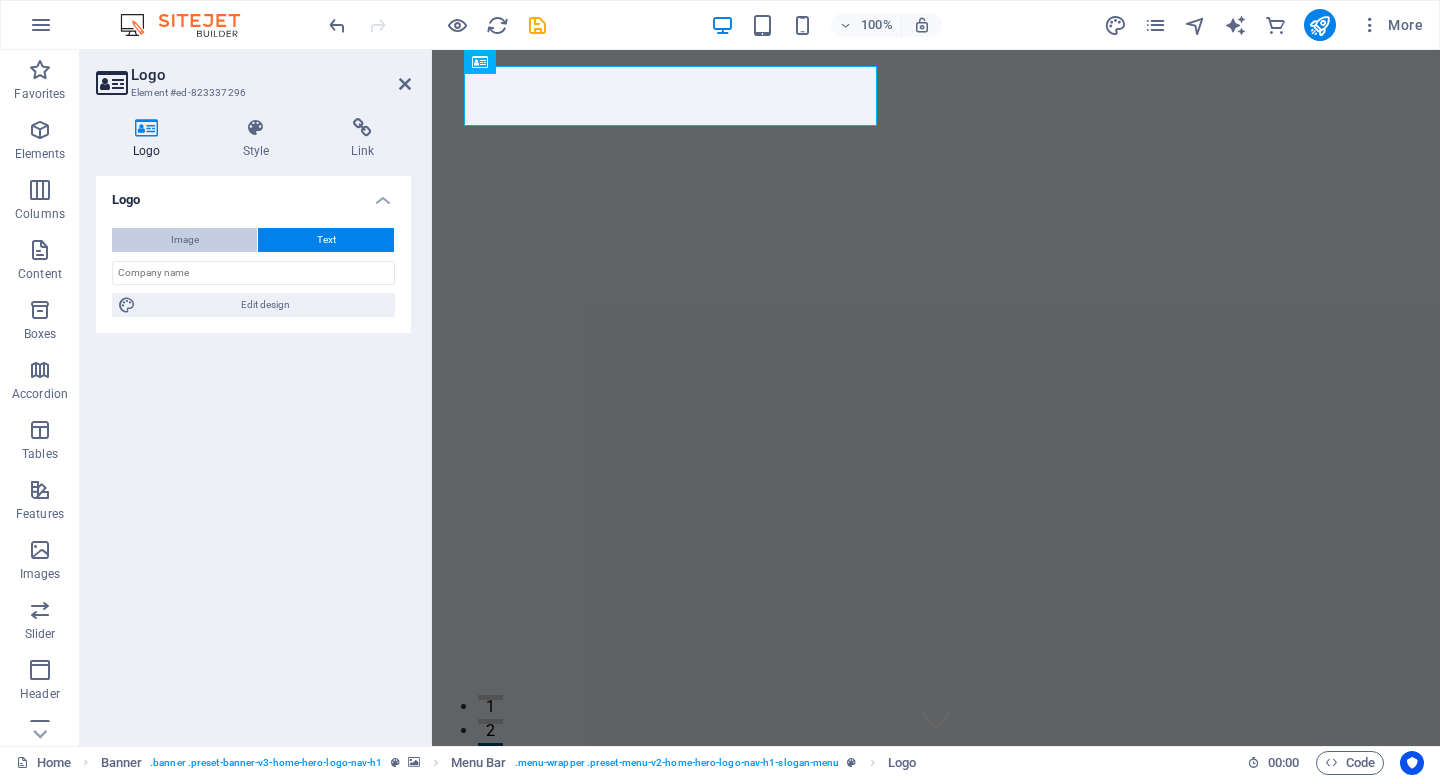 click on "Image" at bounding box center [185, 240] 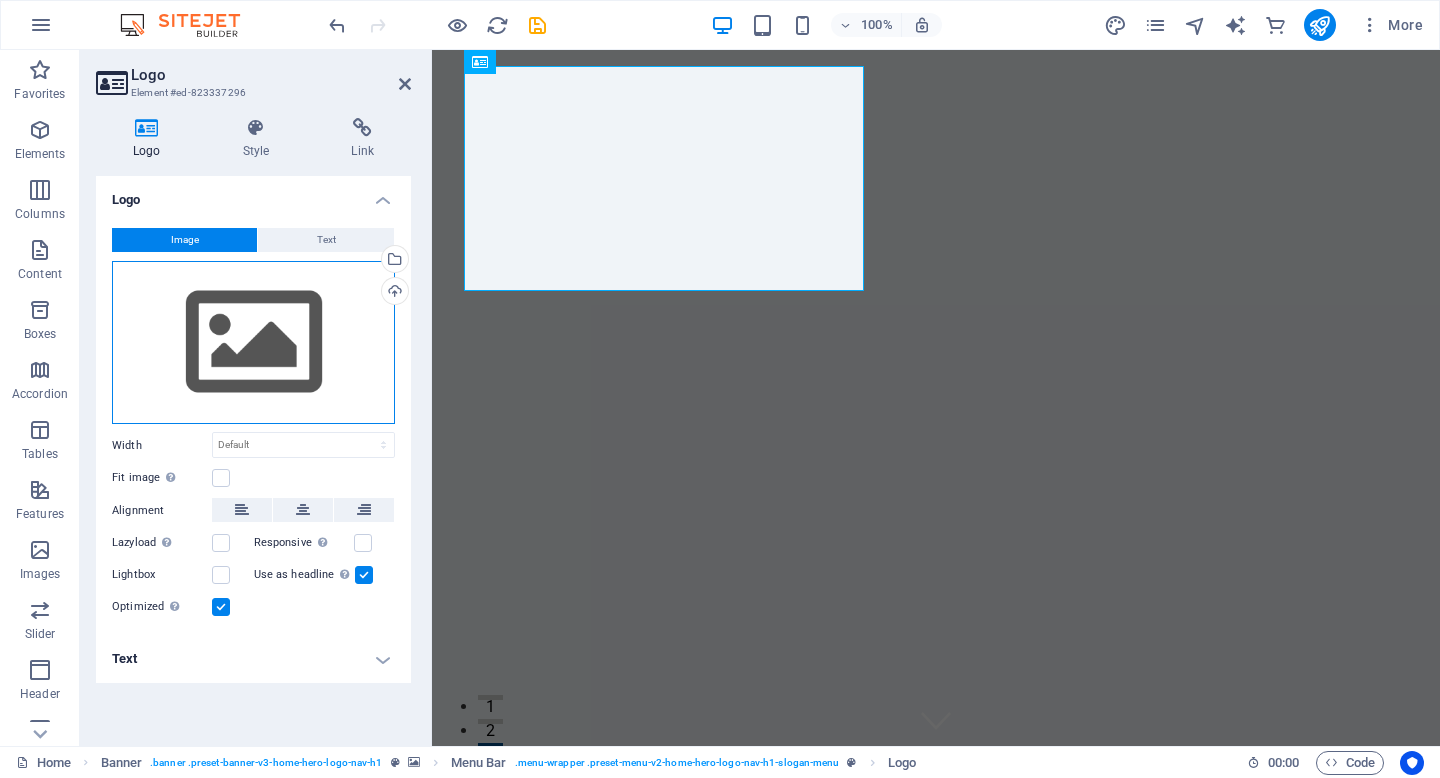 click on "Drag files here, click to choose files or select files from Files or our free stock photos & videos" at bounding box center (253, 343) 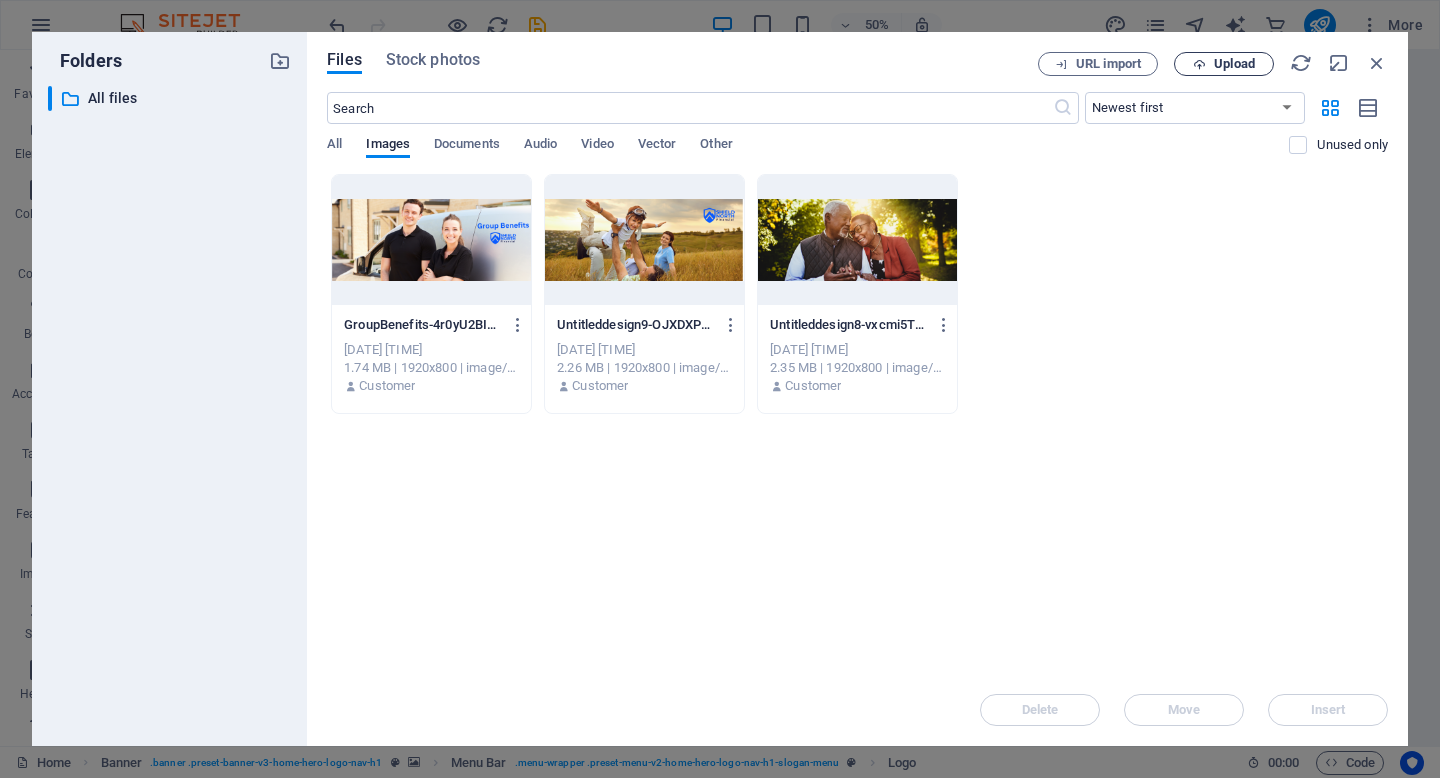 click on "Upload" at bounding box center [1234, 64] 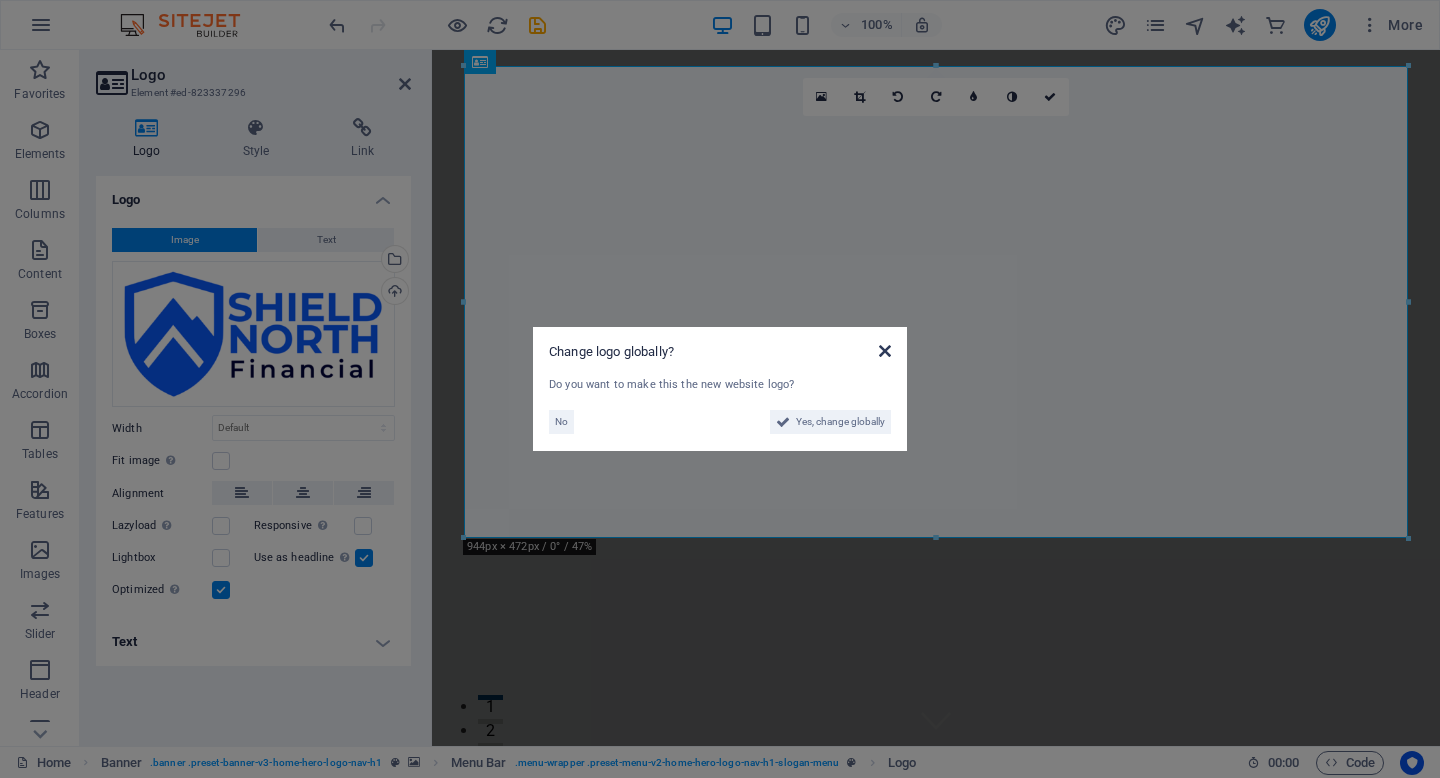 click at bounding box center (885, 351) 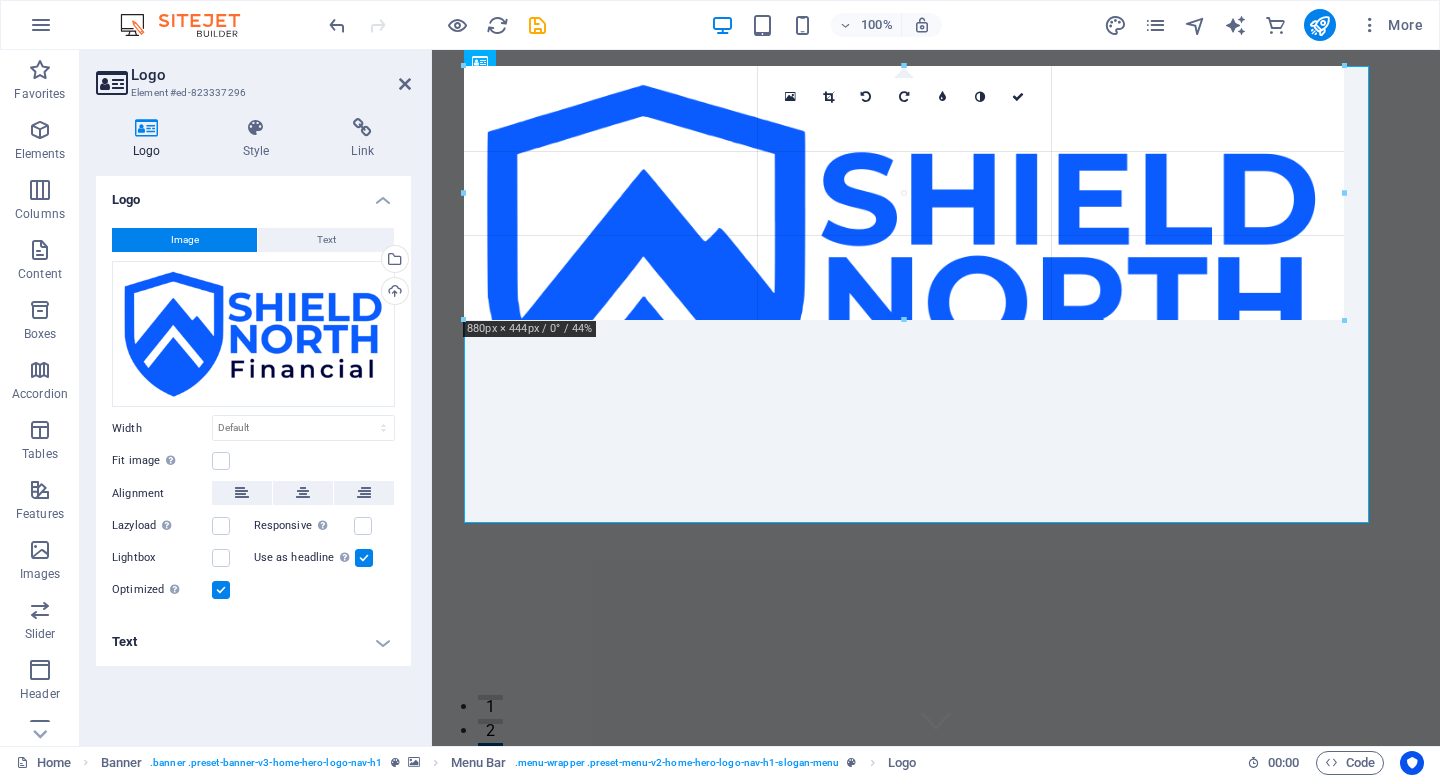 drag, startPoint x: 1407, startPoint y: 533, endPoint x: 966, endPoint y: 309, distance: 494.62814 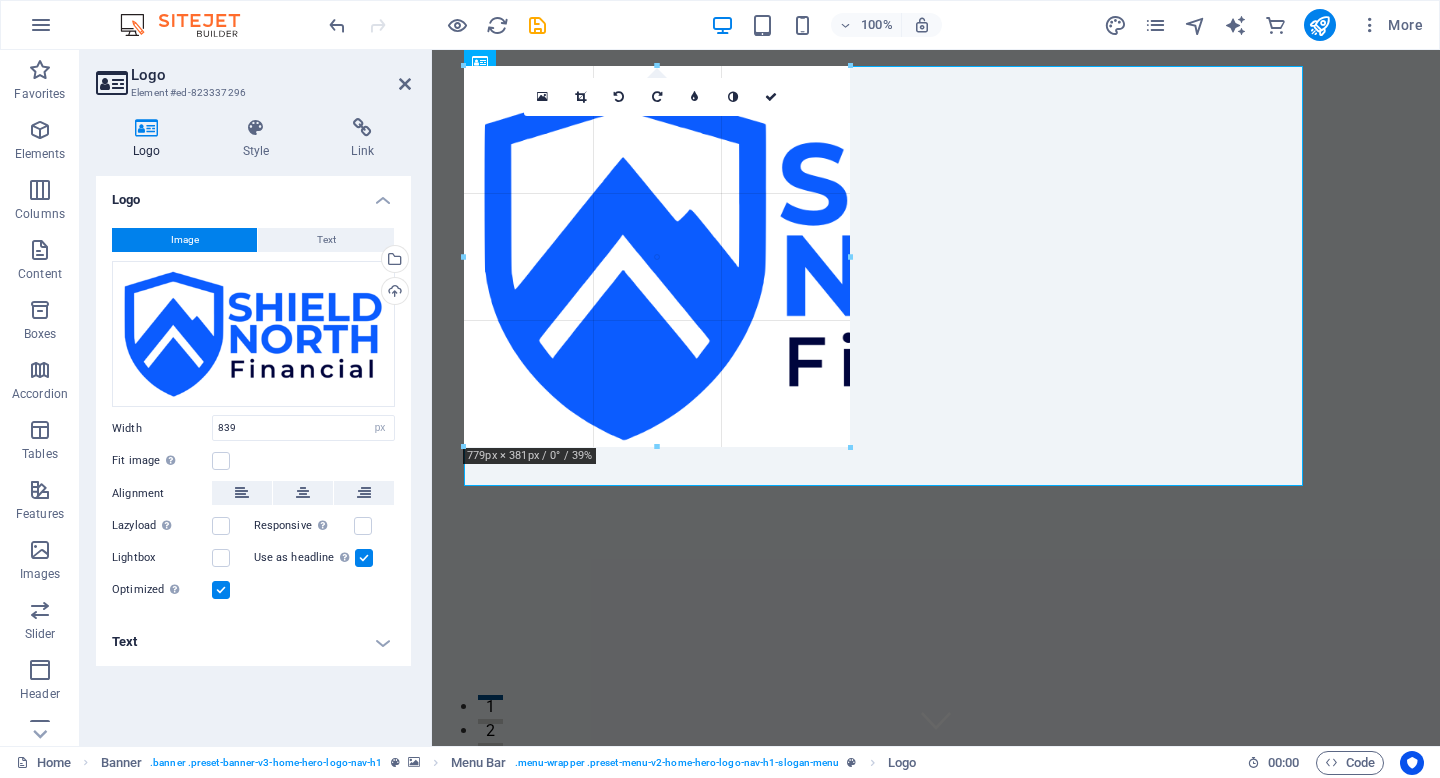 drag, startPoint x: 1300, startPoint y: 487, endPoint x: 801, endPoint y: 259, distance: 548.621 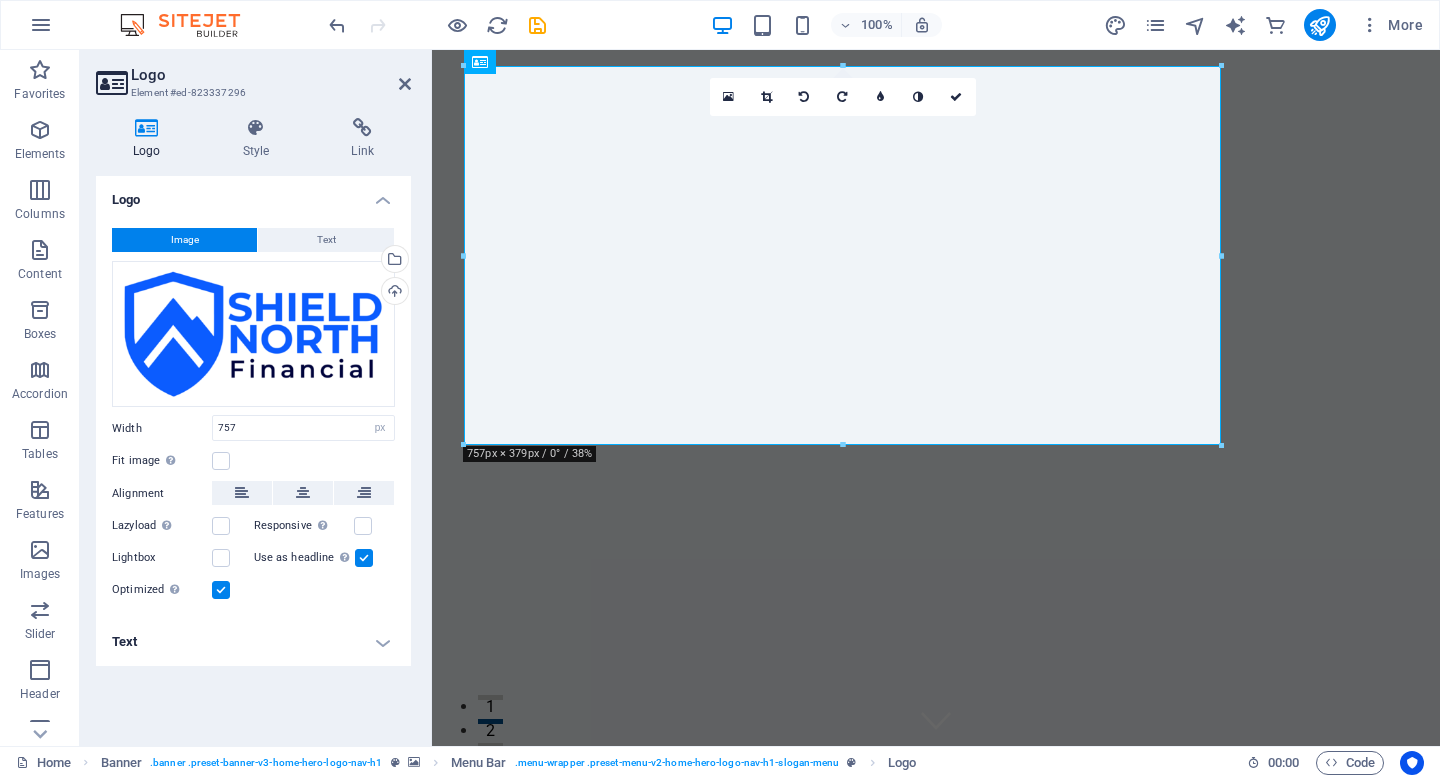 click on "100% More" at bounding box center (720, 25) 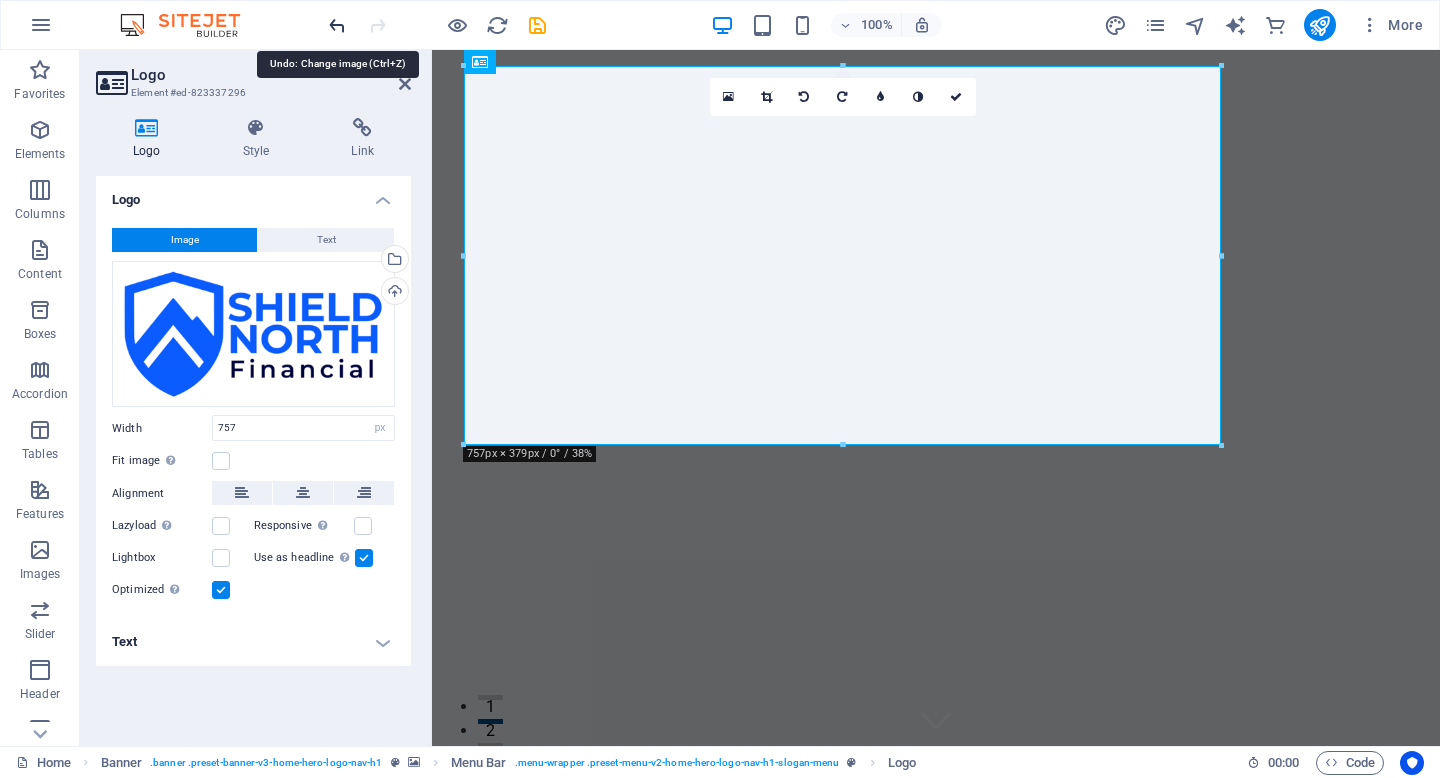 click at bounding box center [337, 25] 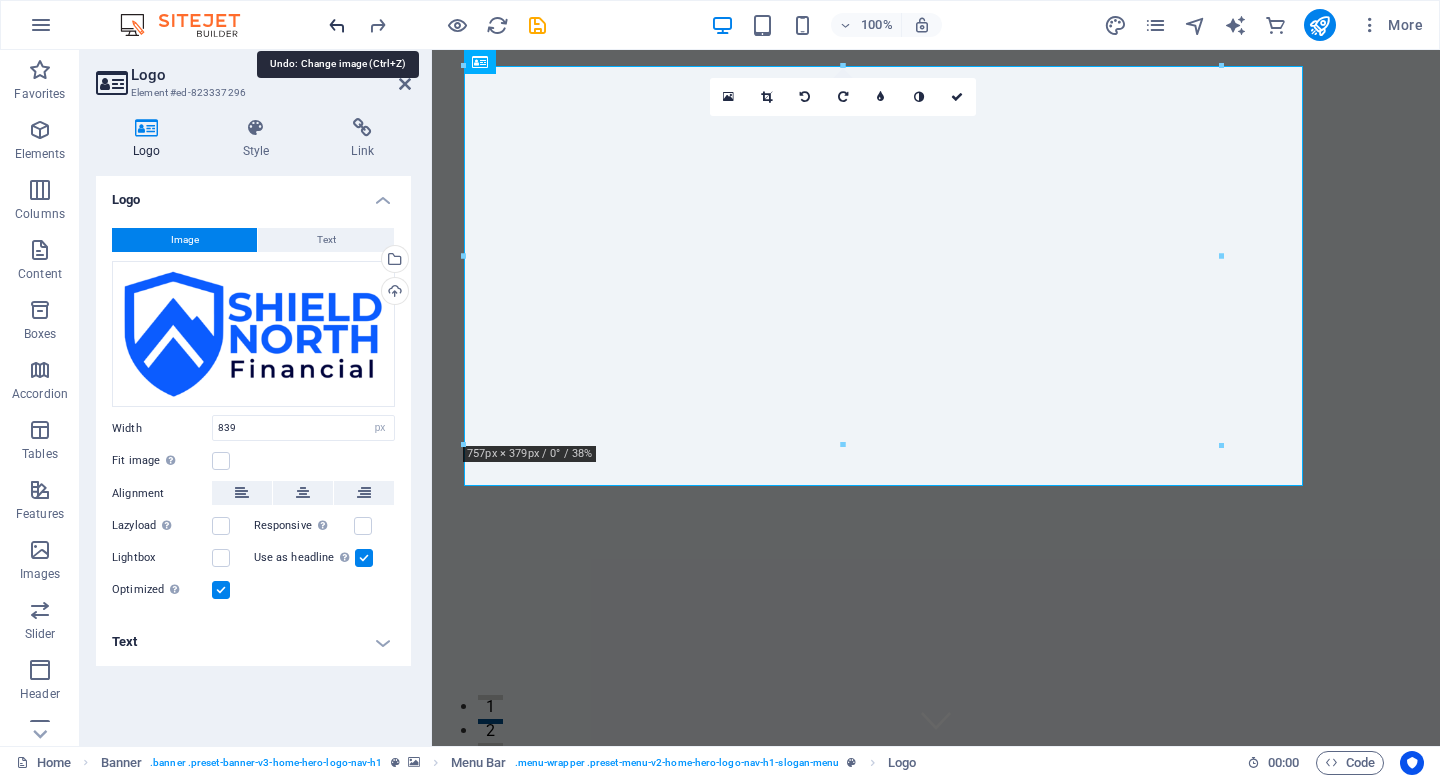 click at bounding box center [337, 25] 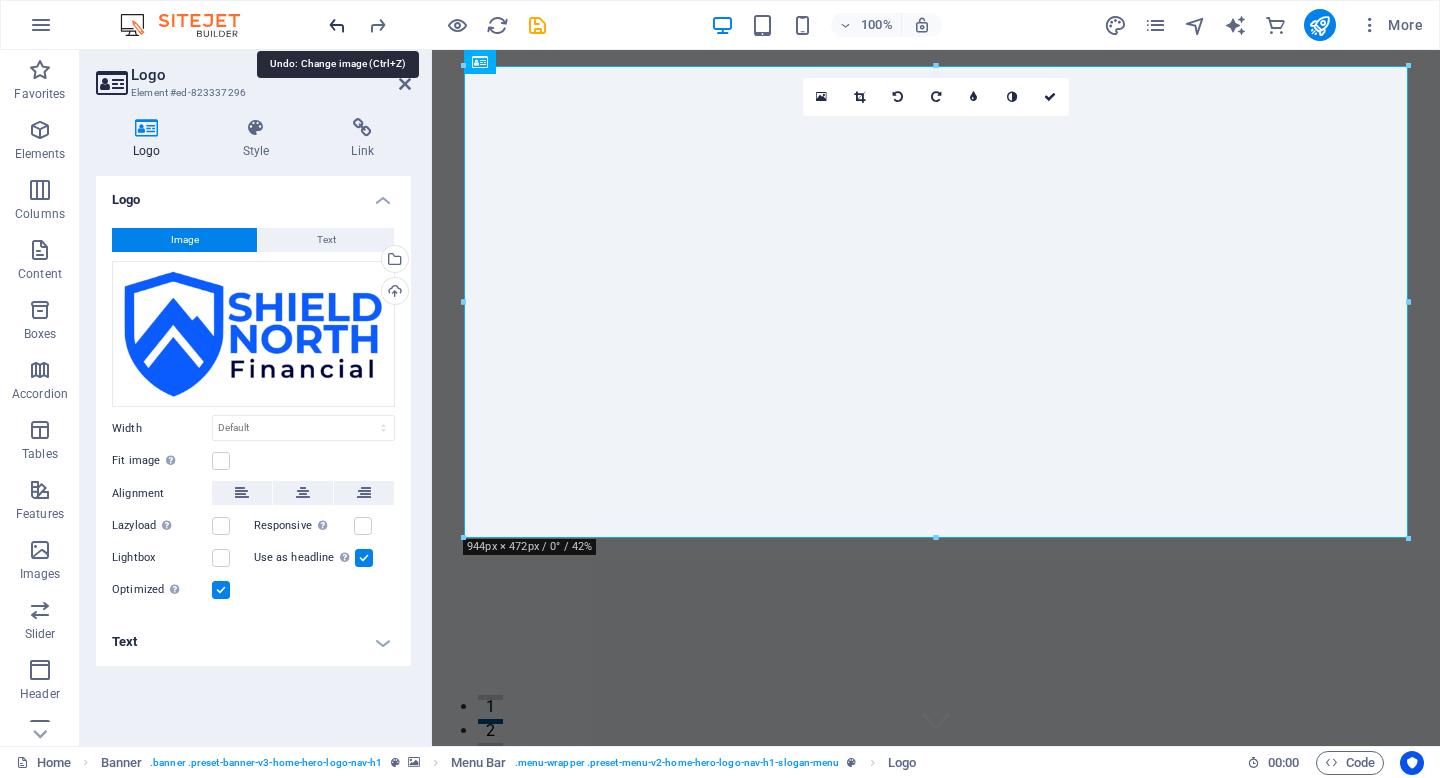 click at bounding box center [337, 25] 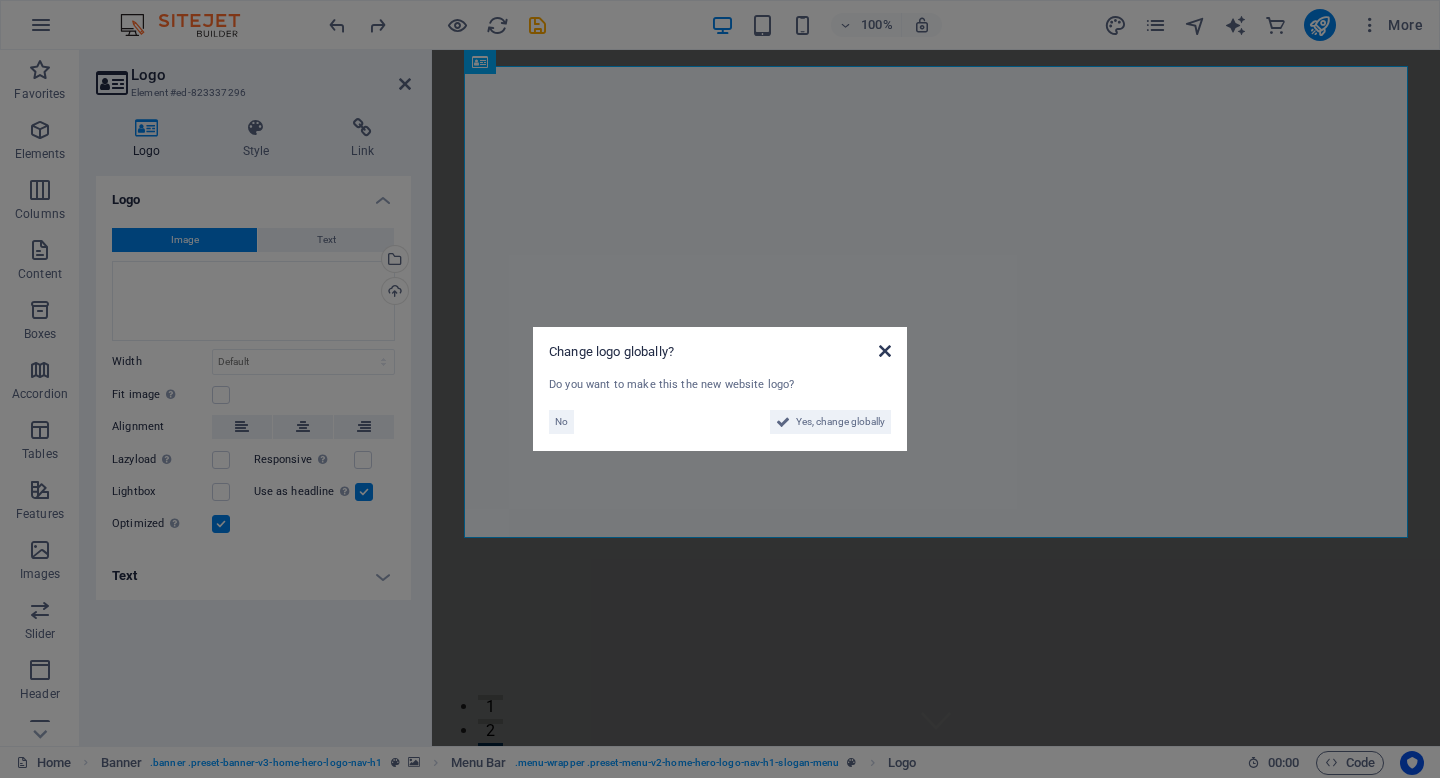 click at bounding box center (885, 351) 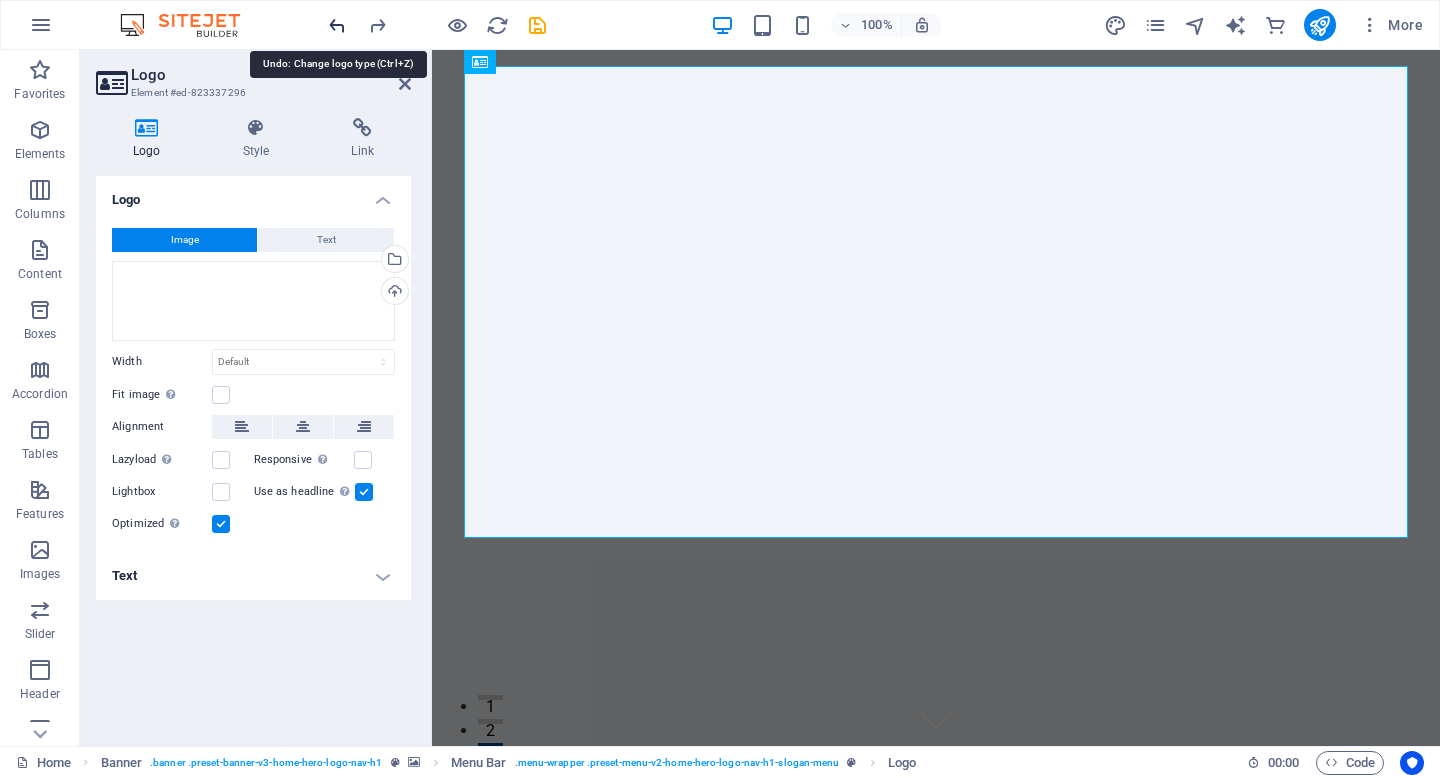 click at bounding box center (337, 25) 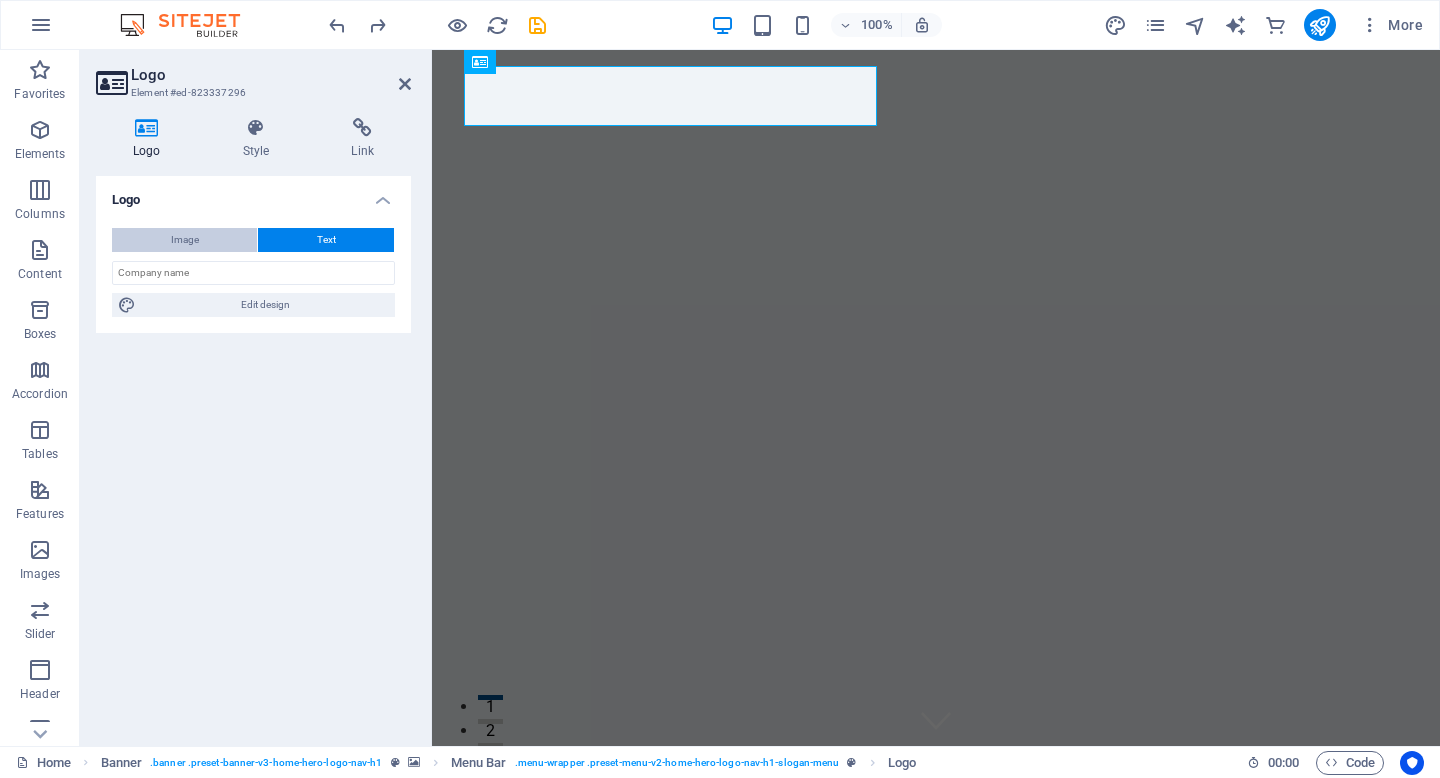click on "Image" at bounding box center (185, 240) 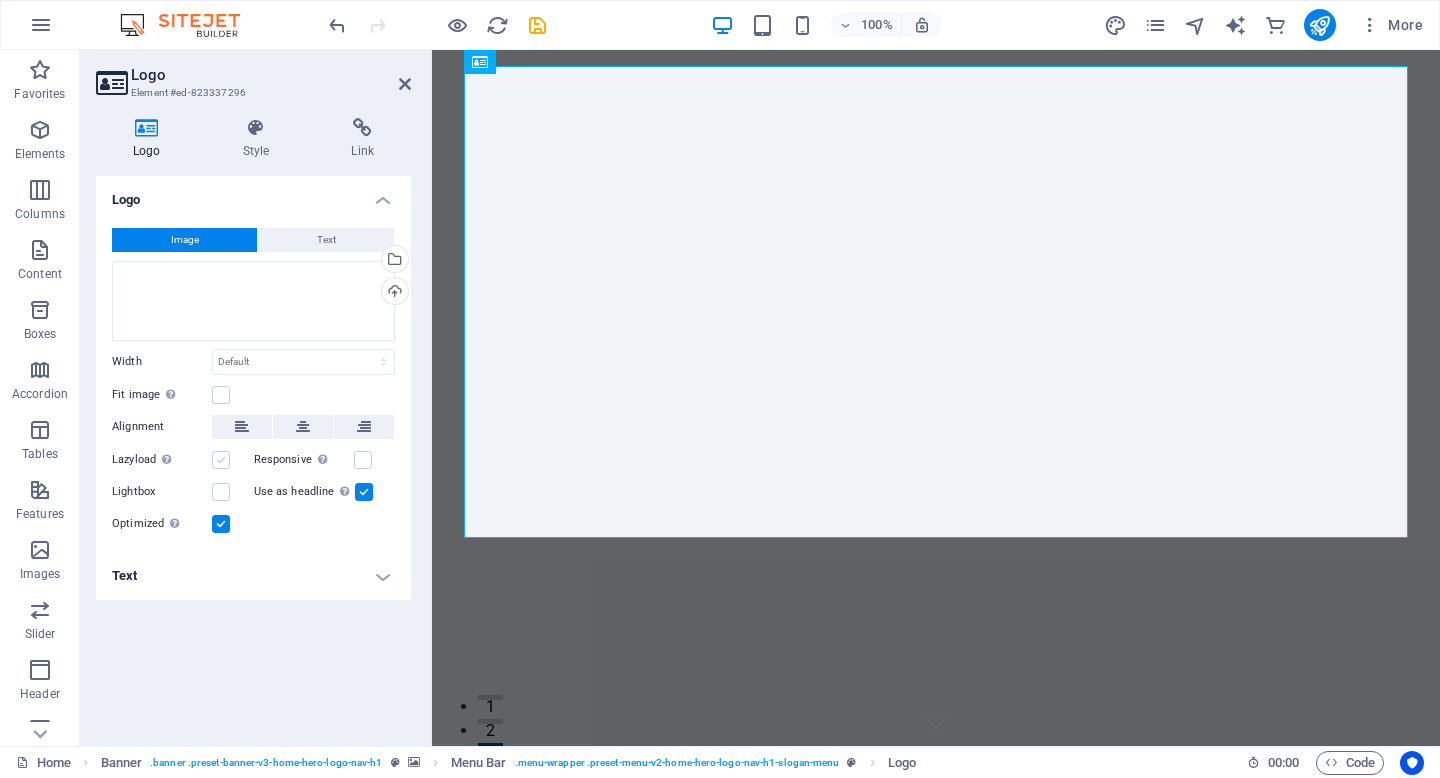 click at bounding box center [221, 460] 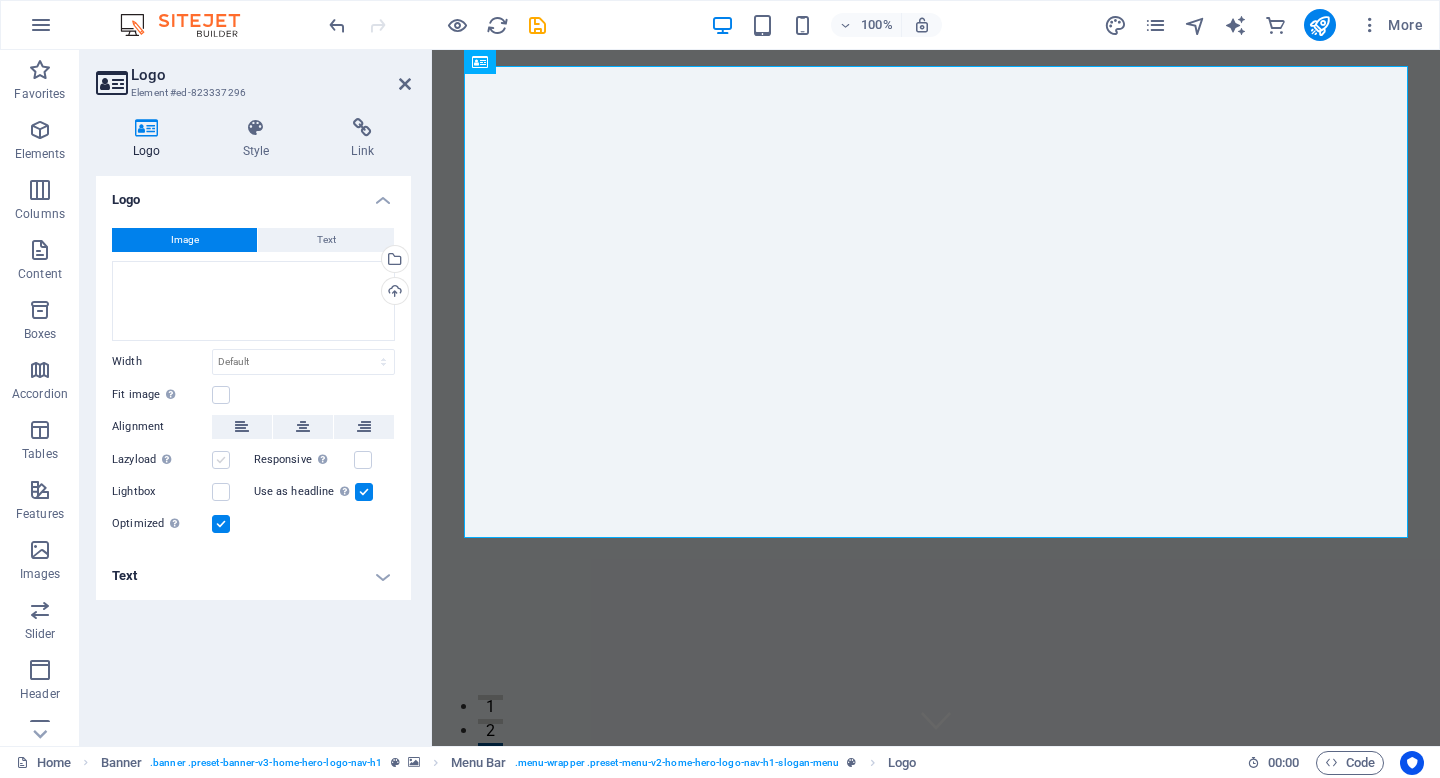 click on "Lazyload Loading images after the page loads improves page speed." at bounding box center (0, 0) 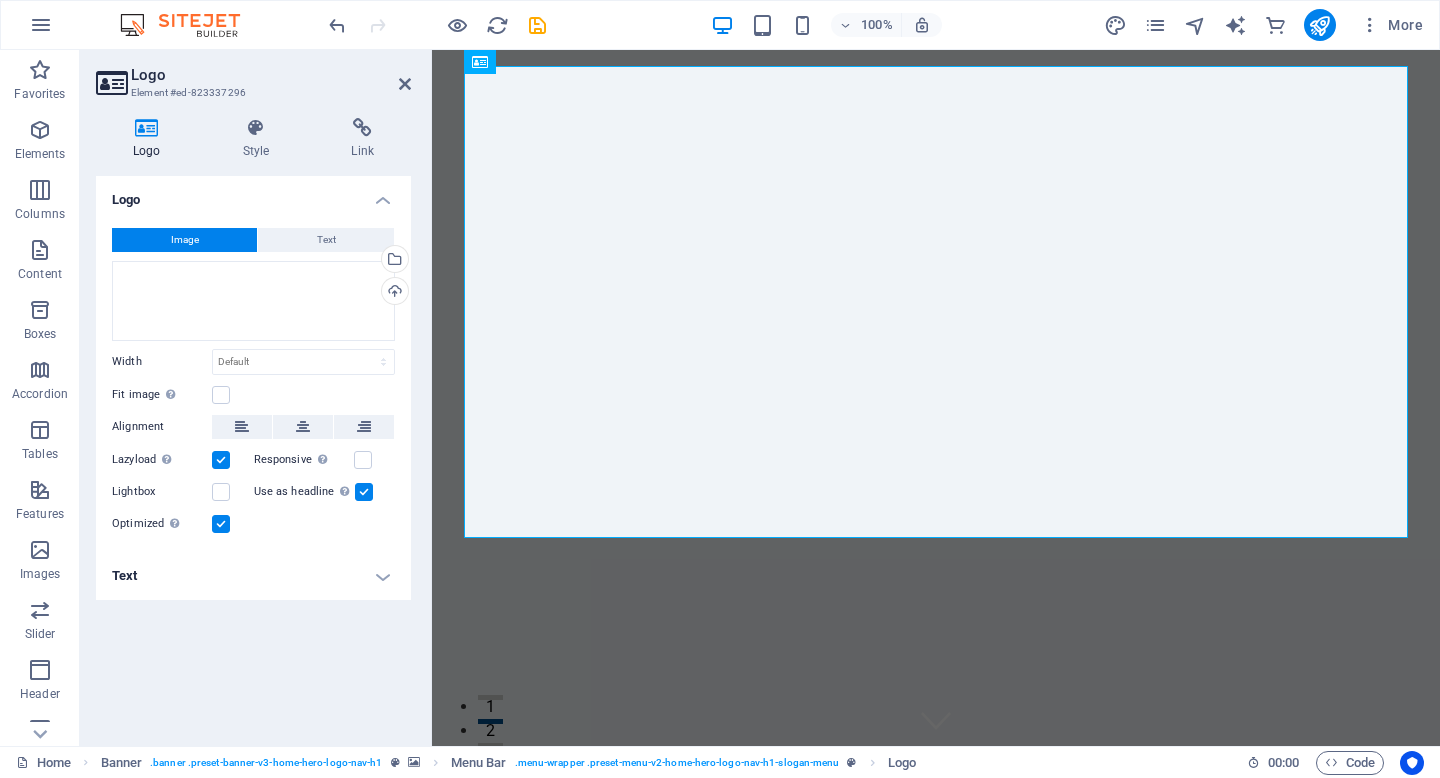 click at bounding box center [364, 492] 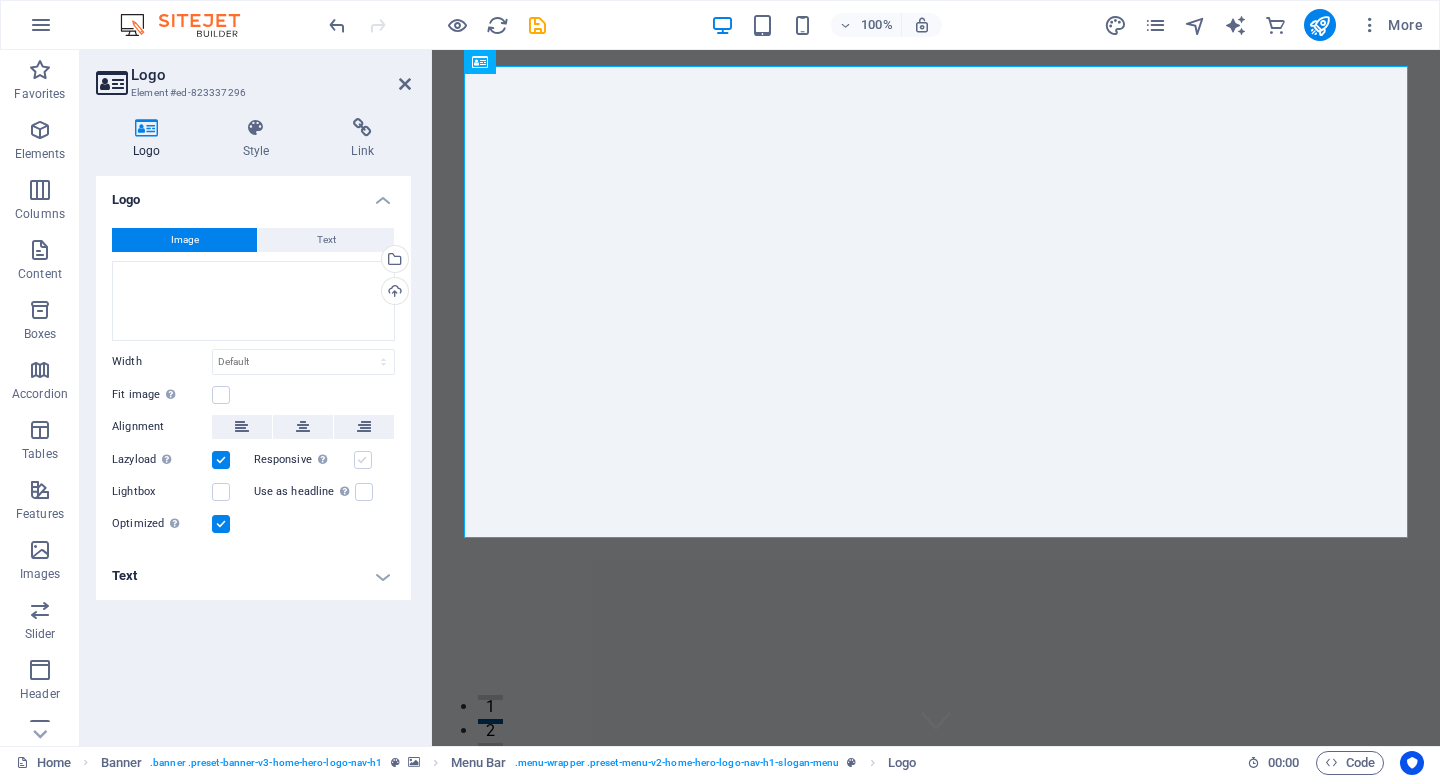 click at bounding box center (363, 460) 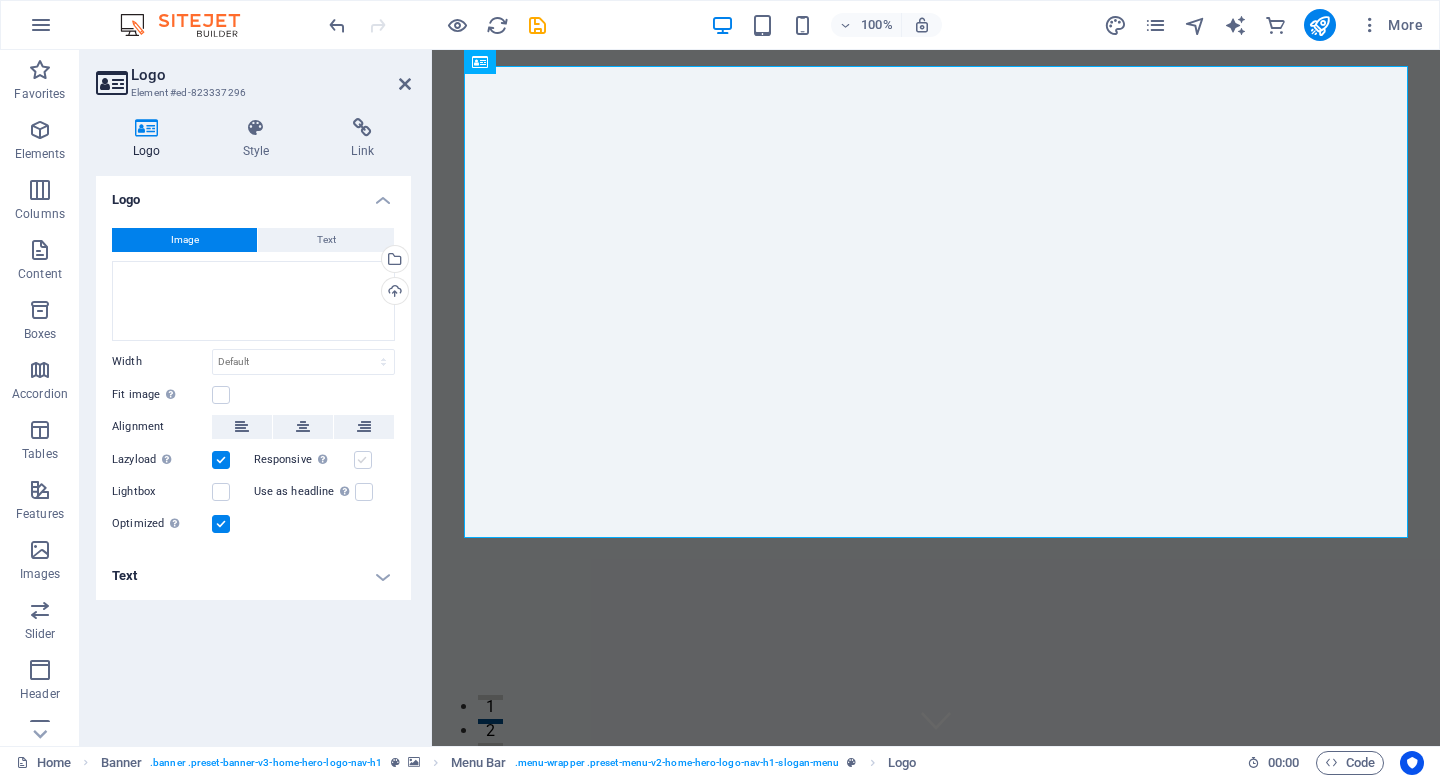 click on "Responsive Automatically load retina image and smartphone optimized sizes." at bounding box center [0, 0] 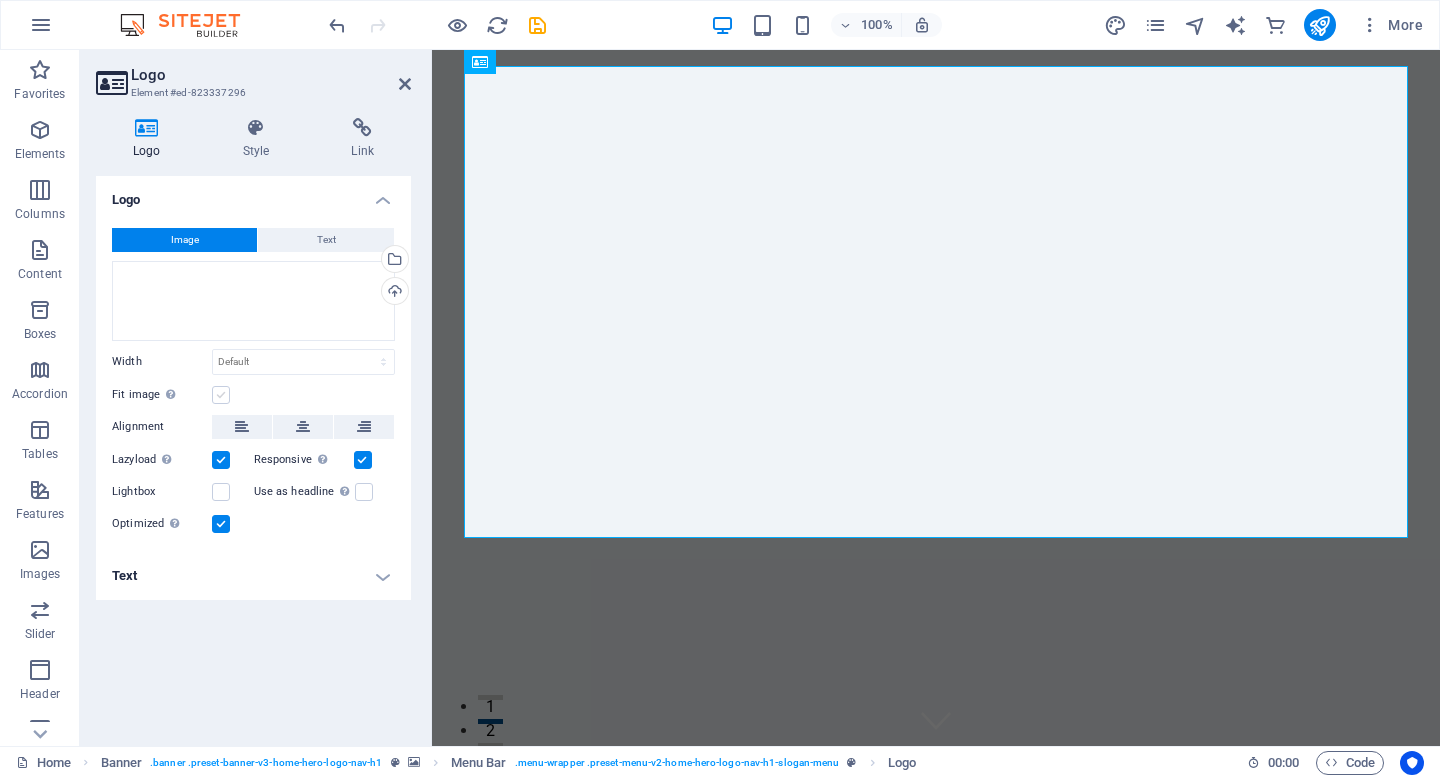 click at bounding box center [221, 395] 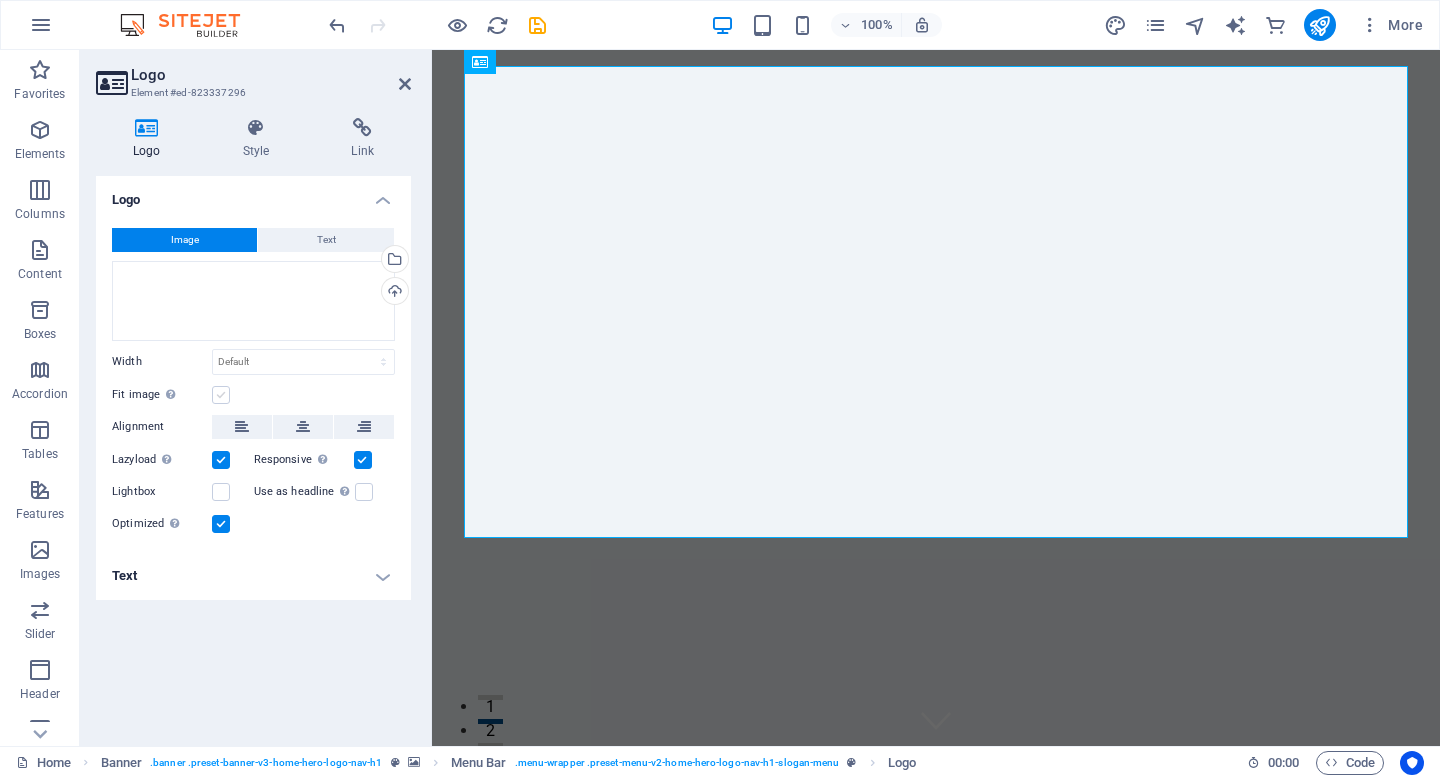 click on "Fit image Automatically fit image to a fixed width and height" at bounding box center [0, 0] 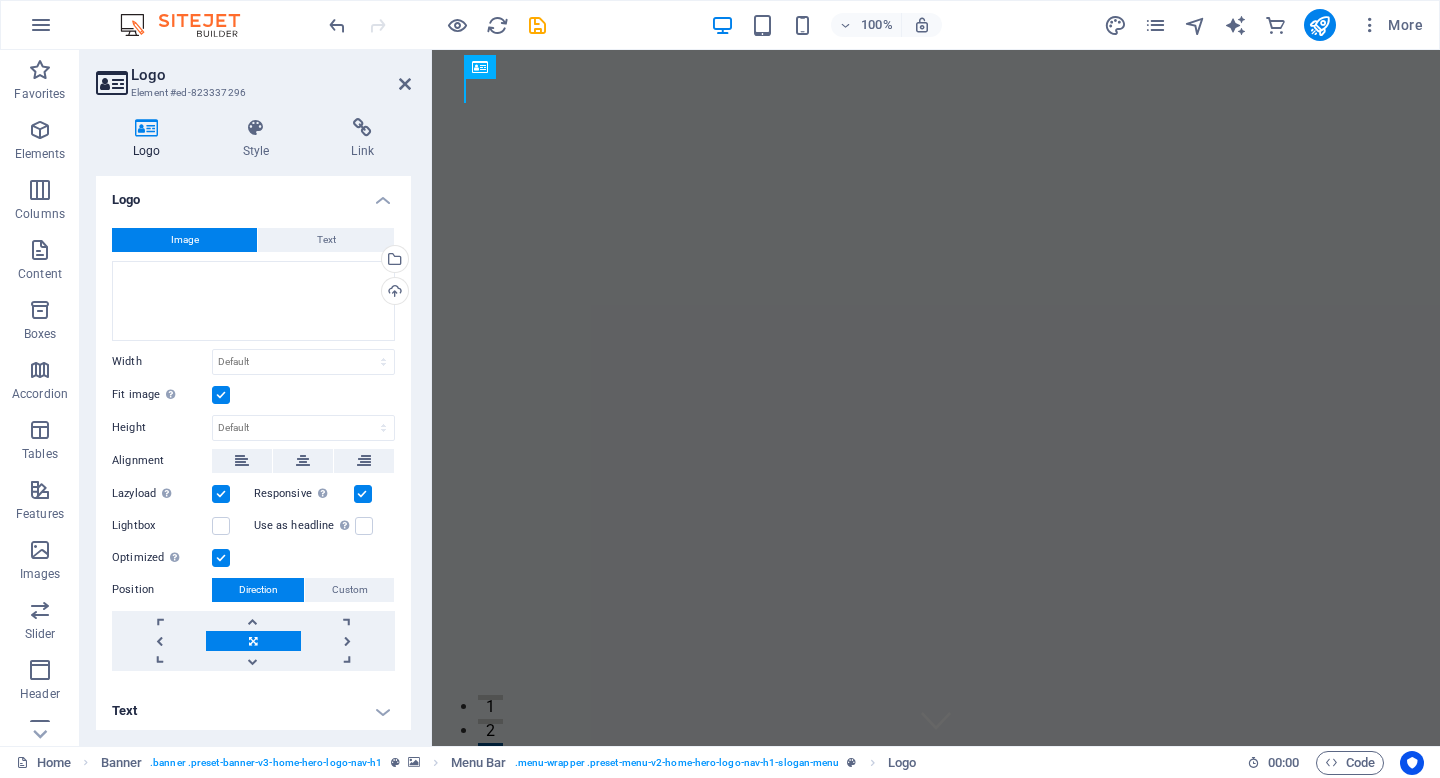 scroll, scrollTop: 4, scrollLeft: 0, axis: vertical 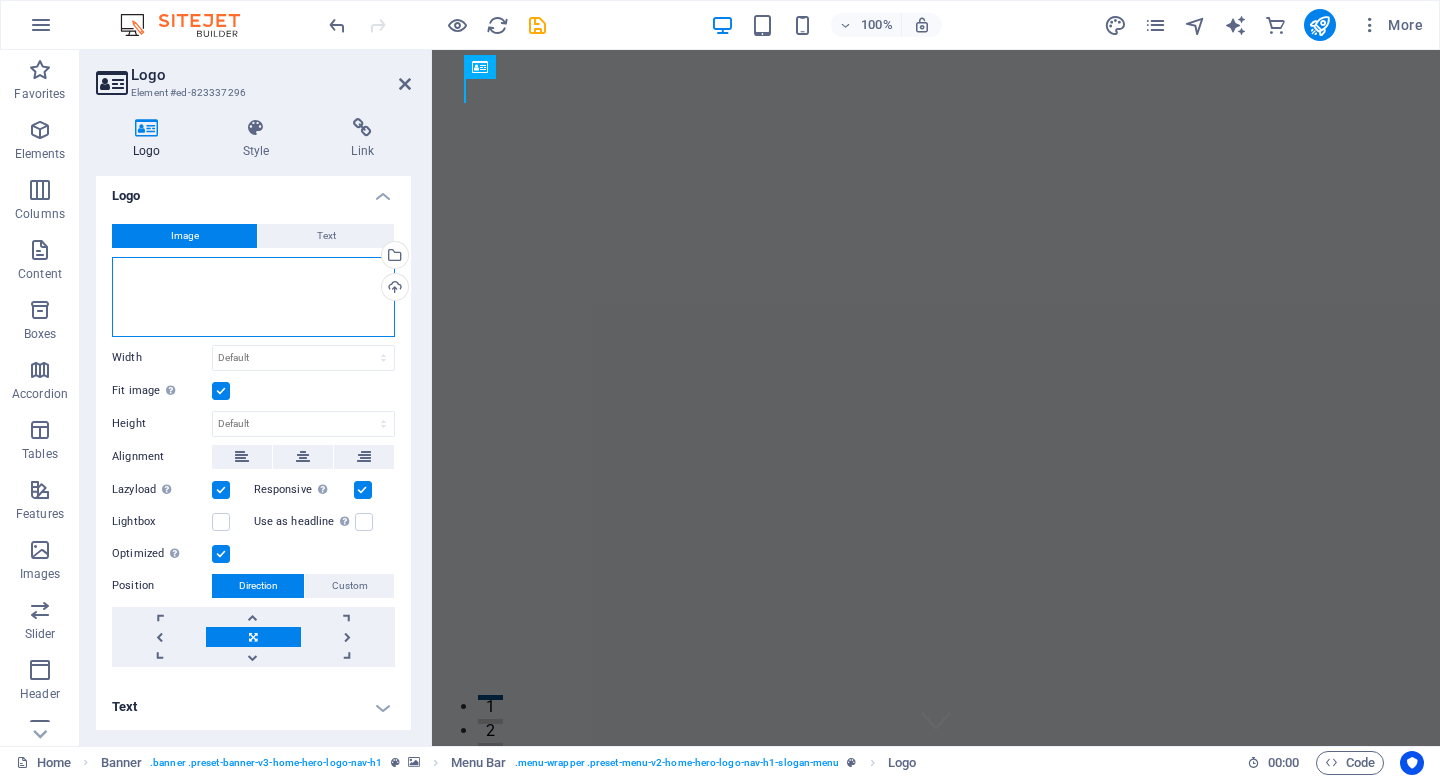click on "Drag files here, click to choose files or select files from Files or our free stock photos & videos" at bounding box center (253, 297) 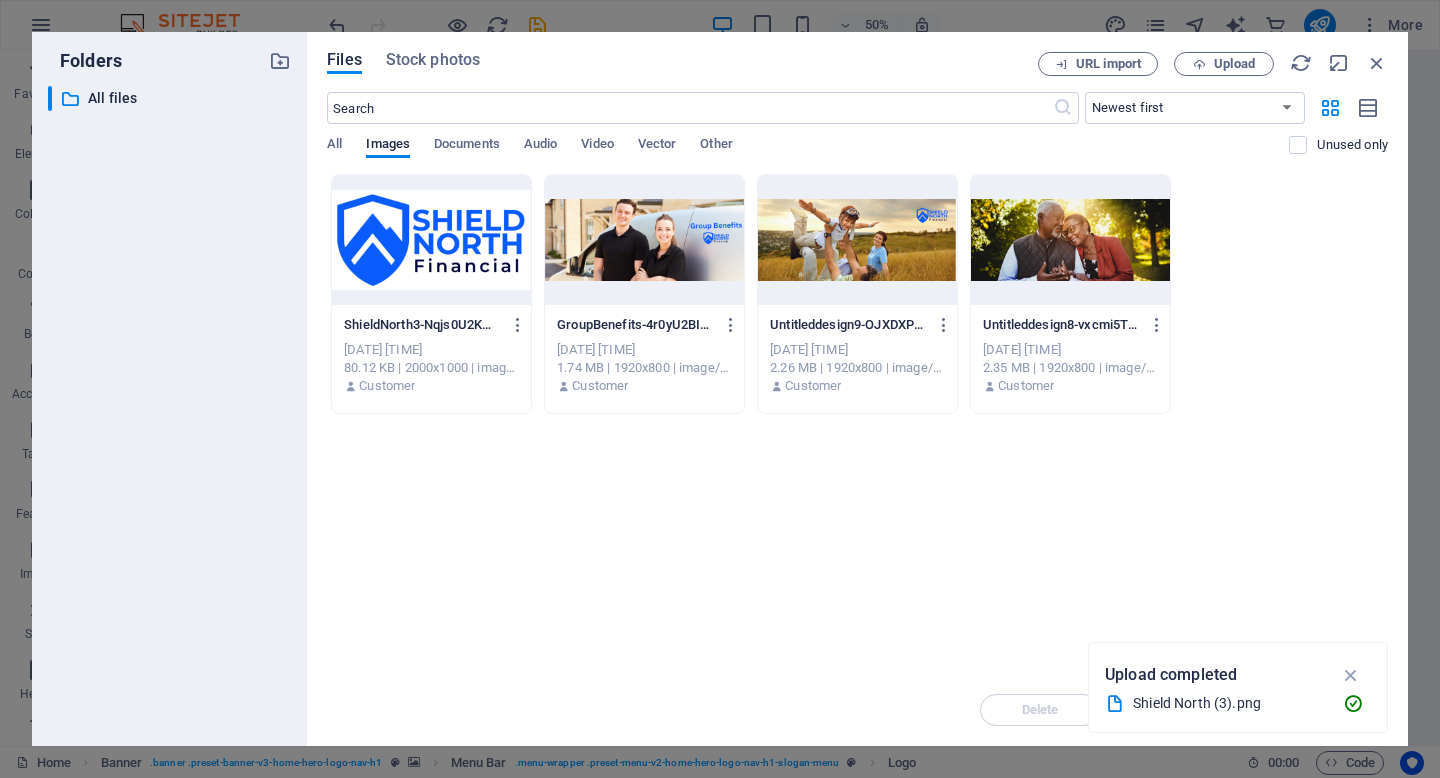 click at bounding box center [431, 240] 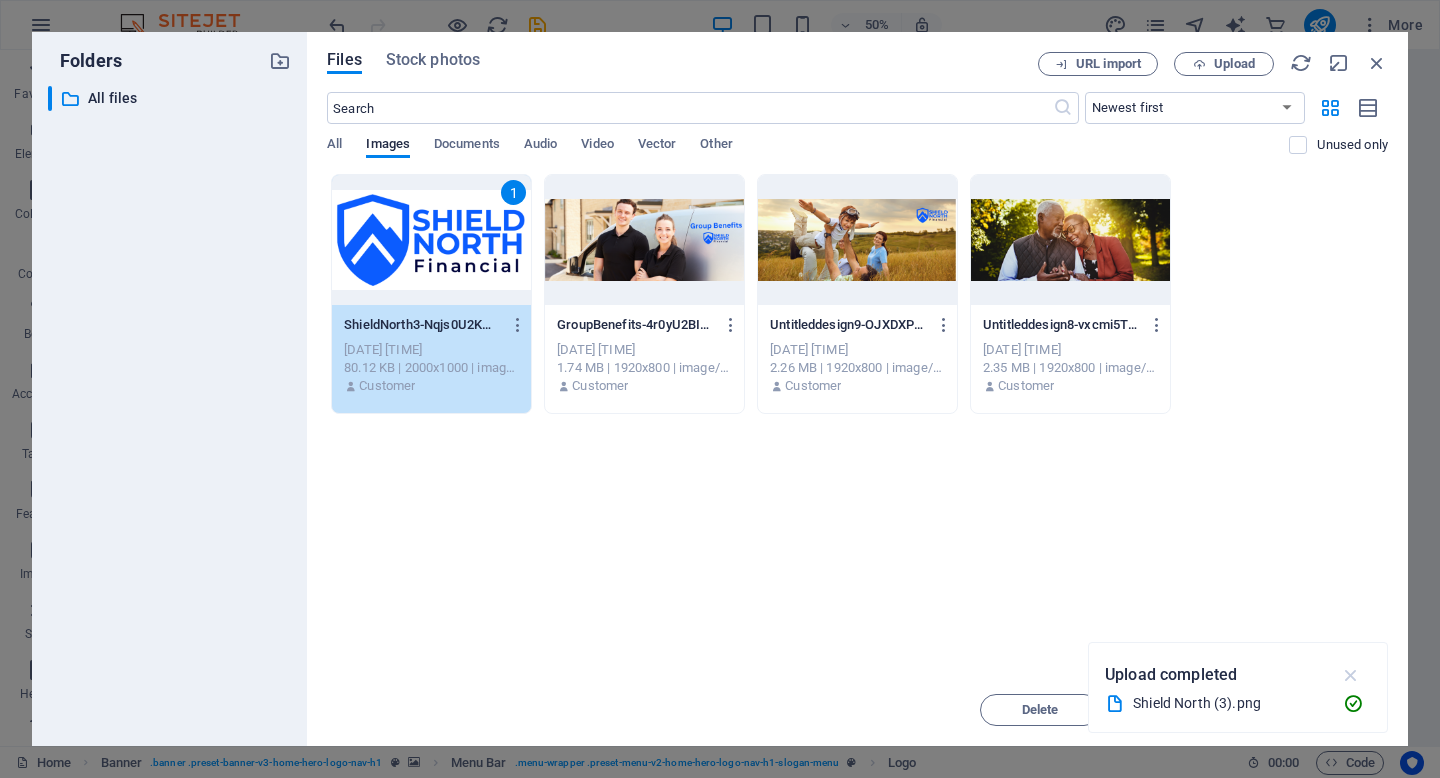 click at bounding box center (1351, 675) 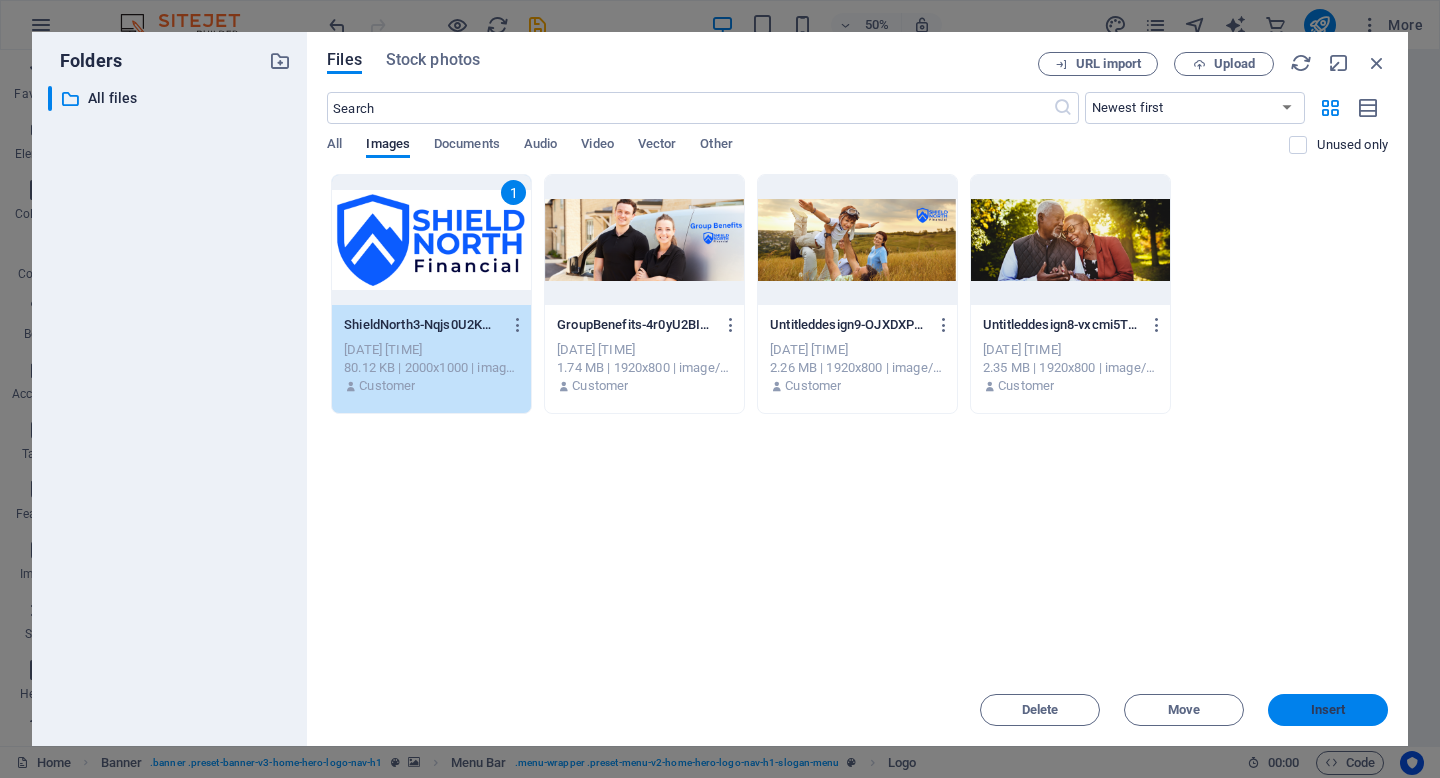 click on "Insert" at bounding box center (1328, 710) 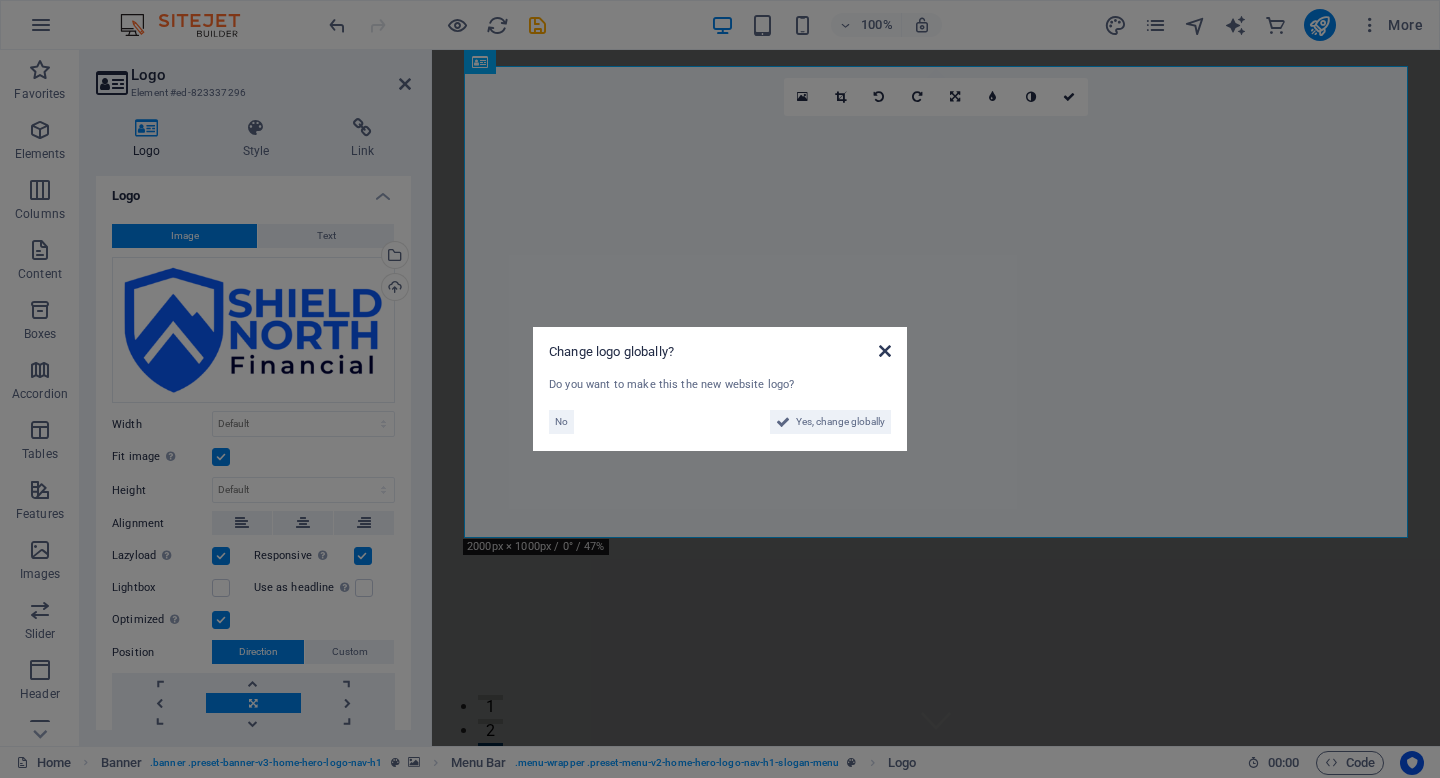 click at bounding box center (885, 351) 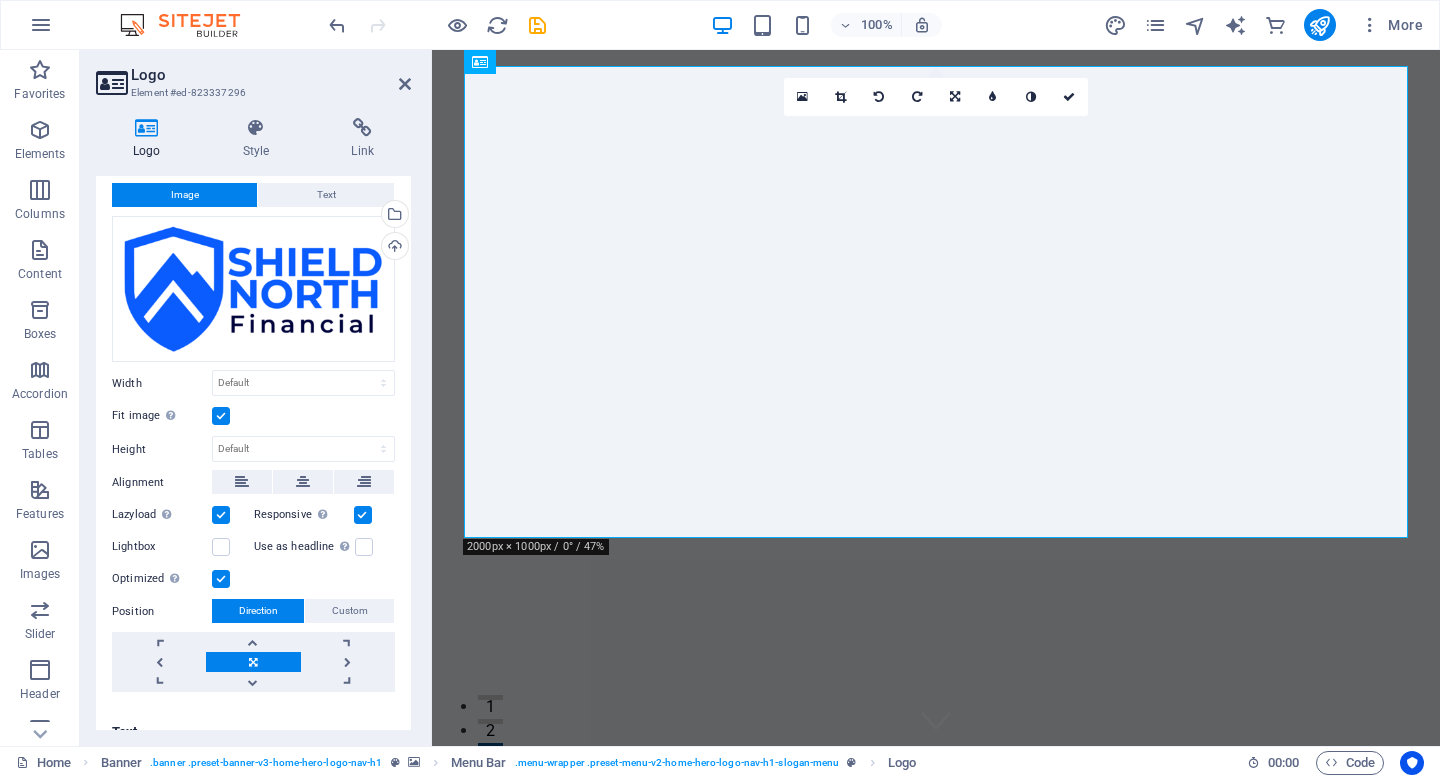 scroll, scrollTop: 69, scrollLeft: 0, axis: vertical 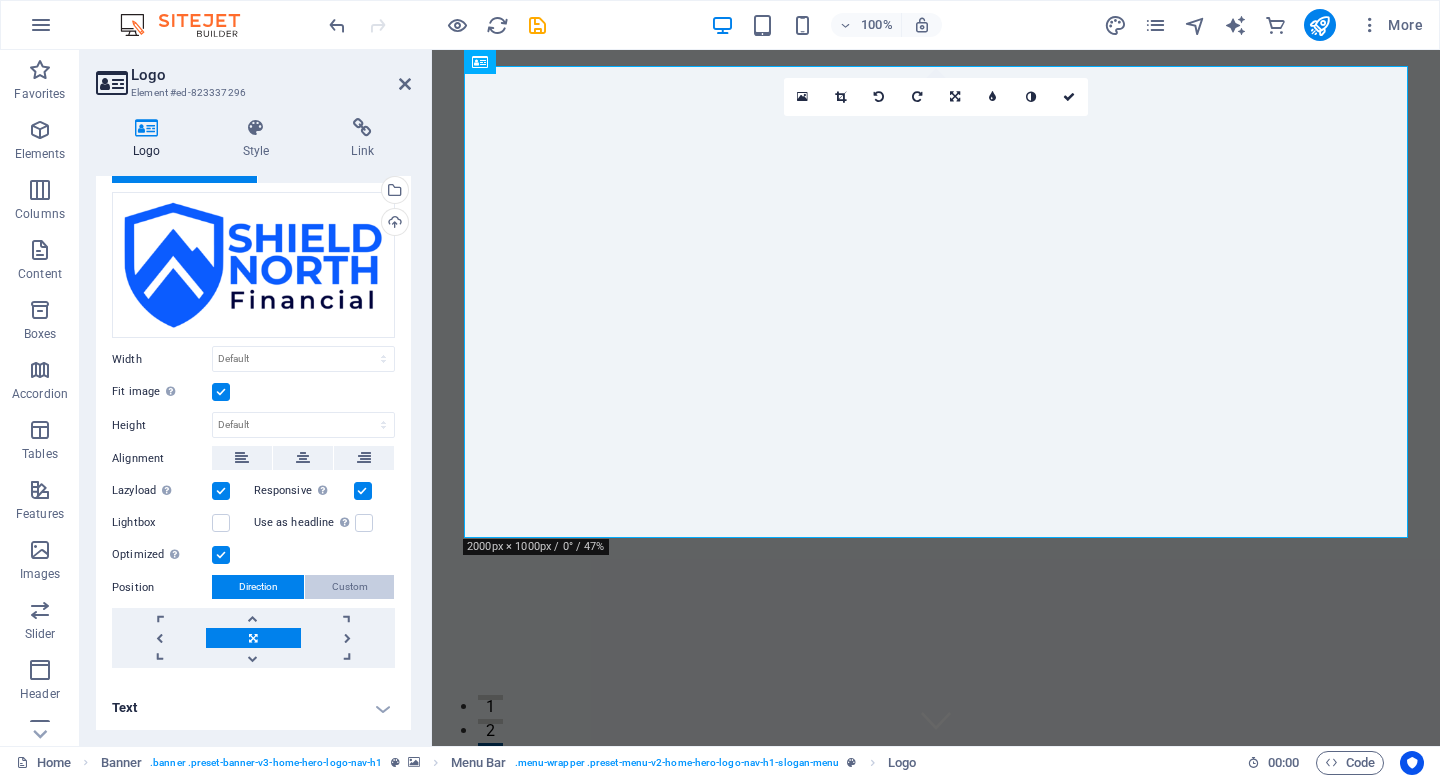 click on "Custom" at bounding box center [350, 587] 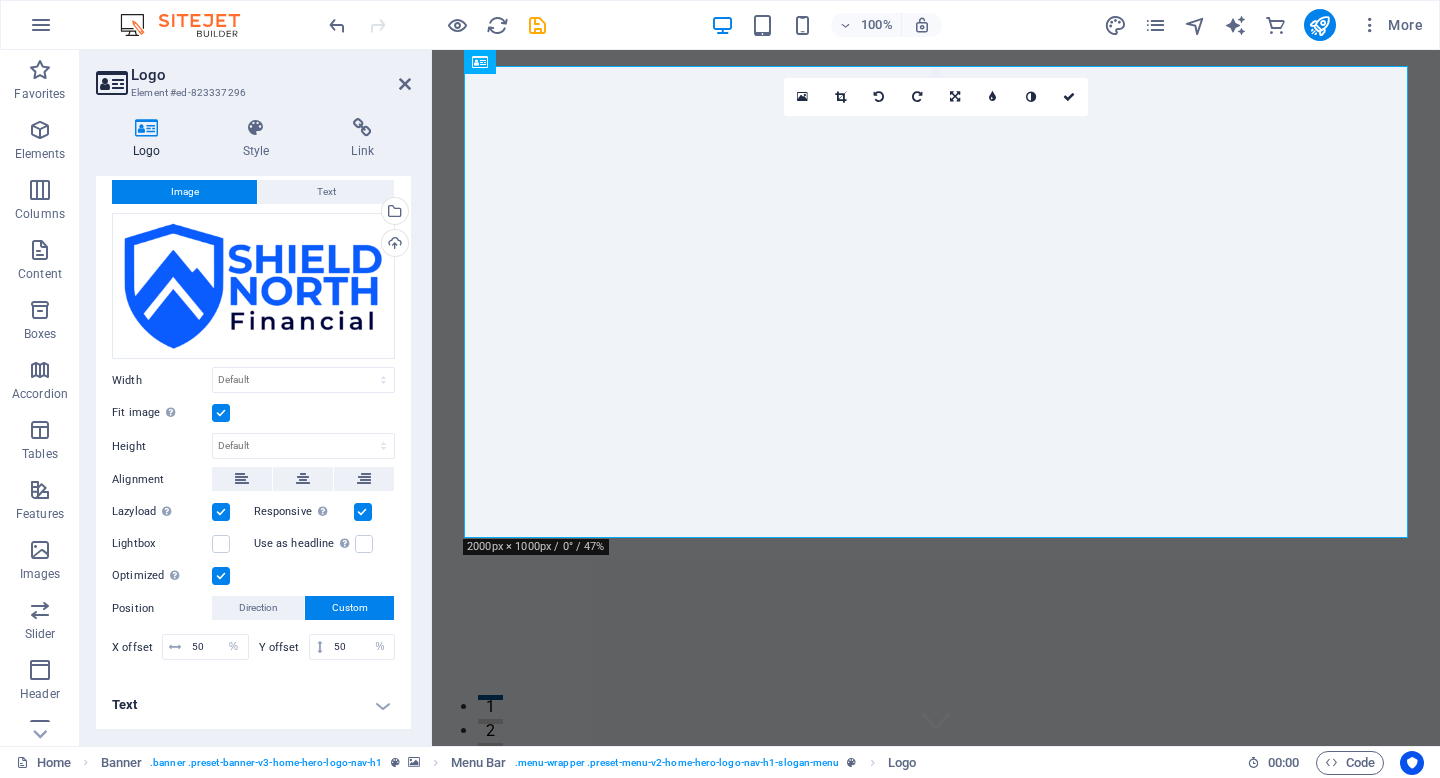 scroll, scrollTop: 45, scrollLeft: 0, axis: vertical 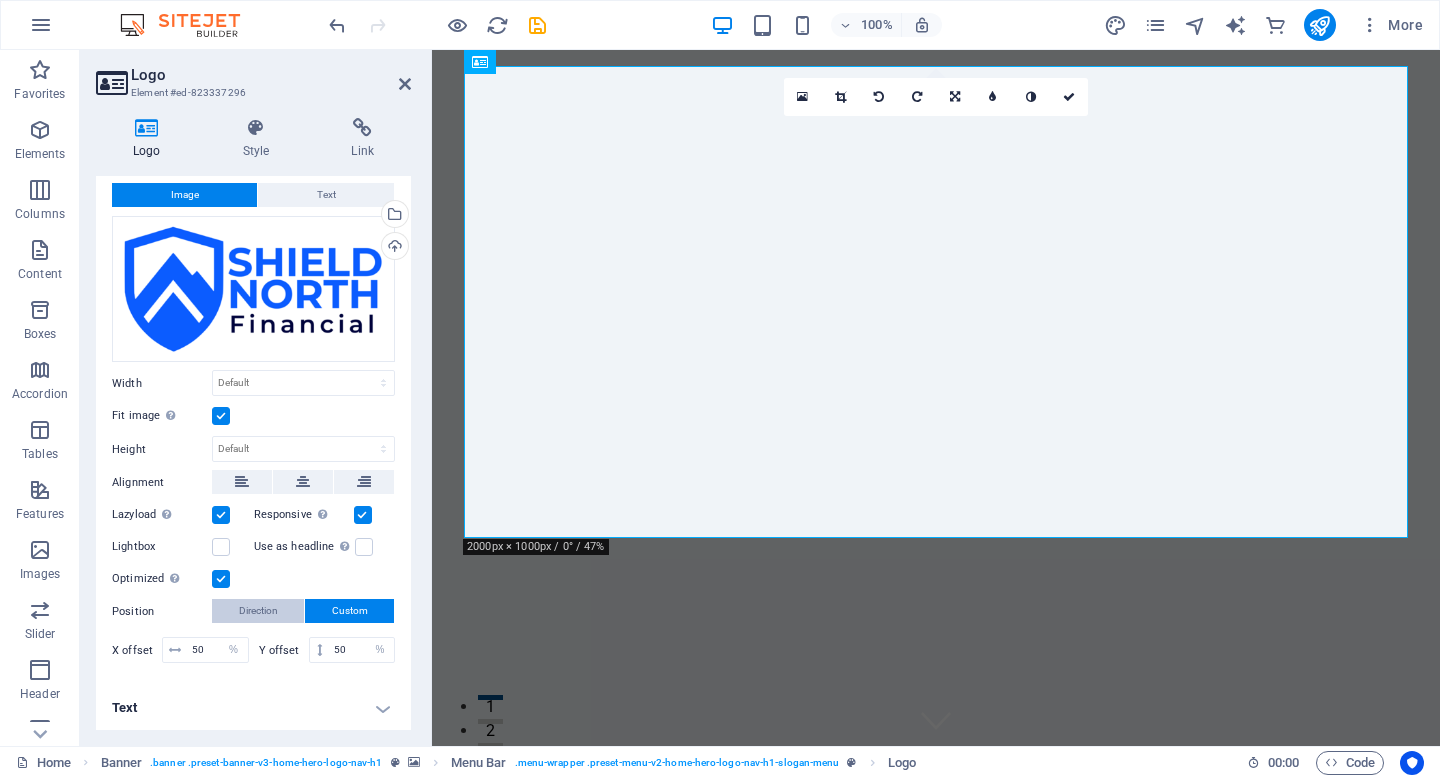 click on "Direction" at bounding box center [258, 611] 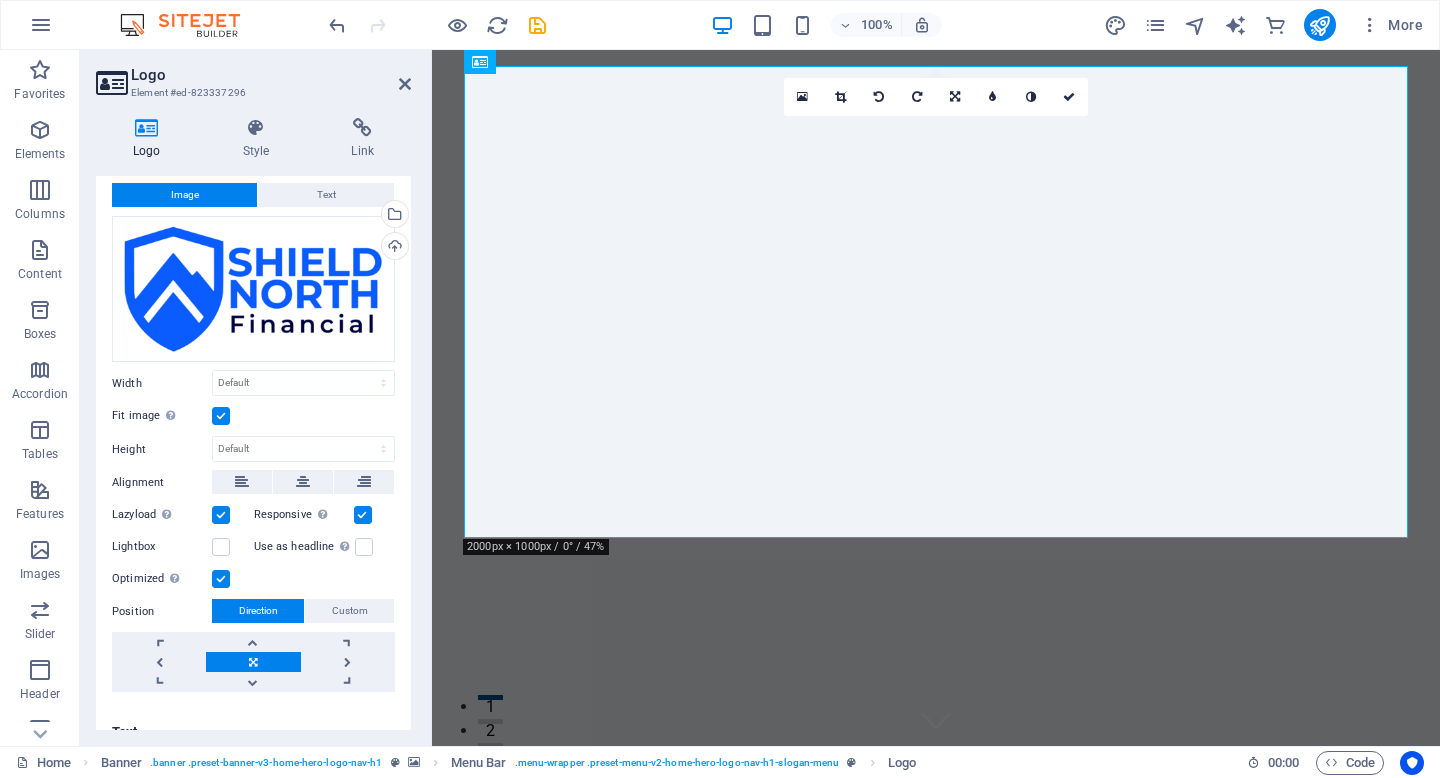click at bounding box center (253, 662) 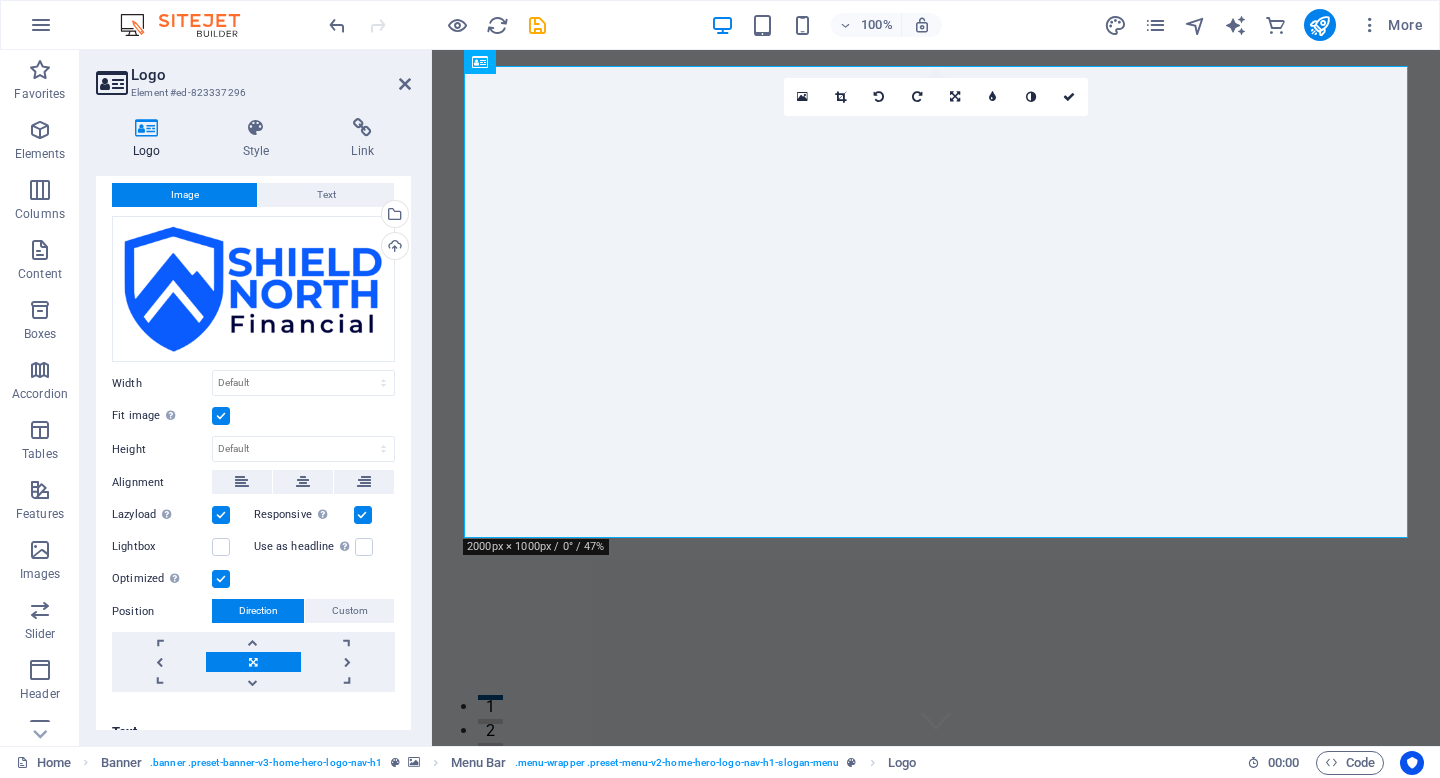 scroll, scrollTop: 69, scrollLeft: 0, axis: vertical 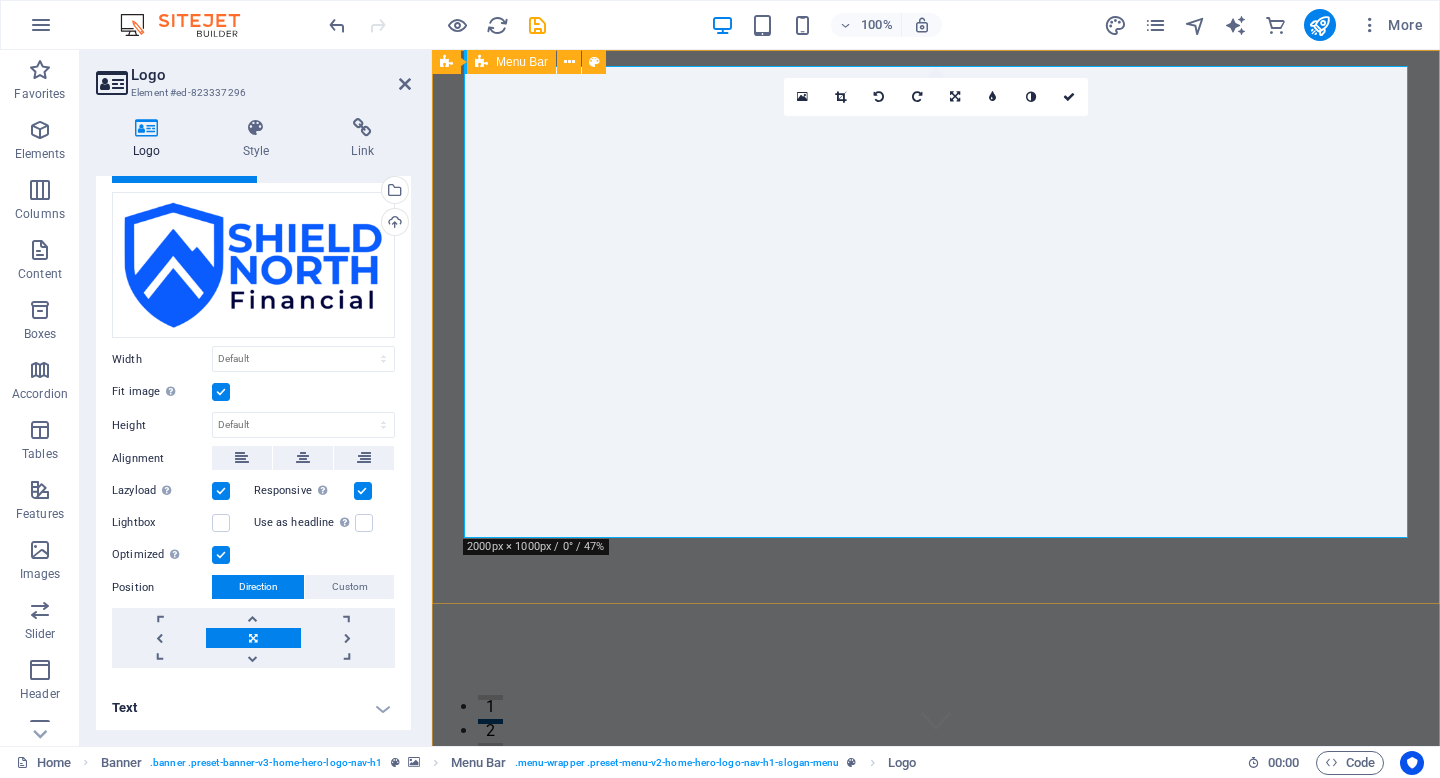 click on "Home About Services Testimonials Contact" at bounding box center [936, 1223] 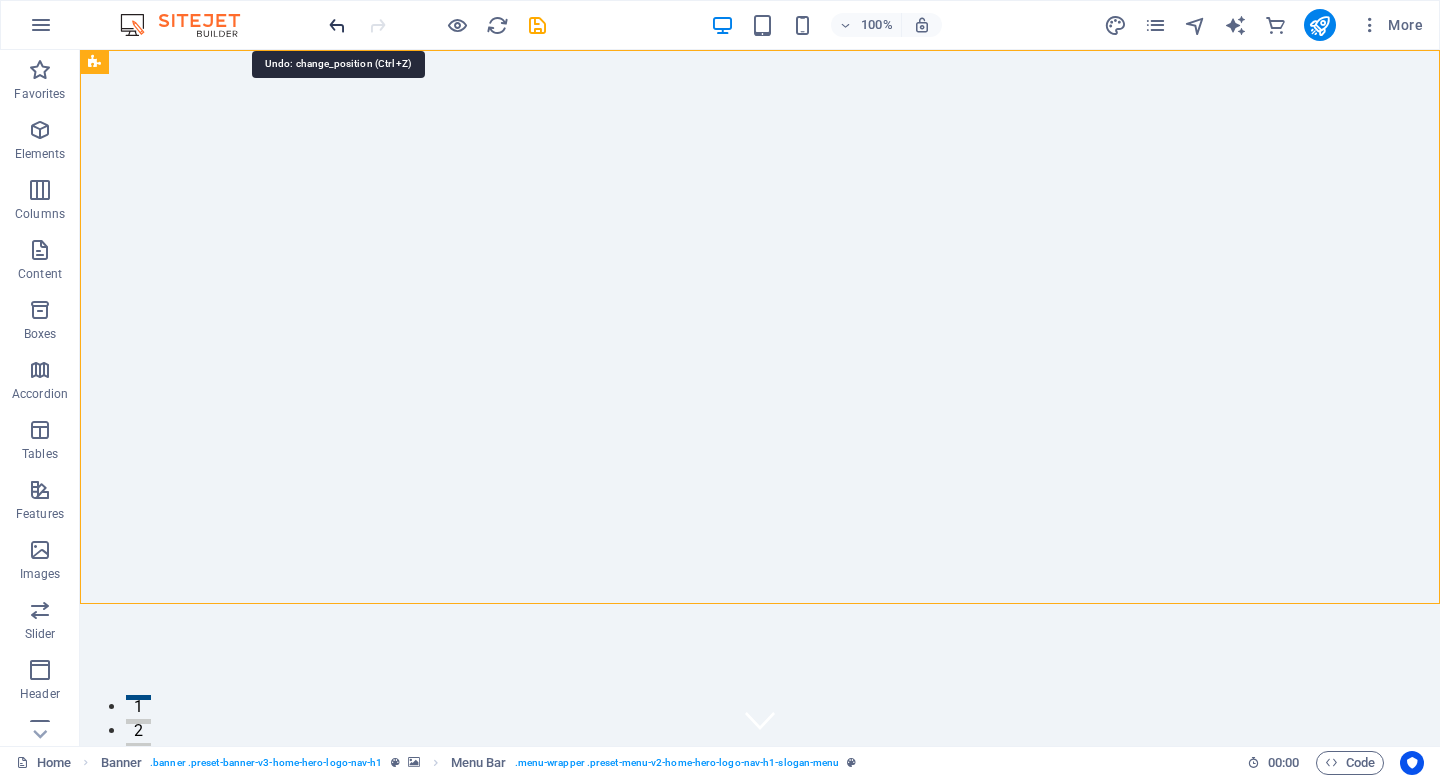 click at bounding box center [337, 25] 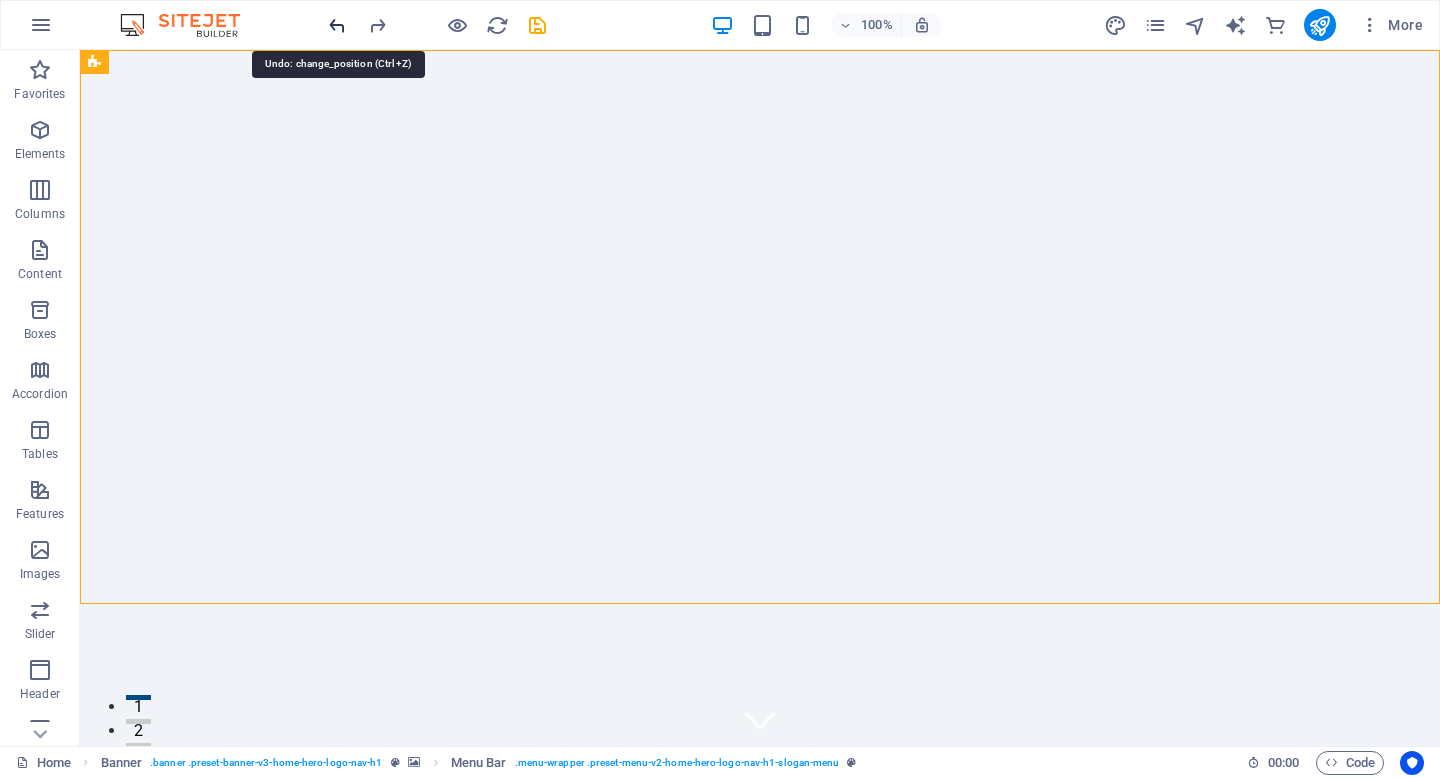 click at bounding box center [337, 25] 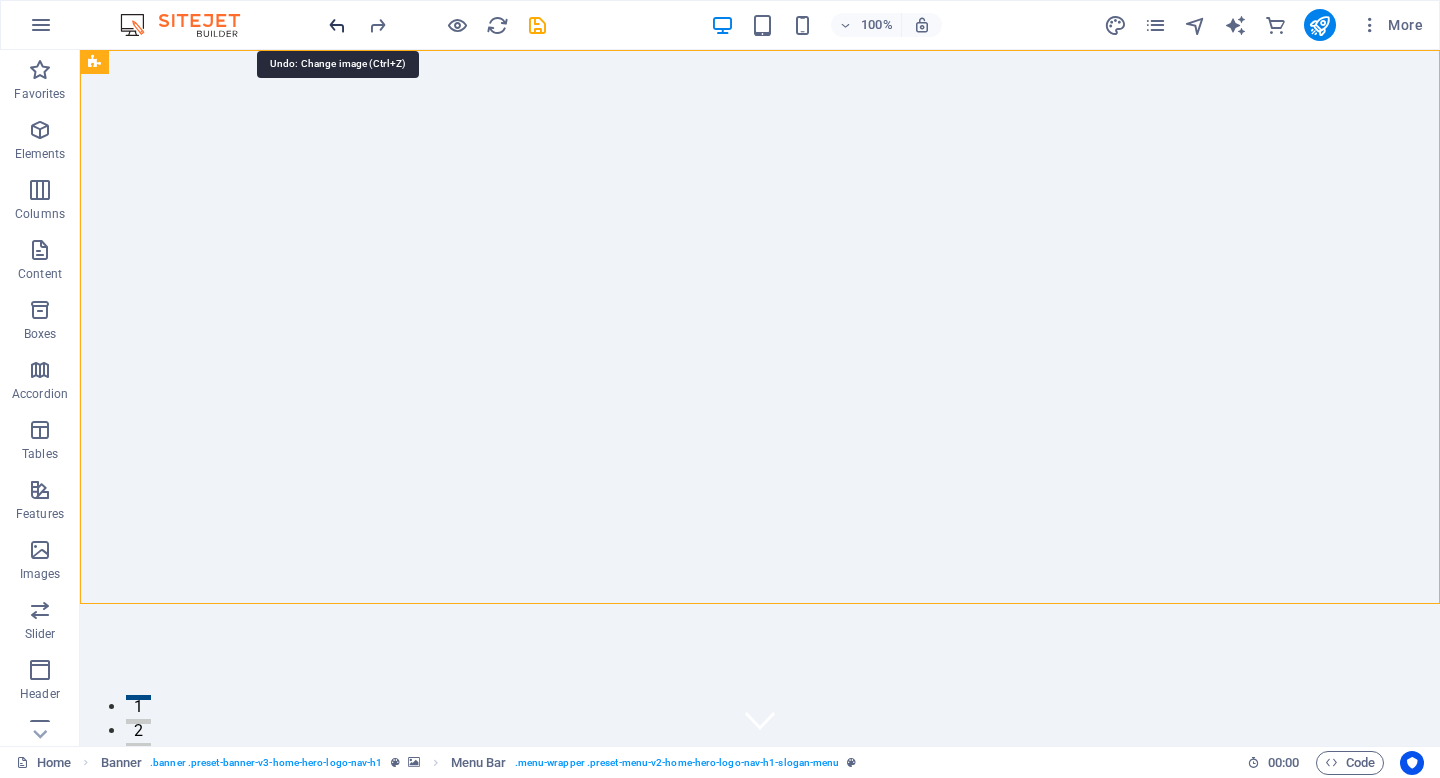 click at bounding box center (337, 25) 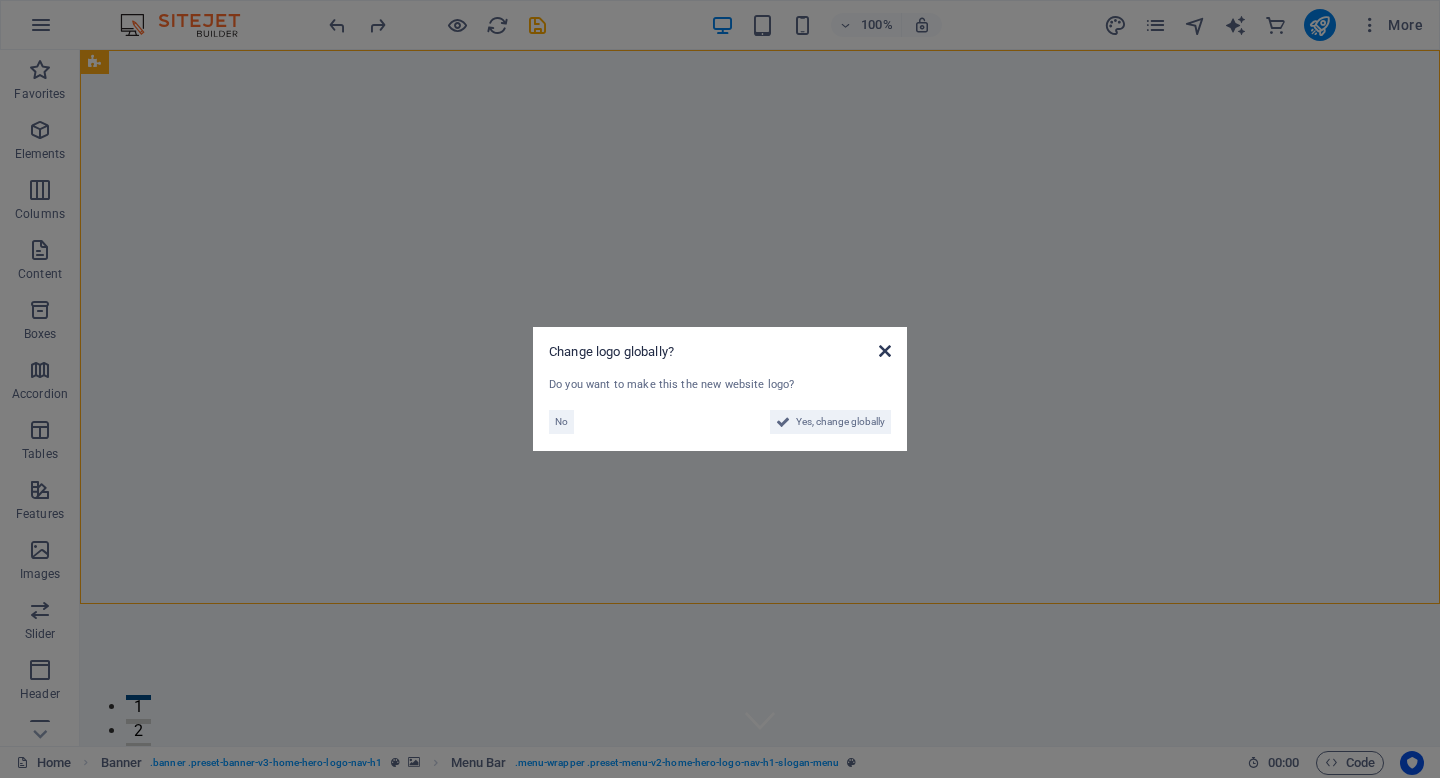 click at bounding box center [885, 351] 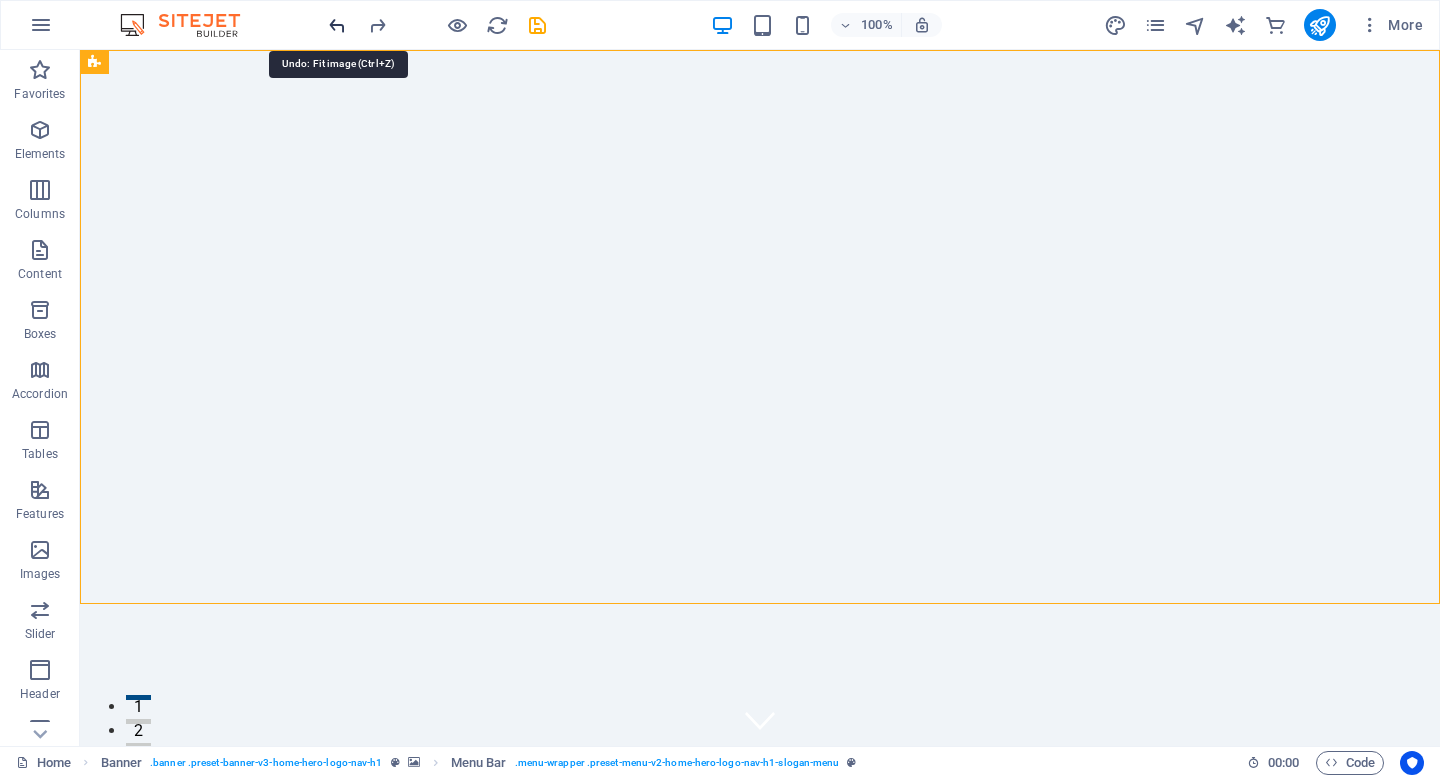click at bounding box center [337, 25] 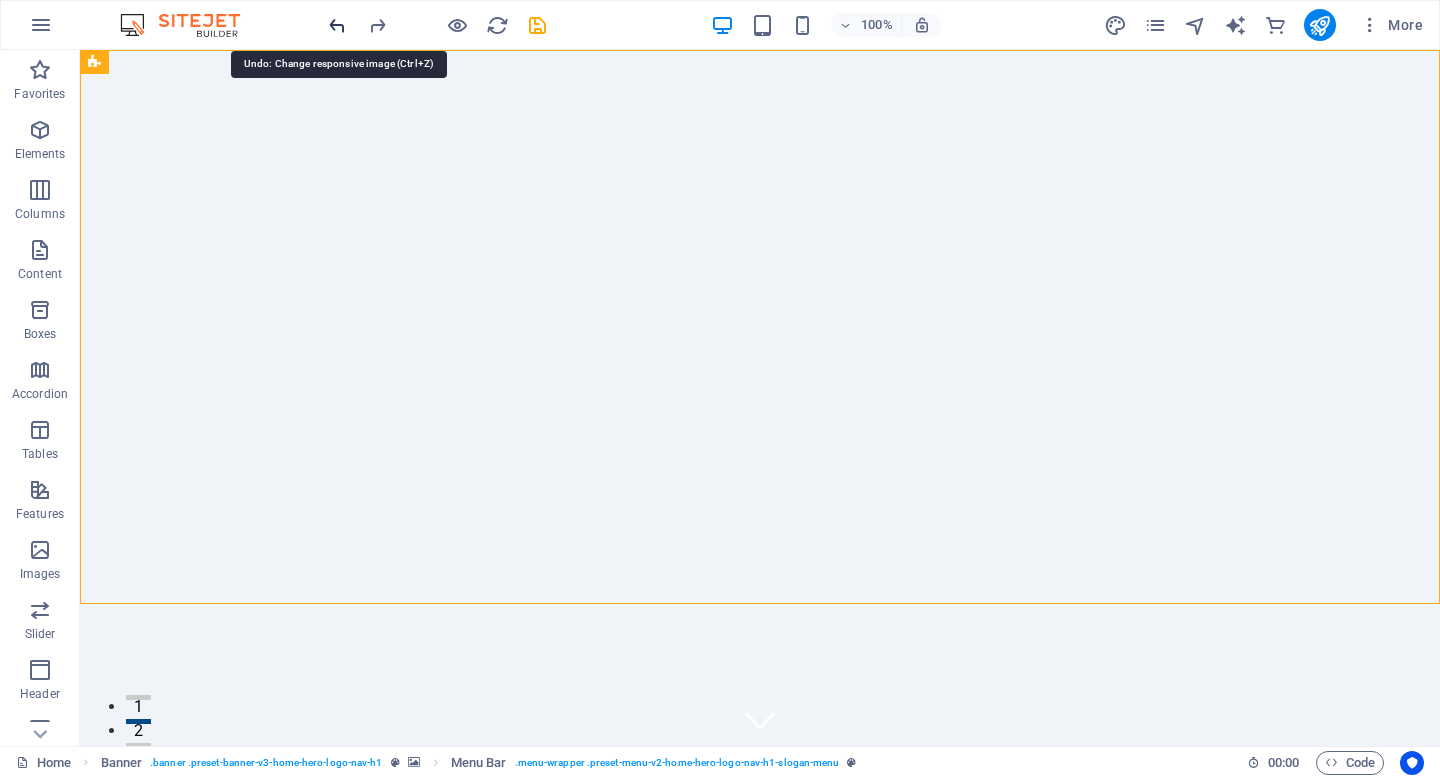 click at bounding box center (337, 25) 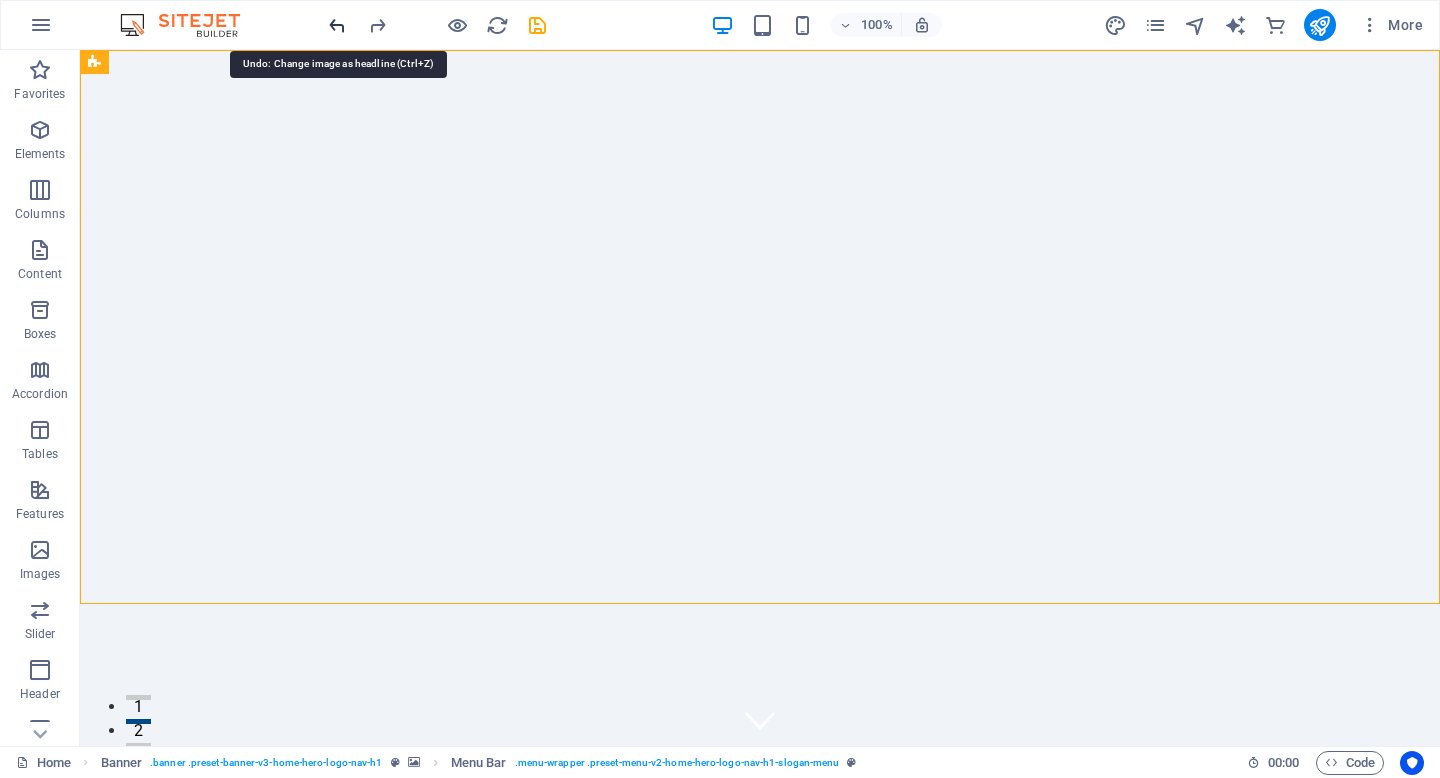 click at bounding box center [337, 25] 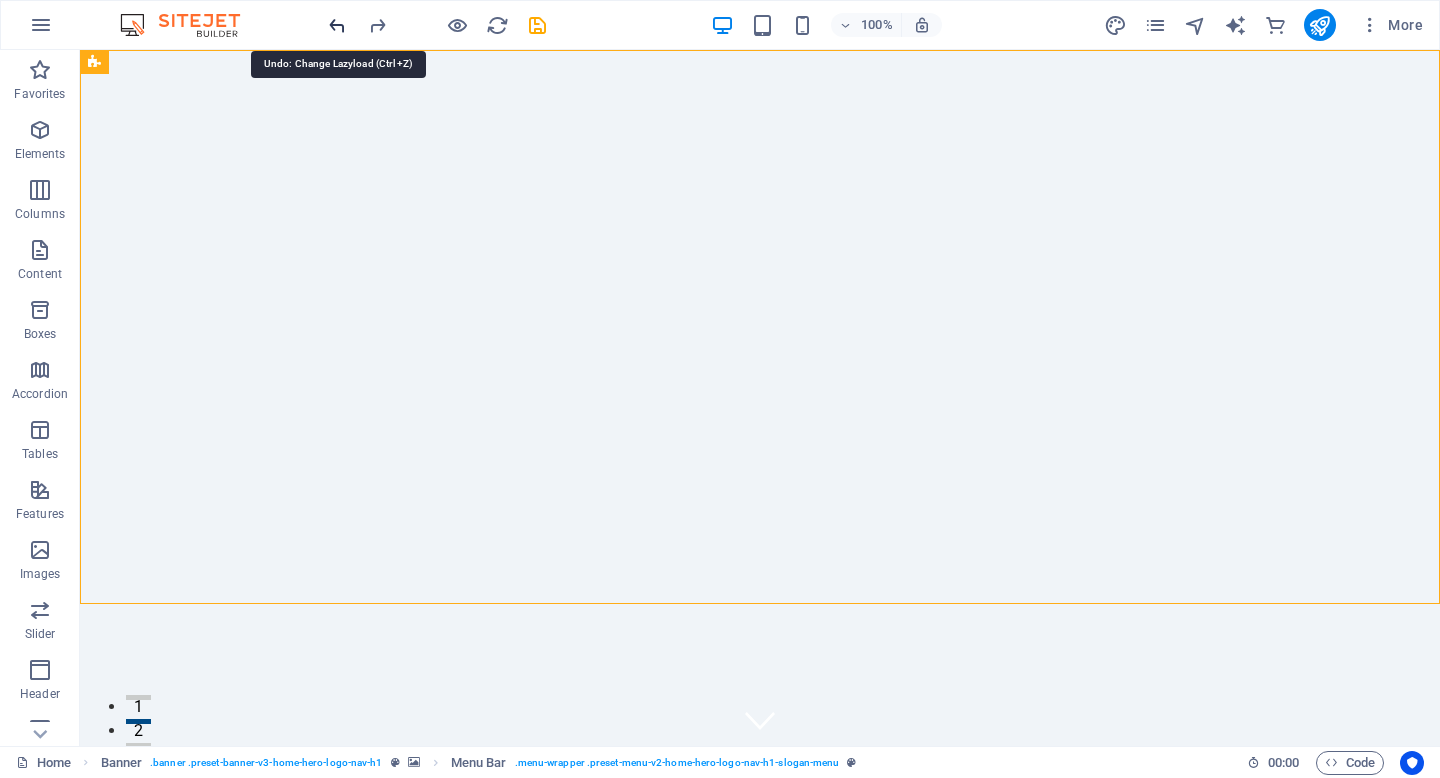 click at bounding box center [337, 25] 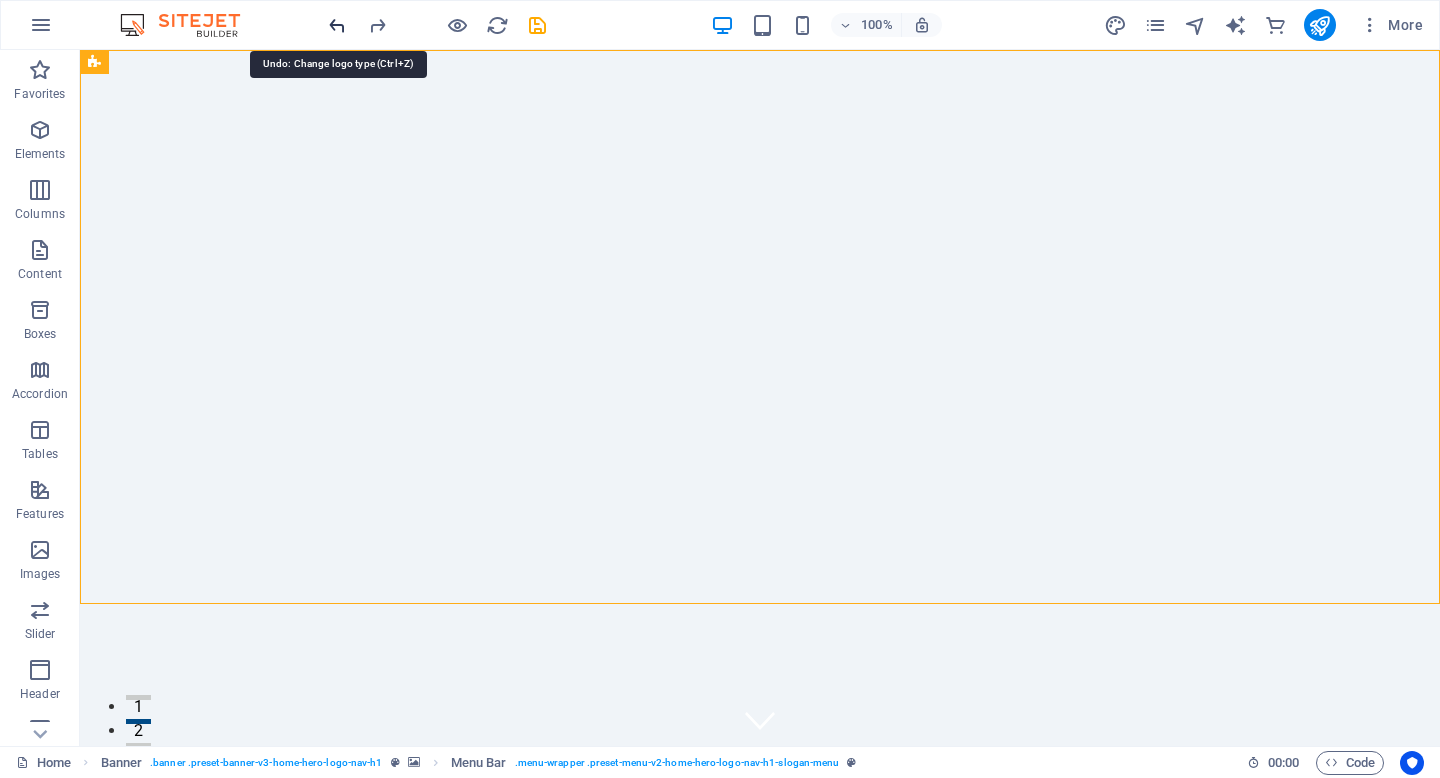 click at bounding box center (337, 25) 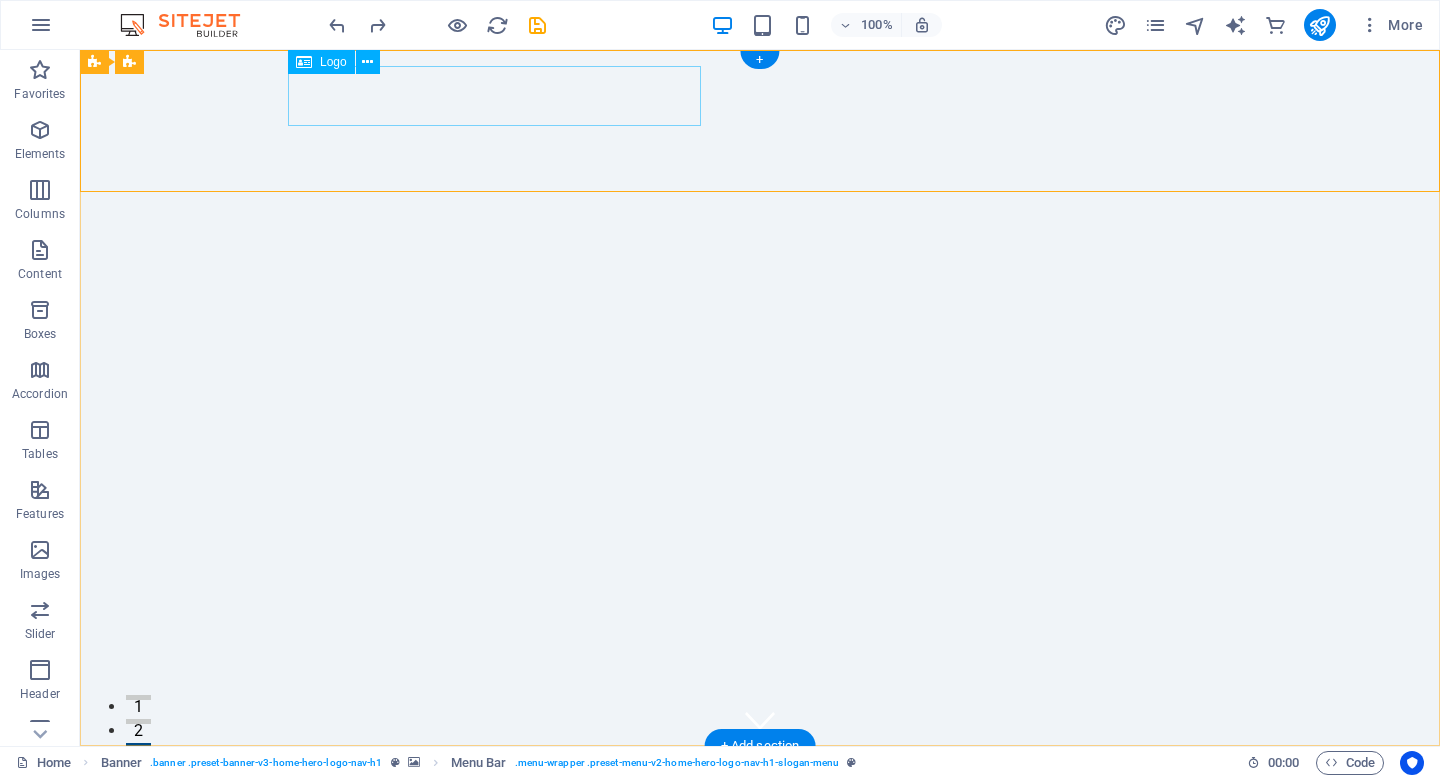 type 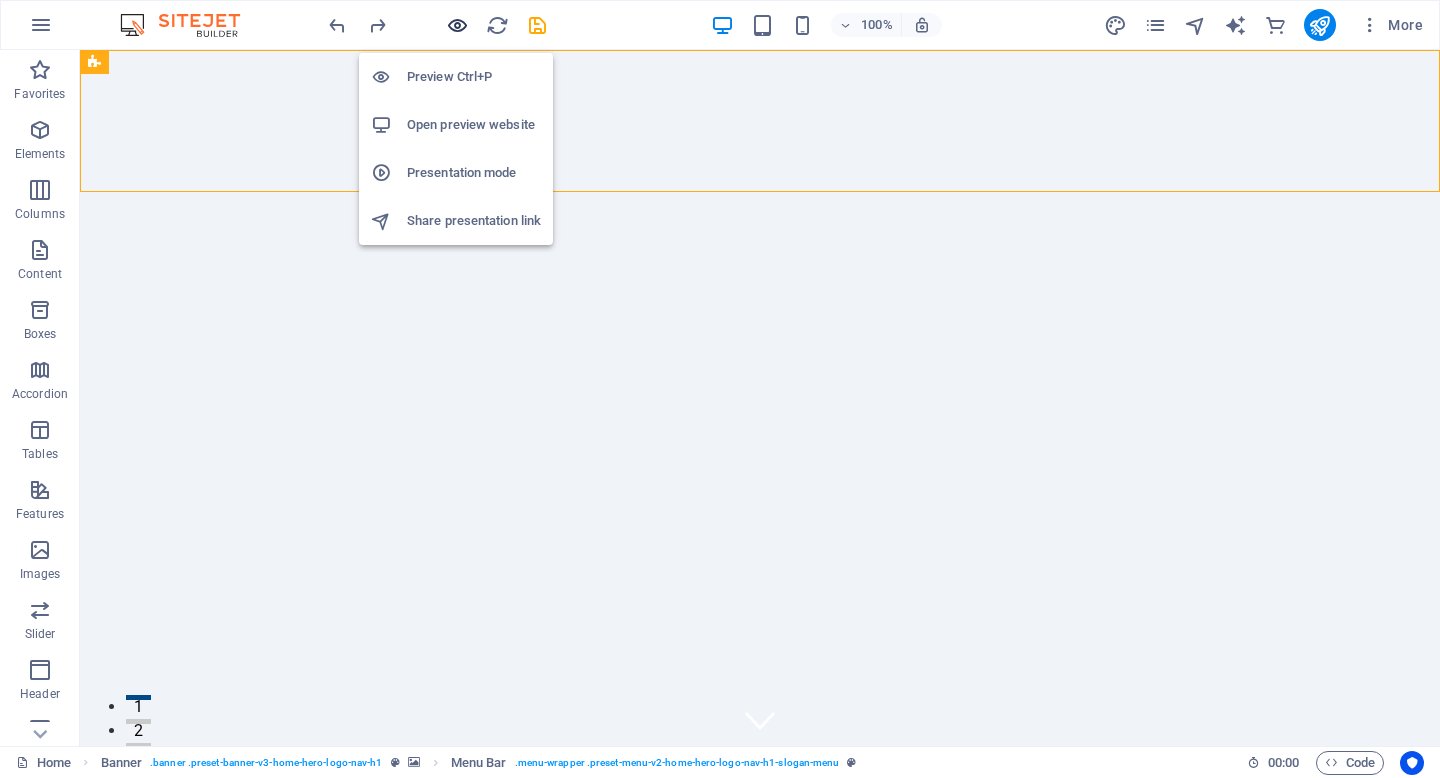 click at bounding box center (457, 25) 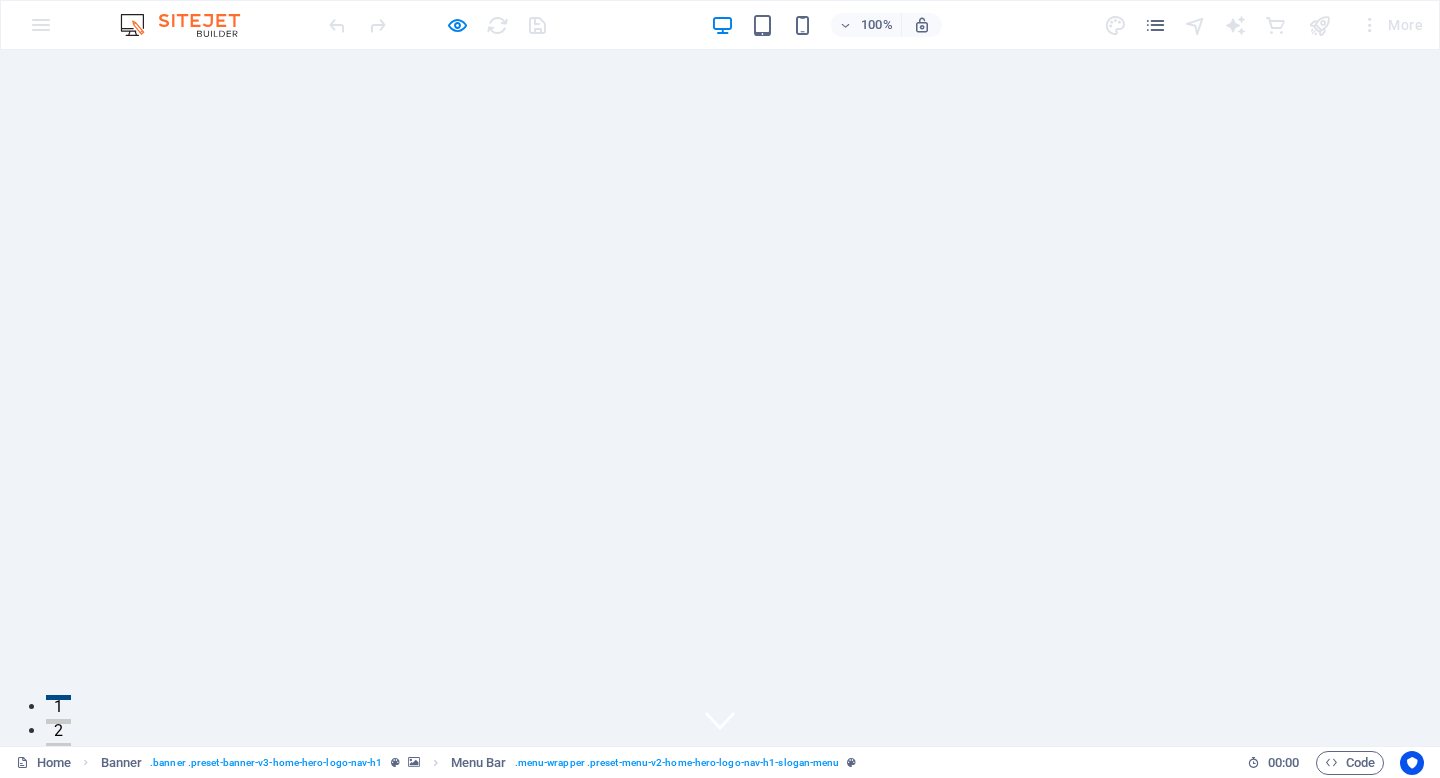 type 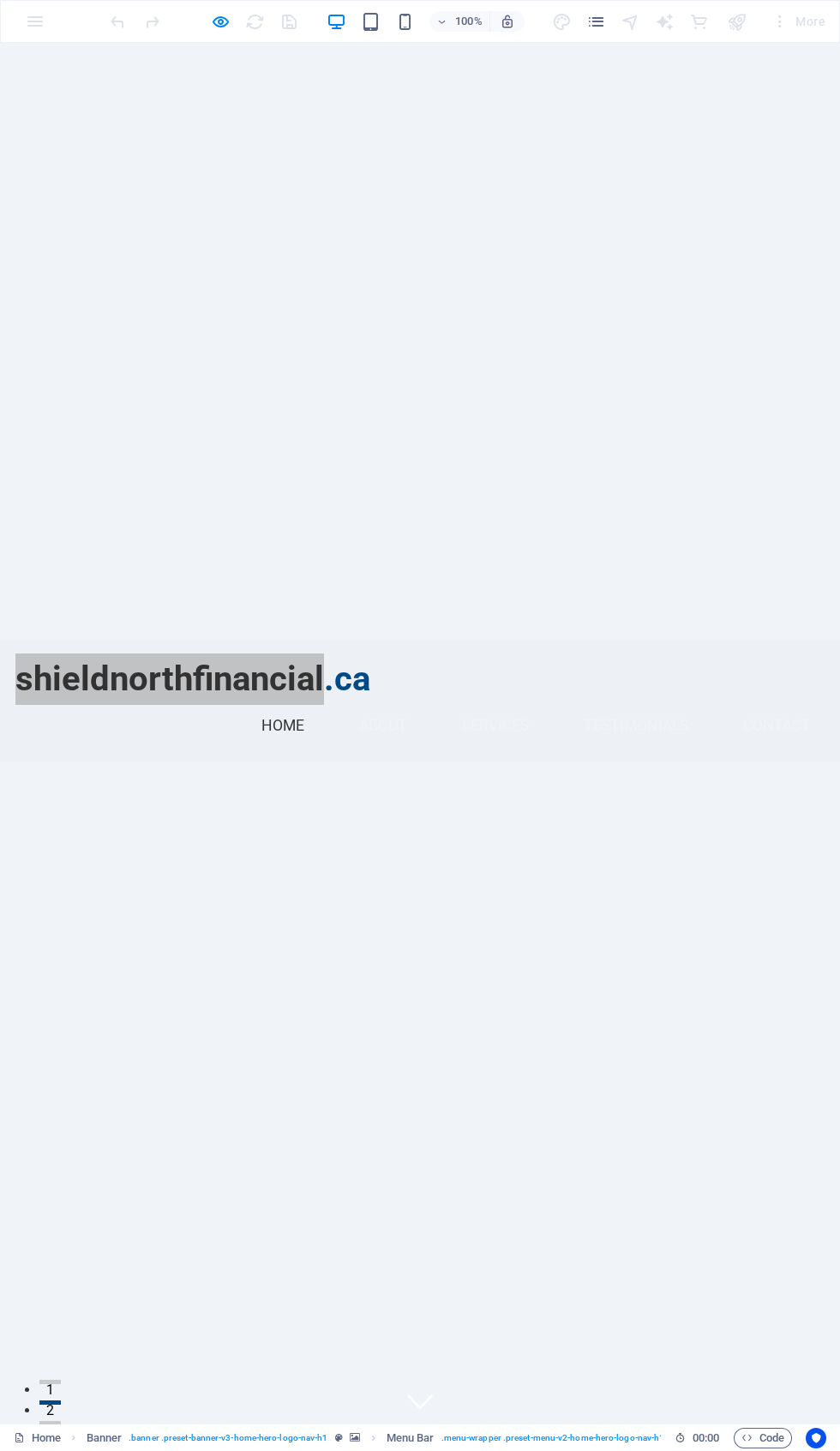 drag, startPoint x: 376, startPoint y: 41, endPoint x: 422, endPoint y: 196, distance: 161.68179 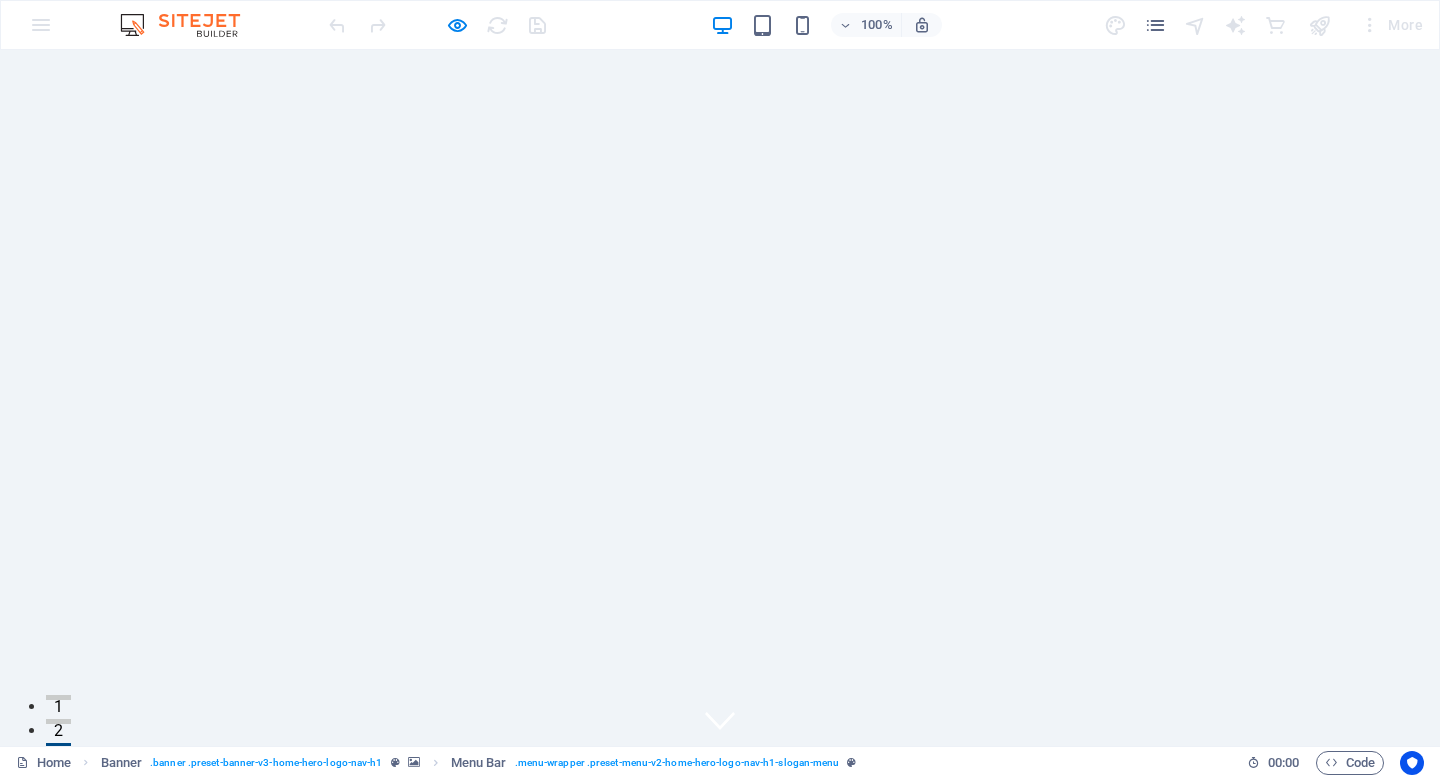 click on "Welcome to Shield North Financial - Your Trusted Insurance Partner" at bounding box center (720, 1024) 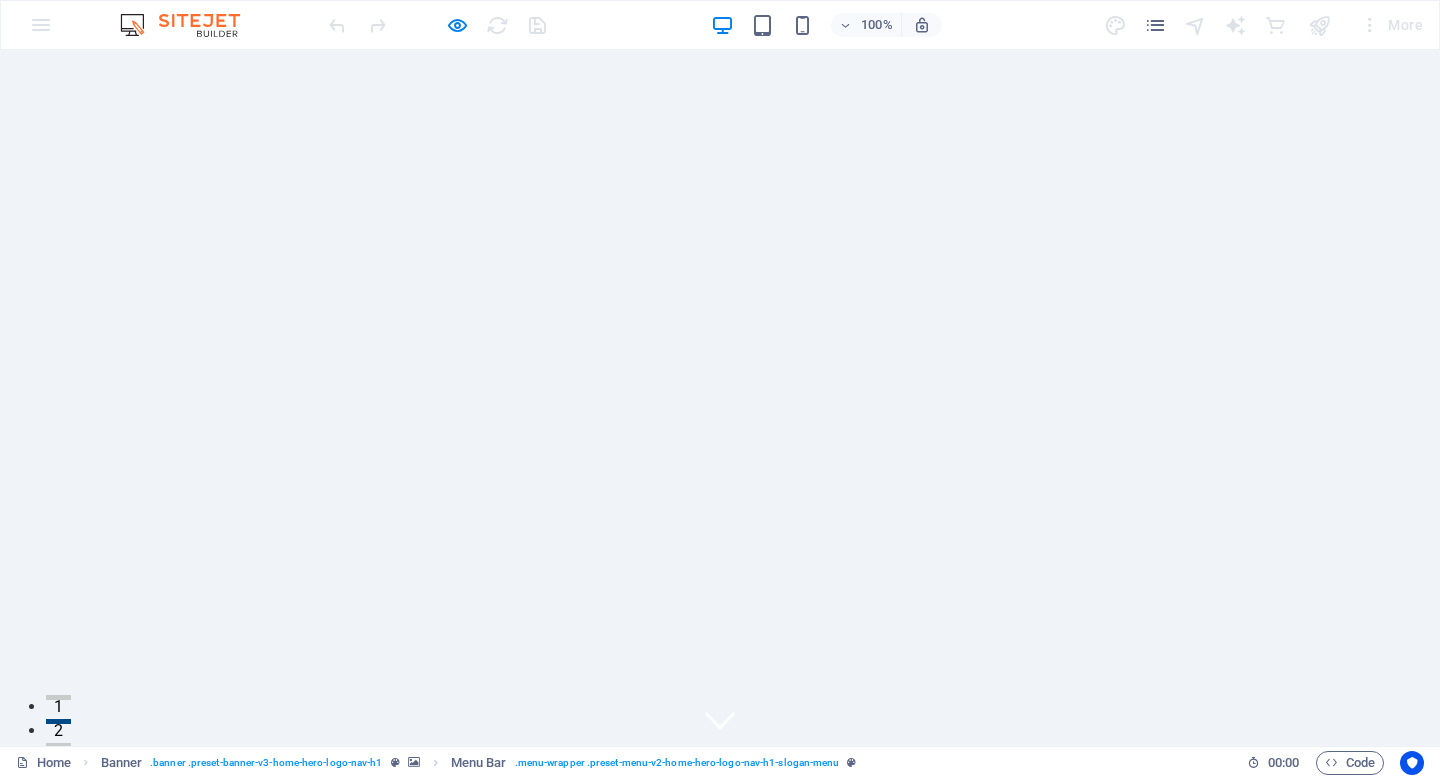 click on "shieldnorthfinancial.ca" at bounding box center [455, 791] 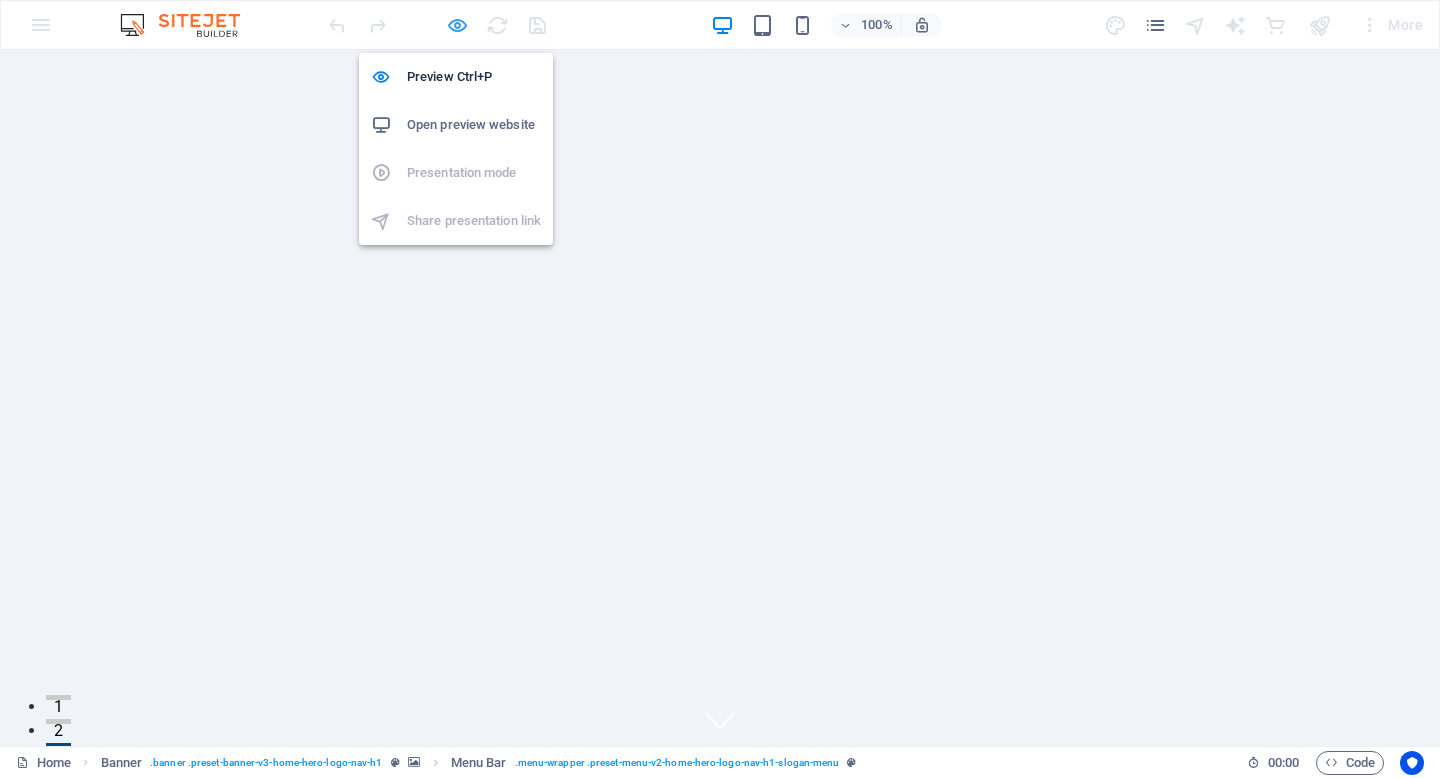 click at bounding box center (457, 25) 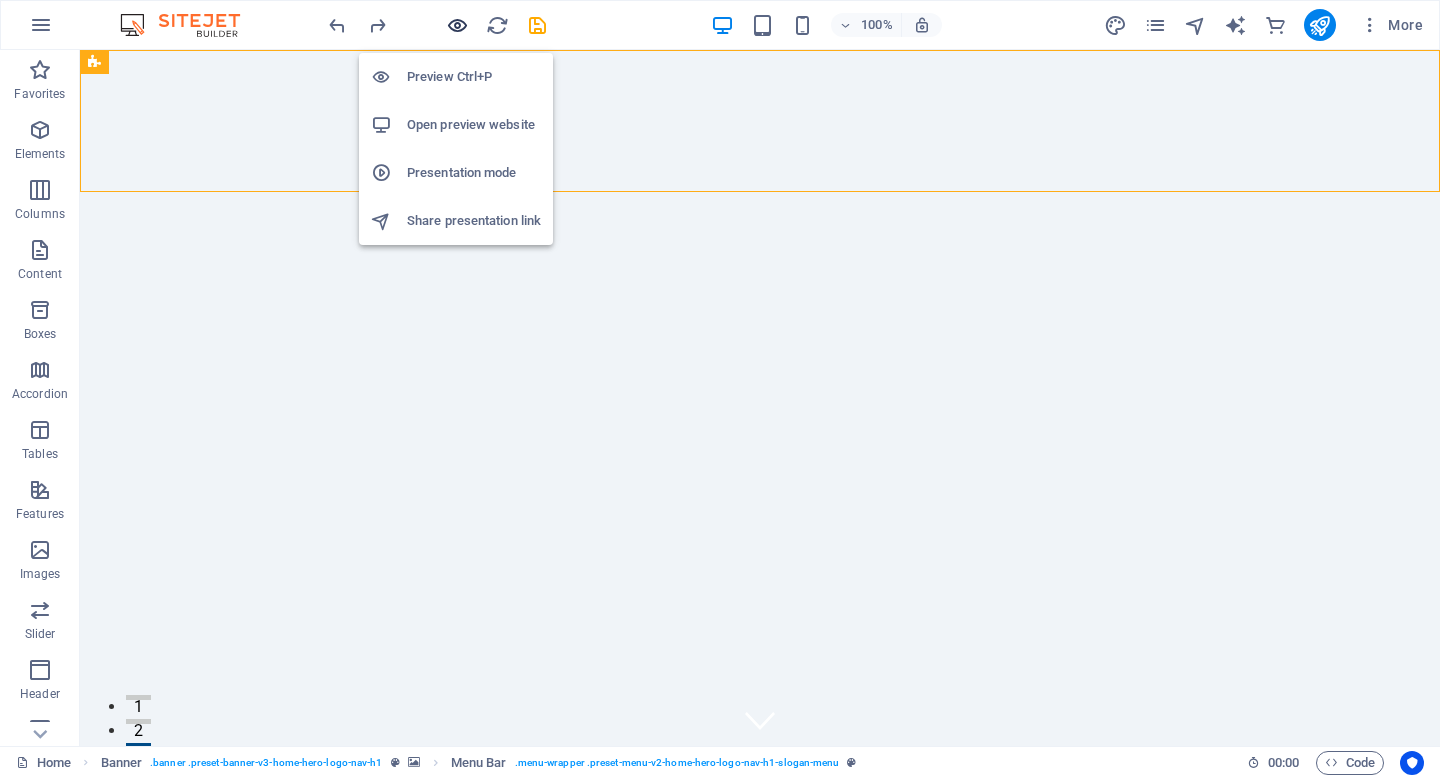 click at bounding box center (457, 25) 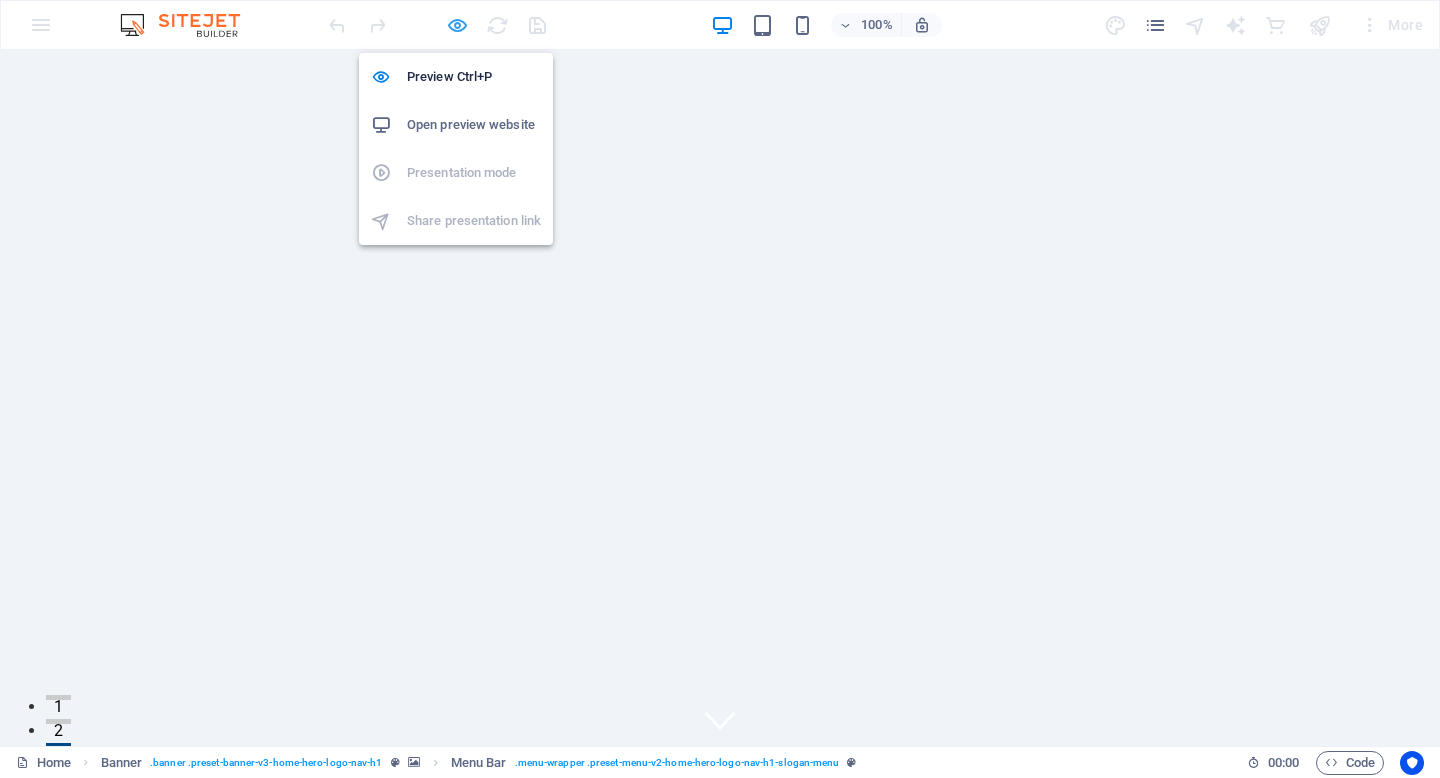 click at bounding box center [457, 25] 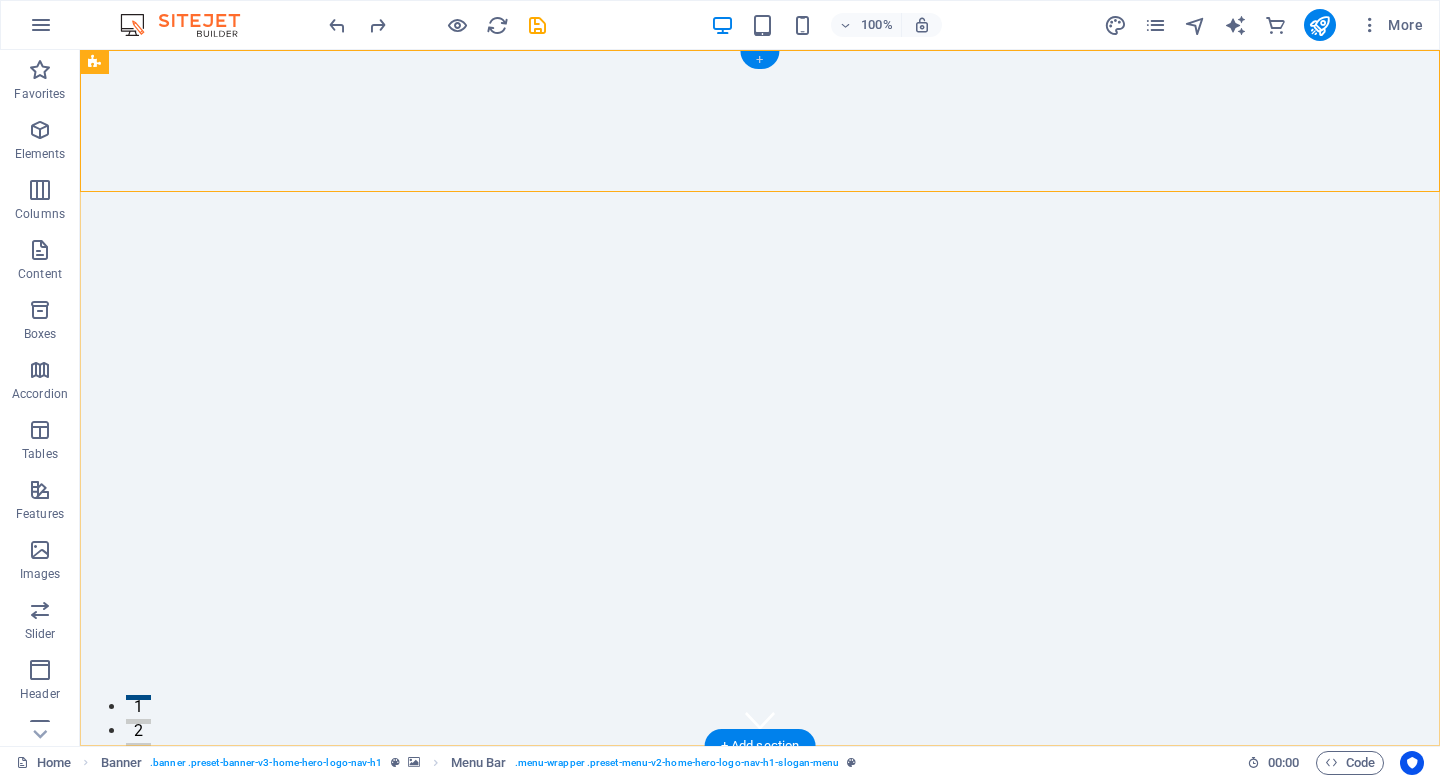 click on "+" at bounding box center [759, 60] 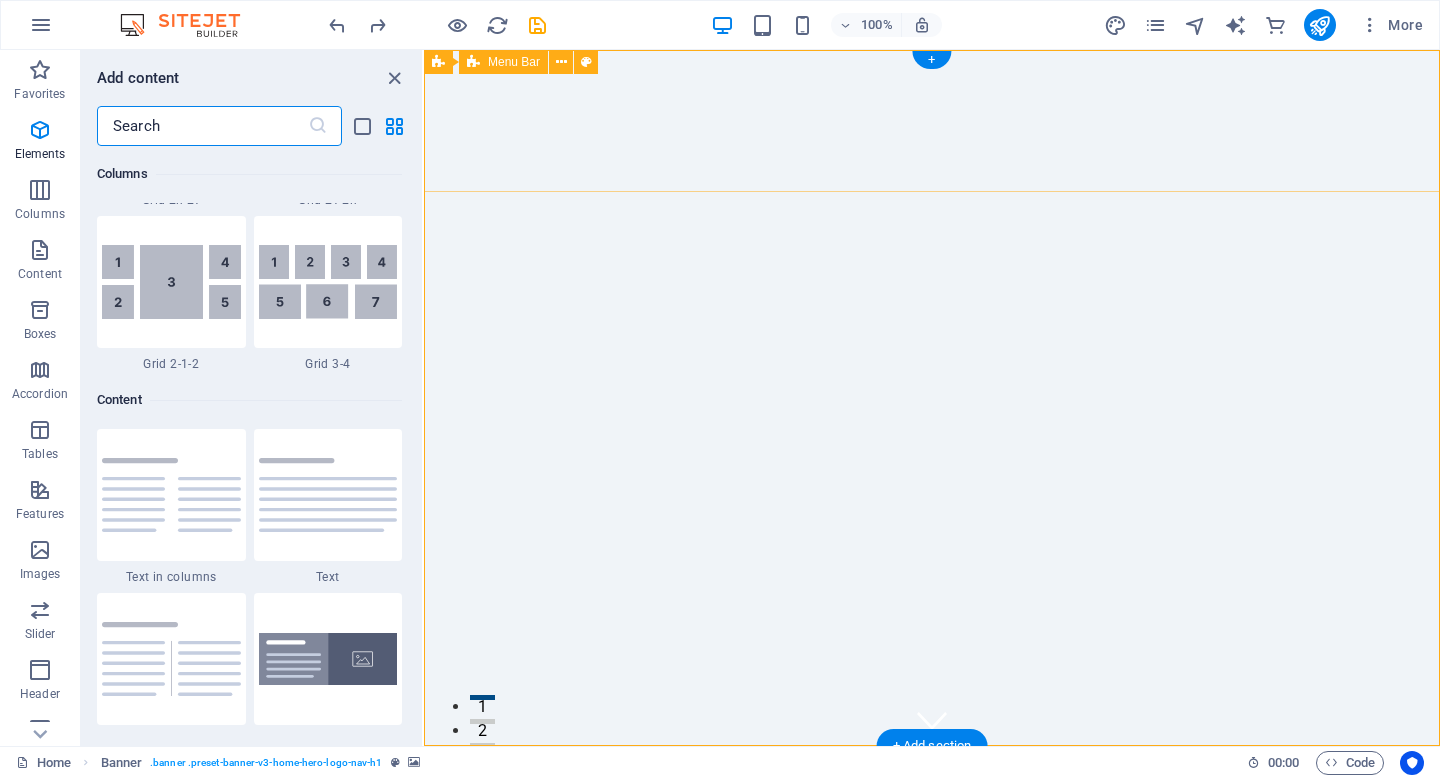 scroll, scrollTop: 3499, scrollLeft: 0, axis: vertical 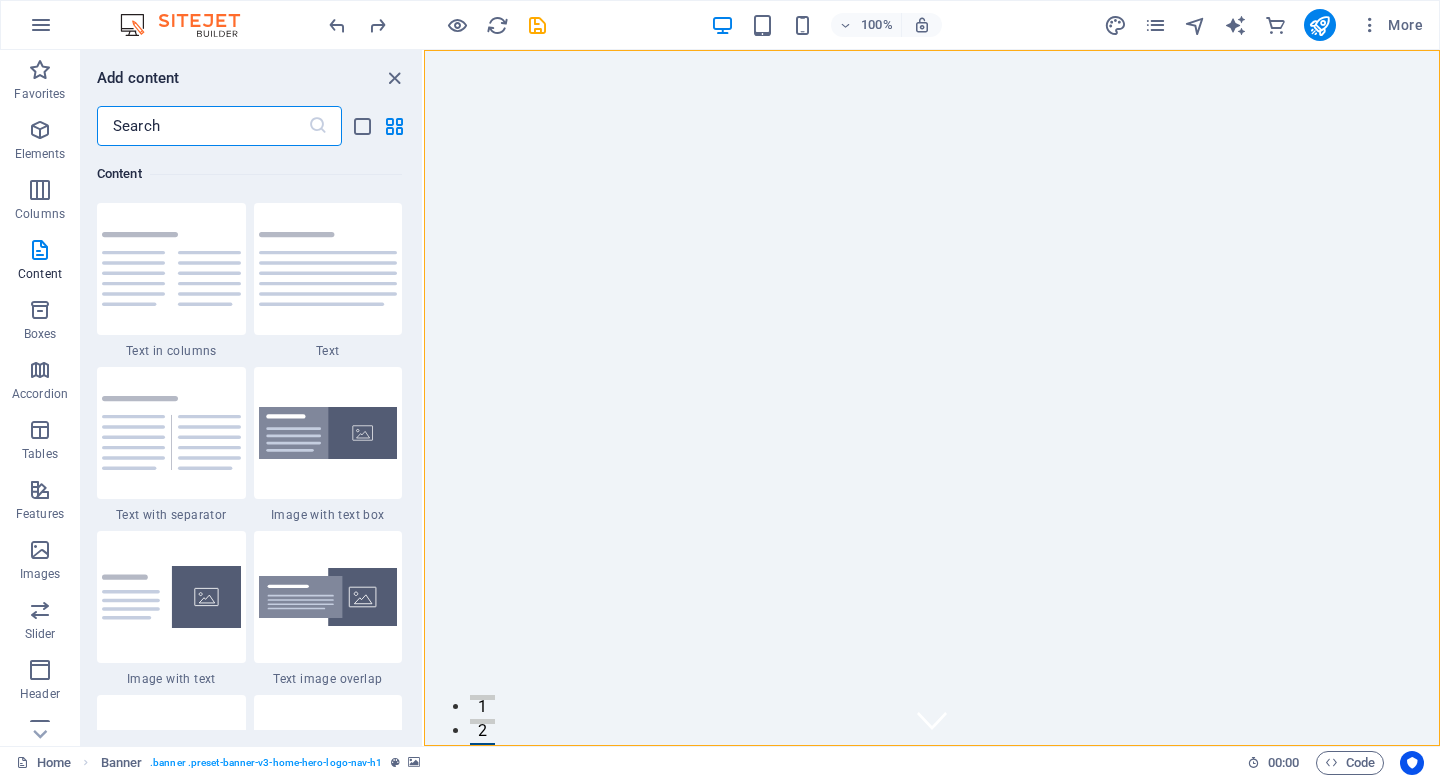 click at bounding box center [202, 126] 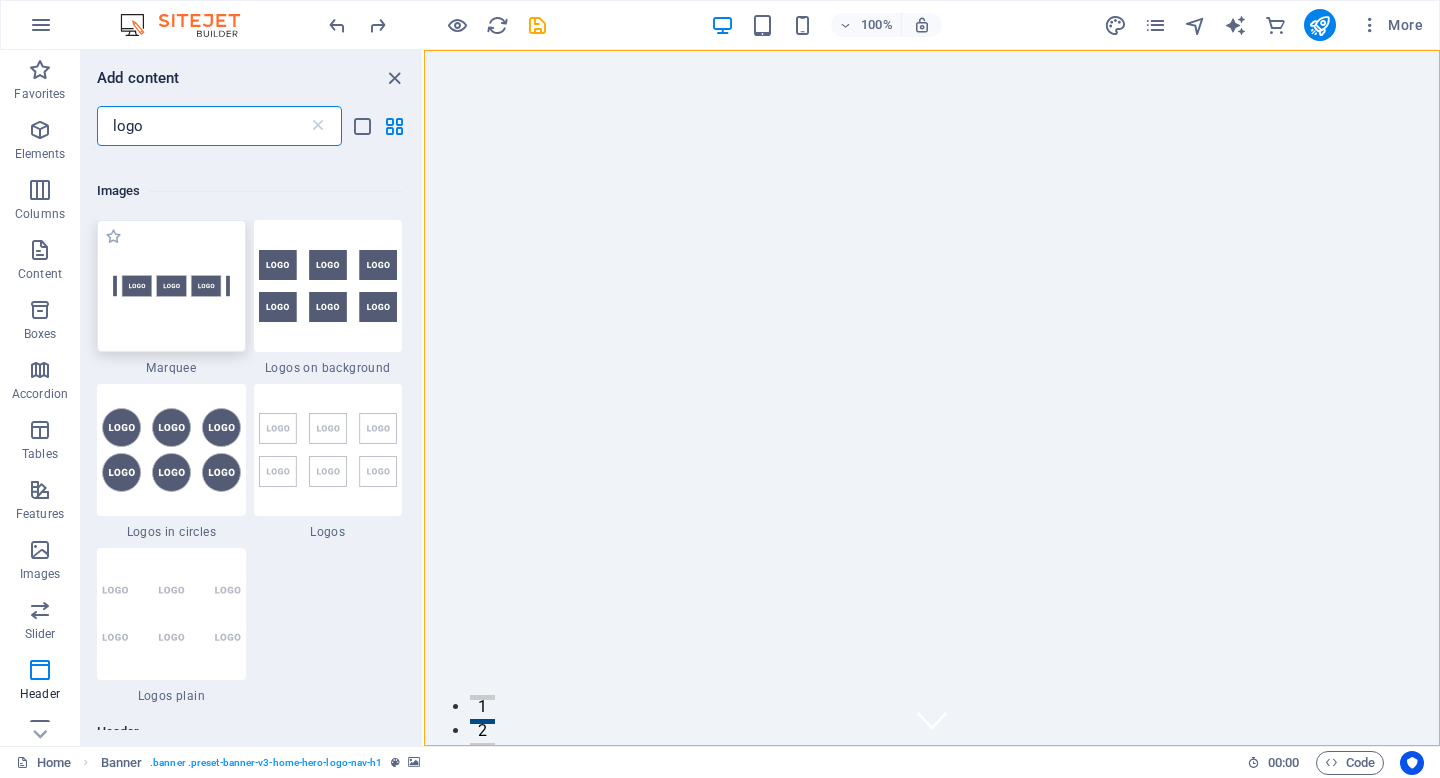scroll, scrollTop: 0, scrollLeft: 0, axis: both 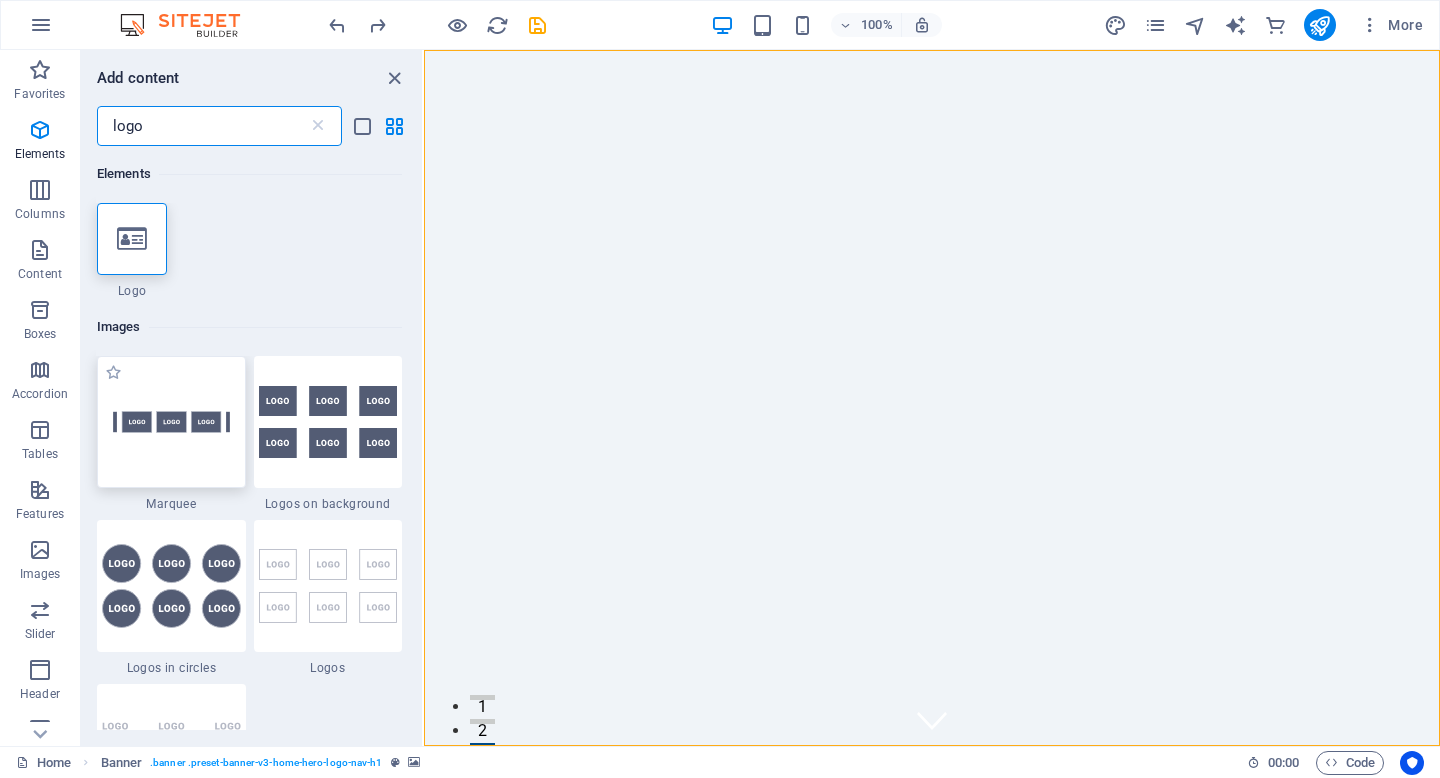 type on "logo" 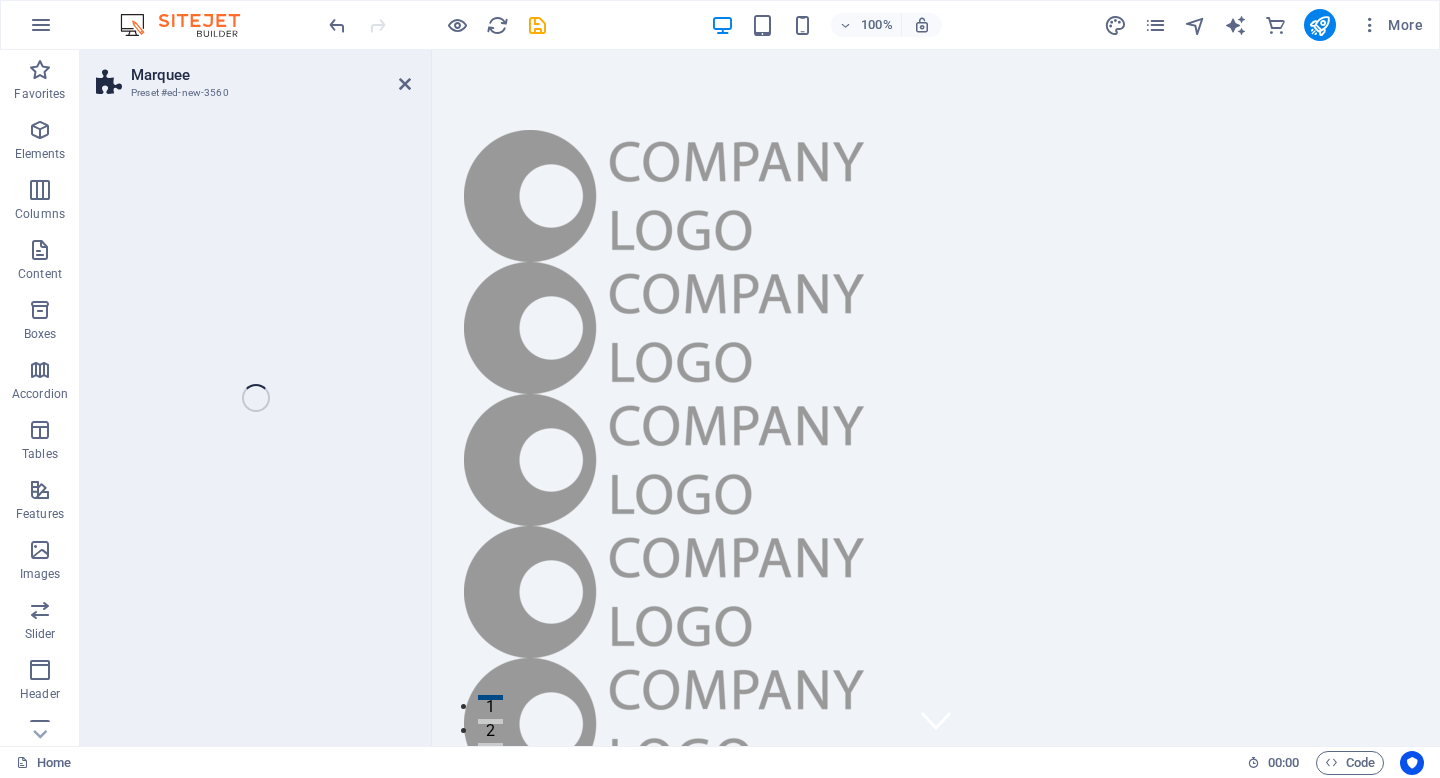 click at bounding box center [936, 460] 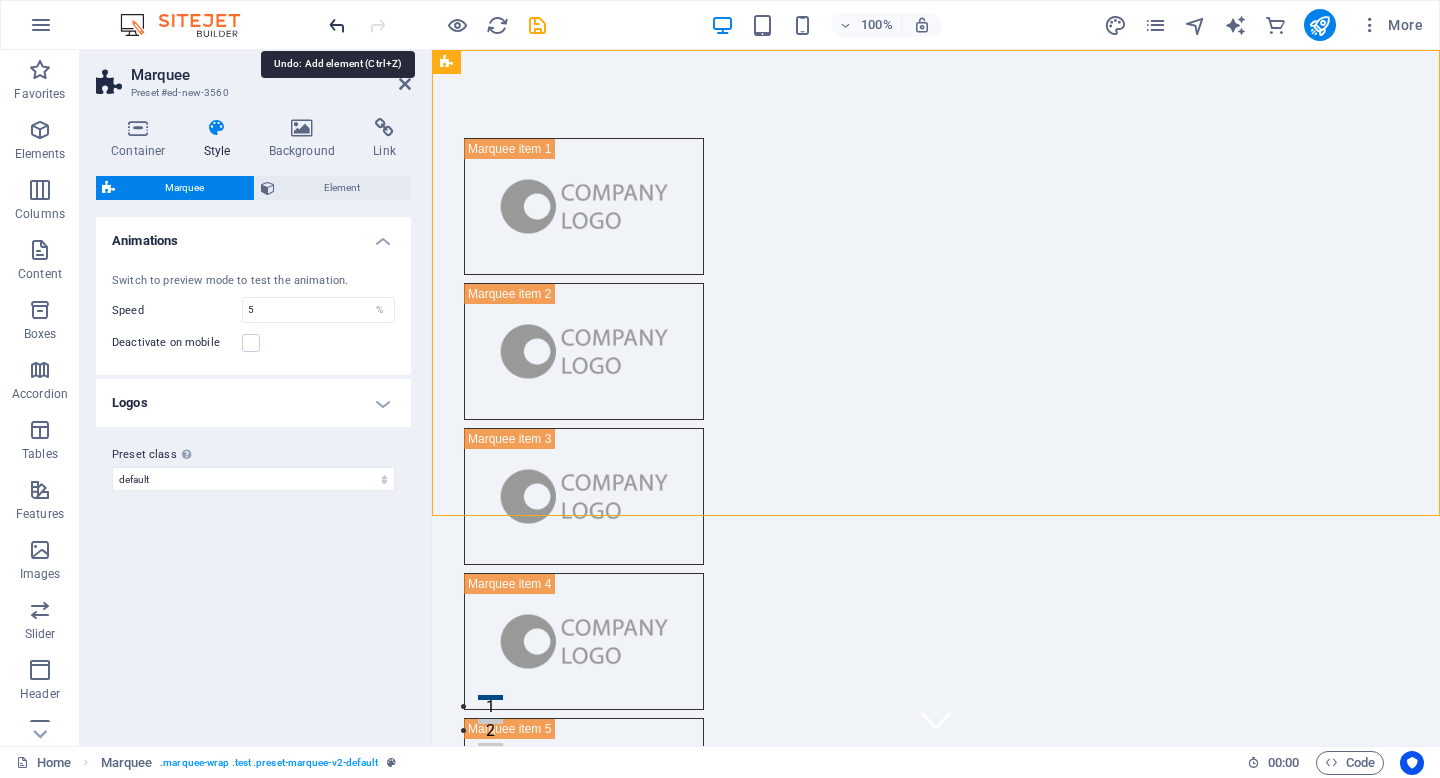 click at bounding box center [337, 25] 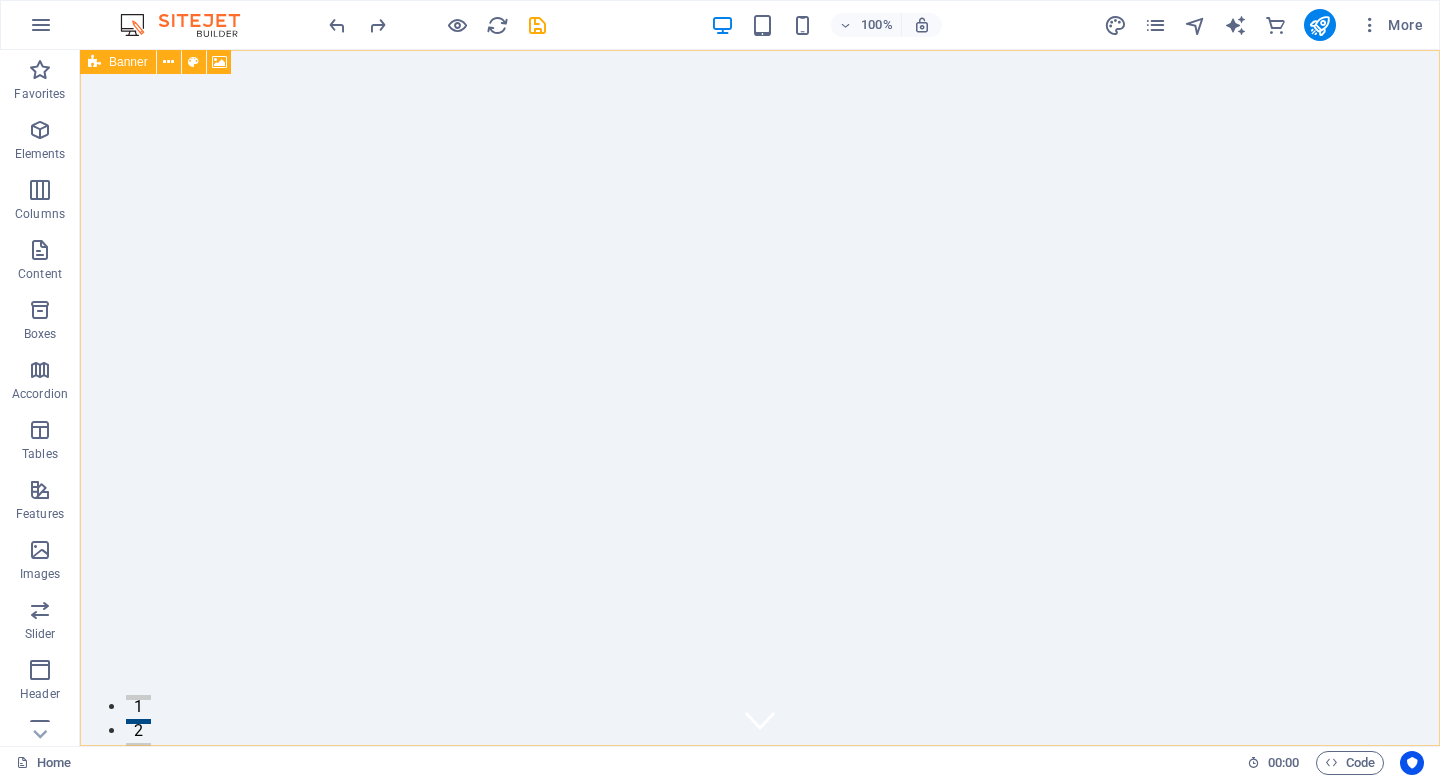 click at bounding box center (94, 62) 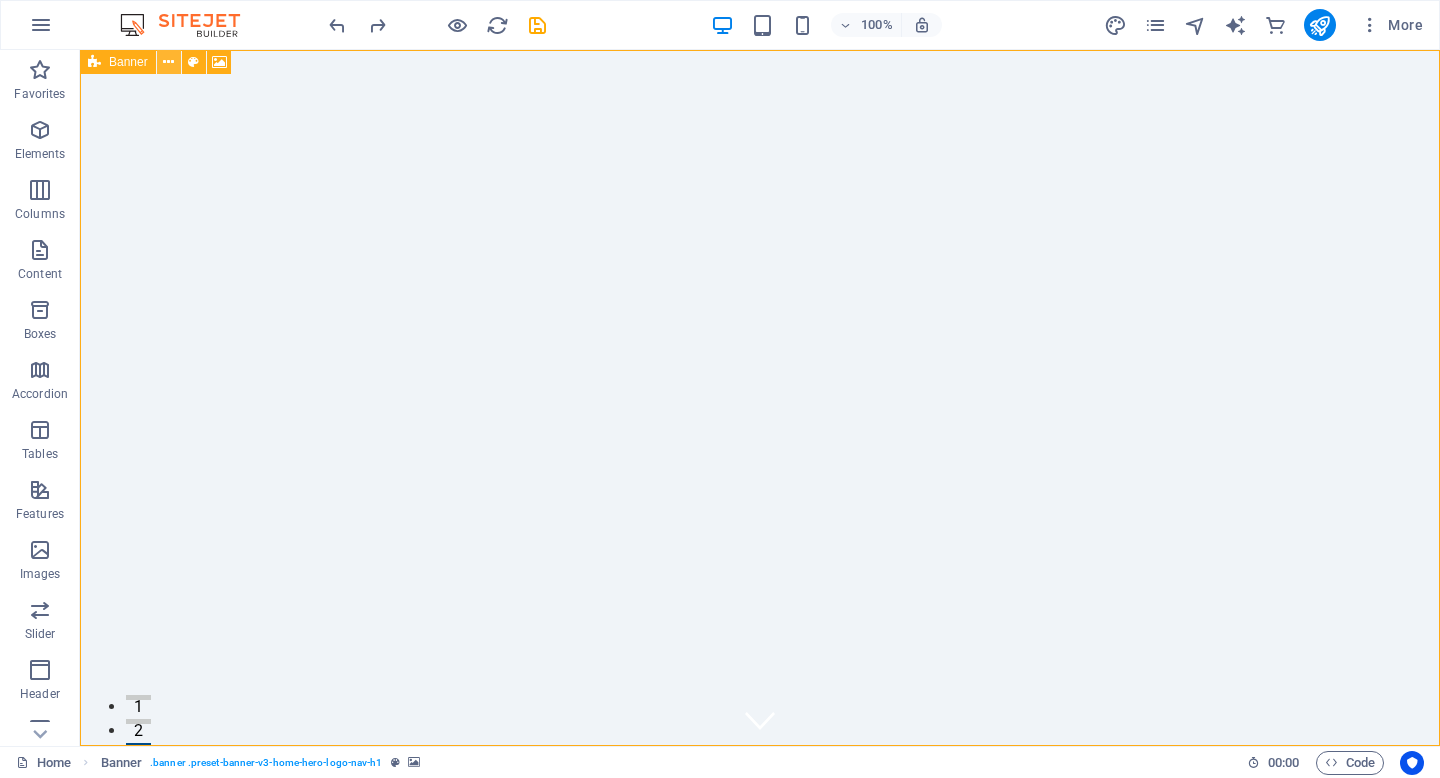 click at bounding box center [168, 62] 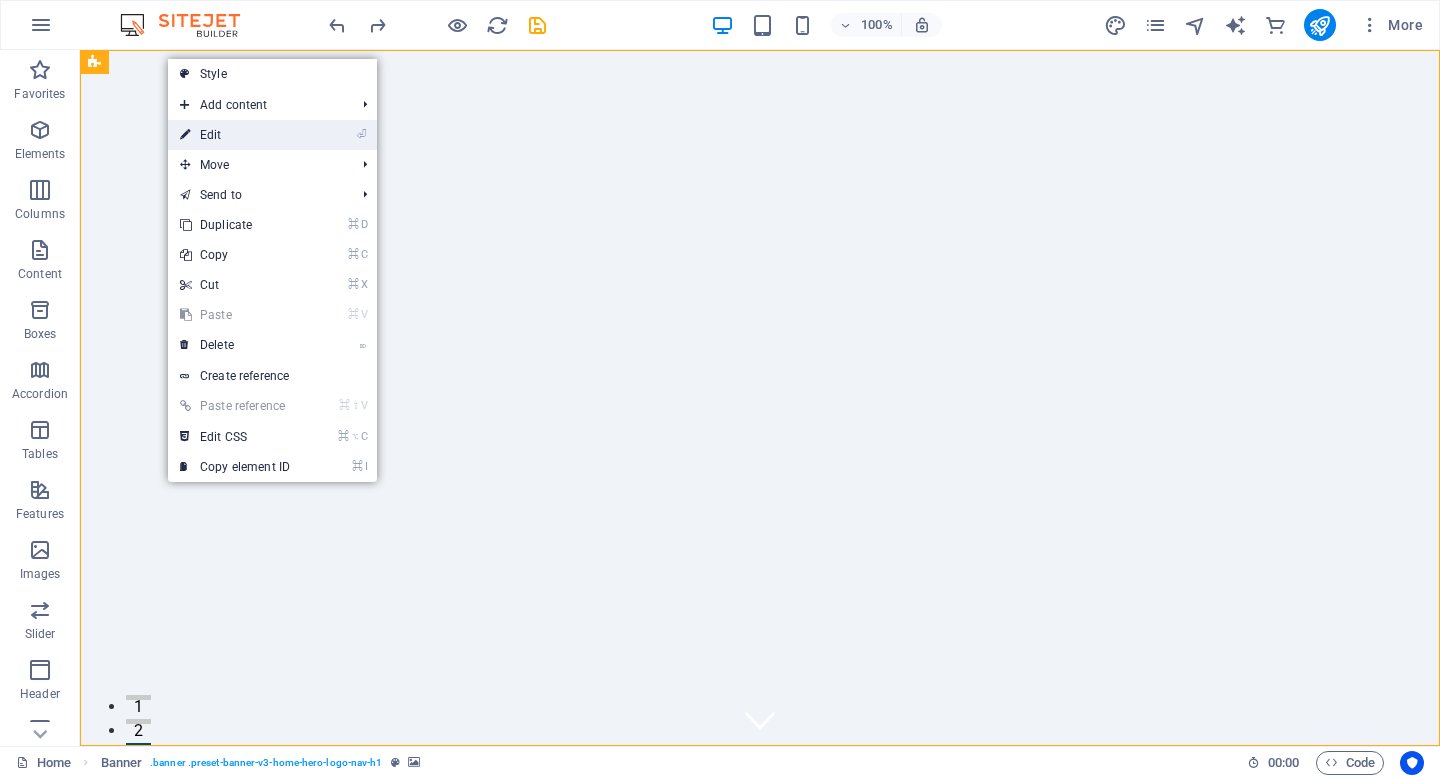 click on "⏎  Edit" at bounding box center (235, 135) 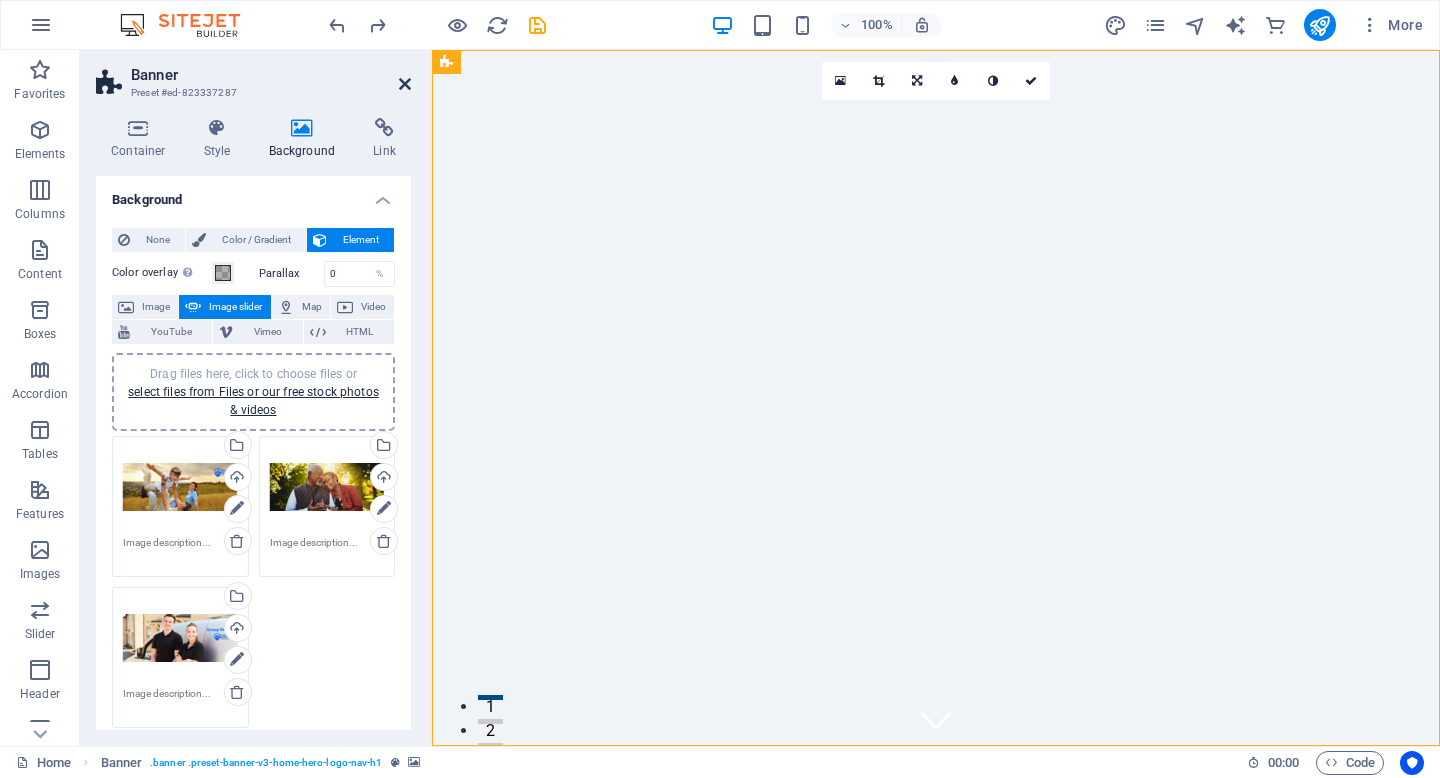 click at bounding box center (405, 84) 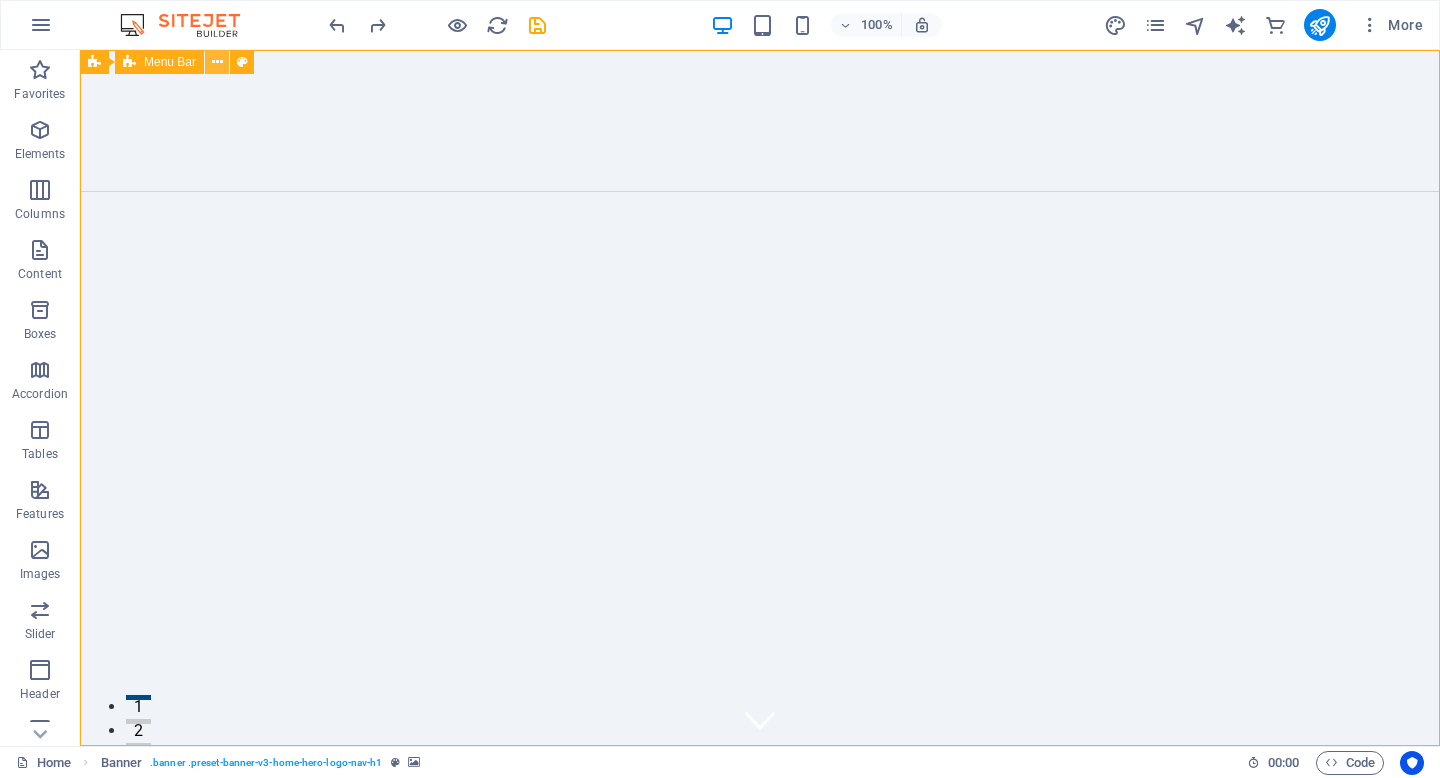 click at bounding box center (217, 62) 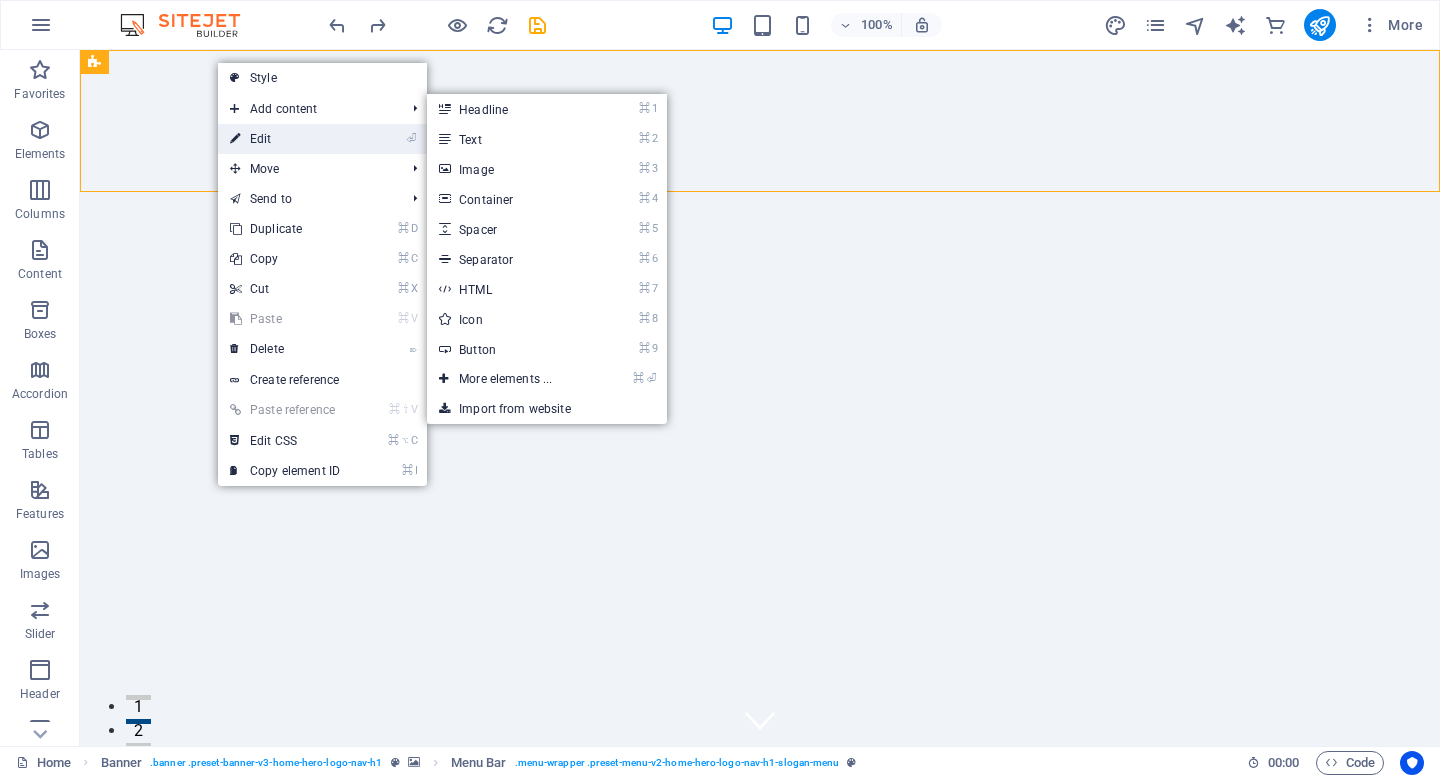 click on "⏎  Edit" at bounding box center [285, 139] 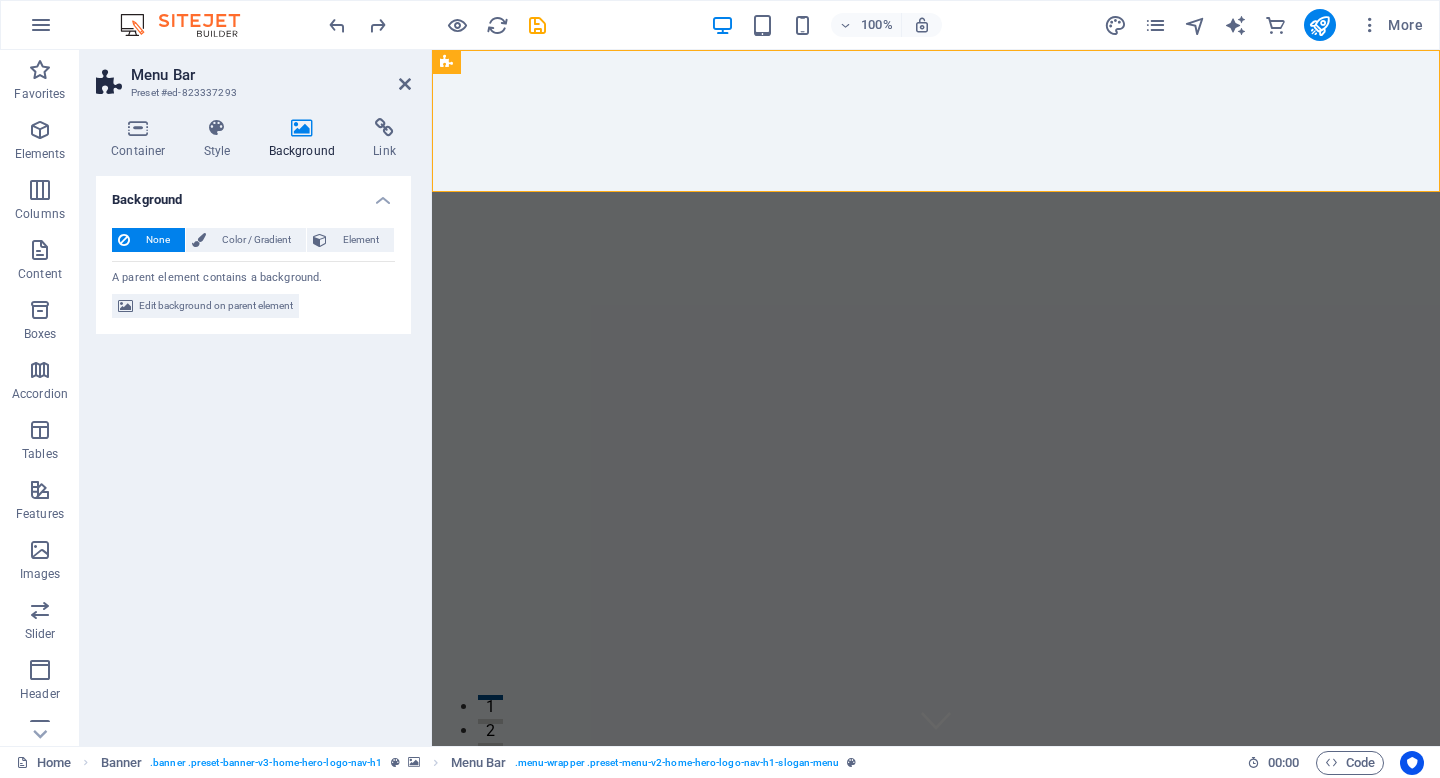 click at bounding box center (302, 128) 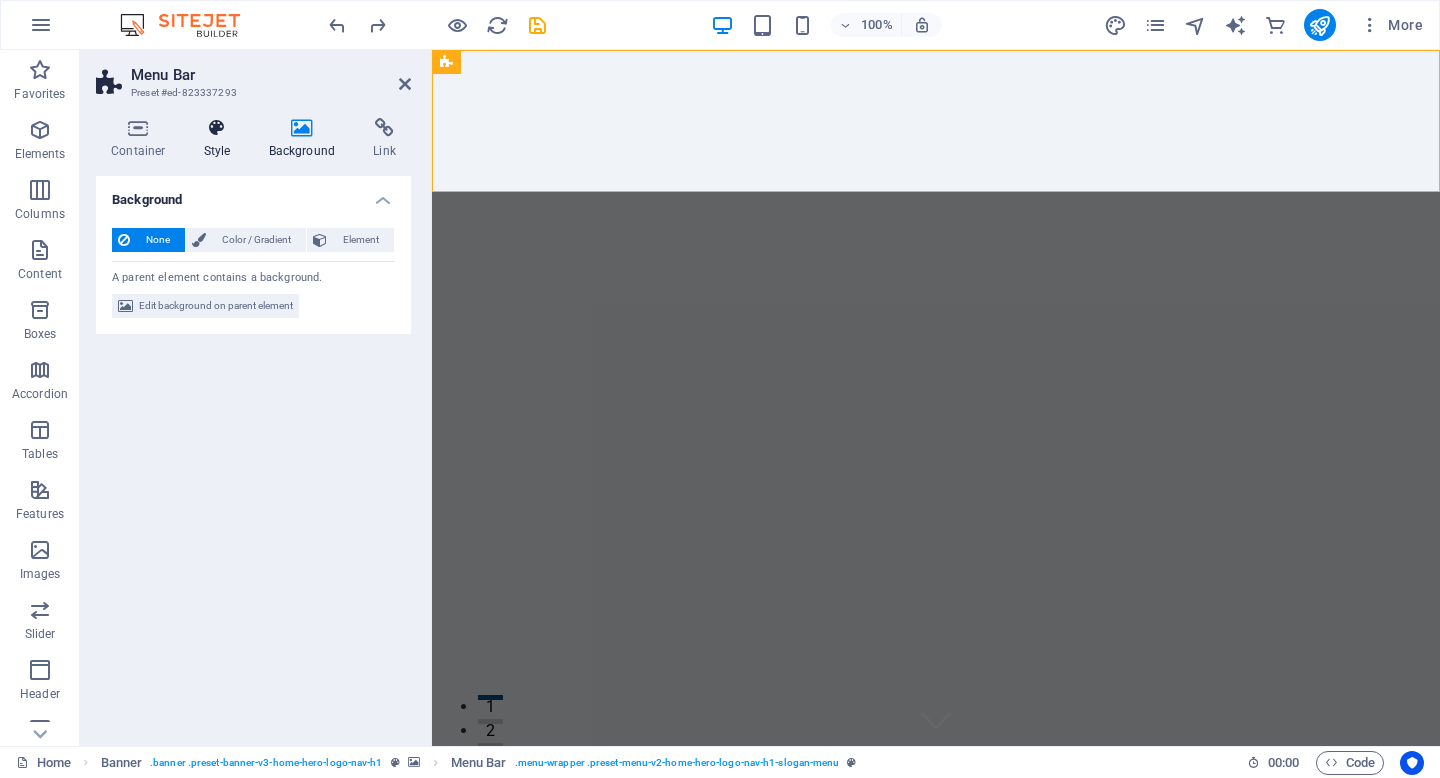 click at bounding box center (217, 128) 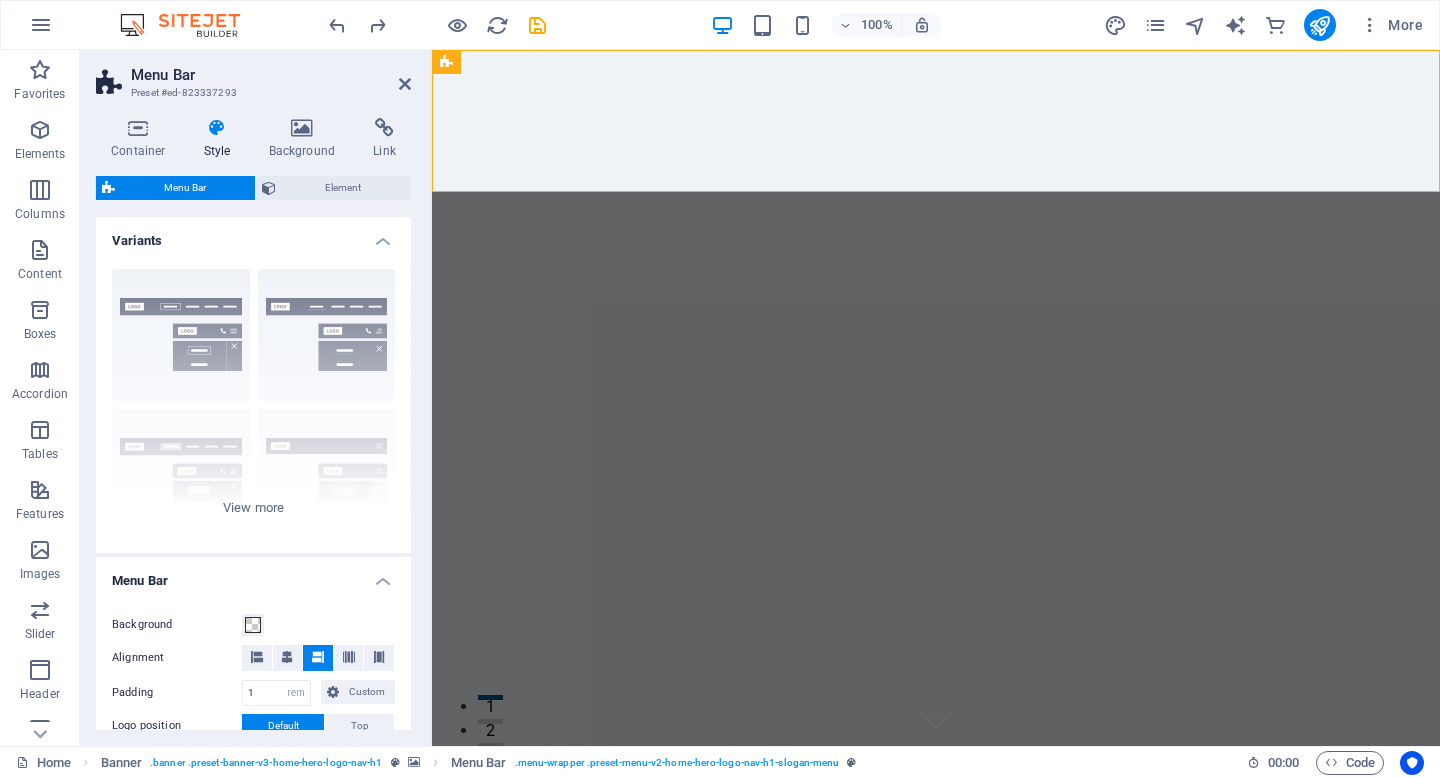 click at bounding box center [217, 128] 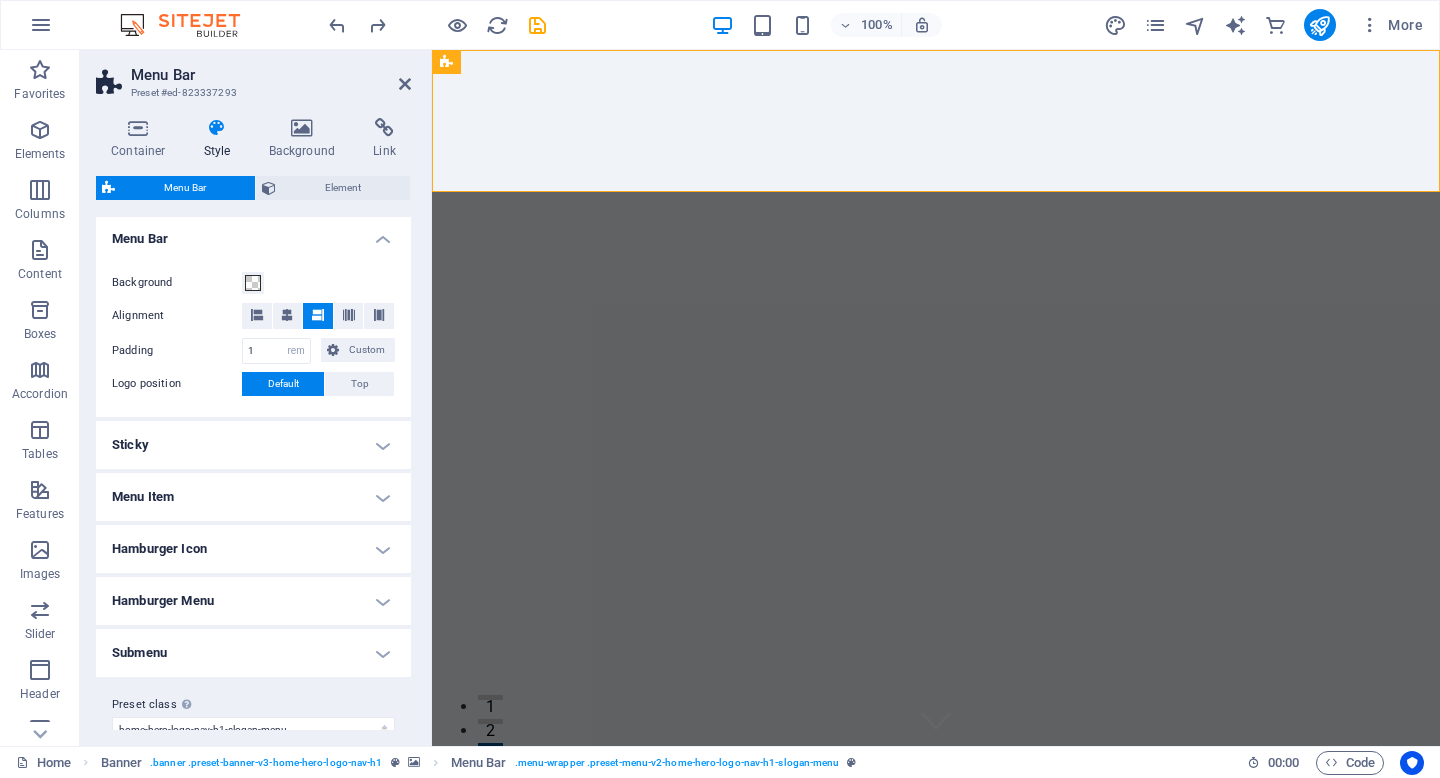 scroll, scrollTop: 360, scrollLeft: 0, axis: vertical 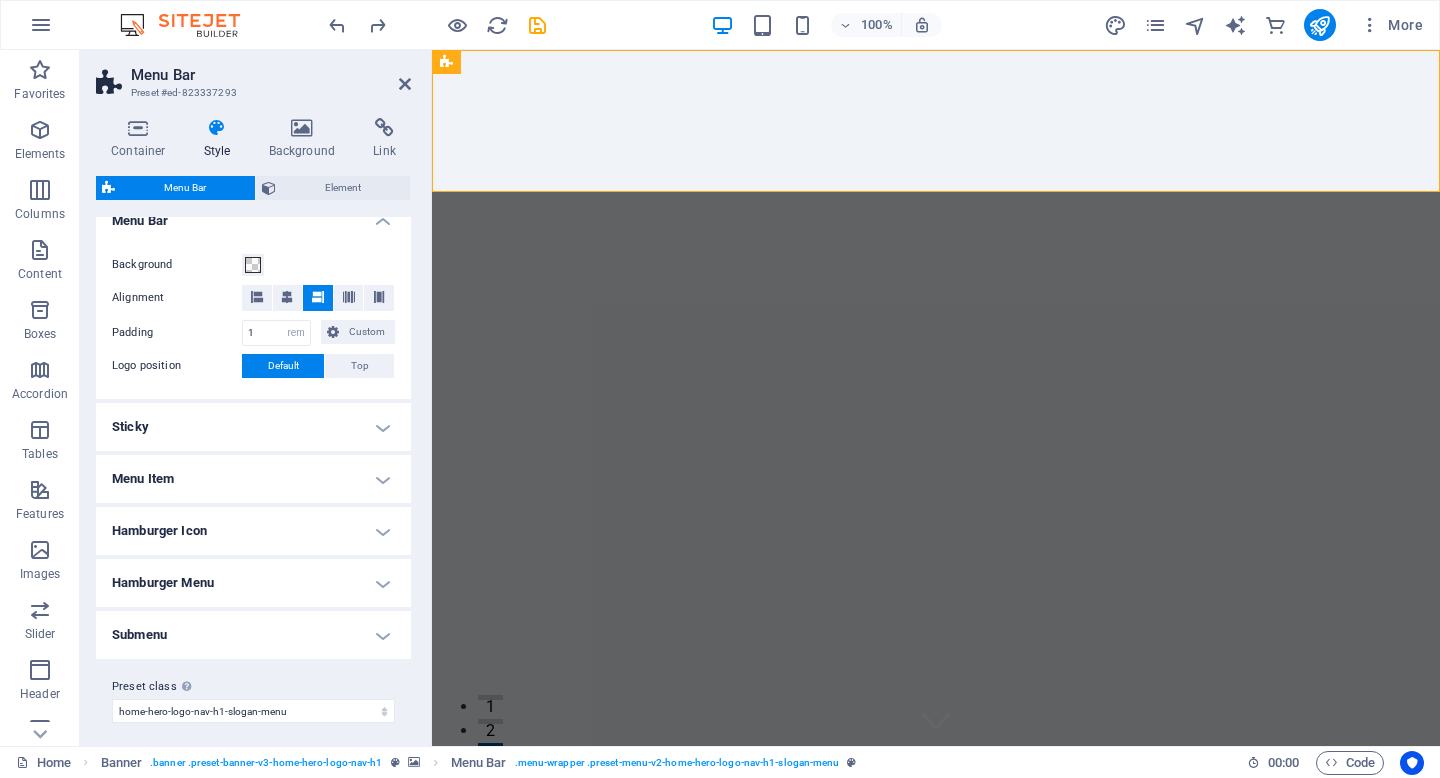 click on "Sticky" at bounding box center [253, 427] 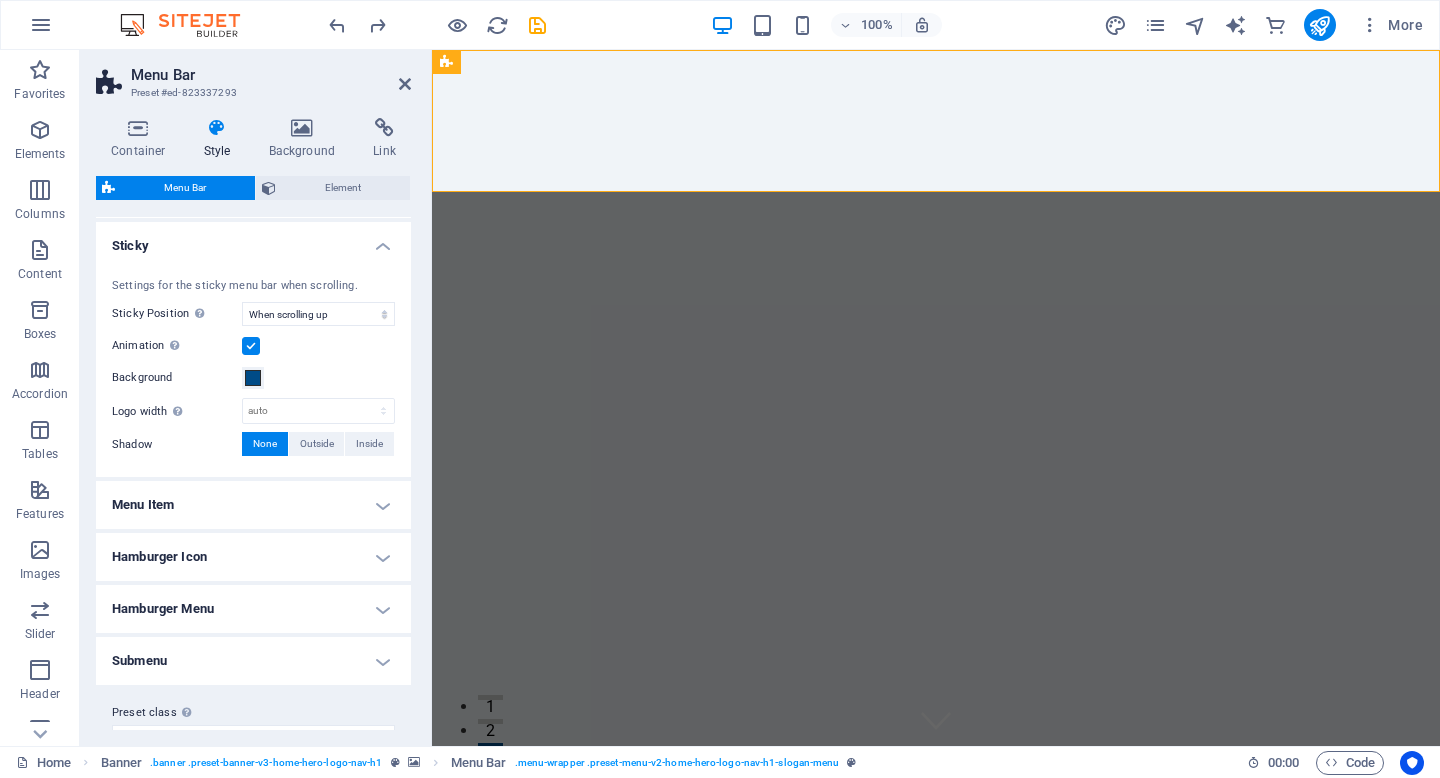 scroll, scrollTop: 575, scrollLeft: 0, axis: vertical 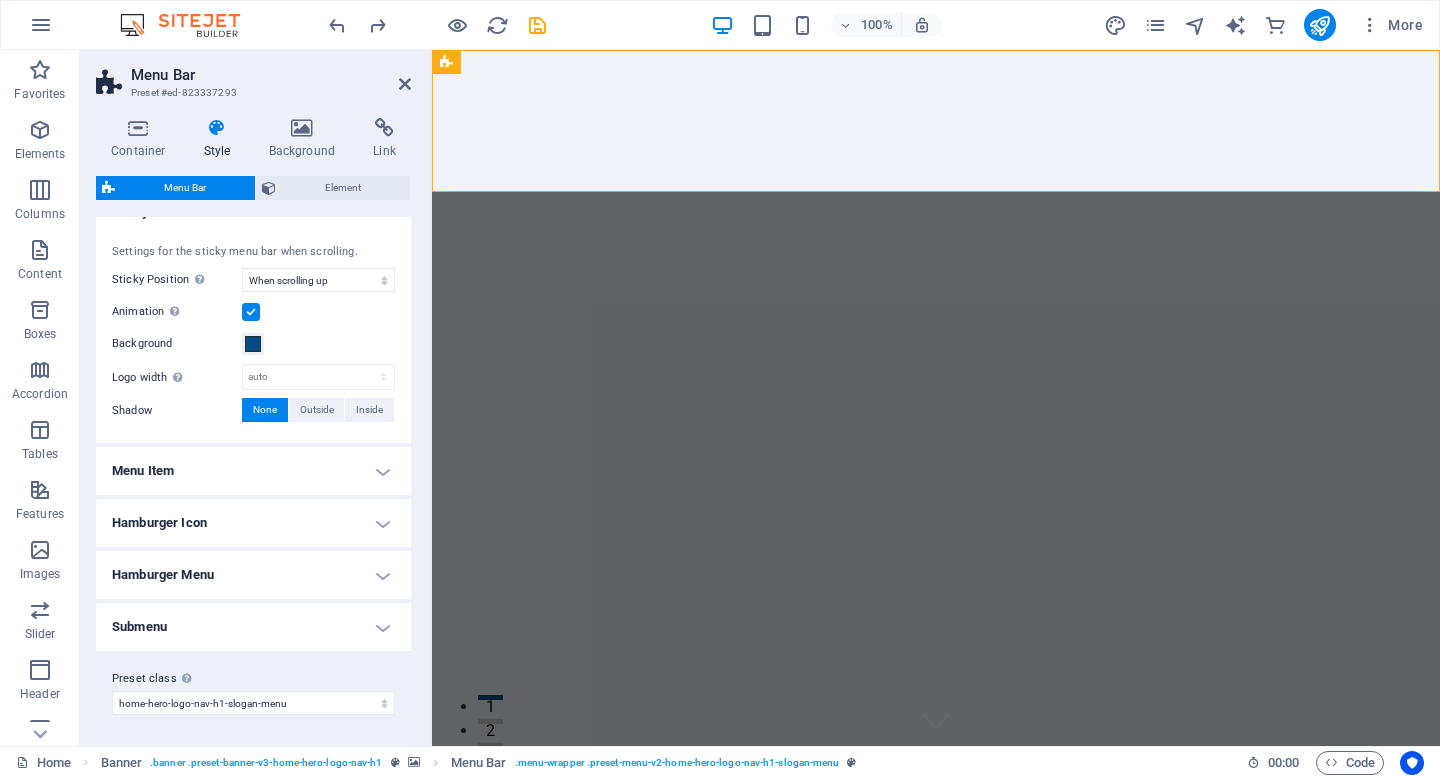 click on "Hamburger Icon" at bounding box center (253, 523) 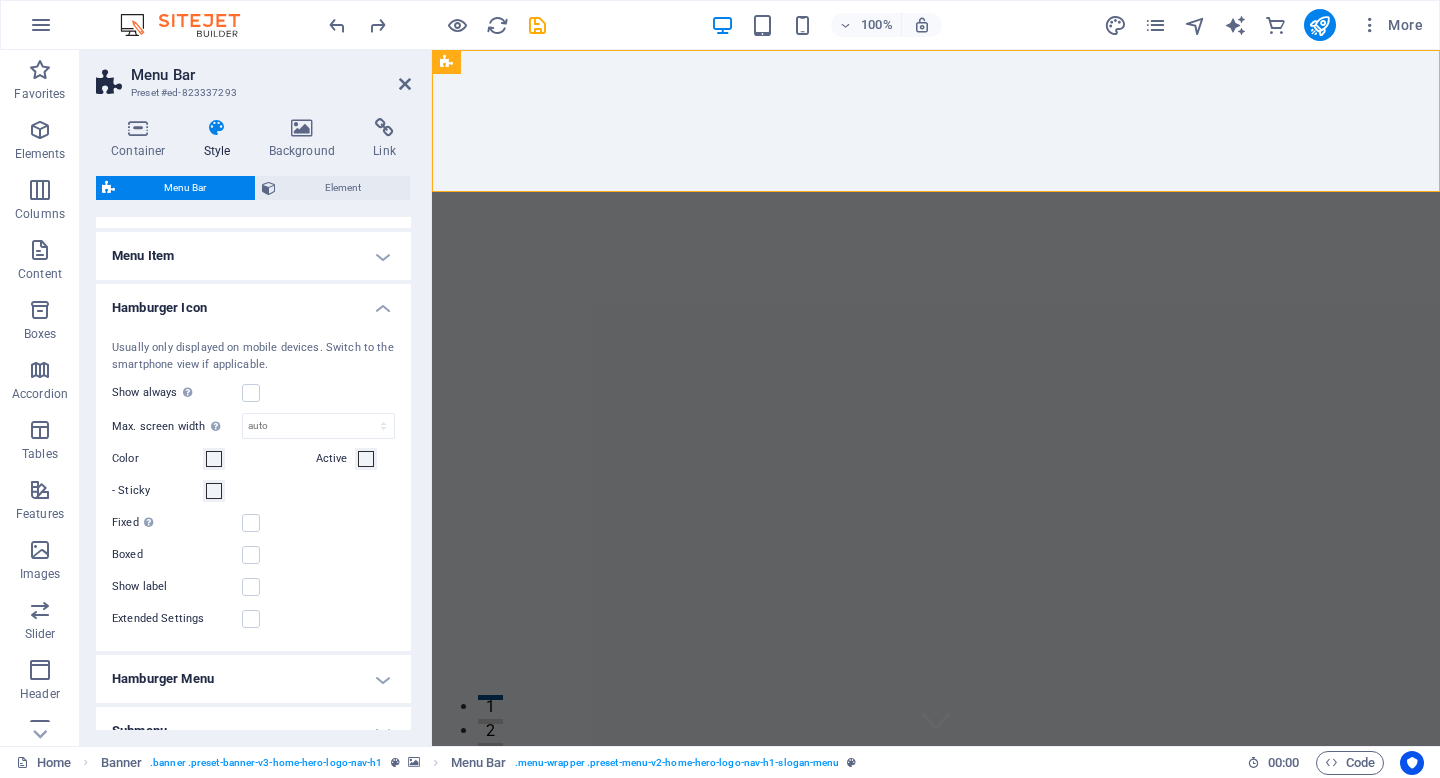 click on "Hamburger Icon" at bounding box center (253, 302) 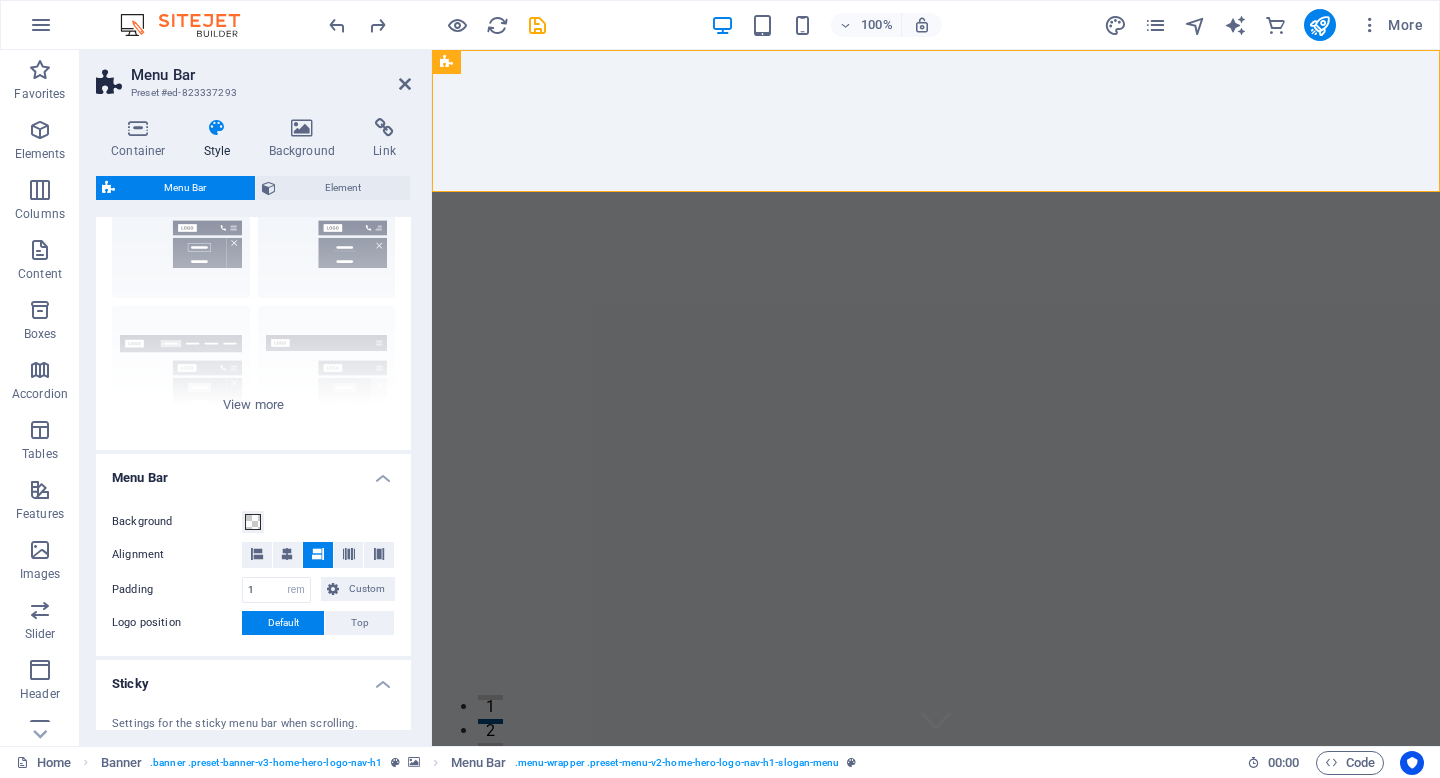 scroll, scrollTop: 0, scrollLeft: 0, axis: both 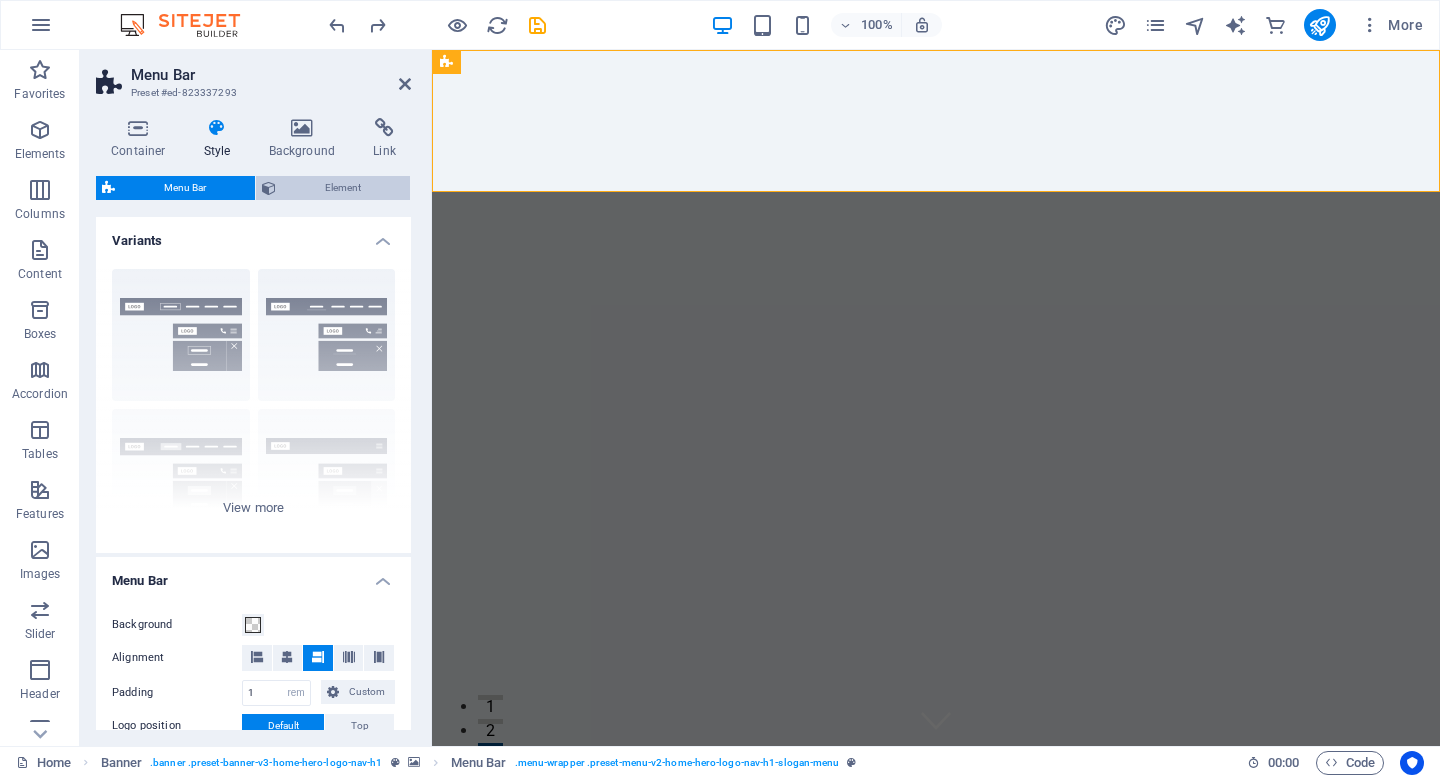 click at bounding box center [269, 188] 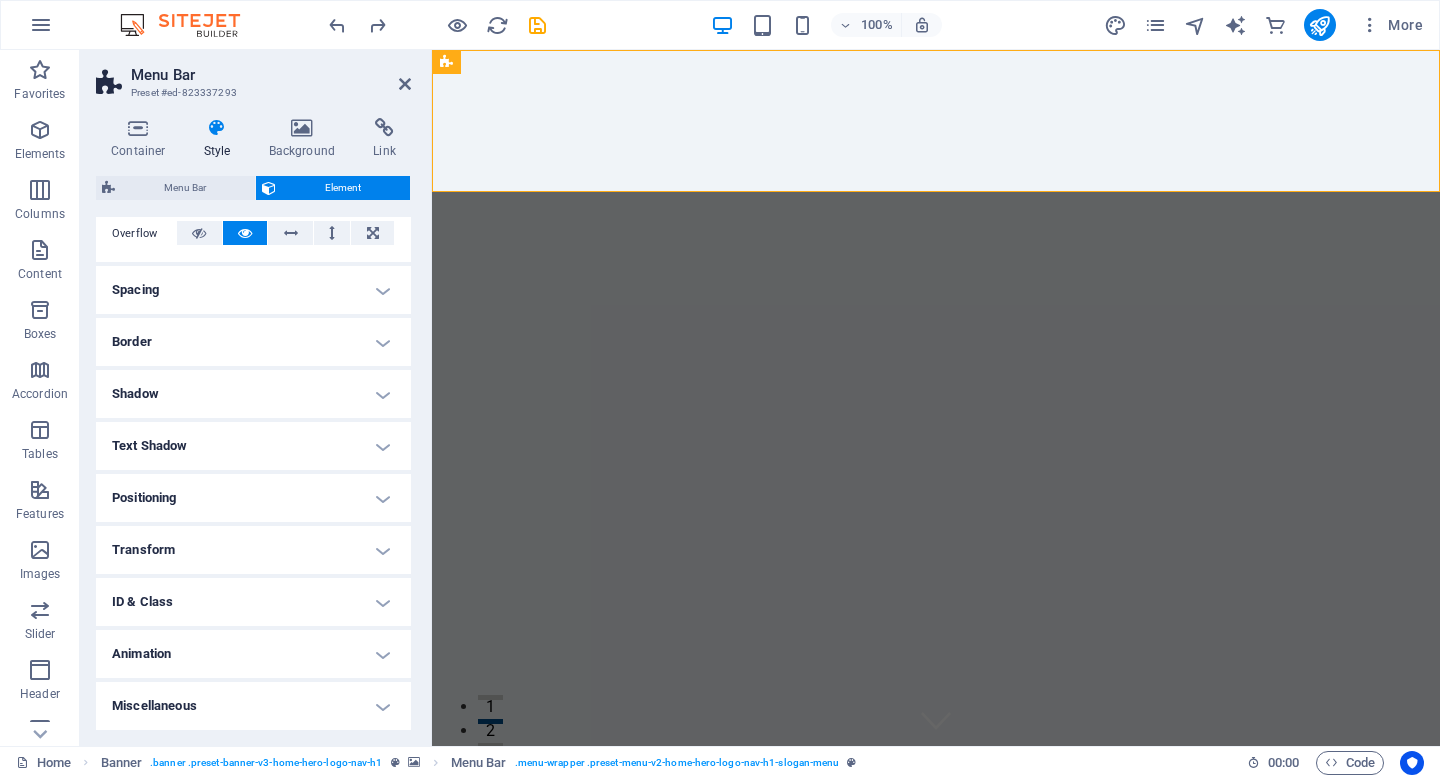 scroll, scrollTop: 0, scrollLeft: 0, axis: both 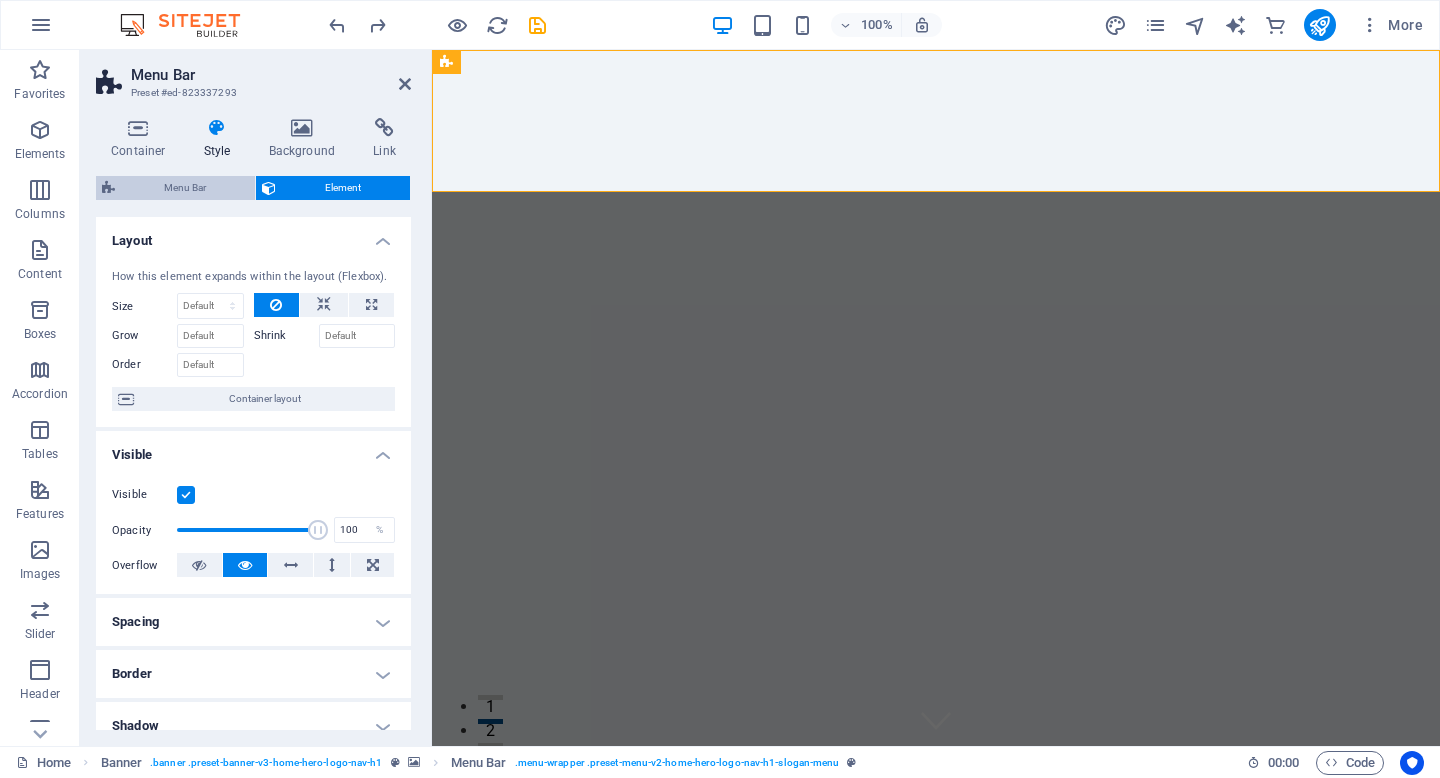 click on "Menu Bar" at bounding box center (185, 188) 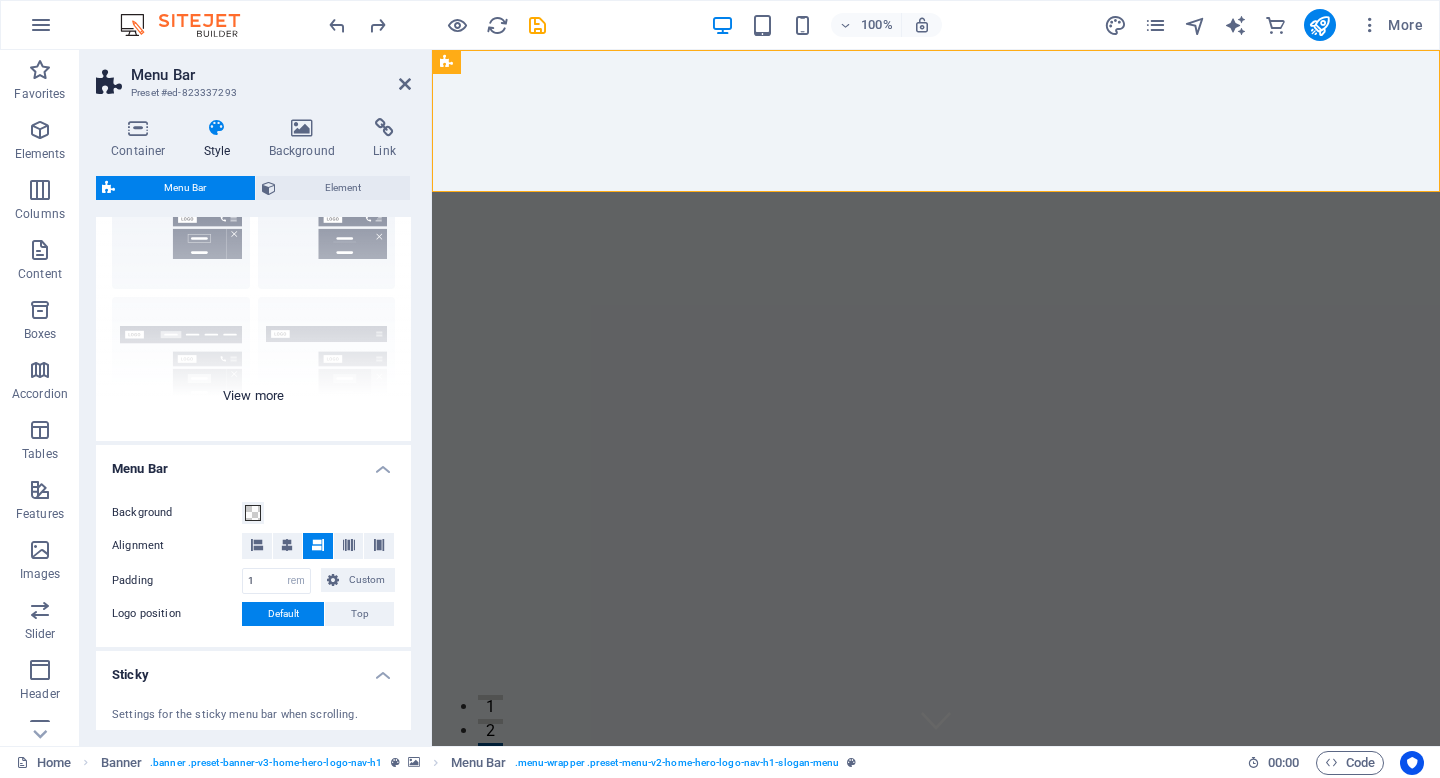 scroll, scrollTop: 127, scrollLeft: 0, axis: vertical 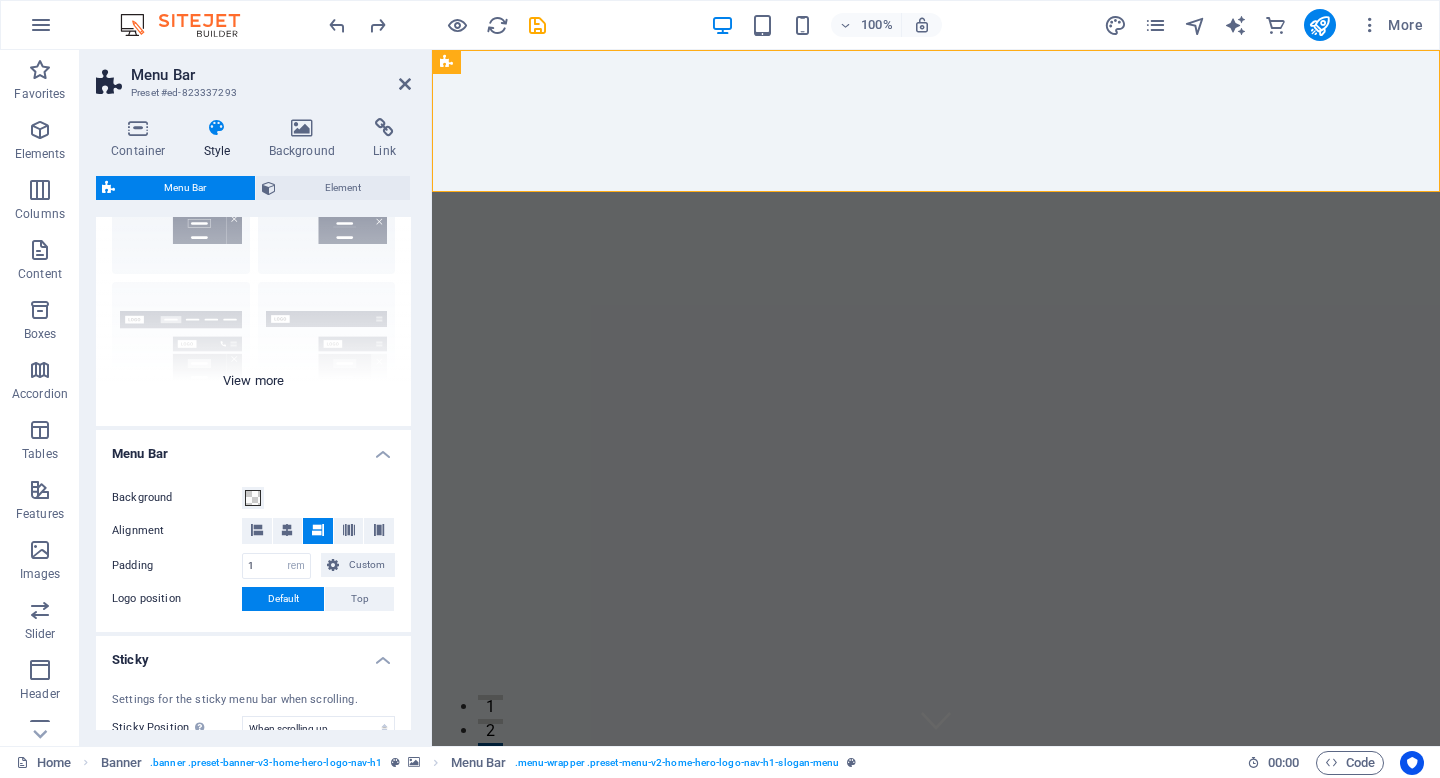 click on "Border Centered Default Fixed Loki Trigger Wide XXL" at bounding box center (253, 276) 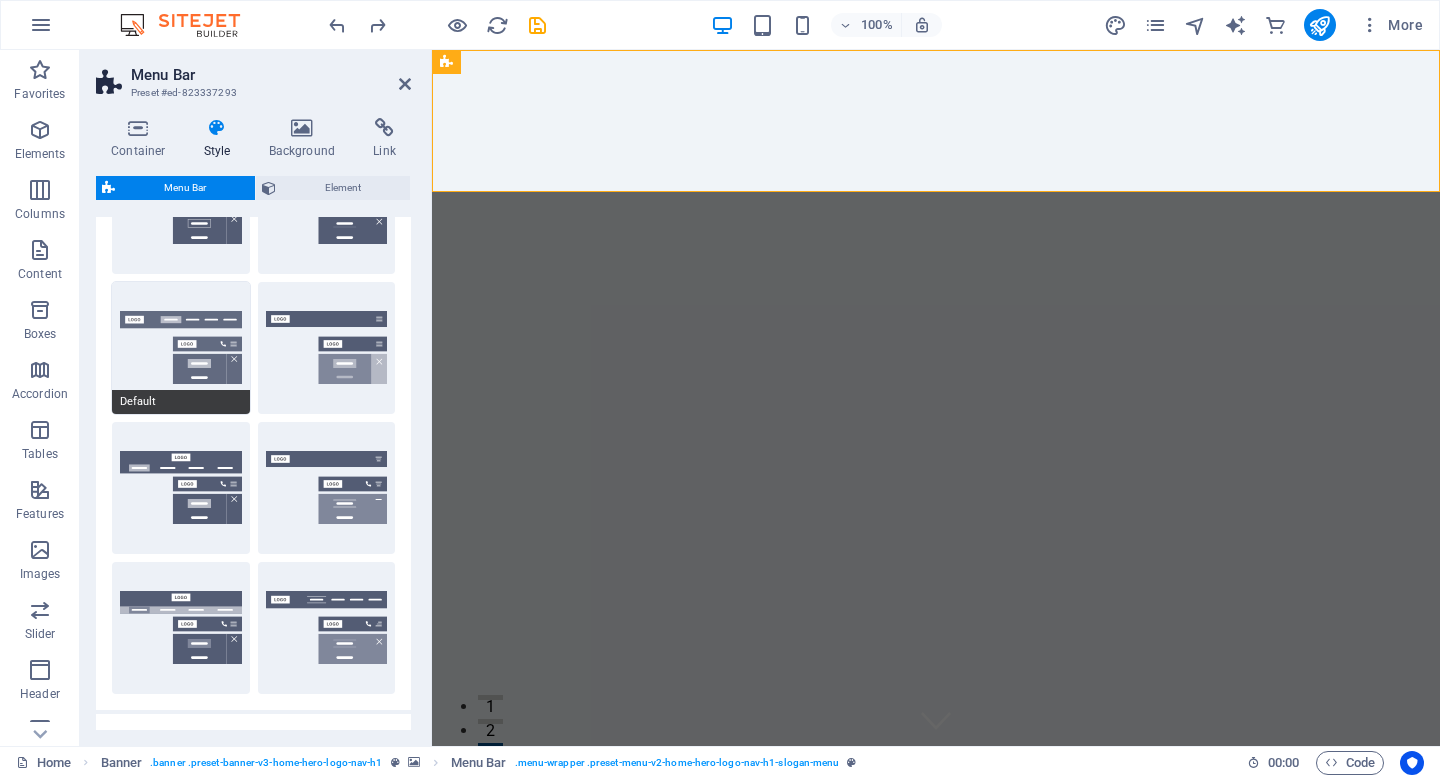 scroll, scrollTop: 0, scrollLeft: 0, axis: both 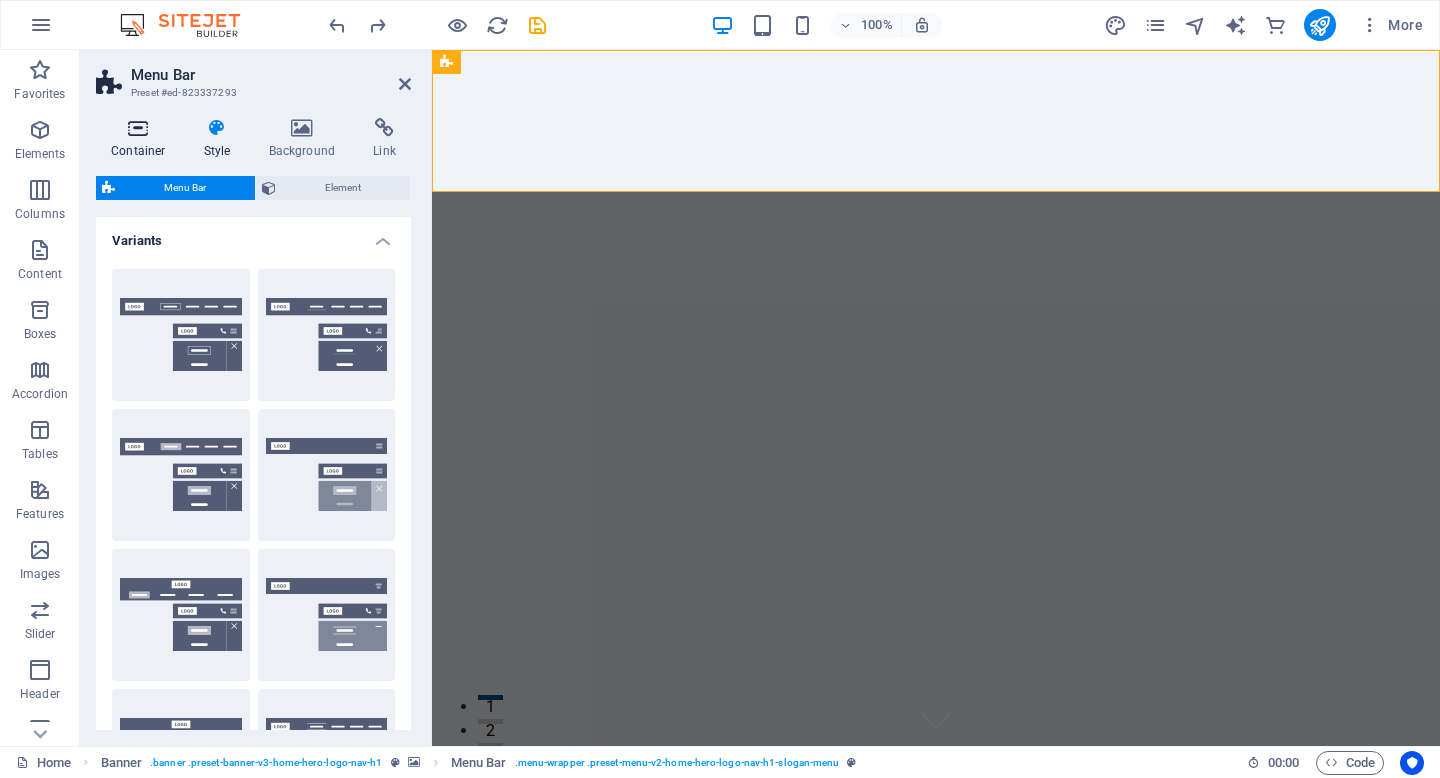 click at bounding box center [138, 128] 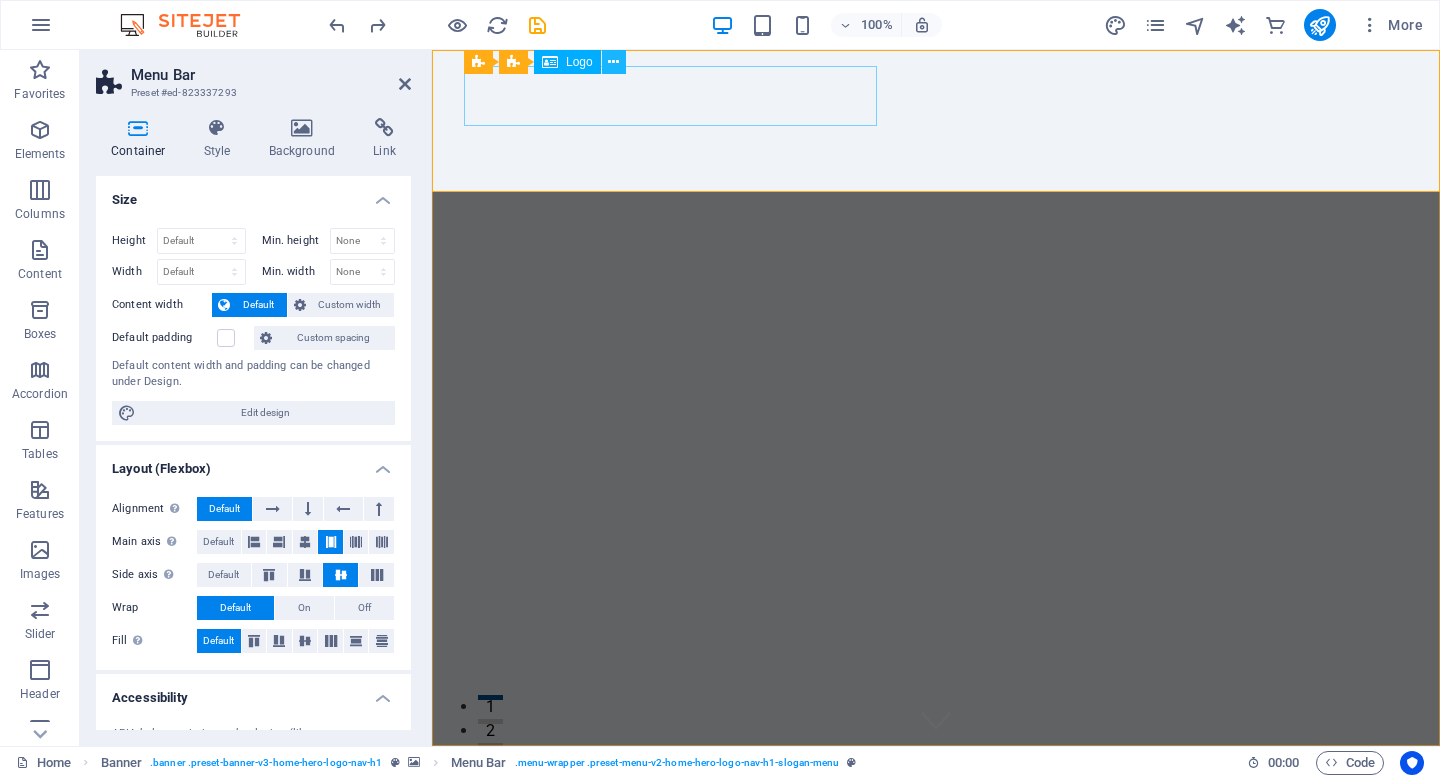 click at bounding box center [613, 62] 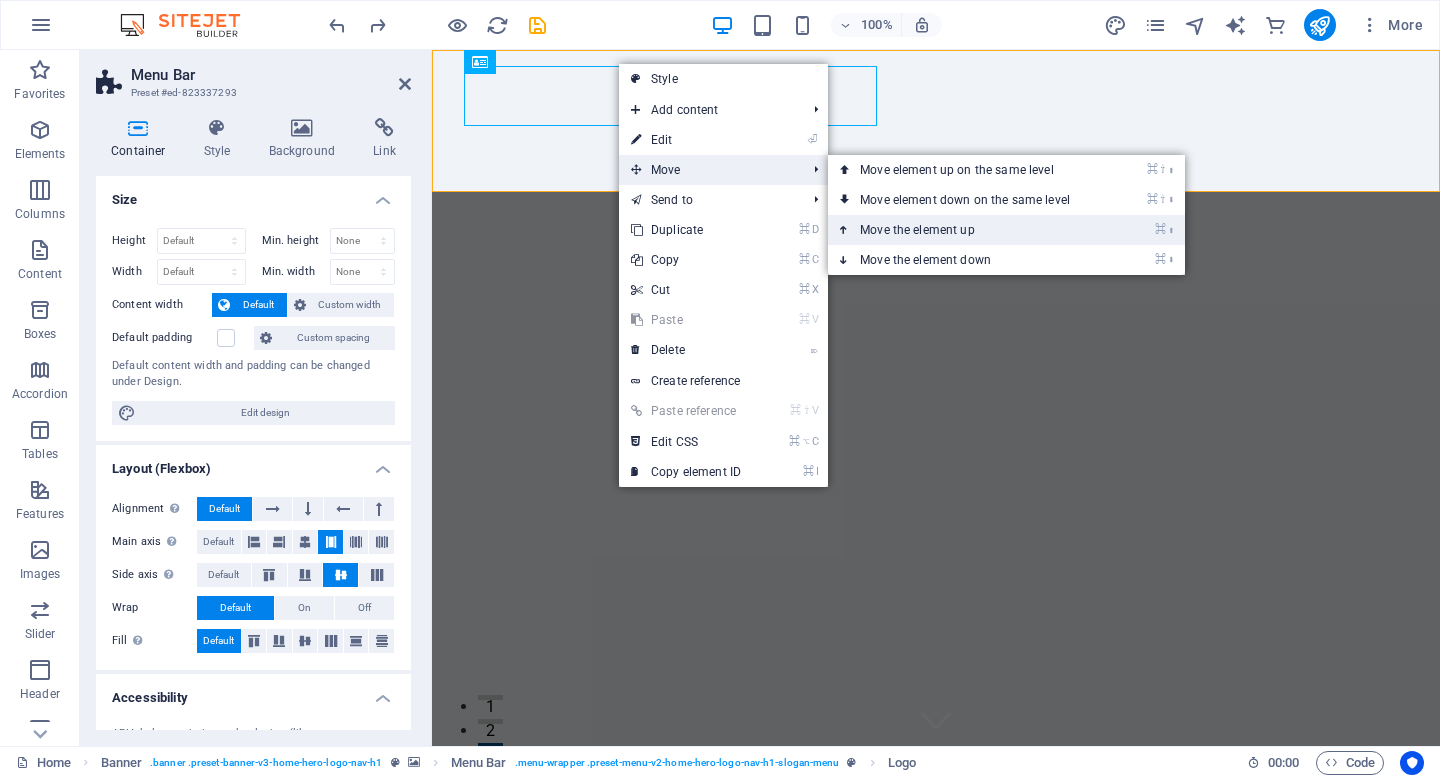 click on "⌘ ⬆  Move the element up" at bounding box center (969, 230) 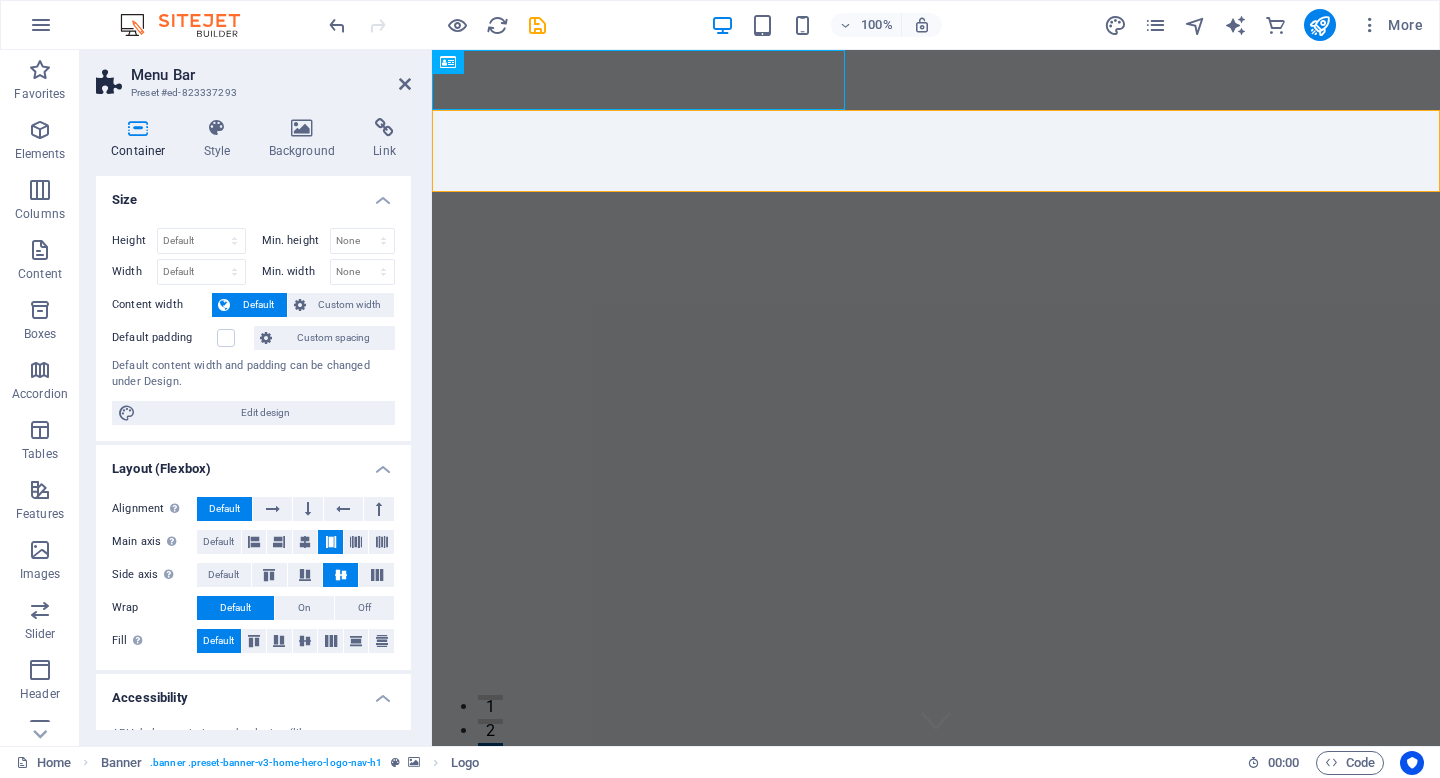 click on "100% More" at bounding box center [878, 25] 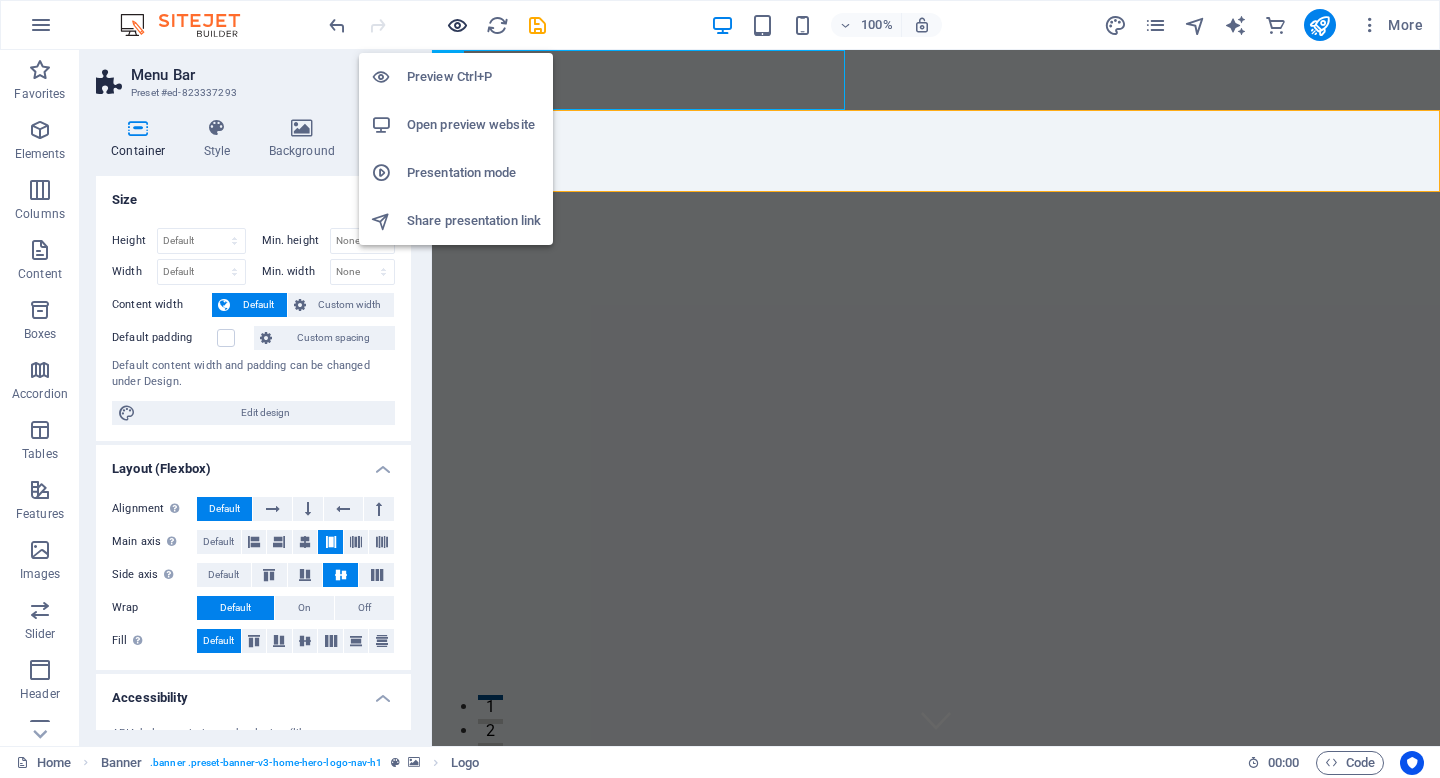 click at bounding box center (457, 25) 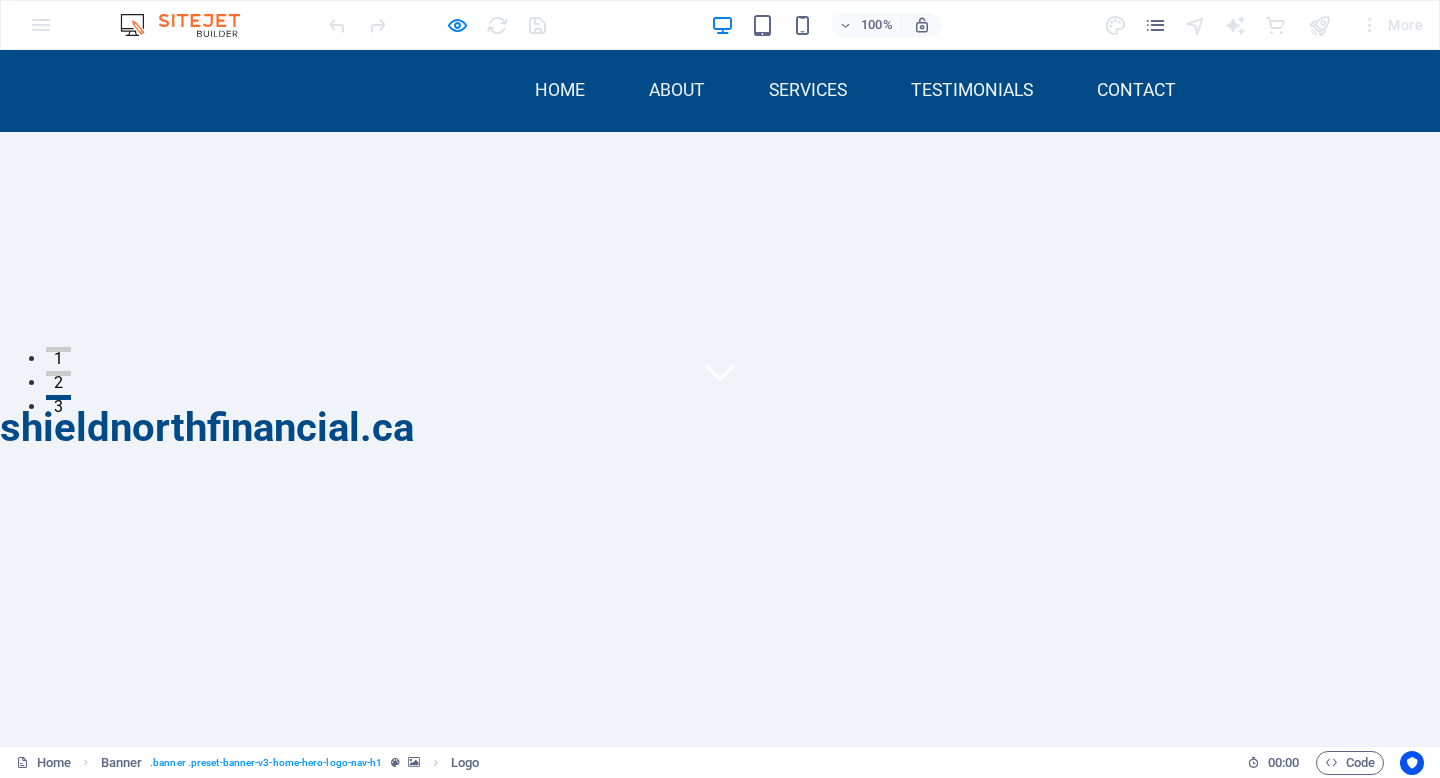 scroll, scrollTop: 0, scrollLeft: 0, axis: both 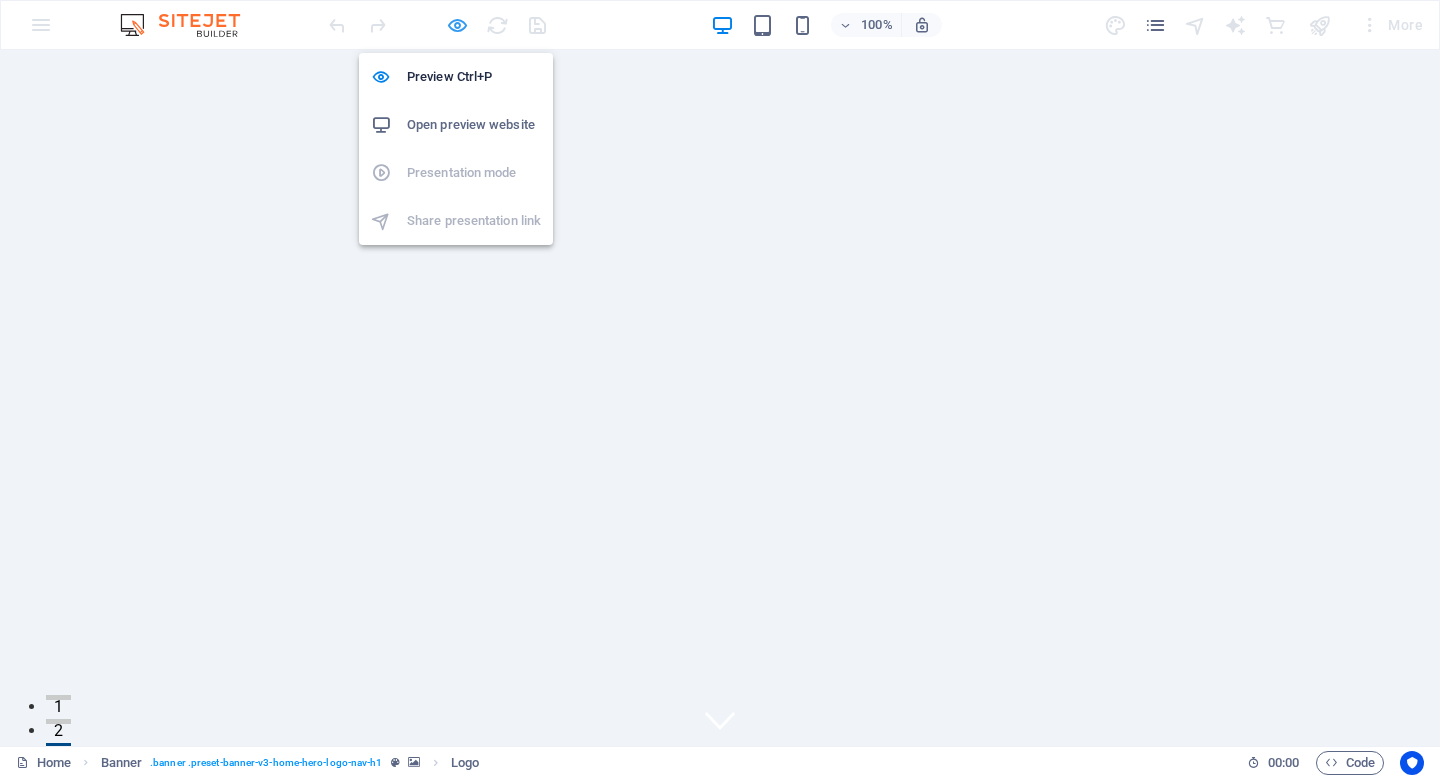 click at bounding box center [457, 25] 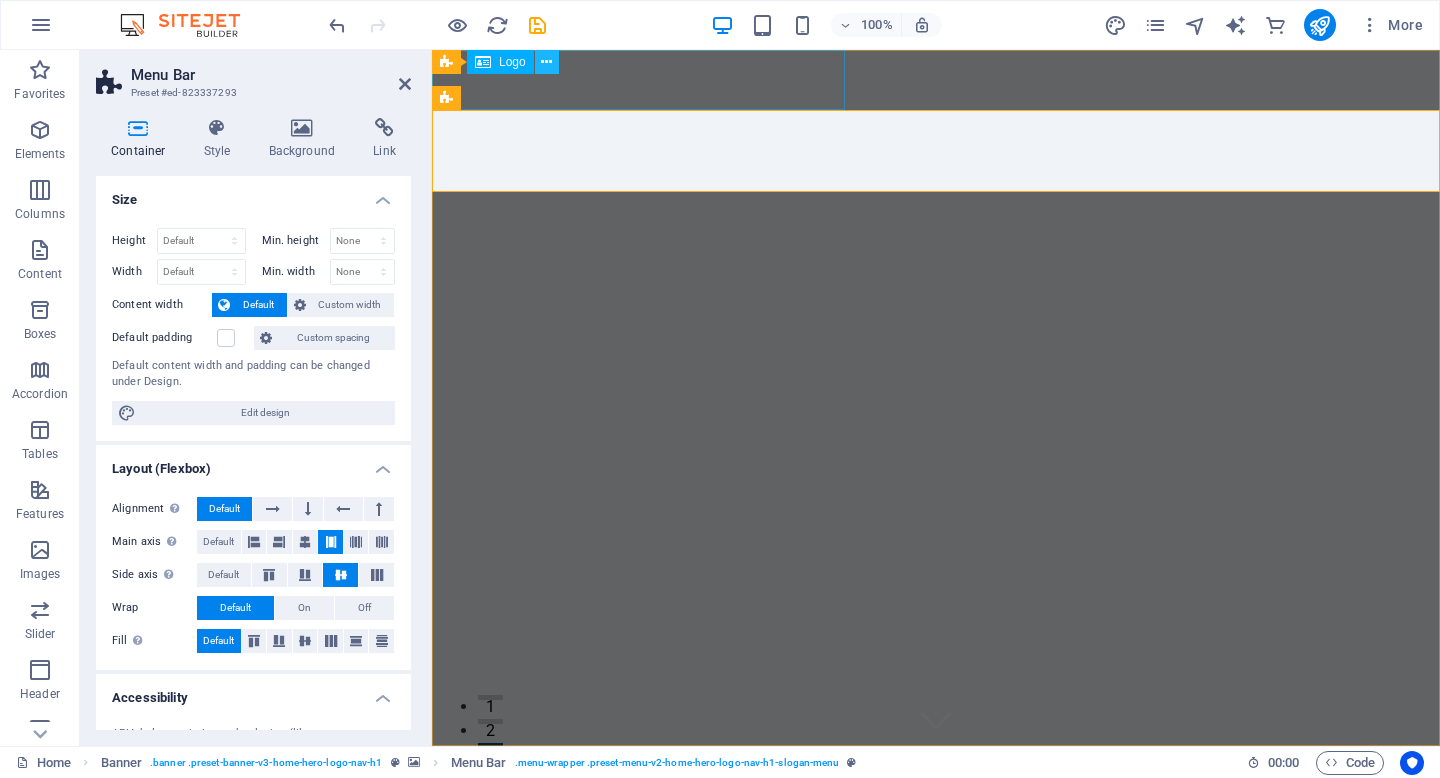 click at bounding box center [546, 62] 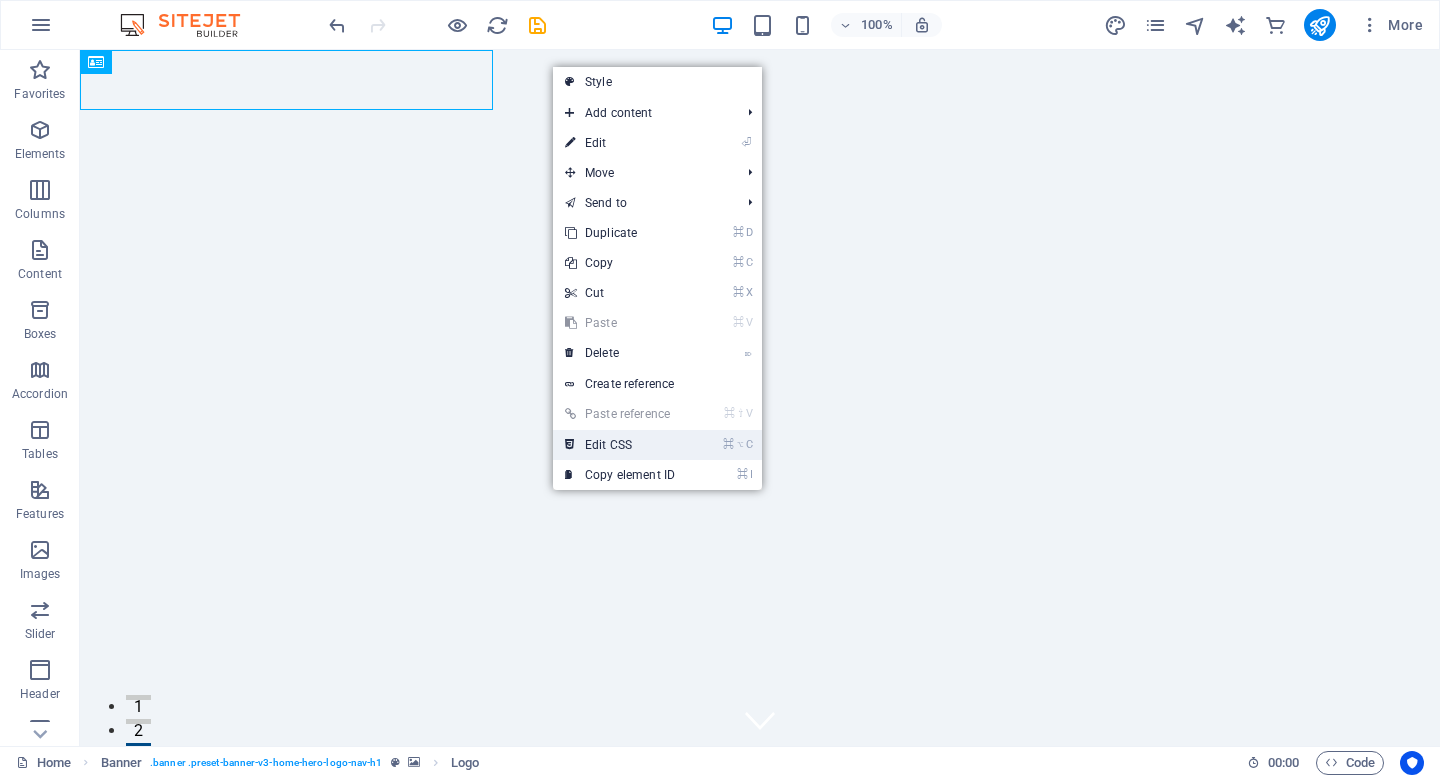 click on "⌘ ⌥ C  Edit CSS" at bounding box center (620, 445) 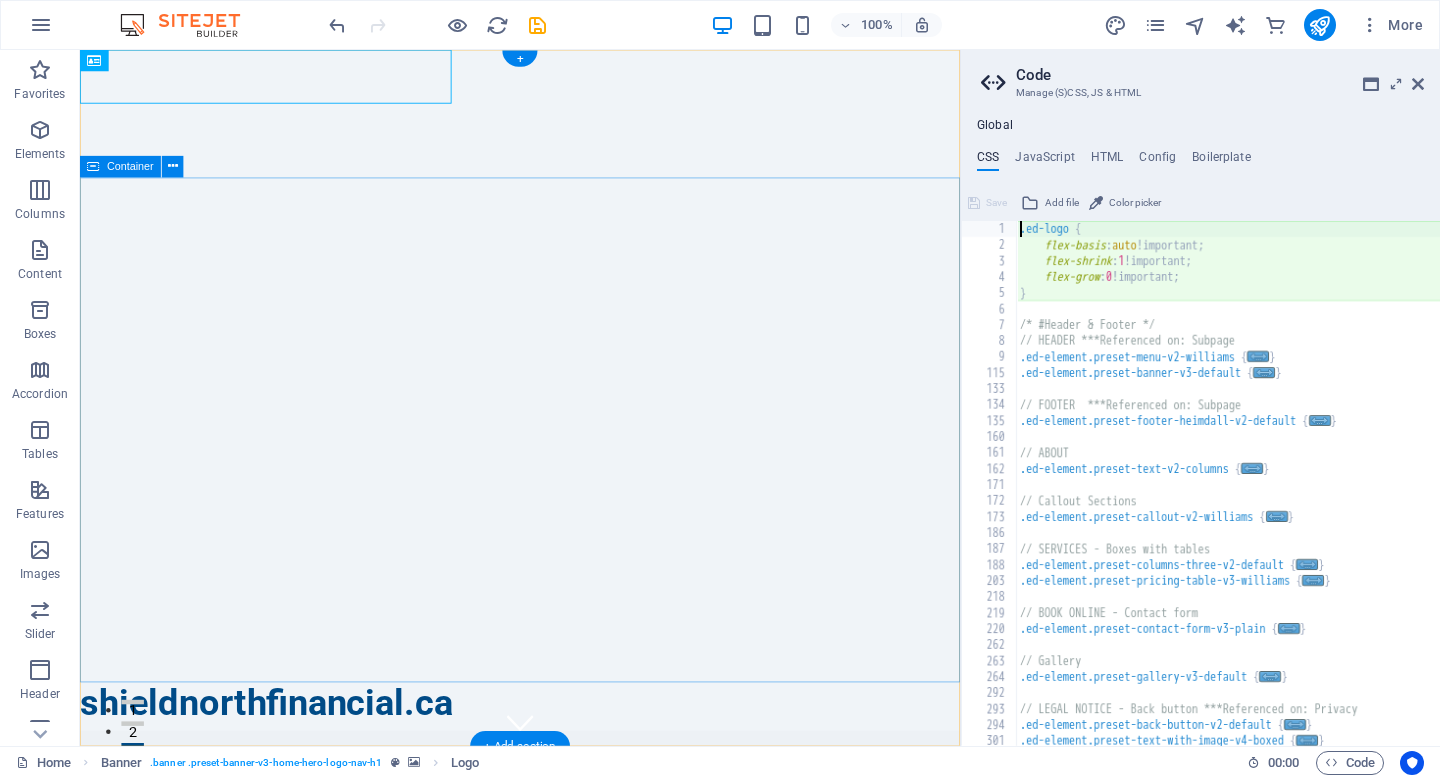 type on "flex-basis: auto!important;" 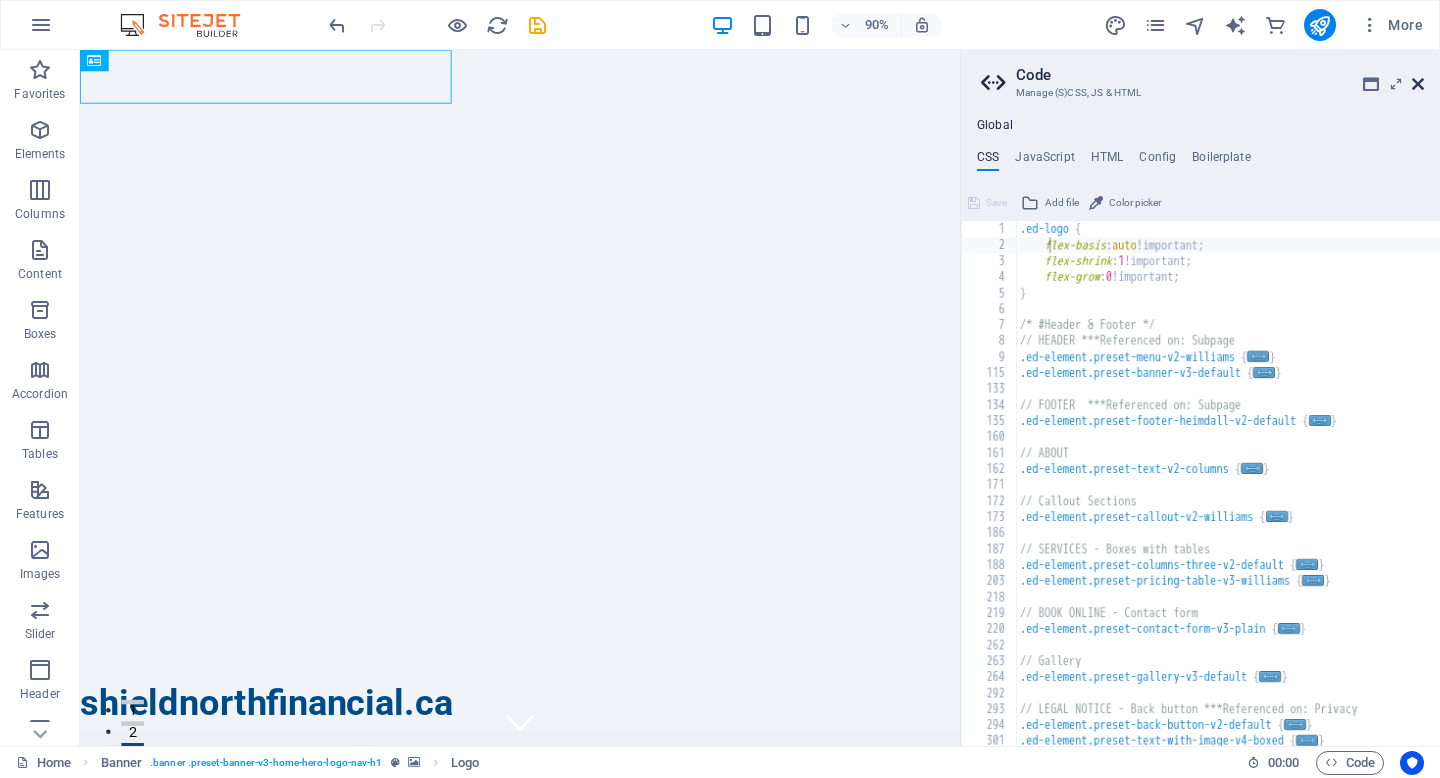click at bounding box center (1418, 84) 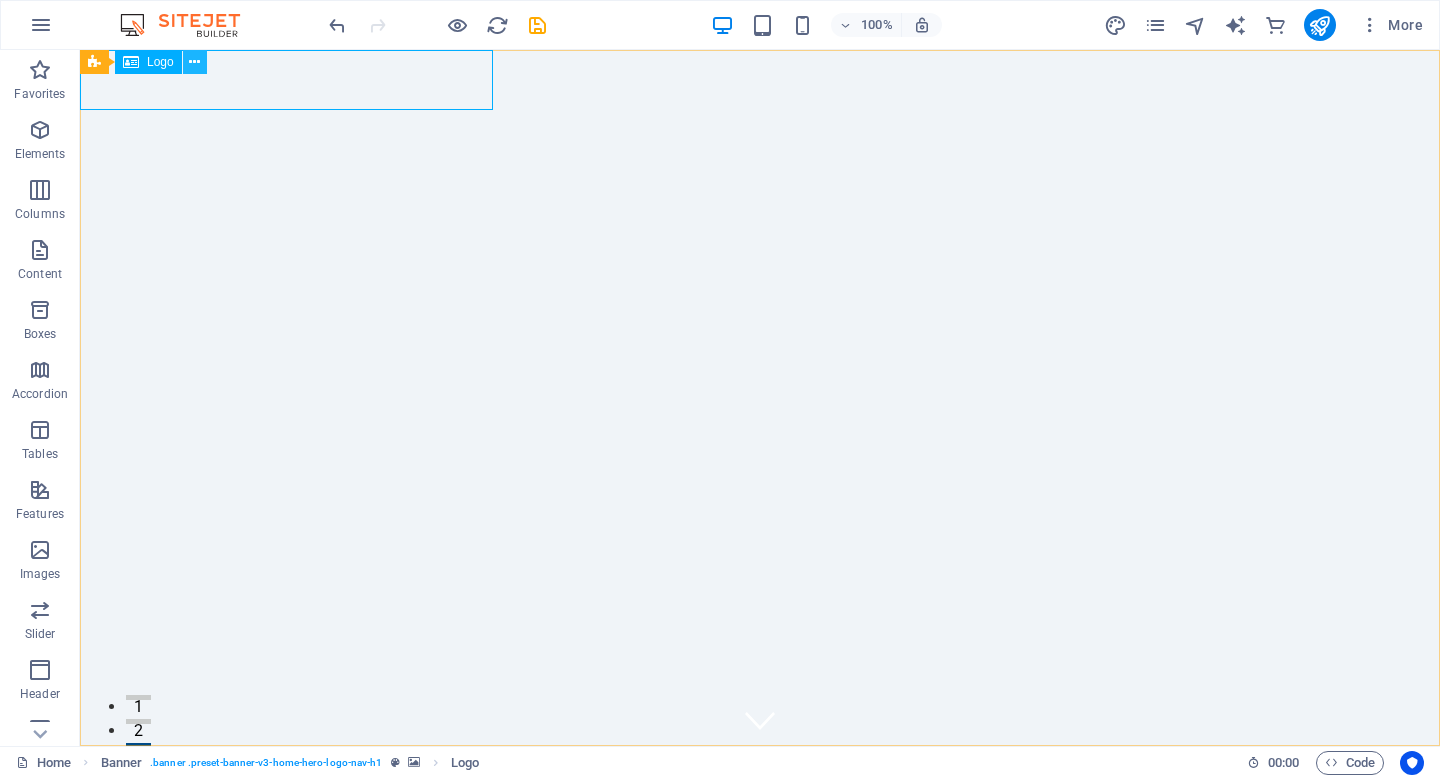 click at bounding box center (194, 62) 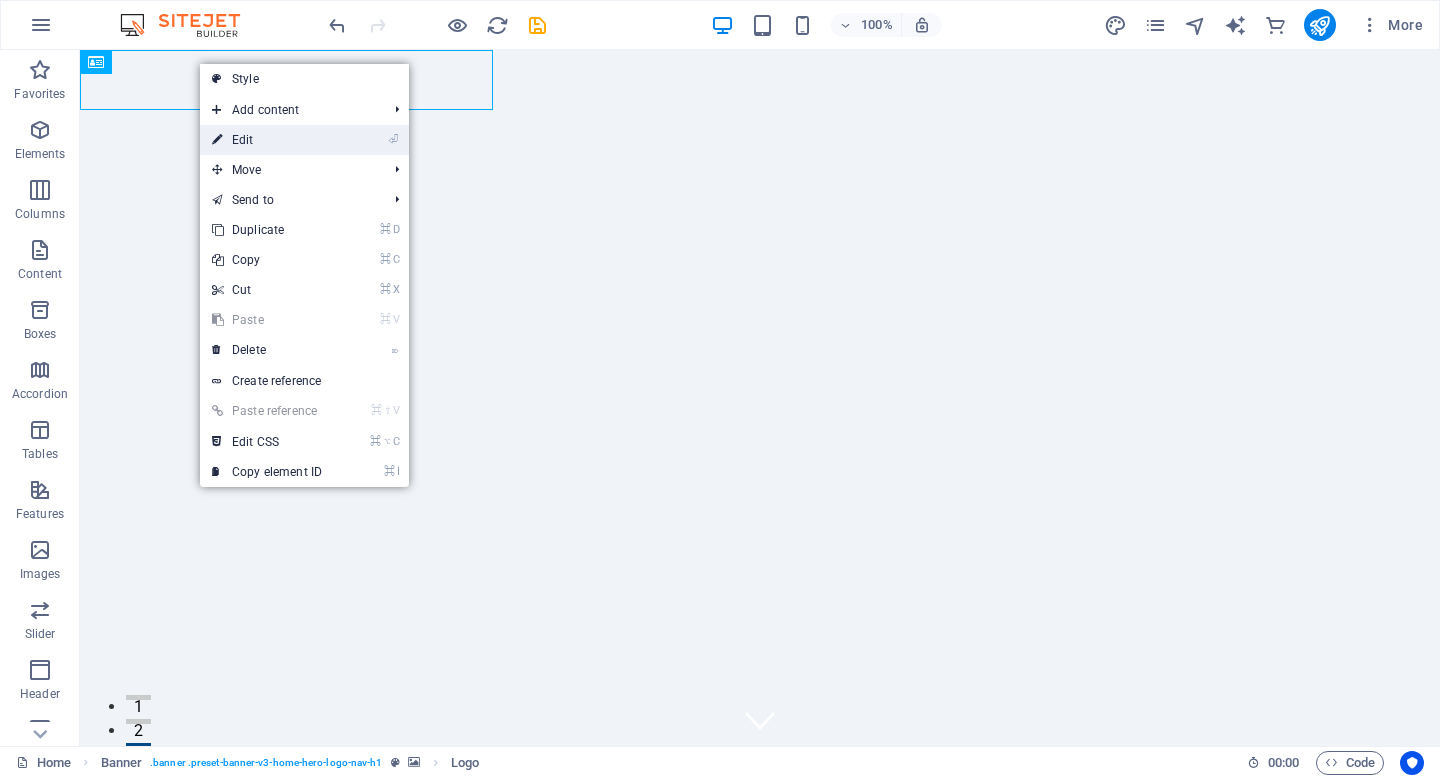click on "⏎  Edit" at bounding box center [267, 140] 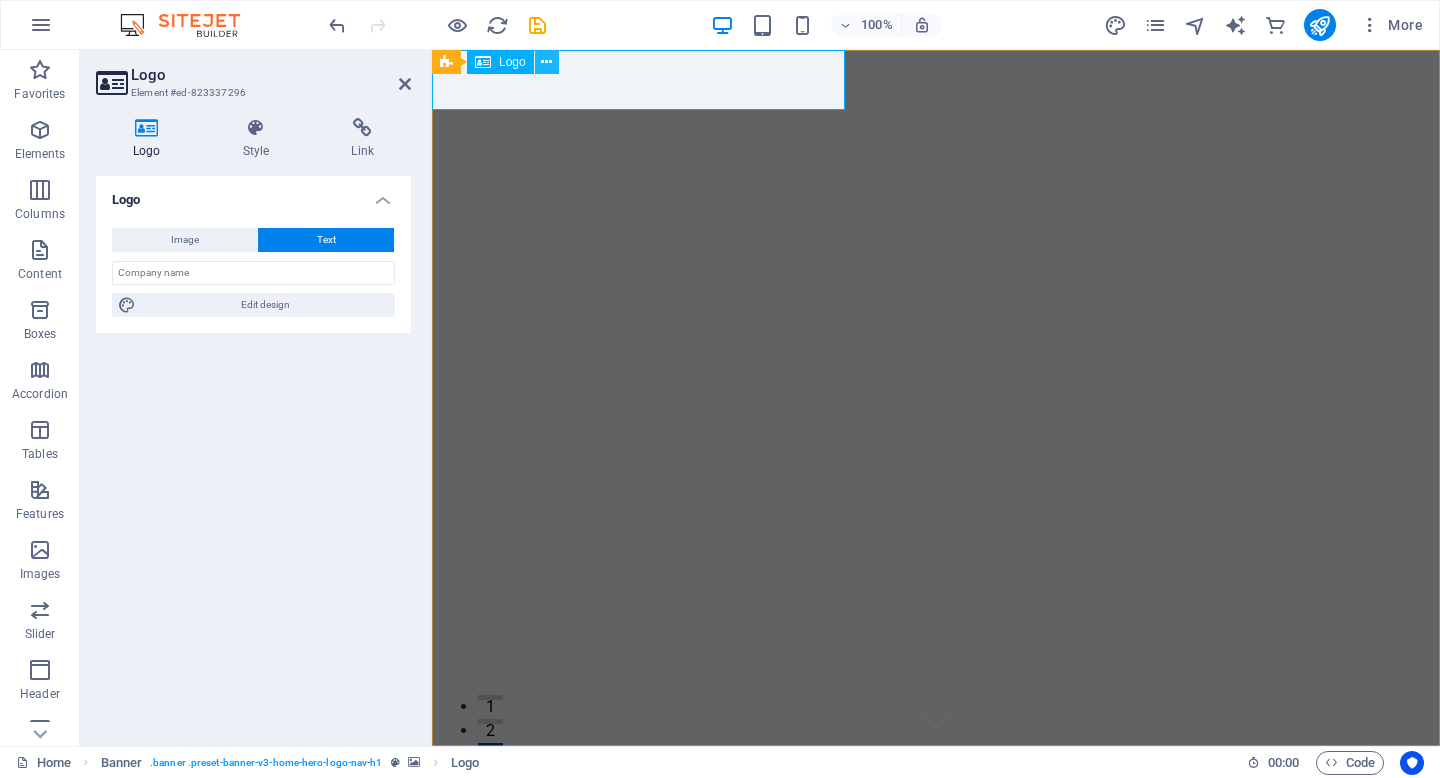 click at bounding box center (547, 62) 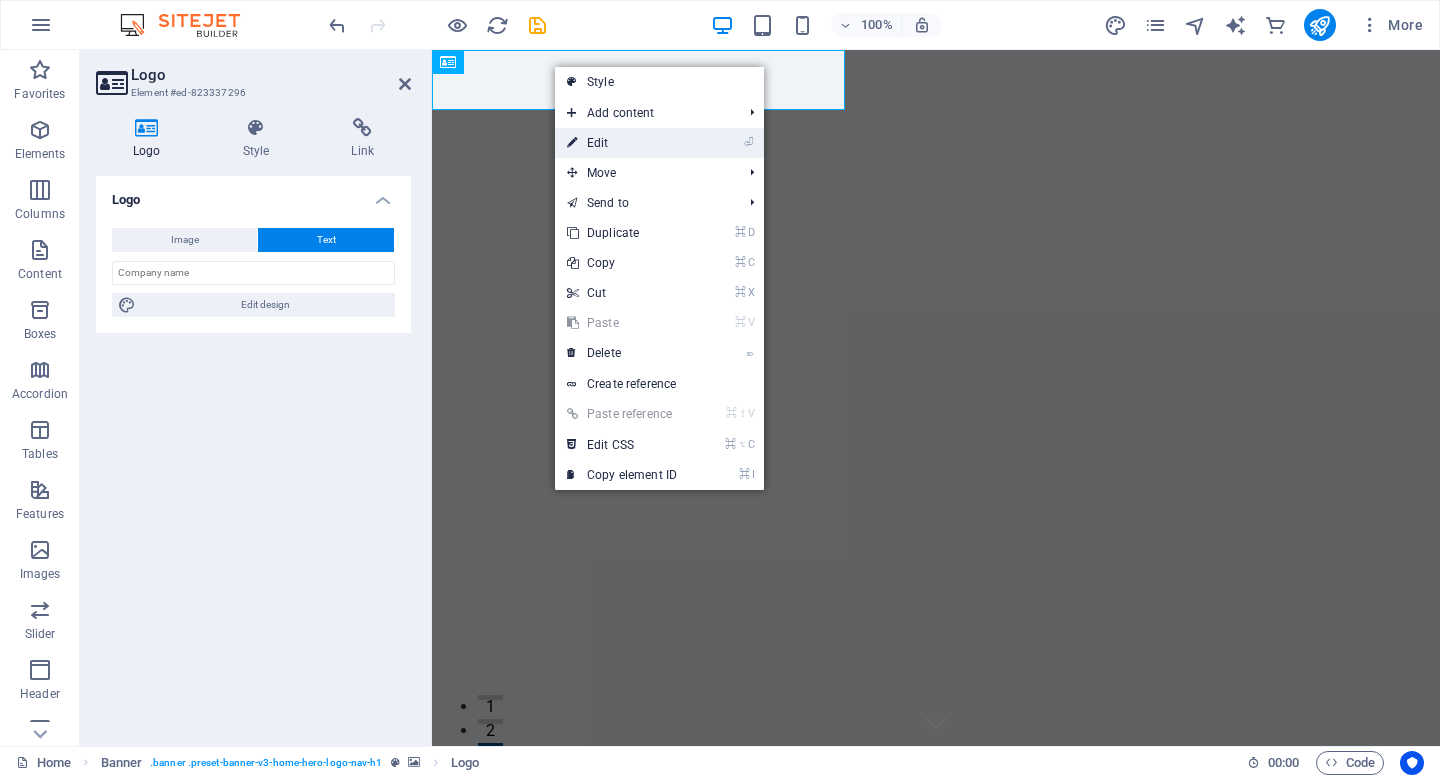 click on "⏎  Edit" at bounding box center [622, 143] 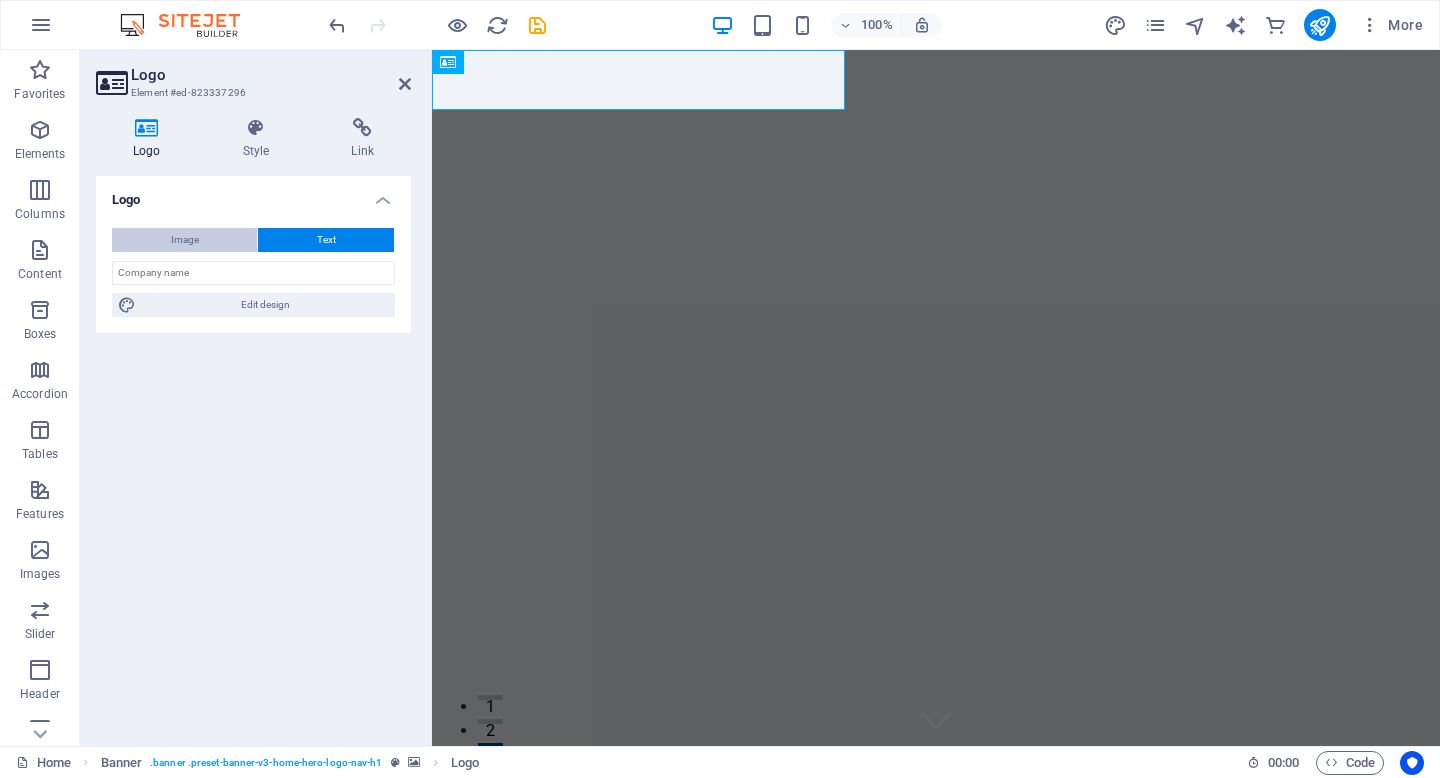 click on "Image" at bounding box center (185, 240) 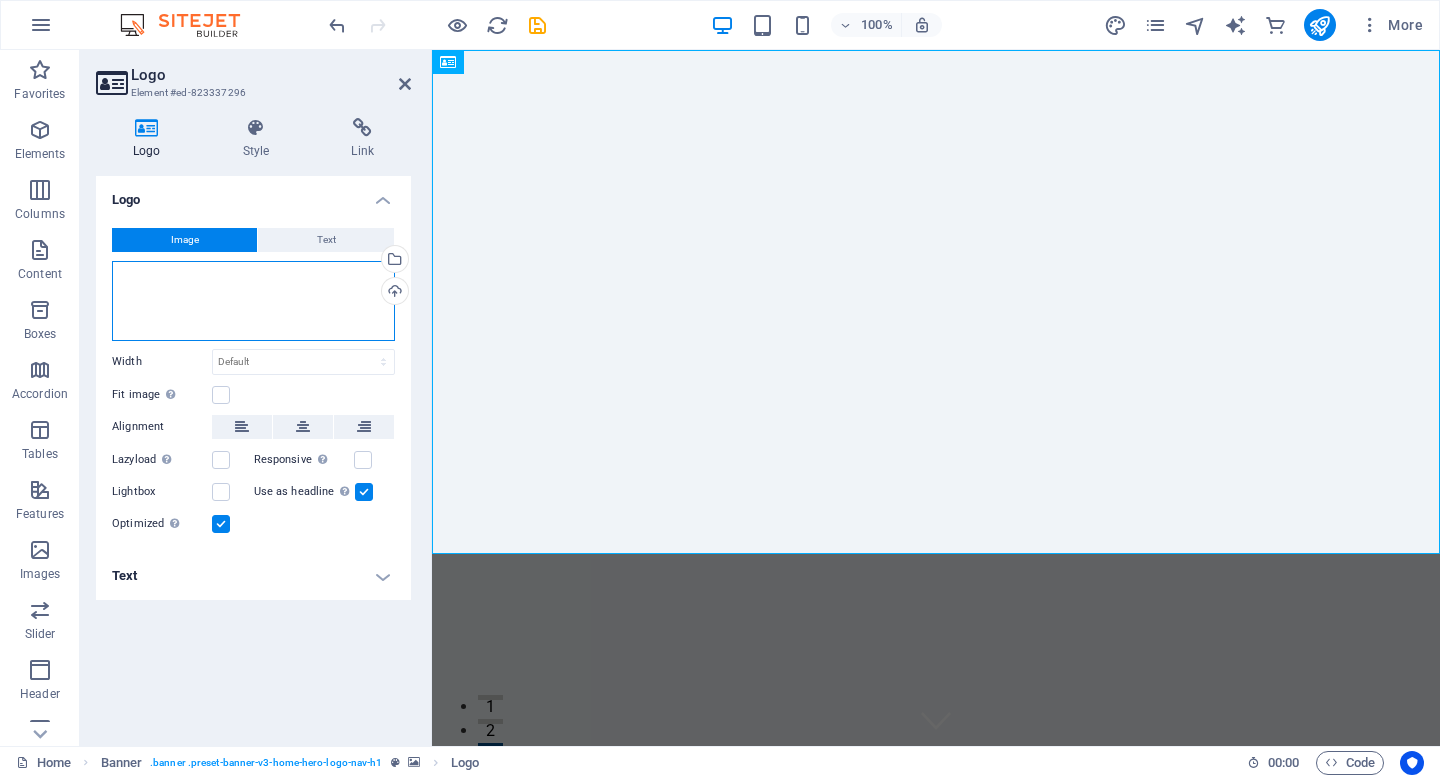 click on "Drag files here, click to choose files or select files from Files or our free stock photos & videos" at bounding box center [253, 301] 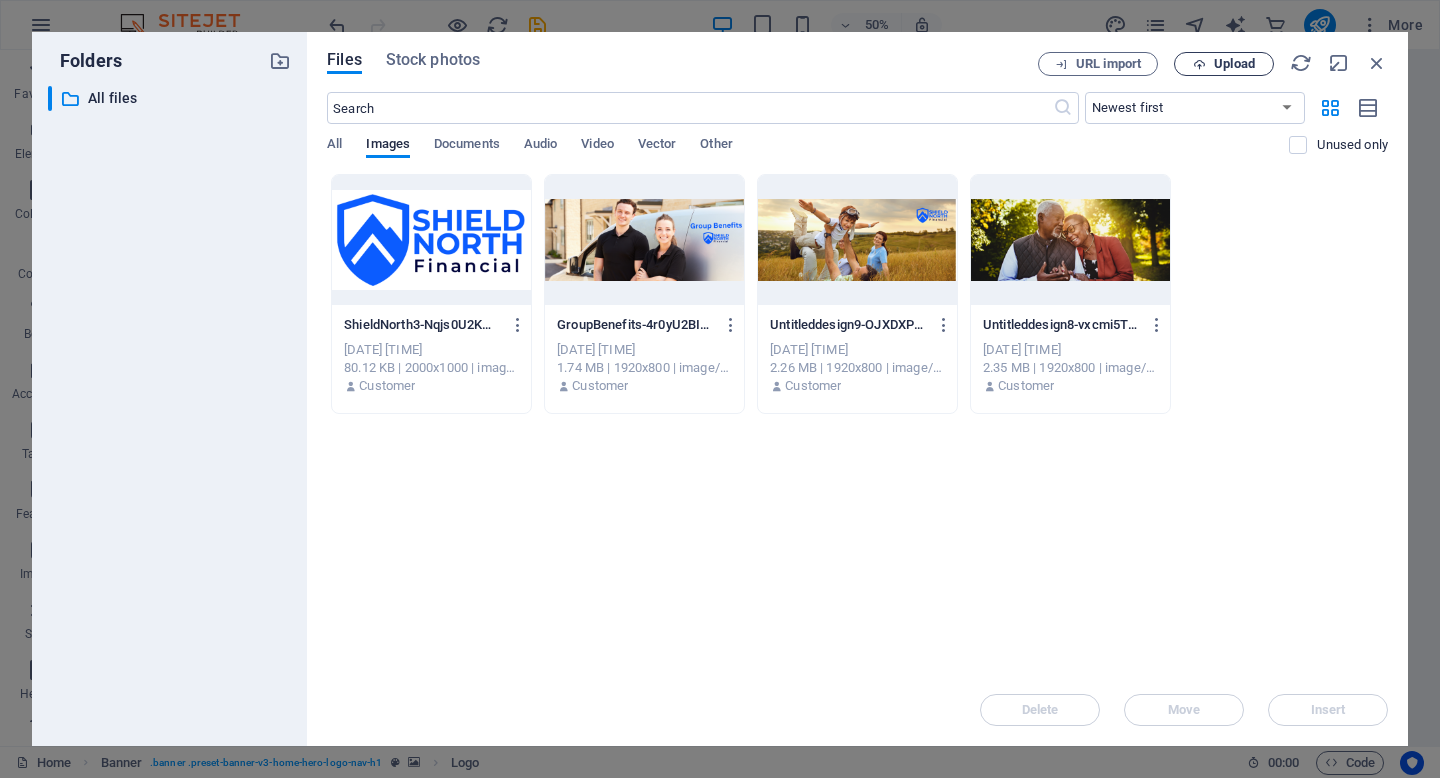 click on "Upload" at bounding box center (1234, 64) 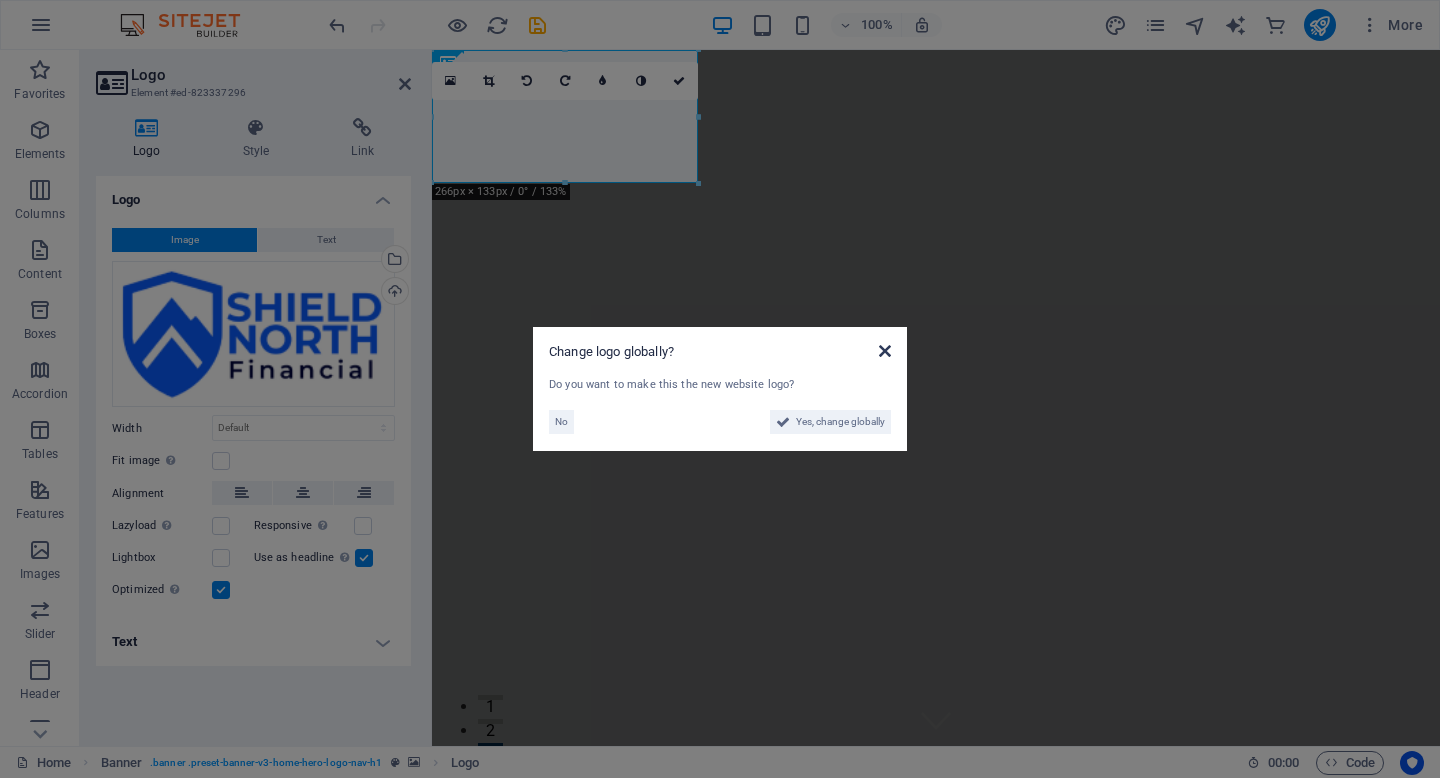 click at bounding box center [885, 351] 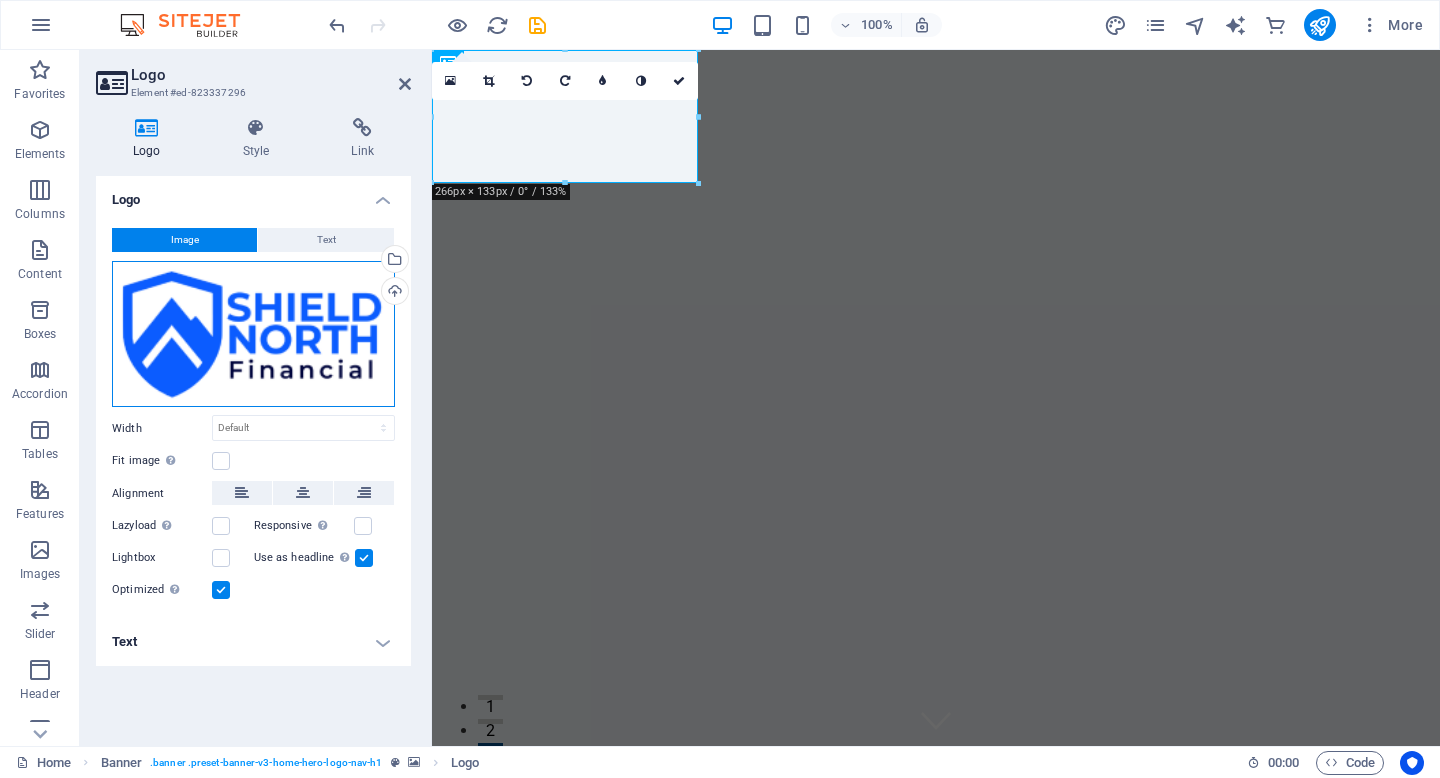 click on "Drag files here, click to choose files or select files from Files or our free stock photos & videos" at bounding box center (253, 334) 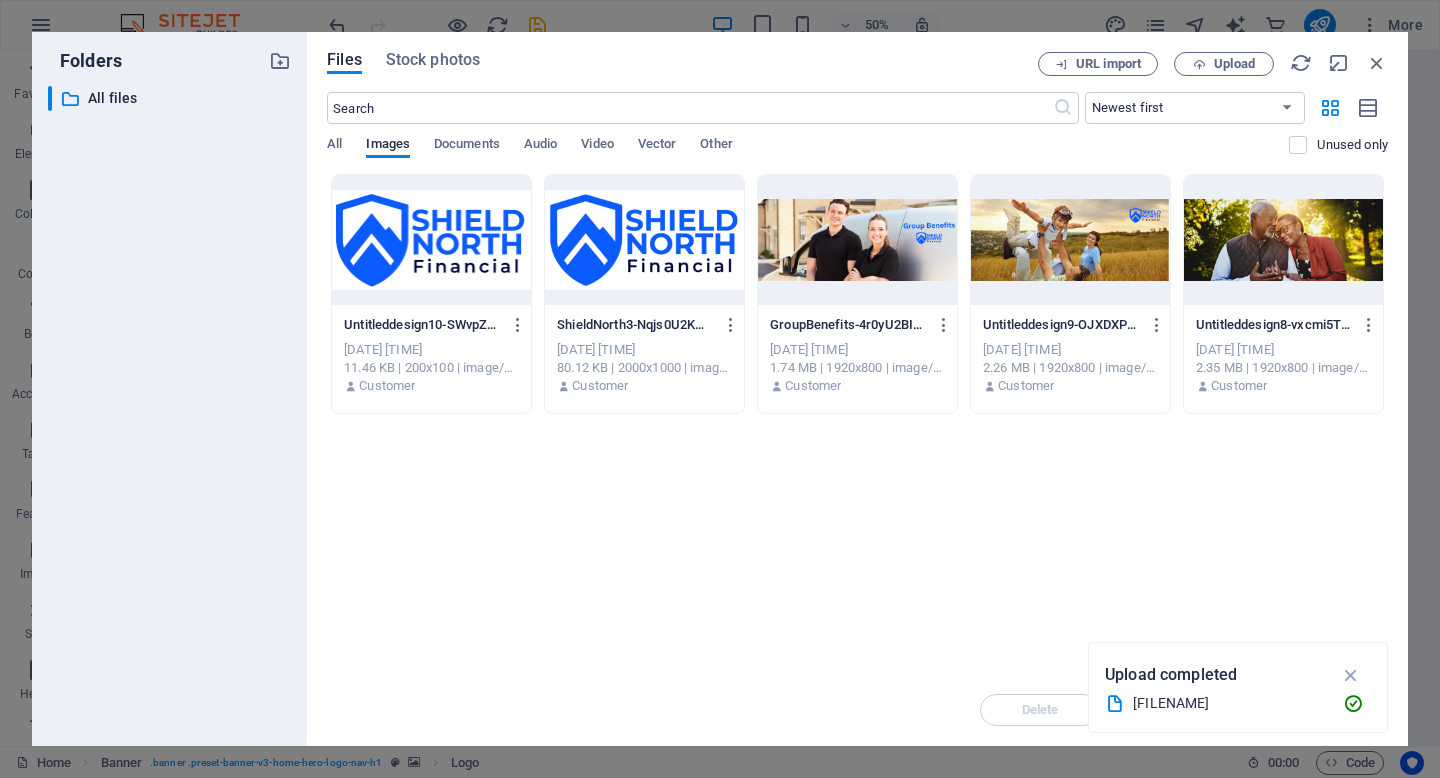 click at bounding box center [431, 240] 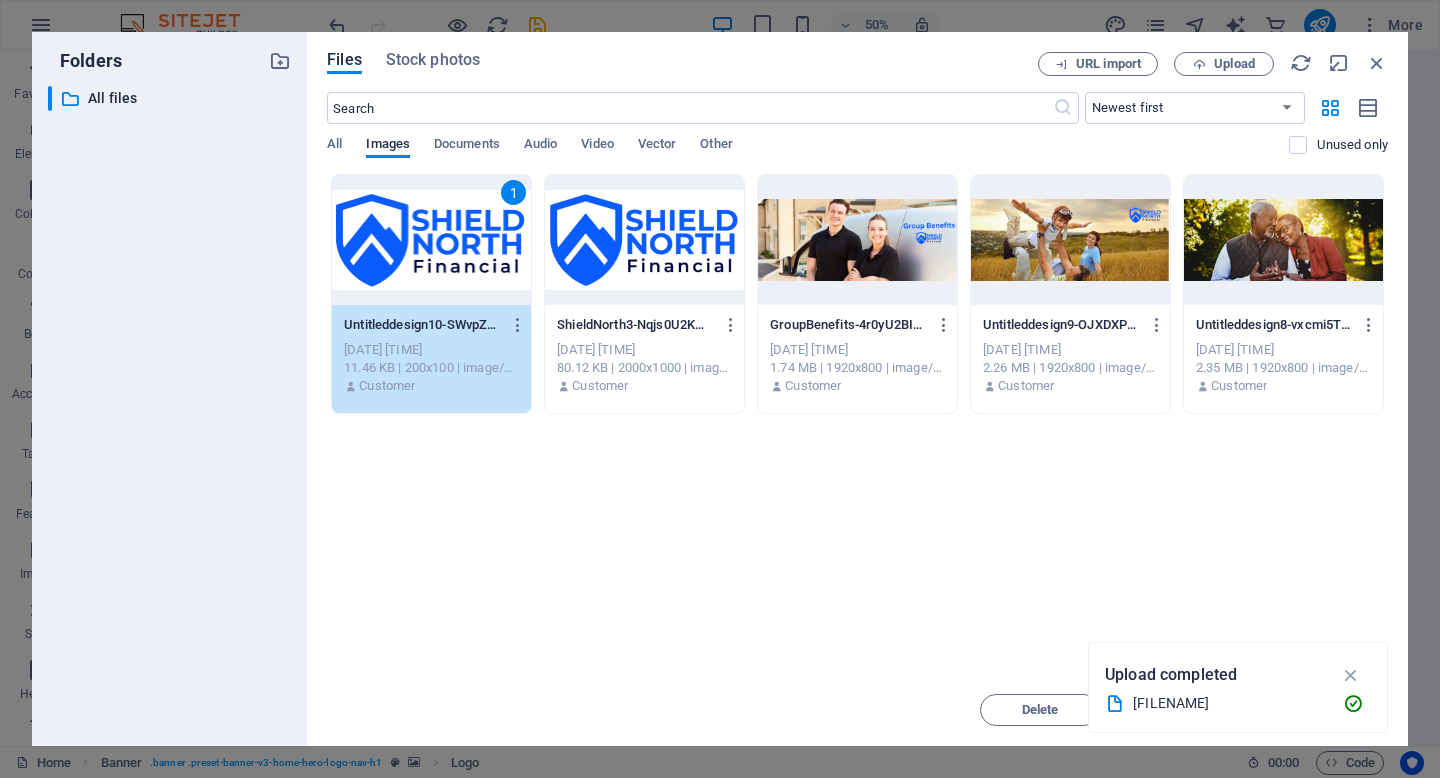 click at bounding box center [1351, 675] 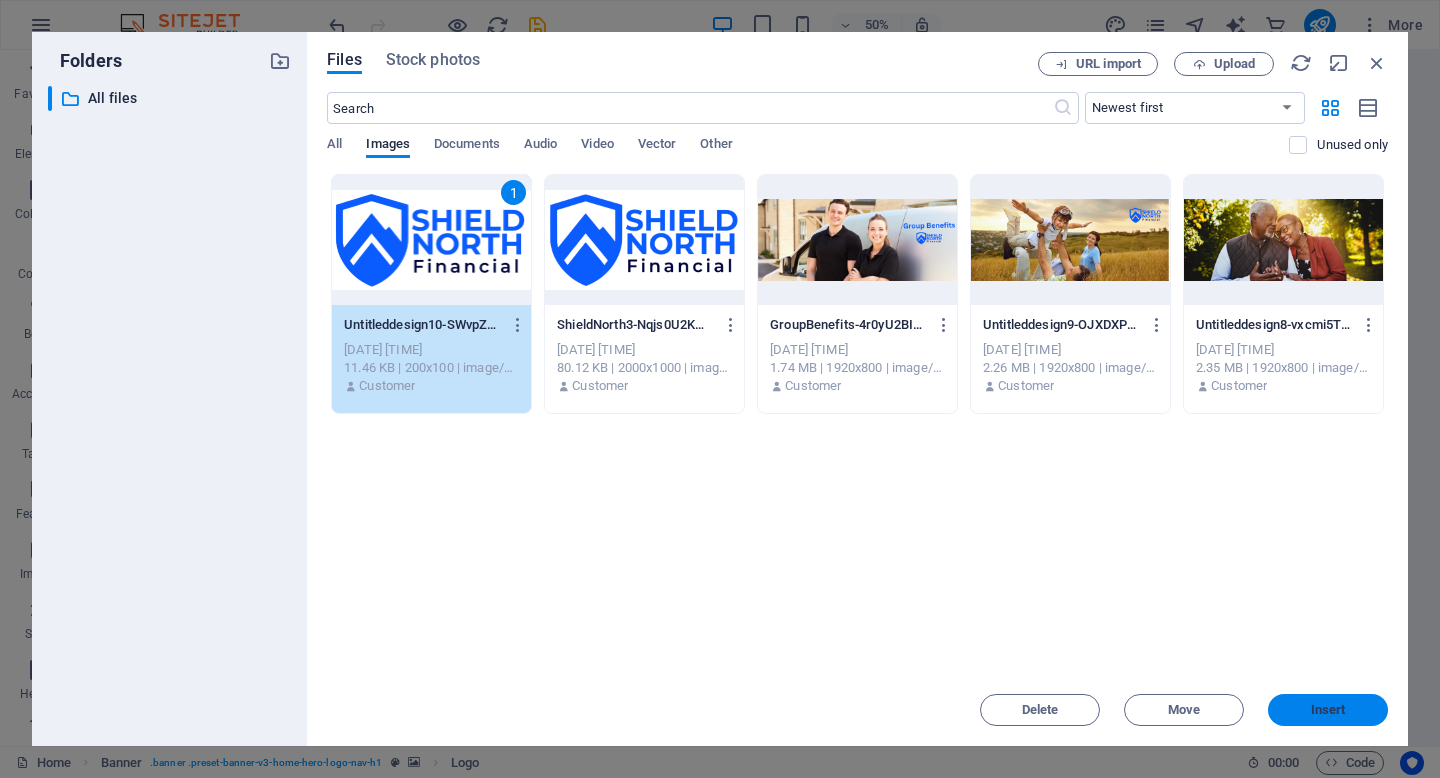 click on "Insert" at bounding box center [1328, 710] 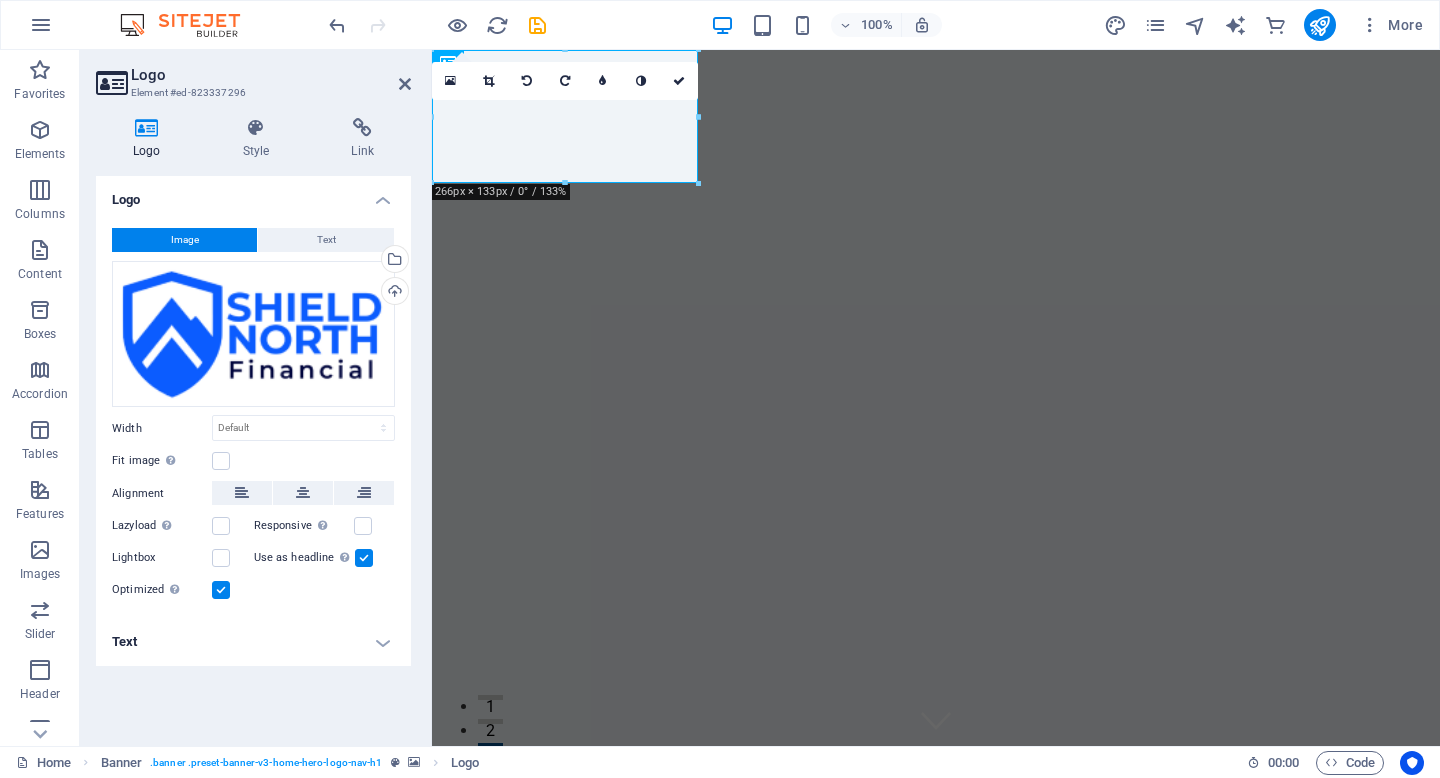click at bounding box center [-72, 50] 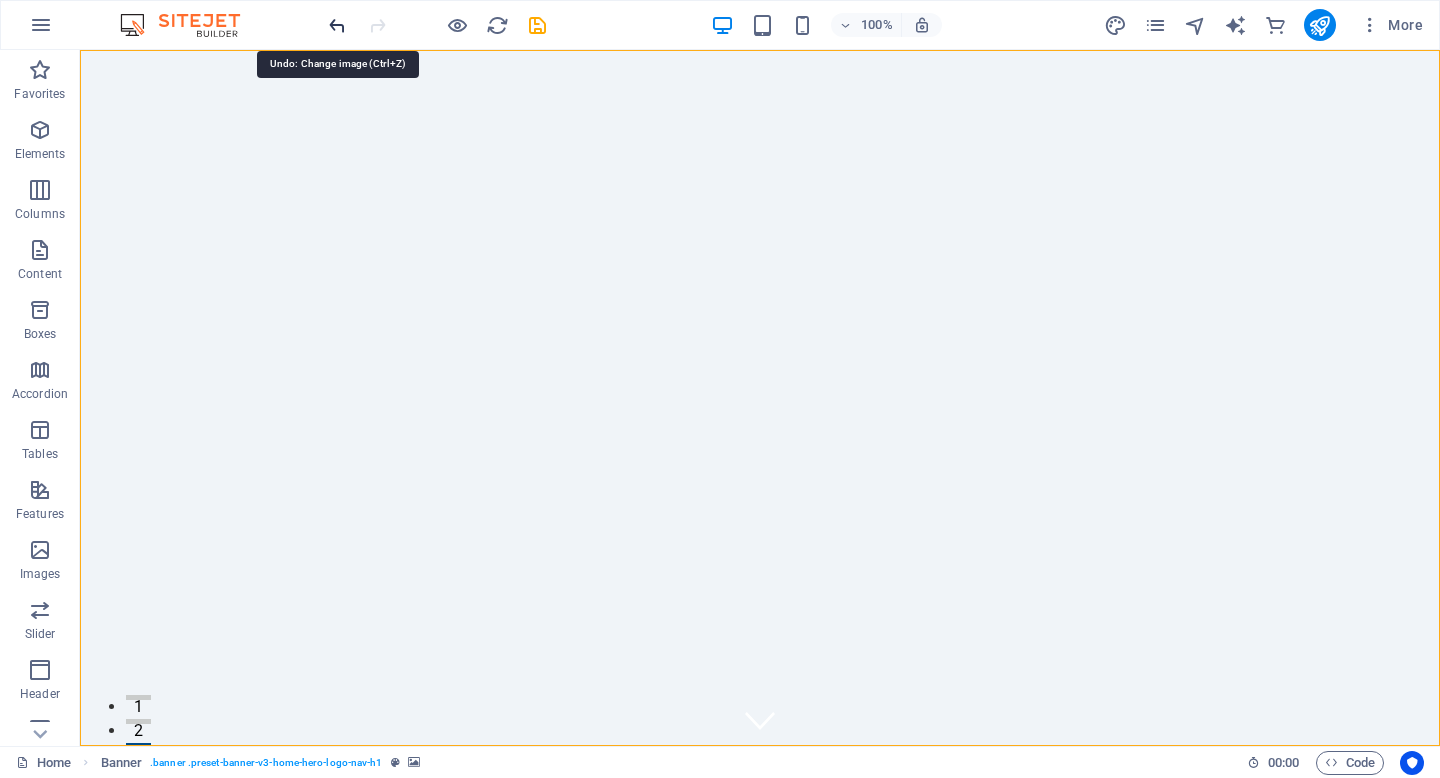 click at bounding box center (337, 25) 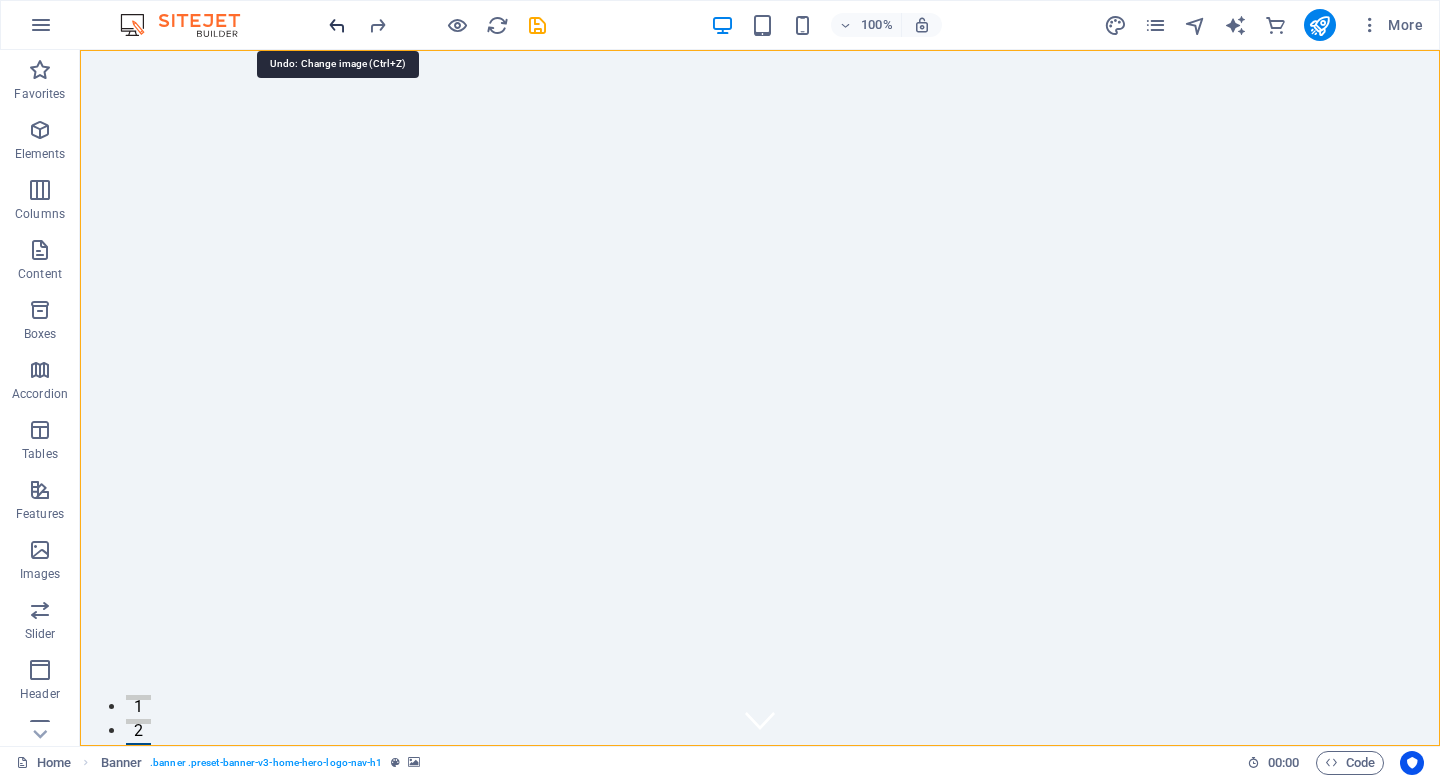 click at bounding box center (337, 25) 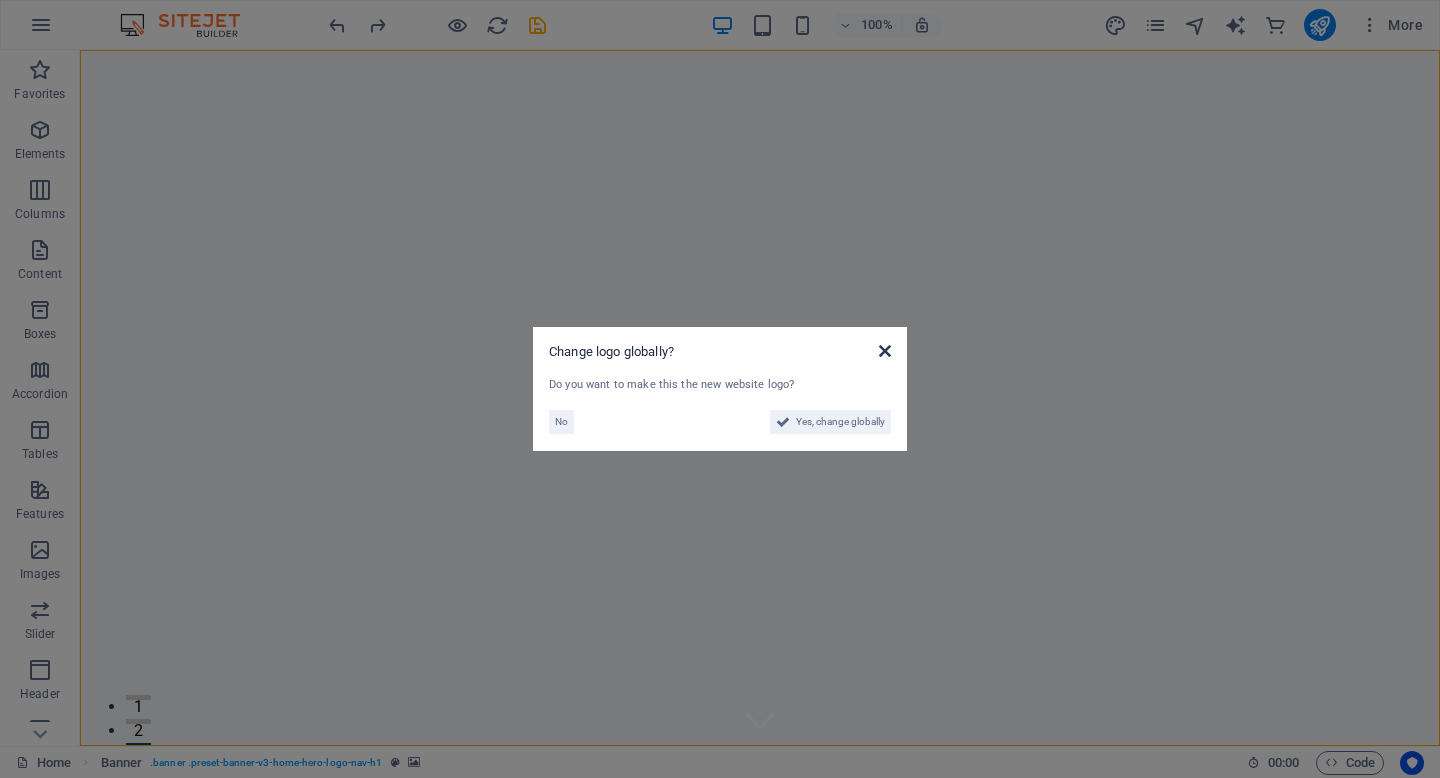 click at bounding box center (885, 351) 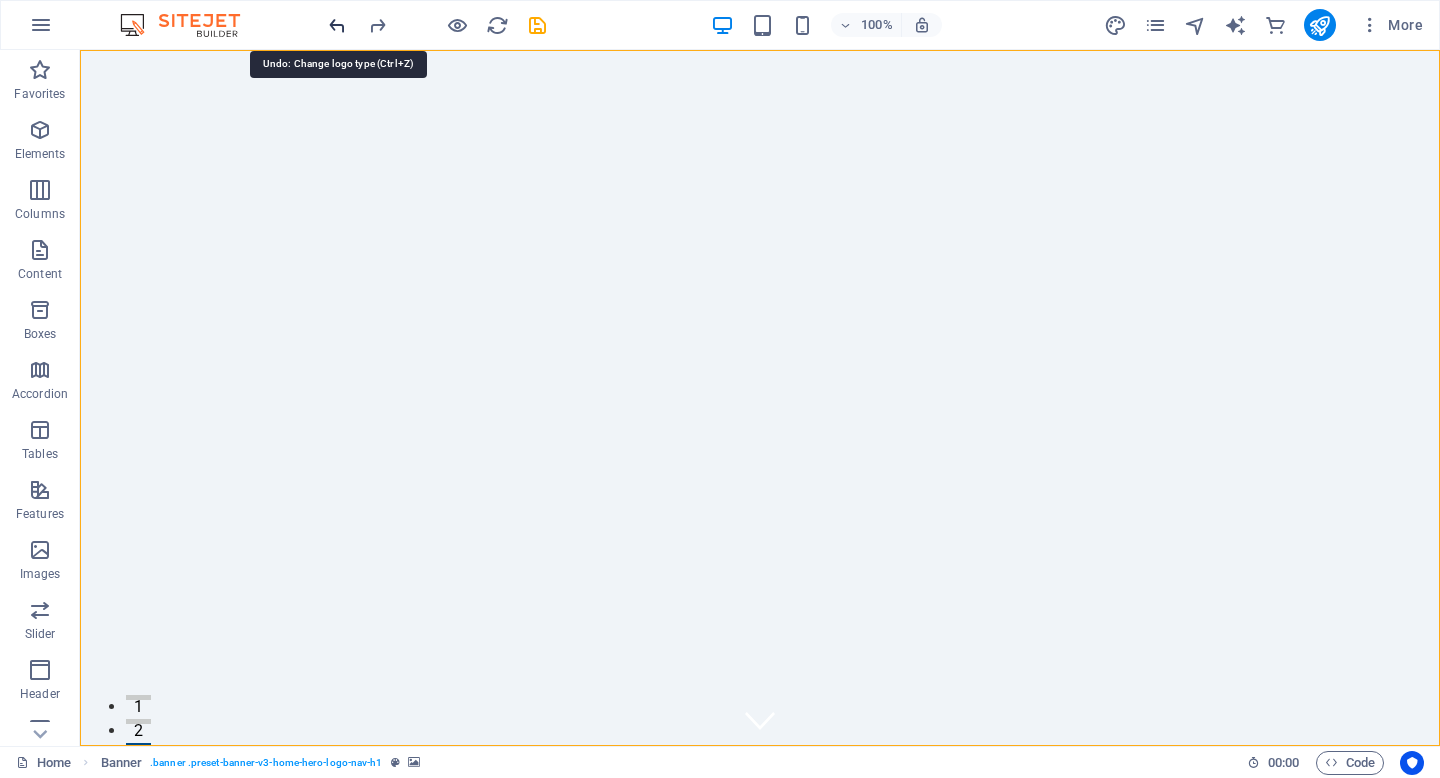 click at bounding box center (337, 25) 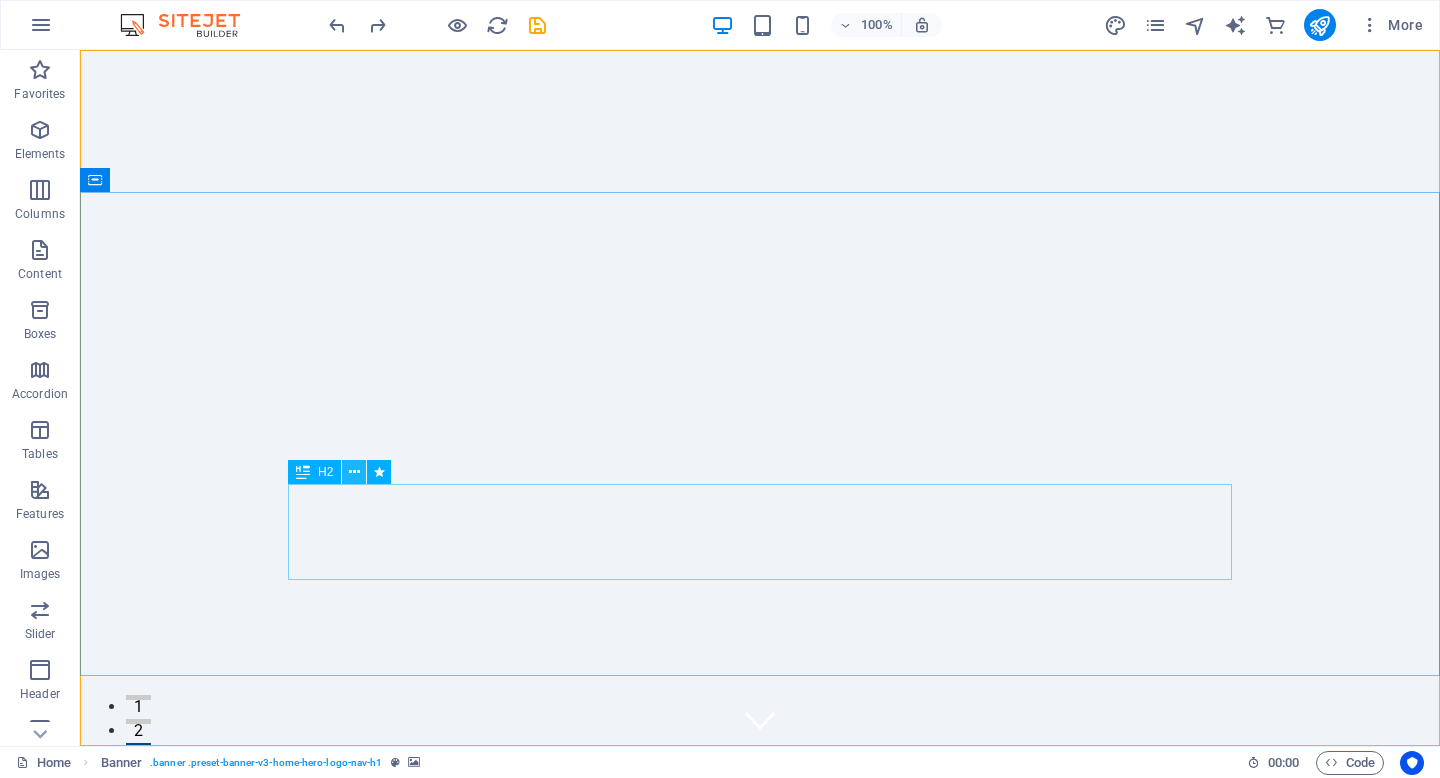 click at bounding box center [354, 472] 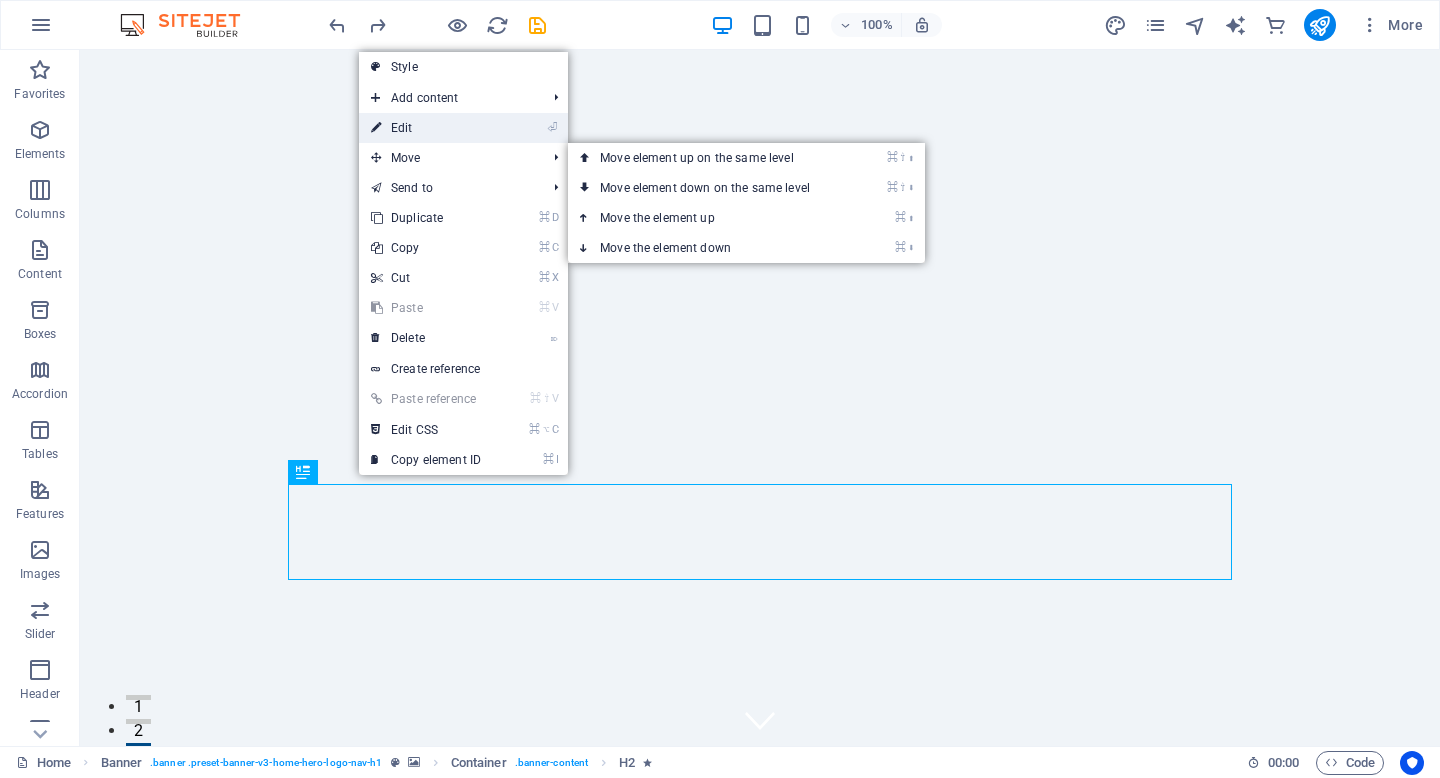 click on "⏎  Edit" at bounding box center (426, 128) 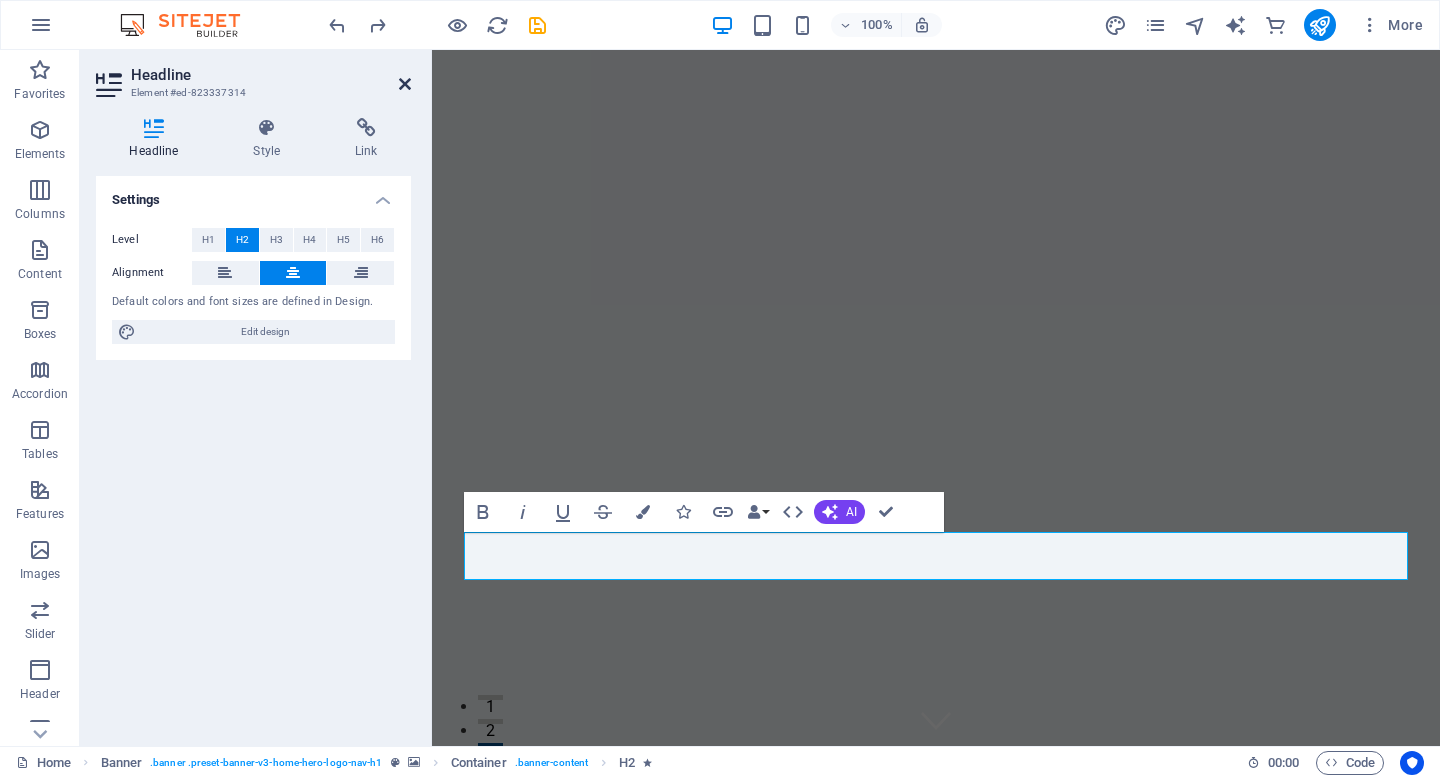 click at bounding box center [405, 84] 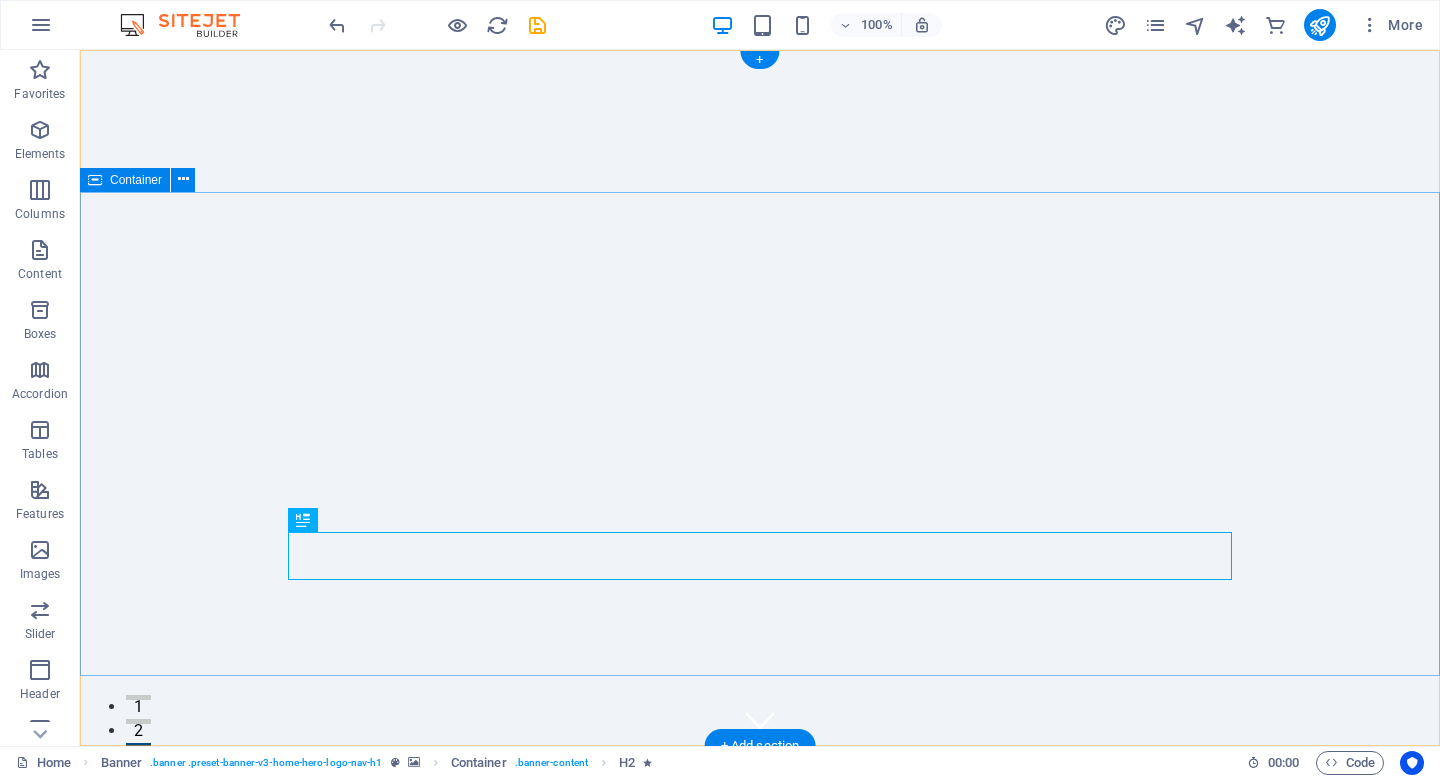 click on "Protection You Can Count On ~ Options You Deserve" at bounding box center [760, 1000] 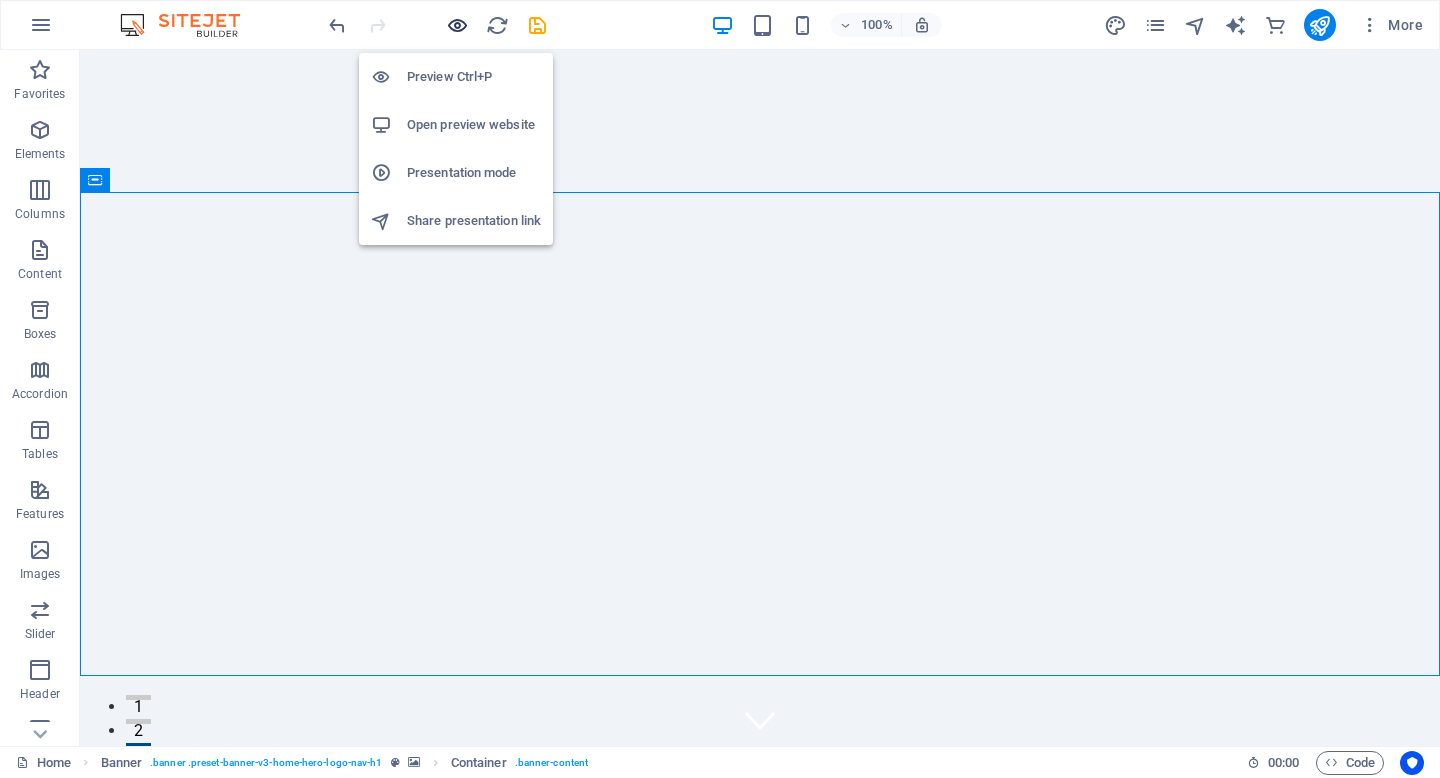 click at bounding box center (457, 25) 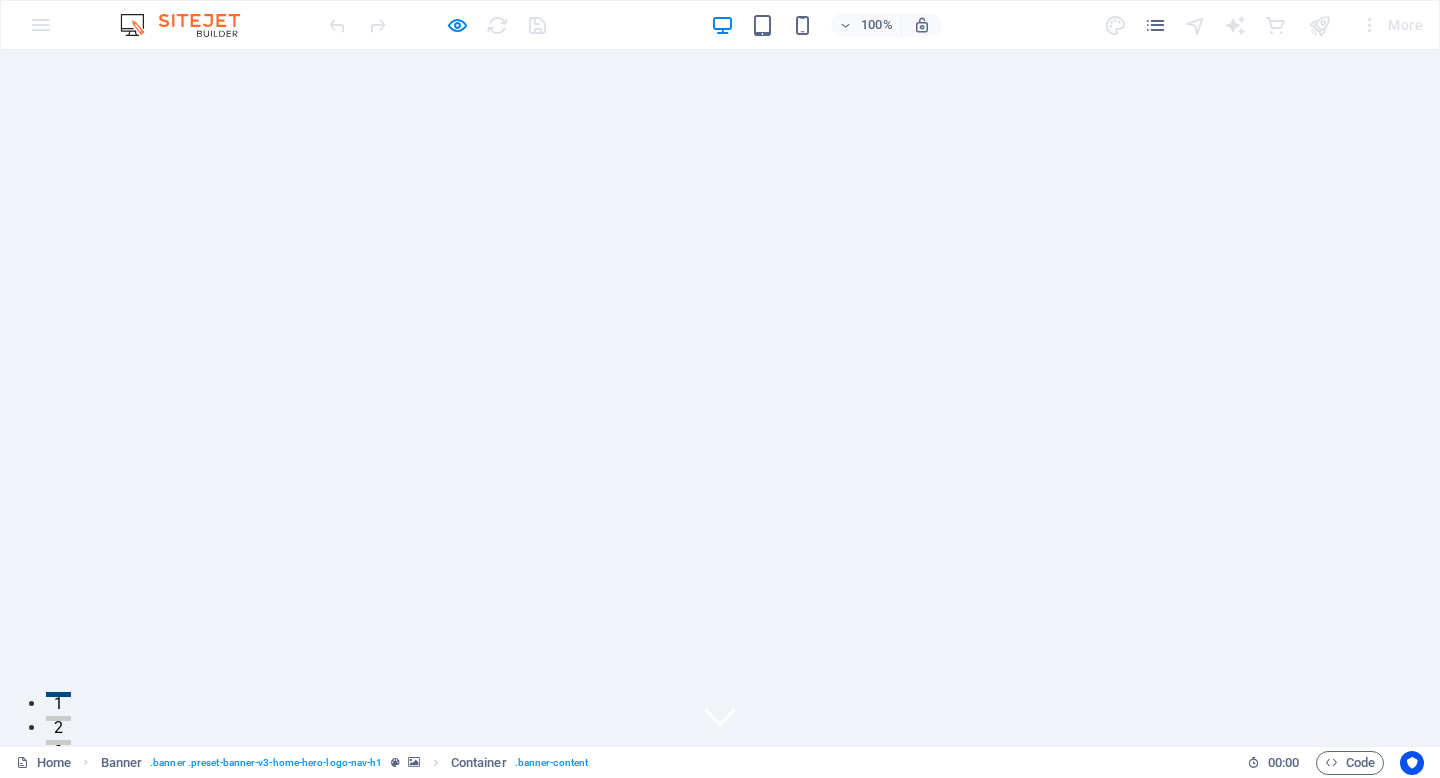 scroll, scrollTop: 0, scrollLeft: 0, axis: both 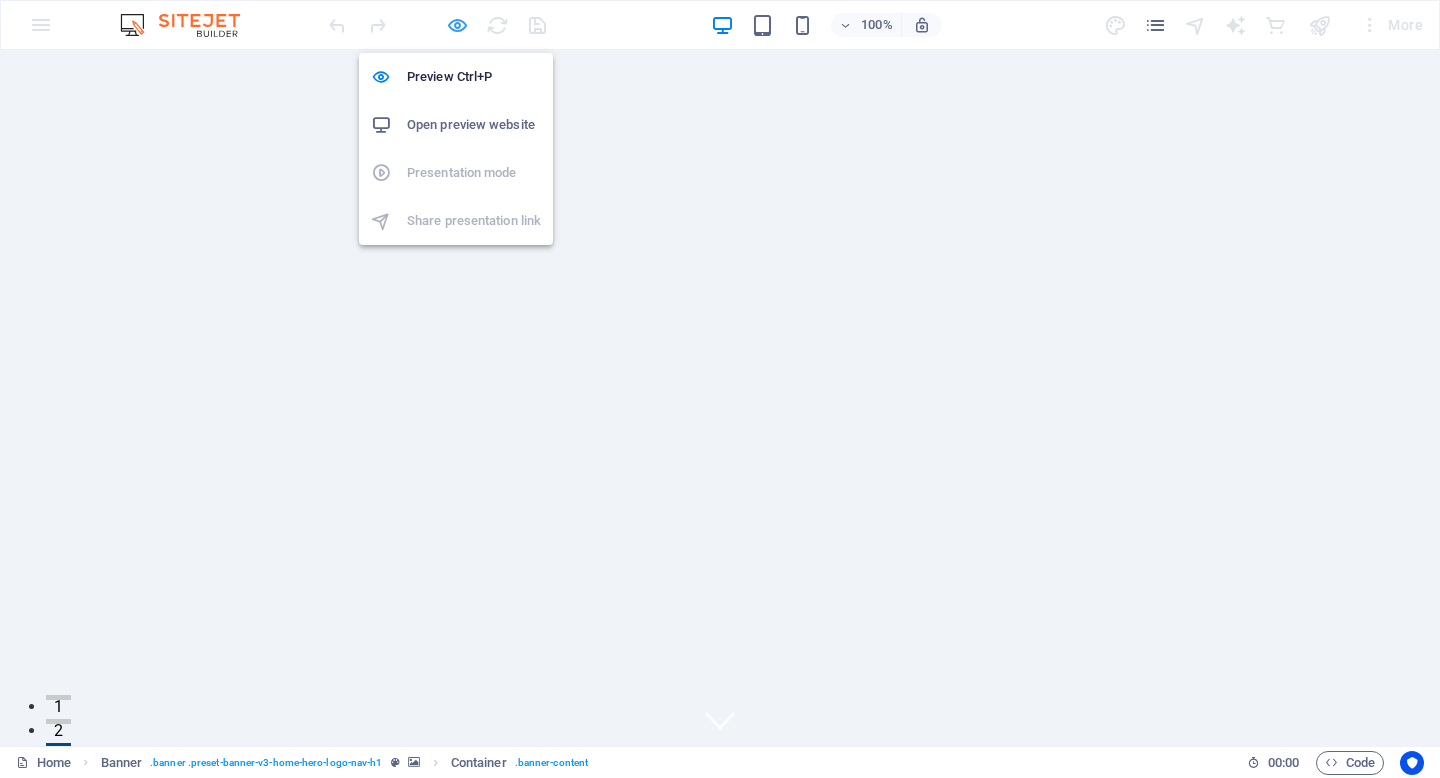 click at bounding box center [457, 25] 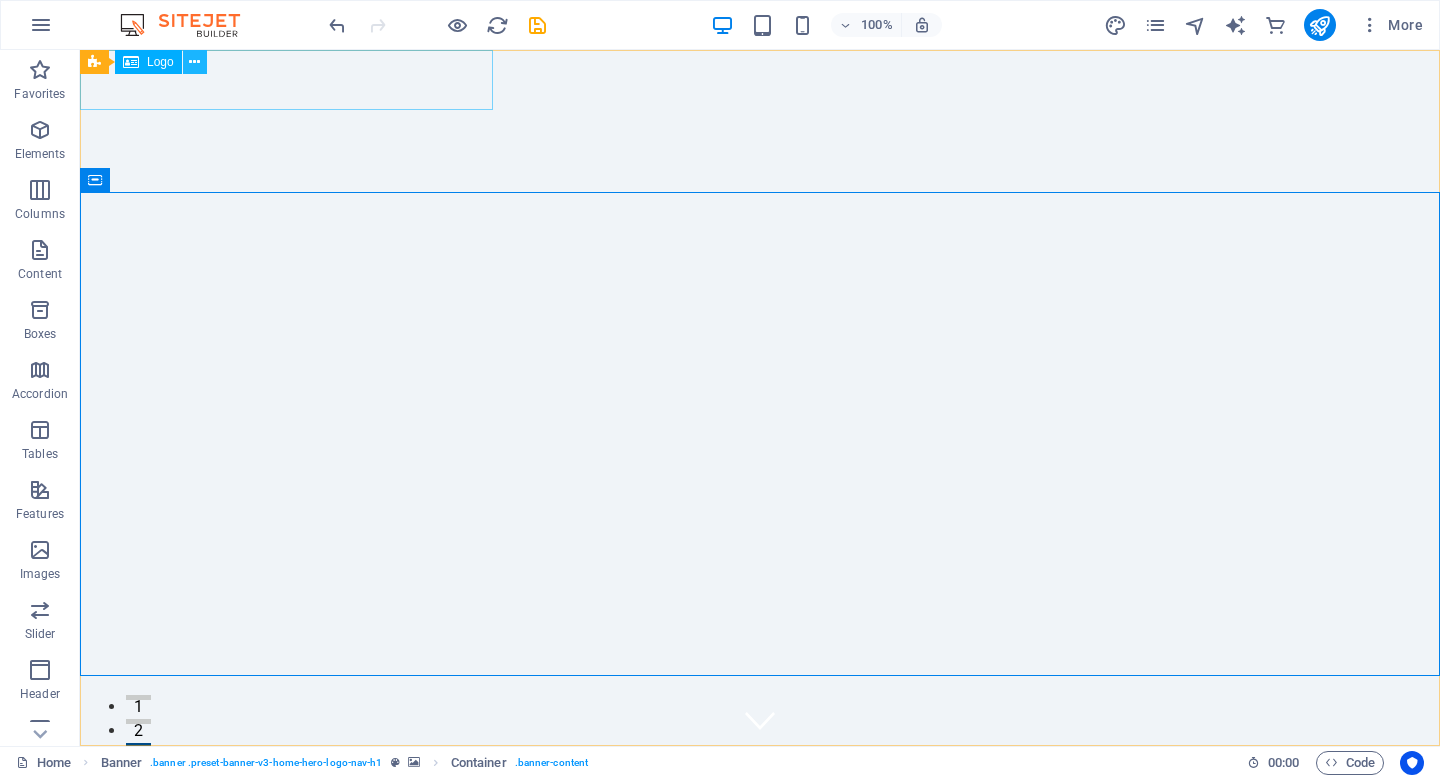 click at bounding box center (194, 62) 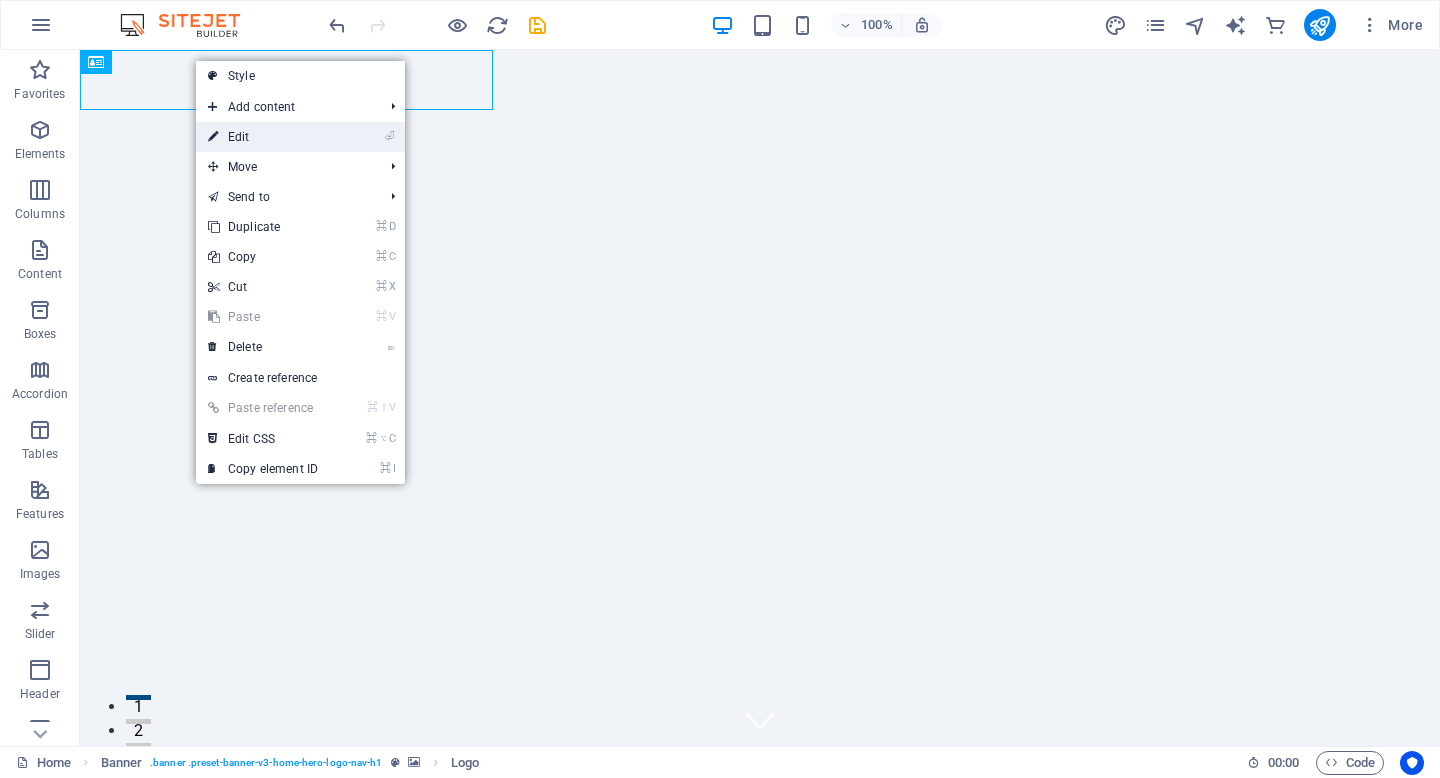 click on "⏎  Edit" at bounding box center (263, 137) 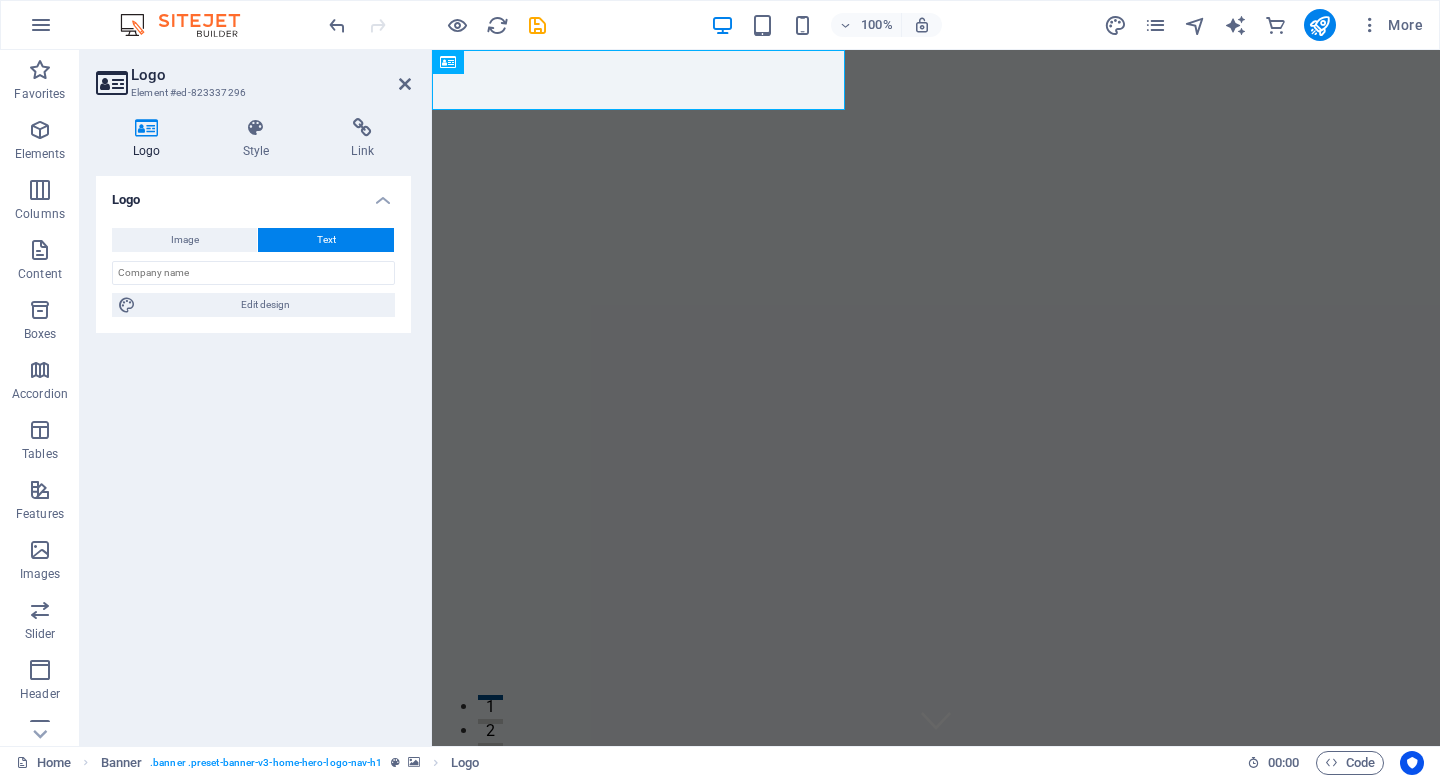 click at bounding box center (147, 128) 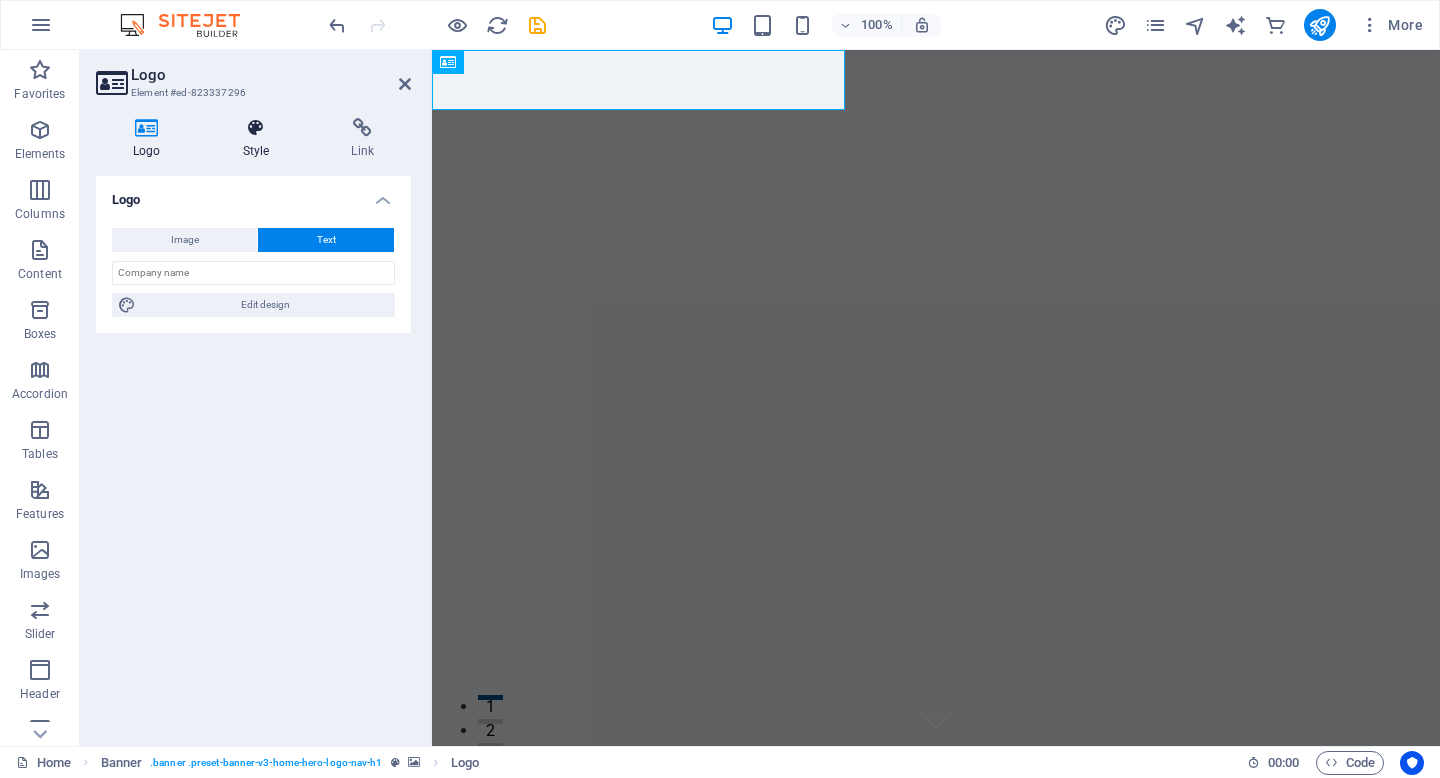 click at bounding box center (256, 128) 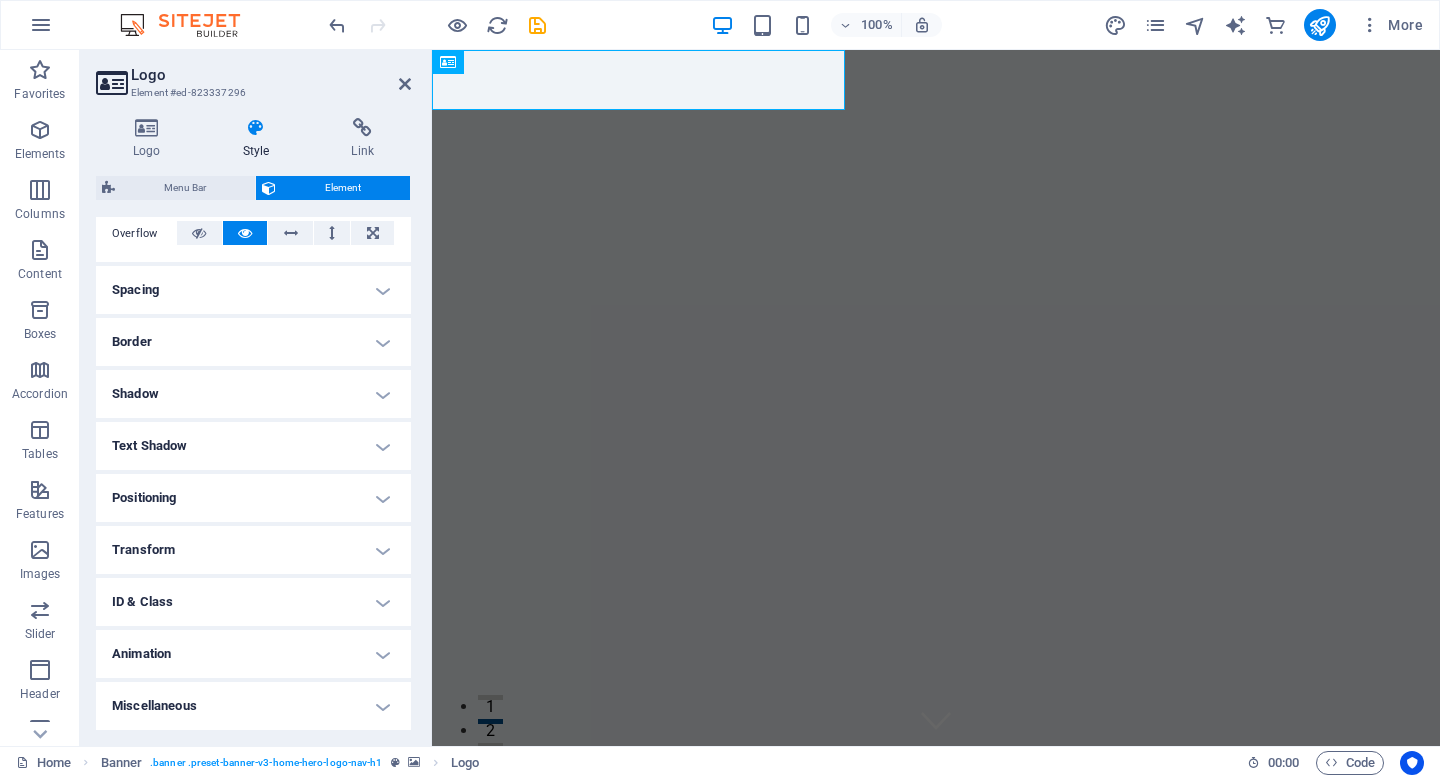 scroll, scrollTop: 0, scrollLeft: 0, axis: both 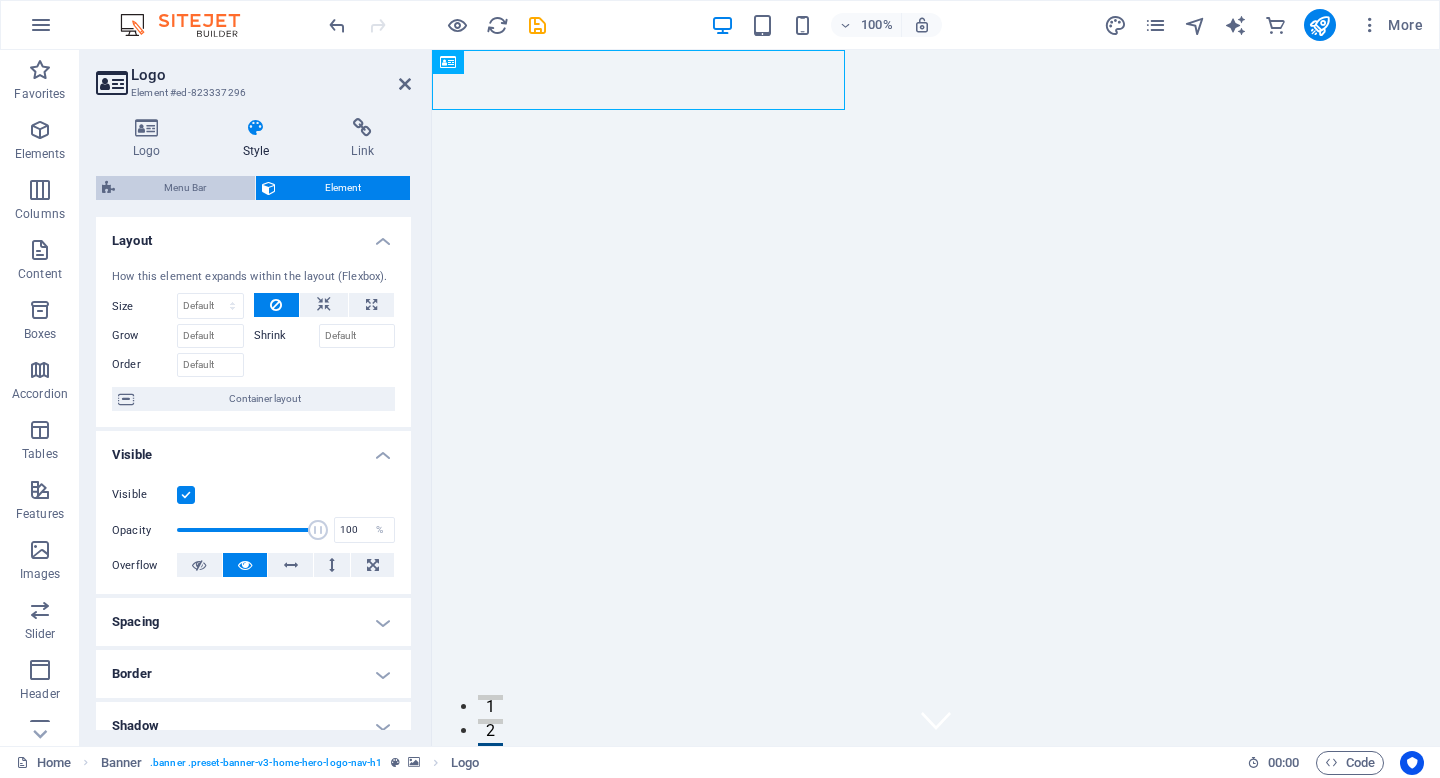 click on "Menu Bar" at bounding box center (185, 188) 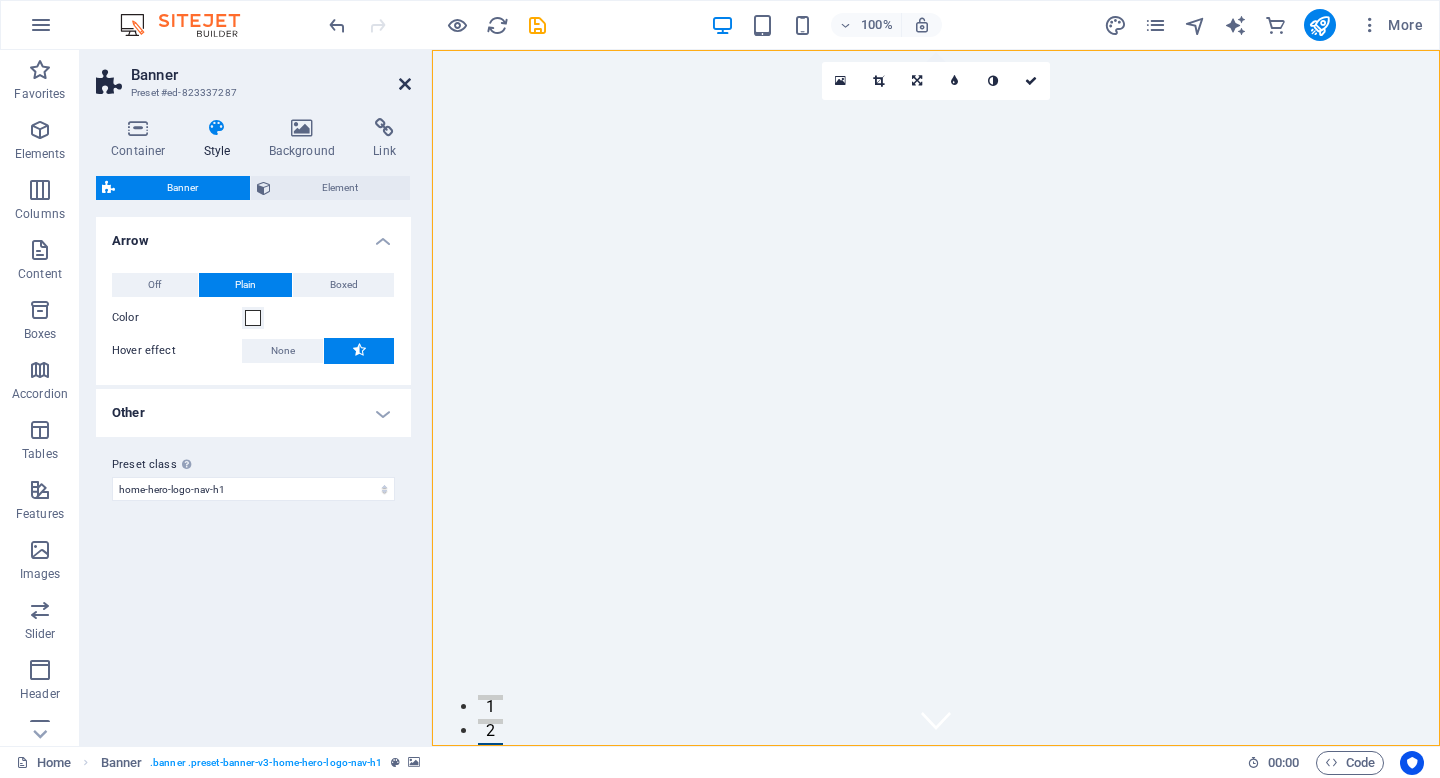 click at bounding box center (405, 84) 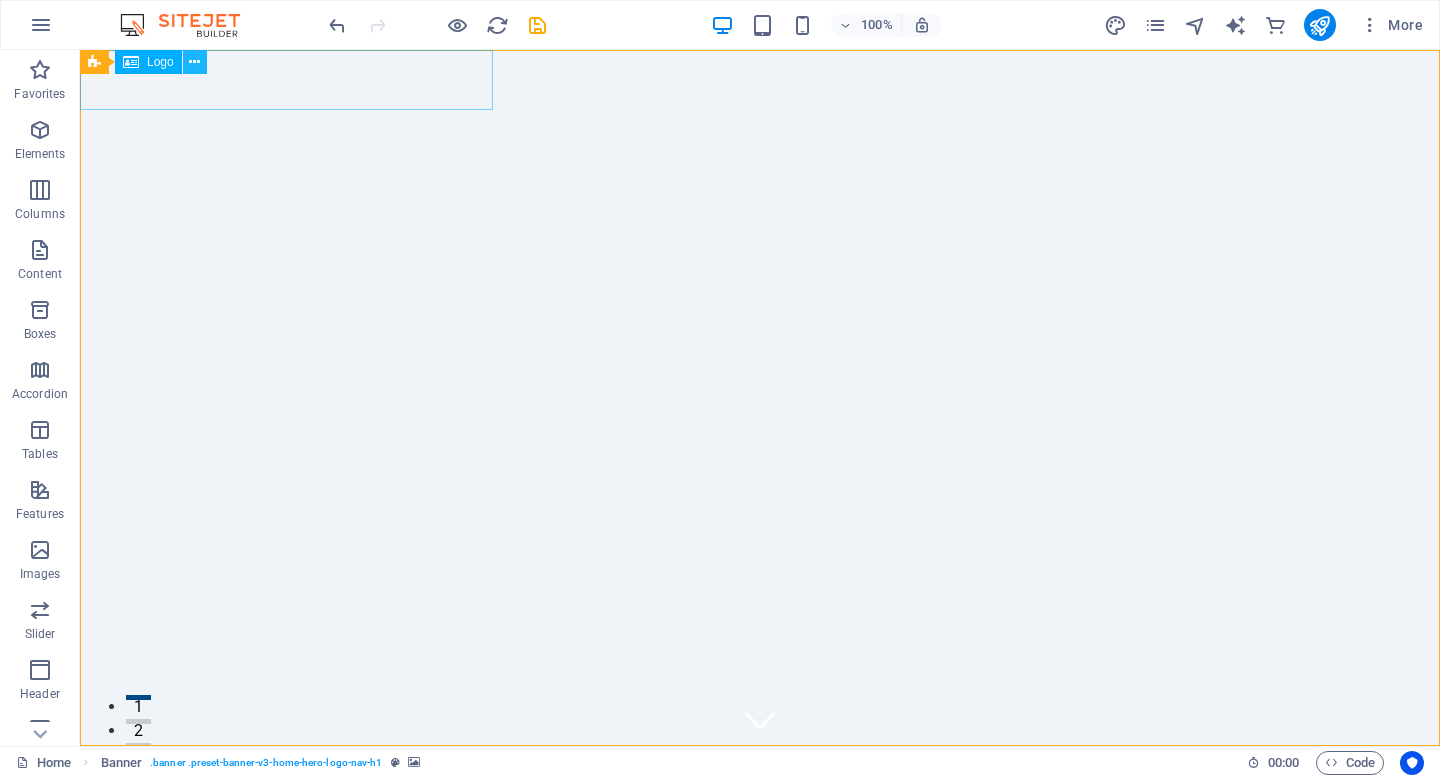 click at bounding box center [195, 62] 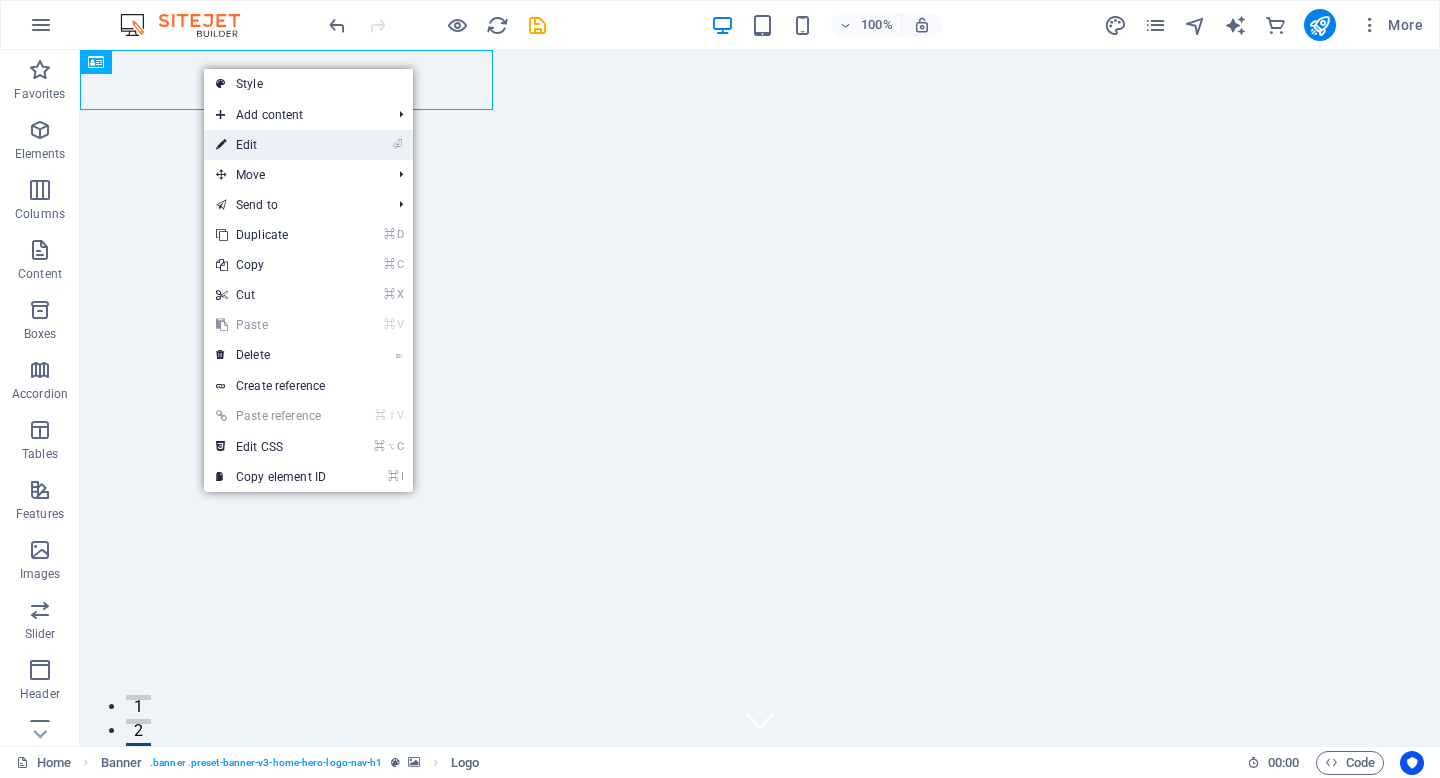 click on "⏎  Edit" at bounding box center (271, 145) 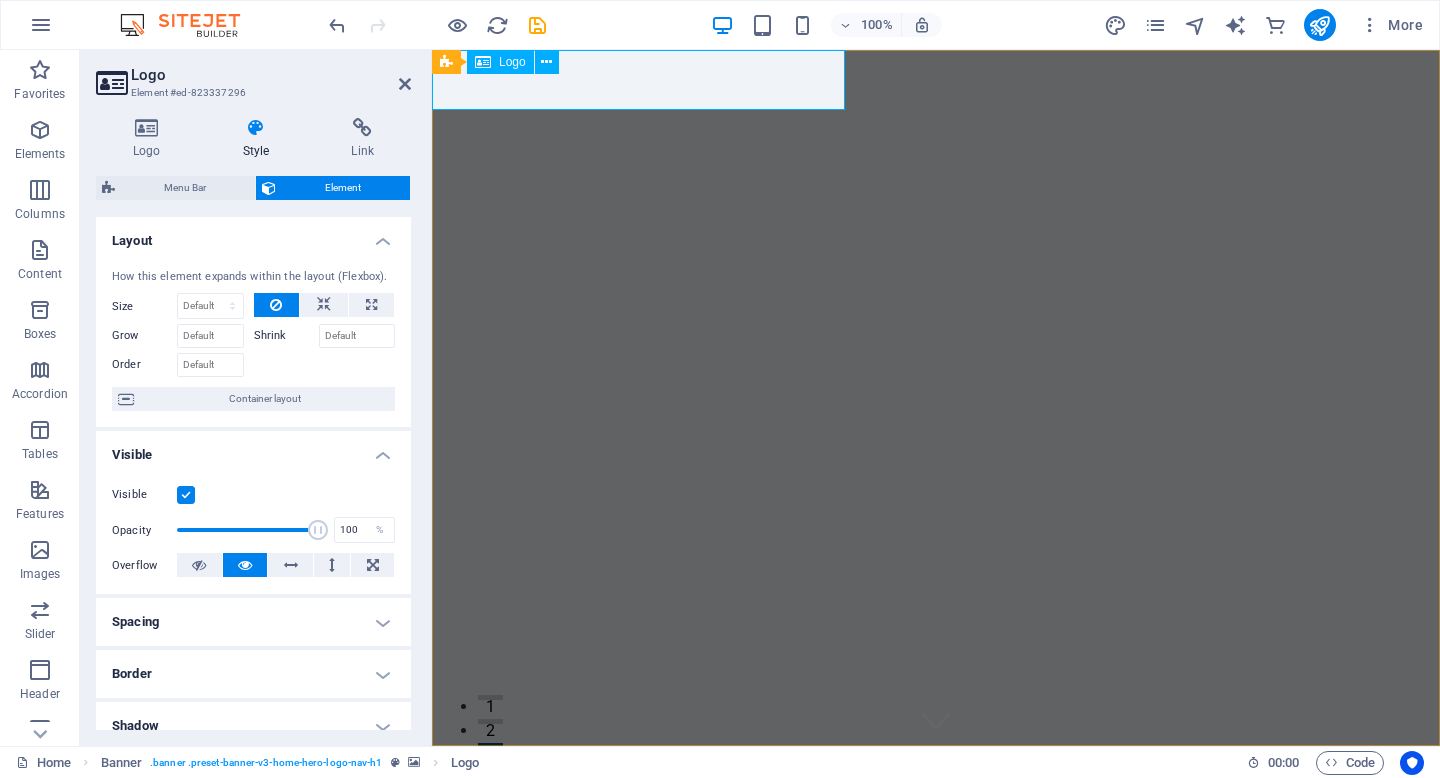 click on "shieldnorthfinancial.ca" at bounding box center (936, 776) 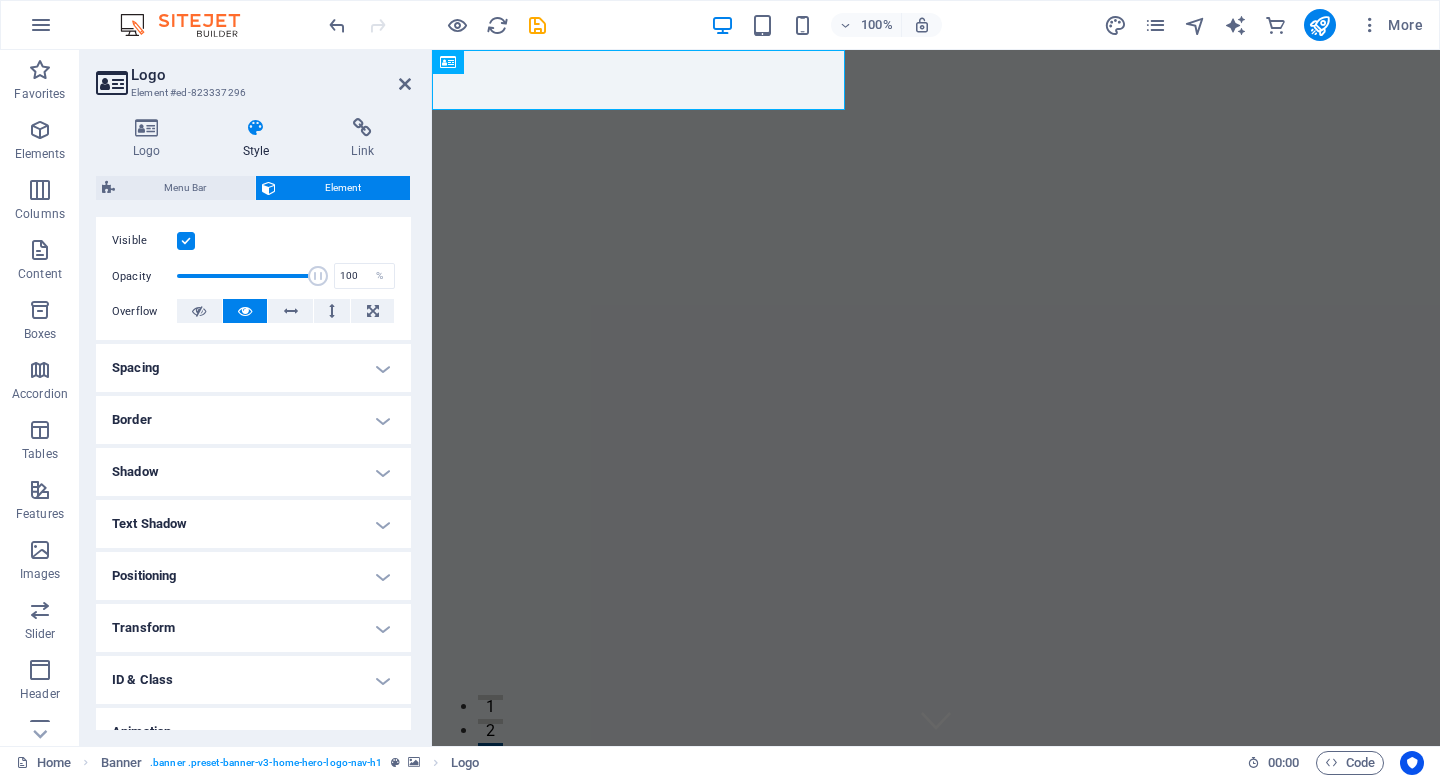 scroll, scrollTop: 260, scrollLeft: 0, axis: vertical 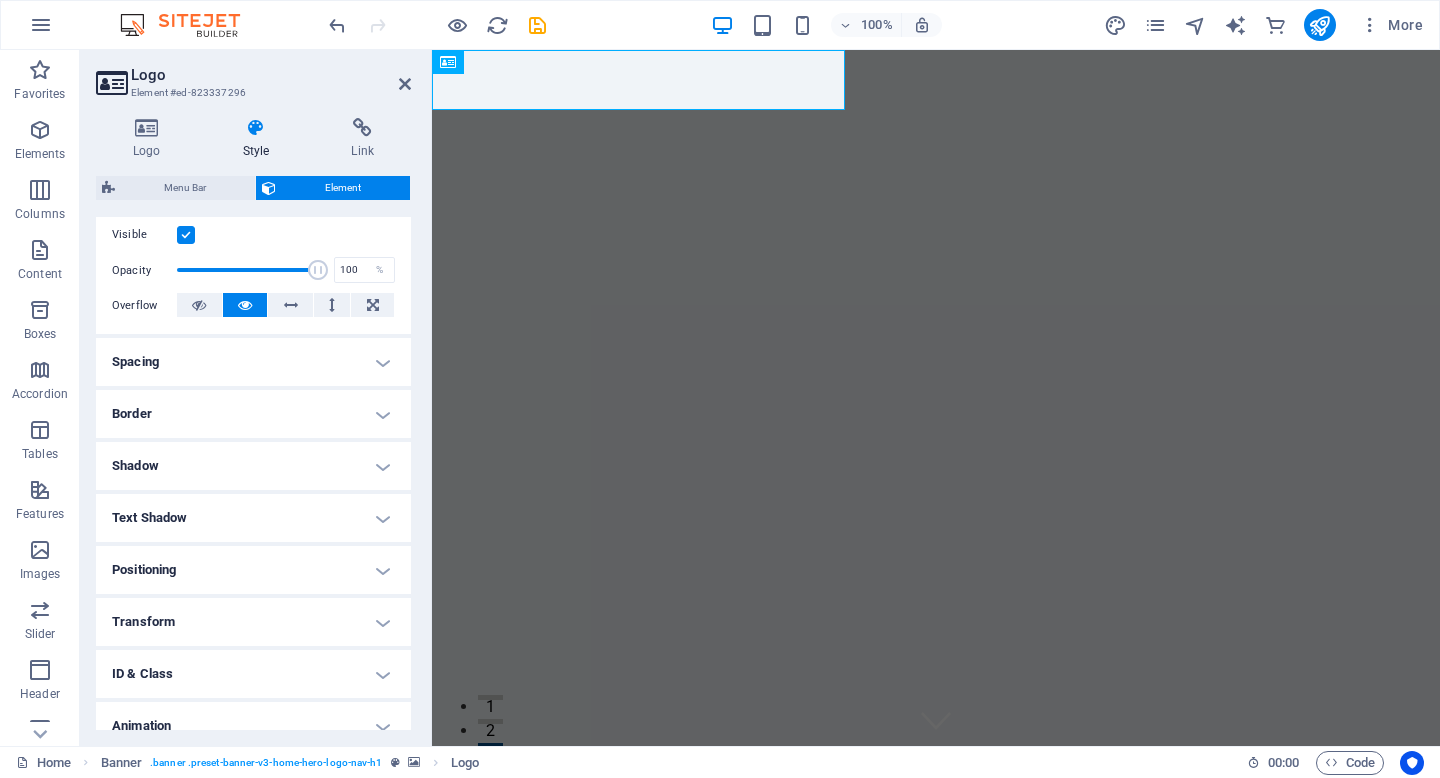 click on "Border" at bounding box center (253, 414) 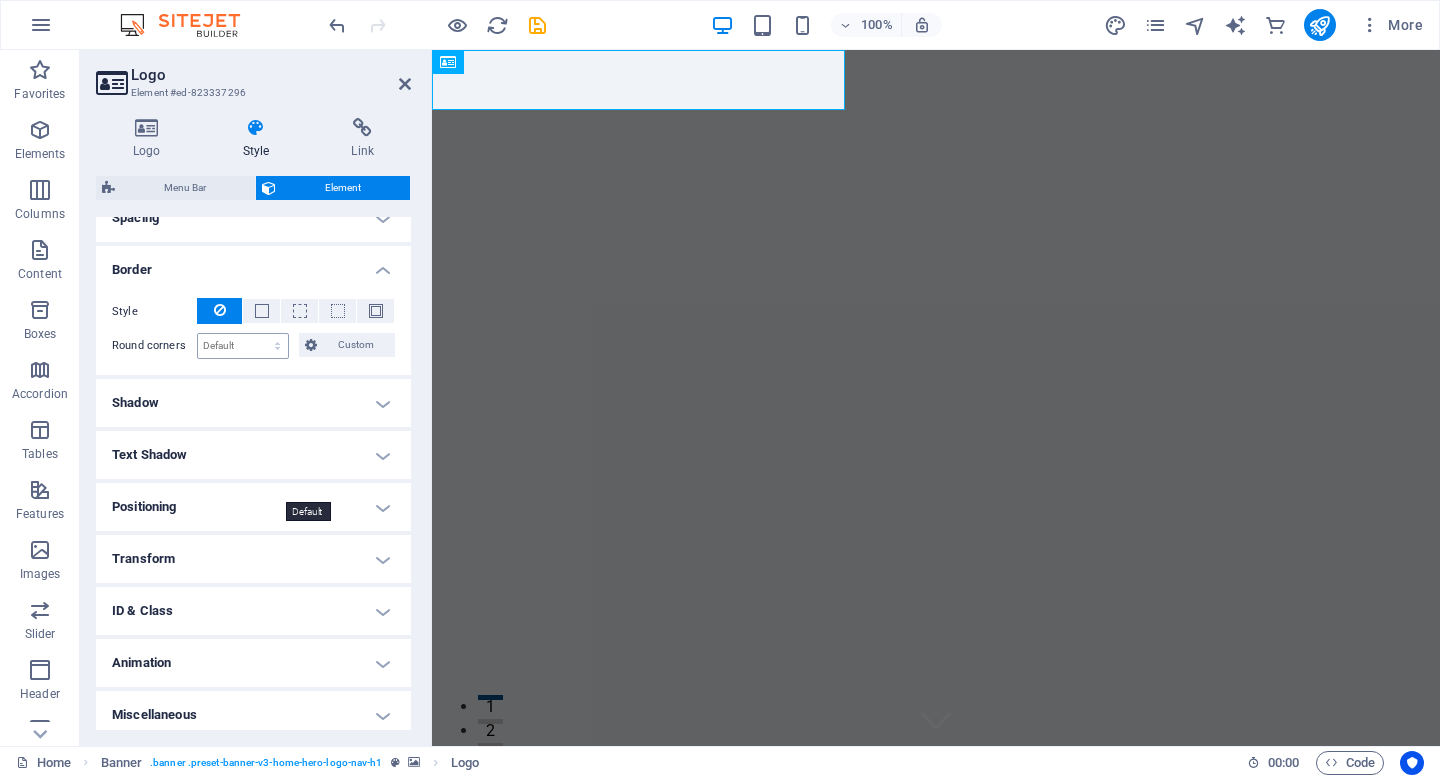 scroll, scrollTop: 412, scrollLeft: 0, axis: vertical 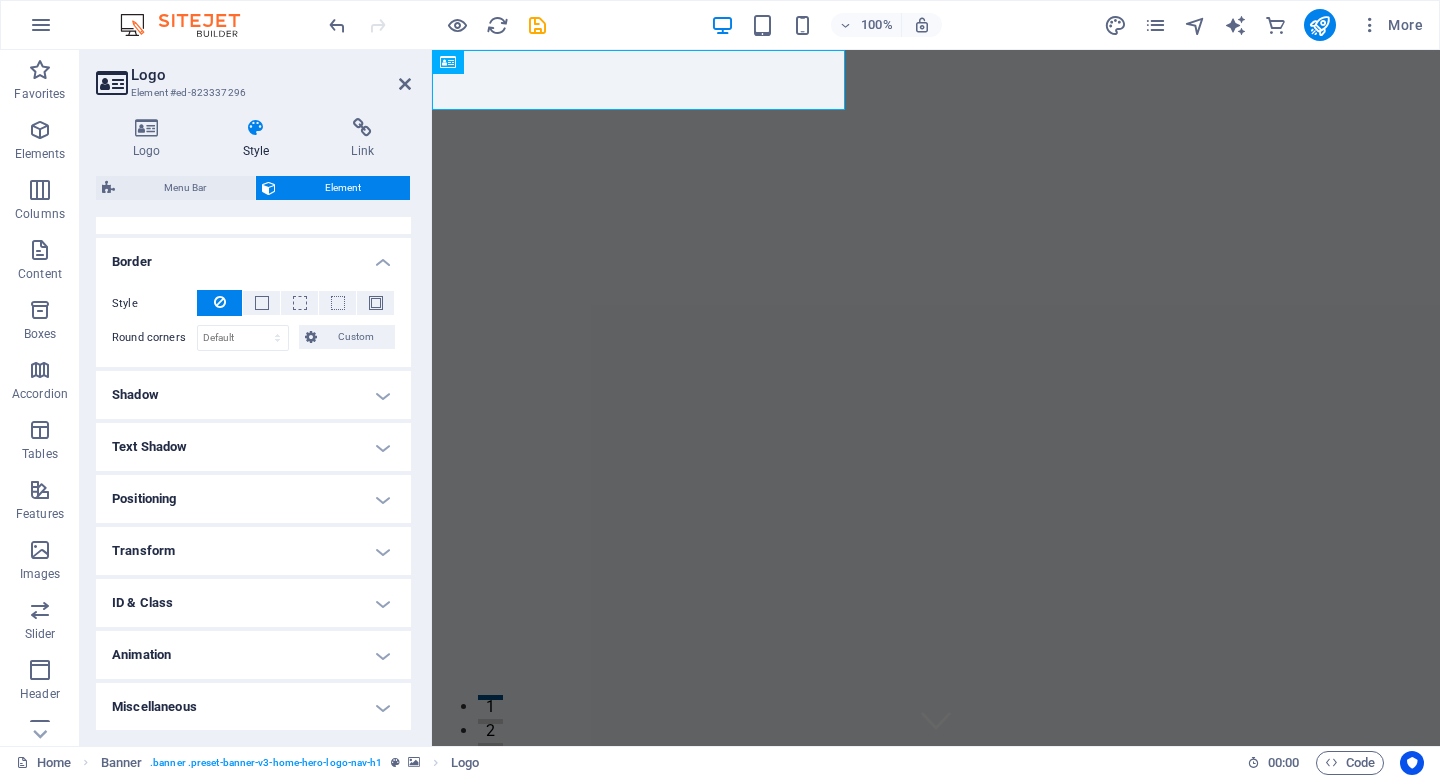 click on "Positioning" at bounding box center [253, 499] 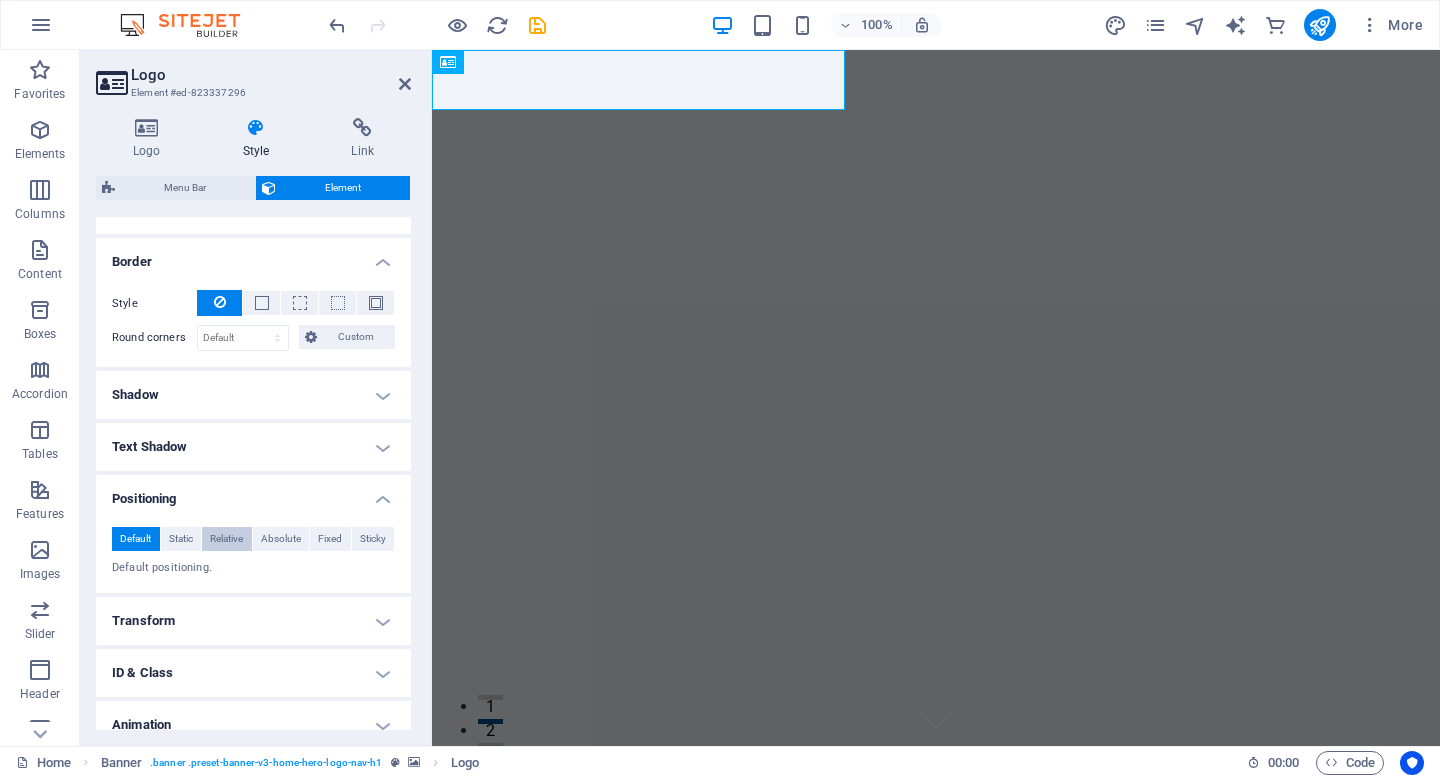 click on "Relative" at bounding box center (226, 539) 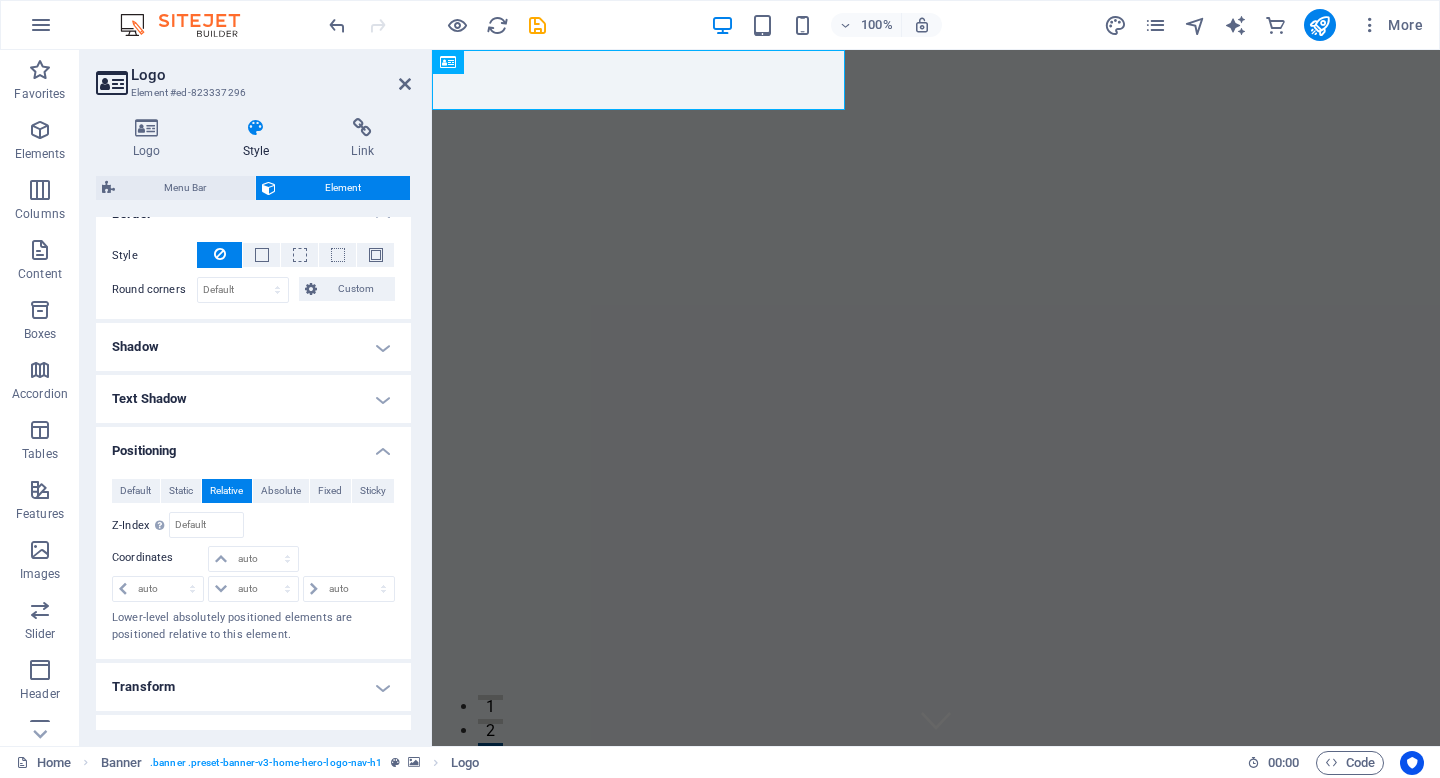 scroll, scrollTop: 463, scrollLeft: 0, axis: vertical 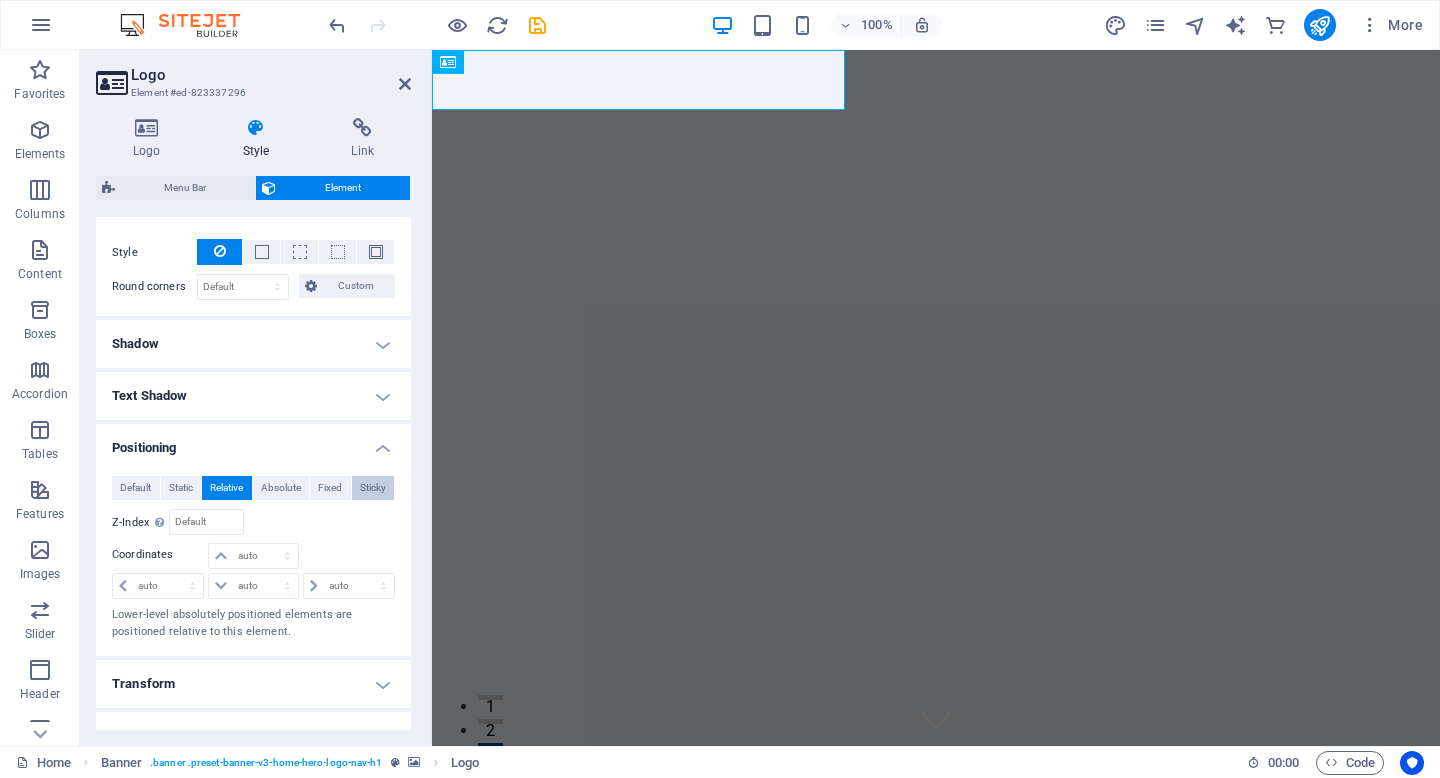 click on "Sticky" at bounding box center [373, 488] 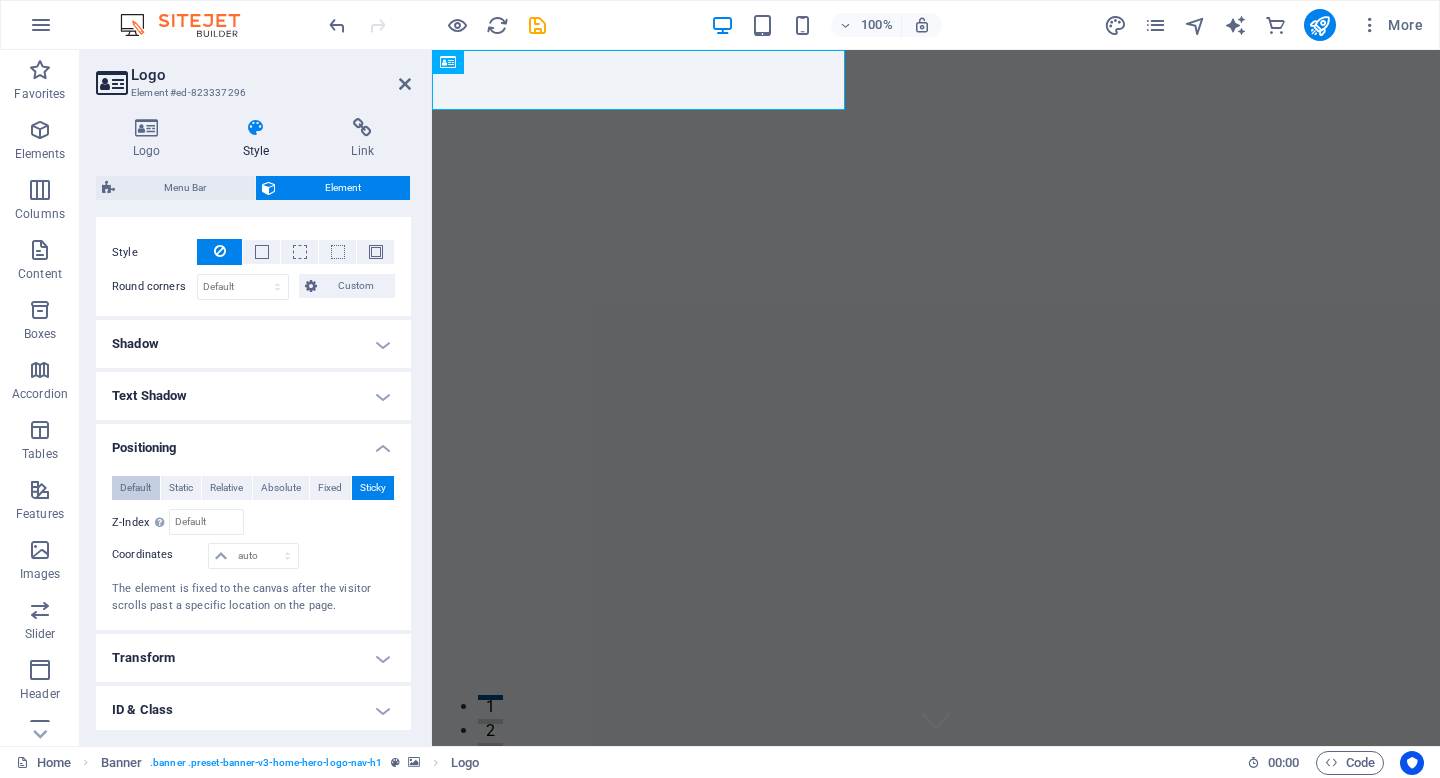 click on "Default" at bounding box center (135, 488) 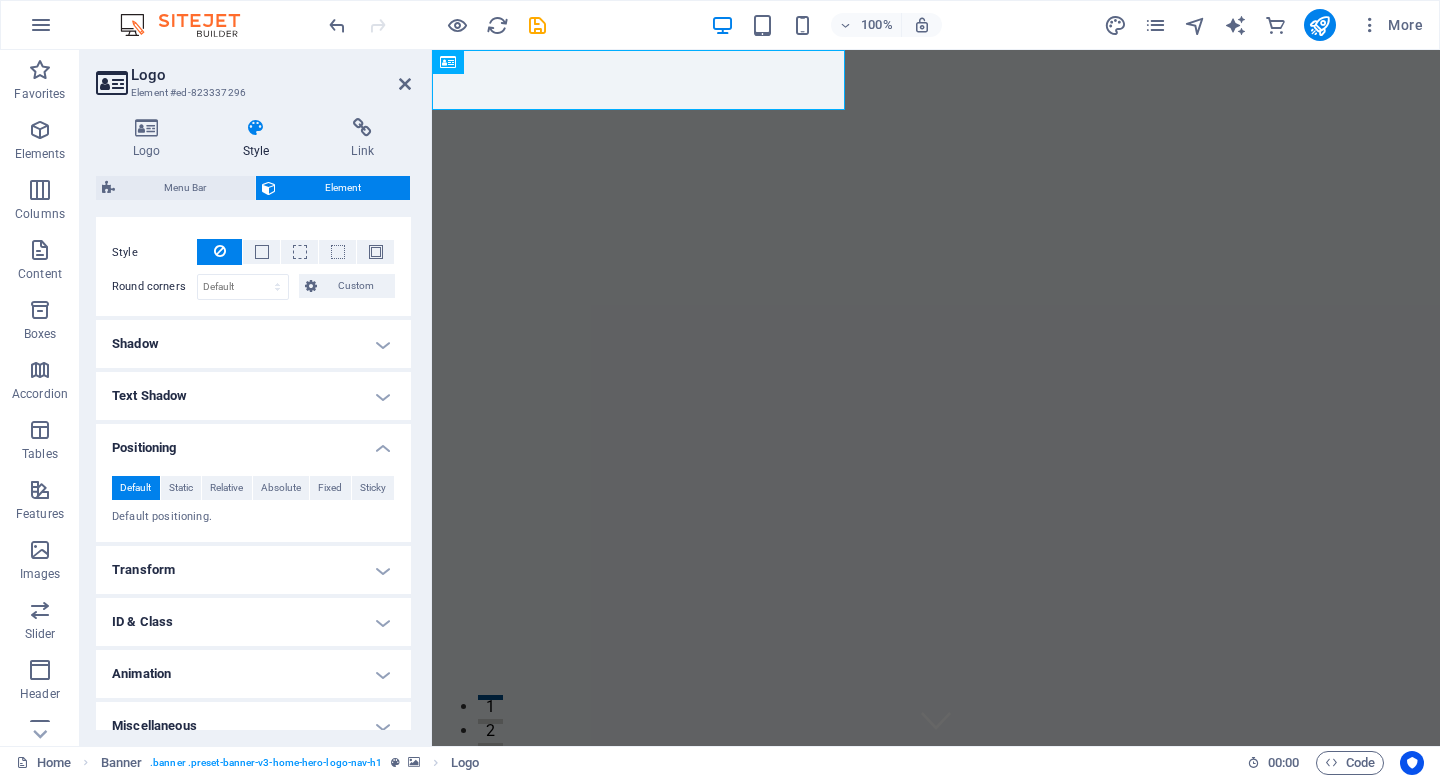 scroll, scrollTop: 482, scrollLeft: 0, axis: vertical 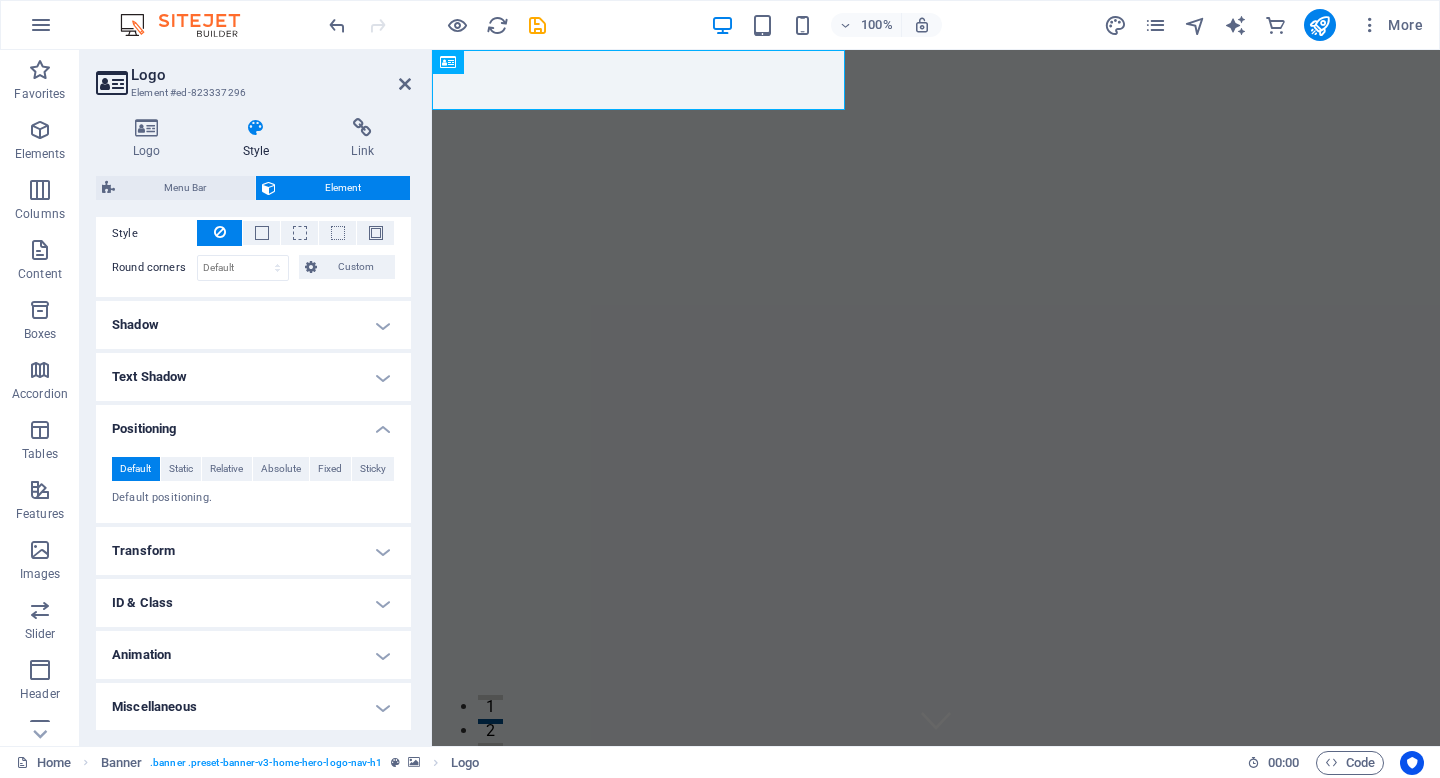 click on "Transform" at bounding box center (253, 551) 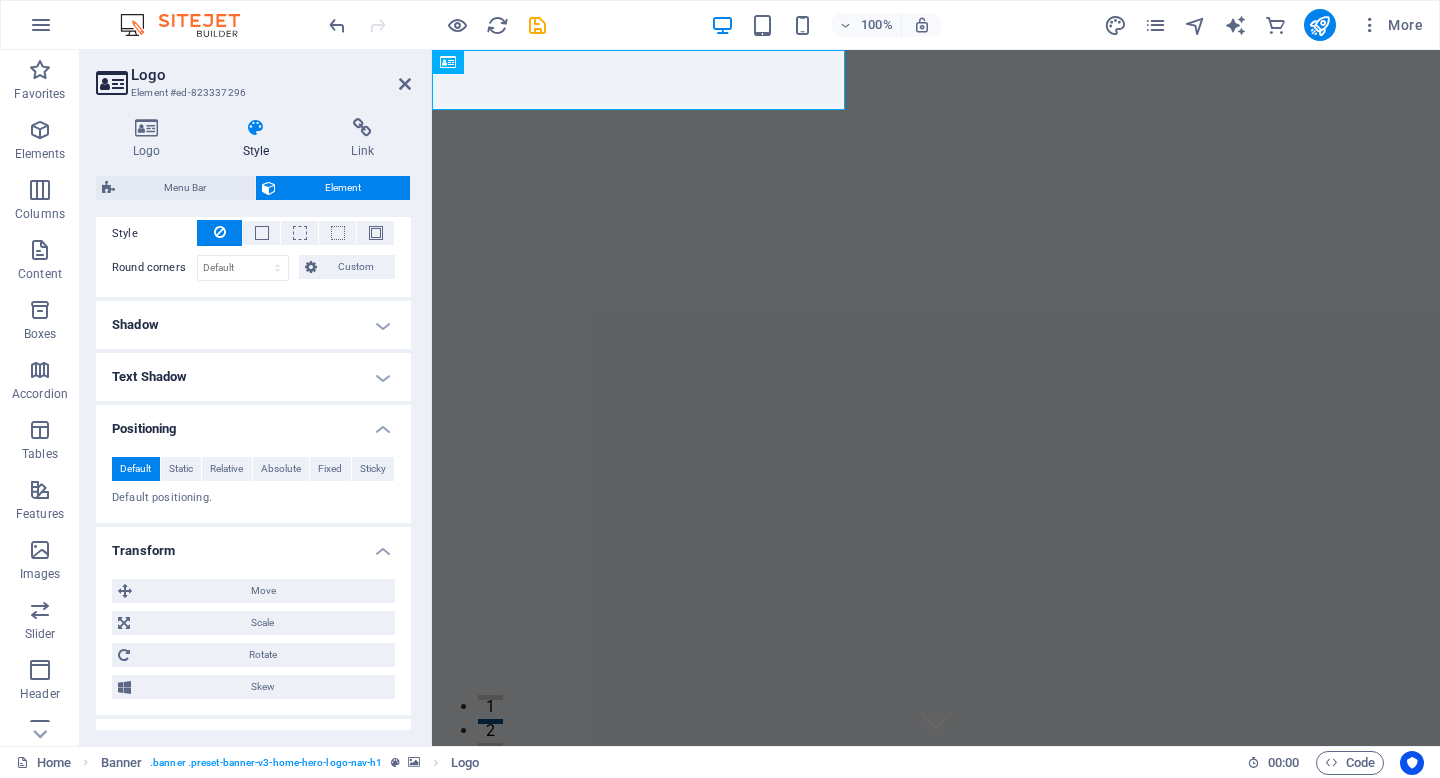 click on "Transform" at bounding box center [253, 545] 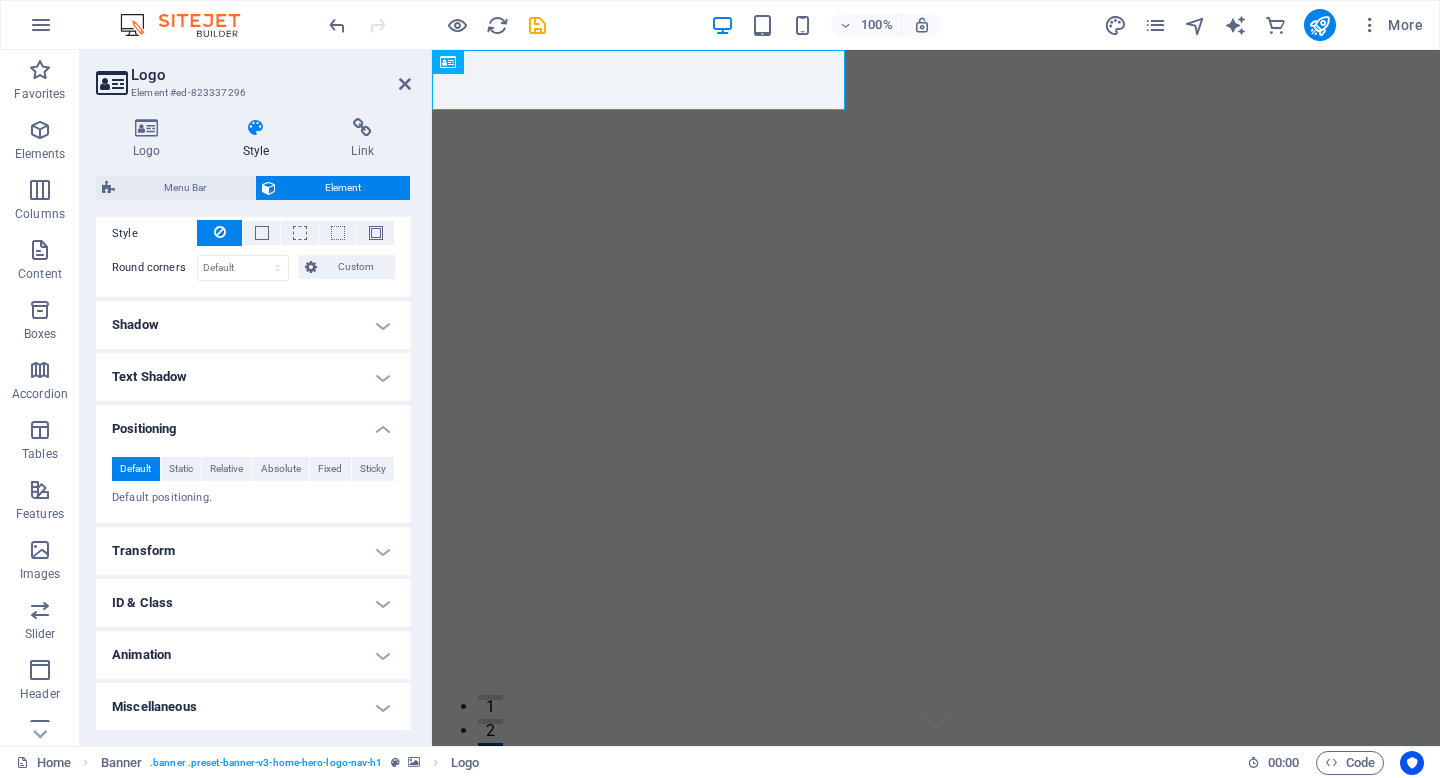 click on "Animation" at bounding box center (253, 655) 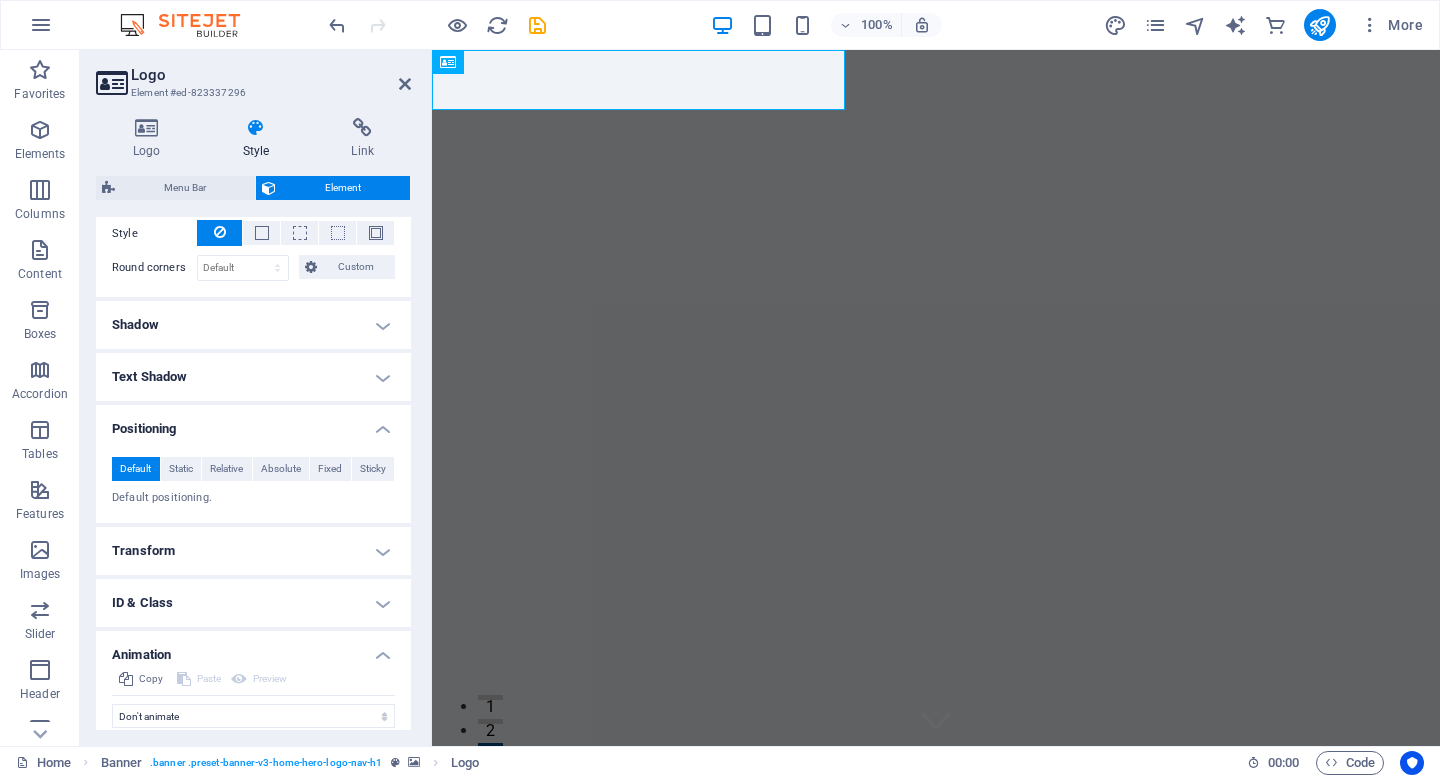 scroll, scrollTop: 547, scrollLeft: 0, axis: vertical 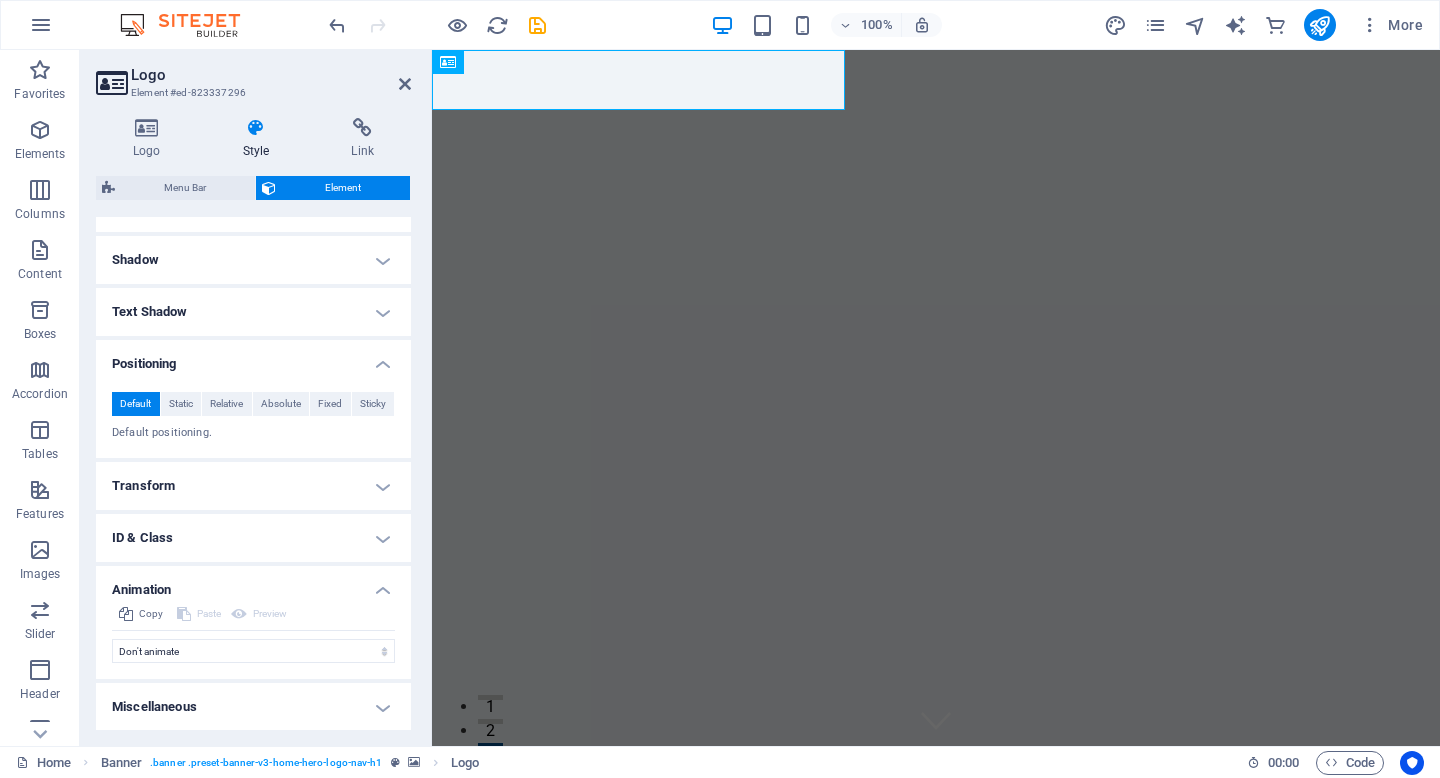 click on "Miscellaneous" at bounding box center (253, 707) 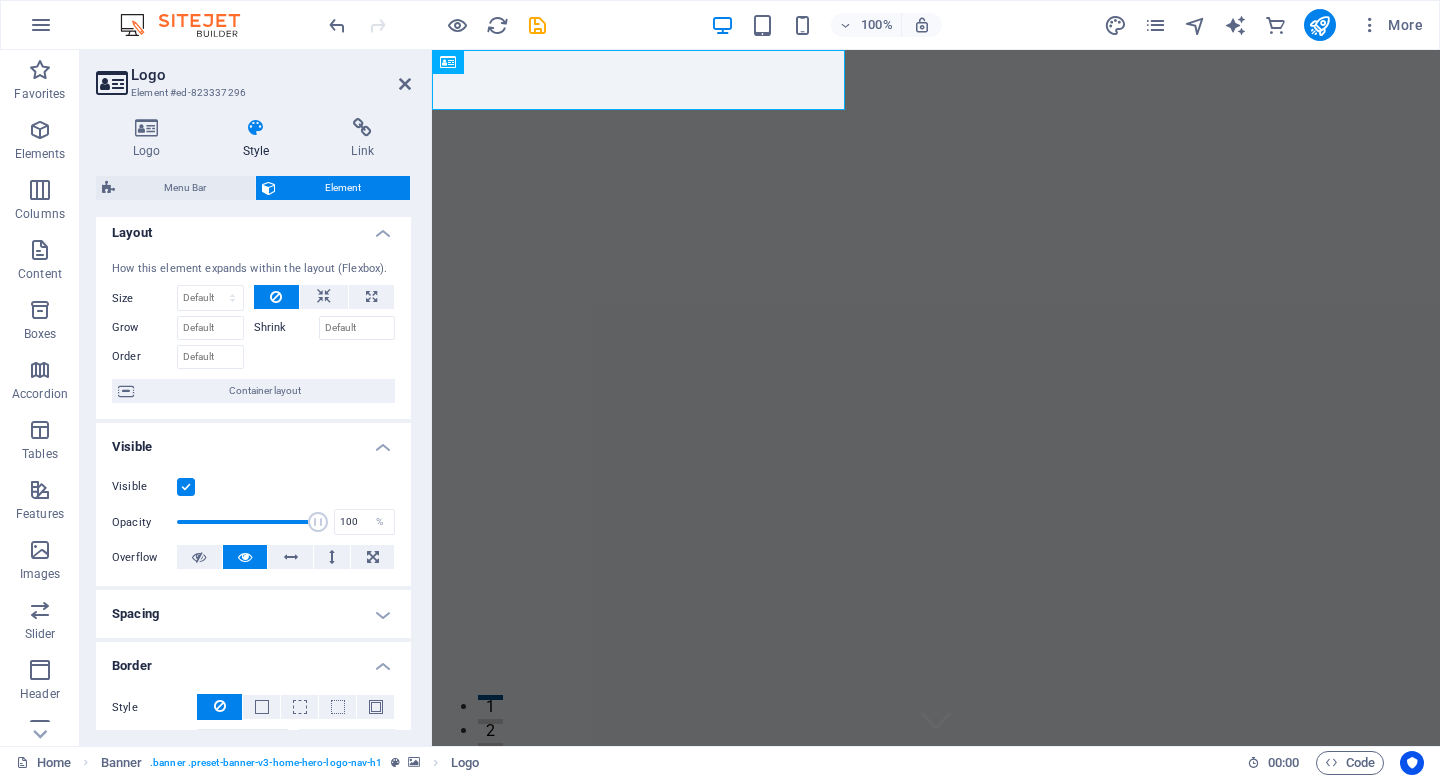 scroll, scrollTop: 0, scrollLeft: 0, axis: both 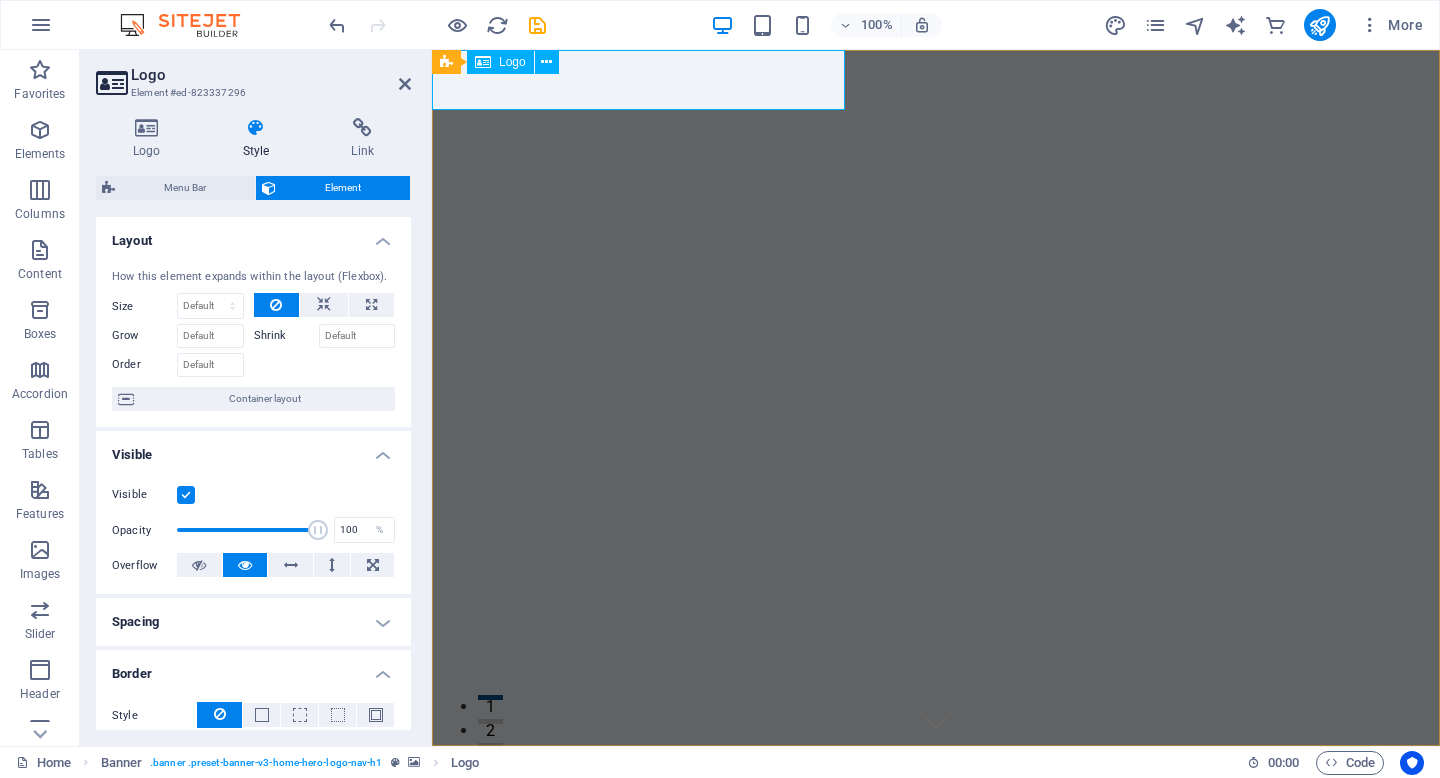 click on "Logo" at bounding box center (500, 62) 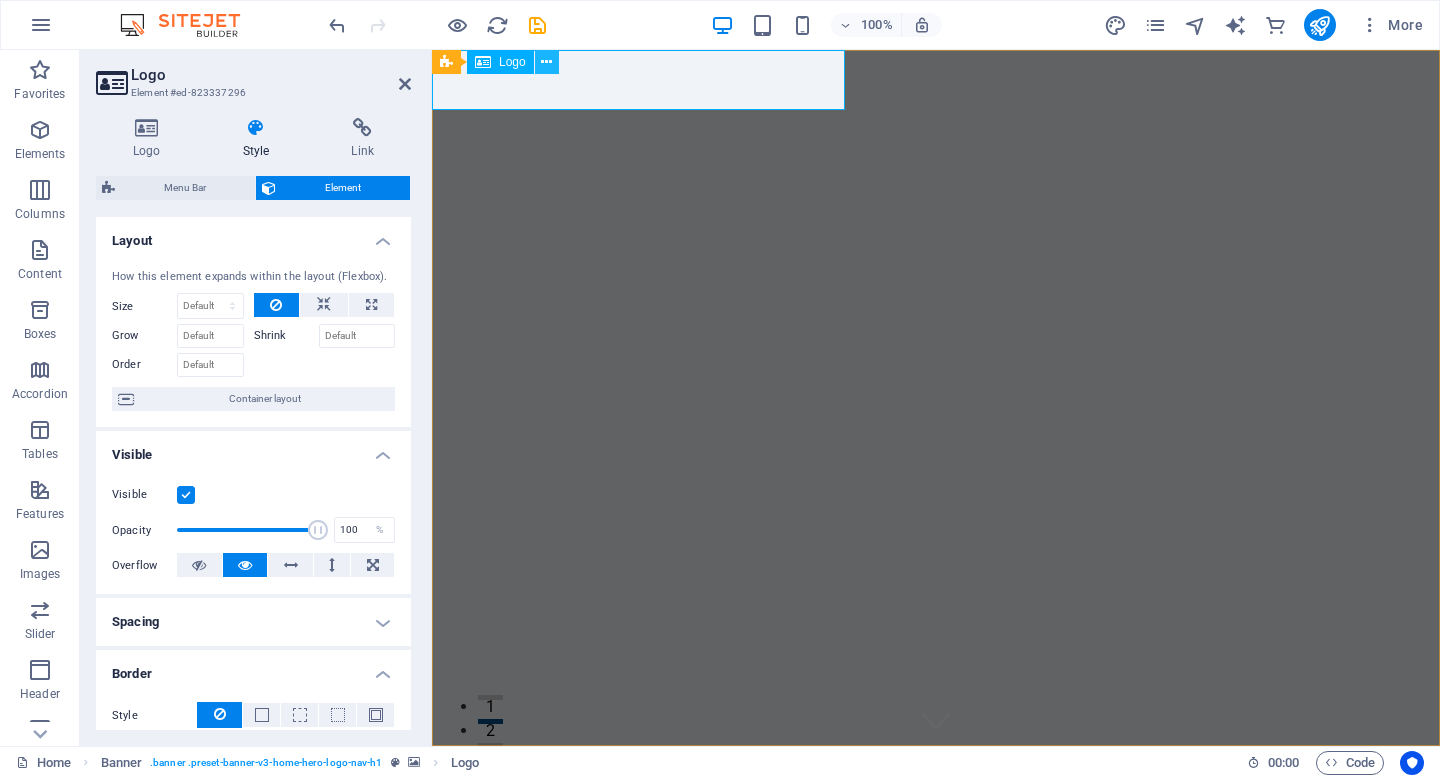 click at bounding box center [546, 62] 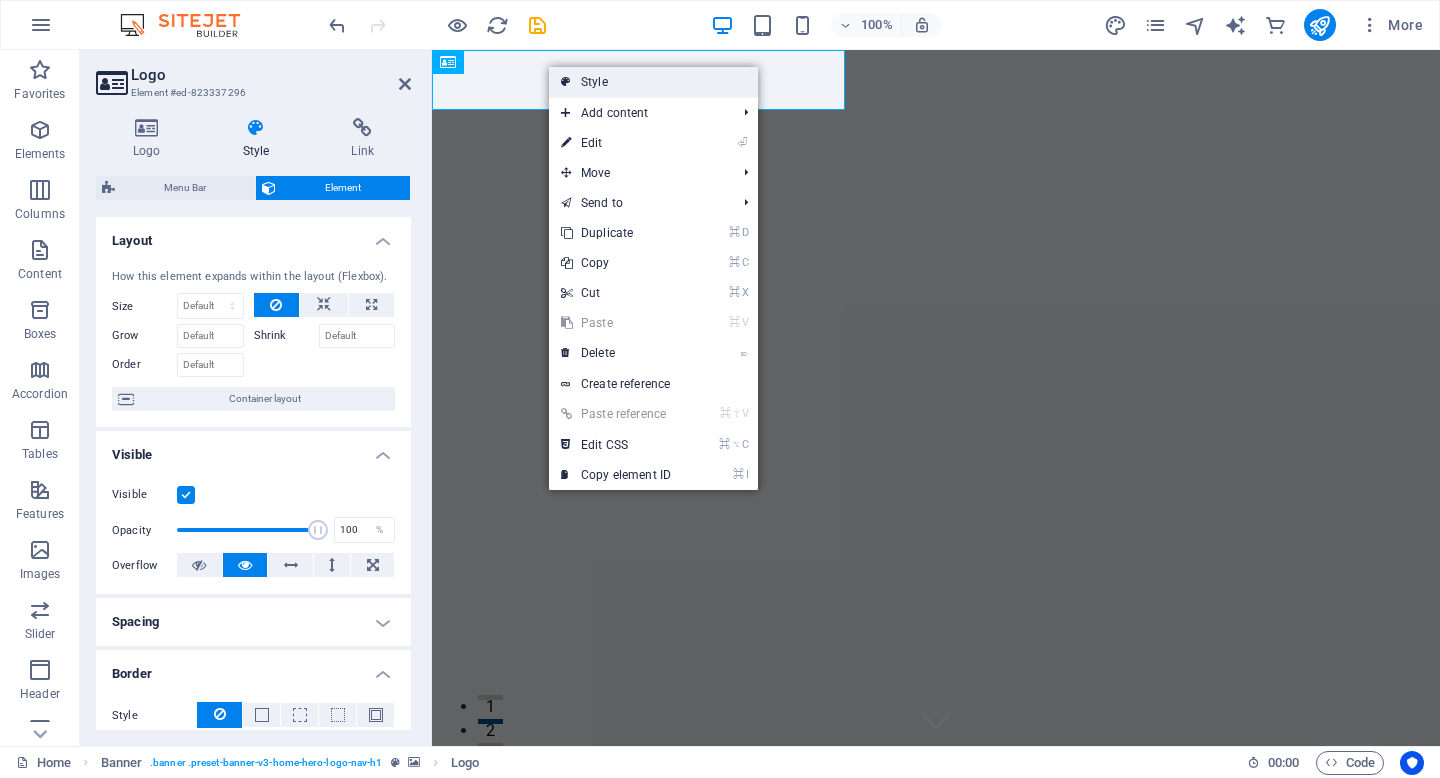 click on "Style" at bounding box center (653, 82) 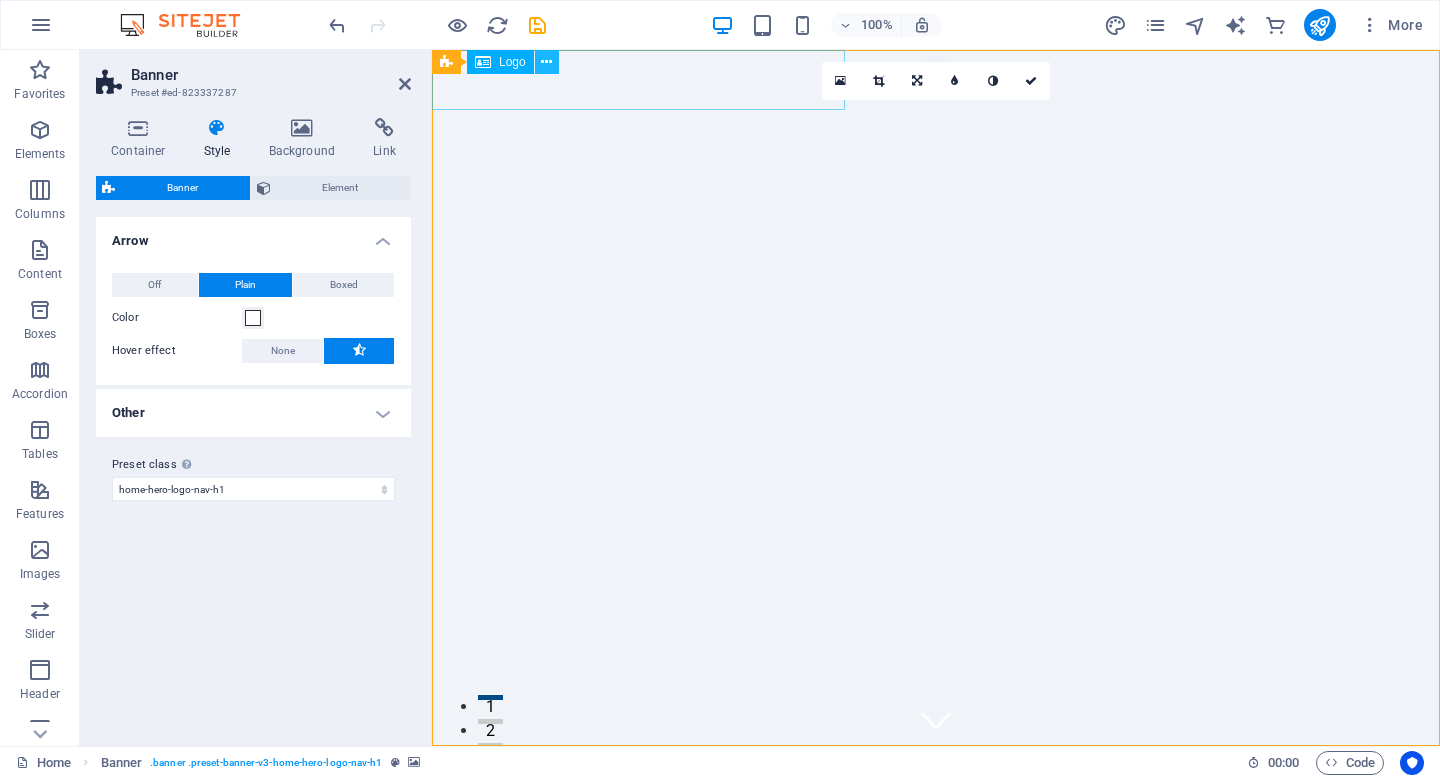 click at bounding box center [546, 62] 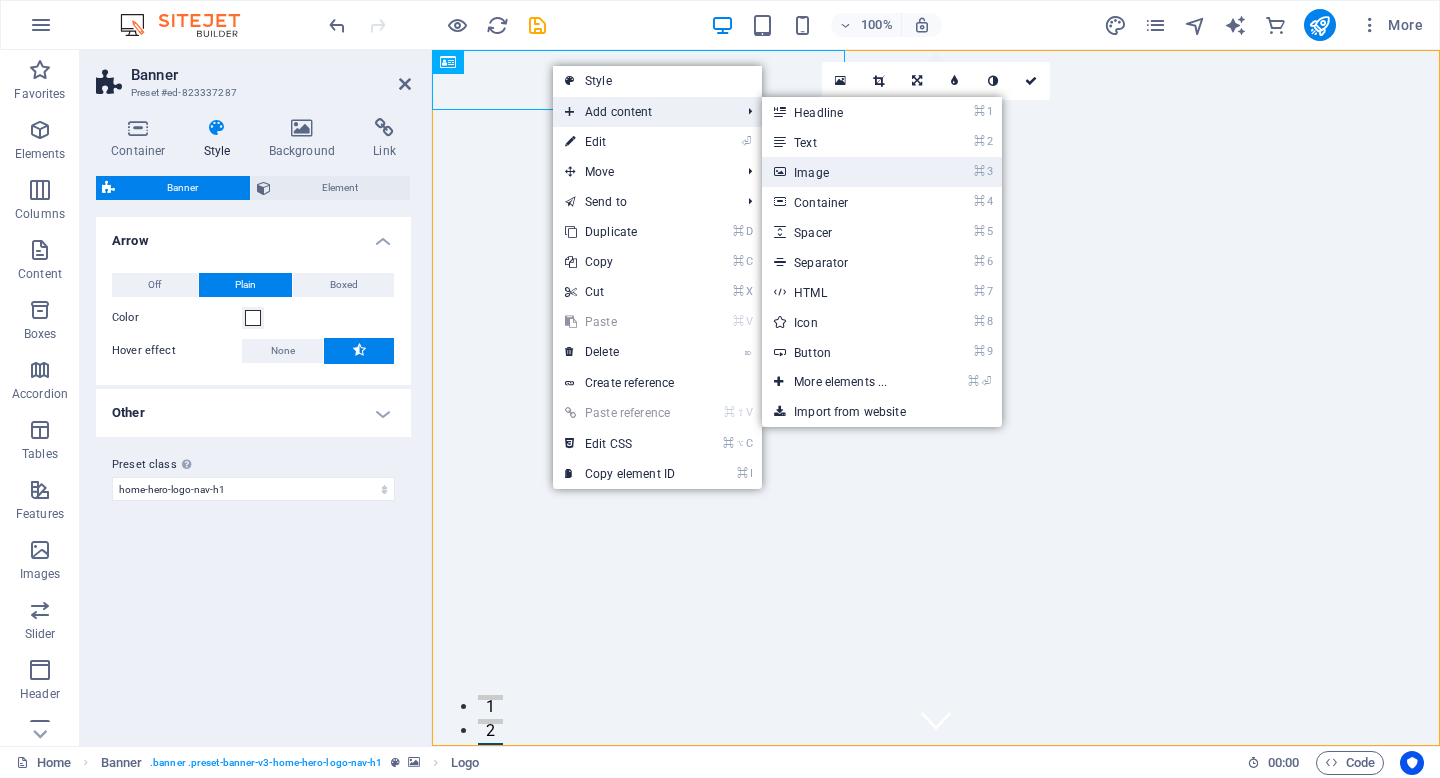 click on "⌘ 3  Image" at bounding box center (844, 172) 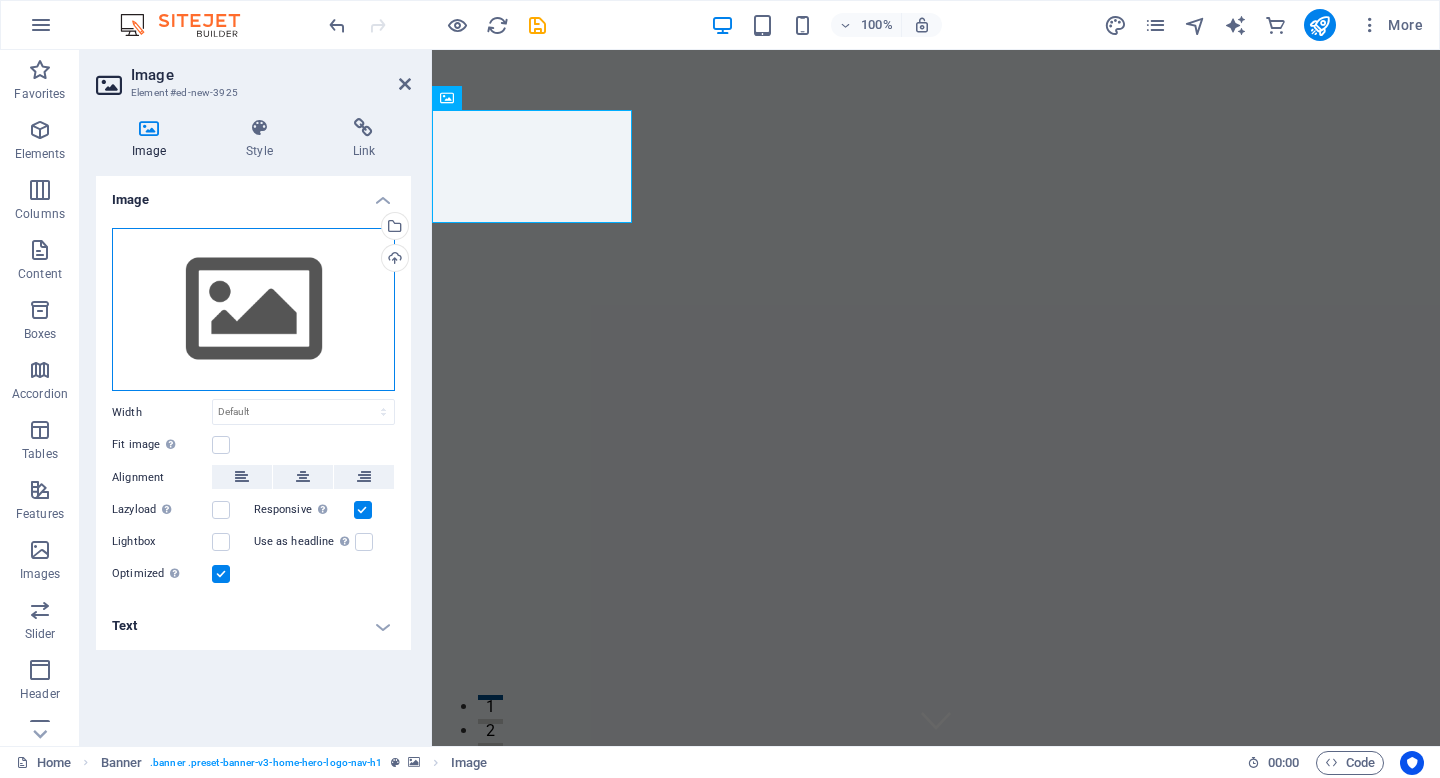 click on "Drag files here, click to choose files or select files from Files or our free stock photos & videos" at bounding box center (253, 310) 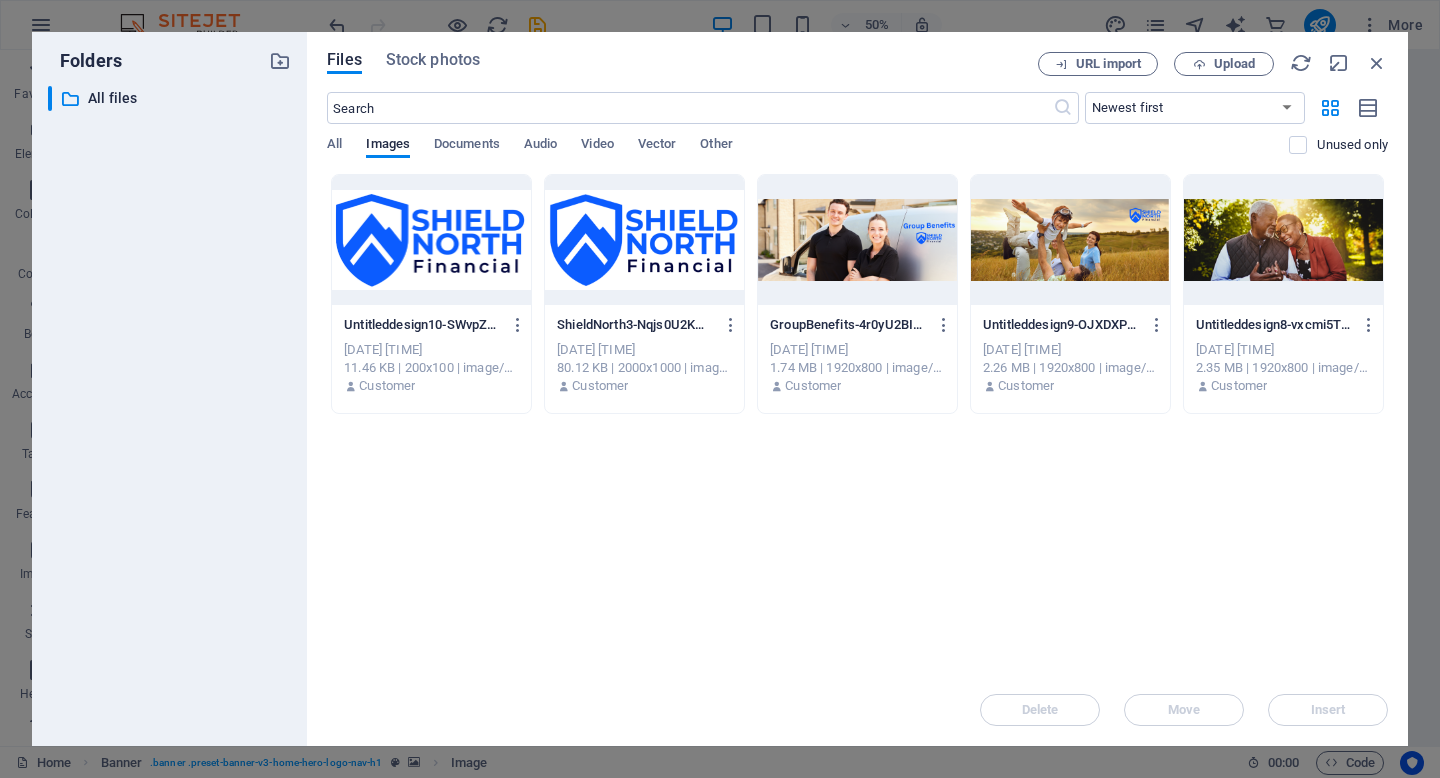 click at bounding box center (431, 240) 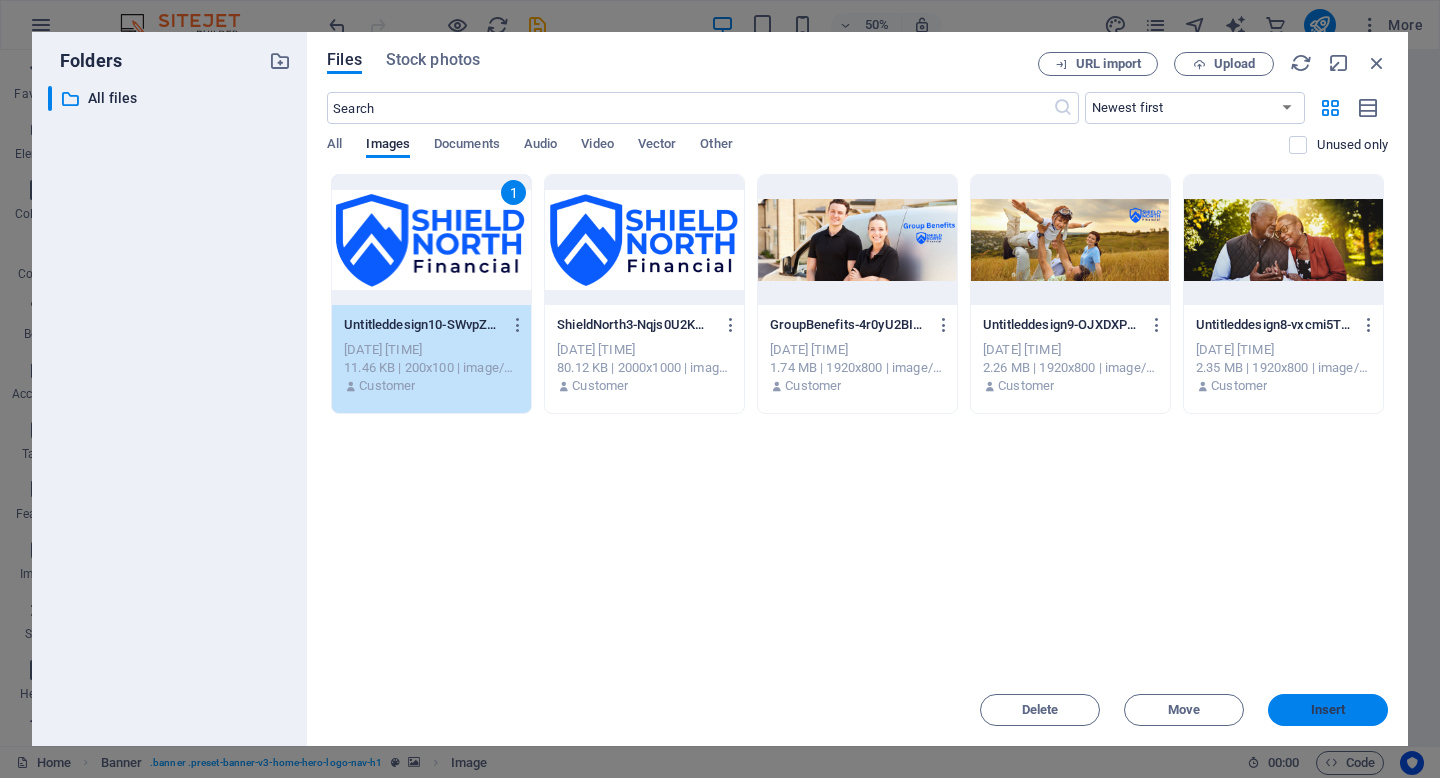 click on "Insert" at bounding box center (1328, 710) 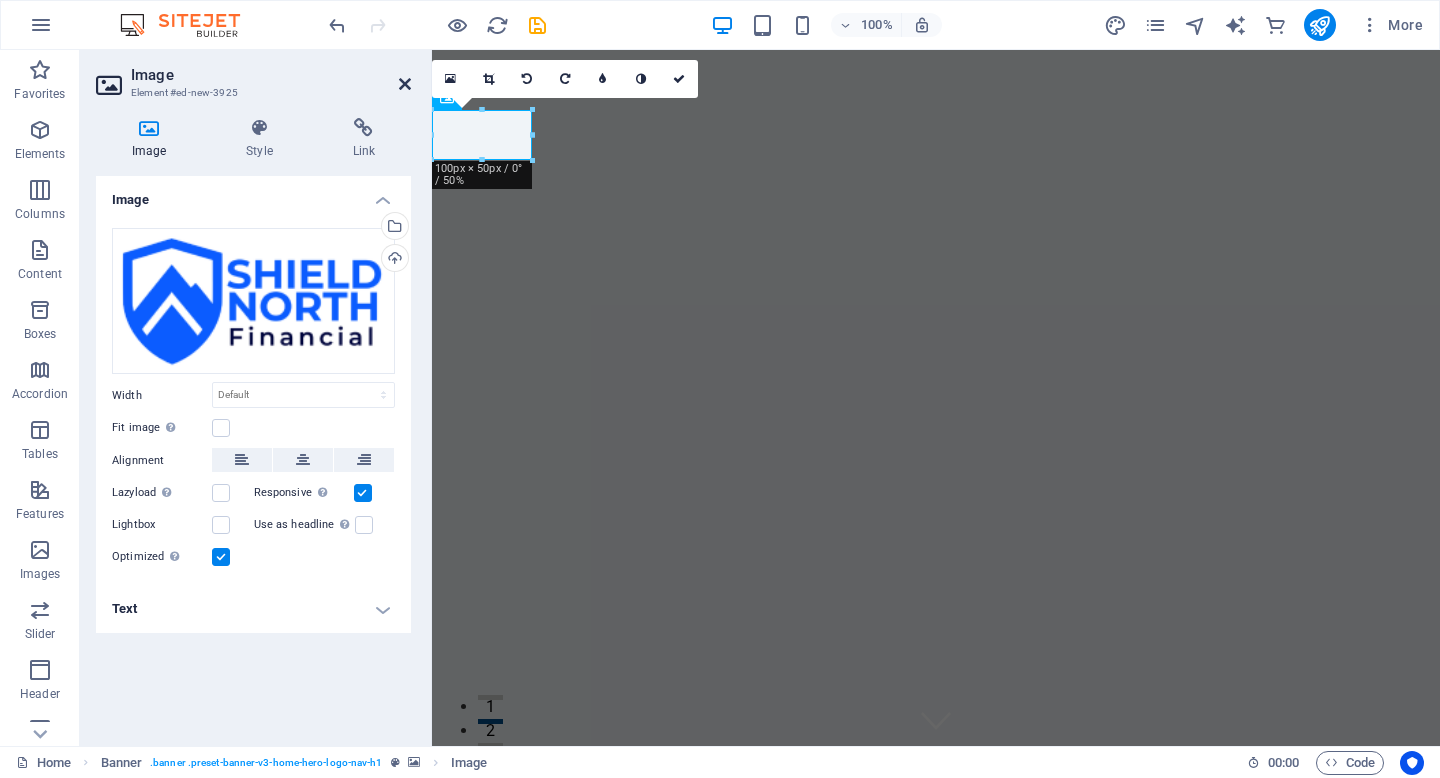 click at bounding box center (405, 84) 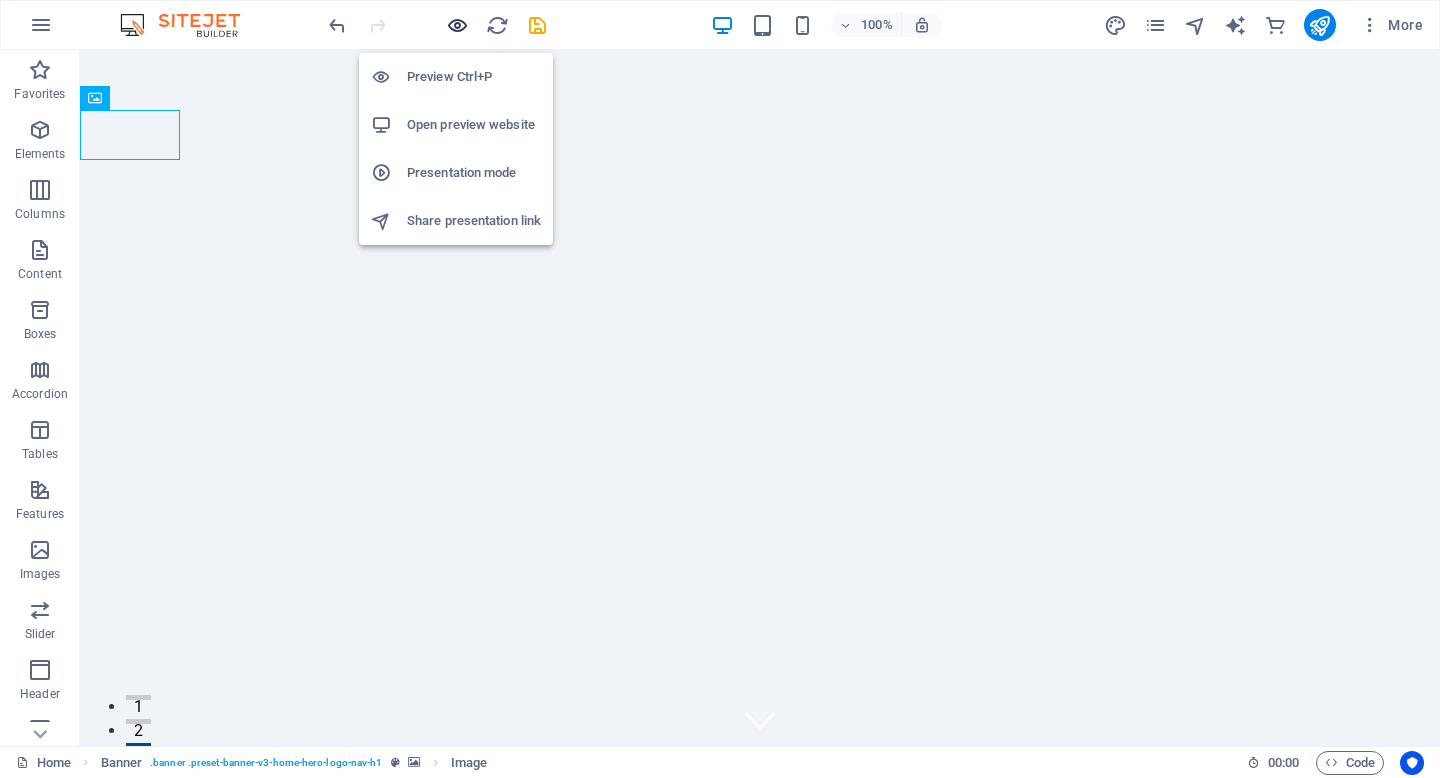 click at bounding box center (457, 25) 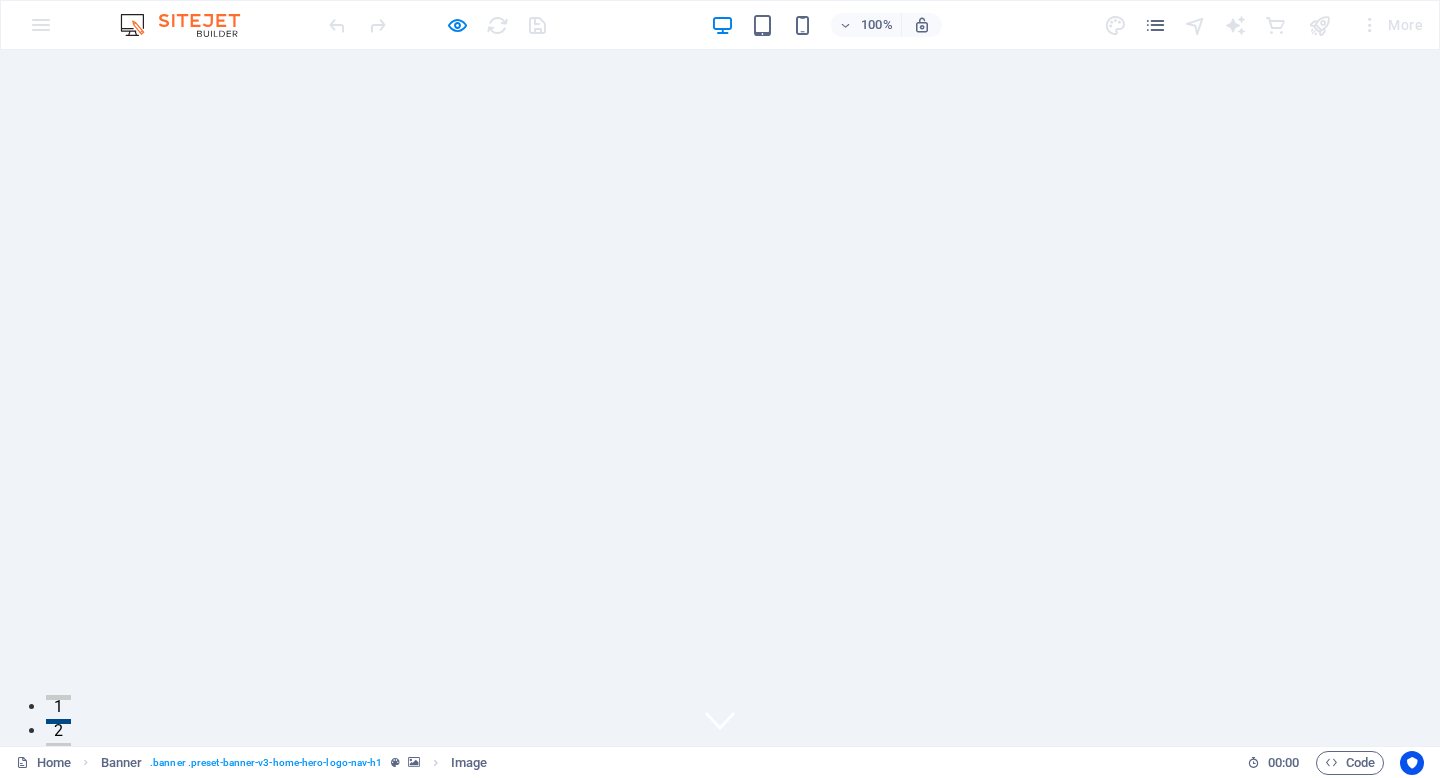 click on "shieldnorthfinancial.ca" at bounding box center [720, 776] 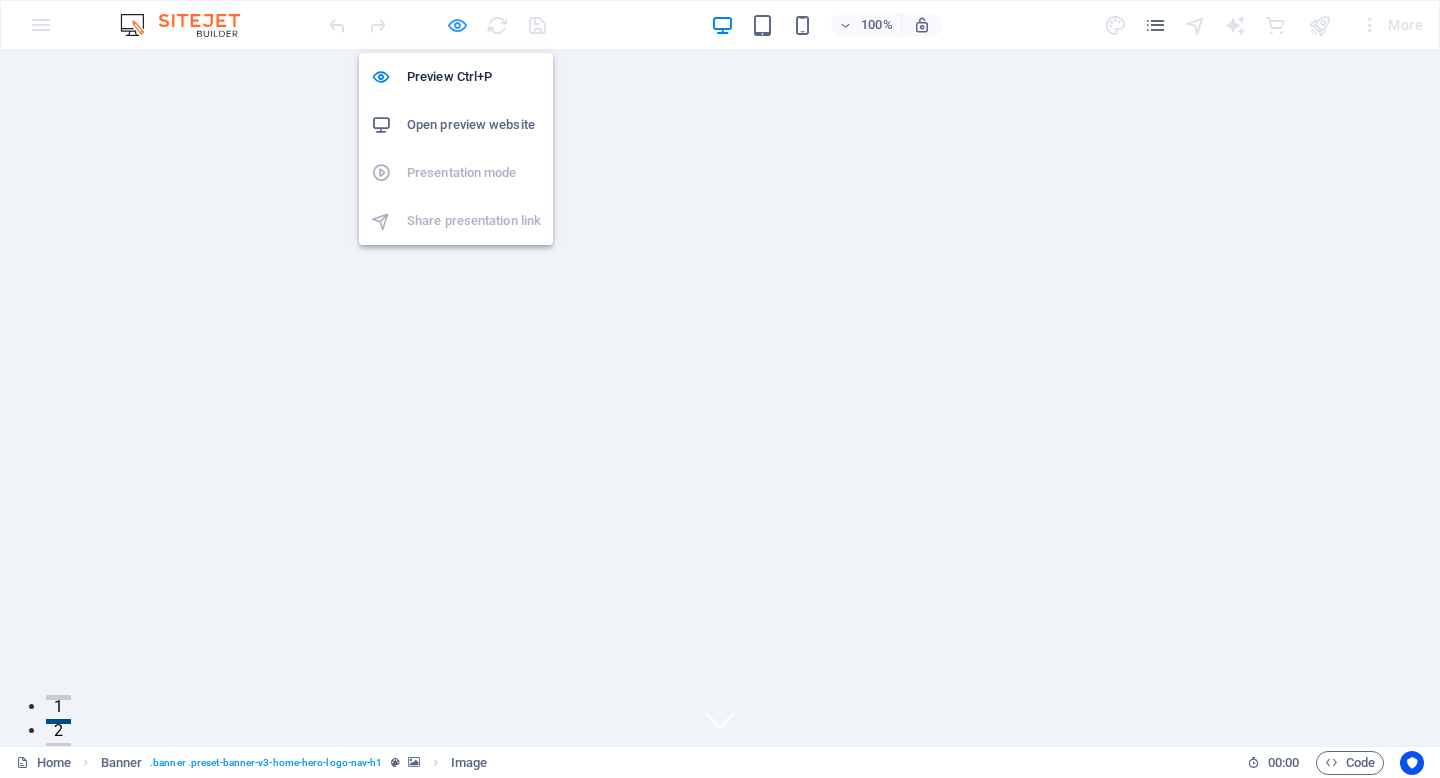 click at bounding box center [457, 25] 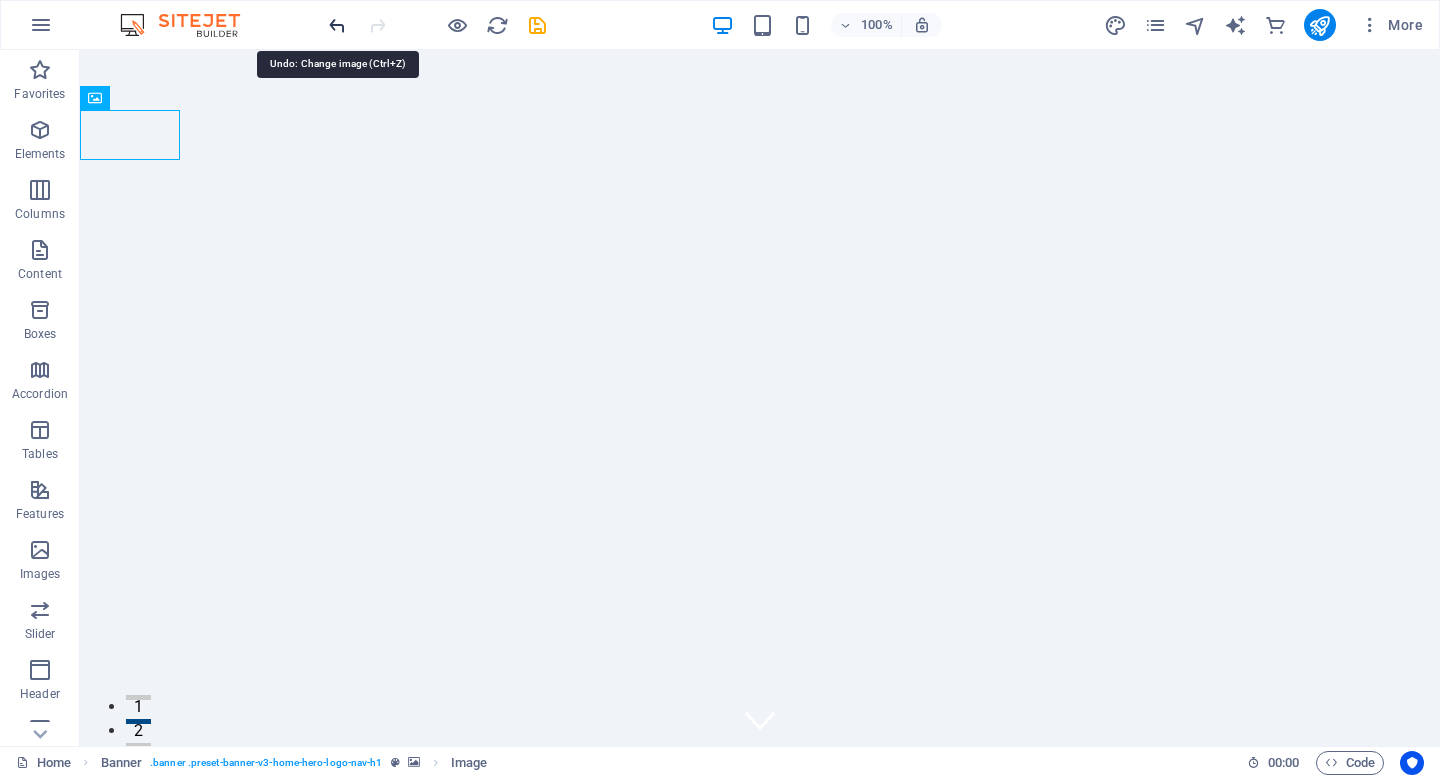 click at bounding box center (337, 25) 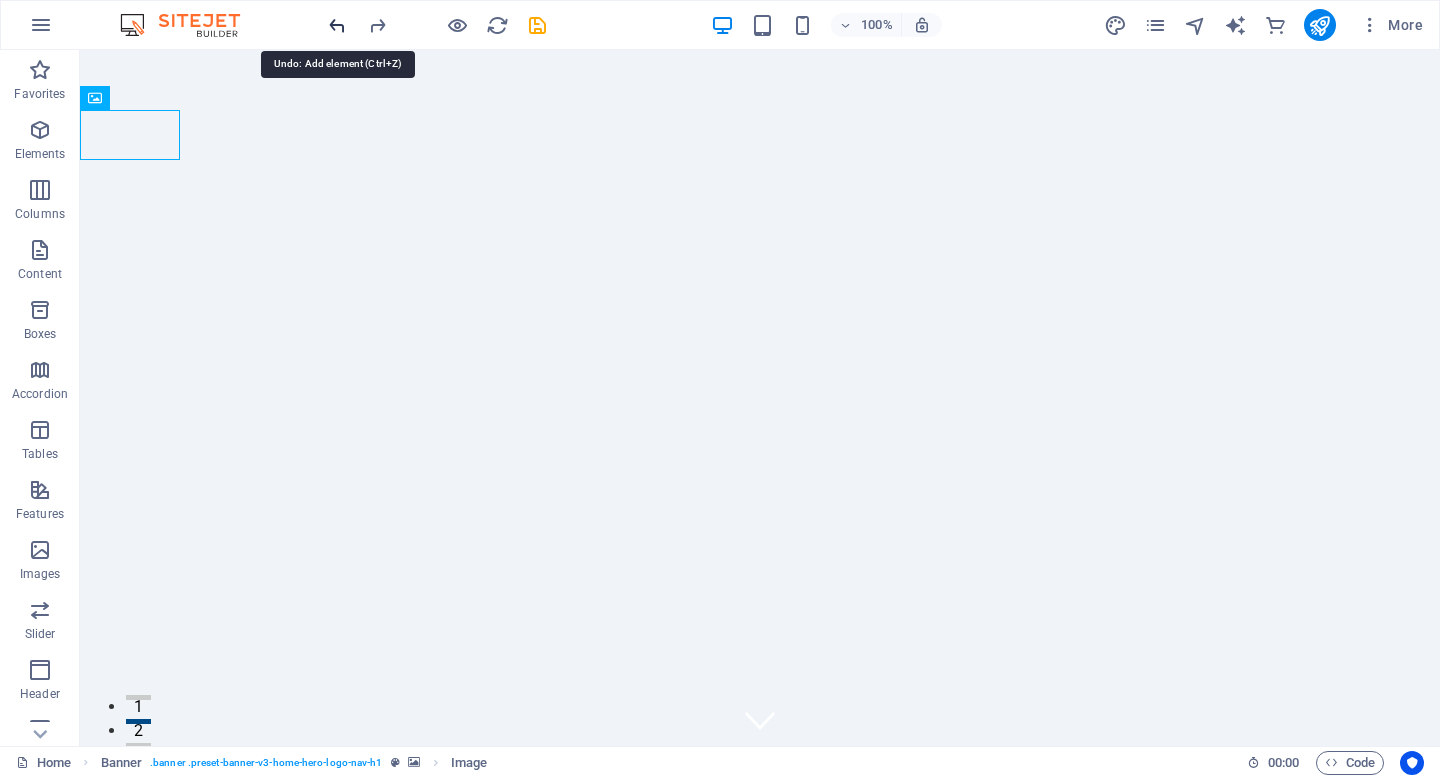 click at bounding box center [337, 25] 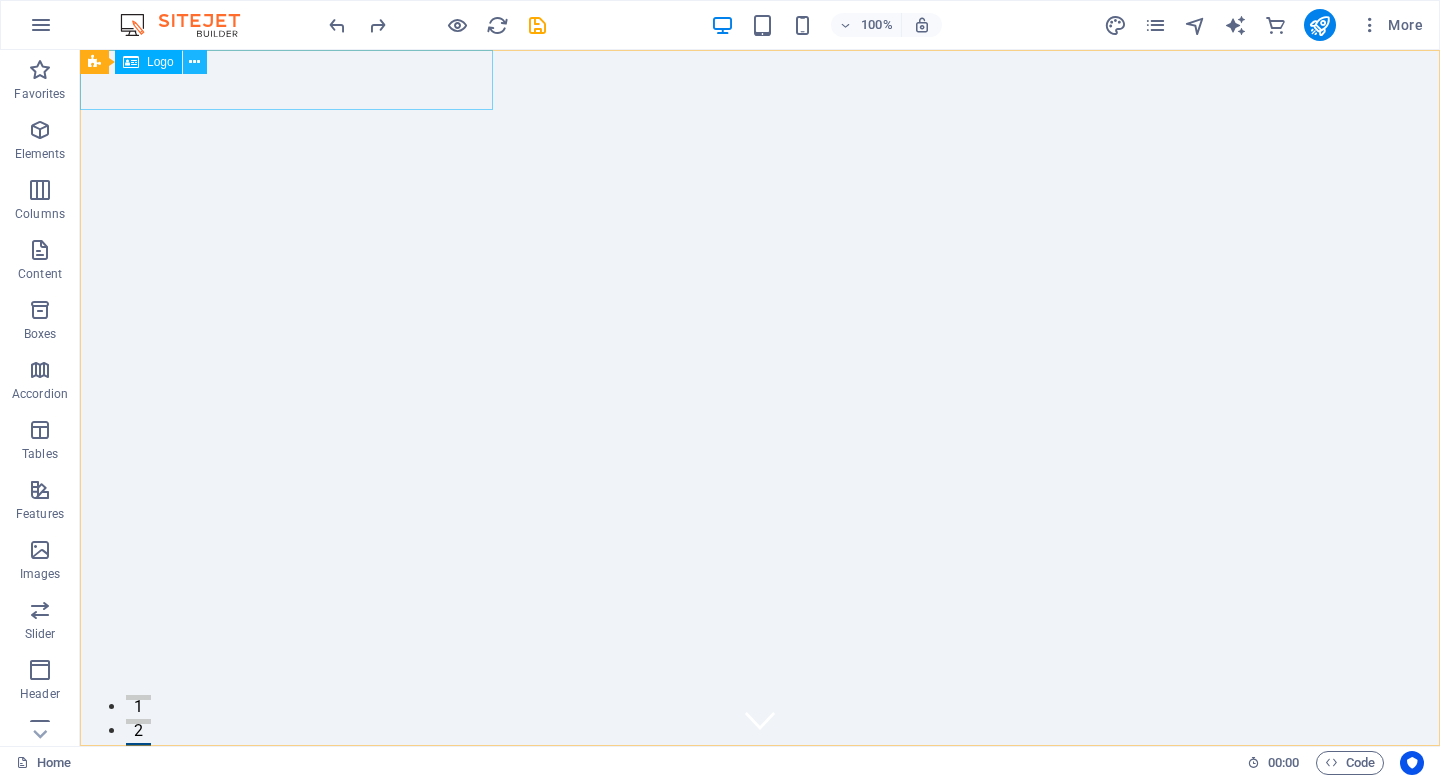 click at bounding box center [194, 62] 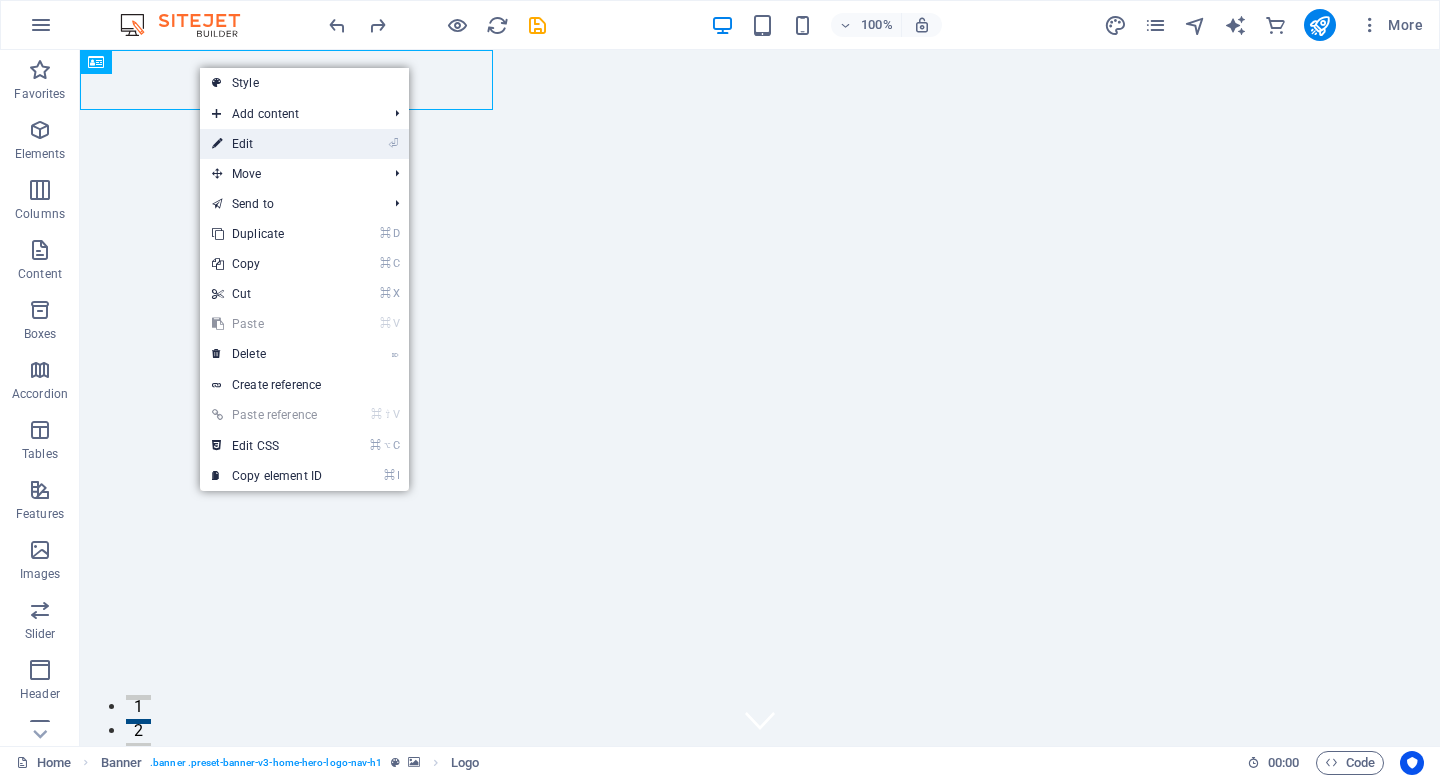 click on "⏎  Edit" at bounding box center (267, 144) 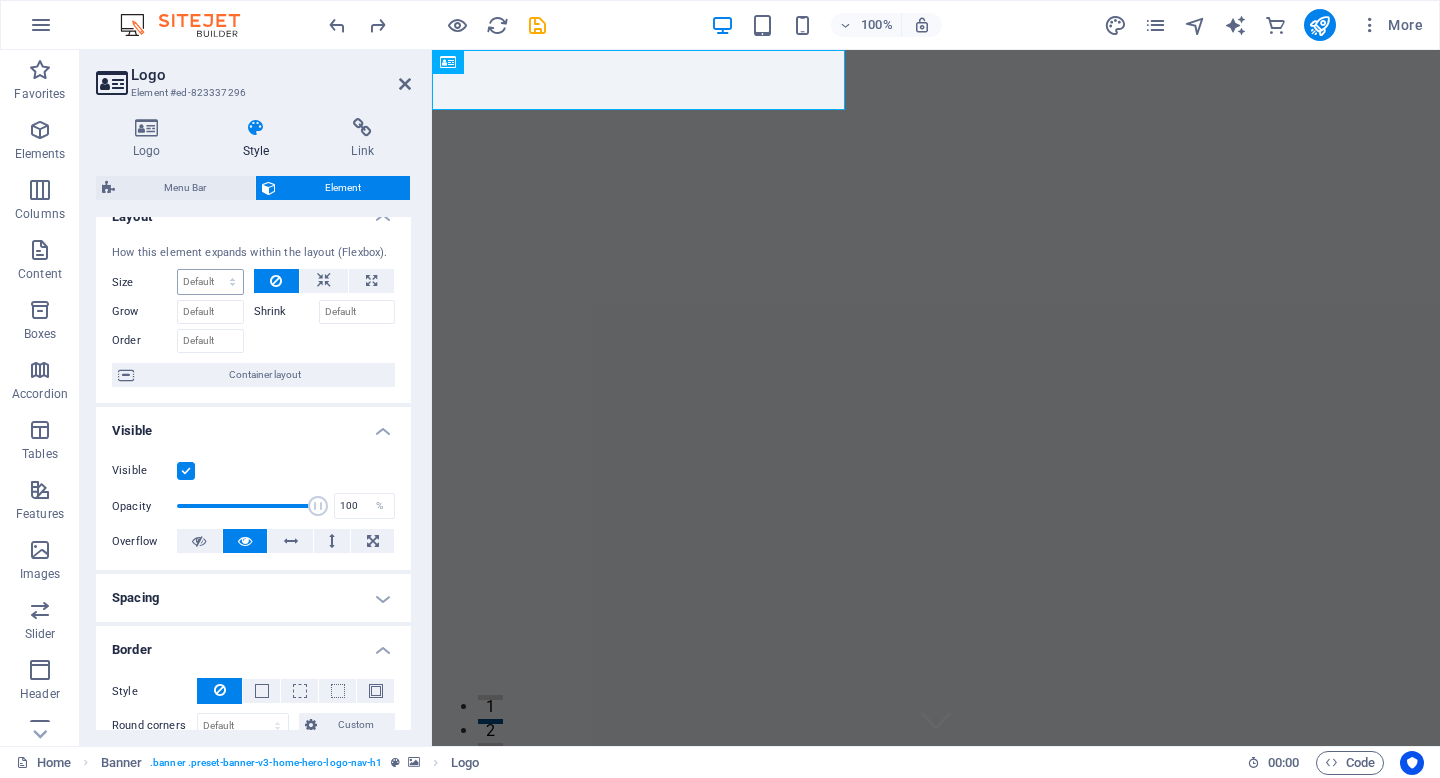 scroll, scrollTop: 0, scrollLeft: 0, axis: both 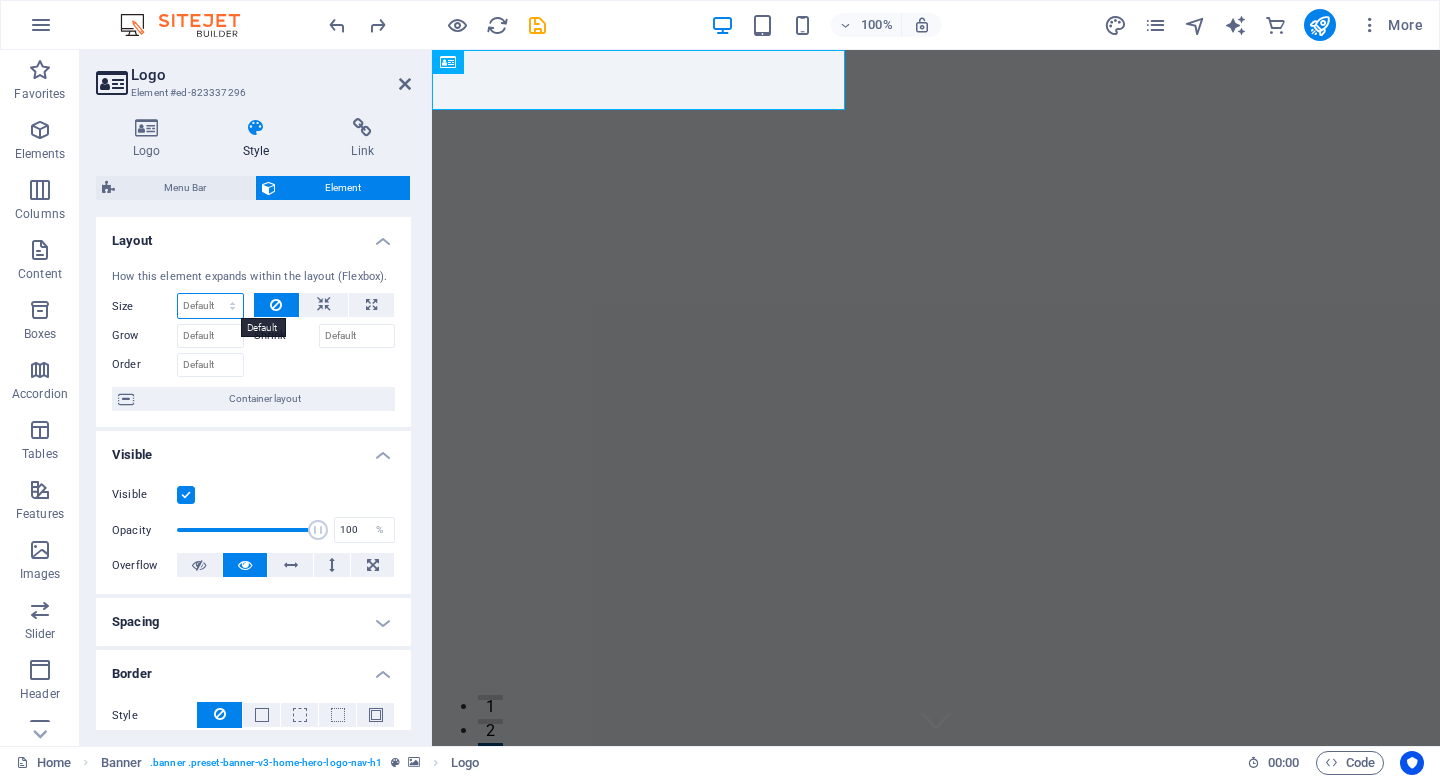 click on "Default auto px % 1/1 1/2 1/3 1/4 1/5 1/6 1/7 1/8 1/9 1/10" at bounding box center (210, 306) 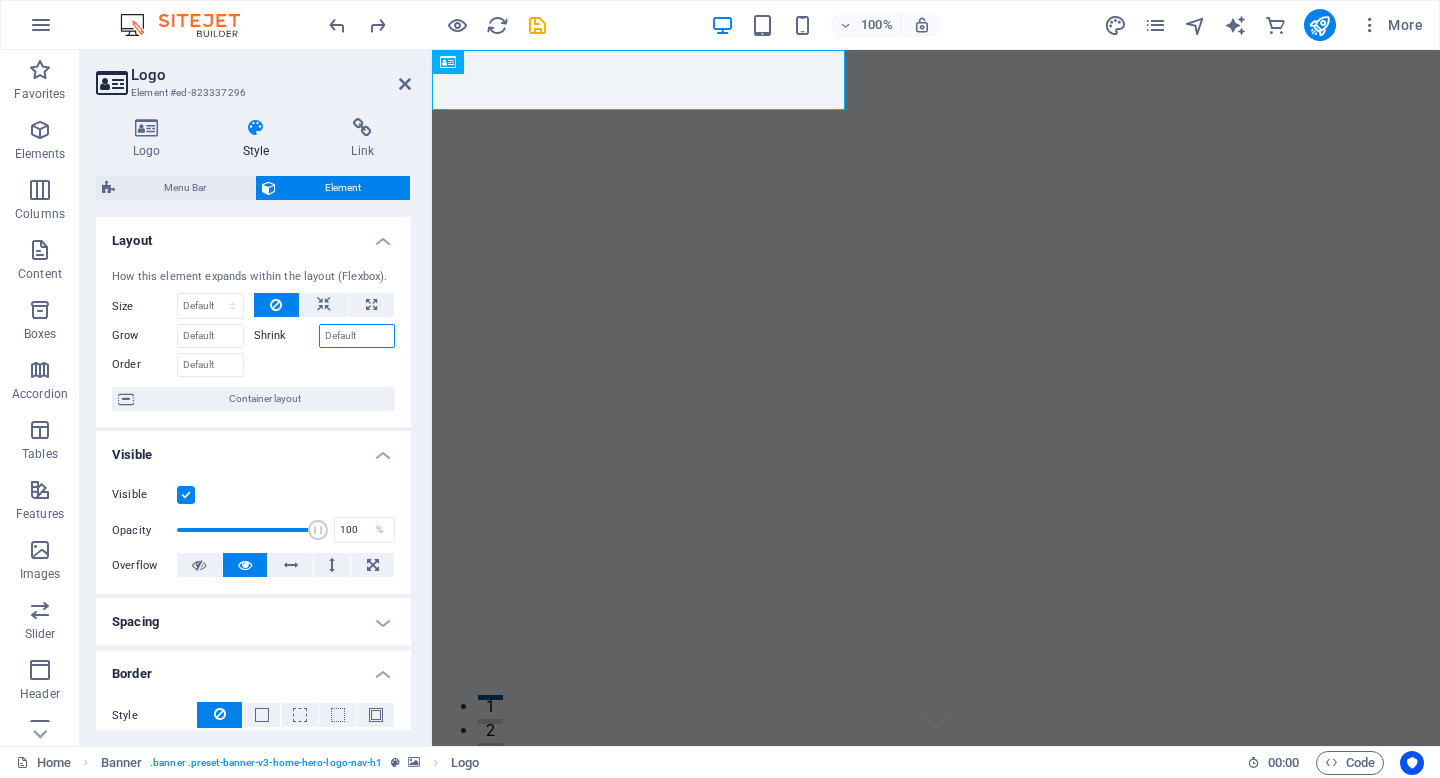click on "Shrink" at bounding box center (357, 336) 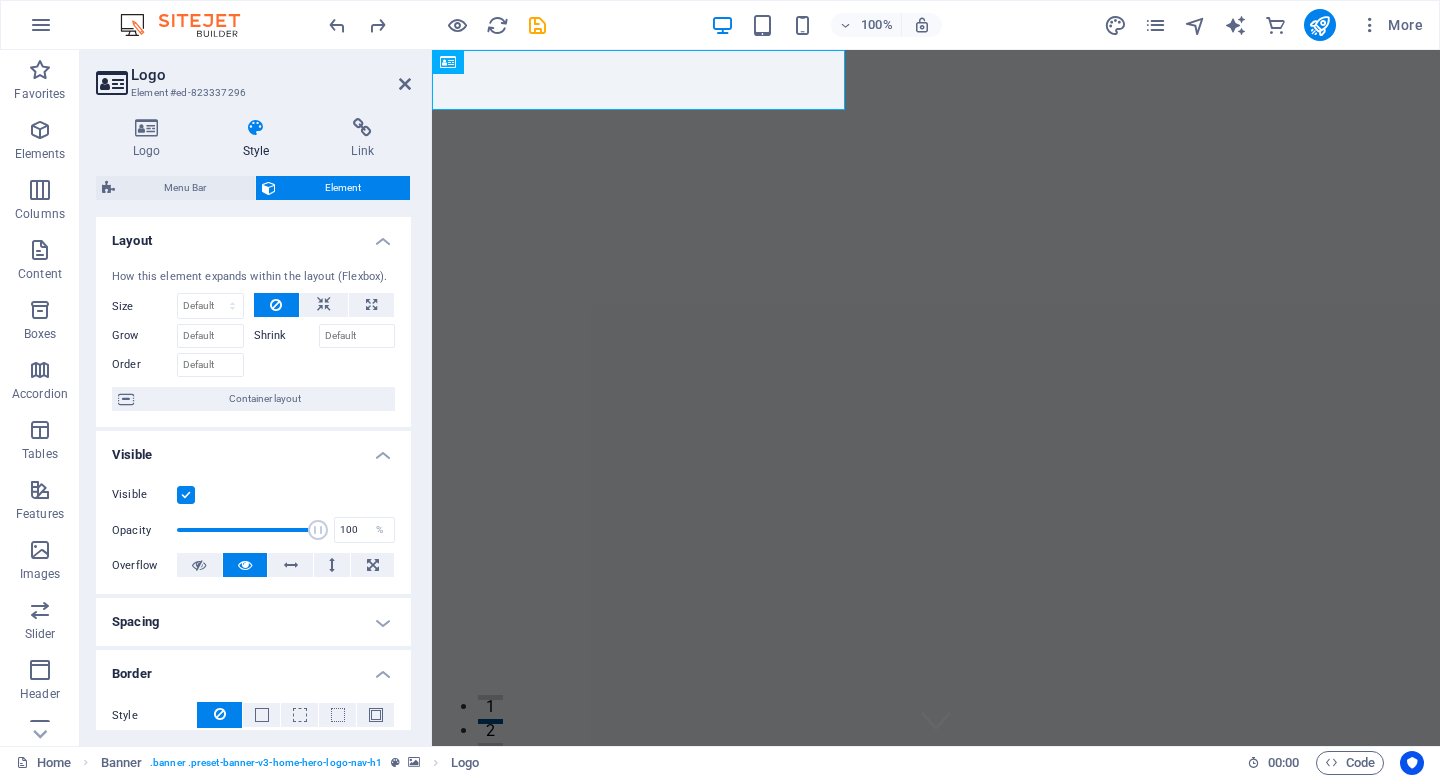 click on "How this element expands within the layout (Flexbox). Size Default auto px % 1/1 1/2 1/3 1/4 1/5 1/6 1/7 1/8 1/9 1/10 Grow Shrink Order Container layout" at bounding box center [253, 340] 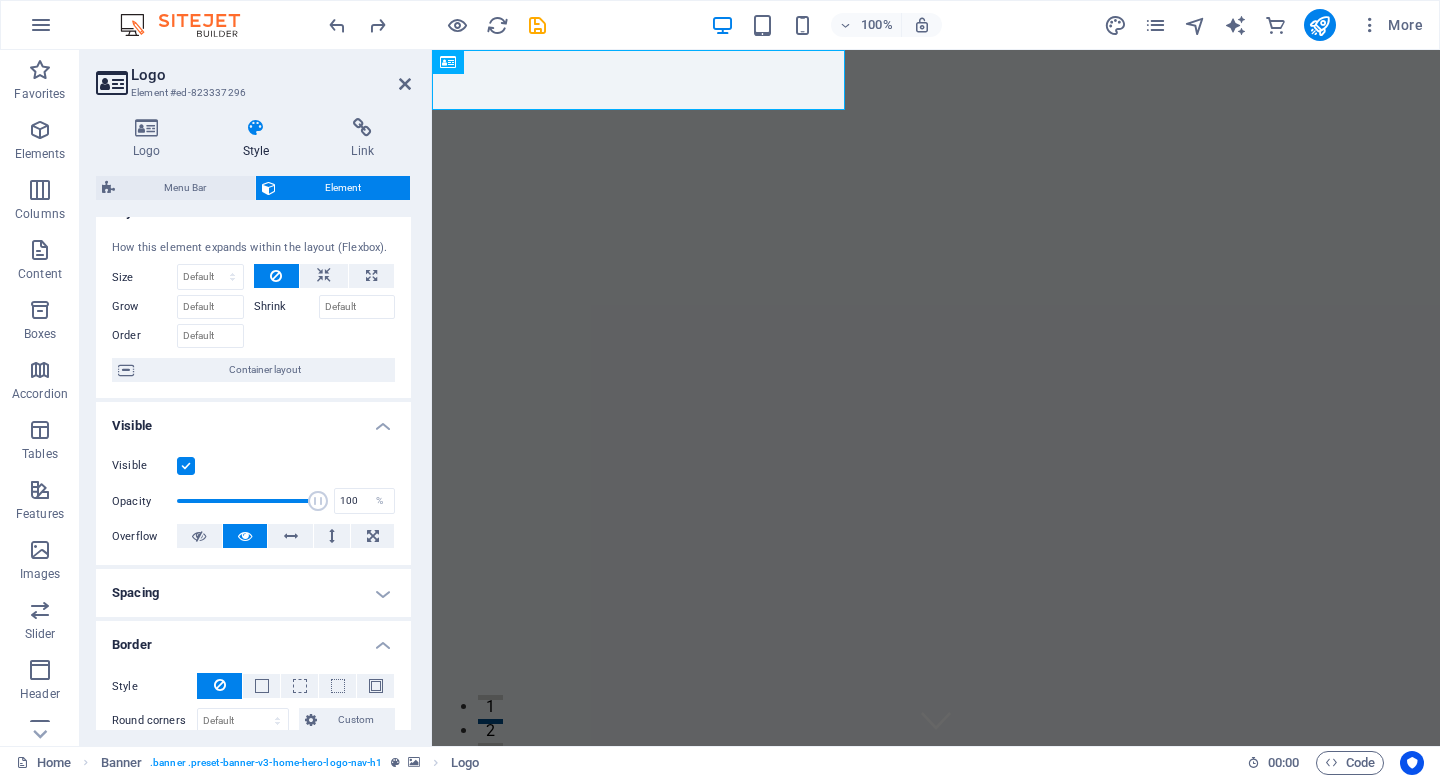 scroll, scrollTop: 36, scrollLeft: 0, axis: vertical 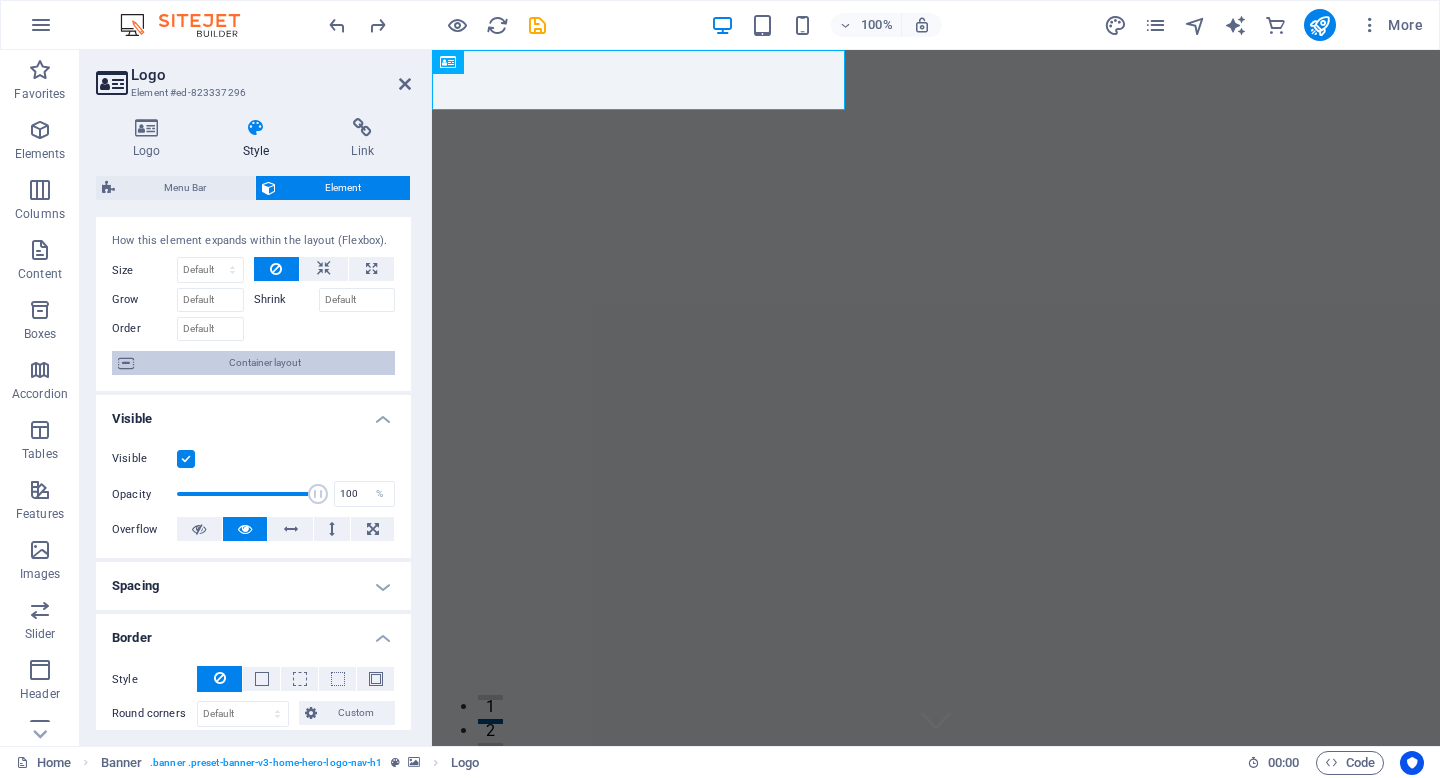 click on "Container layout" at bounding box center (264, 363) 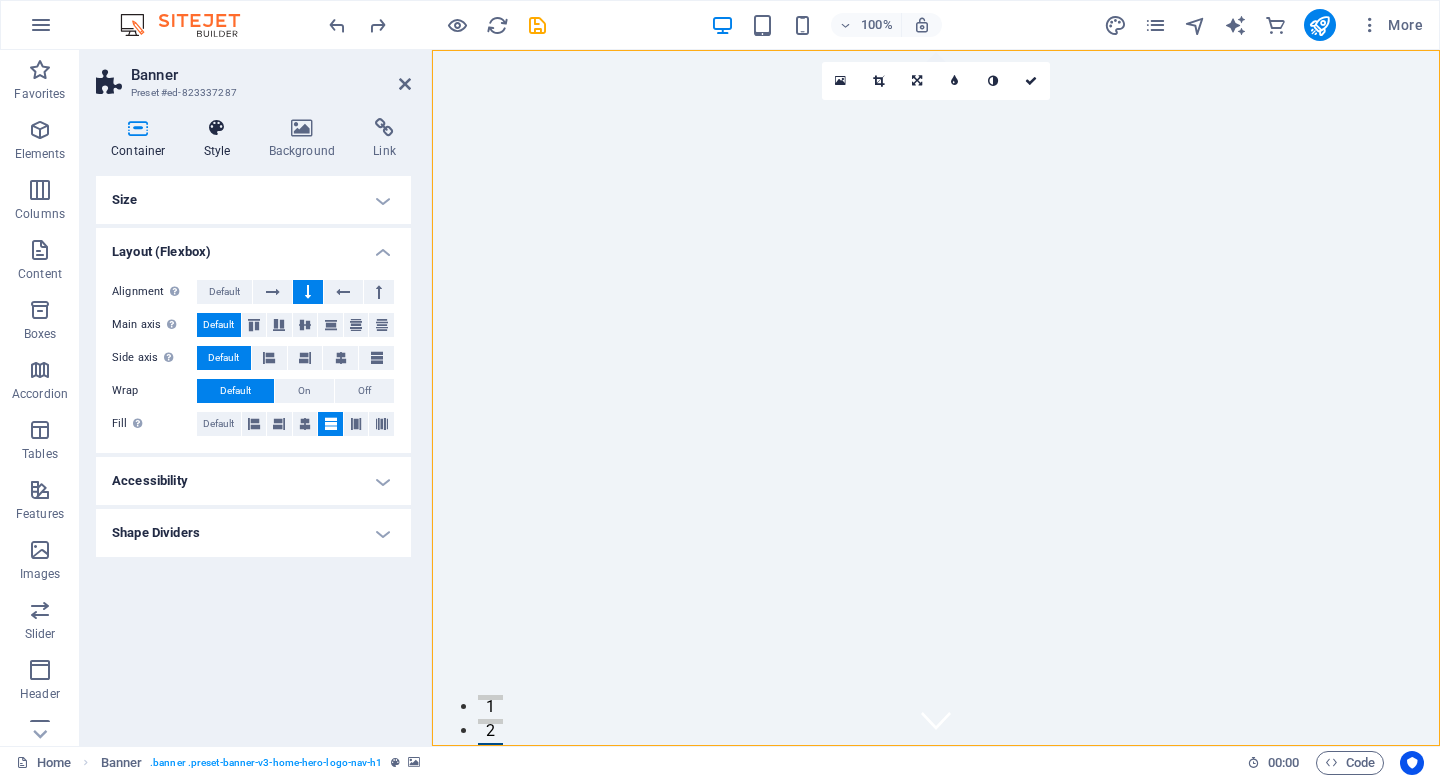 click at bounding box center (217, 128) 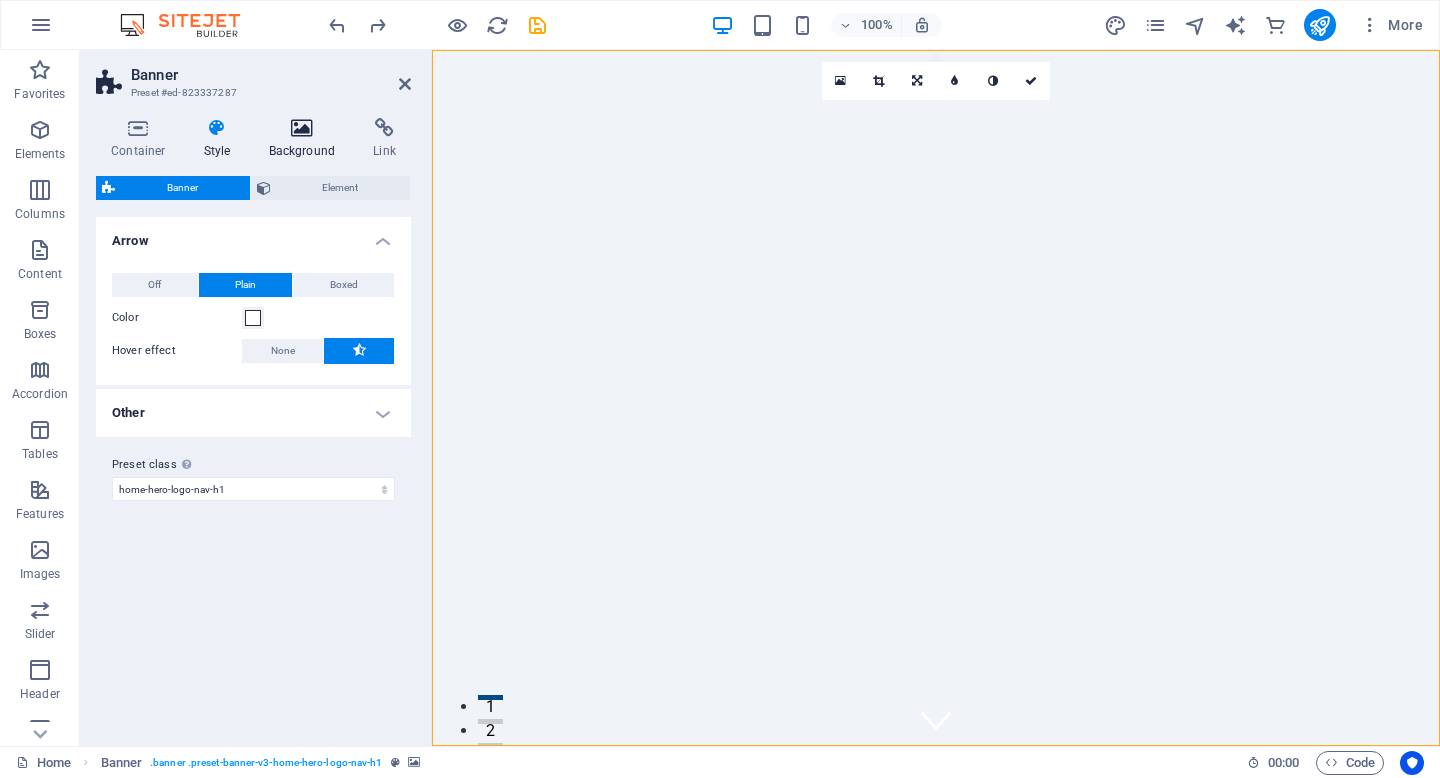 click at bounding box center [302, 128] 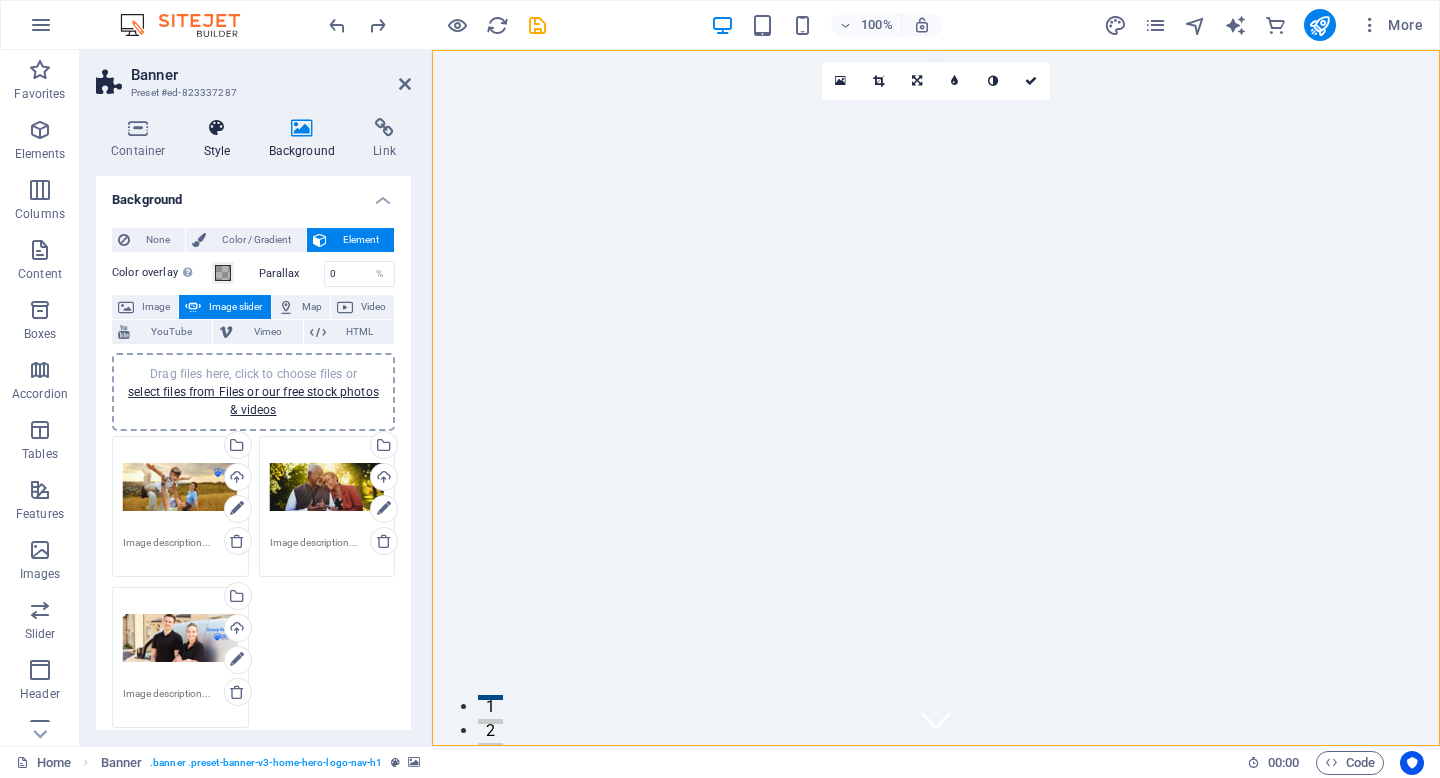 click at bounding box center [217, 128] 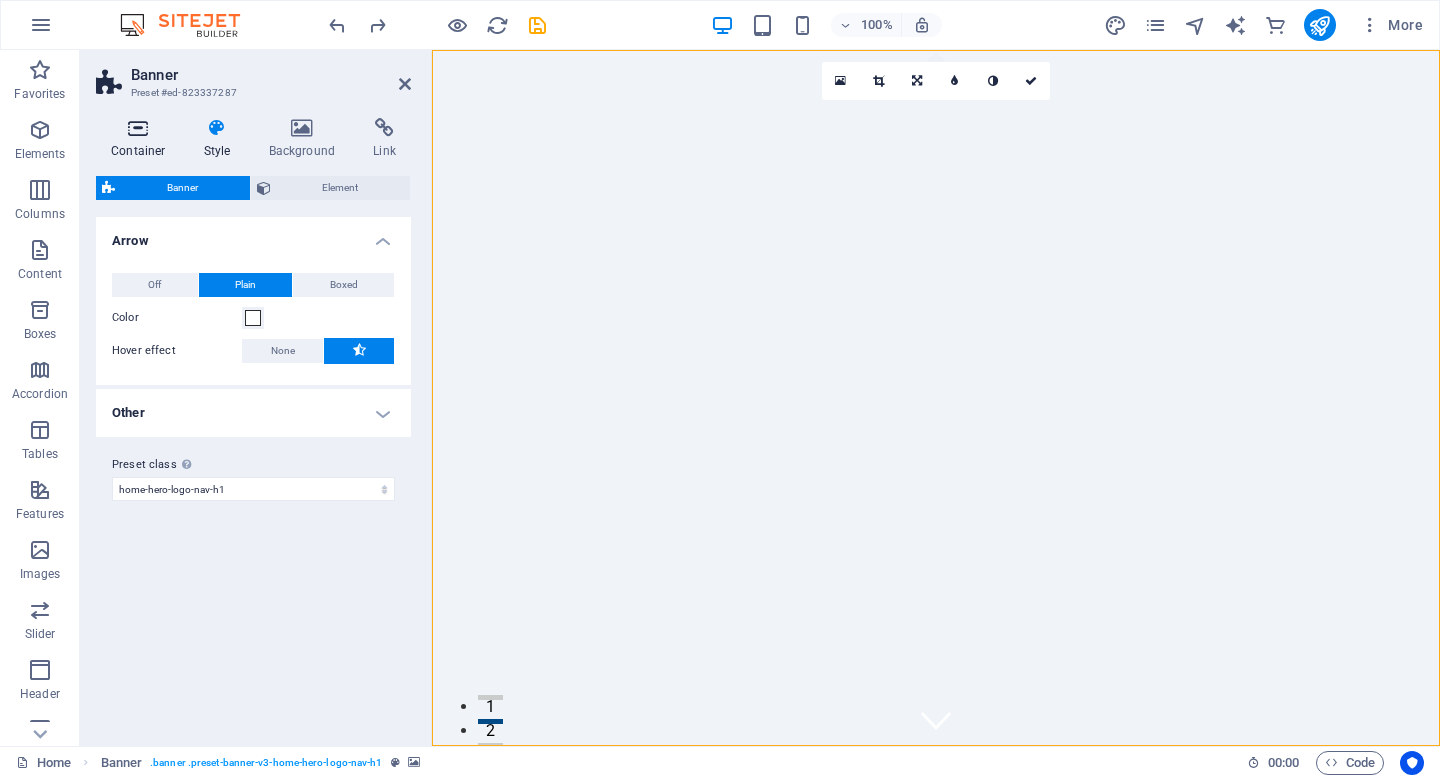 click at bounding box center (138, 128) 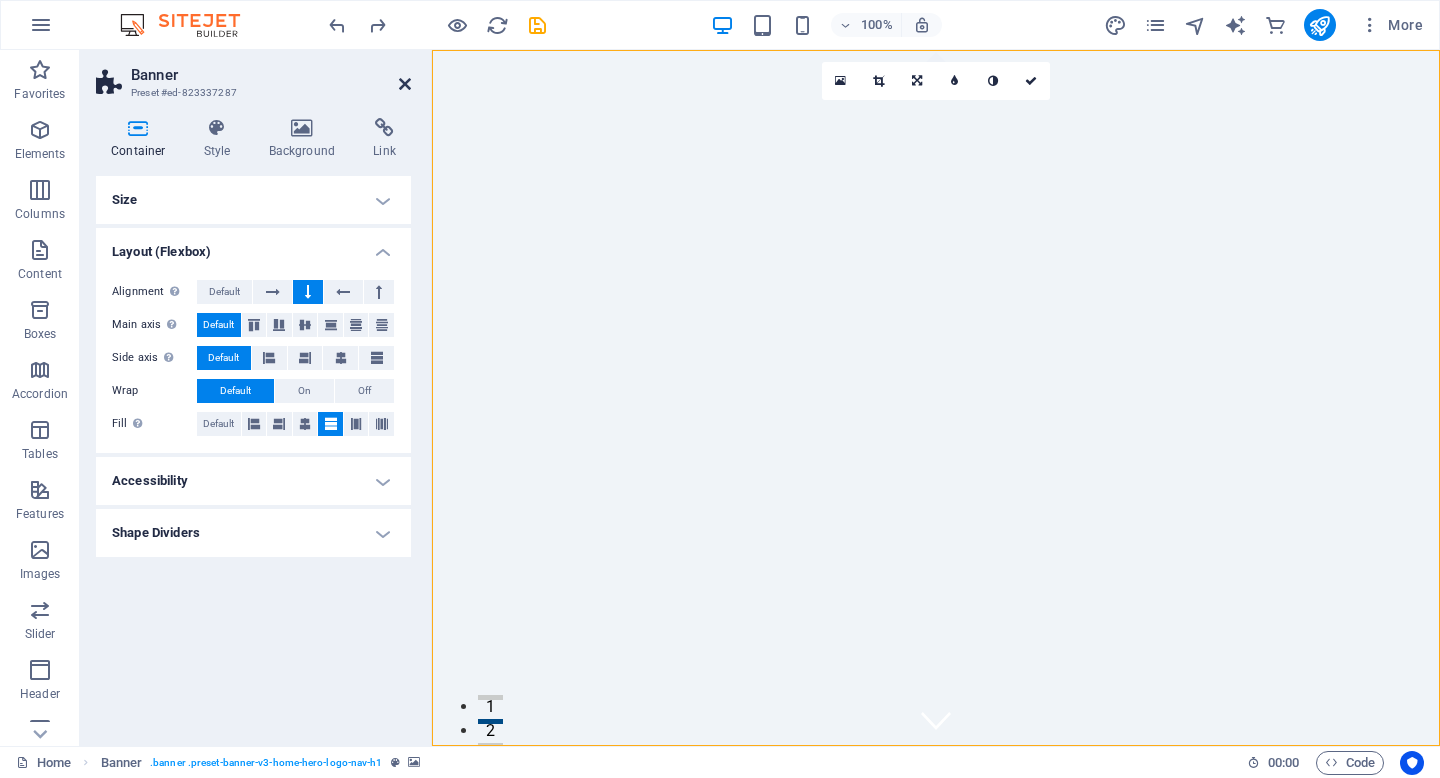 click at bounding box center [405, 84] 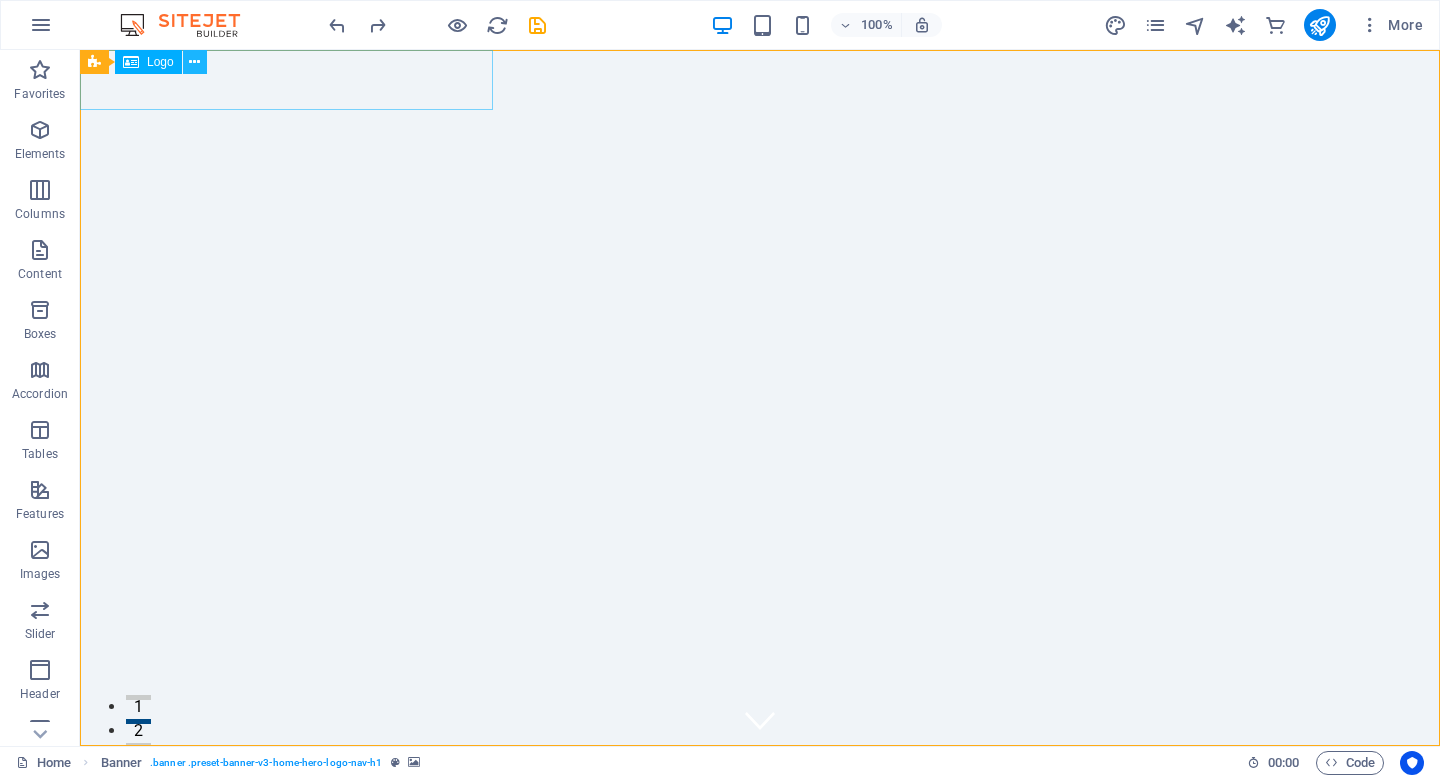 click at bounding box center [194, 62] 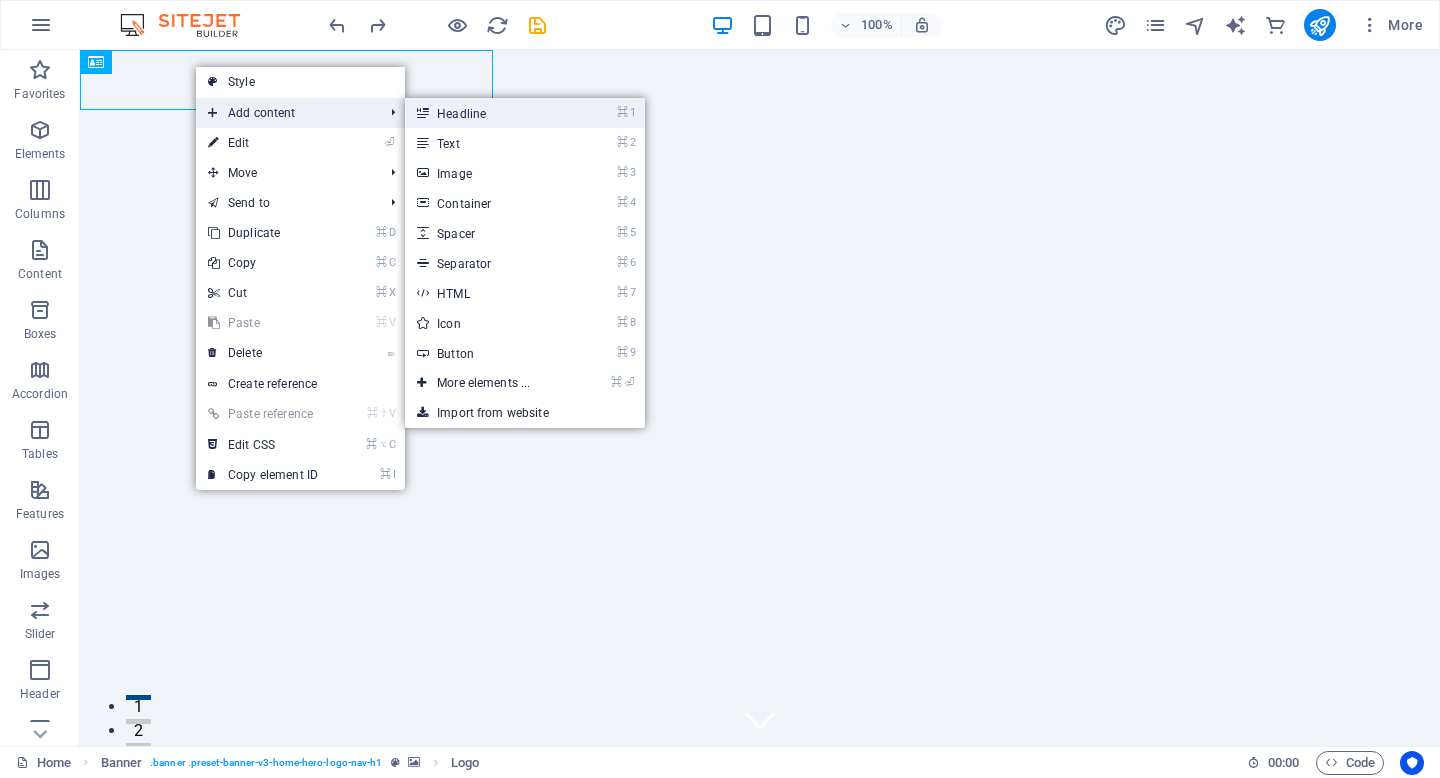 click on "⌘ 1  Headline" at bounding box center [487, 113] 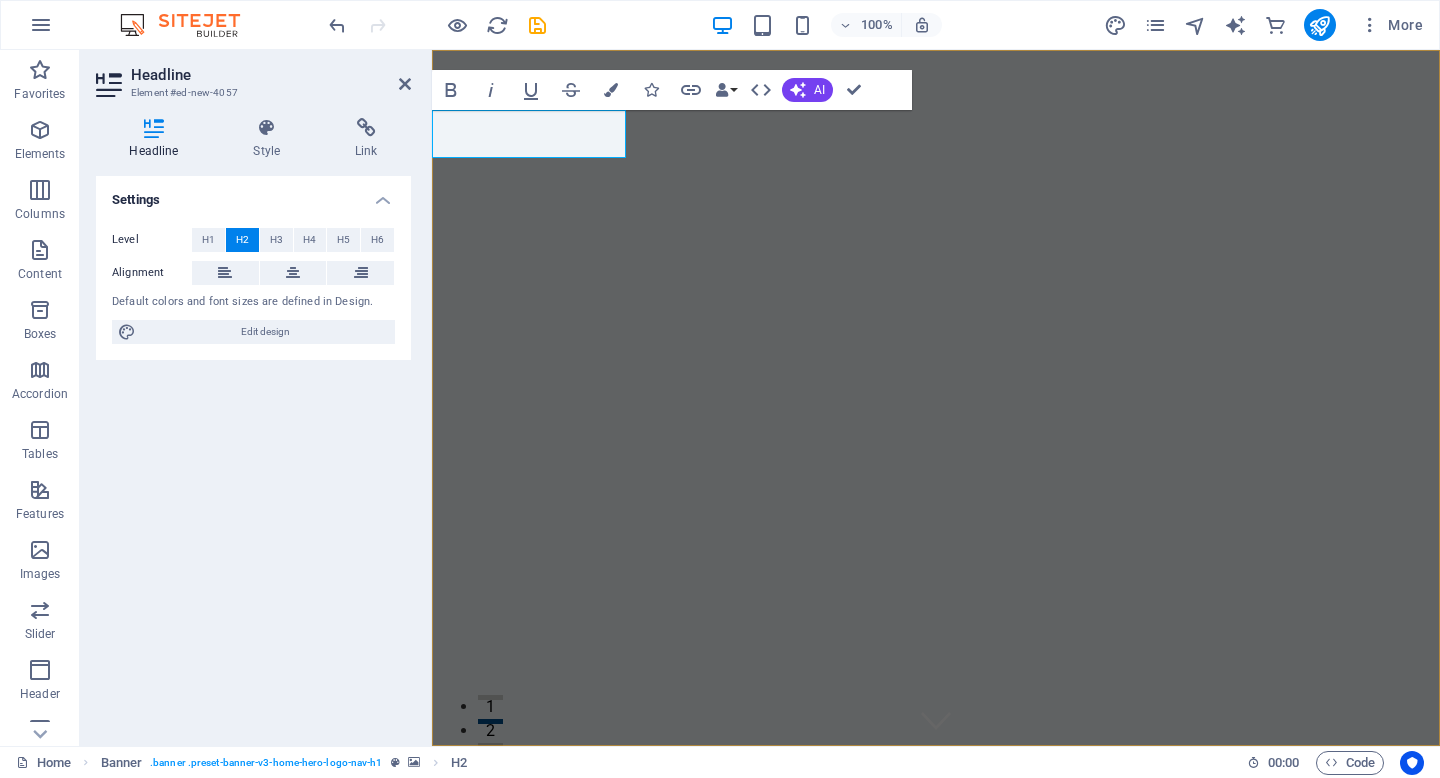 click on "New headline" at bounding box center [936, 830] 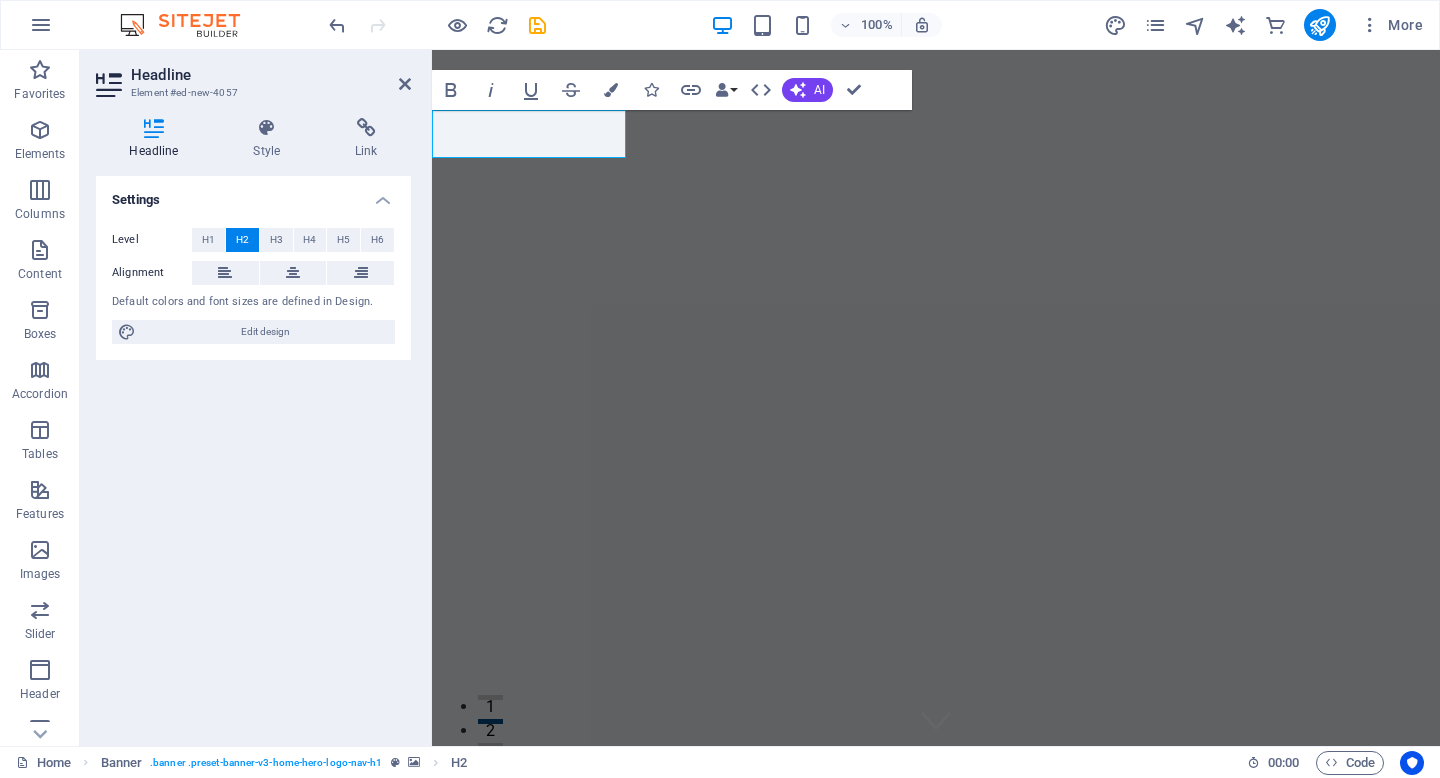 click on "Settings Level H1 H2 H3 H4 H5 H6 Alignment Default colors and font sizes are defined in Design. Edit design" at bounding box center (253, 453) 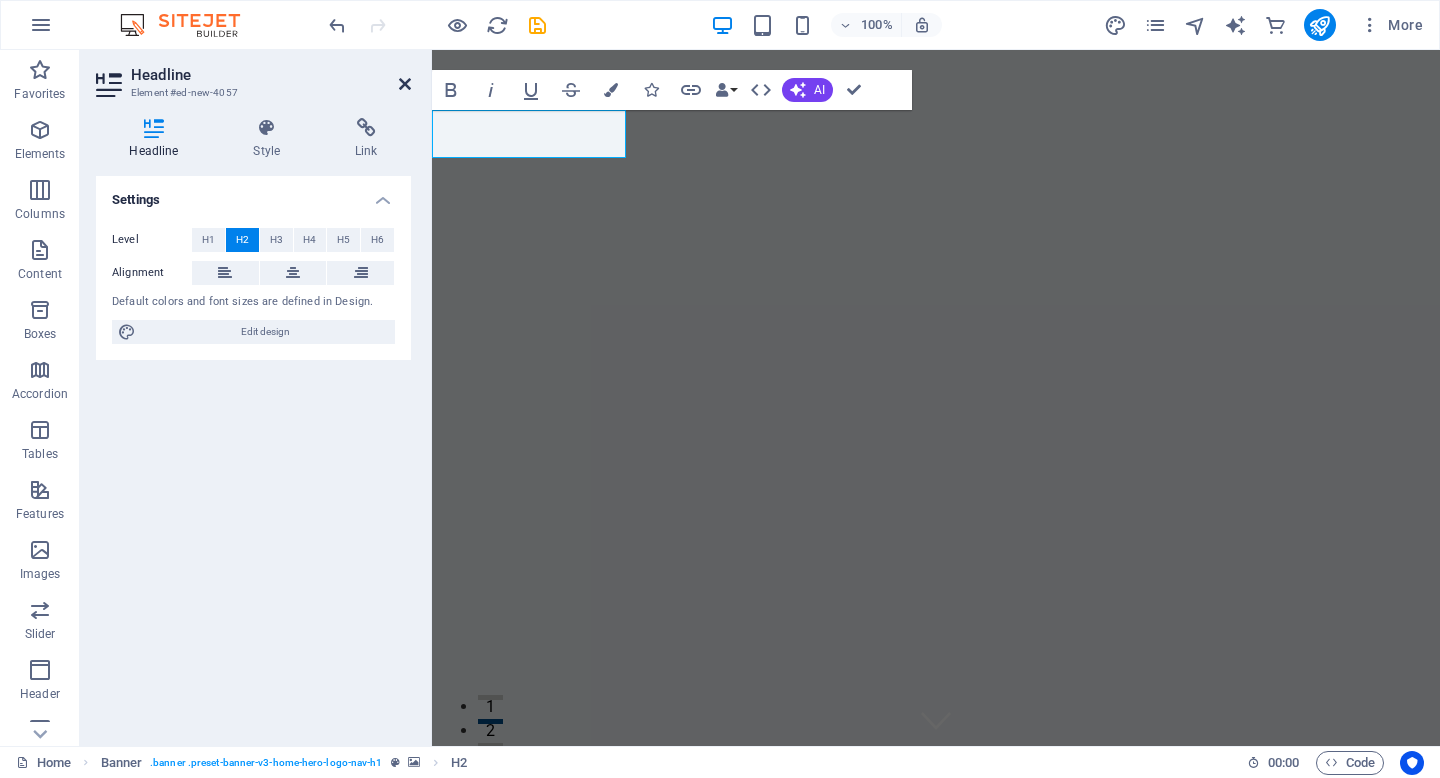 click at bounding box center [405, 84] 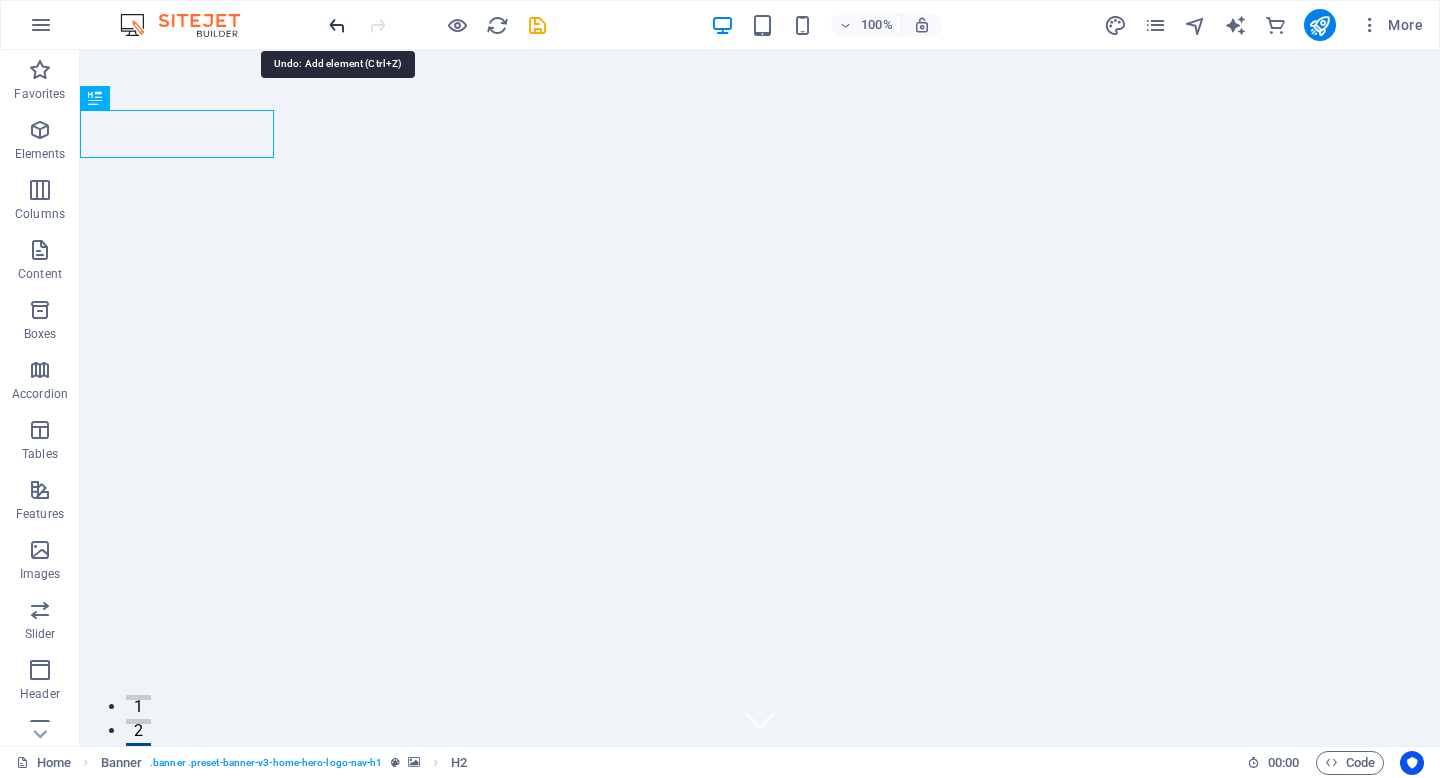 click at bounding box center [337, 25] 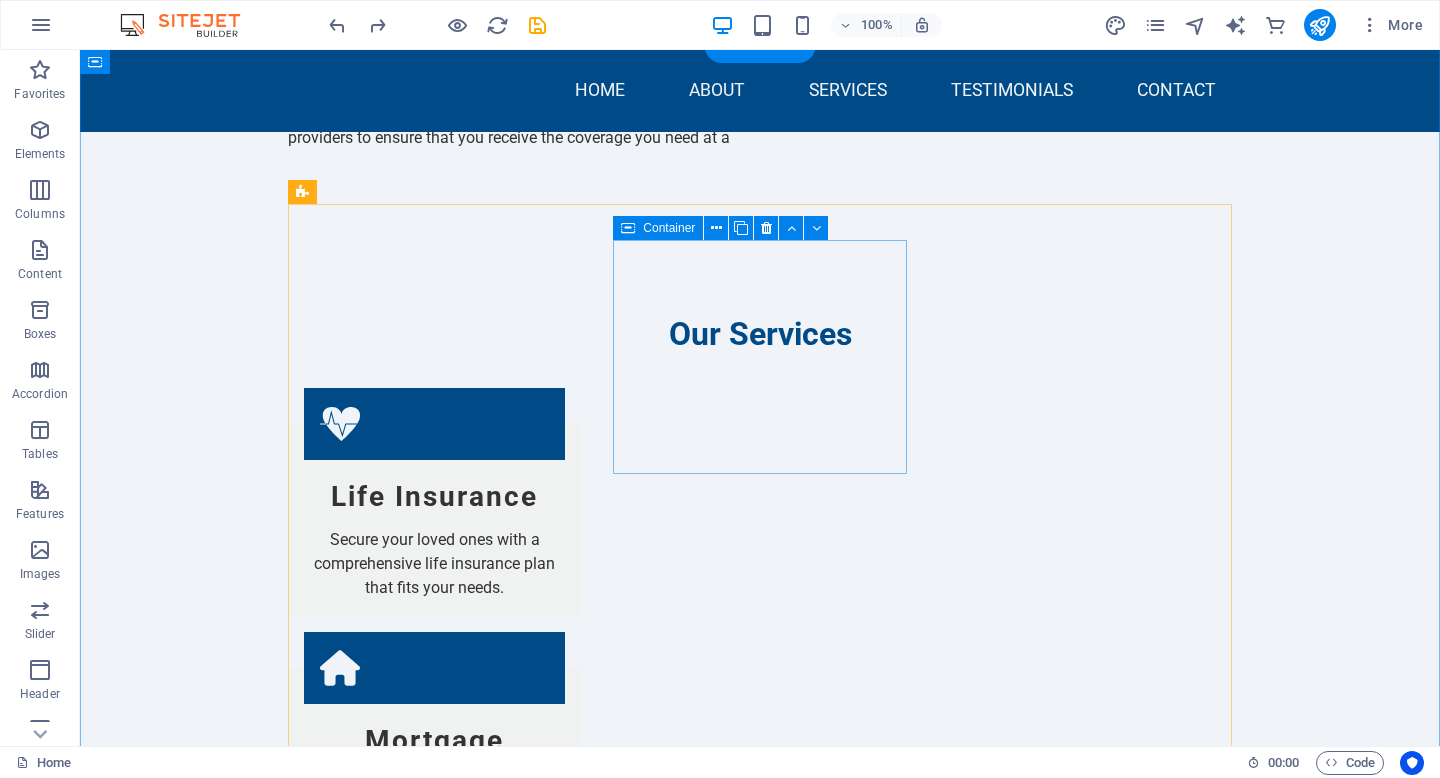 scroll, scrollTop: 0, scrollLeft: 0, axis: both 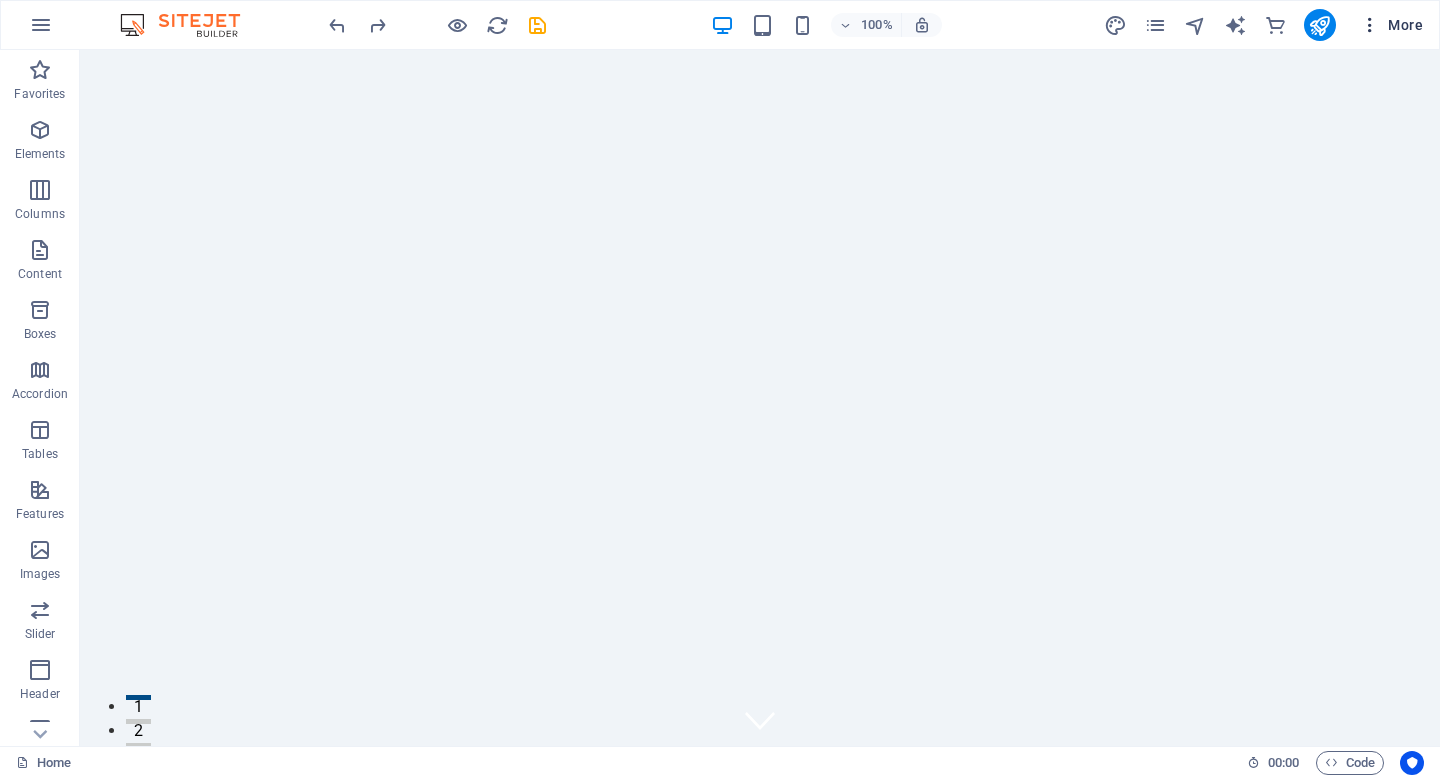 click on "More" at bounding box center (1391, 25) 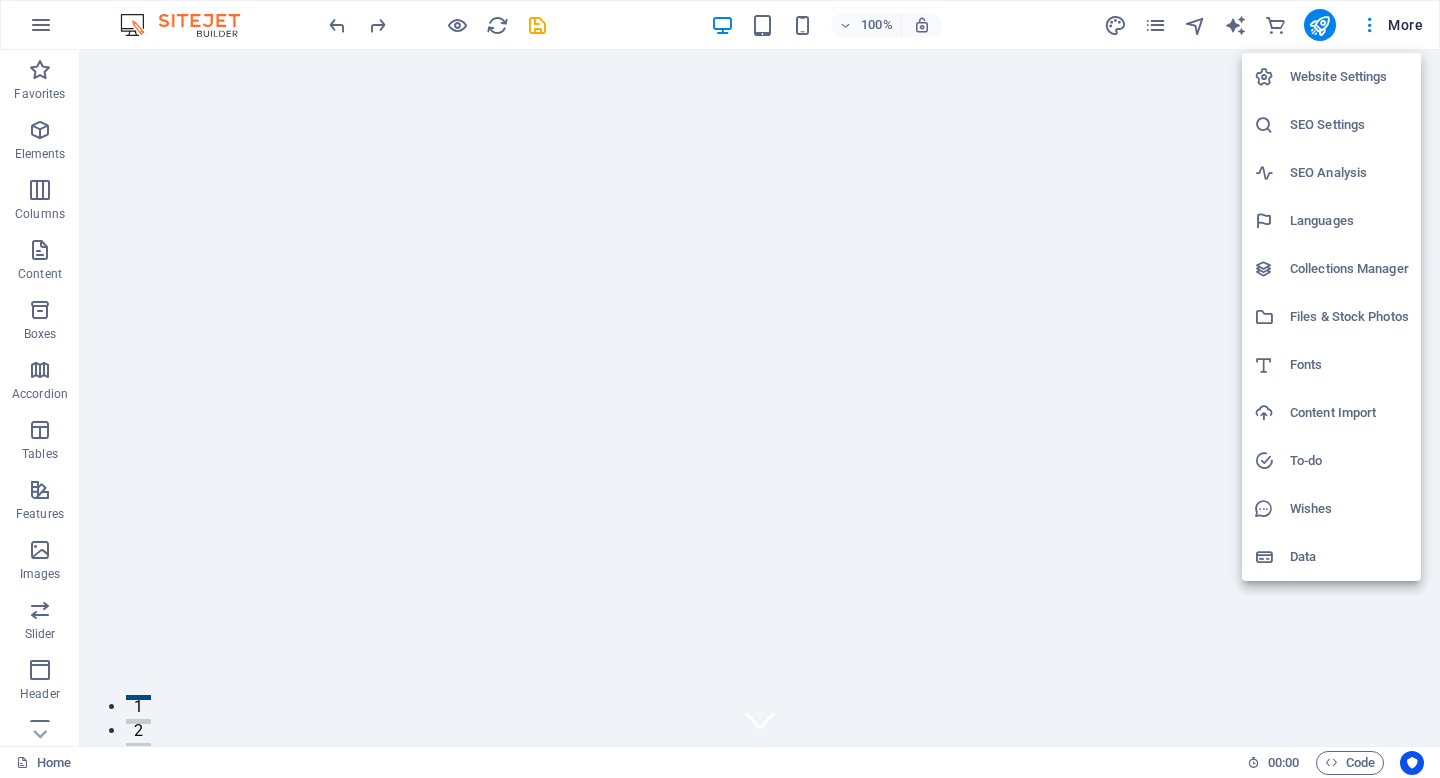 click at bounding box center (720, 389) 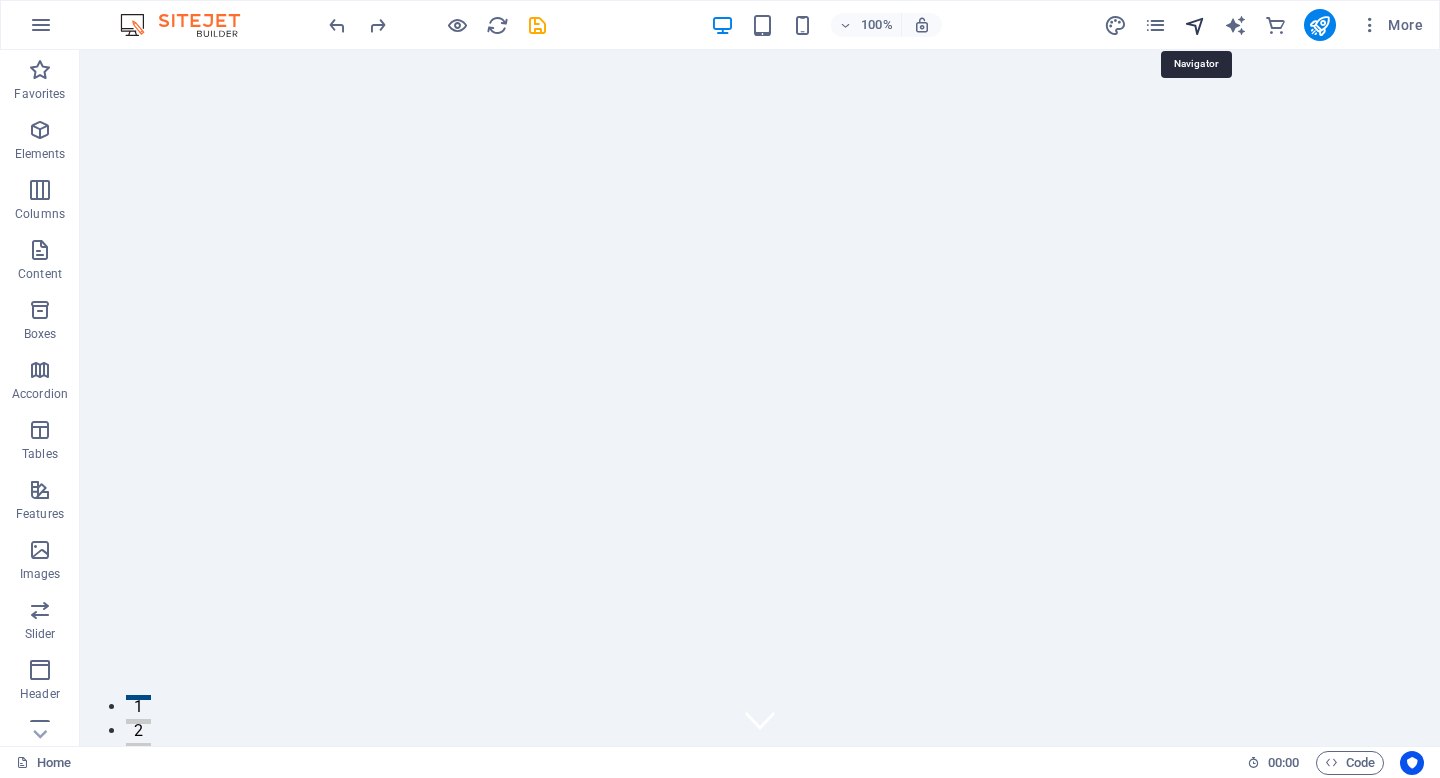 click at bounding box center (1195, 25) 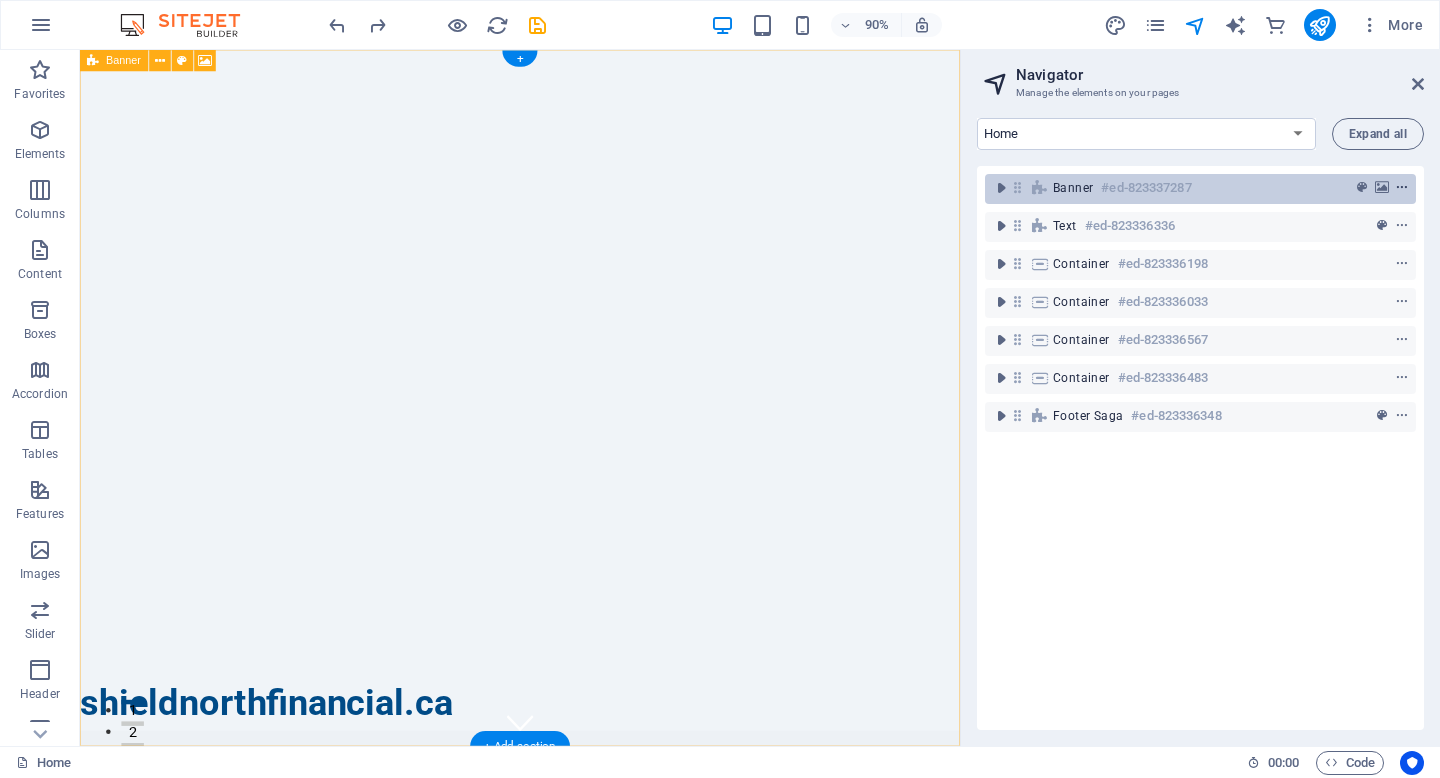 click at bounding box center (1402, 188) 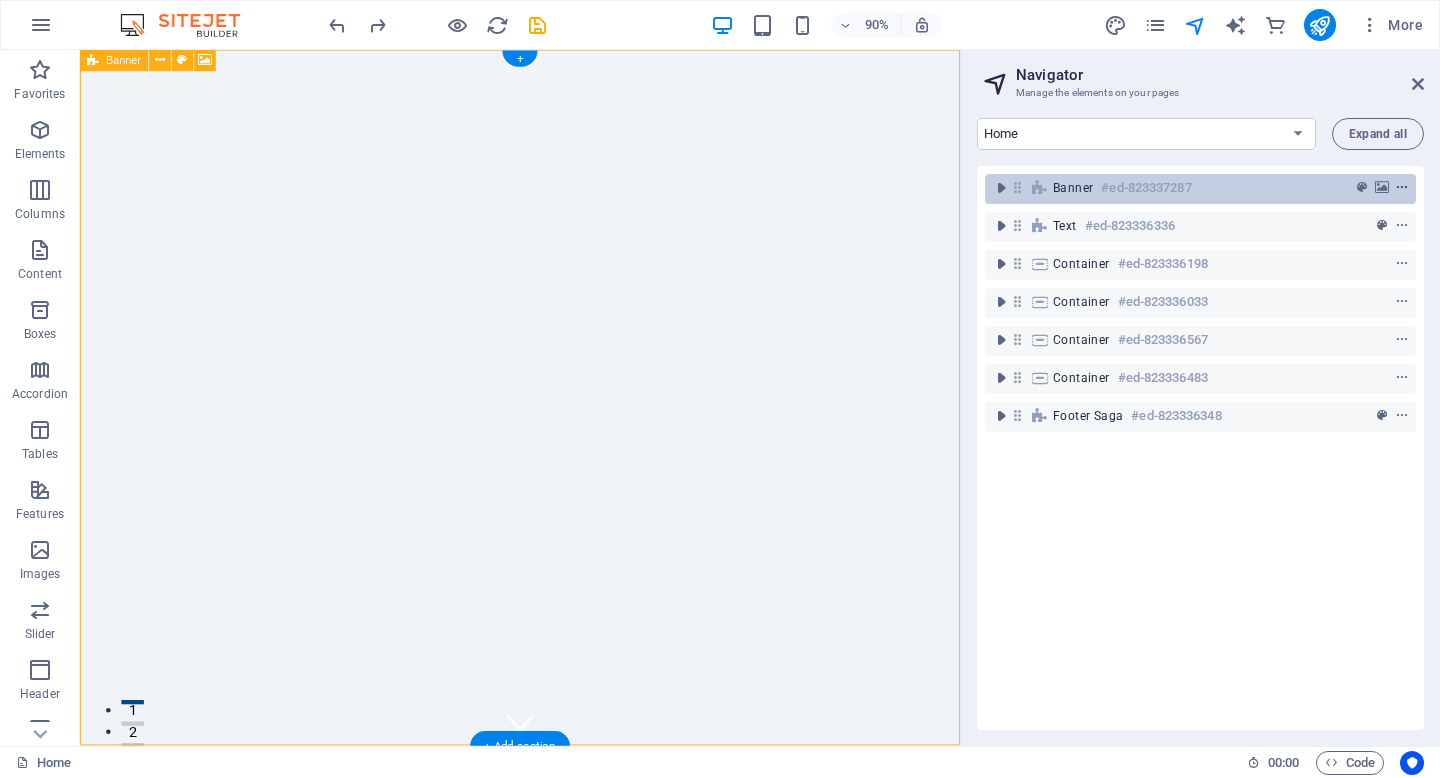 scroll, scrollTop: 0, scrollLeft: 0, axis: both 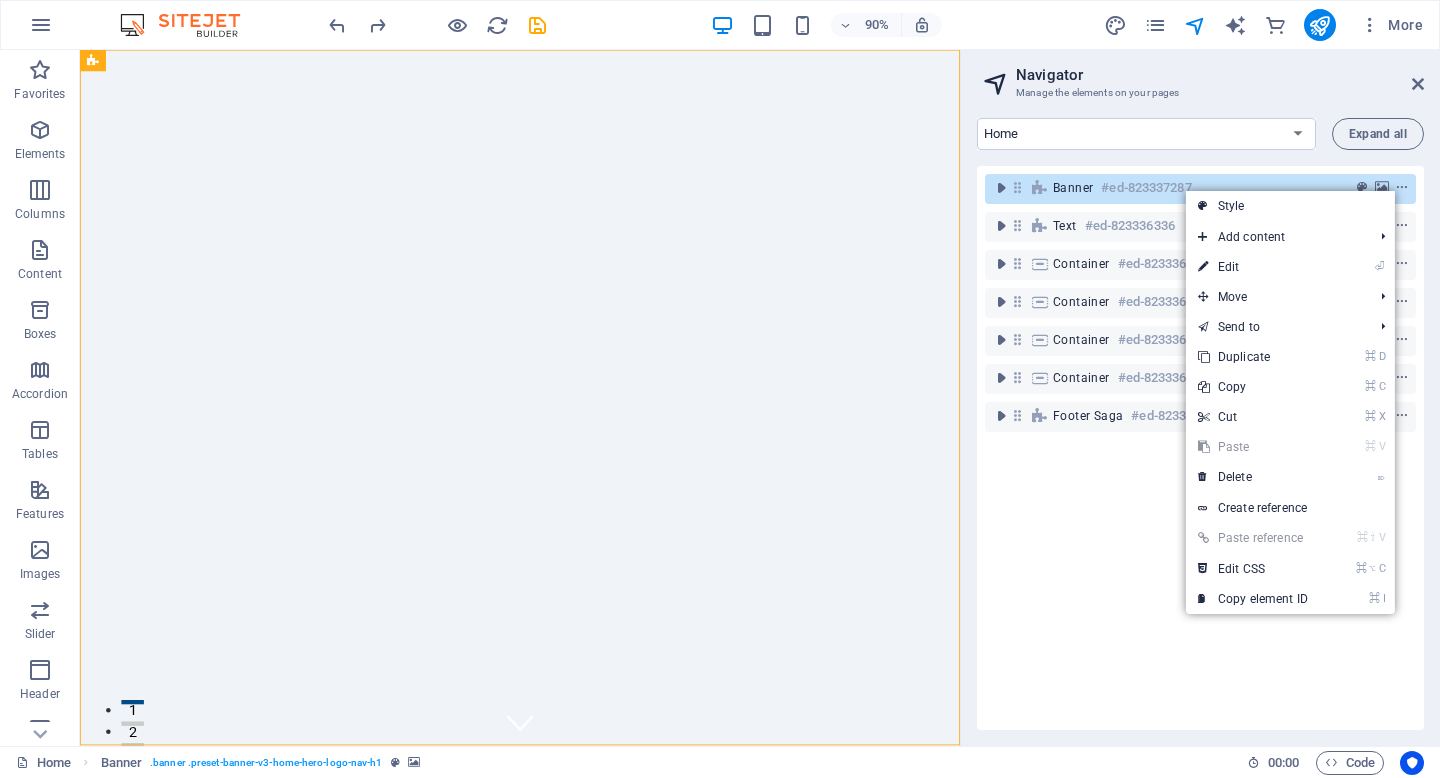 click on "Navigator" at bounding box center [1220, 75] 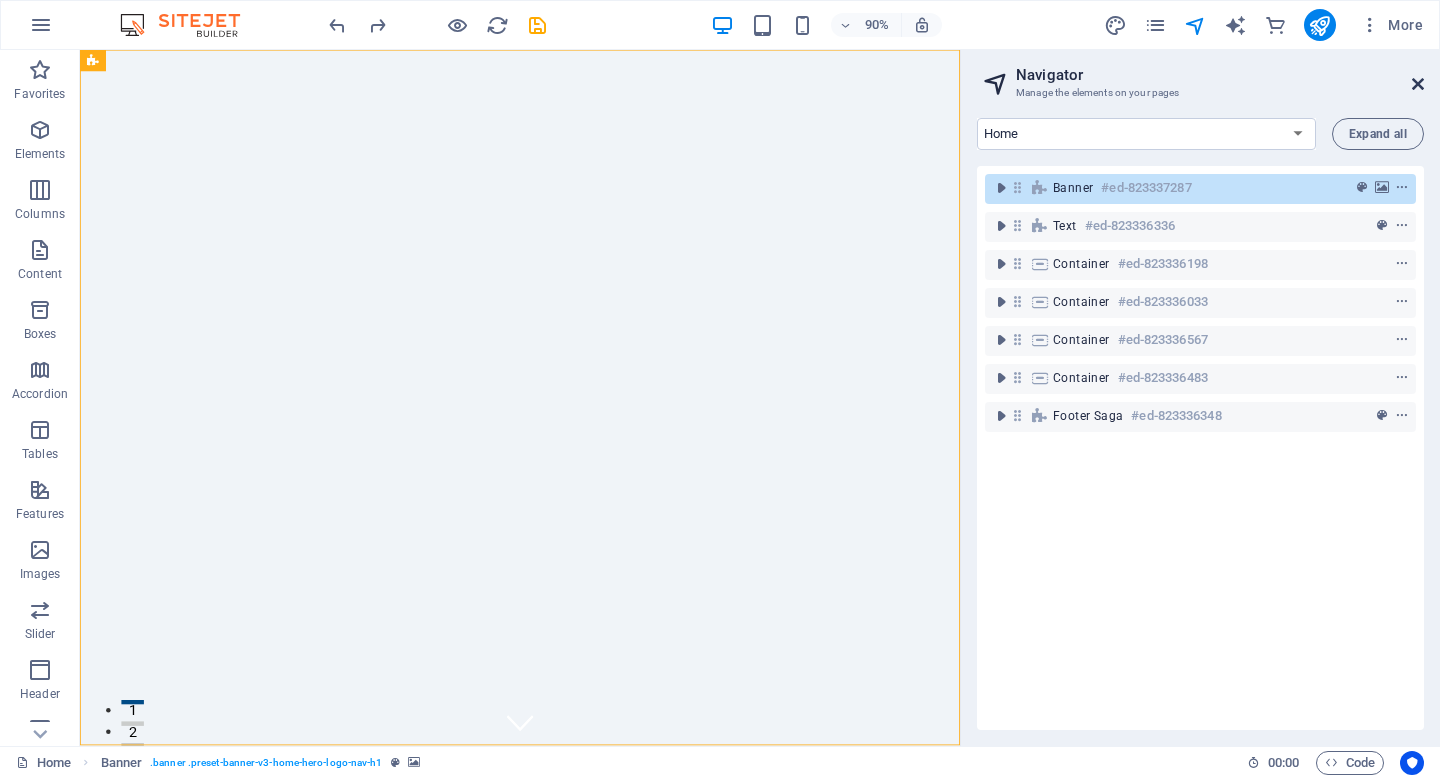 click at bounding box center (1418, 84) 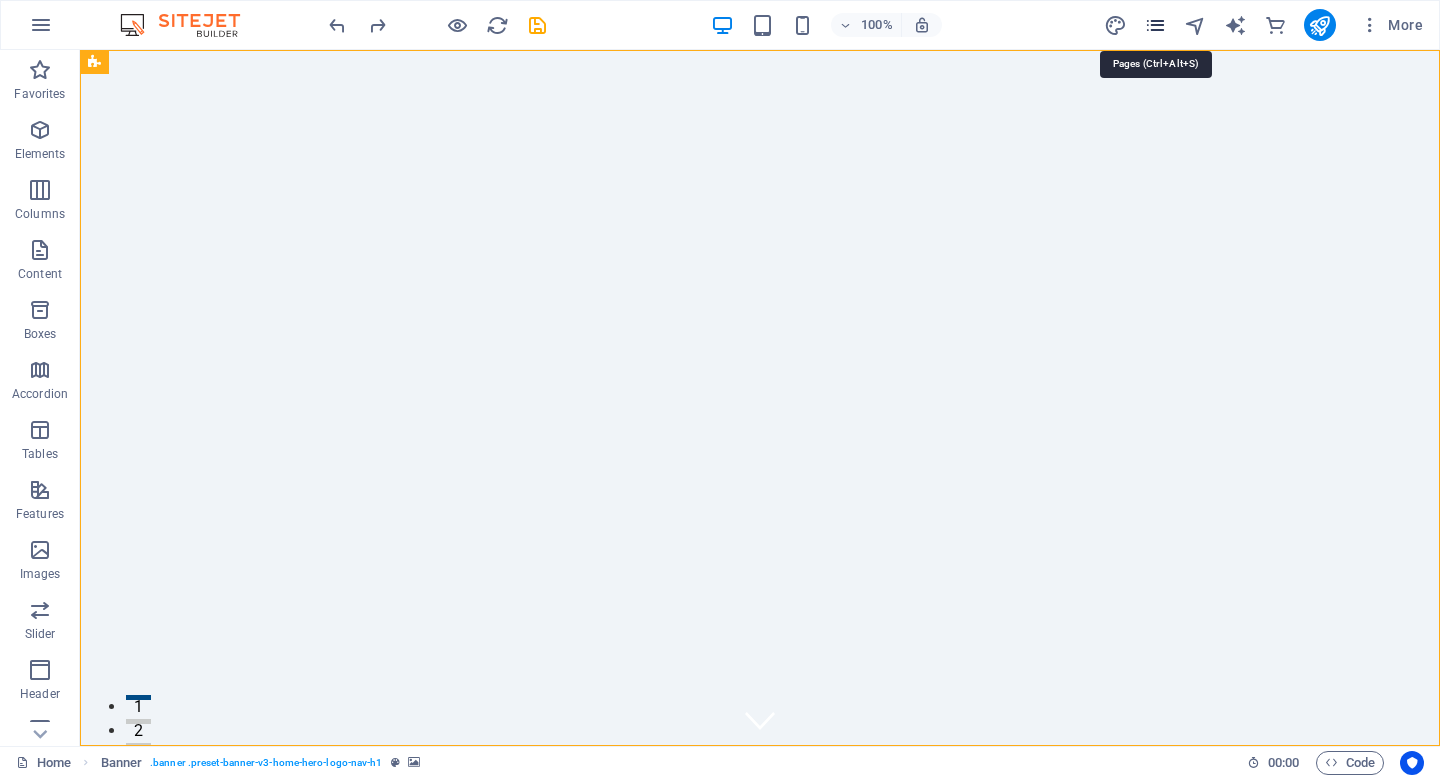 click at bounding box center [1155, 25] 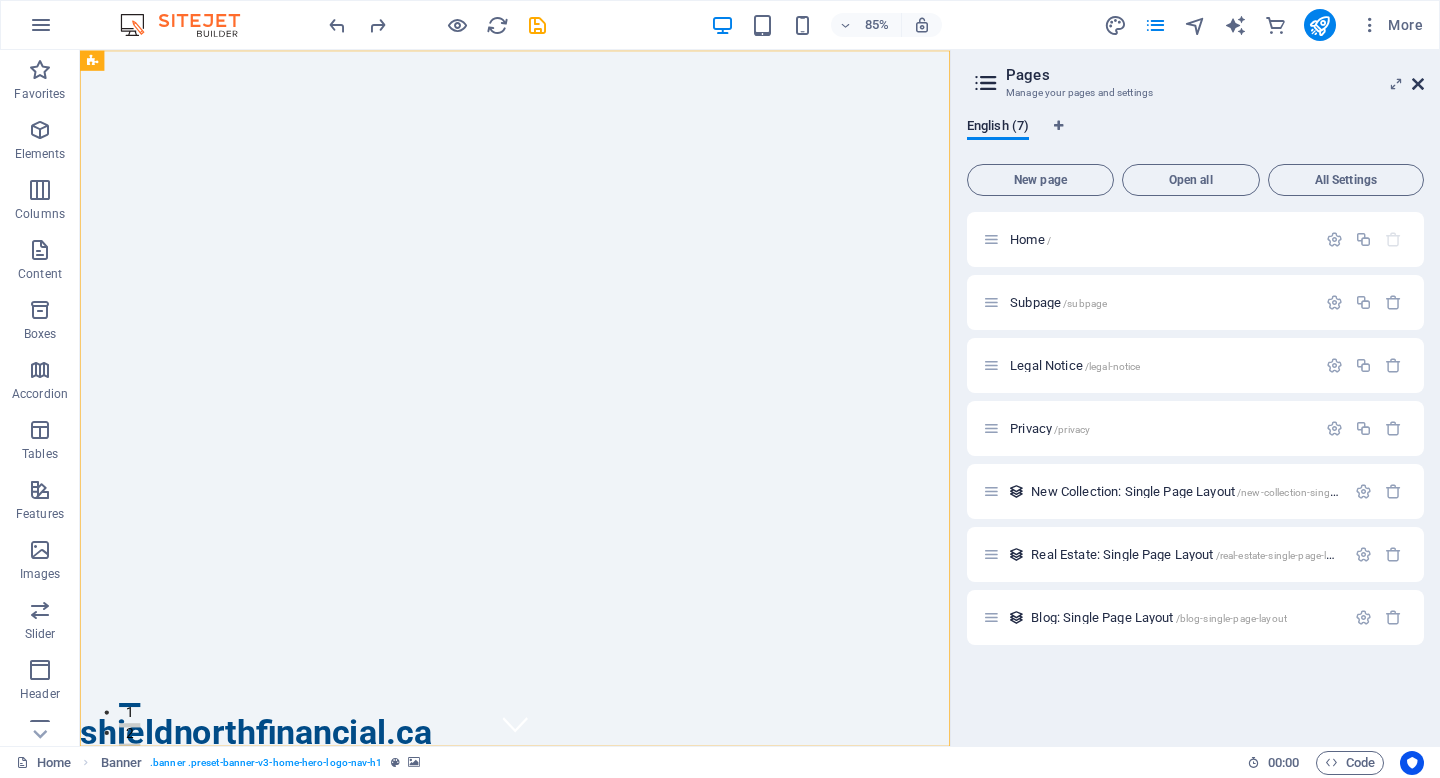 click at bounding box center [1418, 84] 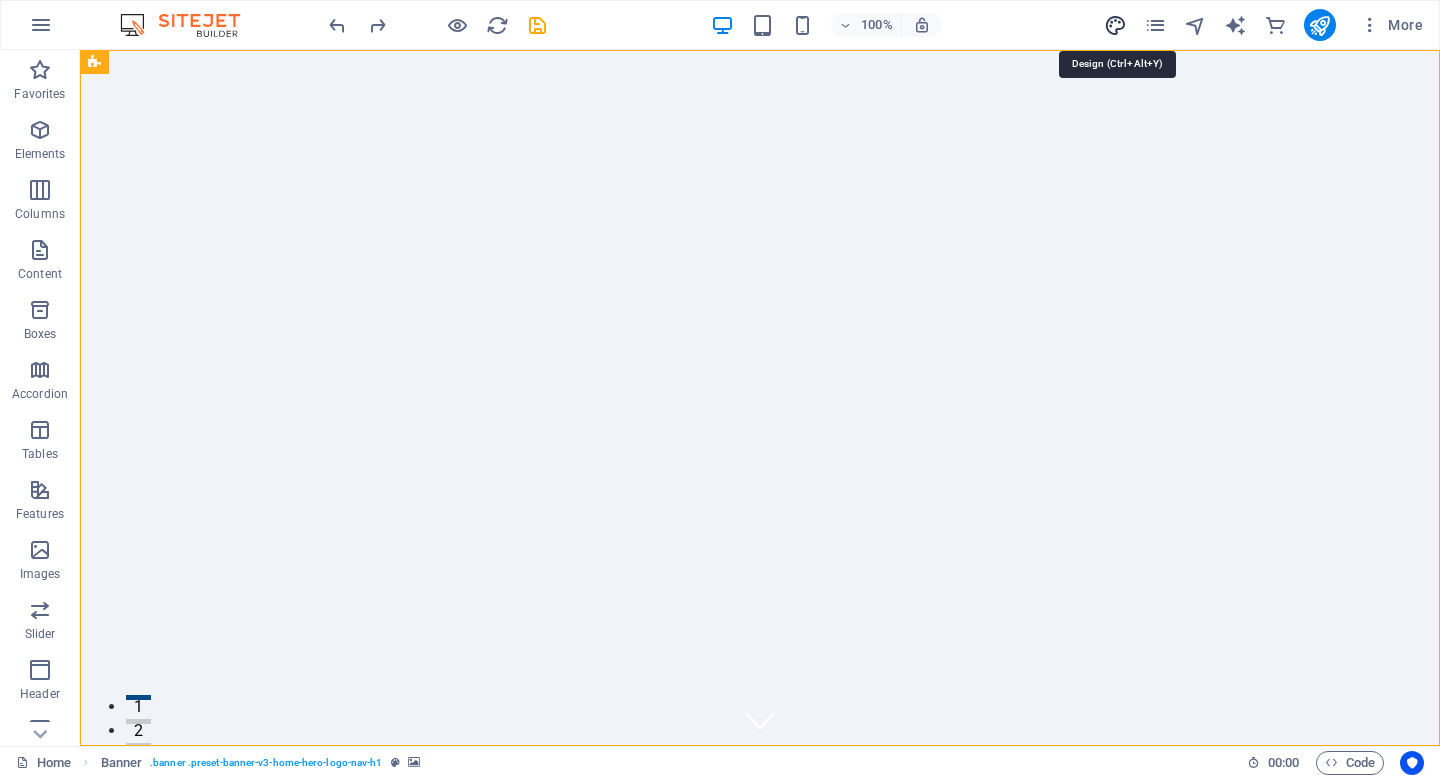 click at bounding box center (1115, 25) 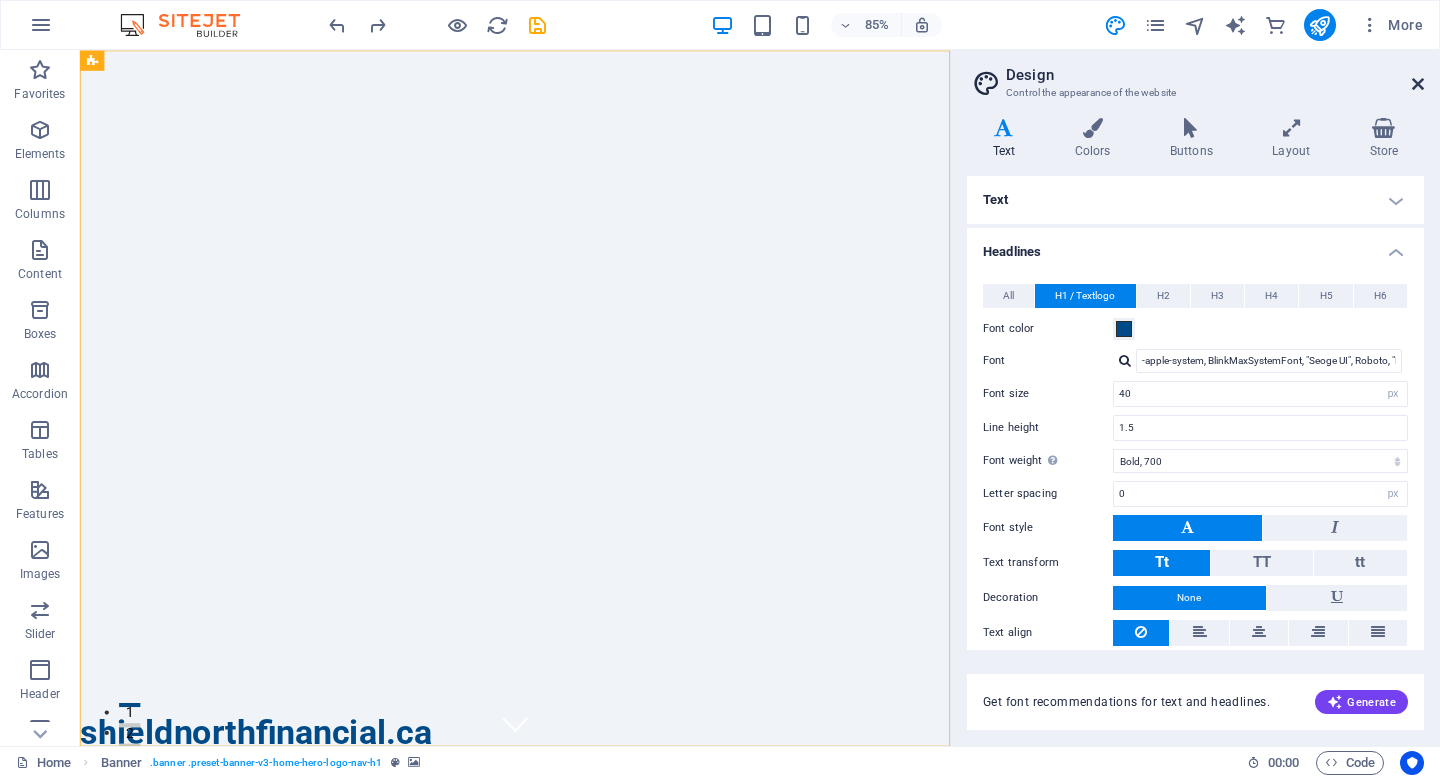 click at bounding box center [1418, 84] 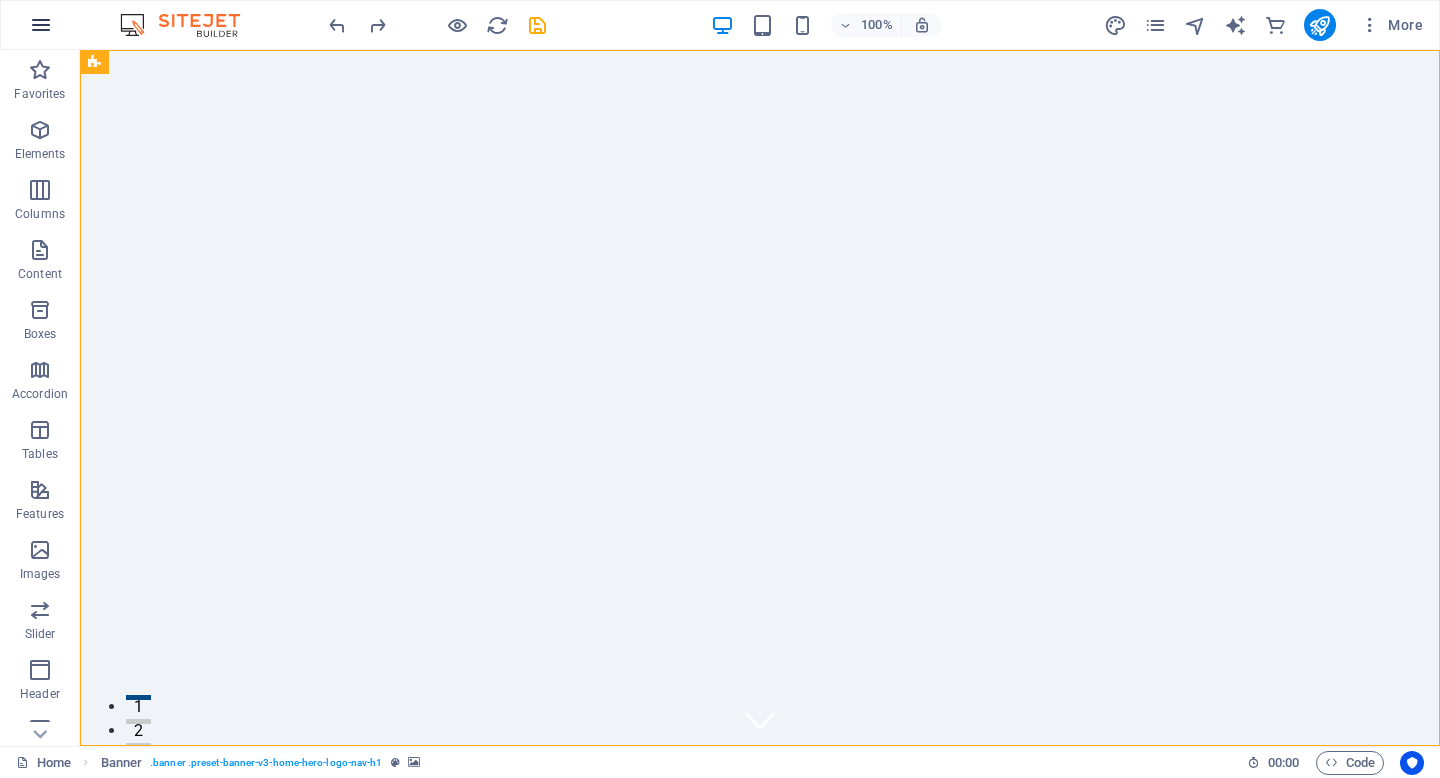 click at bounding box center (41, 25) 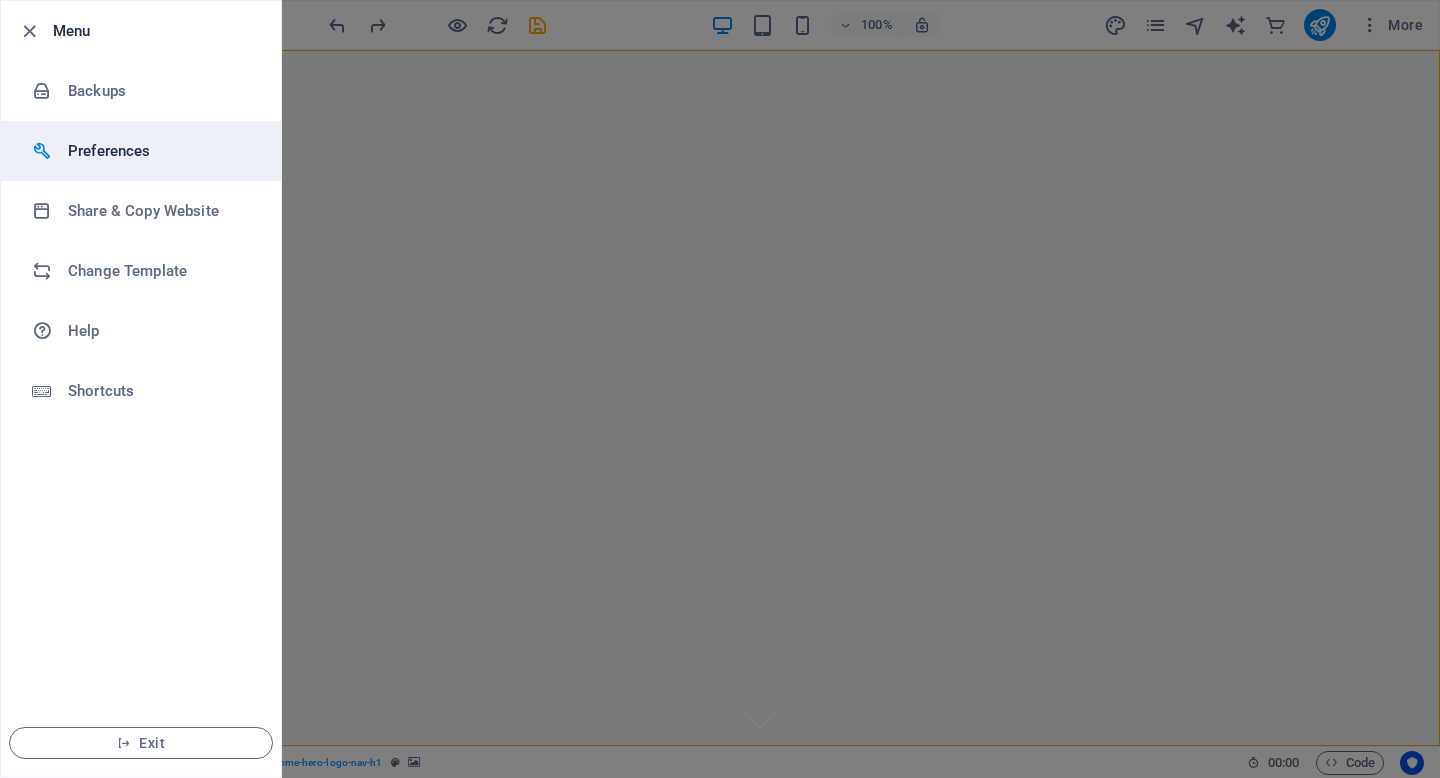 click on "Preferences" at bounding box center [160, 151] 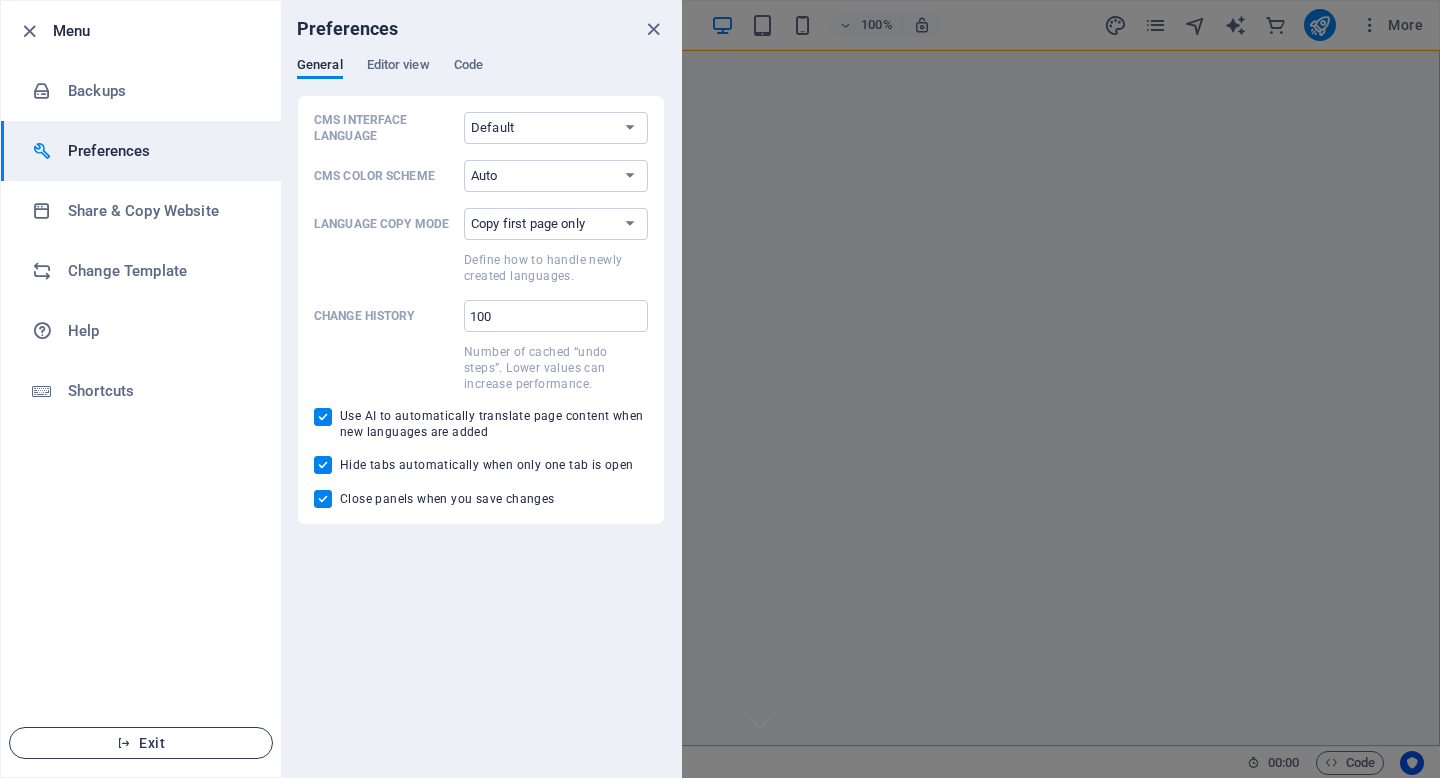 click on "Exit" at bounding box center (141, 743) 